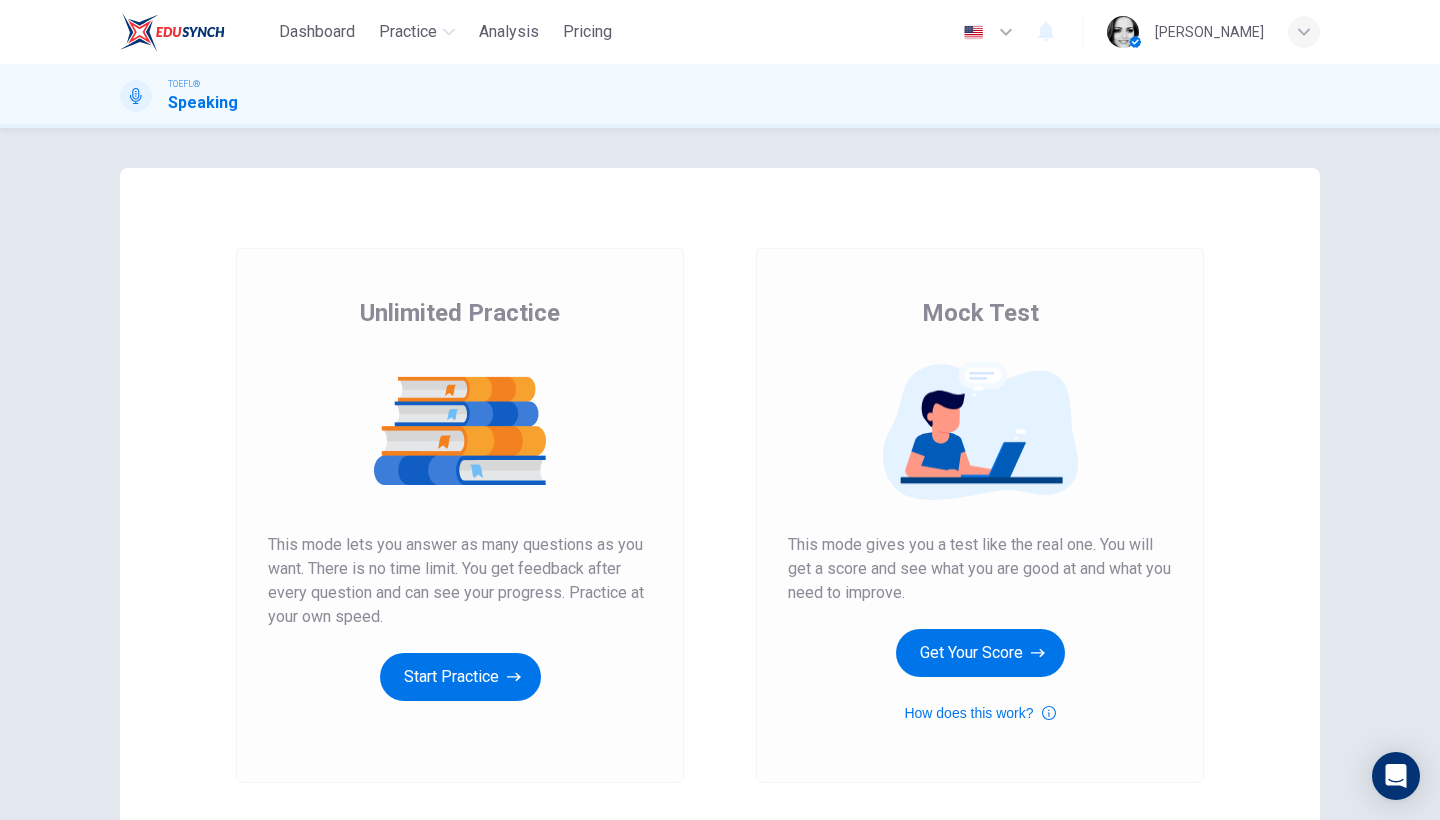 scroll, scrollTop: 0, scrollLeft: 0, axis: both 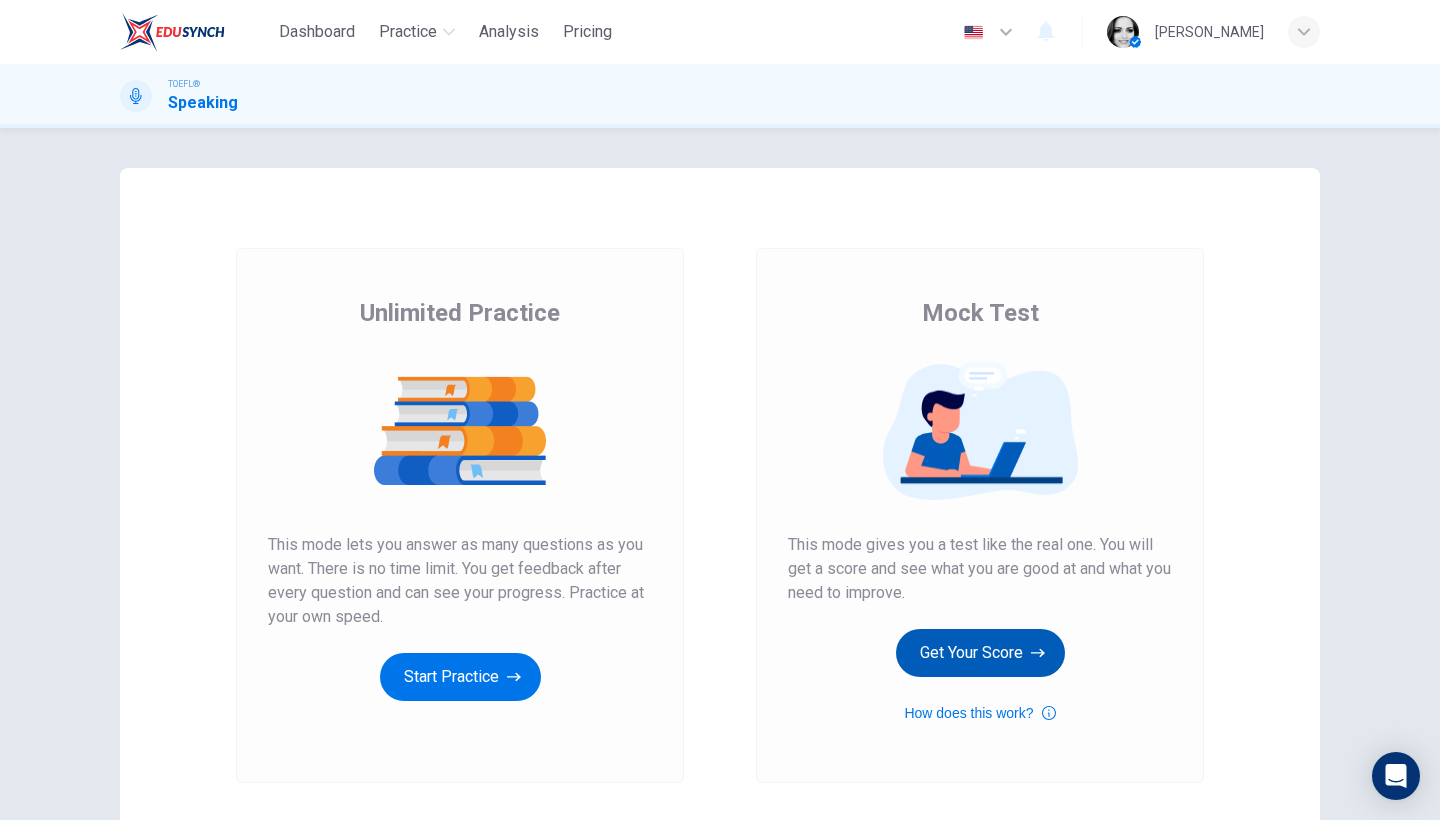click on "Get Your Score" at bounding box center [980, 653] 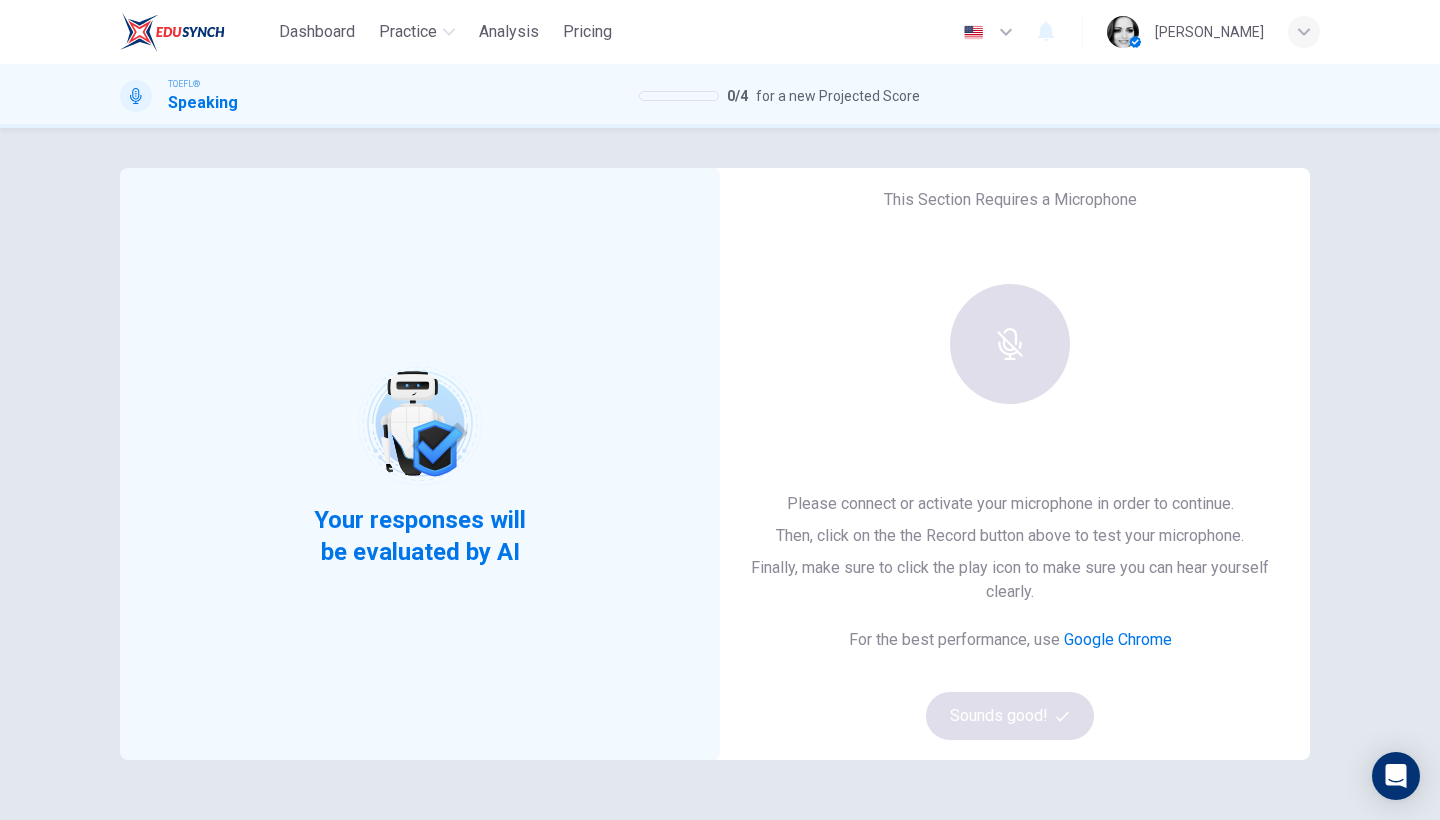 click at bounding box center [1010, 344] 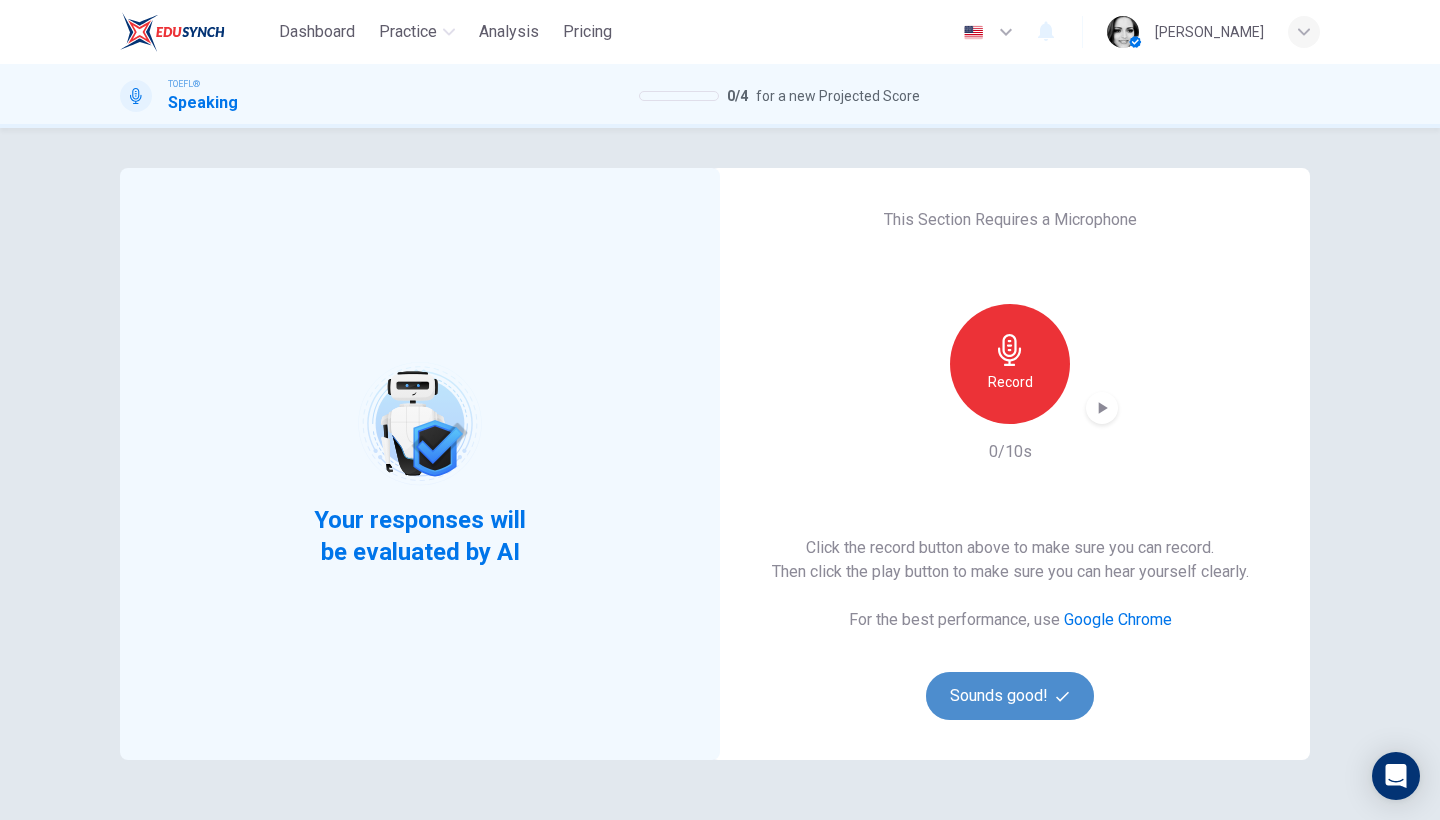click on "Sounds good!" at bounding box center (1010, 696) 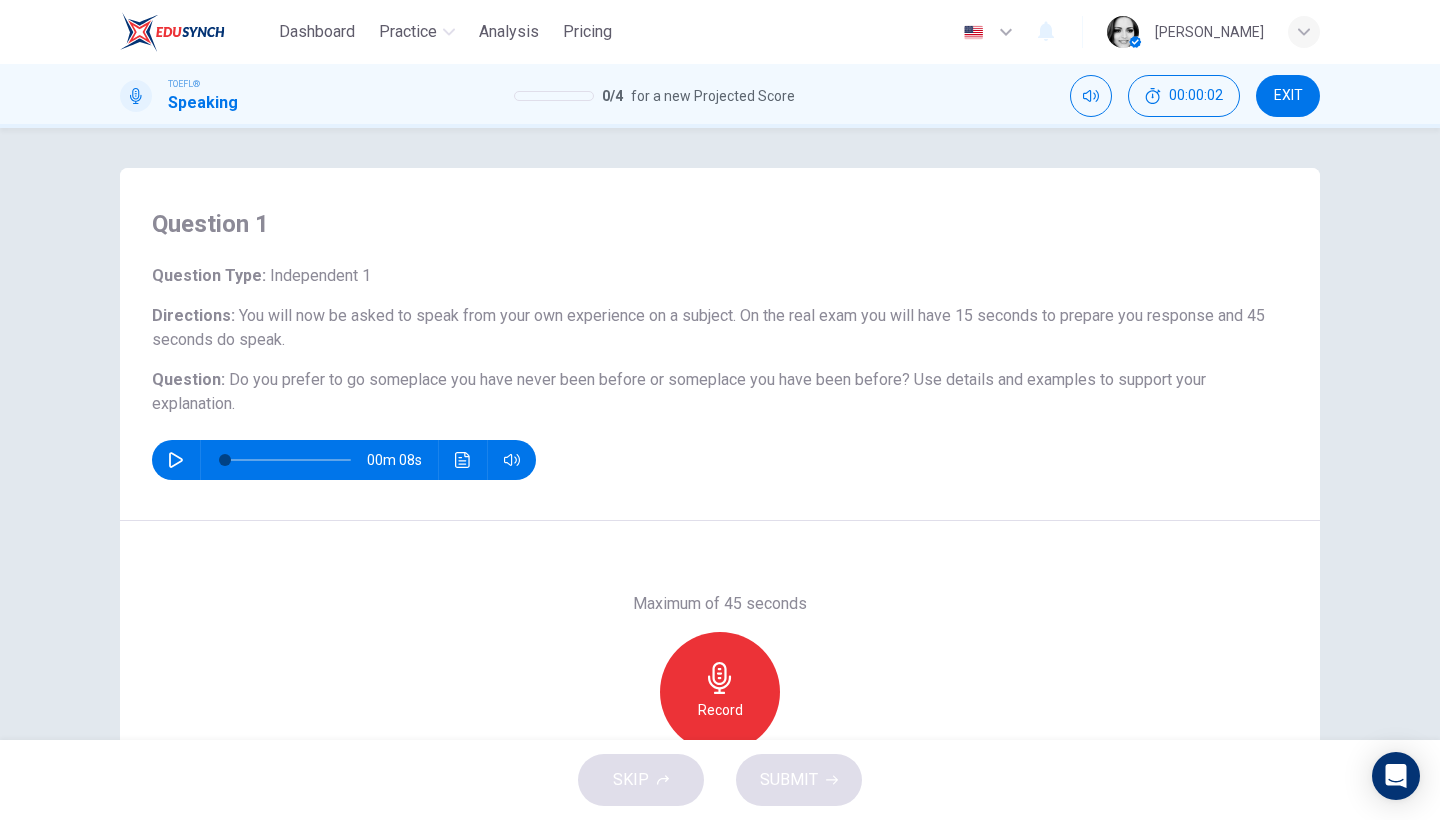 click 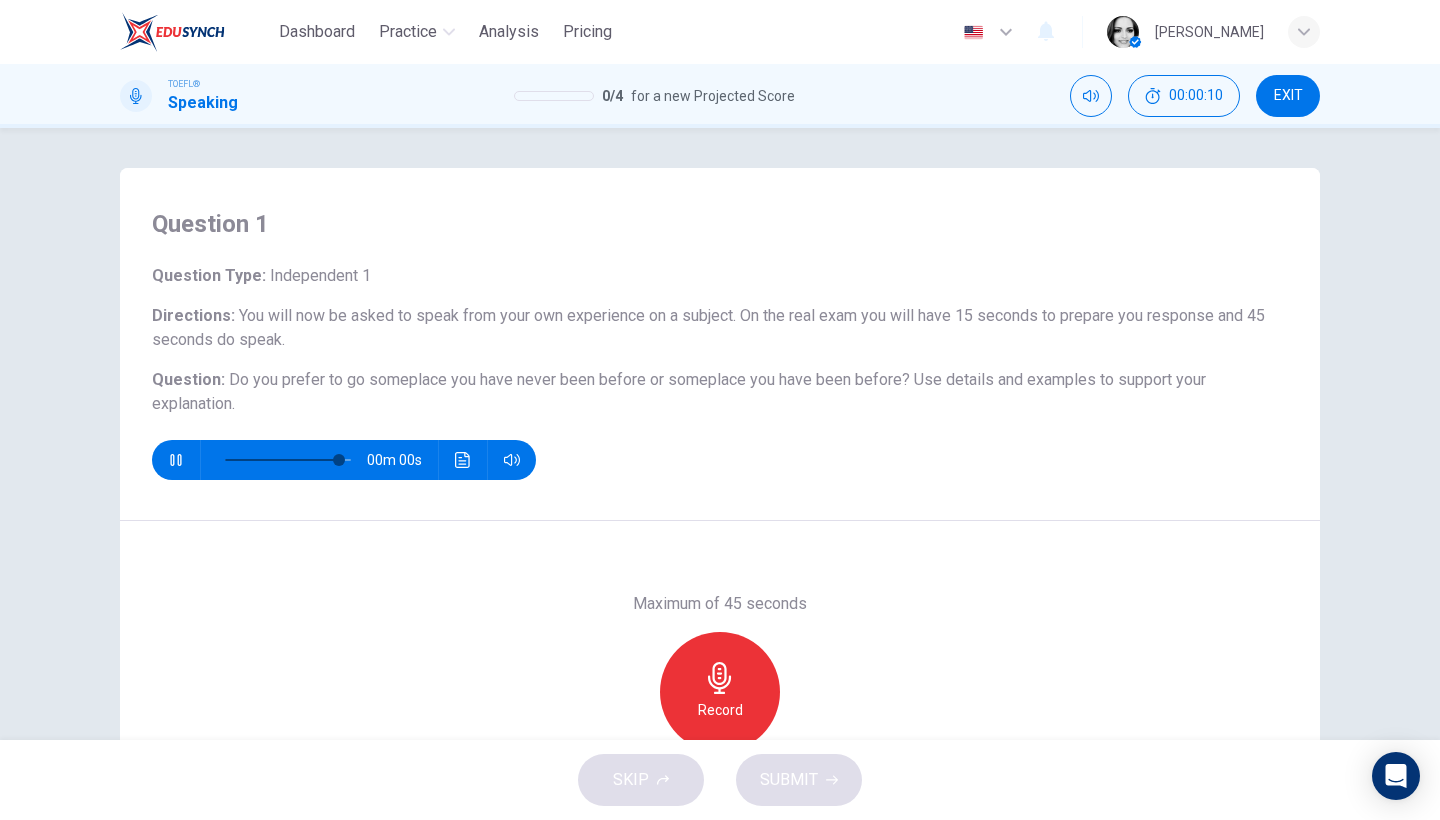 scroll, scrollTop: 136, scrollLeft: 0, axis: vertical 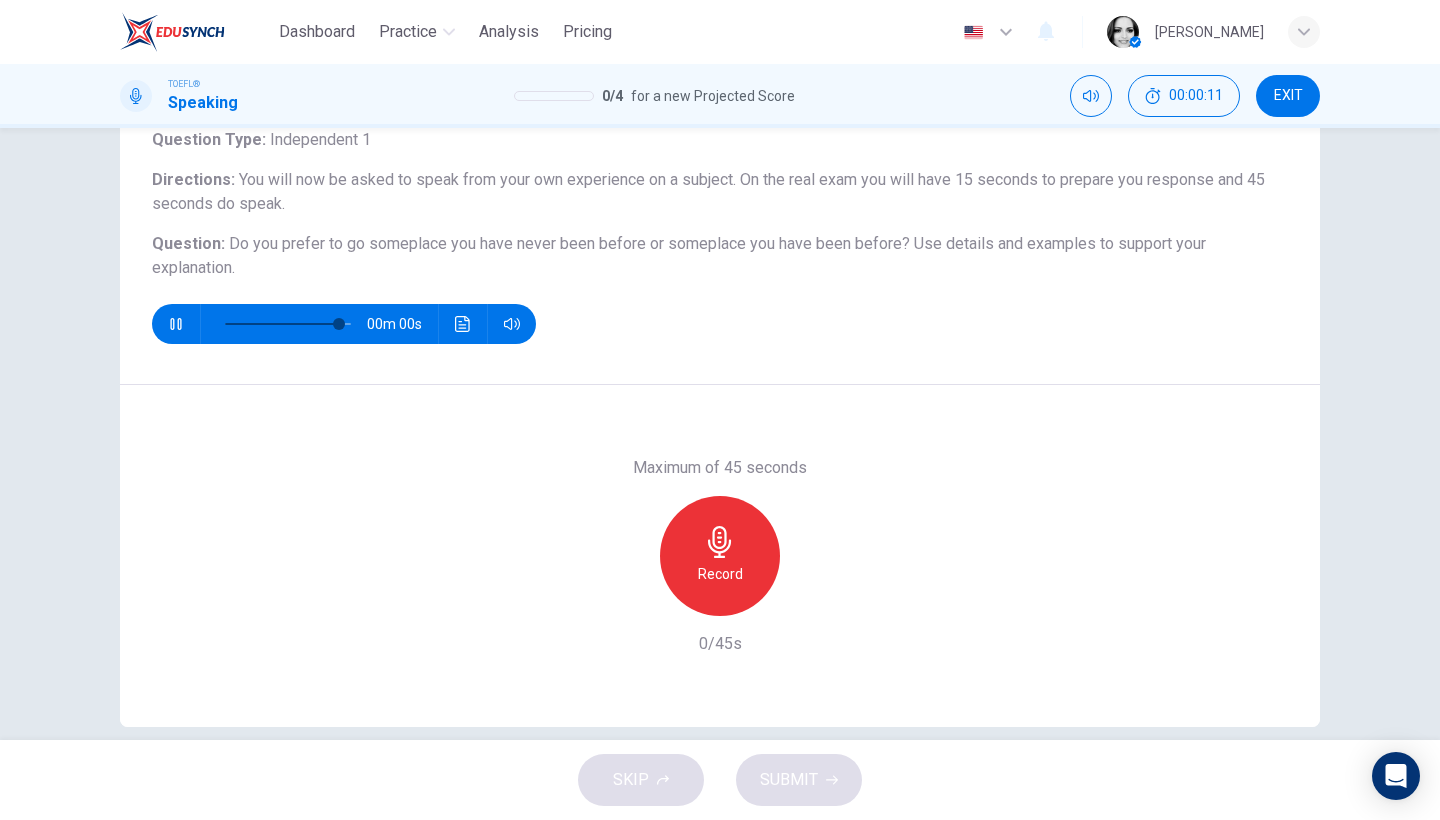 type on "0" 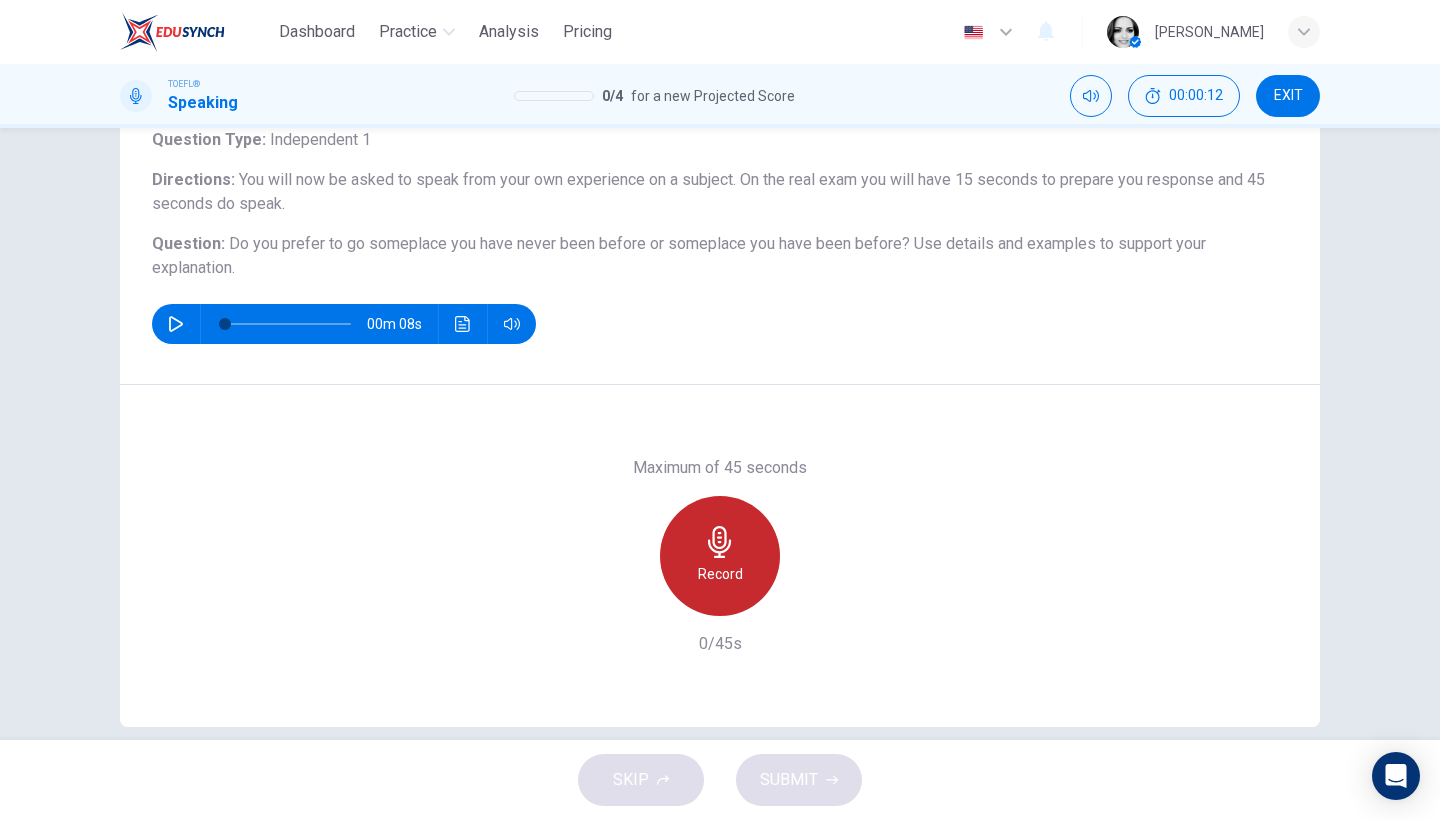 click on "Record" at bounding box center (720, 556) 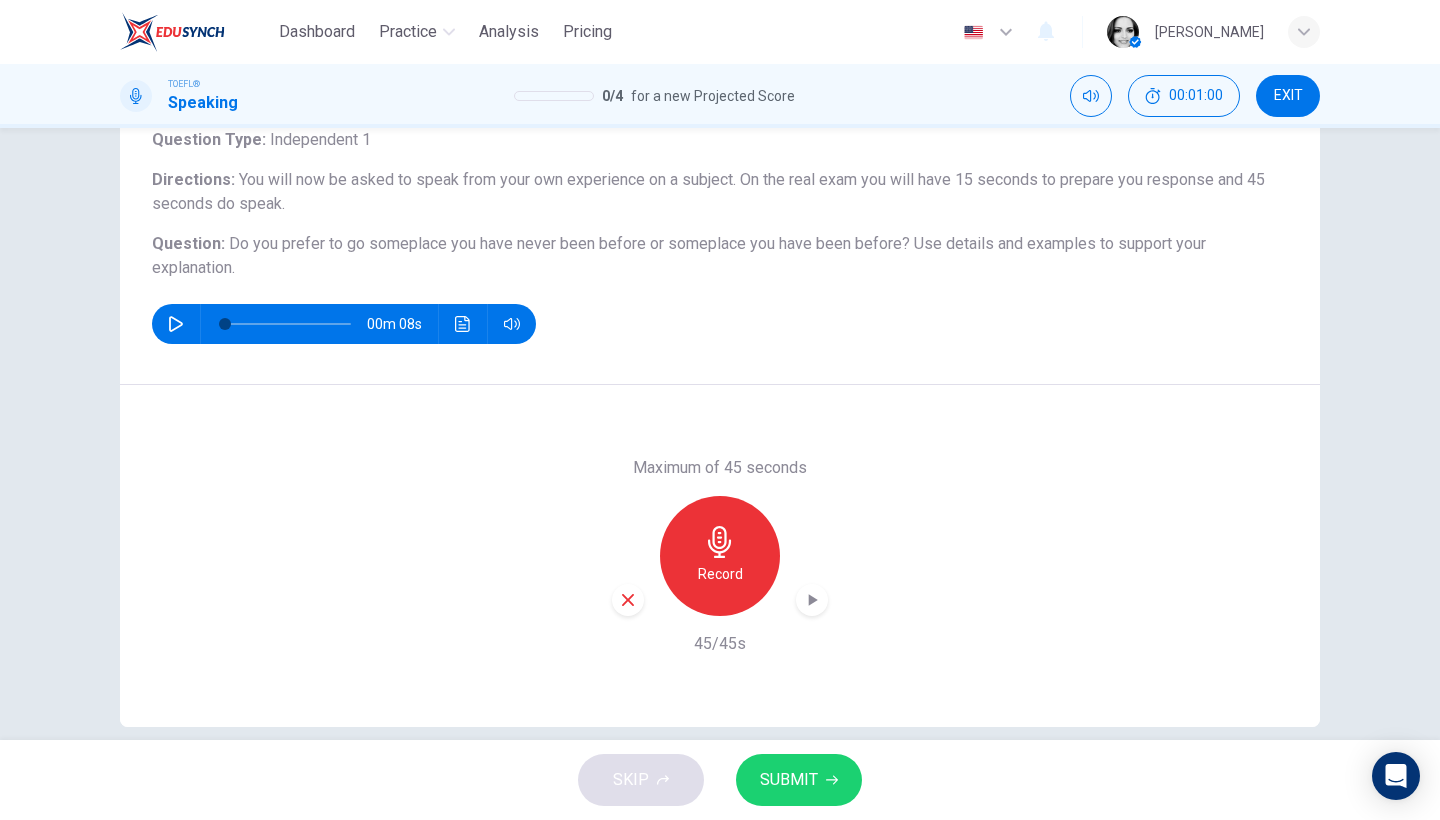 click on "SUBMIT" at bounding box center [789, 780] 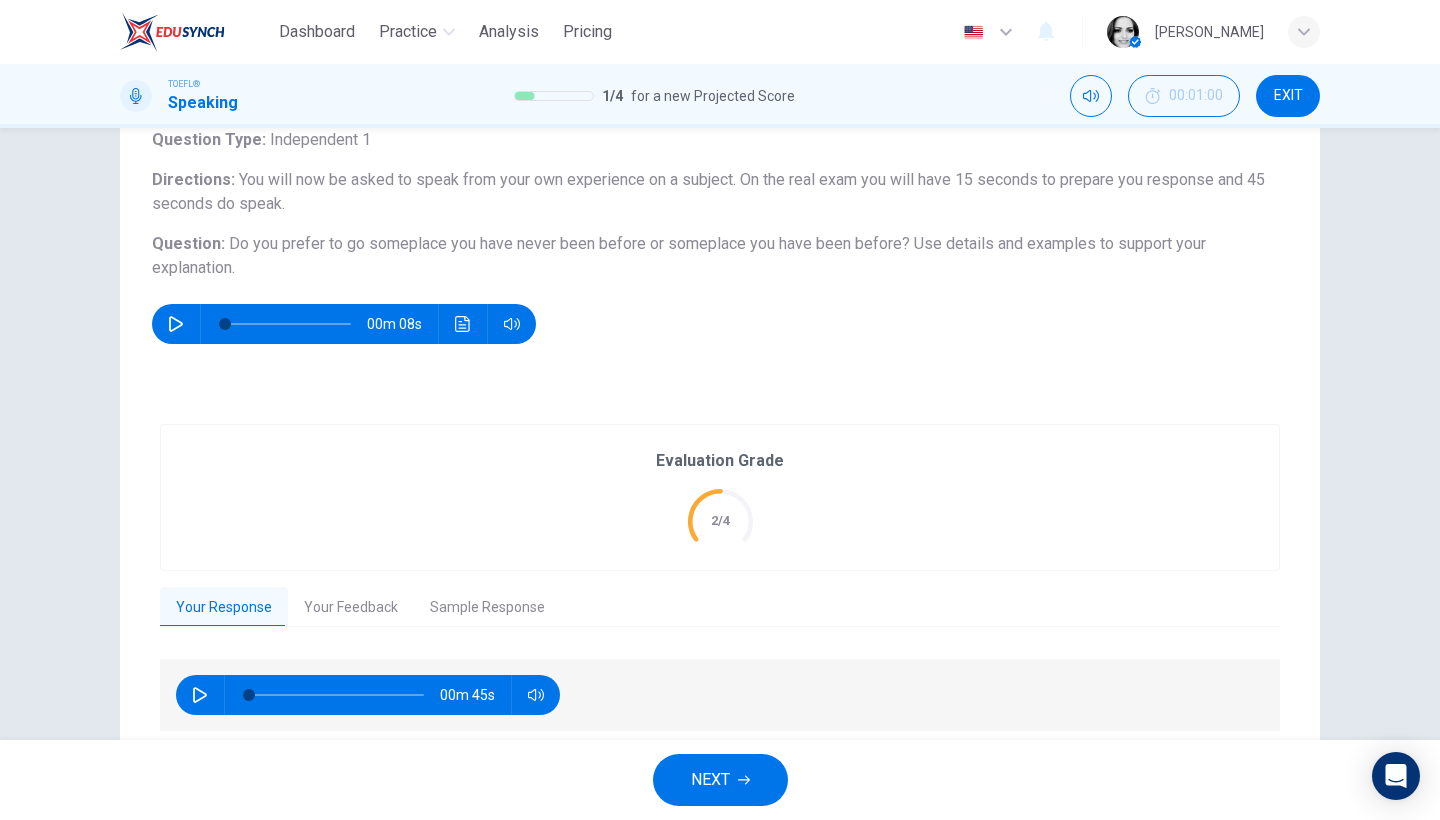 scroll, scrollTop: 209, scrollLeft: 0, axis: vertical 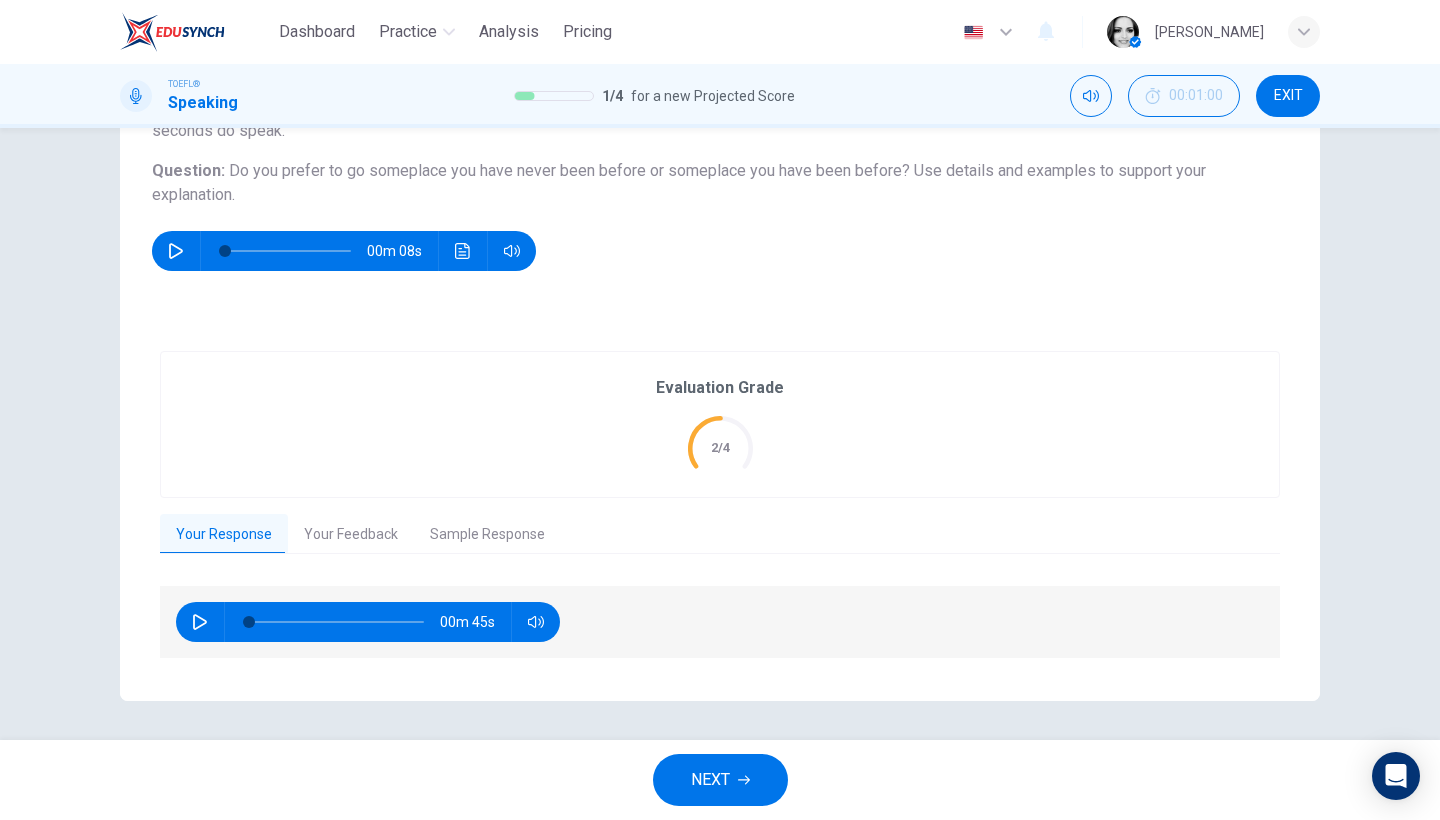 click on "Your Feedback" at bounding box center [351, 535] 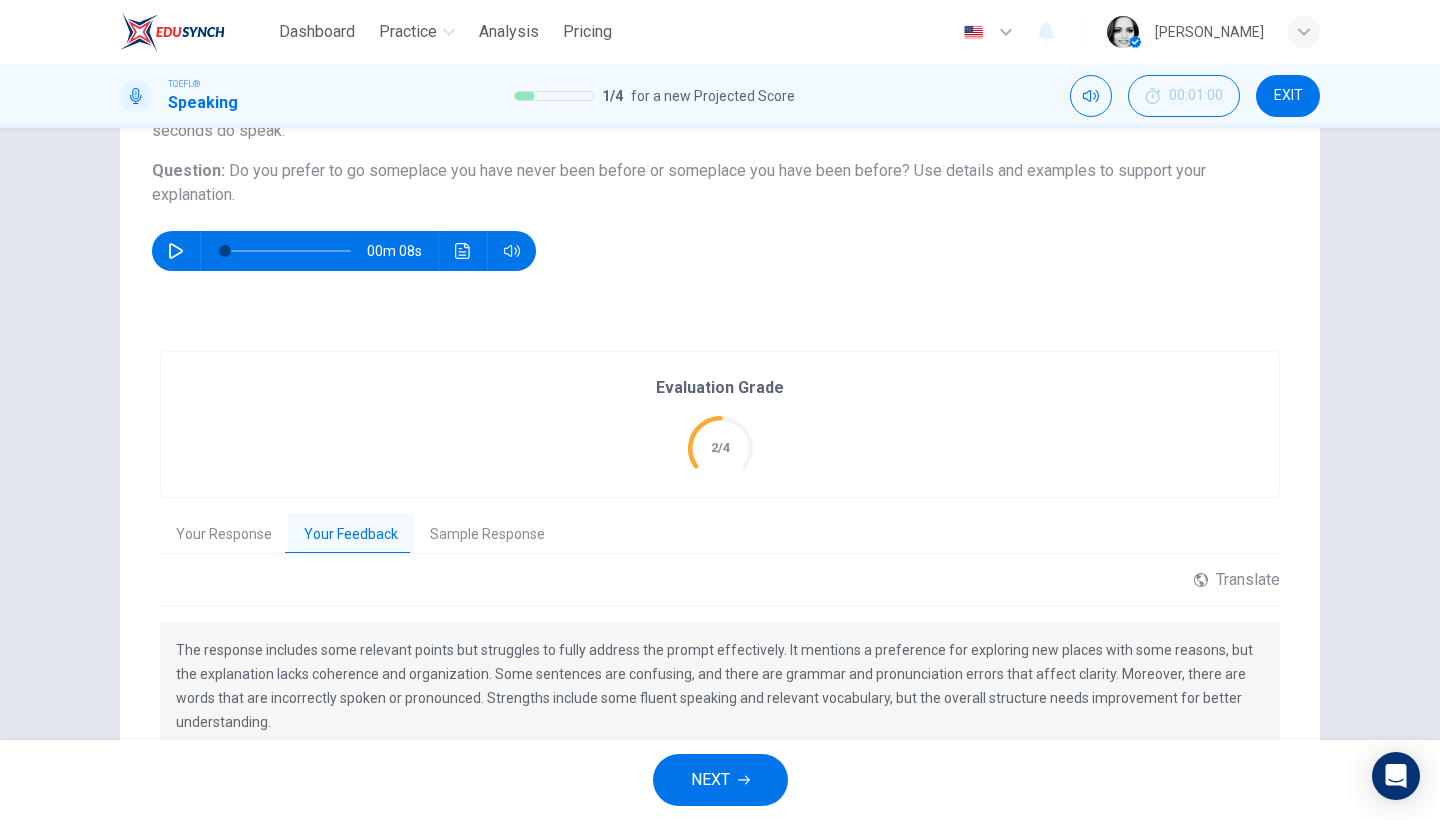 scroll, scrollTop: 330, scrollLeft: 0, axis: vertical 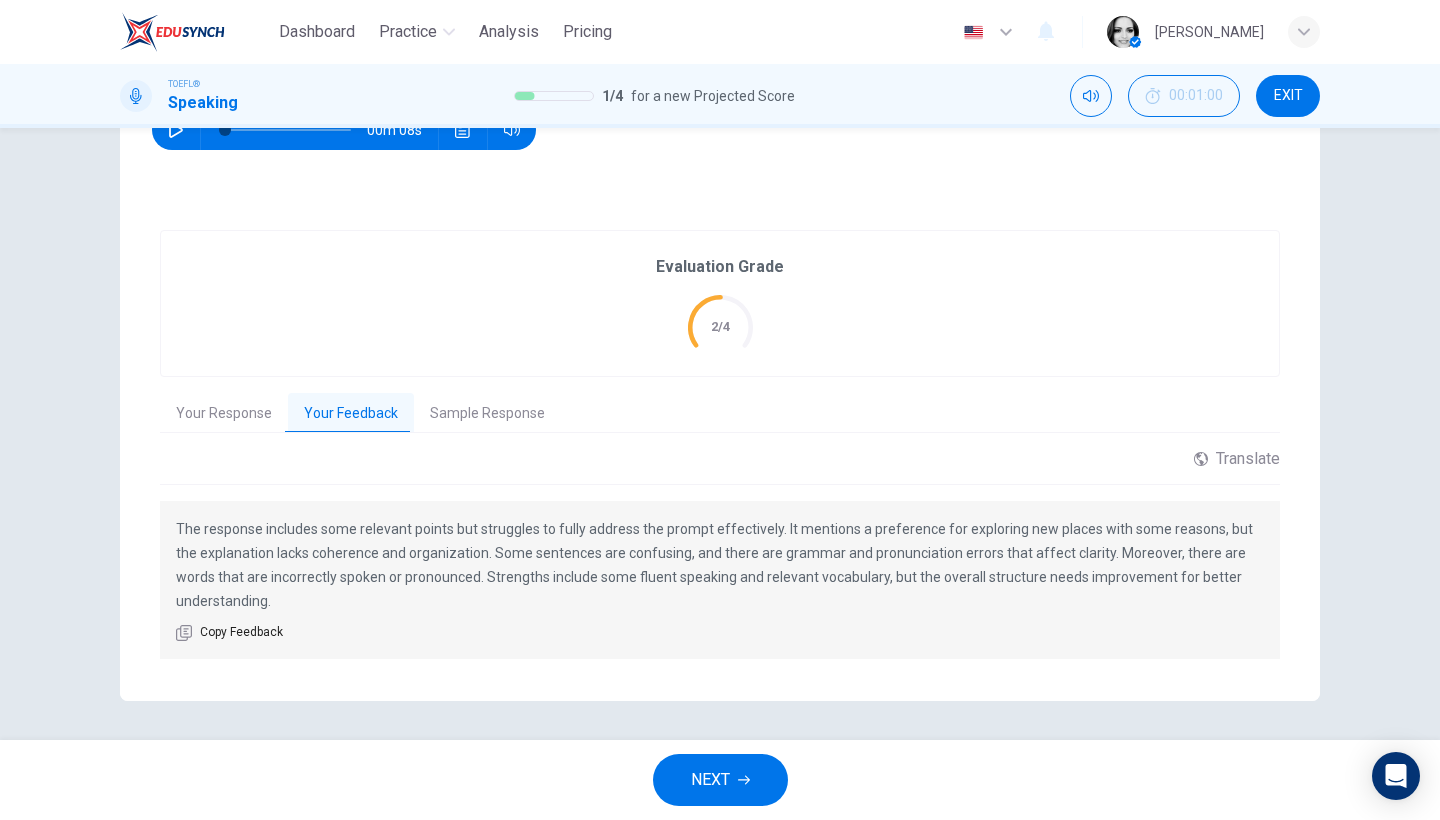 click on "Sample Response" at bounding box center [487, 414] 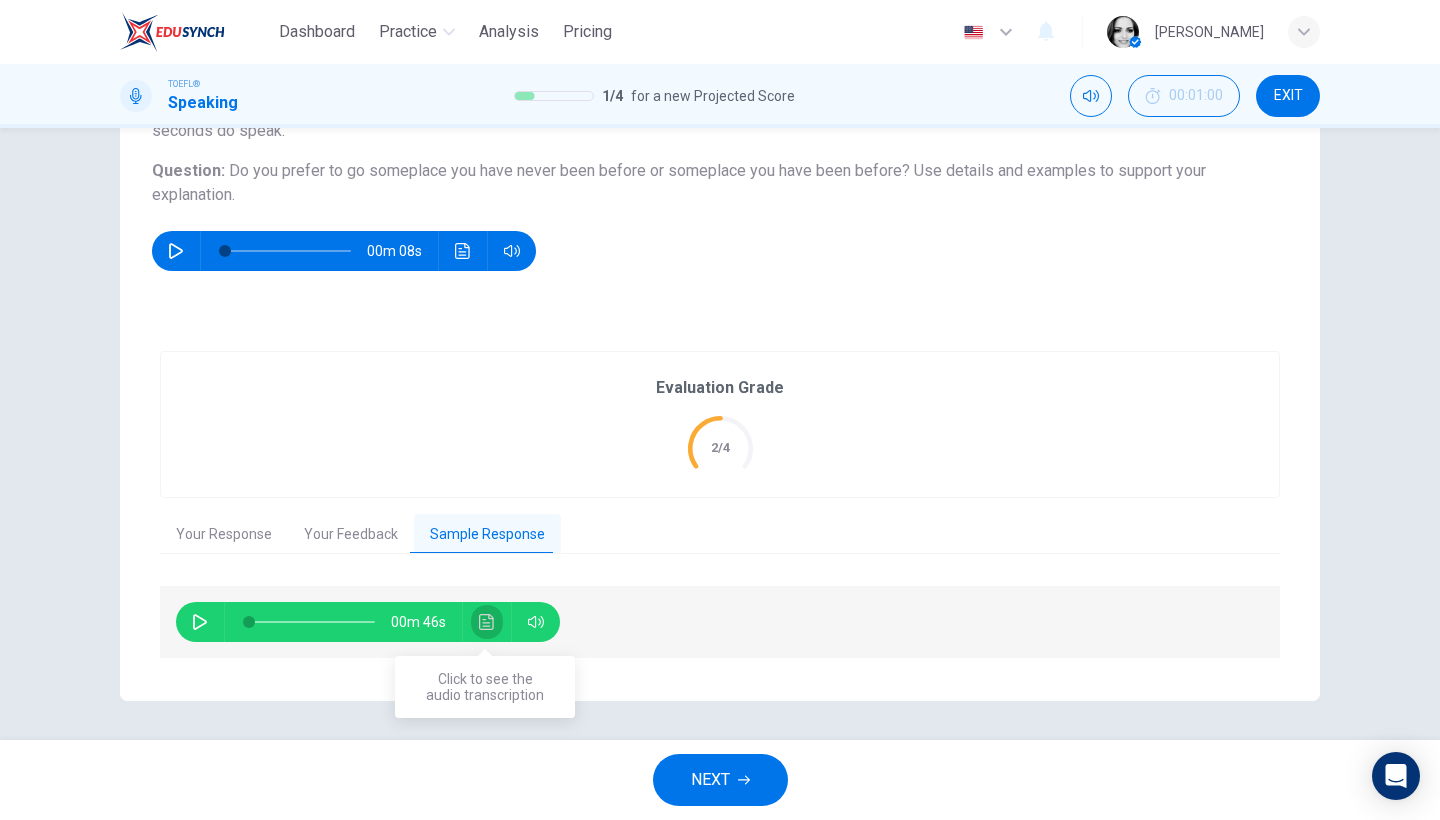 click 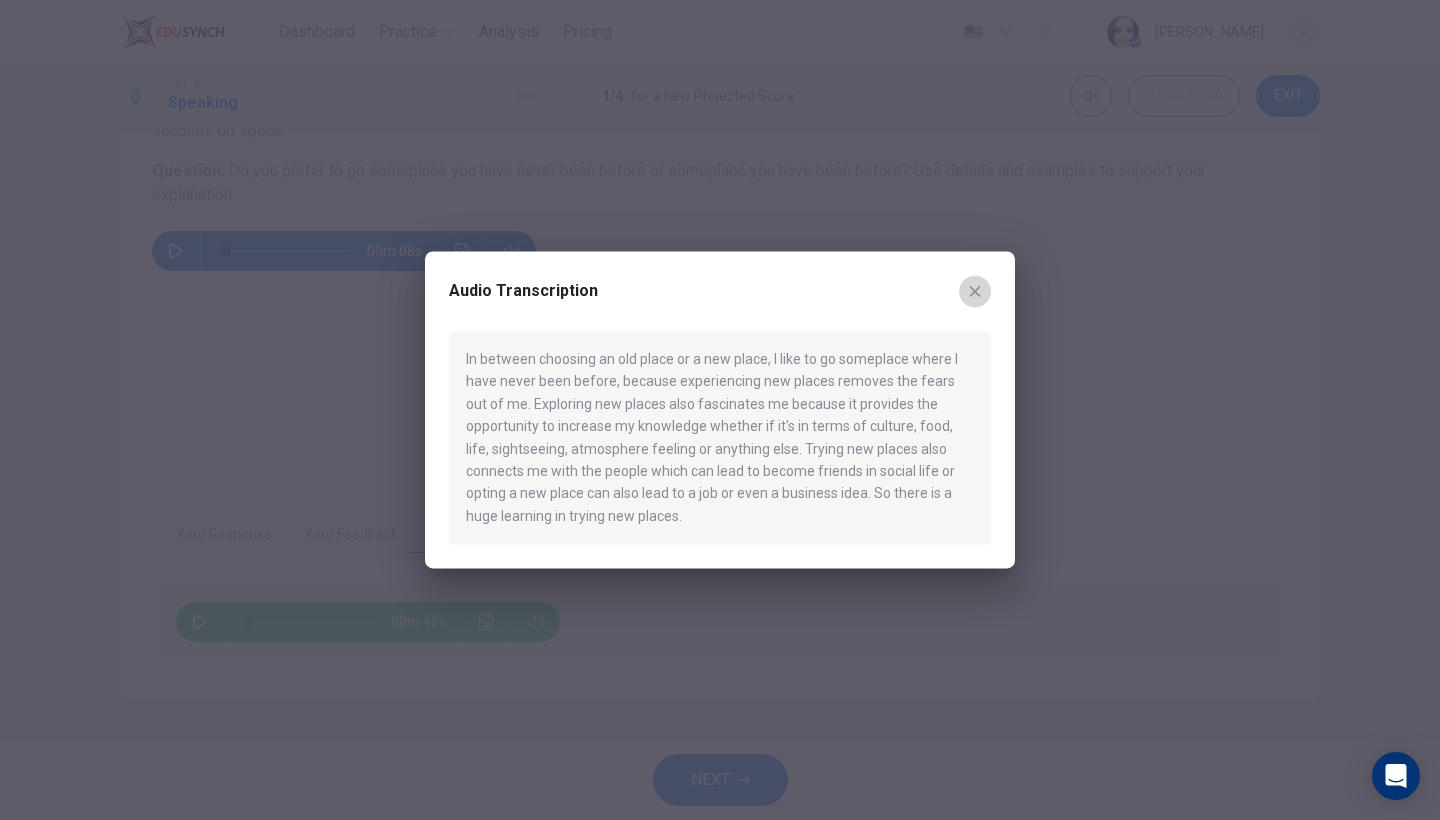 click at bounding box center [975, 291] 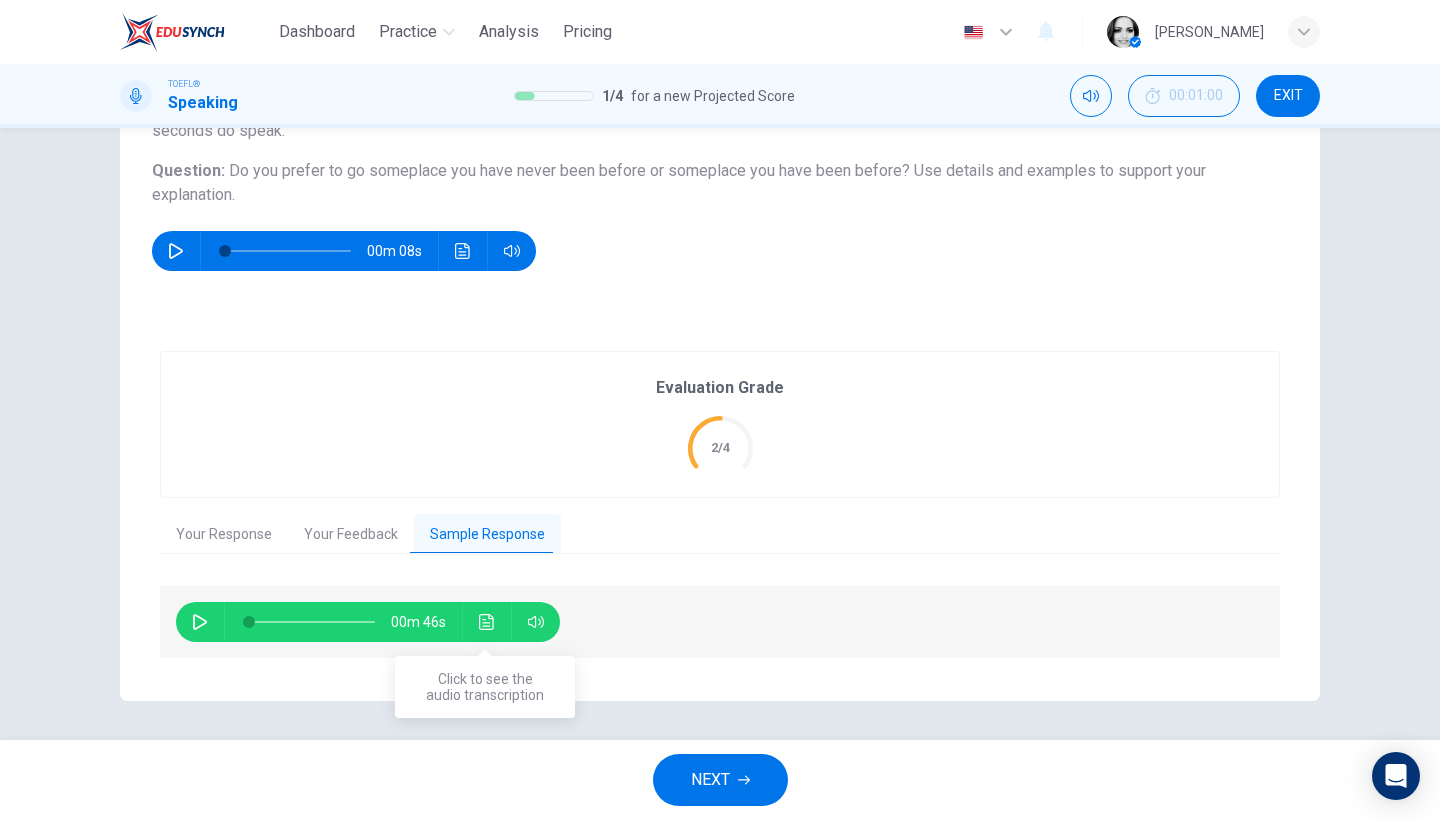 click 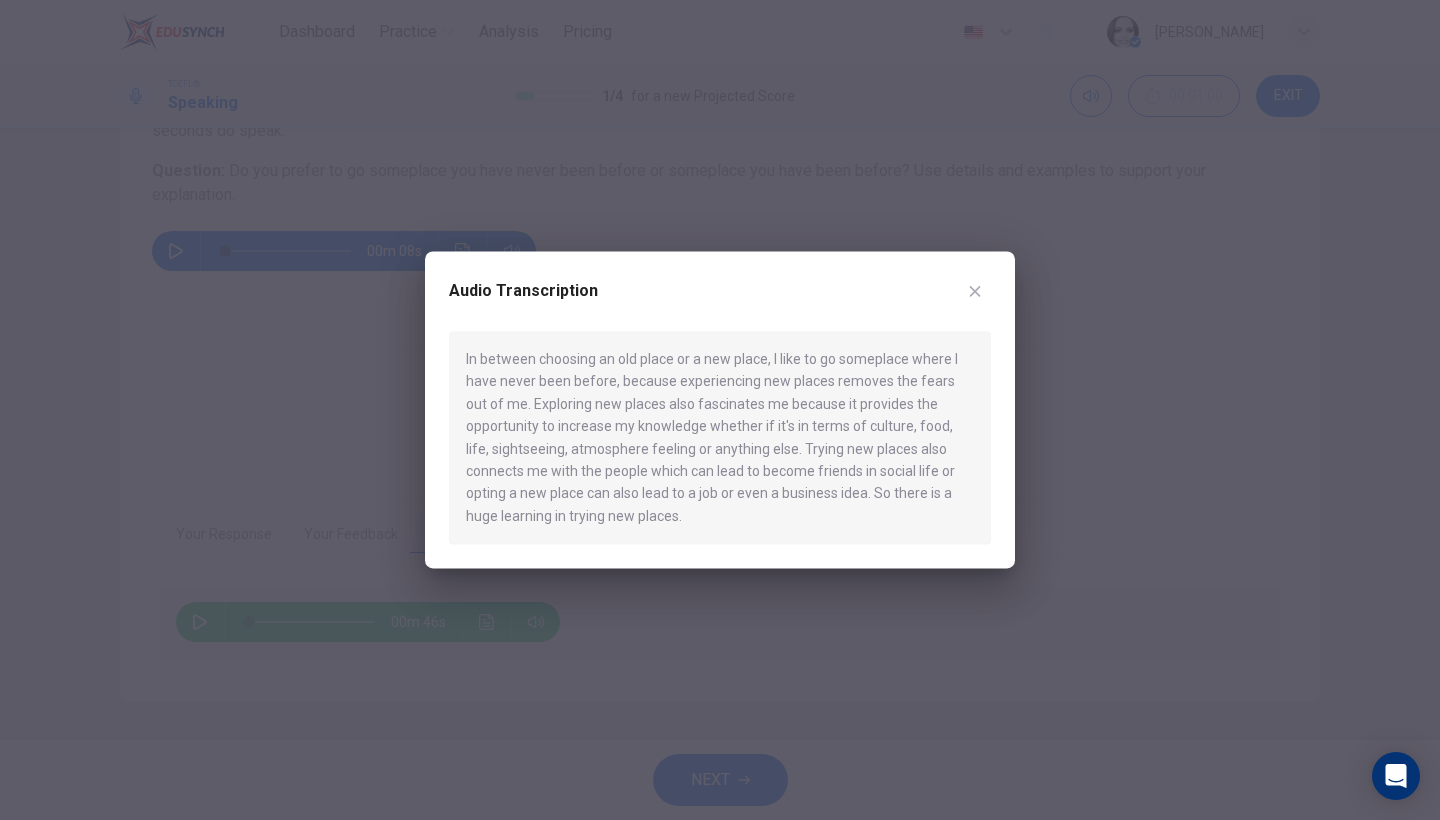 click at bounding box center (975, 291) 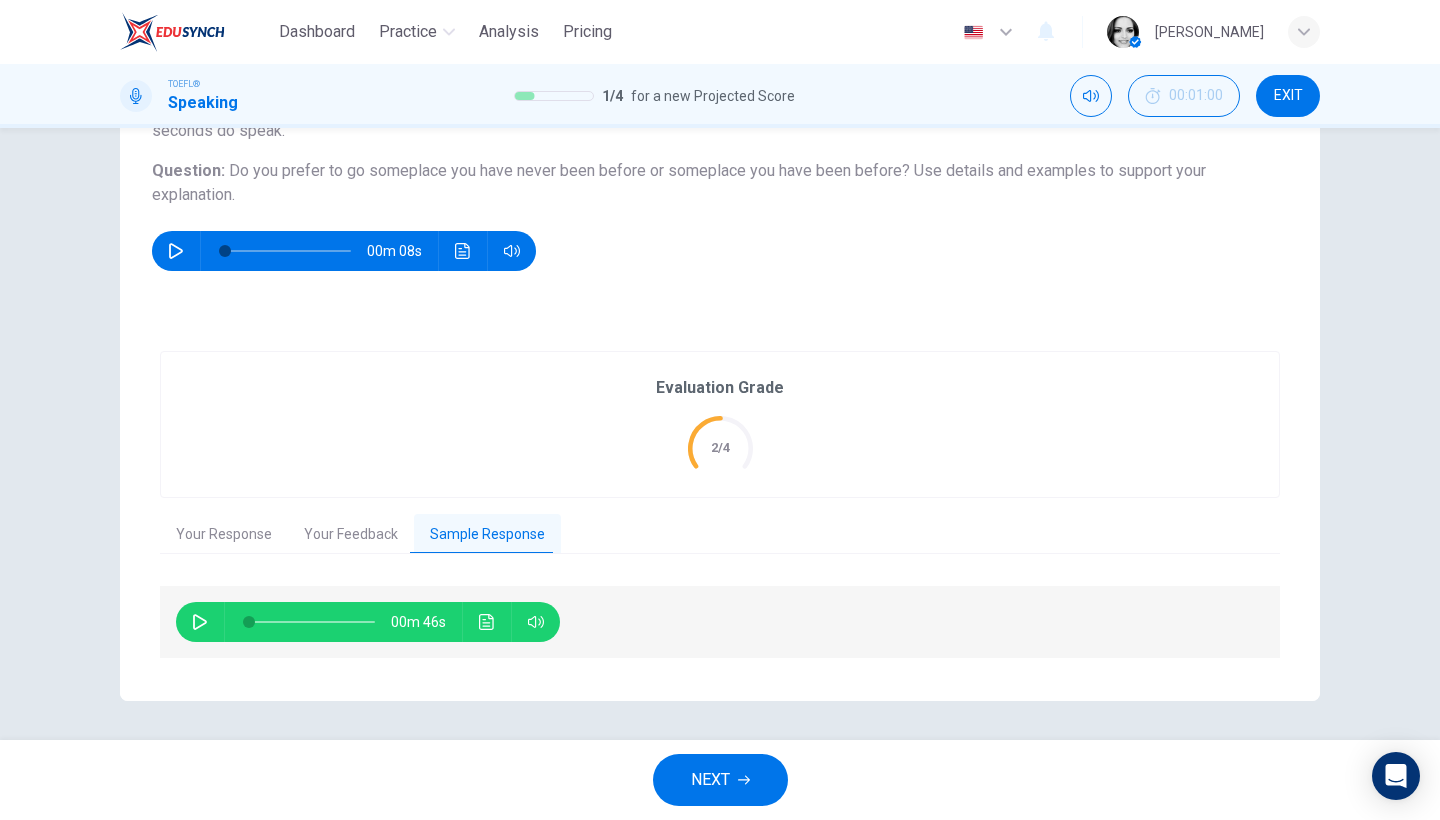 click on "Your Feedback" at bounding box center [351, 535] 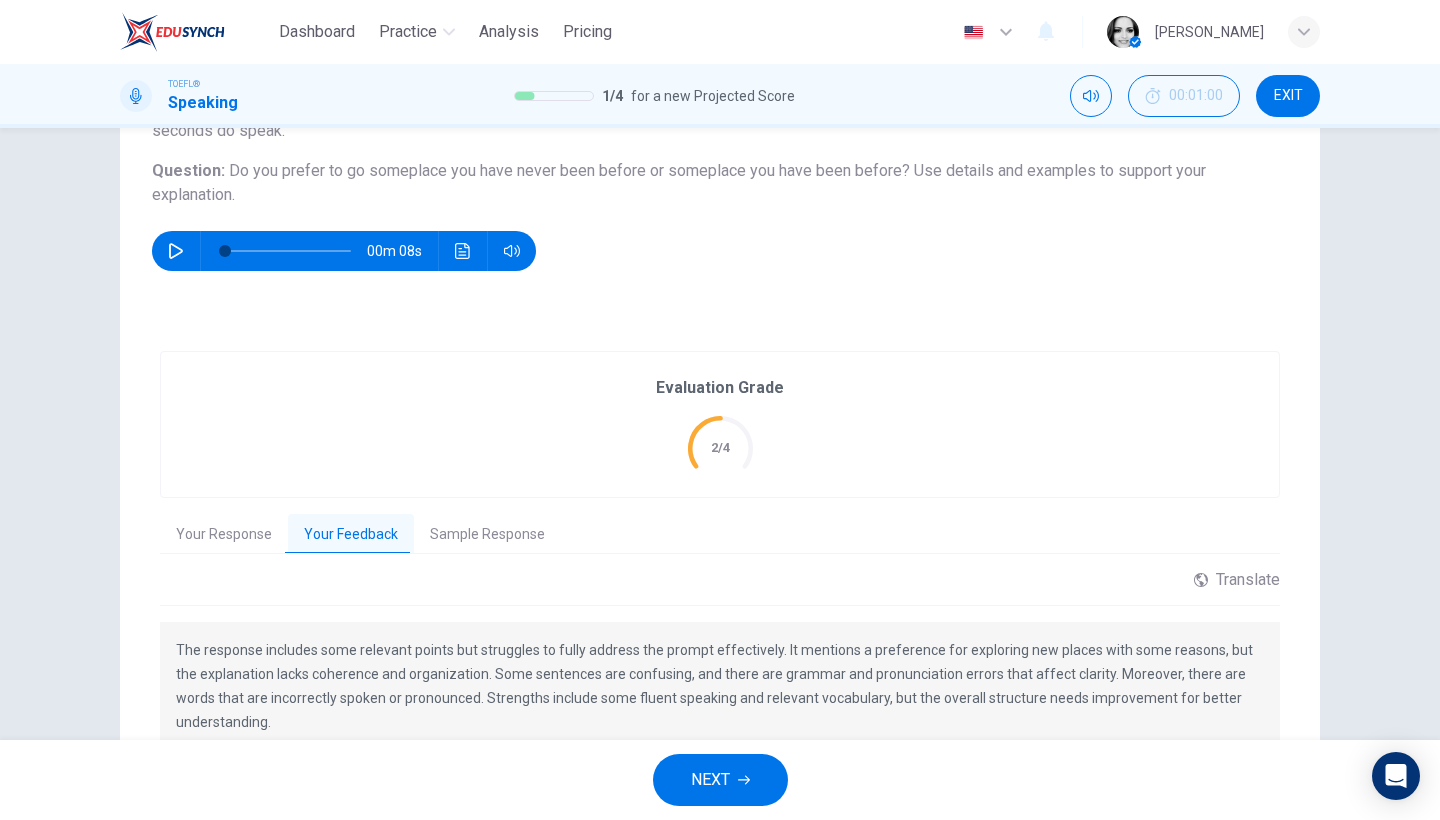 click on "Your Response" at bounding box center (224, 535) 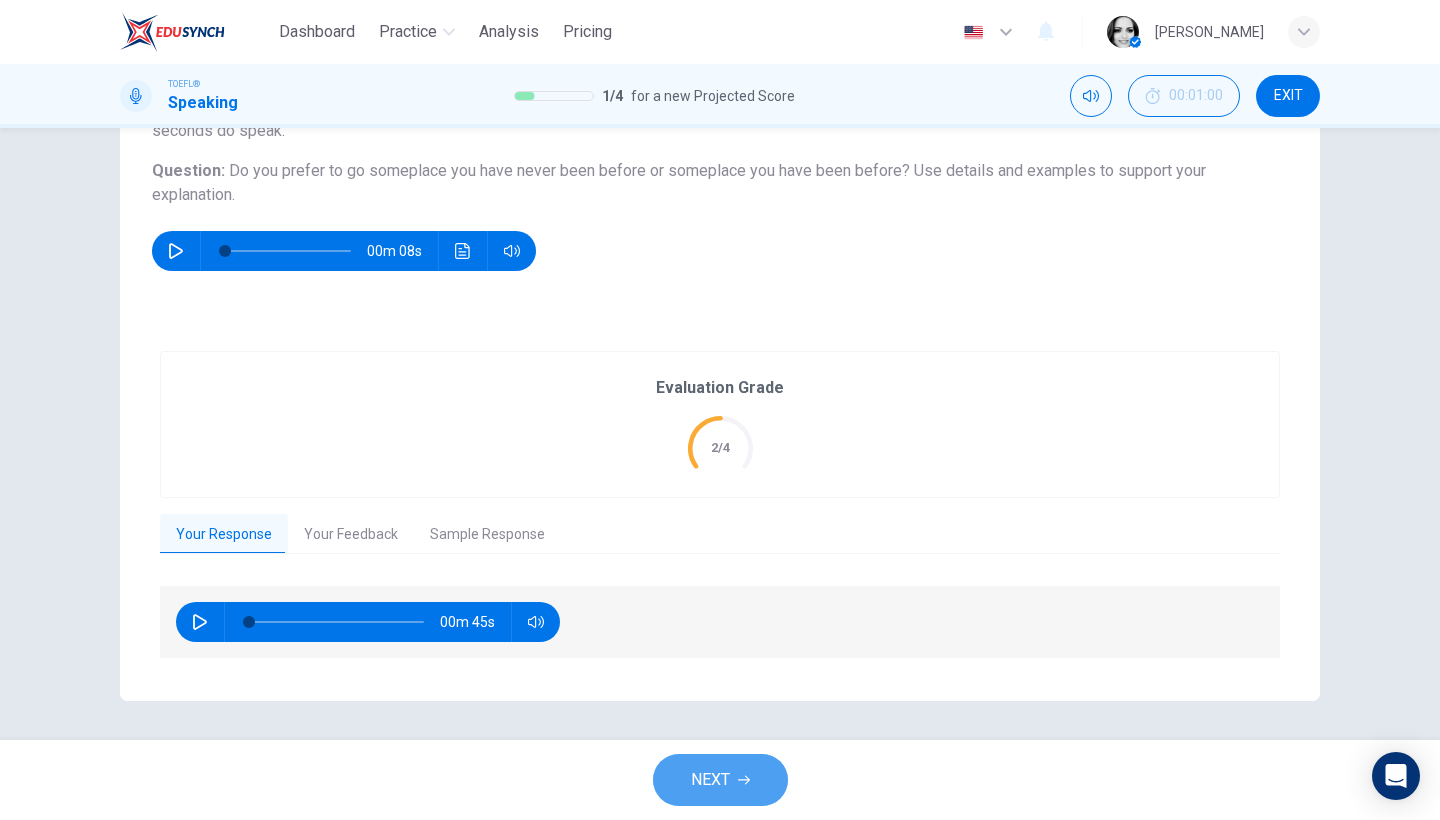 click on "NEXT" at bounding box center (720, 780) 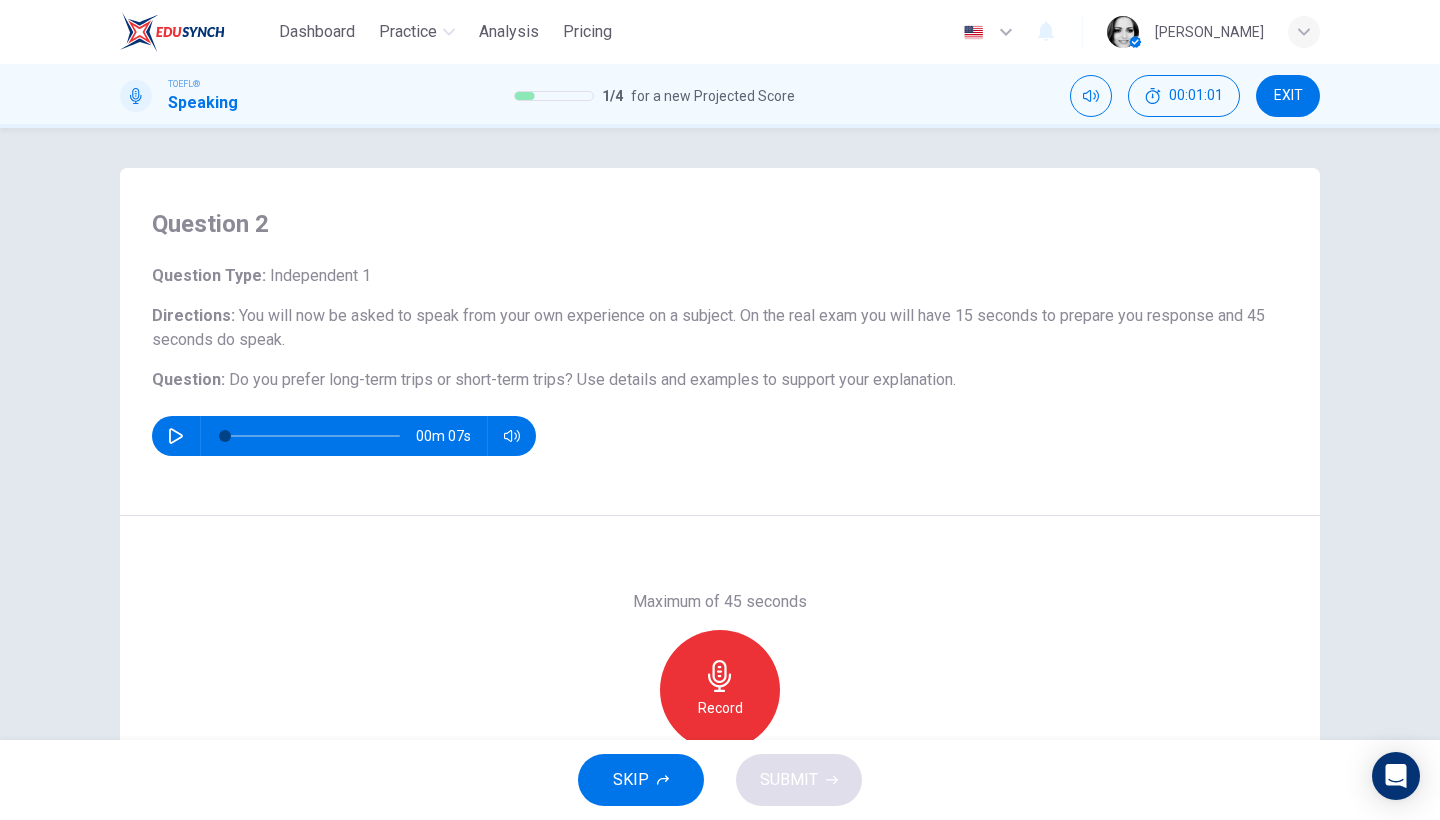 scroll, scrollTop: 163, scrollLeft: 0, axis: vertical 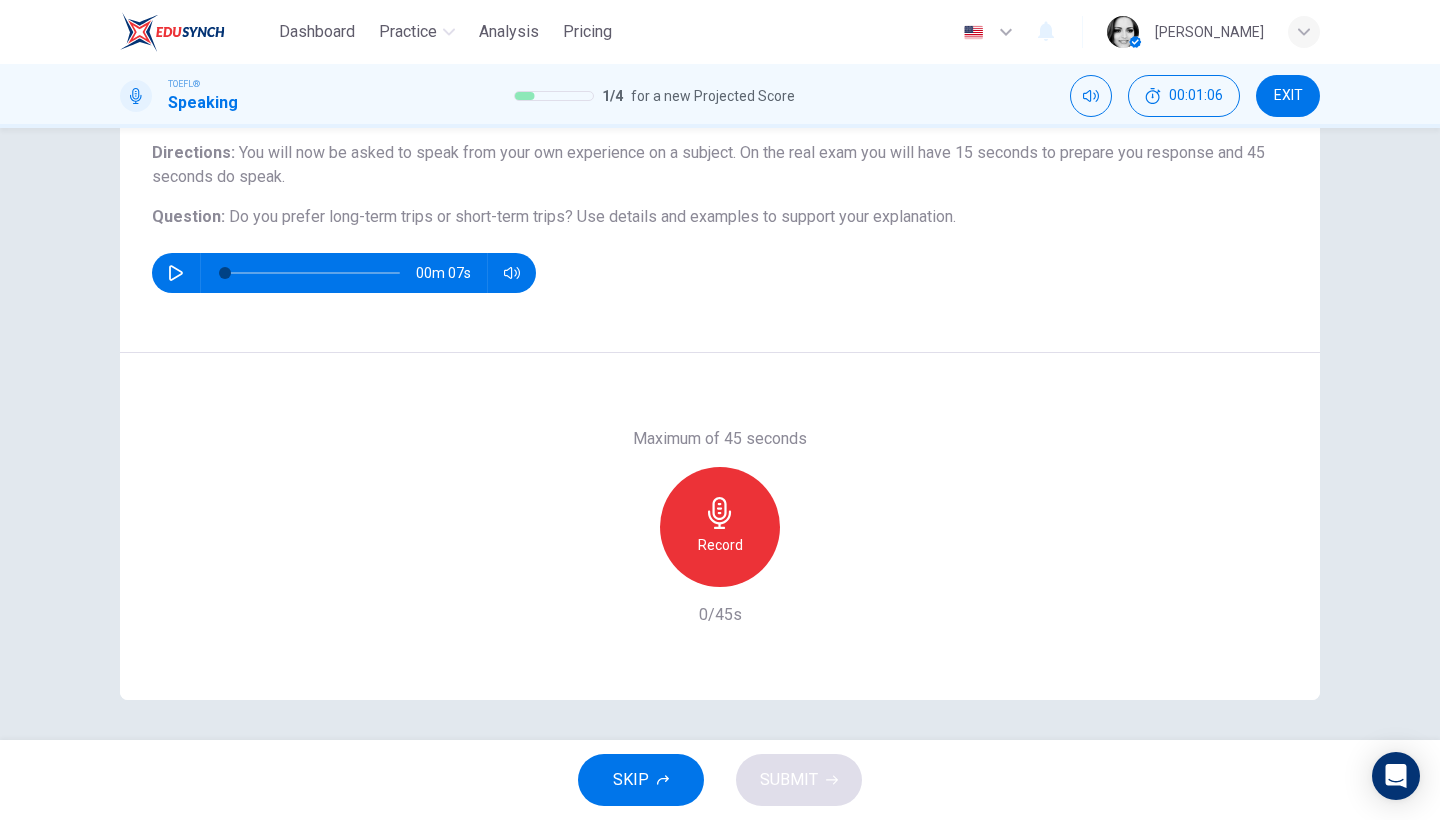 click 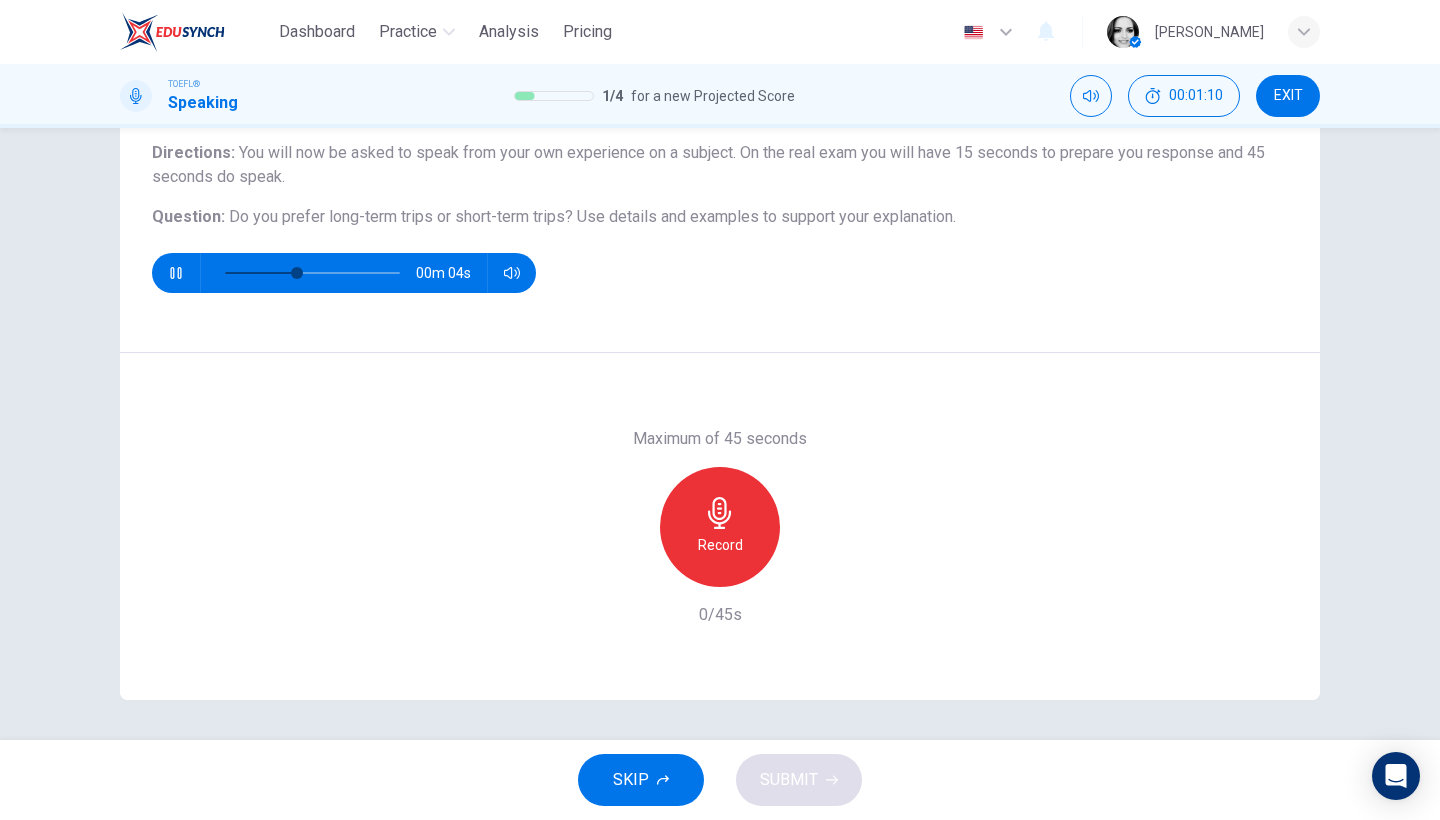click 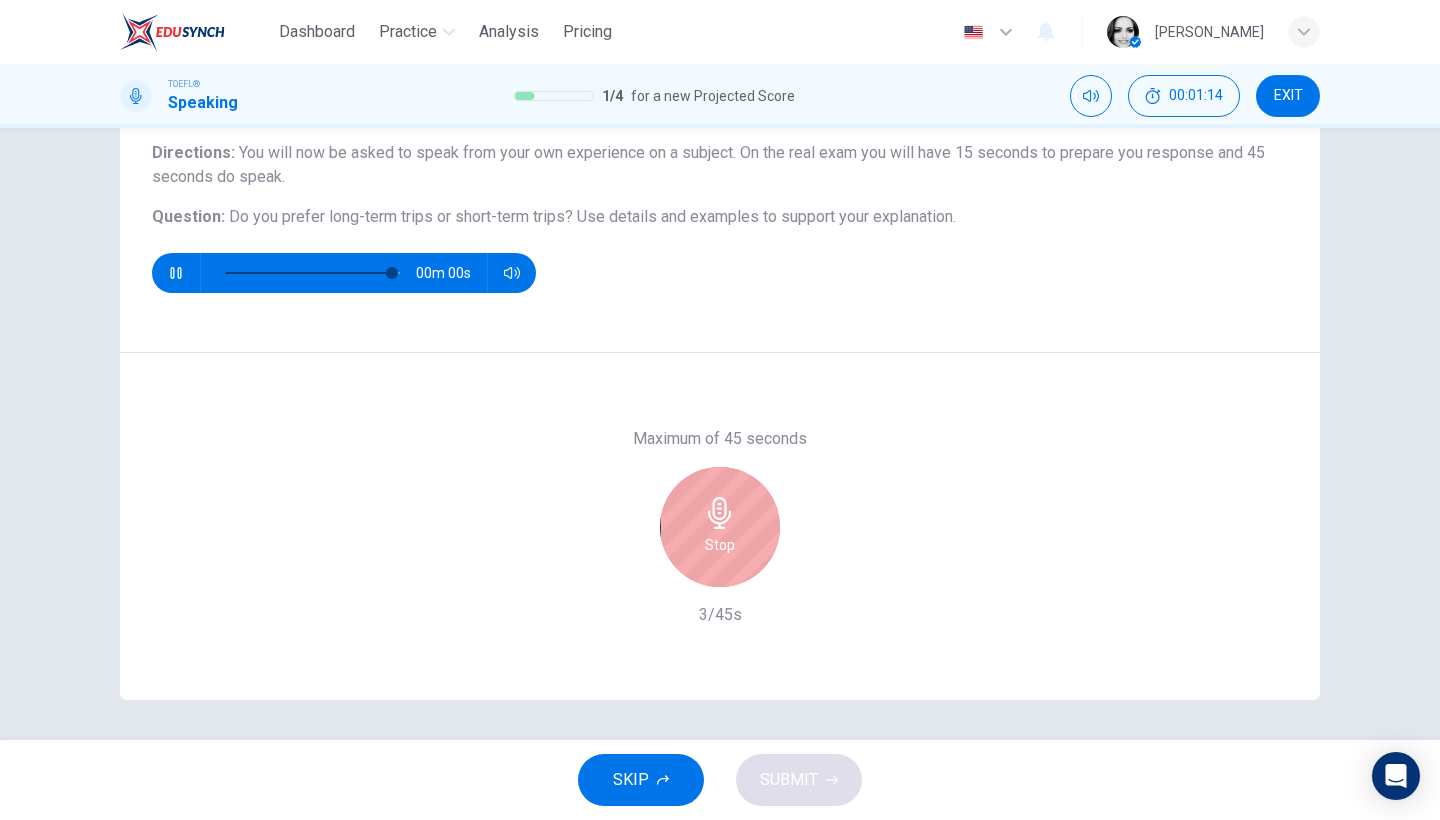 type on "0" 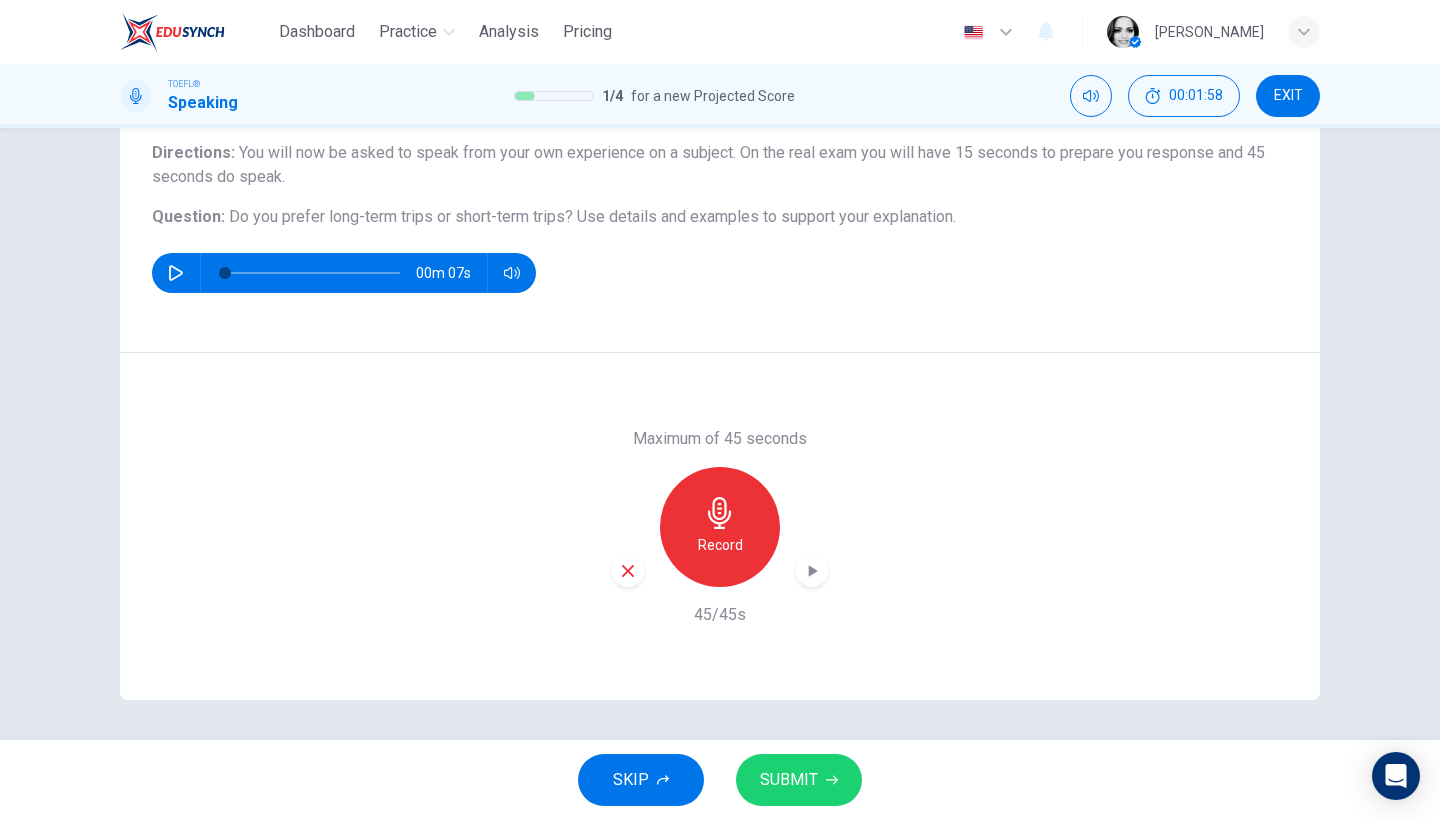 click on "SUBMIT" at bounding box center [789, 780] 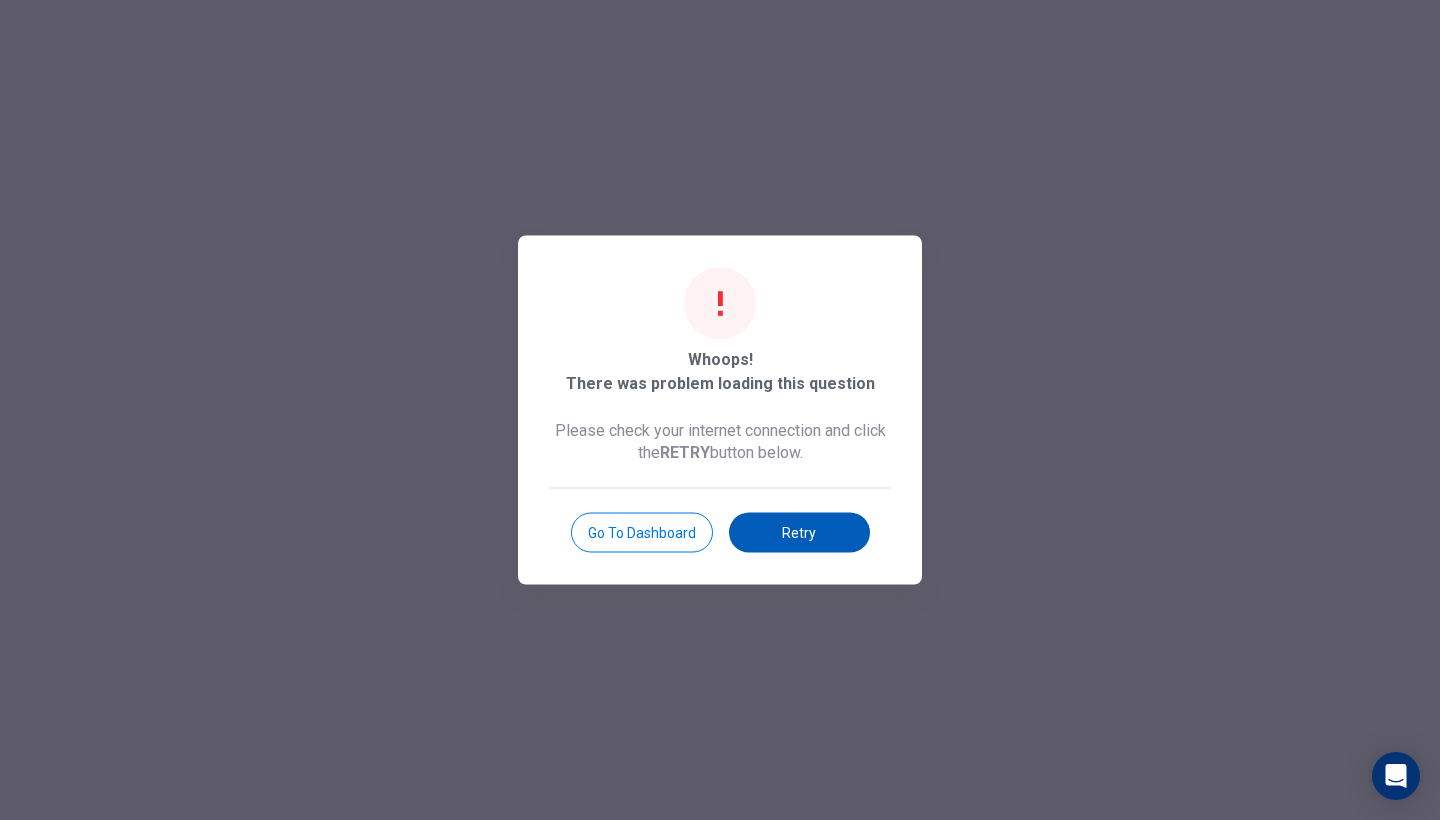 click on "Retry" at bounding box center [799, 533] 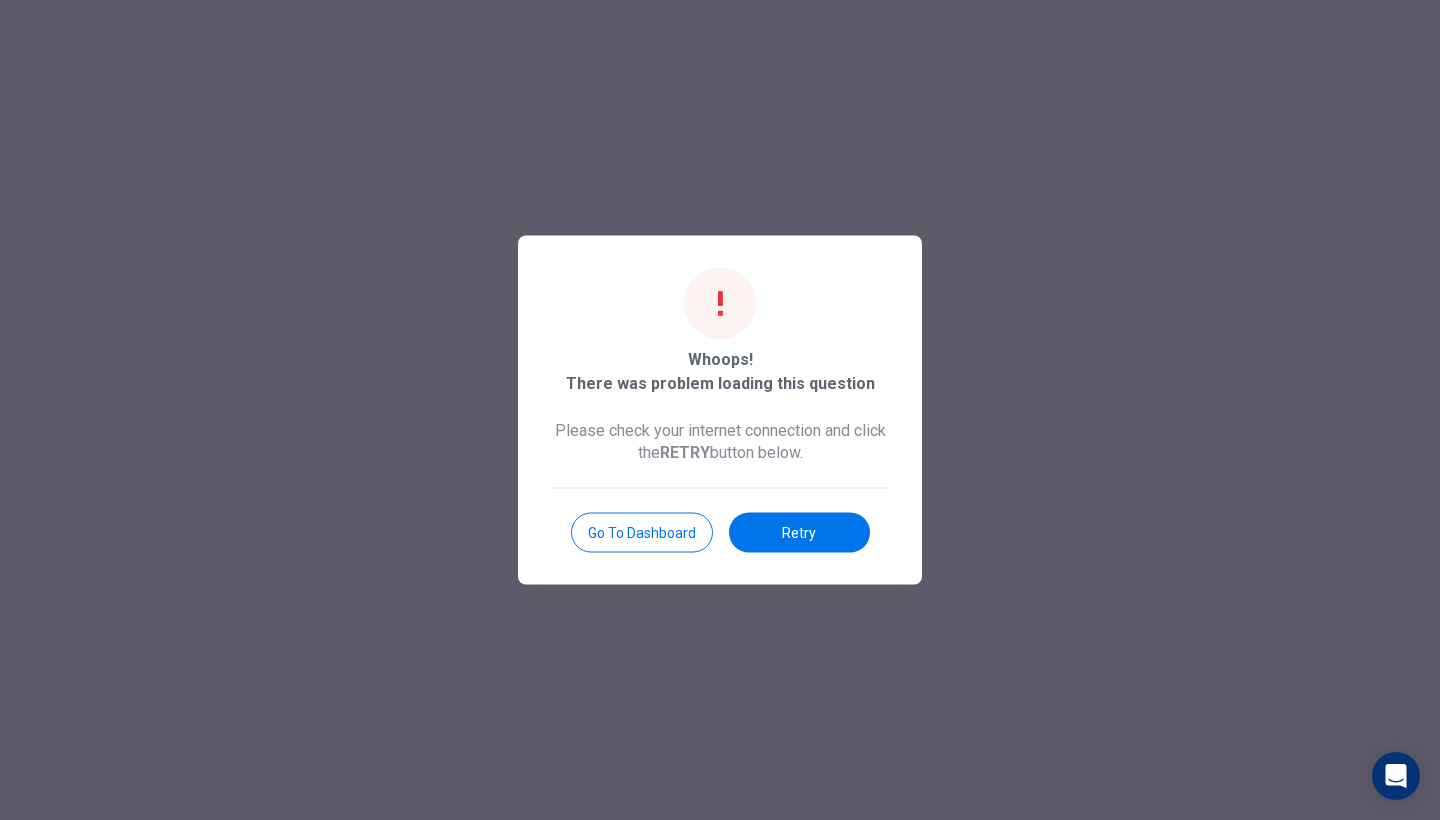 click on "Go to Dashboard" at bounding box center [642, 533] 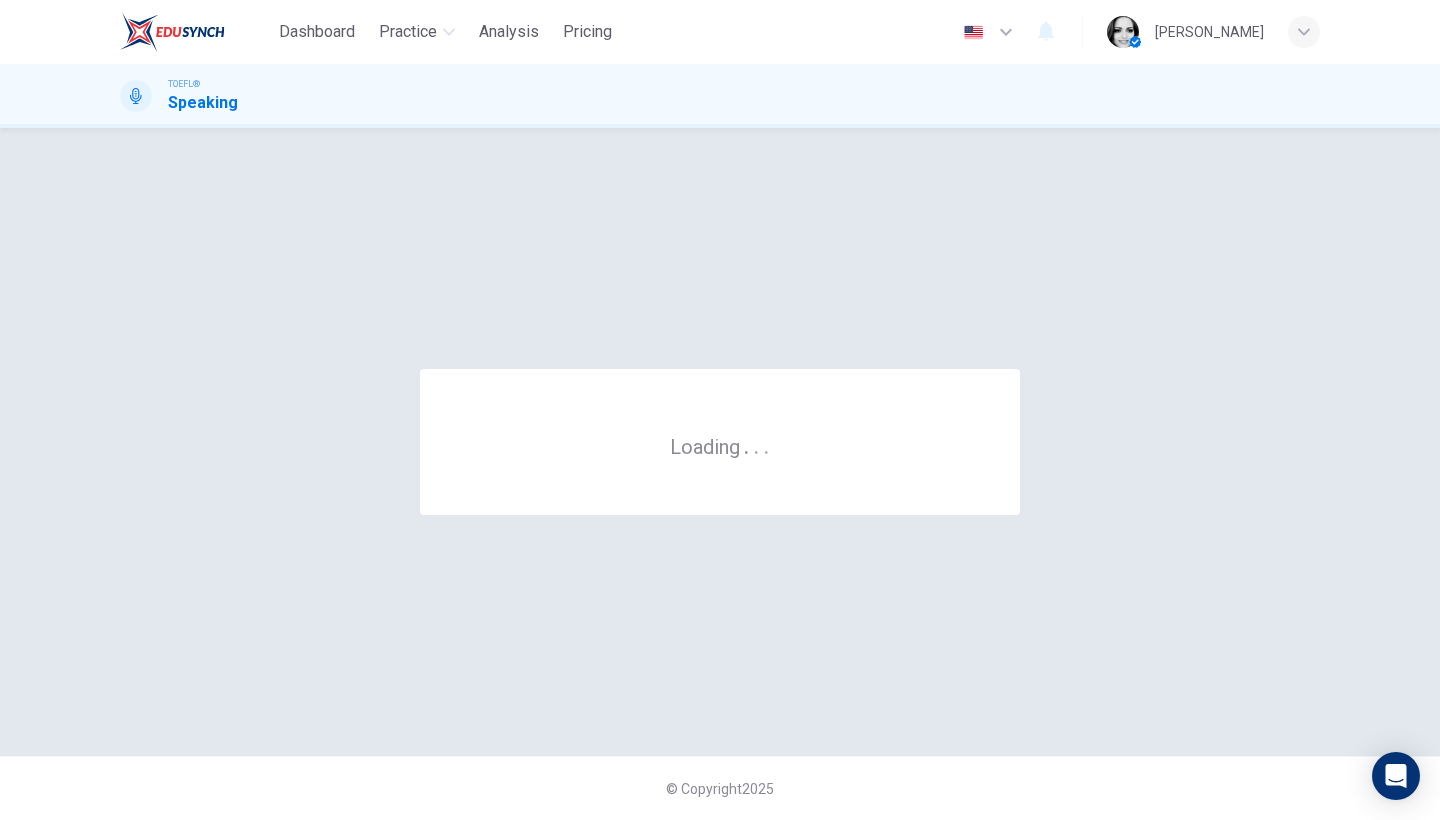 scroll, scrollTop: 0, scrollLeft: 0, axis: both 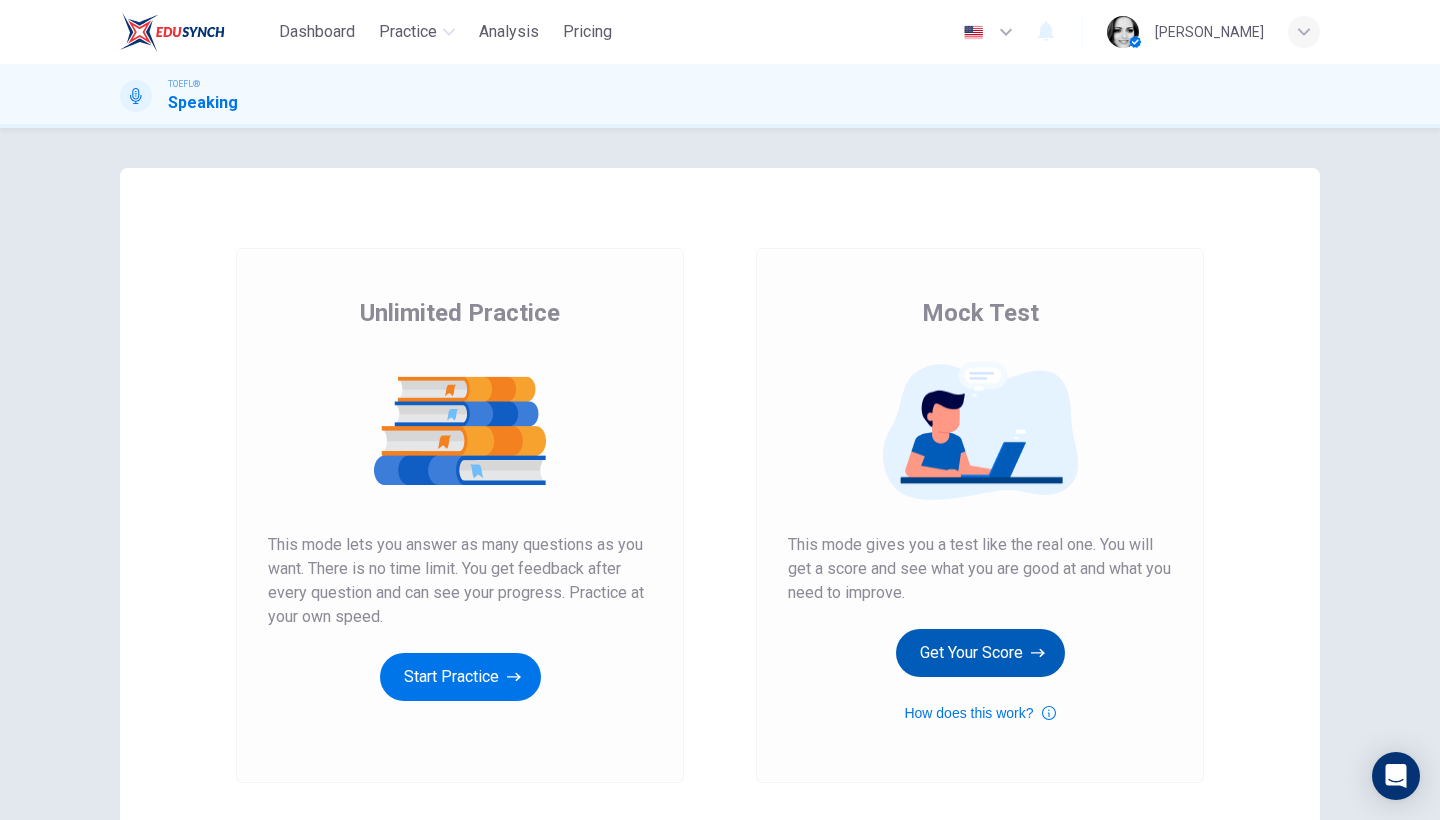 click on "Get Your Score" at bounding box center (980, 653) 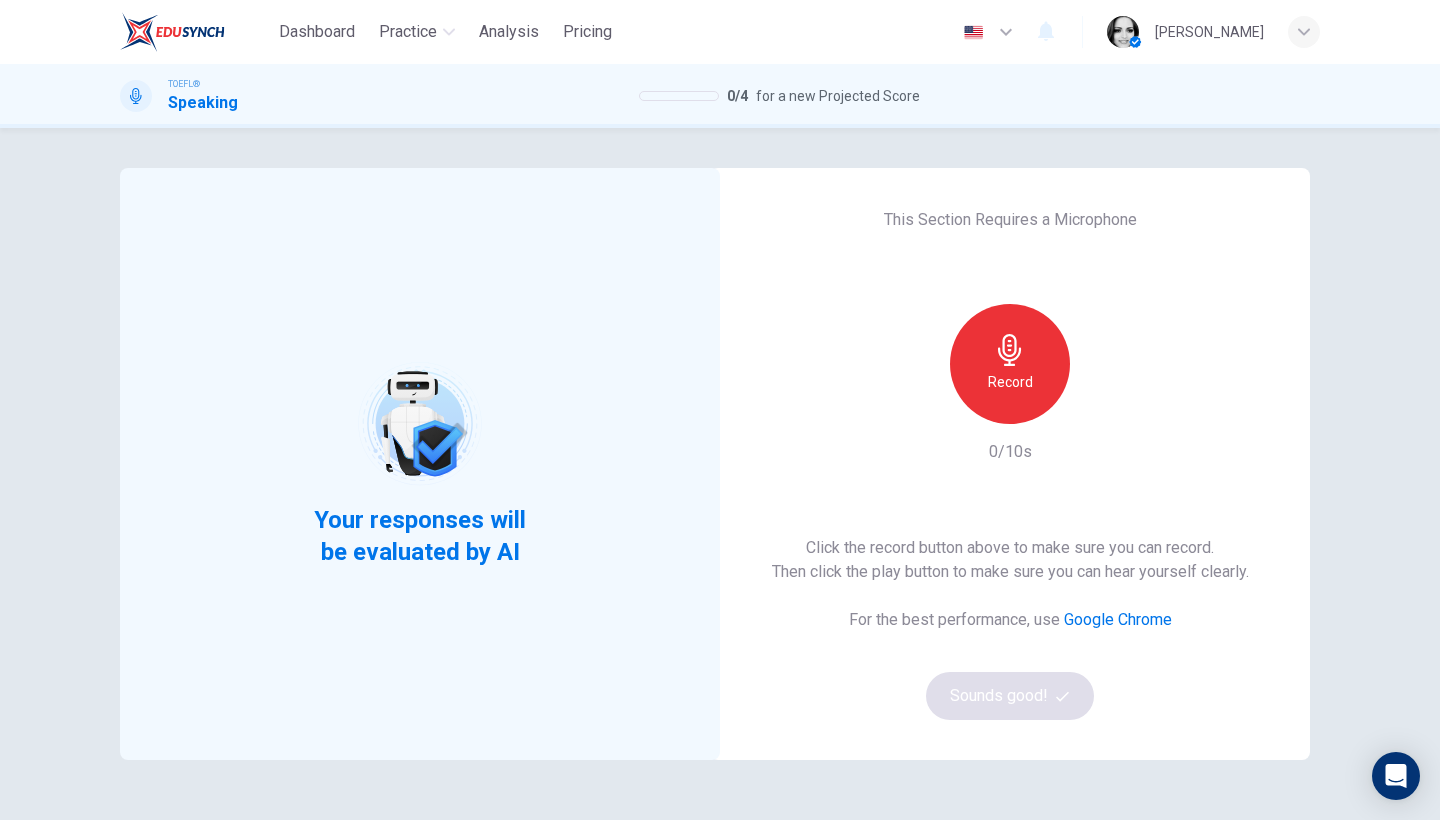 click on "Click the record button above to make sure you can record.     Then click the play button to make sure you can hear yourself clearly. For the best performance, use   Google Chrome Sounds good!" at bounding box center (1010, 628) 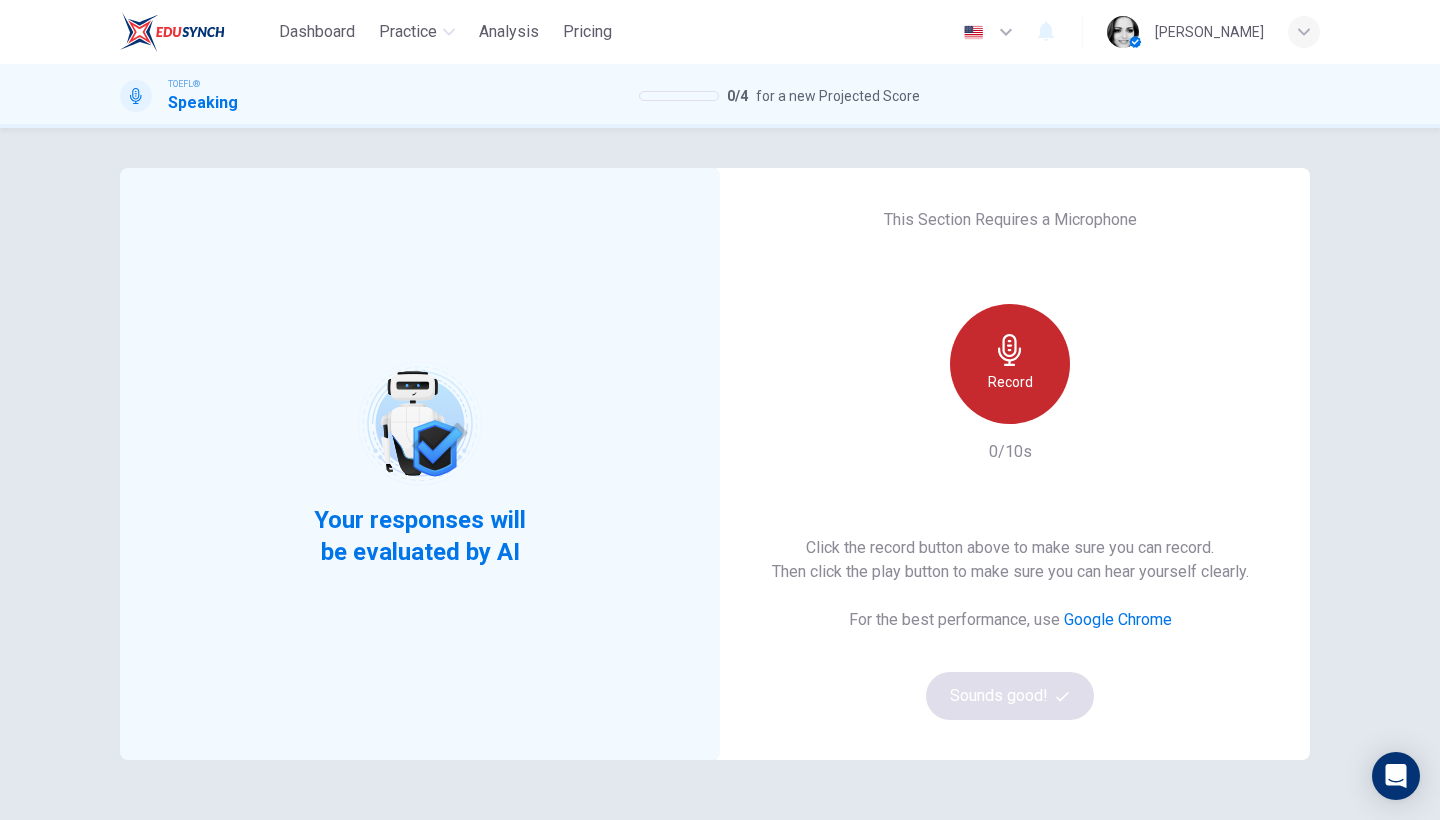 click on "Record" at bounding box center [1010, 382] 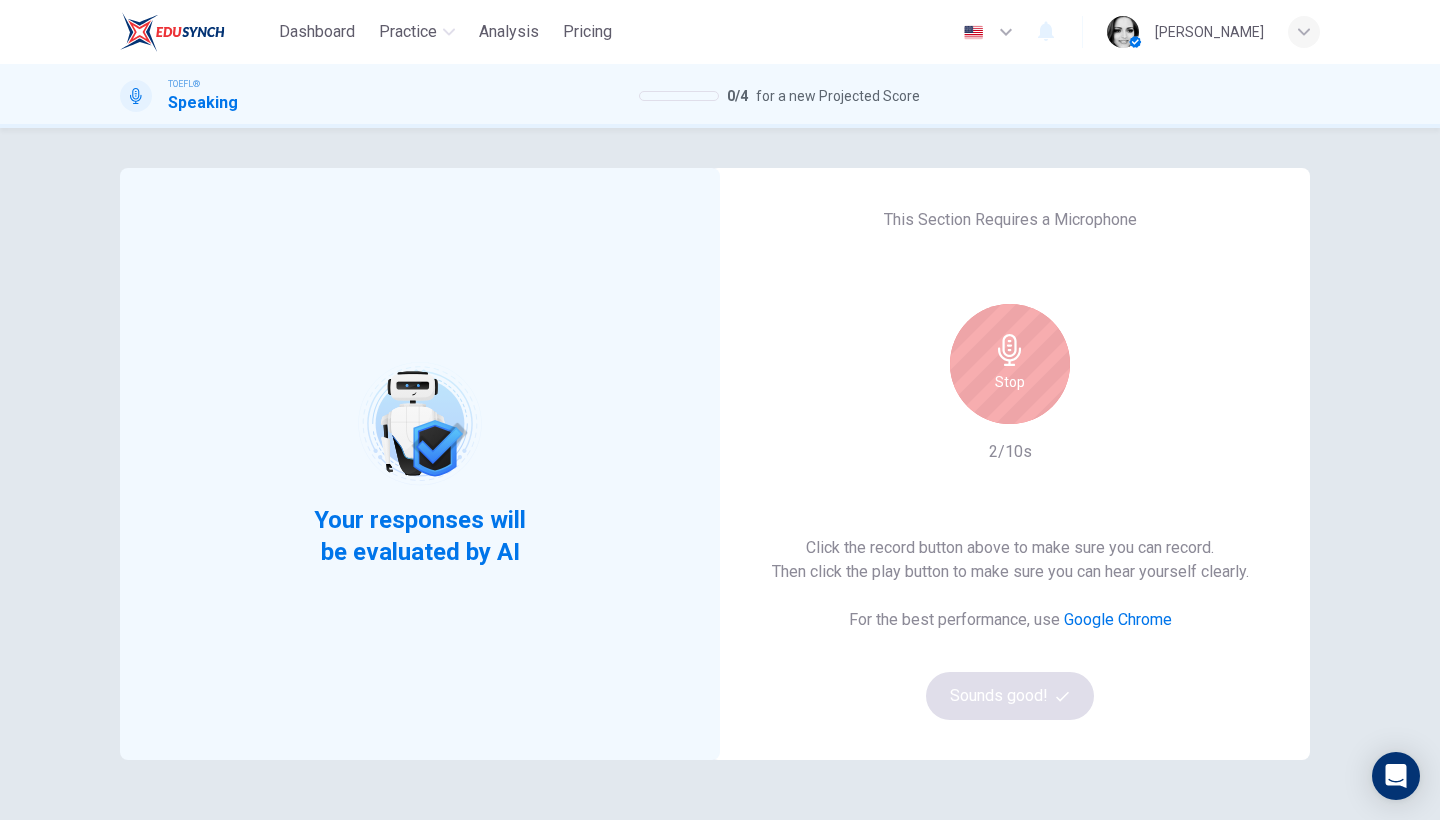 click on "Click the record button above to make sure you can record.     Then click the play button to make sure you can hear yourself clearly. For the best performance, use   Google Chrome Sounds good!" at bounding box center [1010, 628] 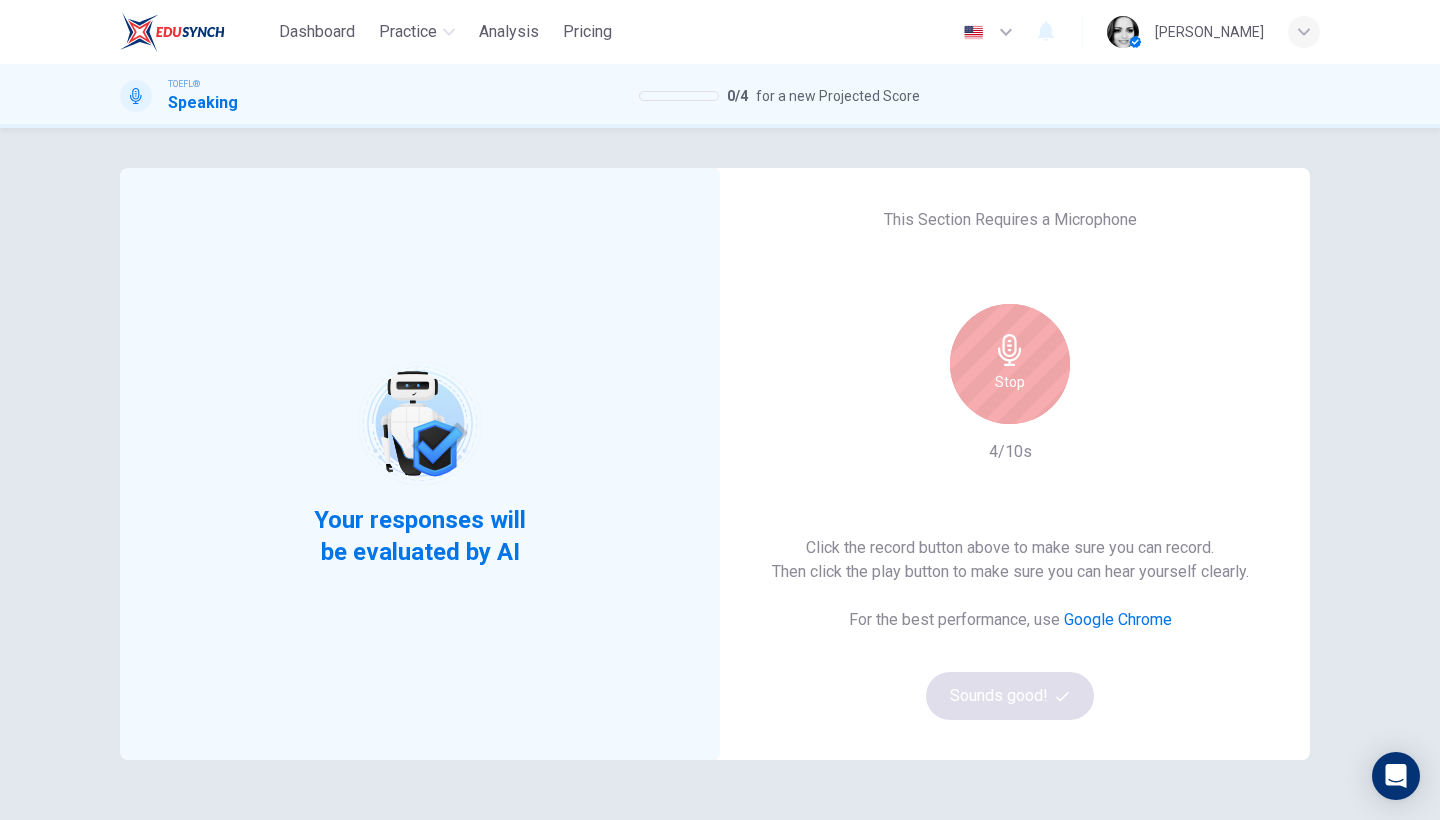 click on "Stop" at bounding box center [1010, 382] 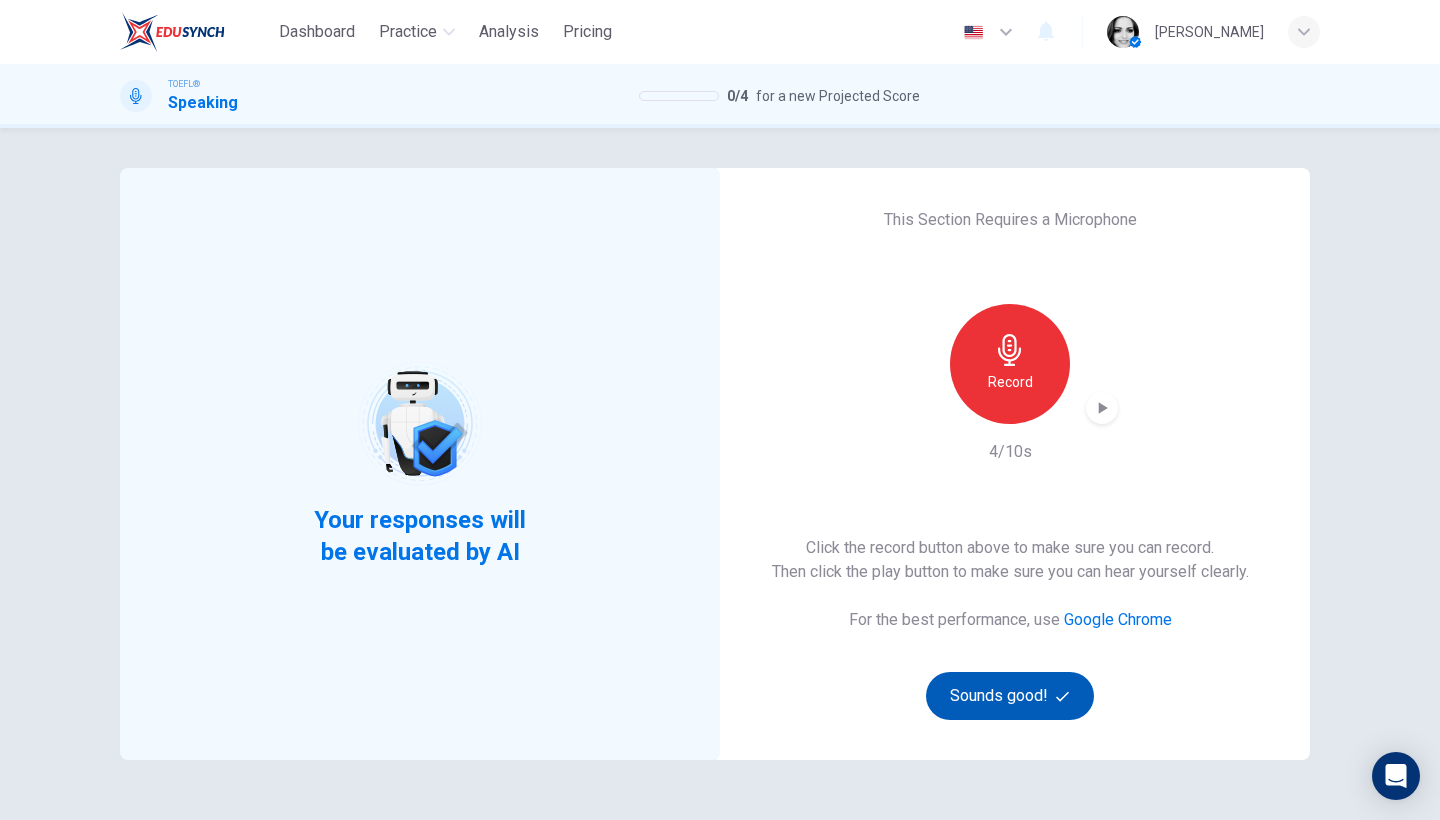 click on "Sounds good!" at bounding box center [1010, 696] 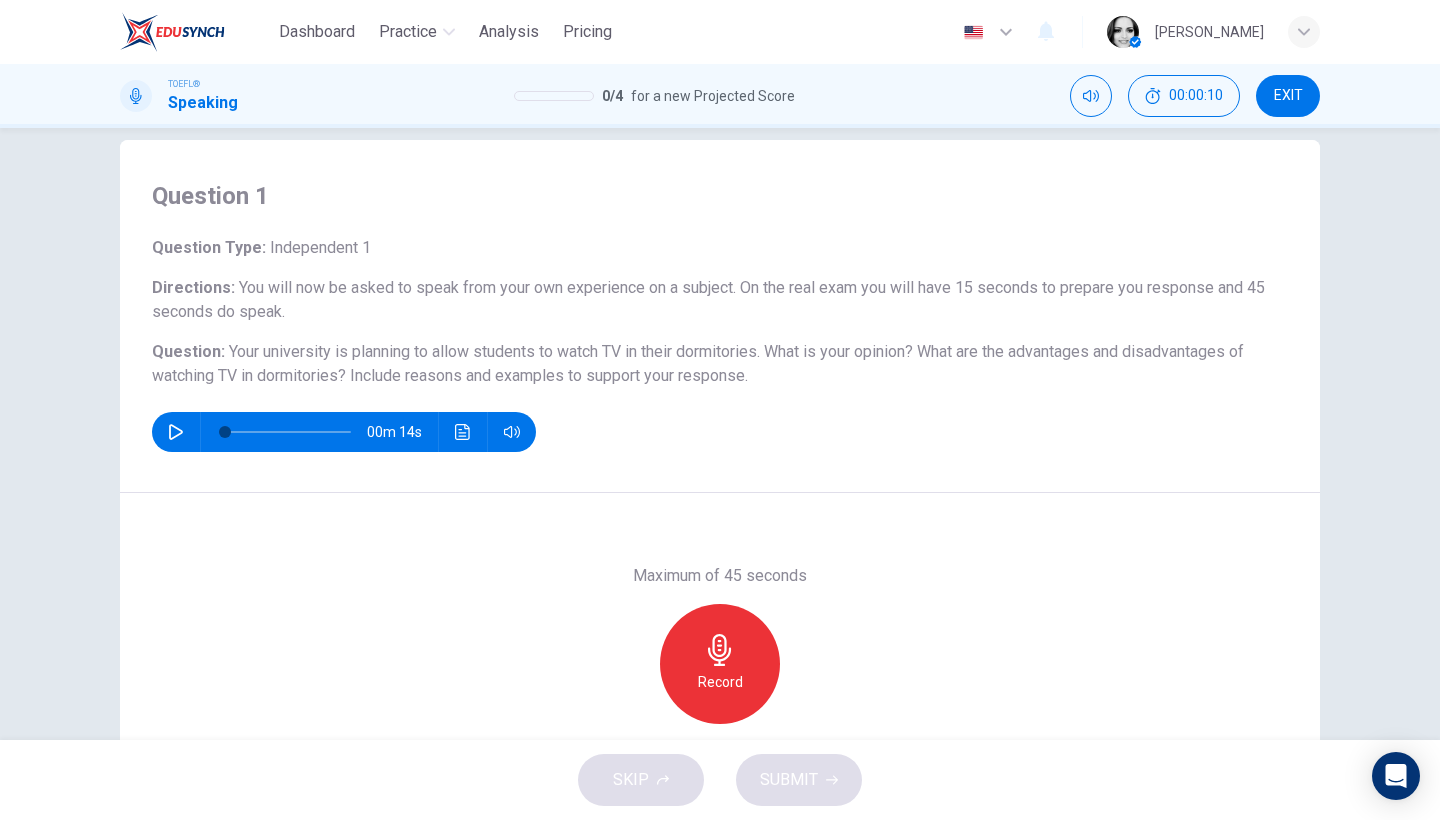 scroll, scrollTop: 156, scrollLeft: 0, axis: vertical 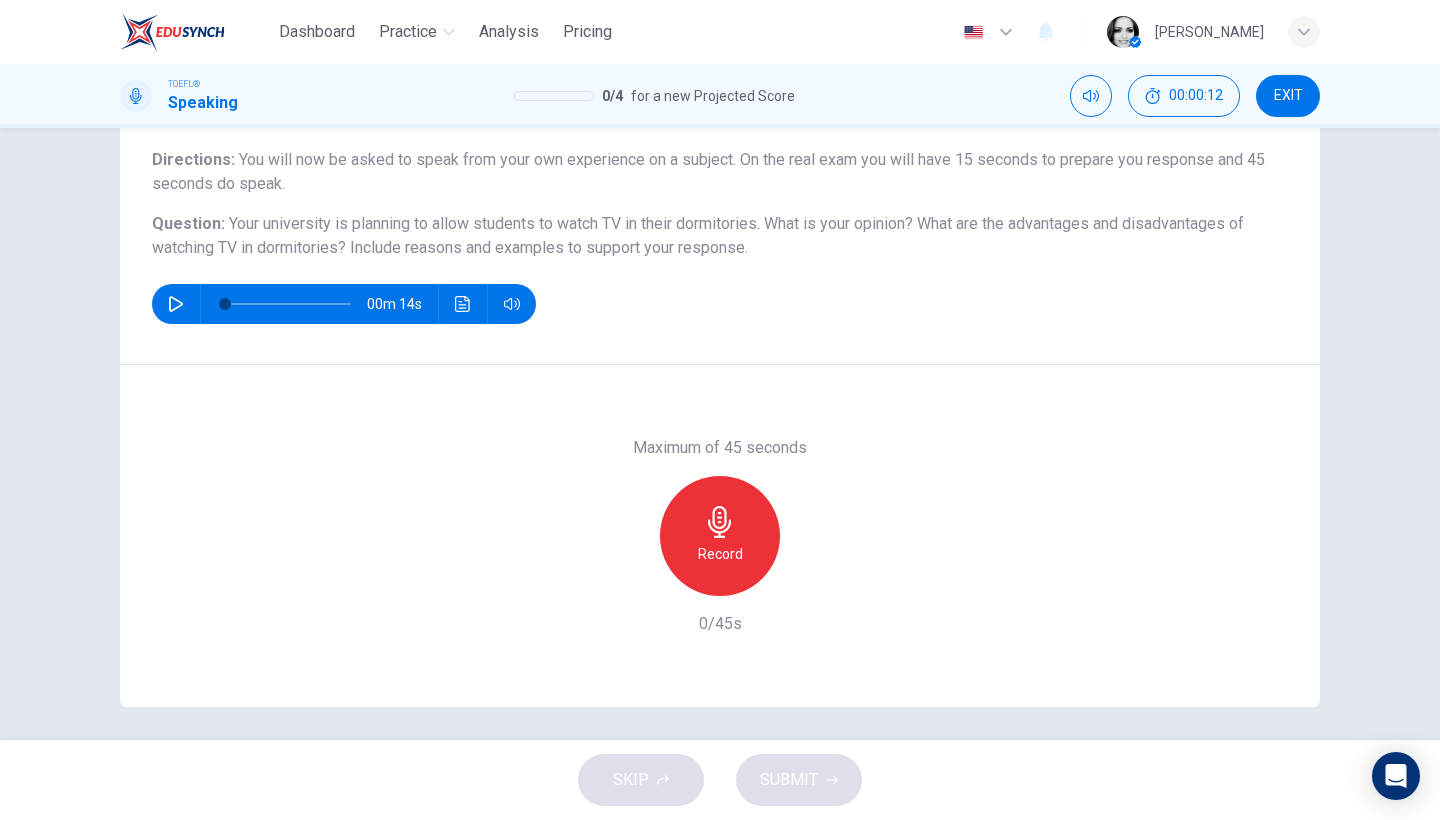 click 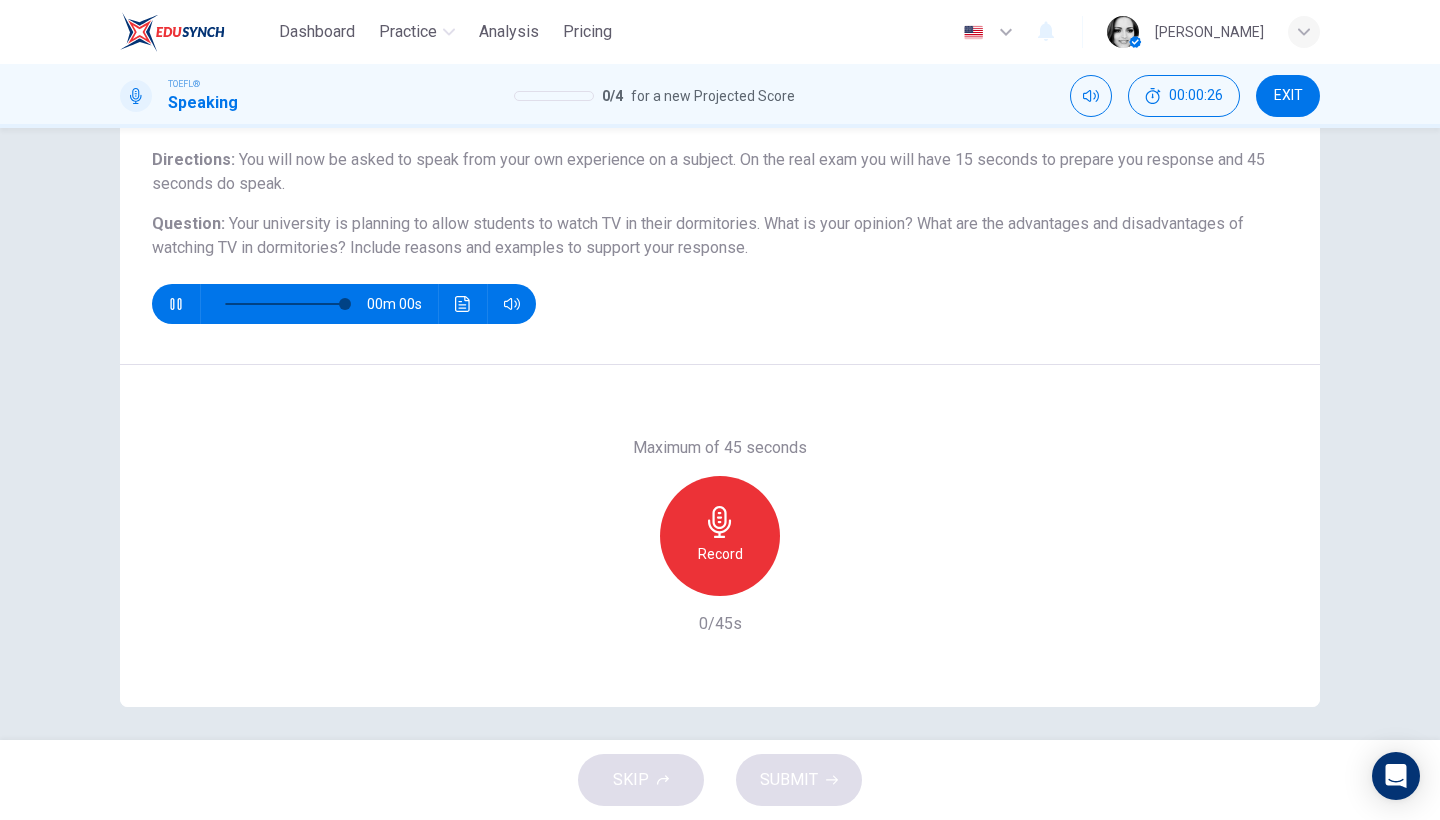 click on "Record" at bounding box center (720, 536) 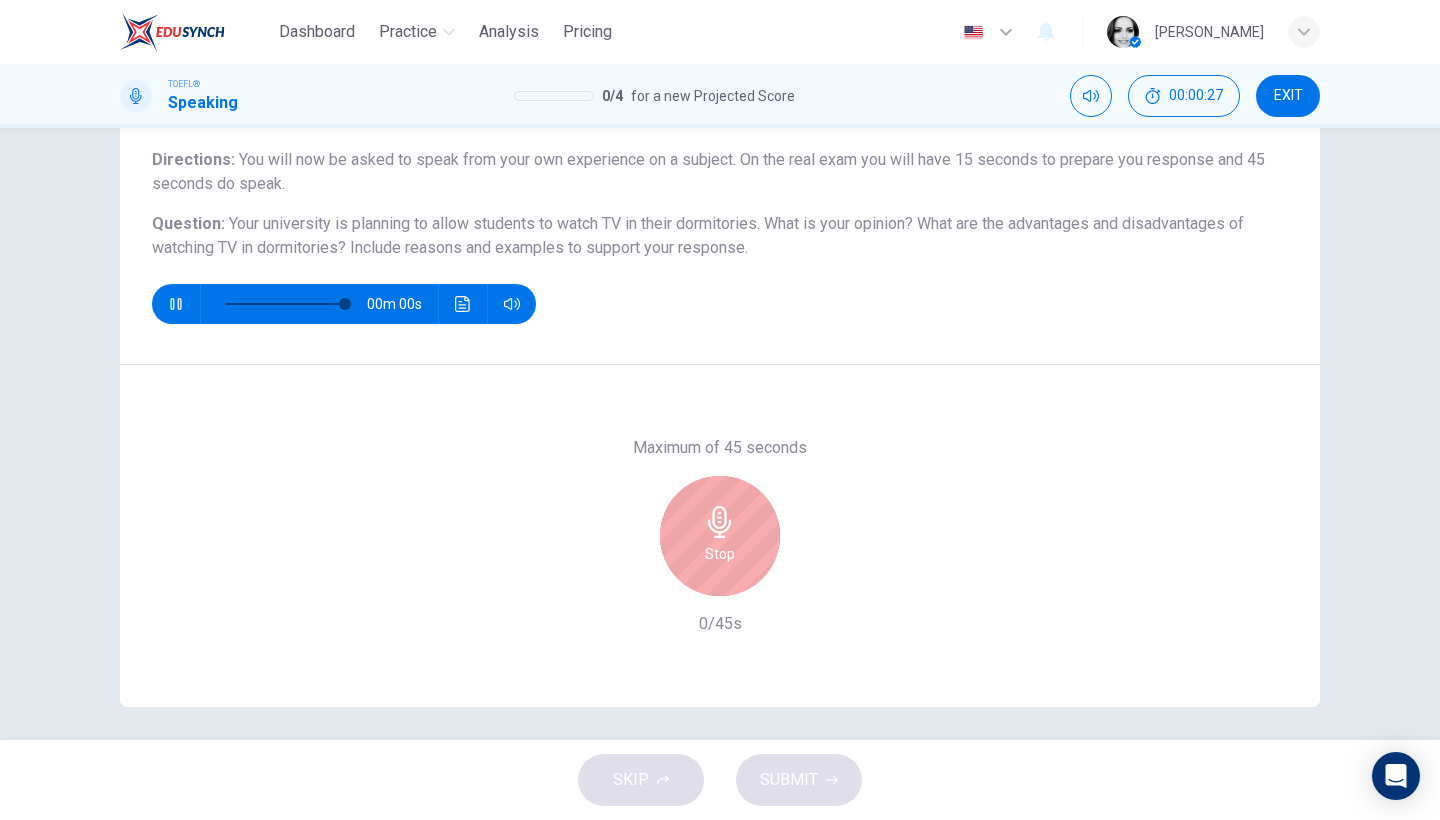 type on "0" 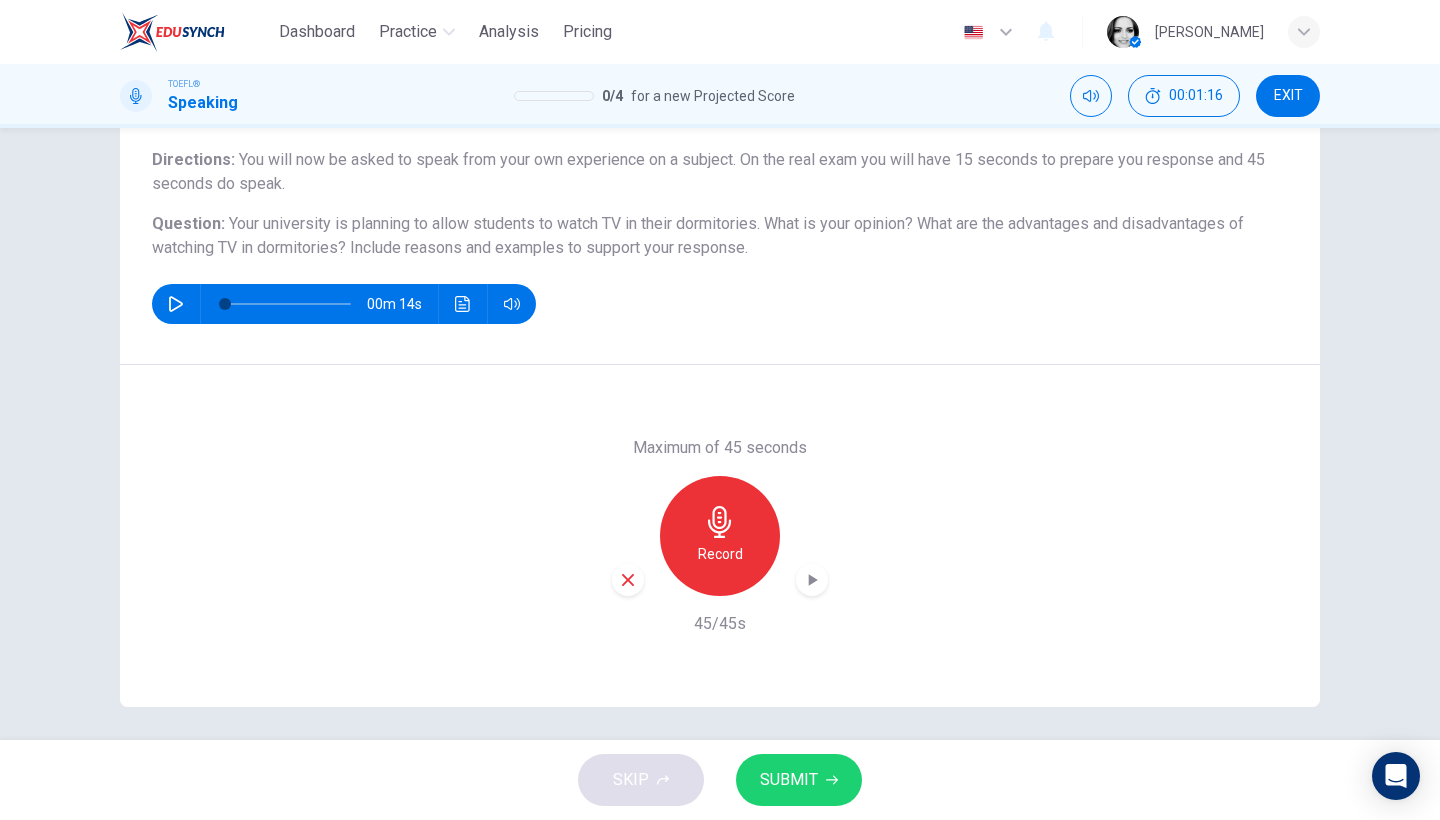 click on "SUBMIT" at bounding box center (789, 780) 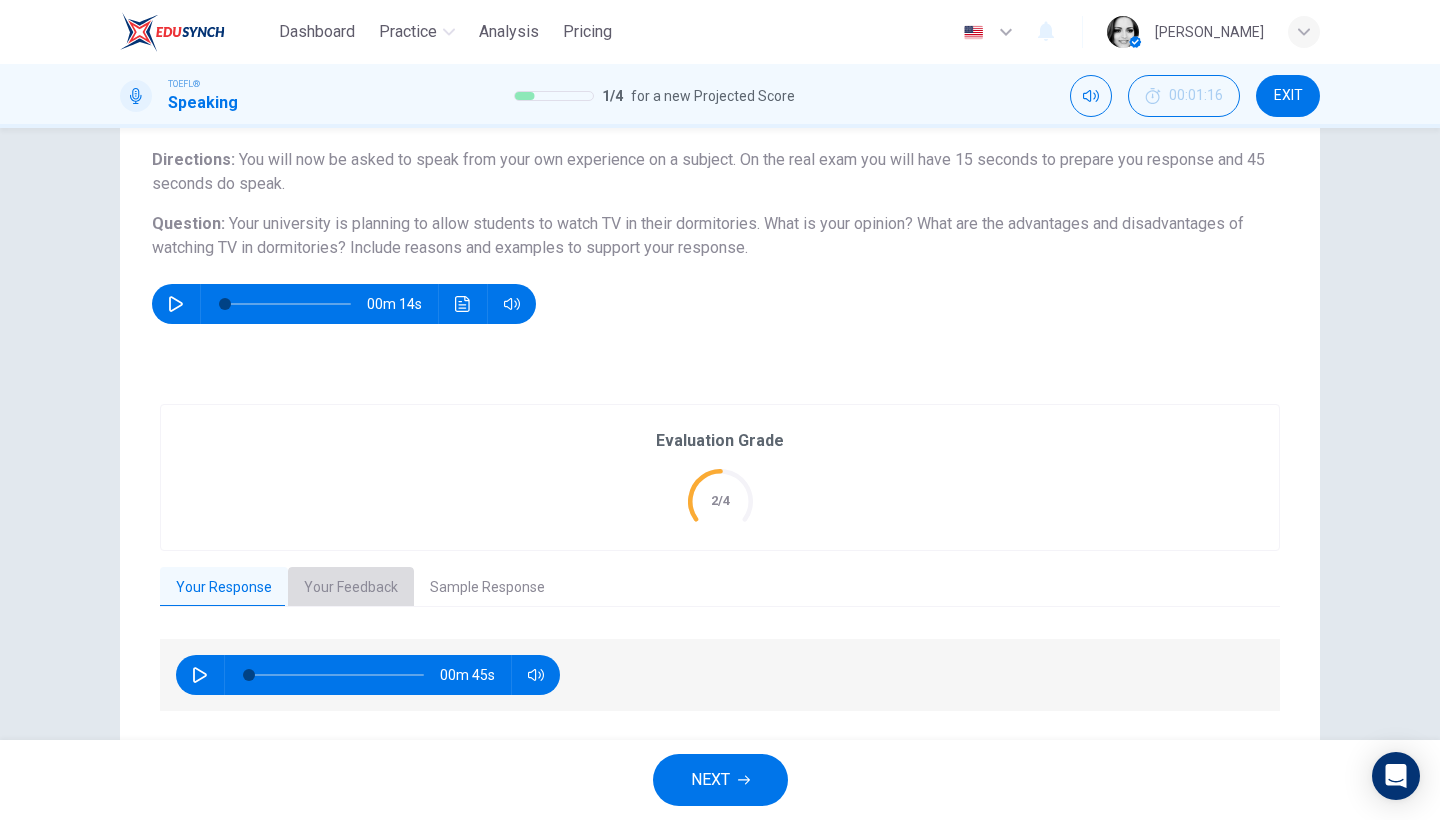 click on "Your Feedback" at bounding box center [351, 588] 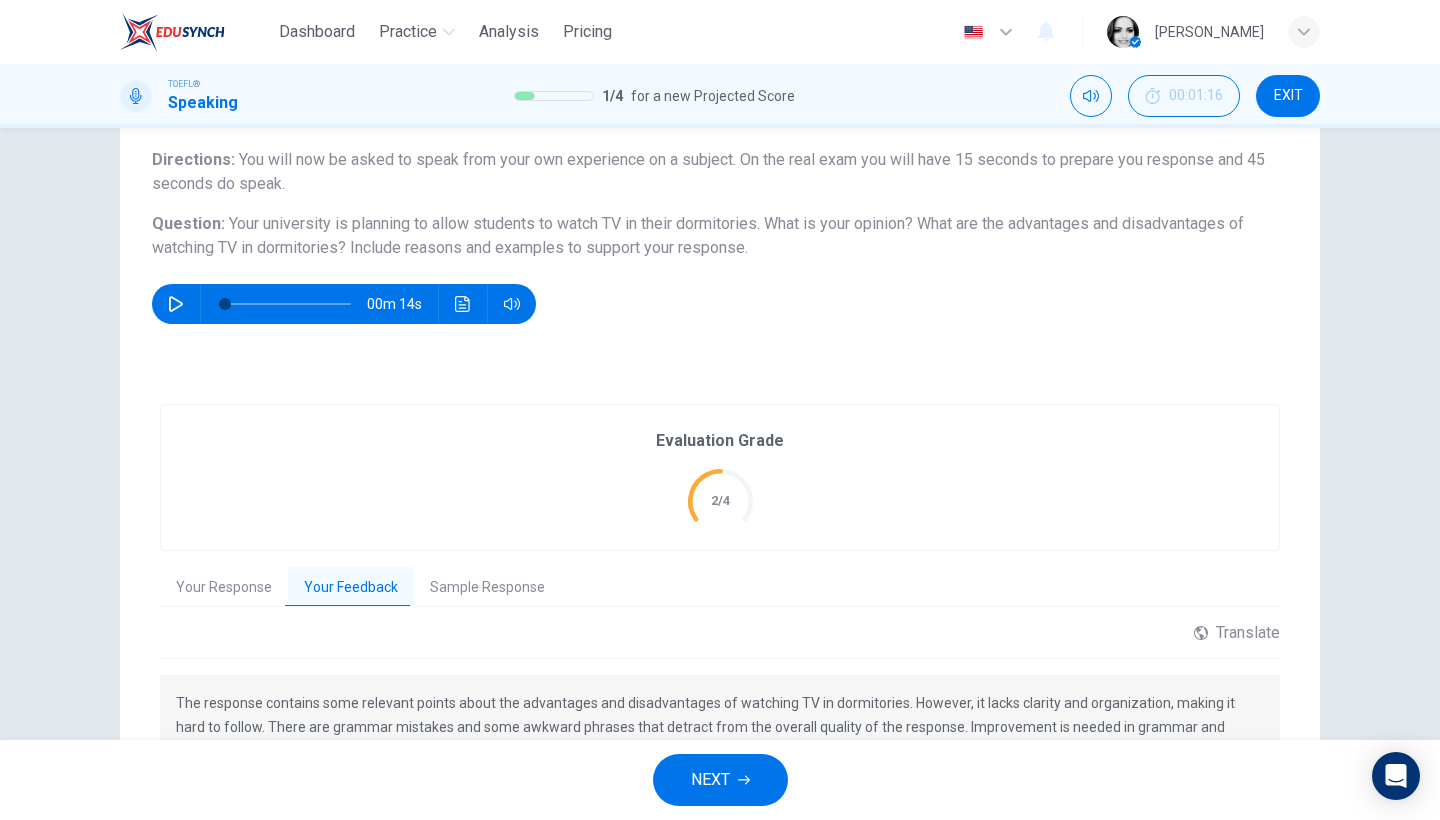scroll, scrollTop: 306, scrollLeft: 0, axis: vertical 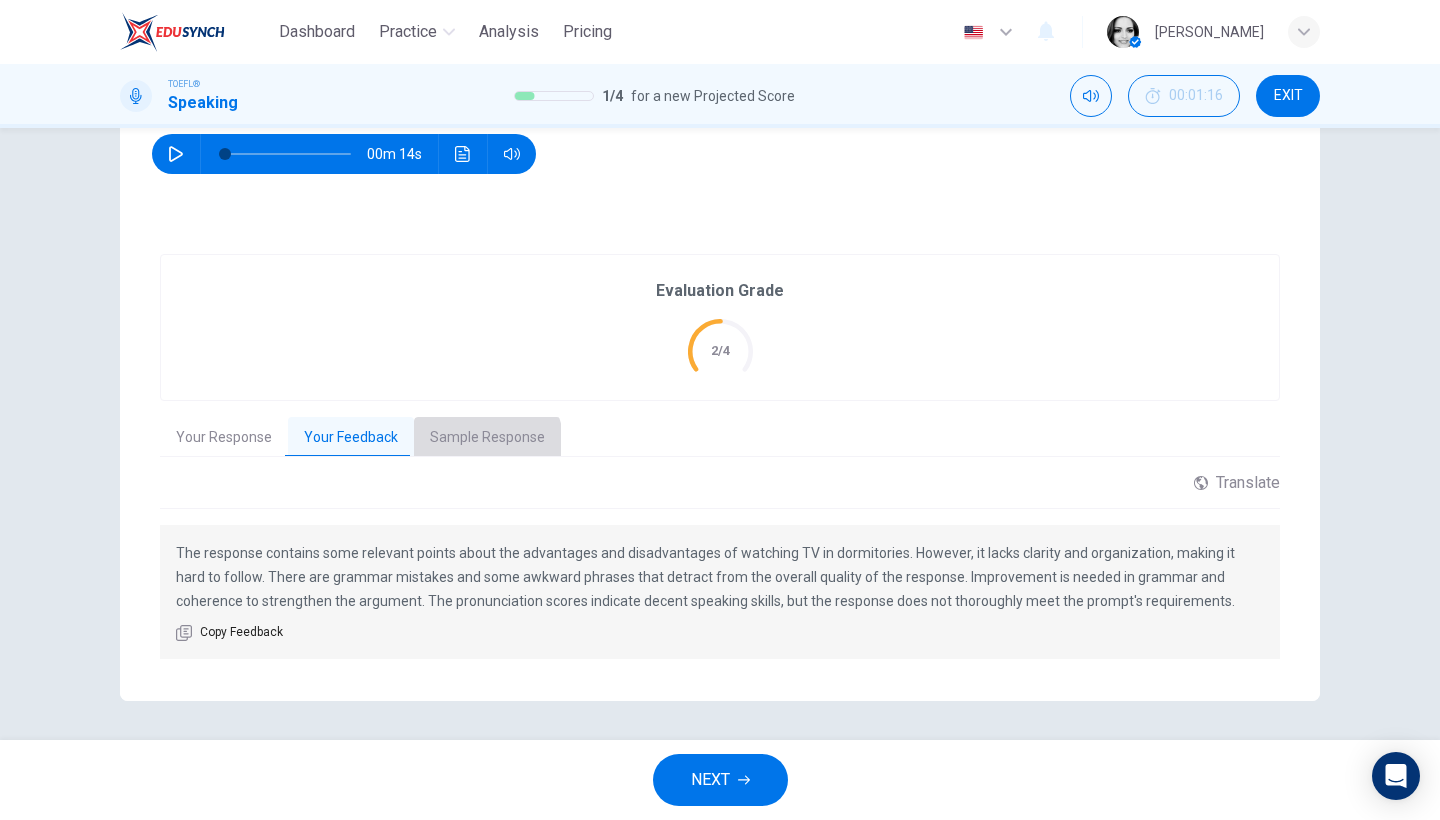 click on "Sample Response" at bounding box center (487, 438) 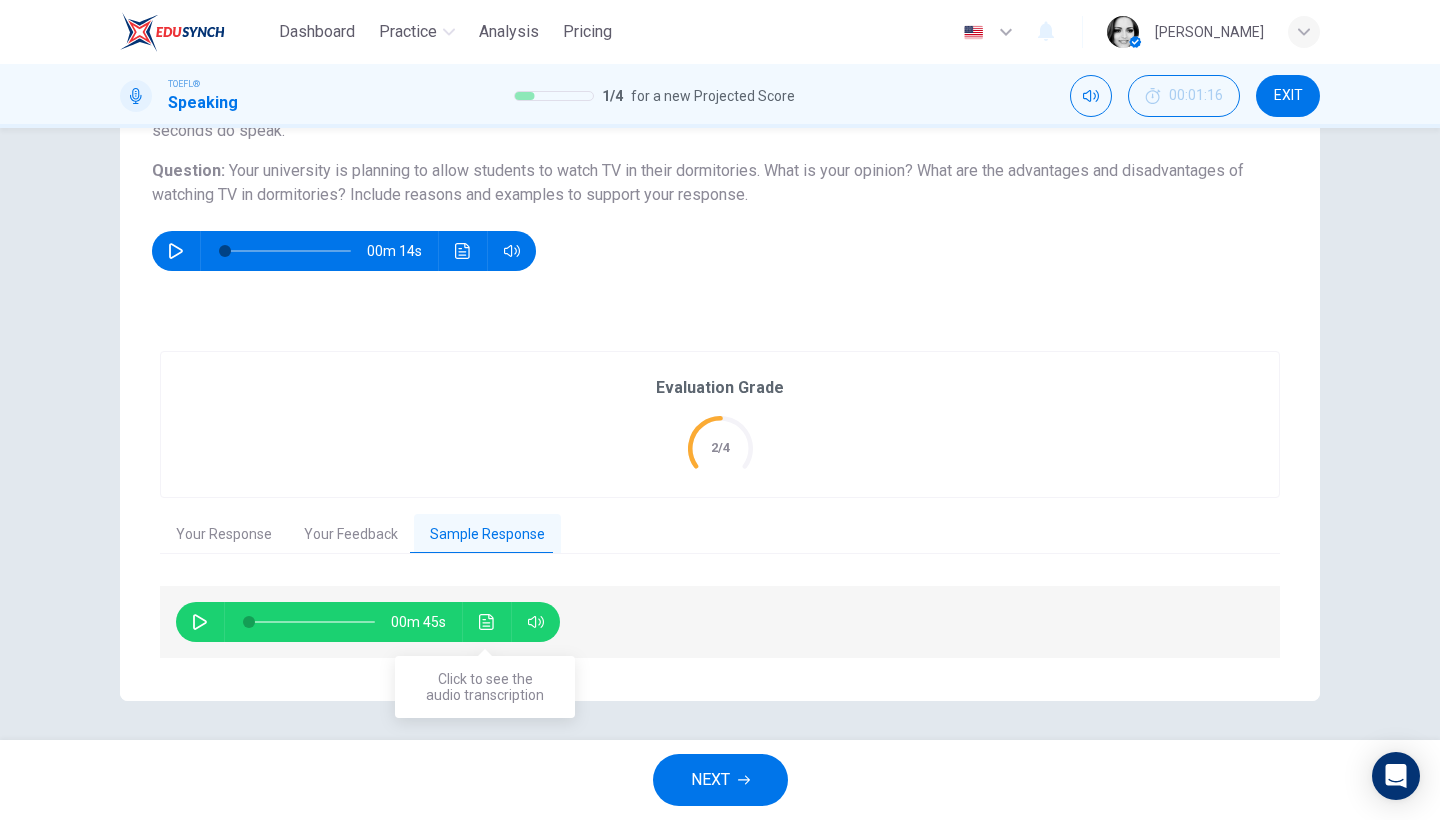 click at bounding box center [487, 622] 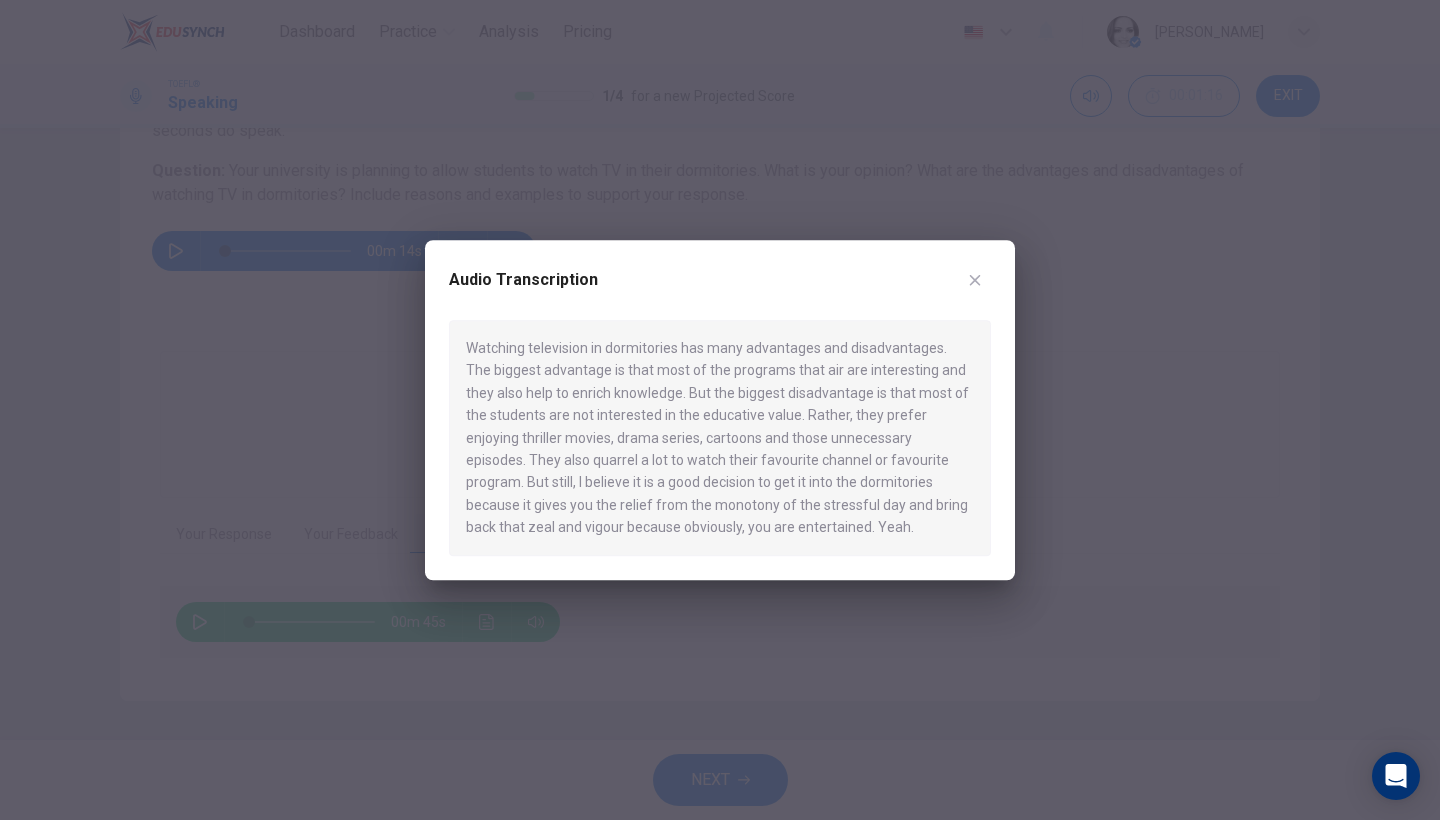 click at bounding box center [975, 280] 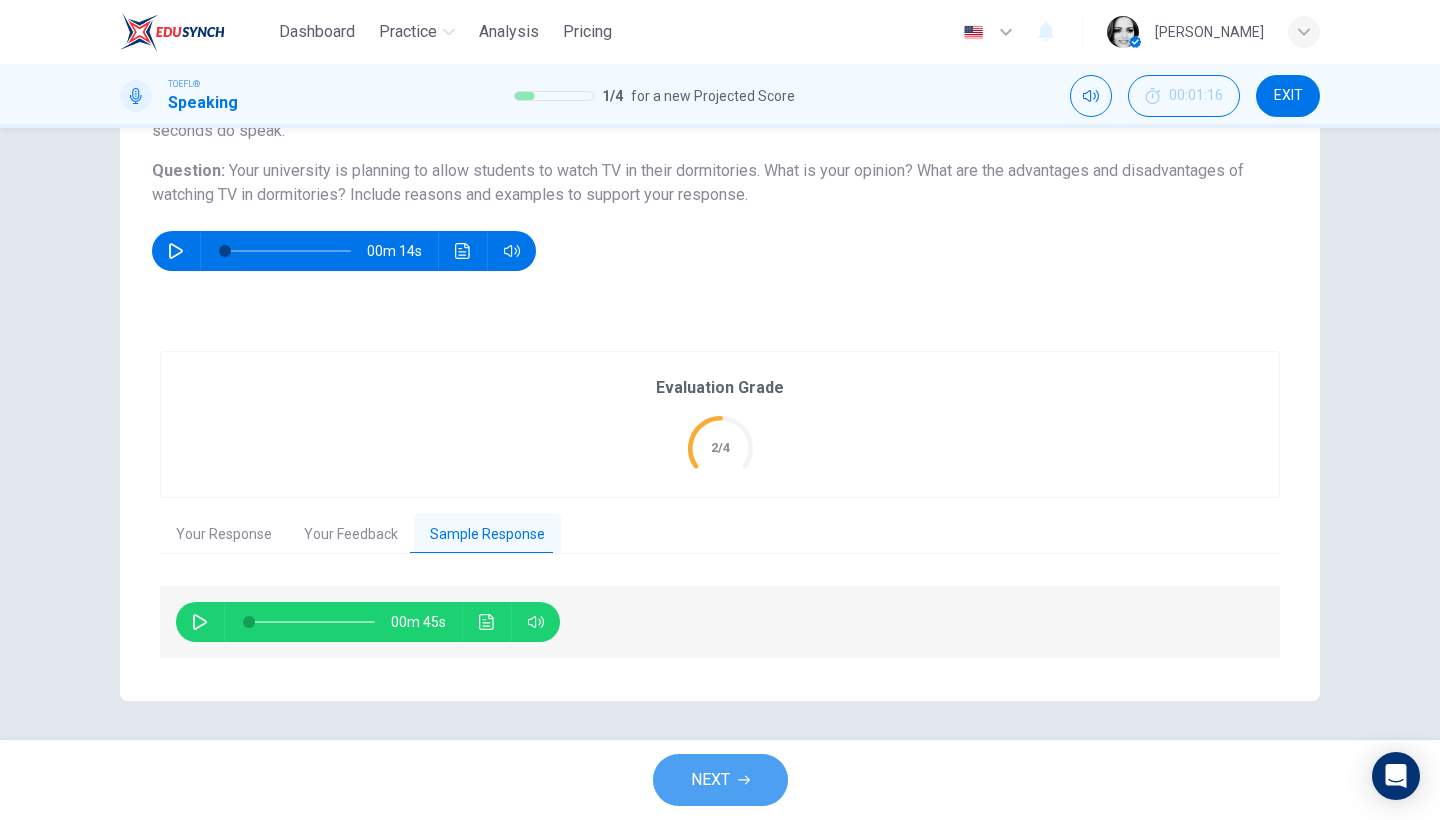 click on "NEXT" at bounding box center (720, 780) 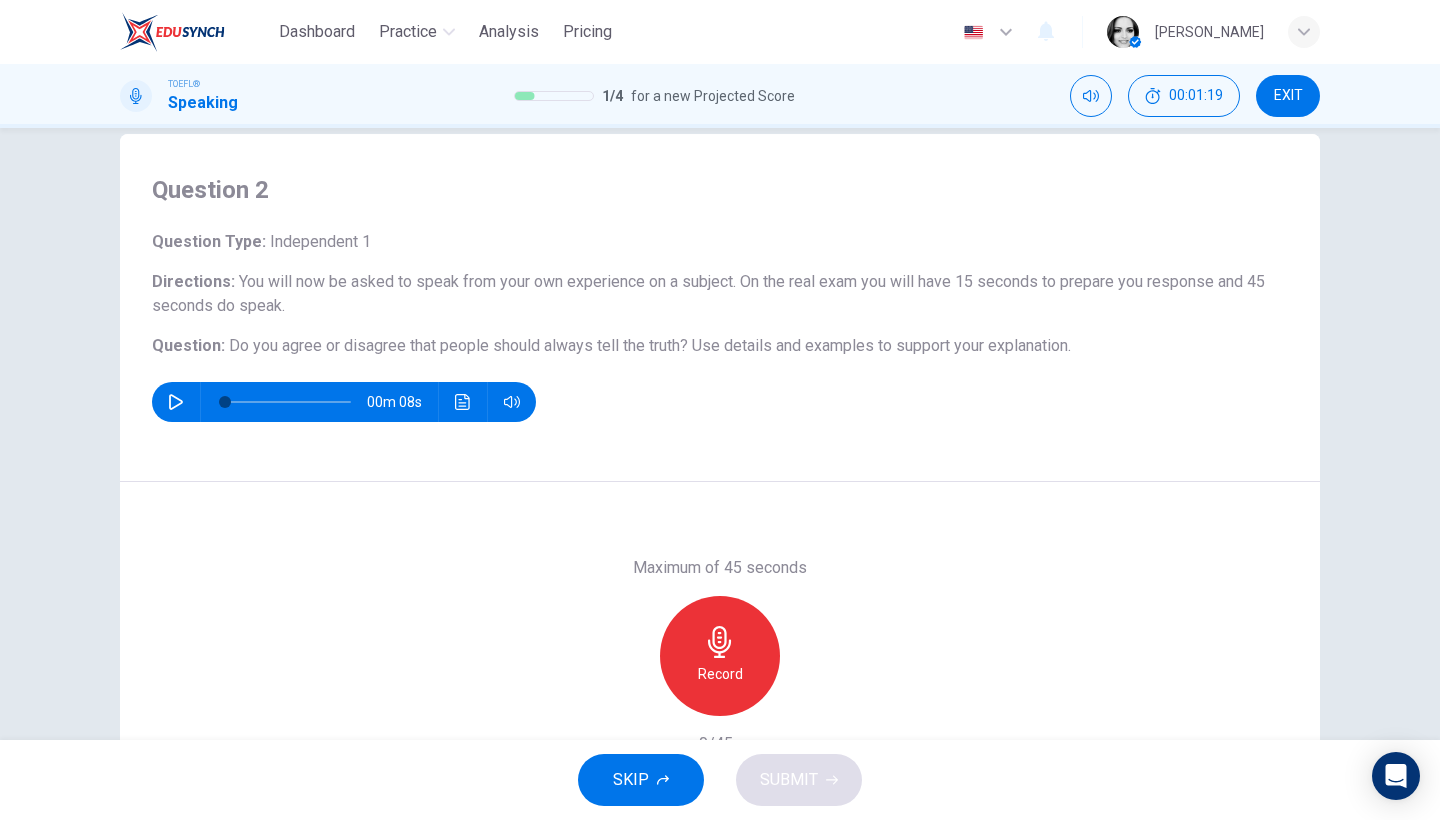 scroll, scrollTop: 109, scrollLeft: 0, axis: vertical 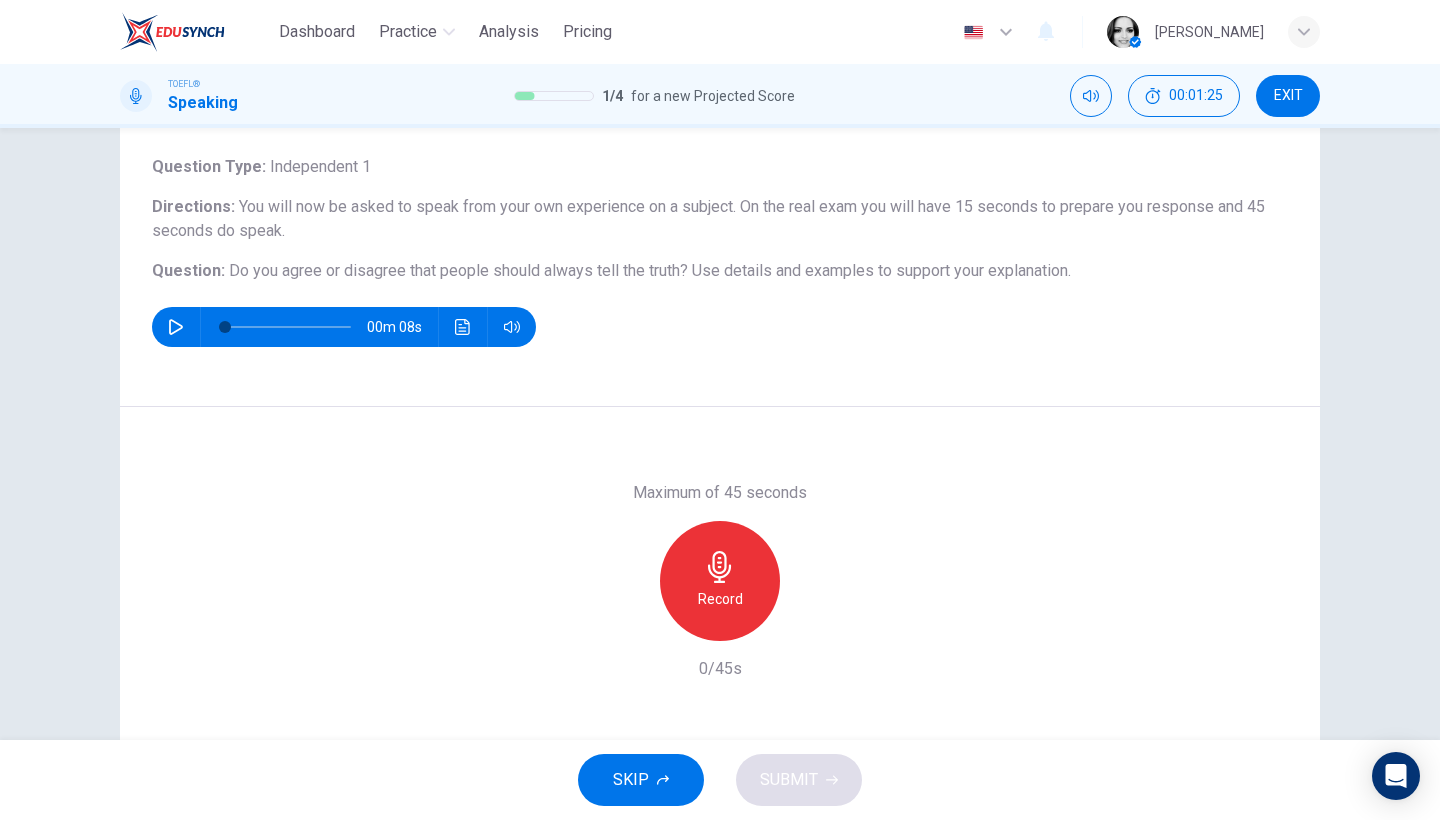 click 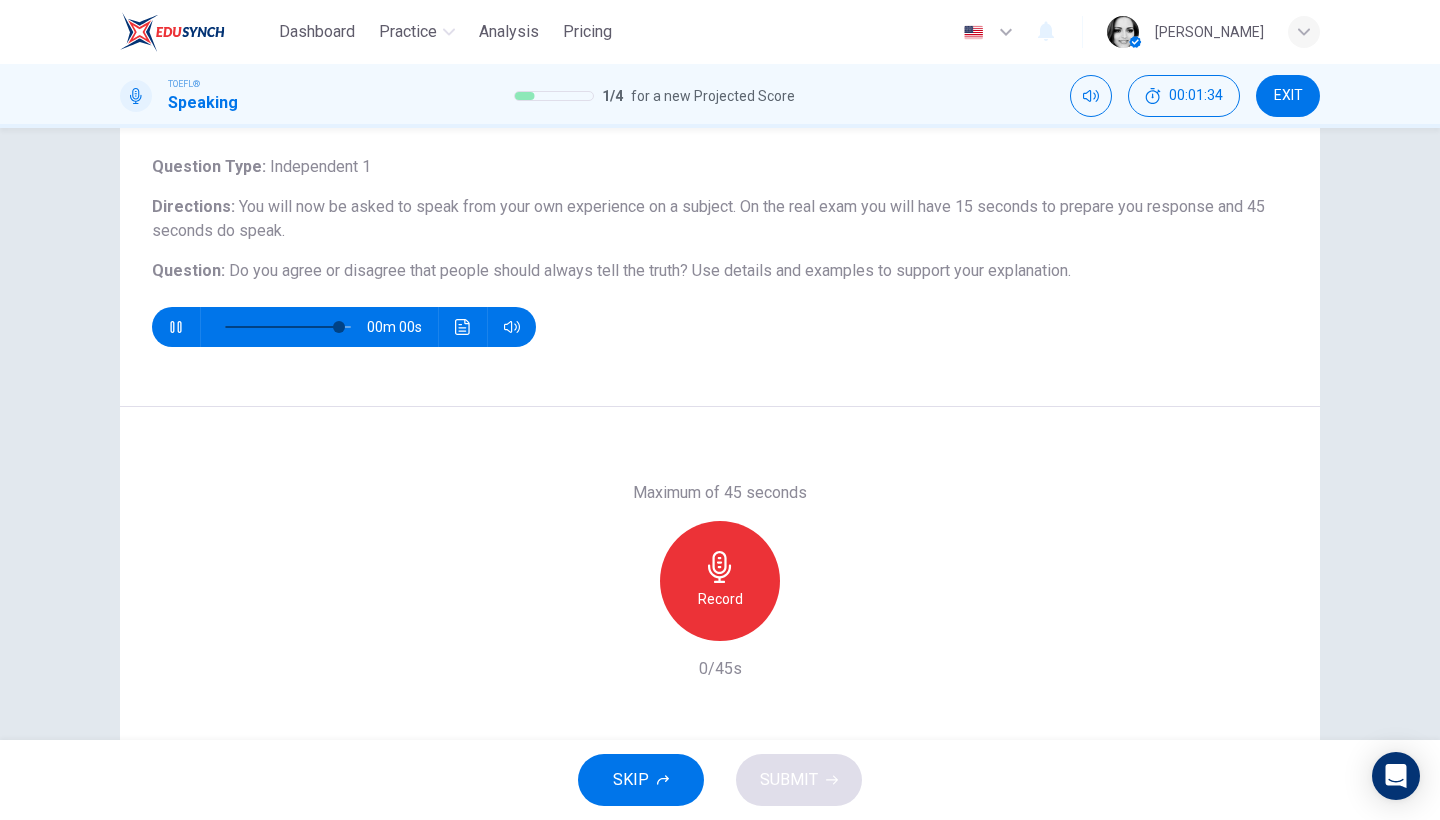 type on "0" 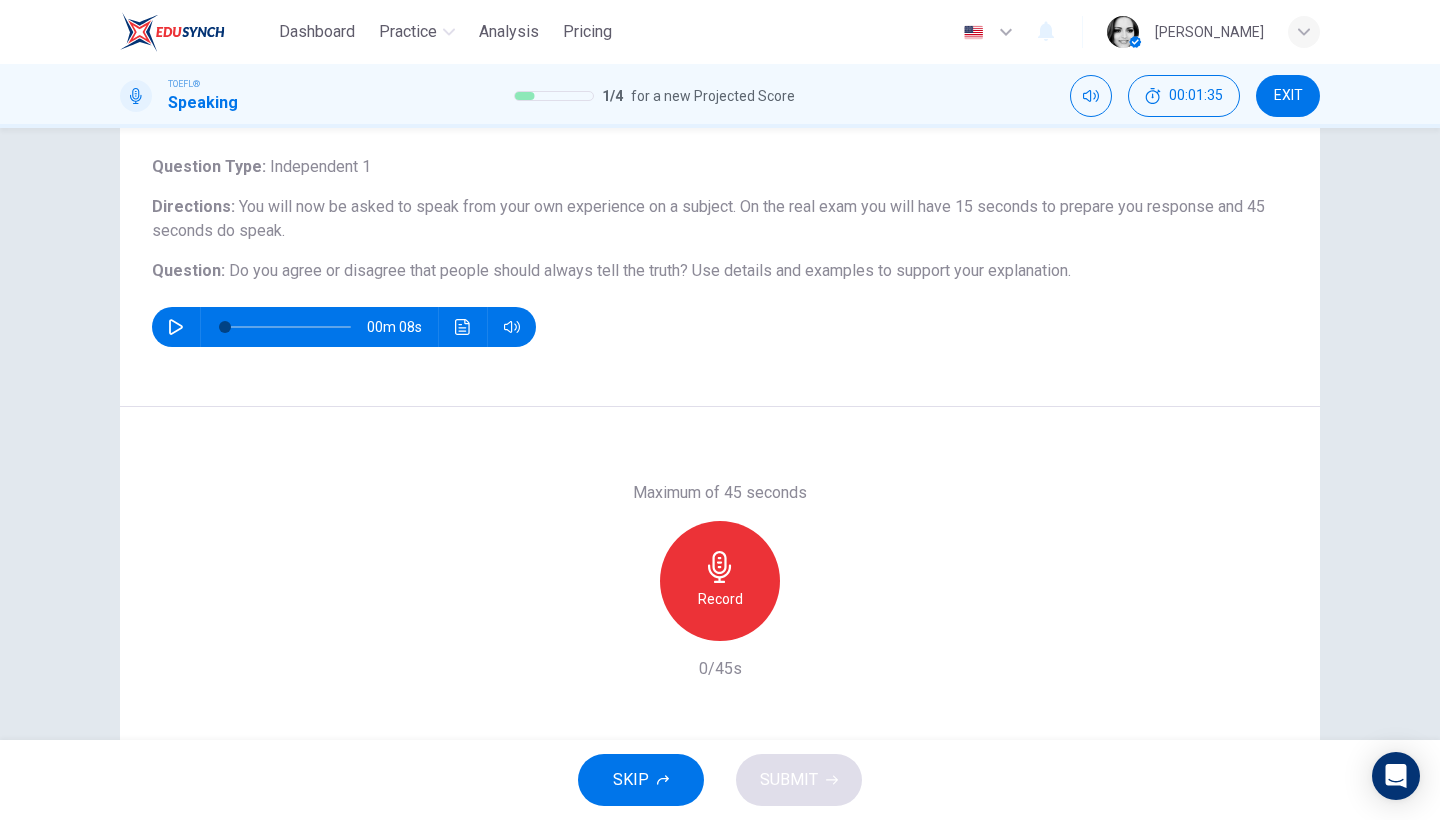 click 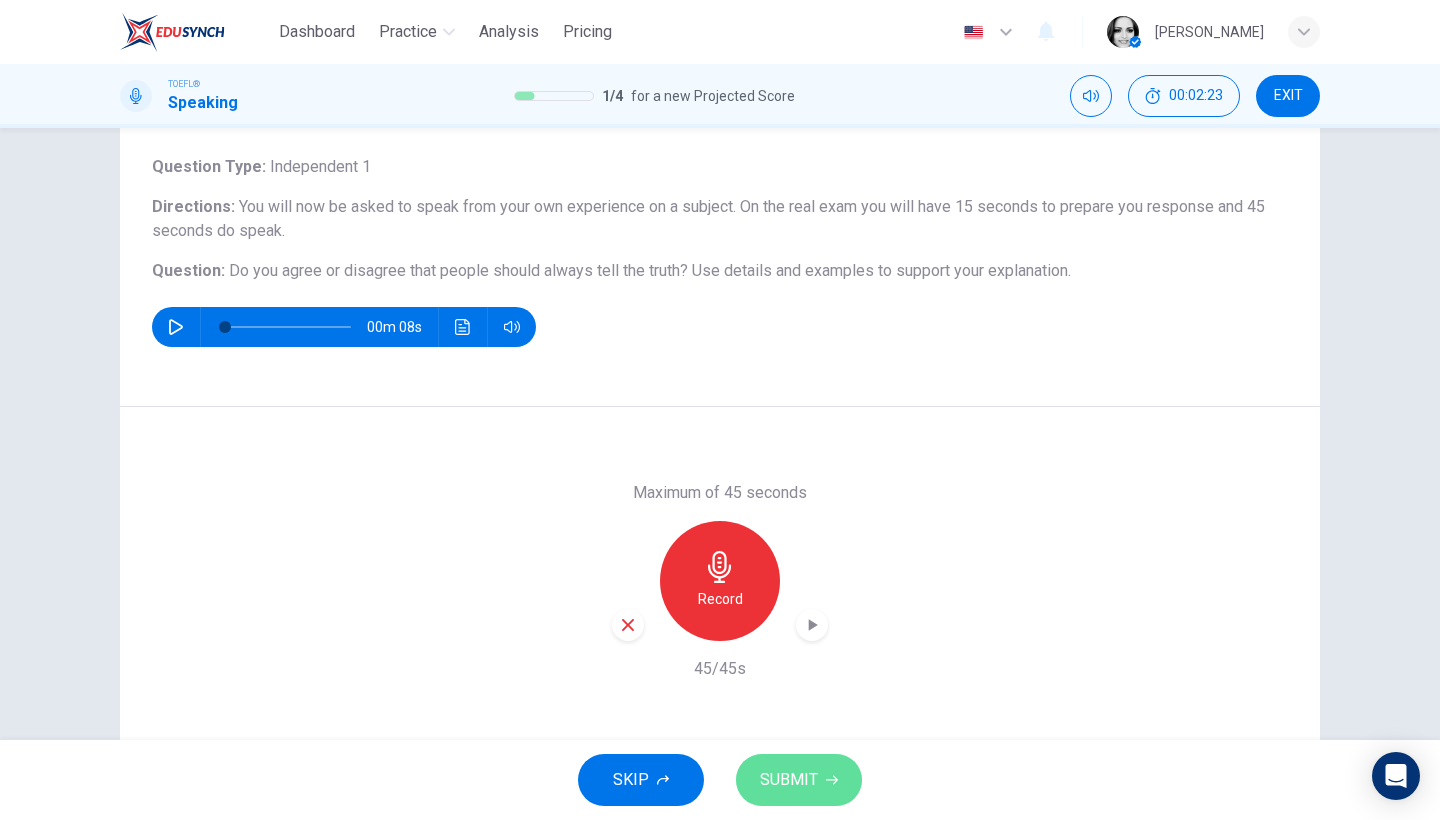 click on "SUBMIT" at bounding box center [789, 780] 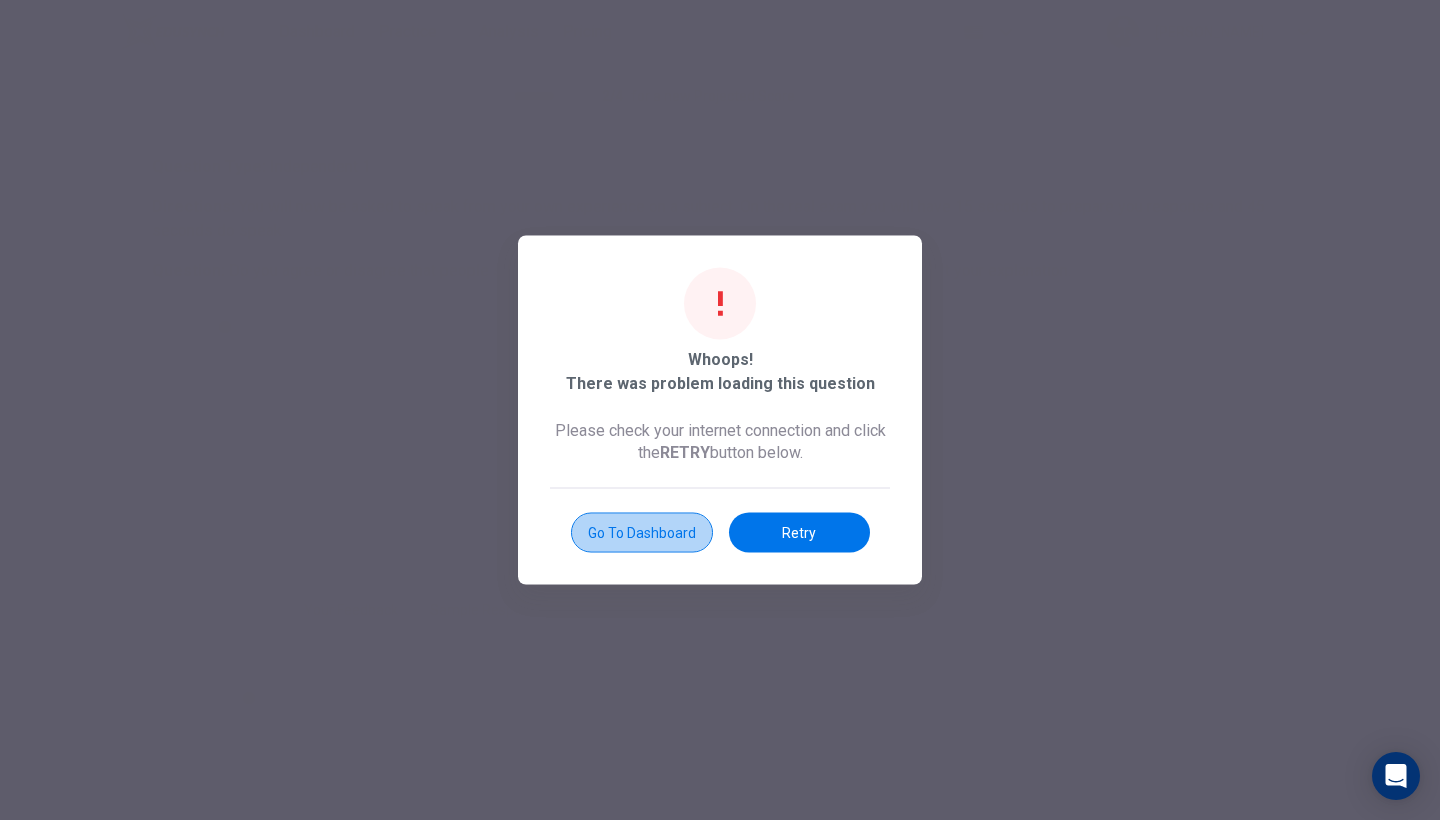 click on "Go to Dashboard" at bounding box center (642, 533) 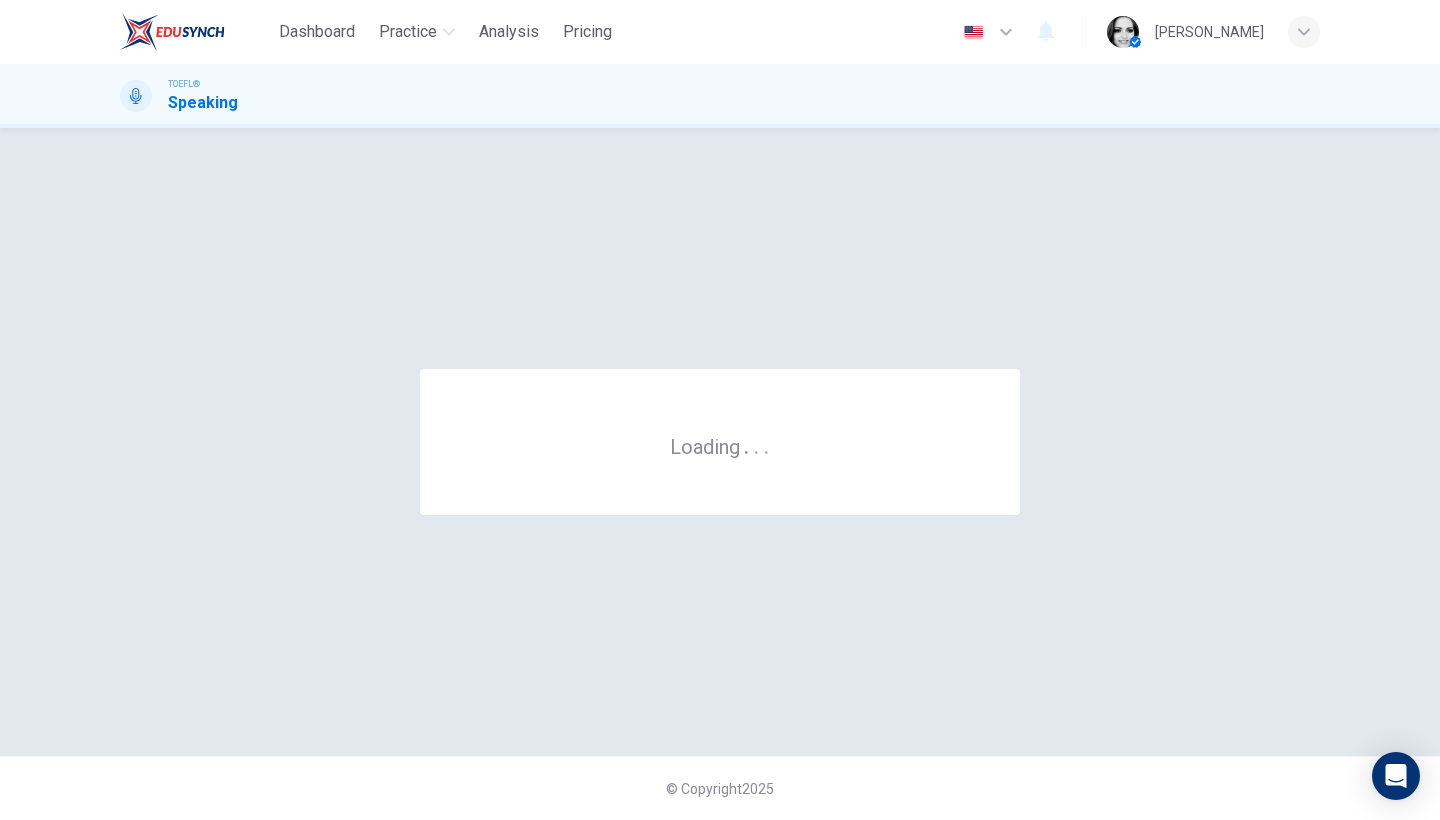scroll, scrollTop: 0, scrollLeft: 0, axis: both 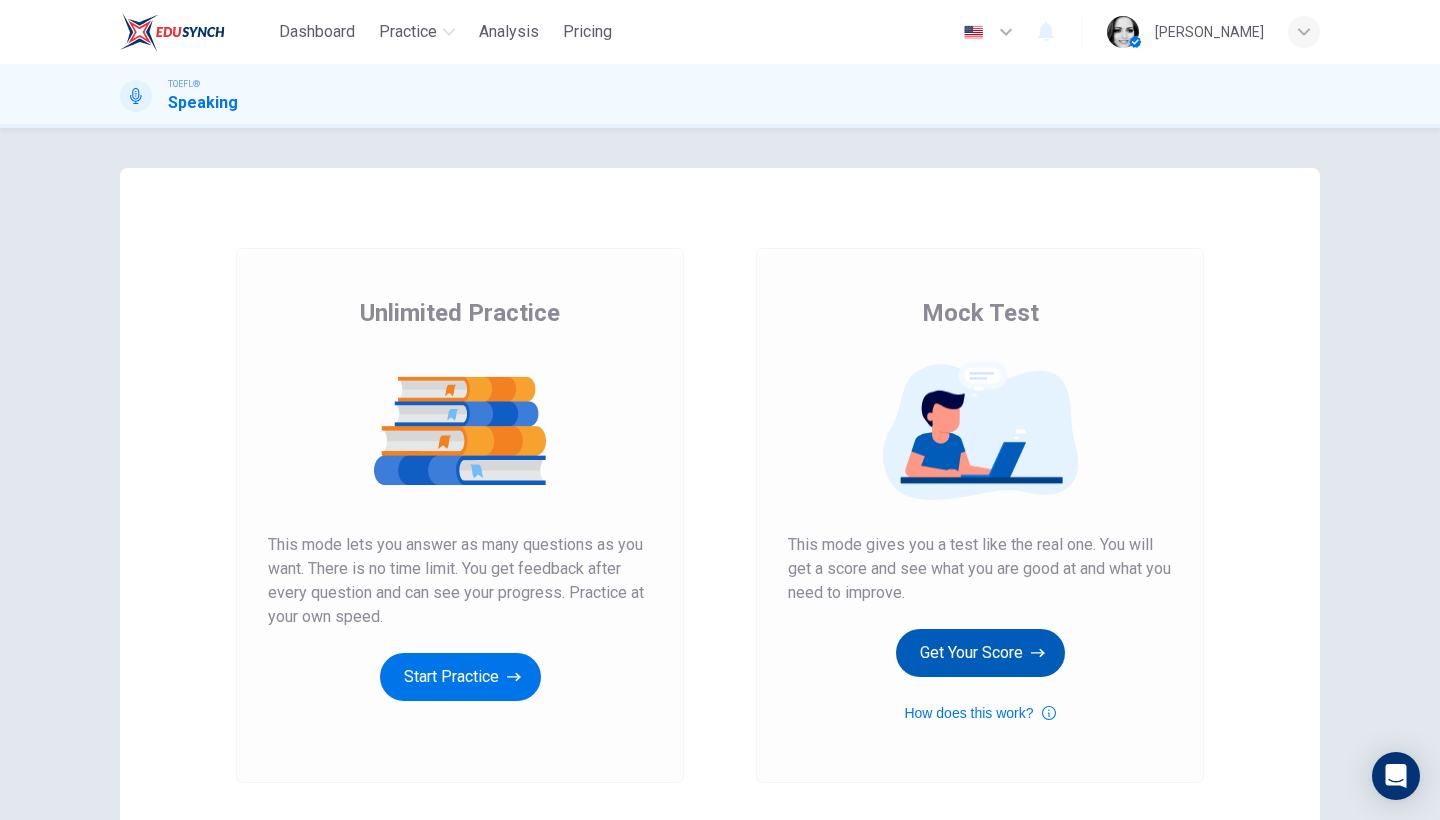 click on "Get Your Score" at bounding box center (980, 653) 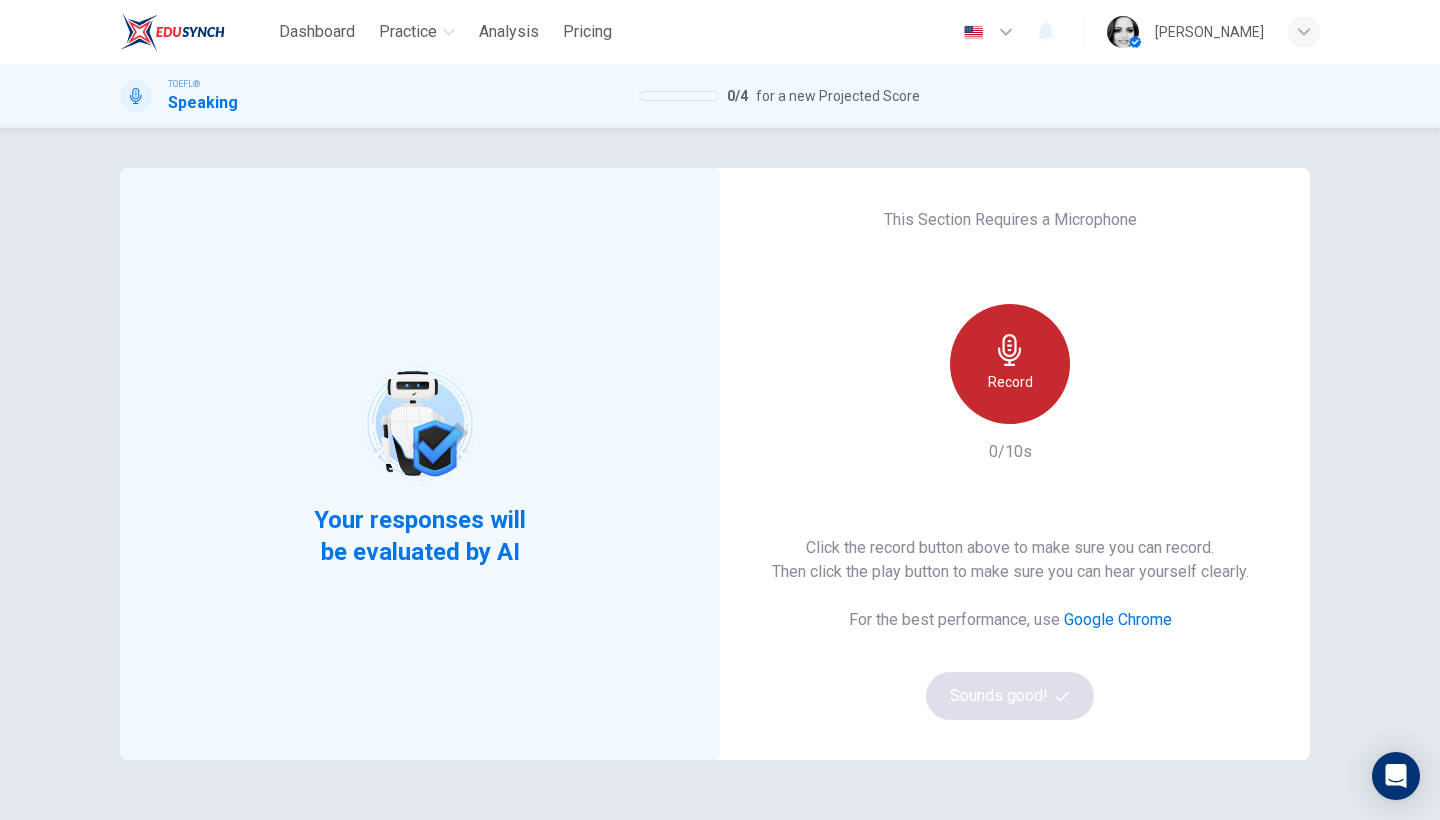 click on "Record" at bounding box center (1010, 364) 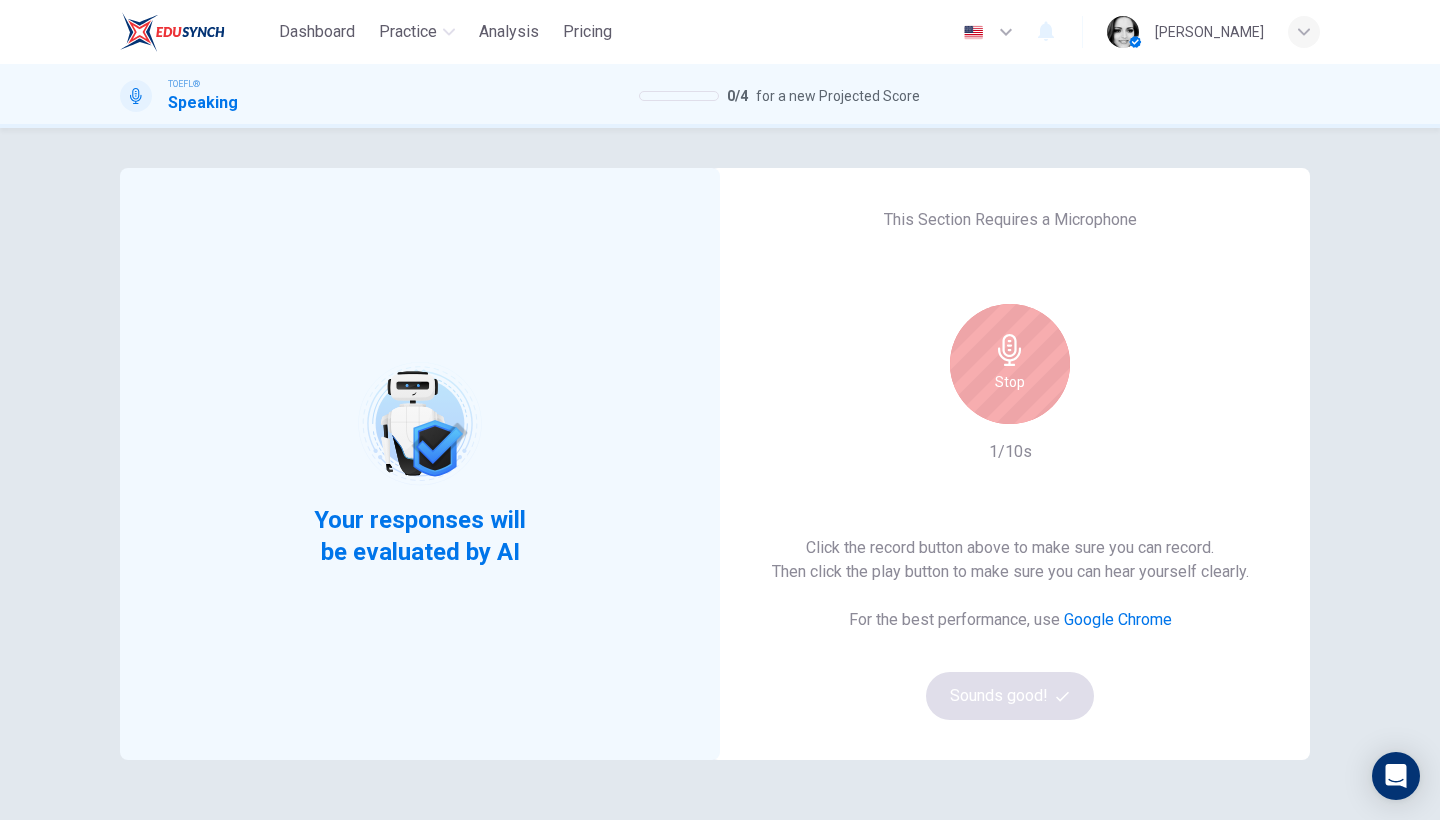 click on "Stop" at bounding box center (1010, 364) 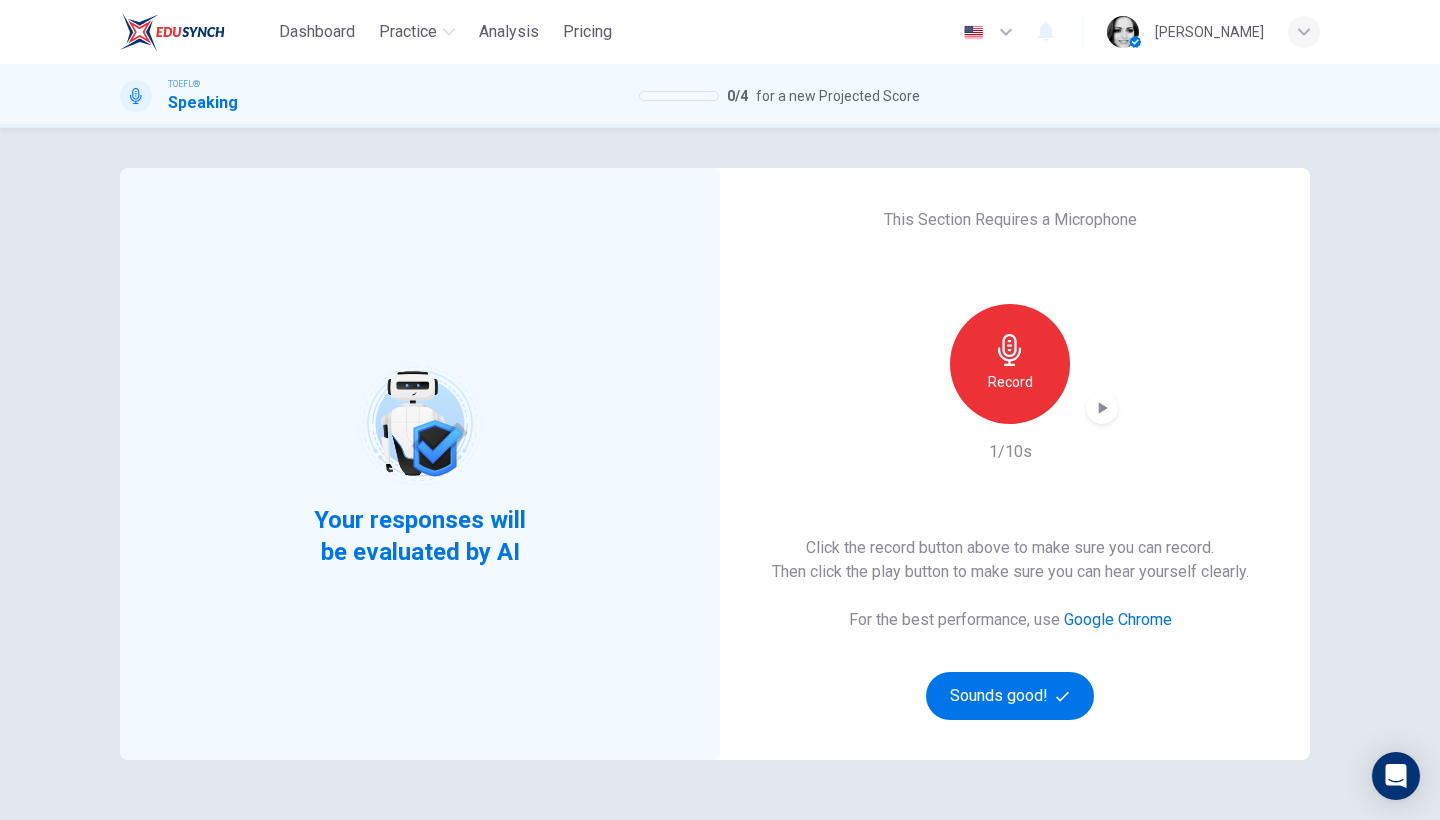 click on "Record" at bounding box center [1010, 382] 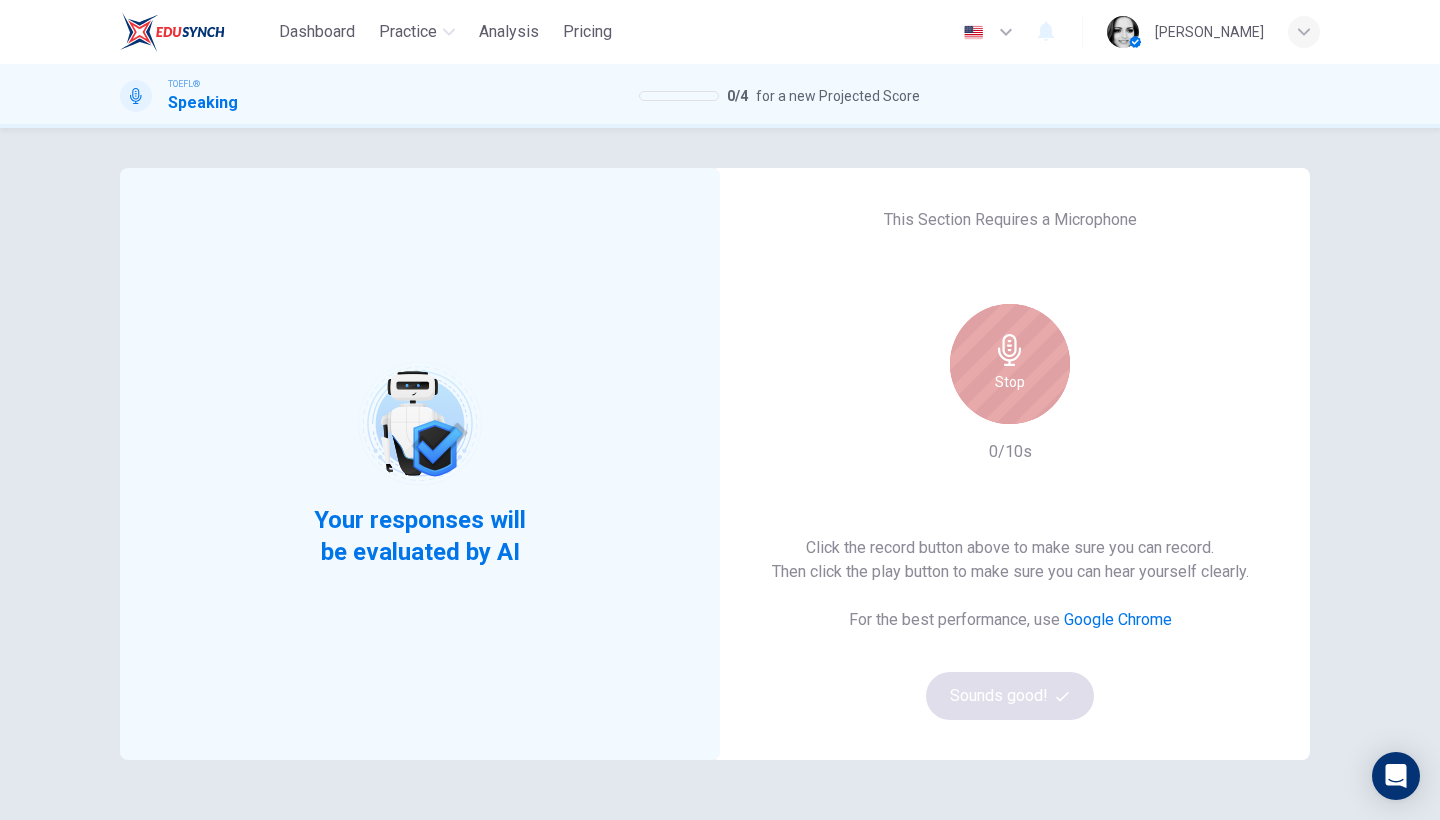 click on "Stop" at bounding box center [1010, 364] 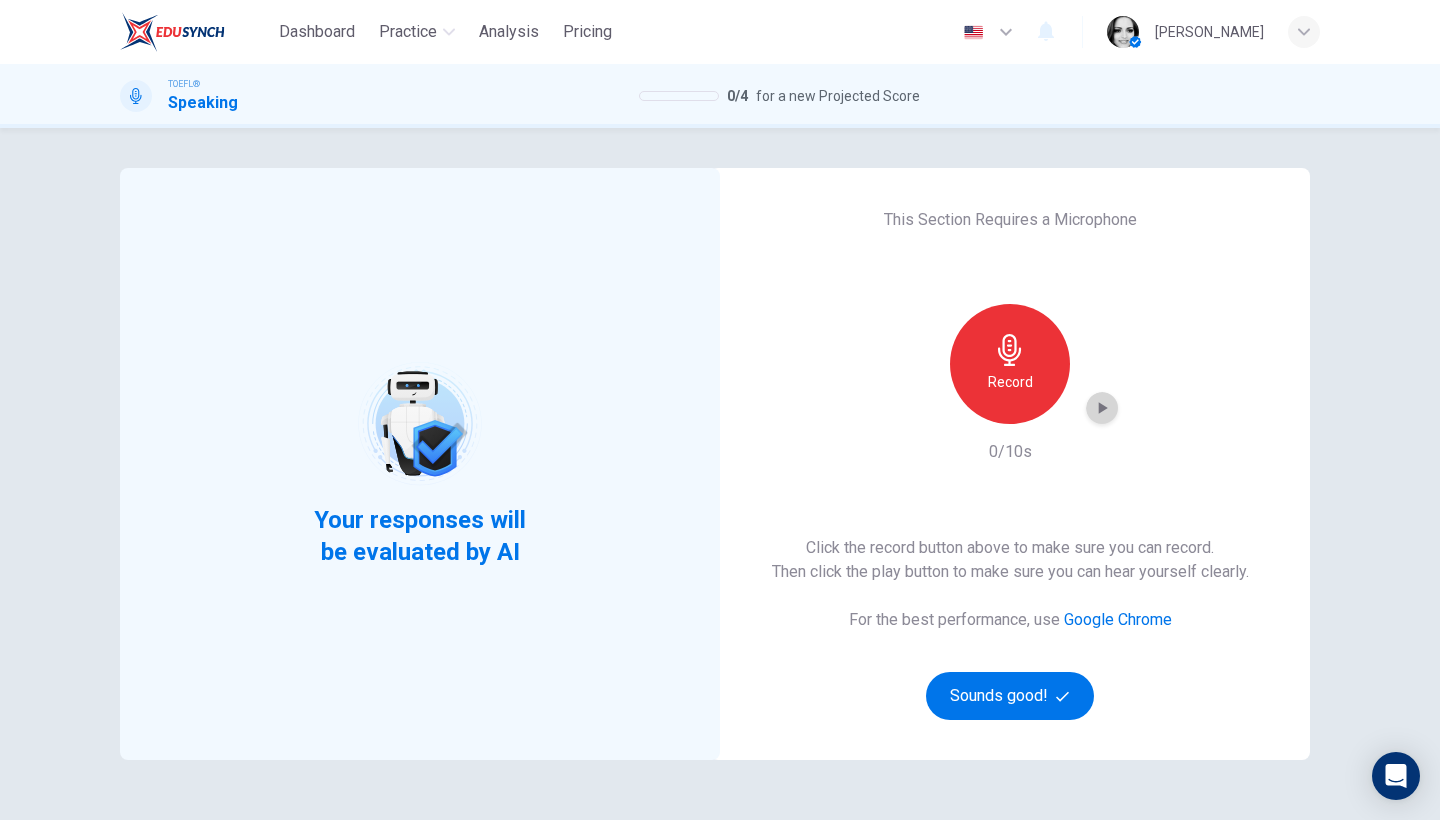 click 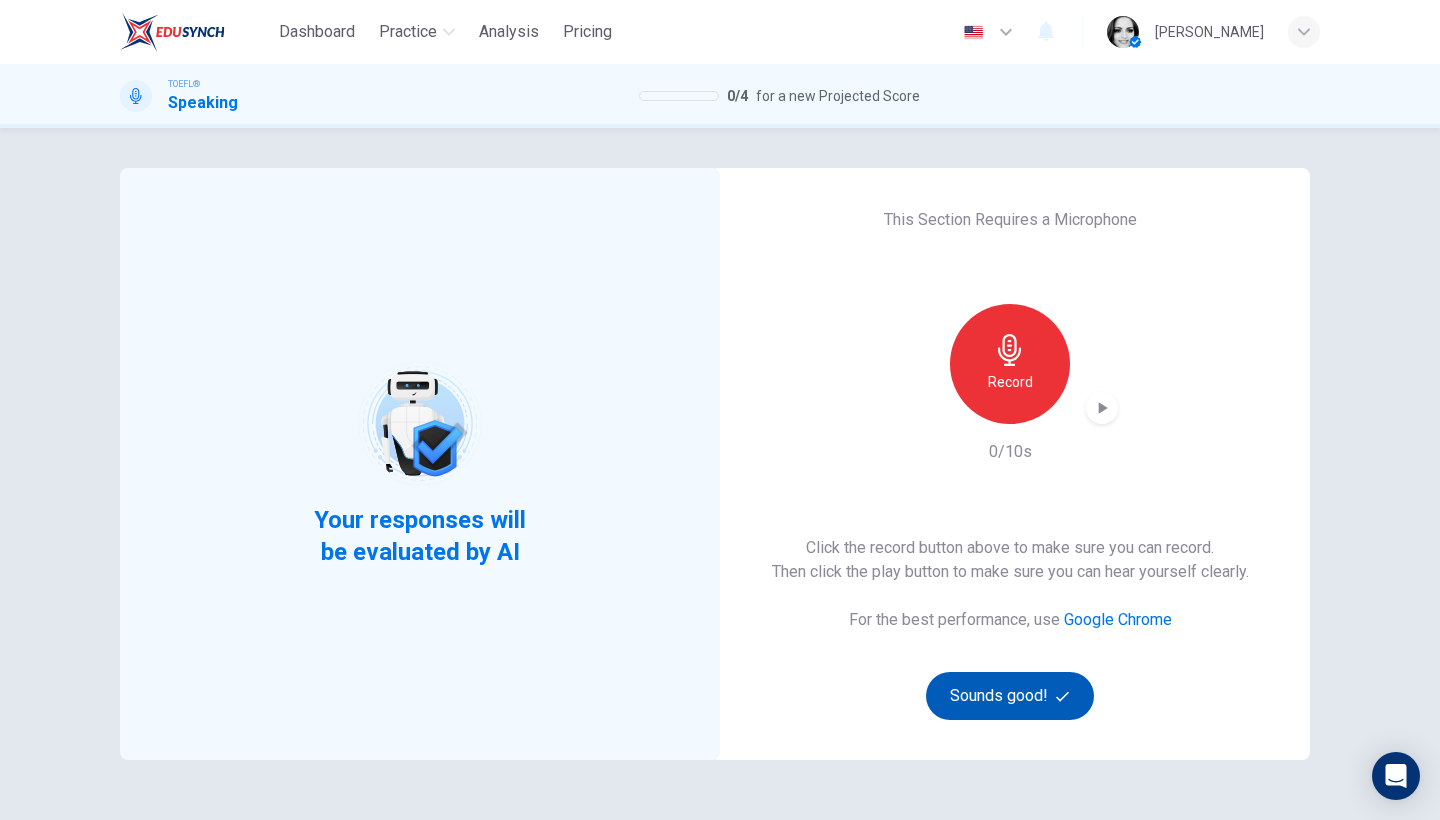 click on "Sounds good!" at bounding box center [1010, 696] 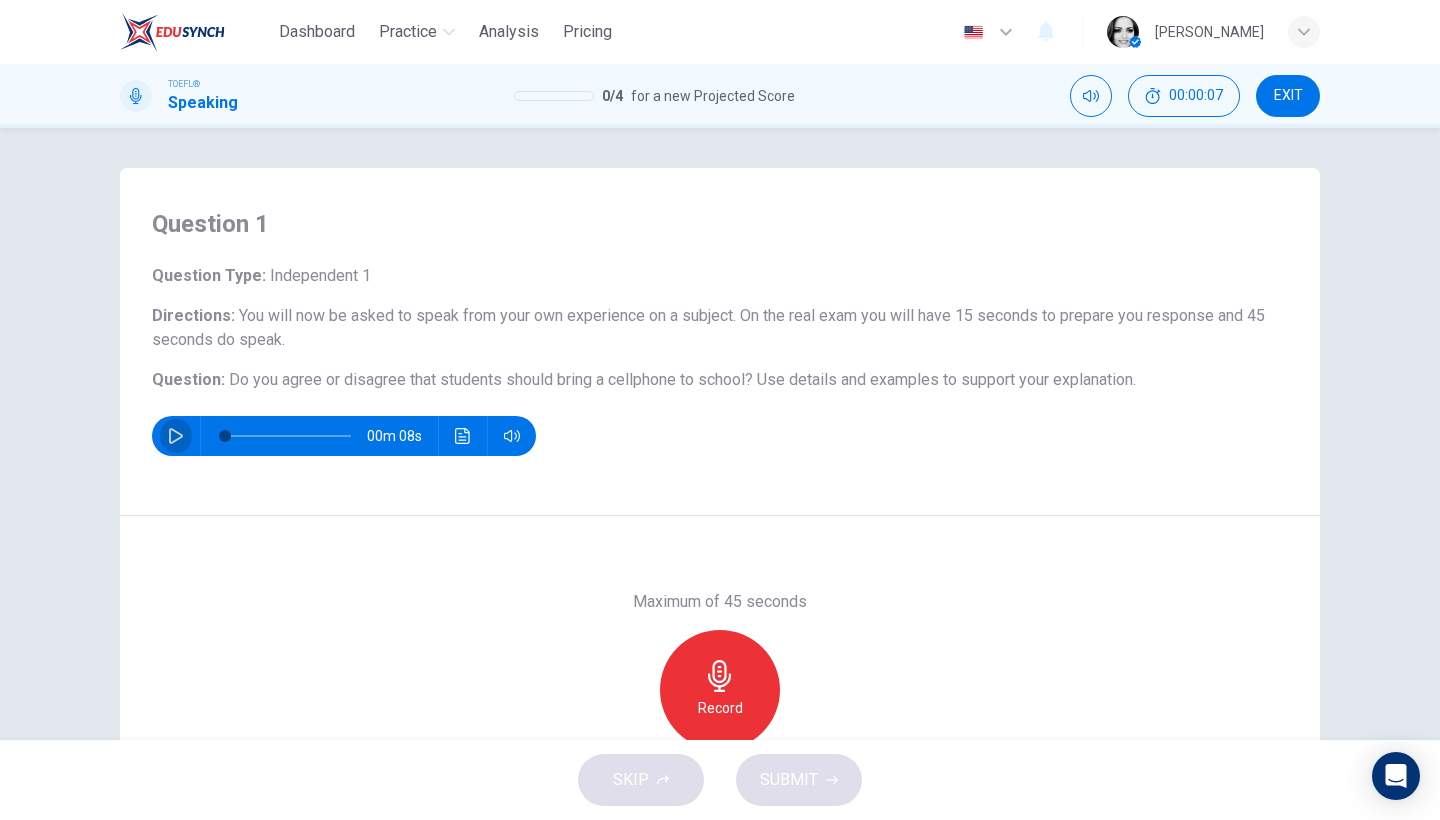 click 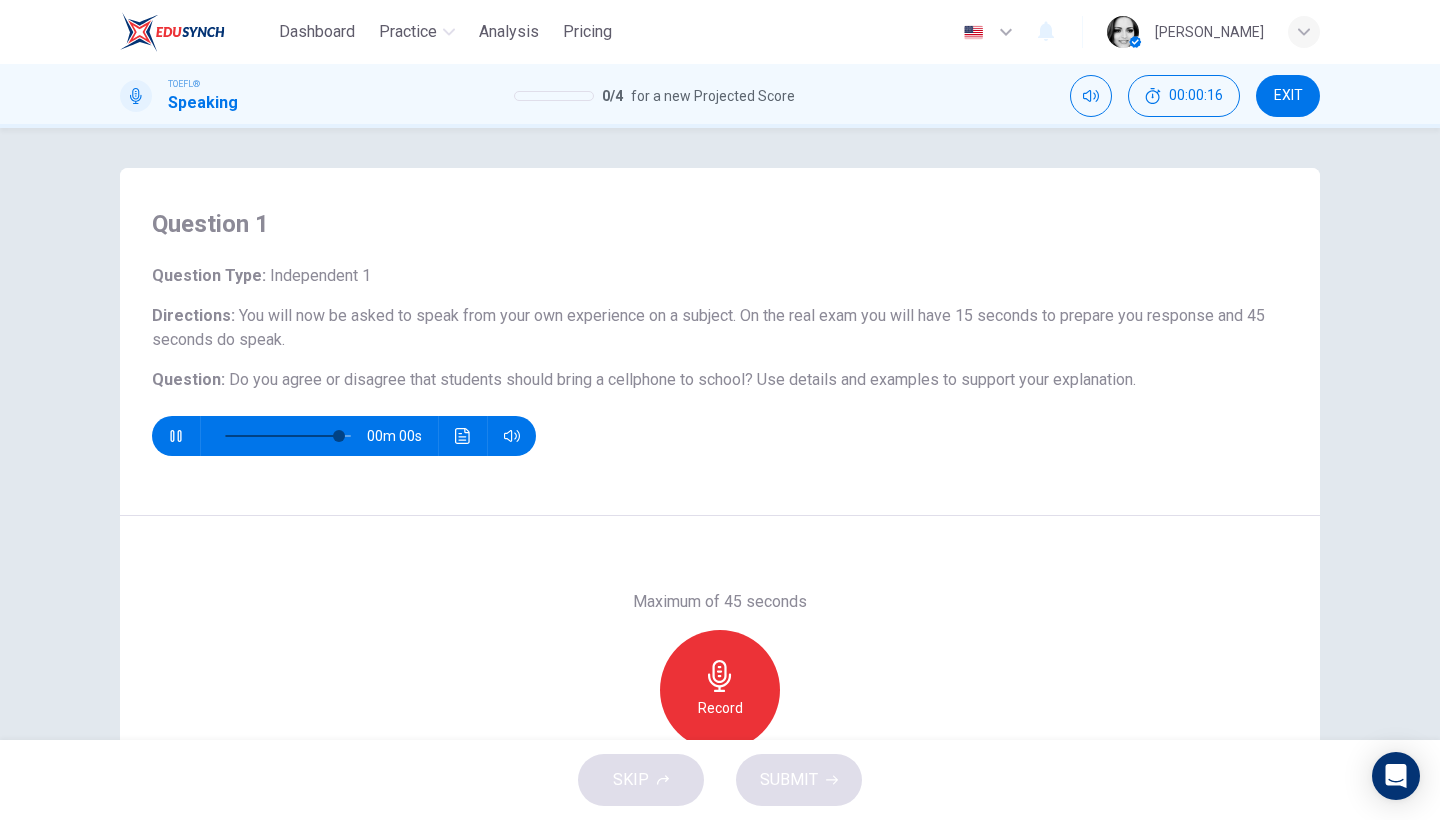 type on "0" 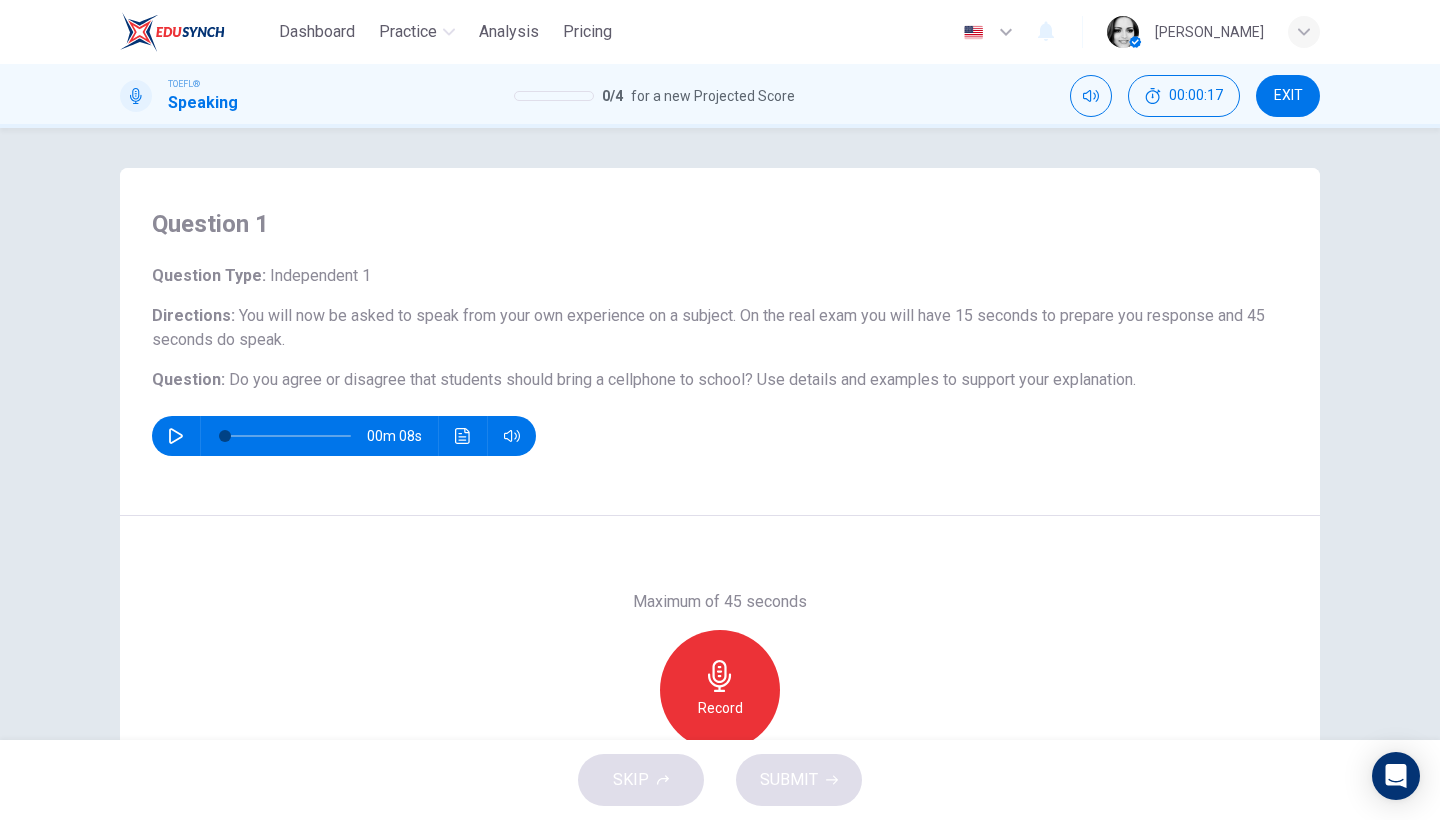 click 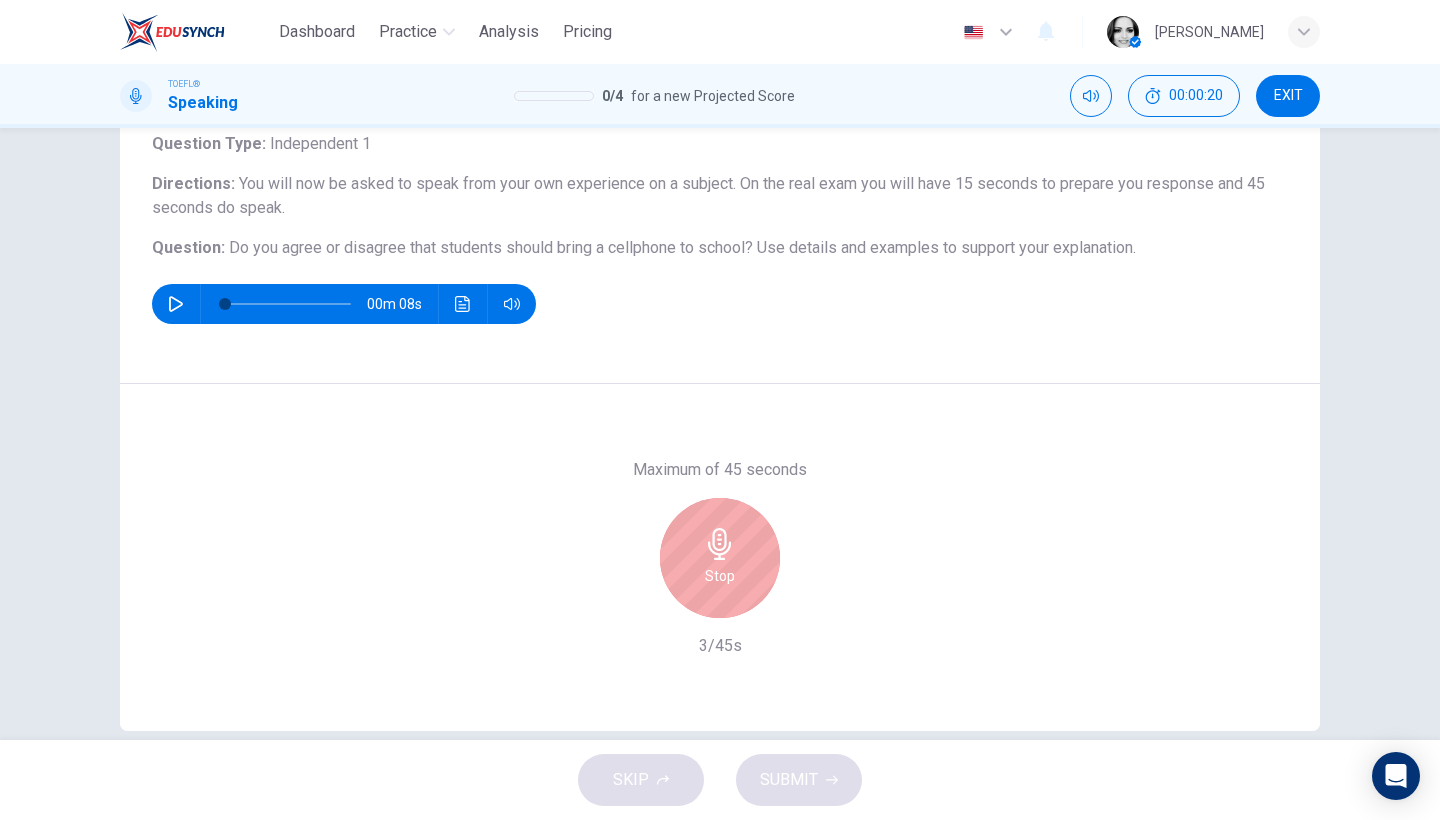 scroll, scrollTop: 163, scrollLeft: 0, axis: vertical 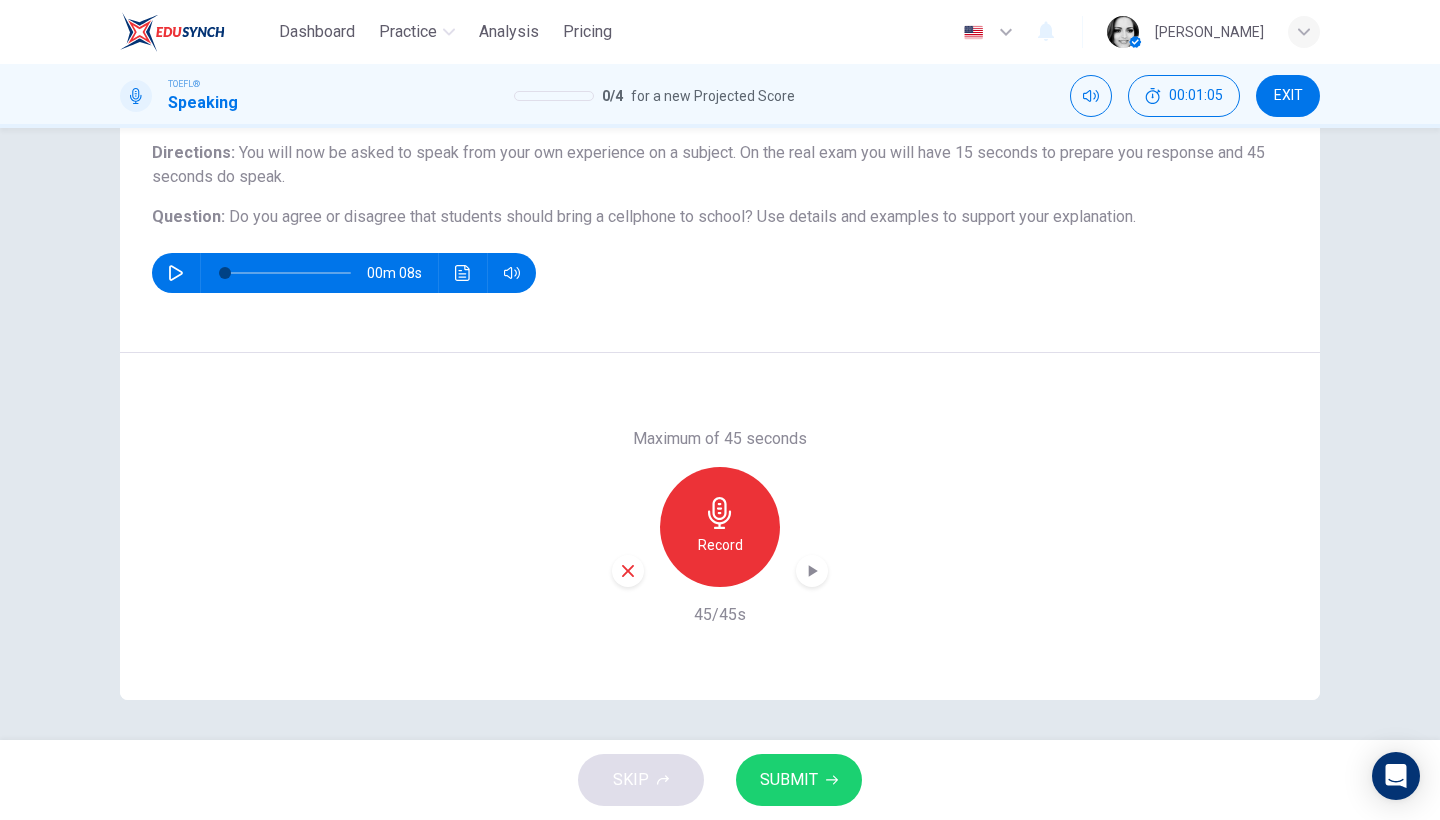 click 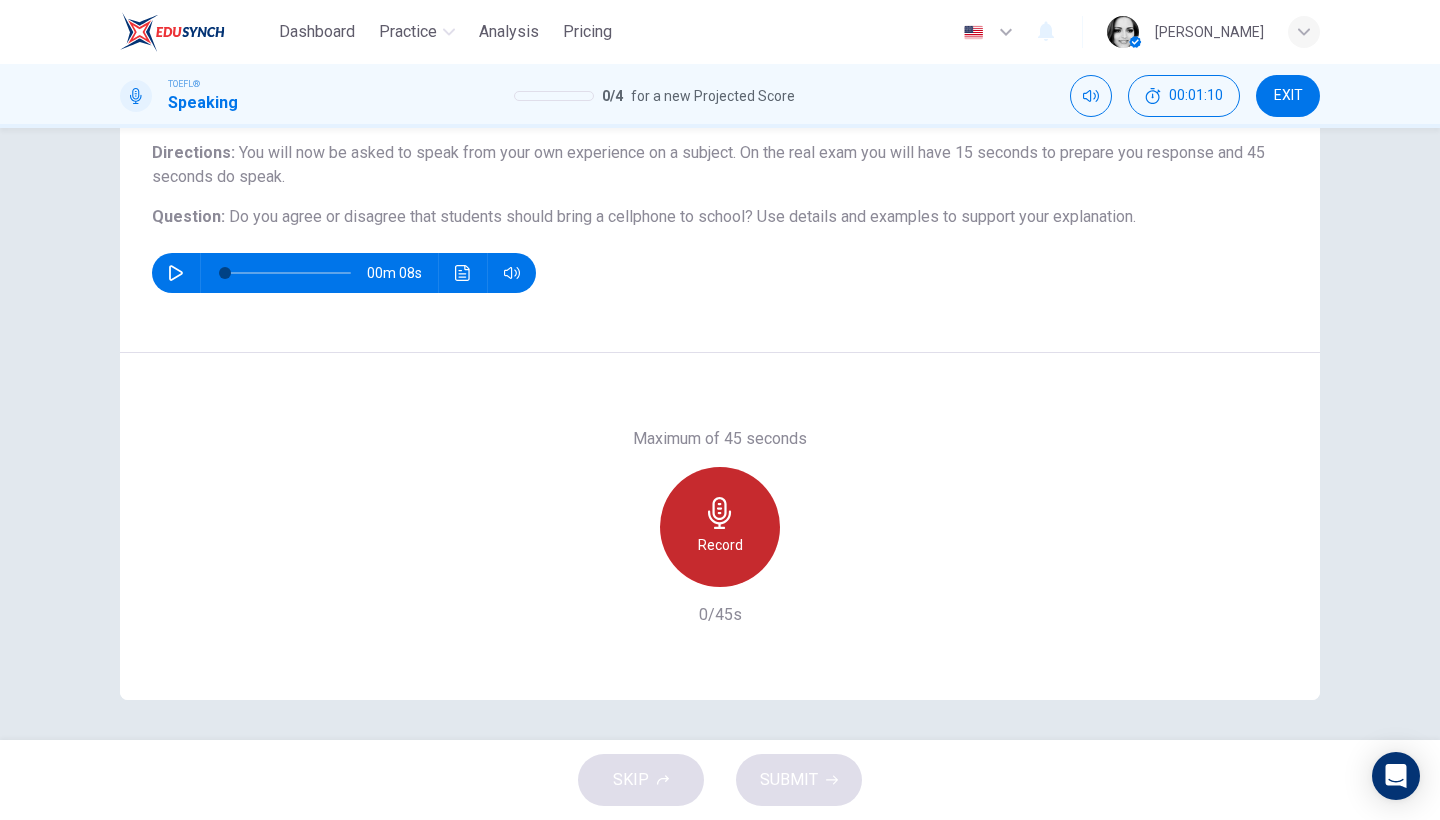 click 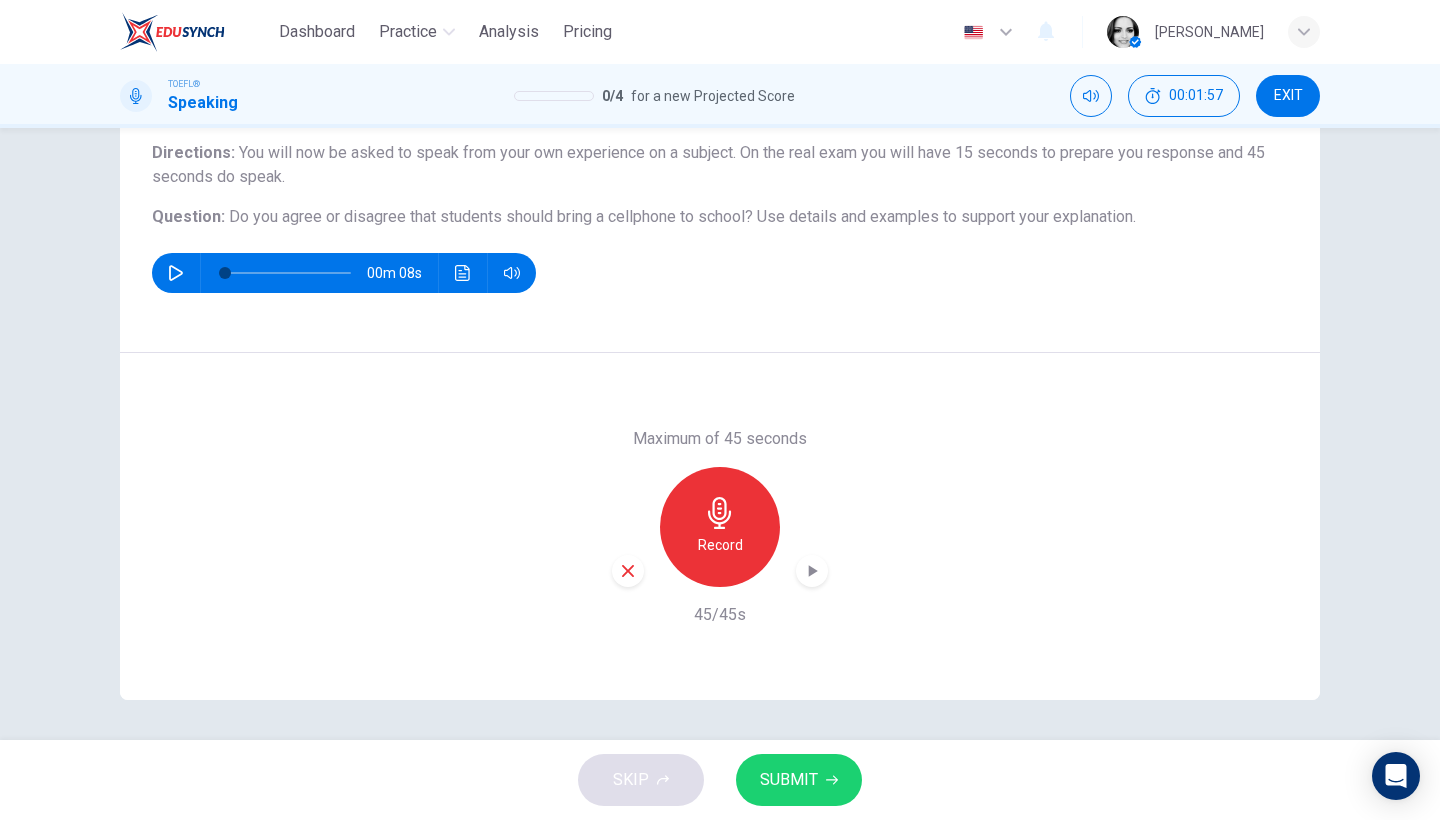 click on "SUBMIT" at bounding box center [789, 780] 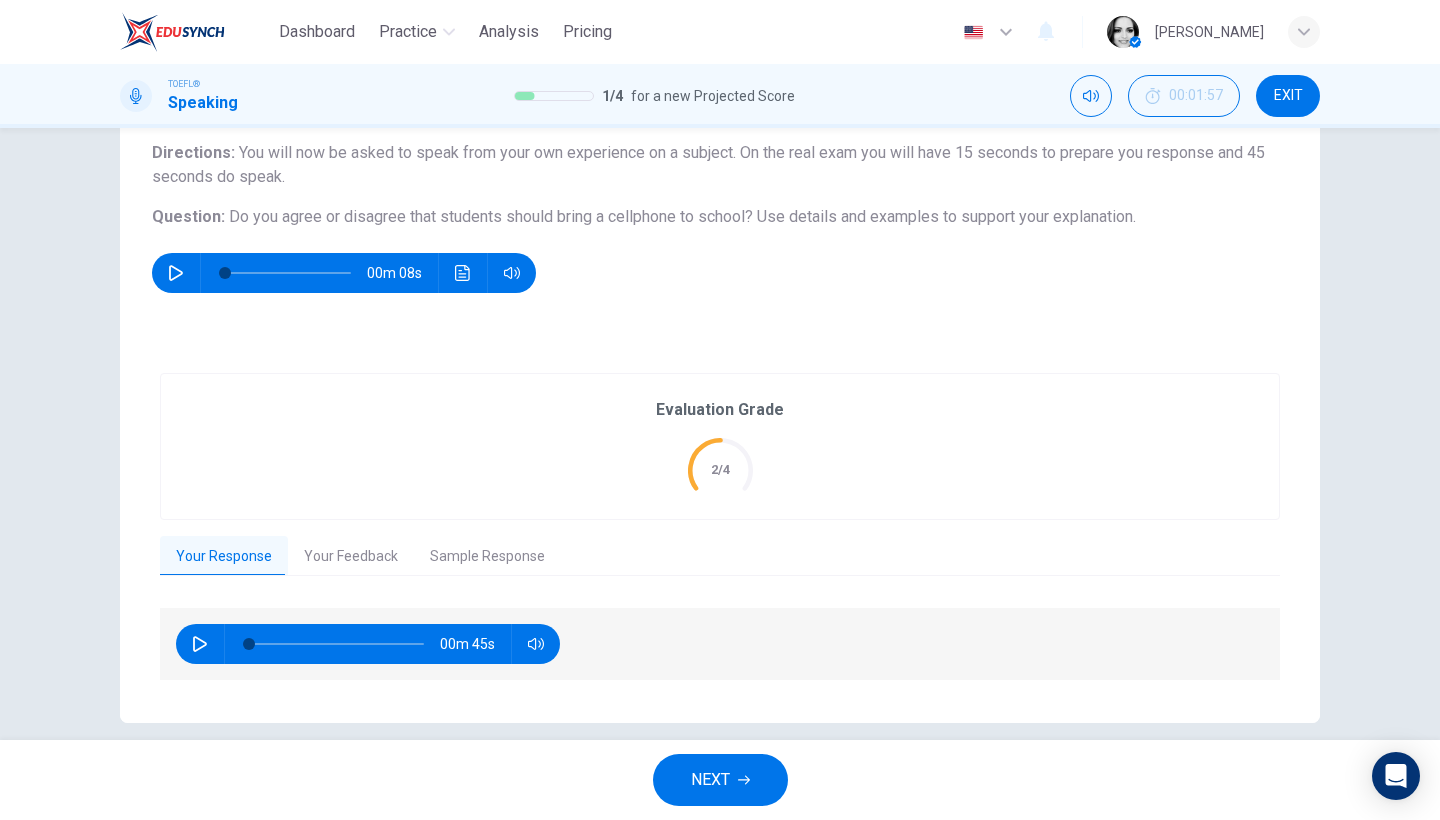 click on "Sample Response" at bounding box center (487, 557) 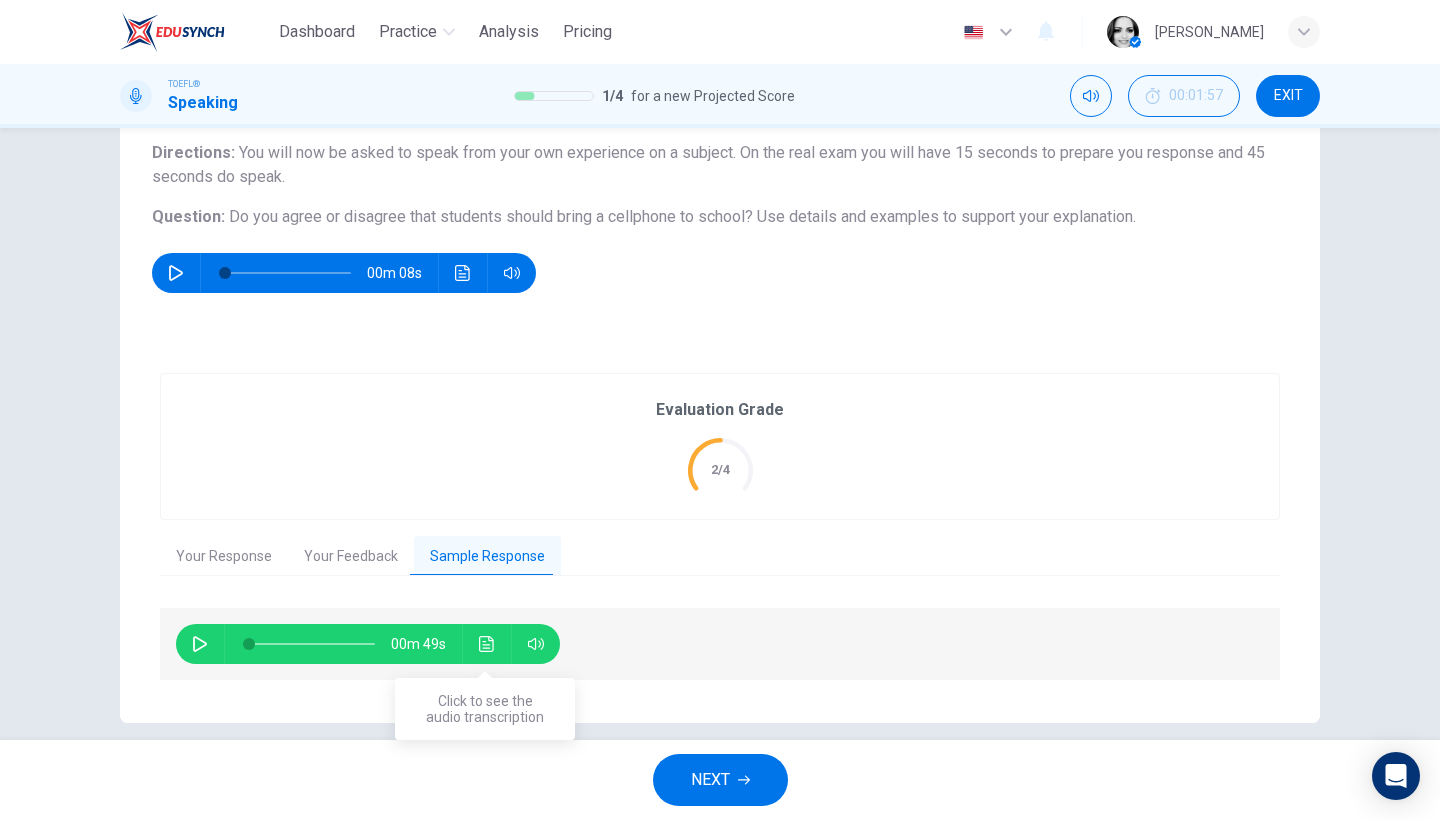 click 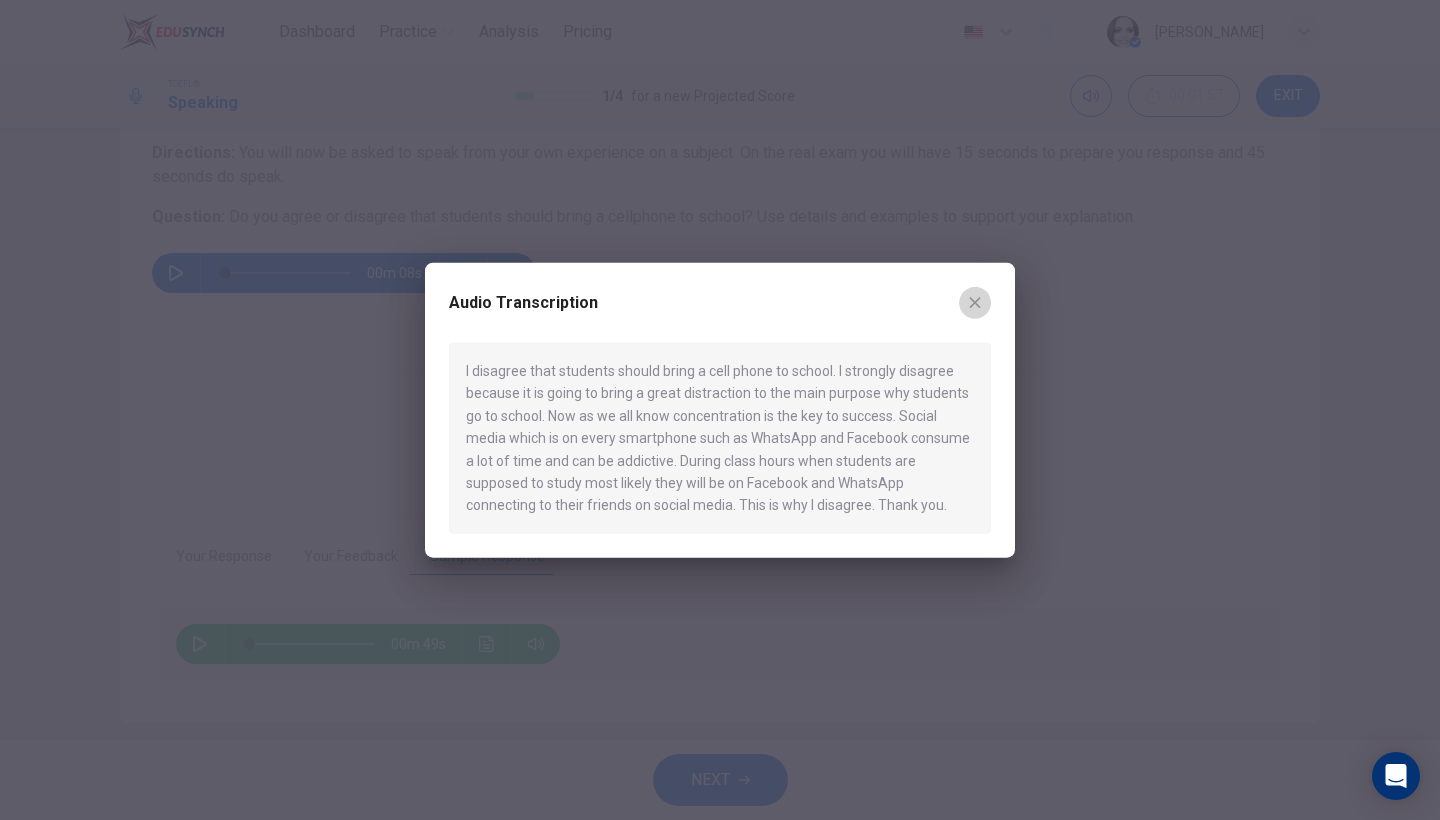 click at bounding box center (975, 303) 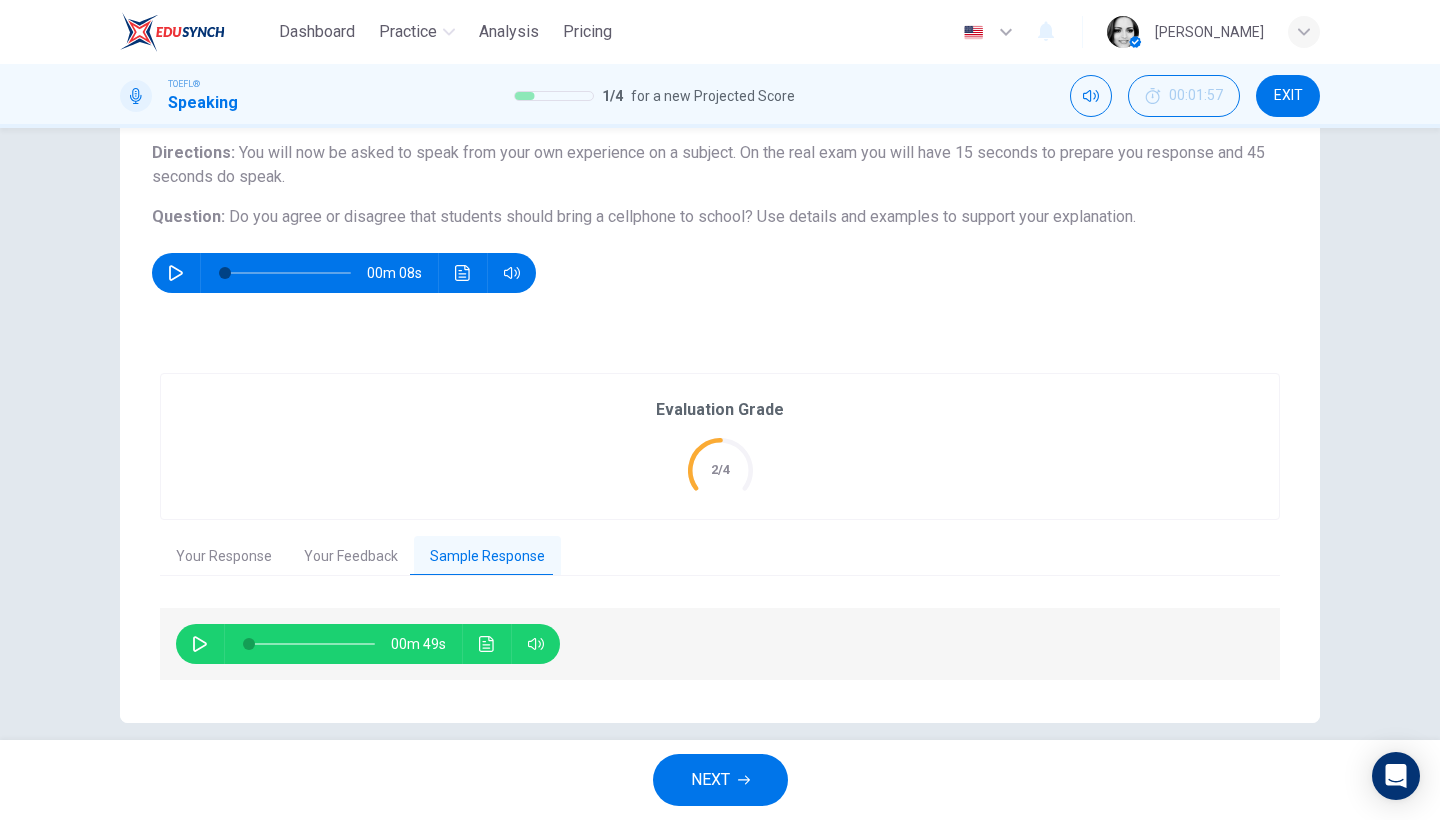click on "Your Feedback" at bounding box center (351, 557) 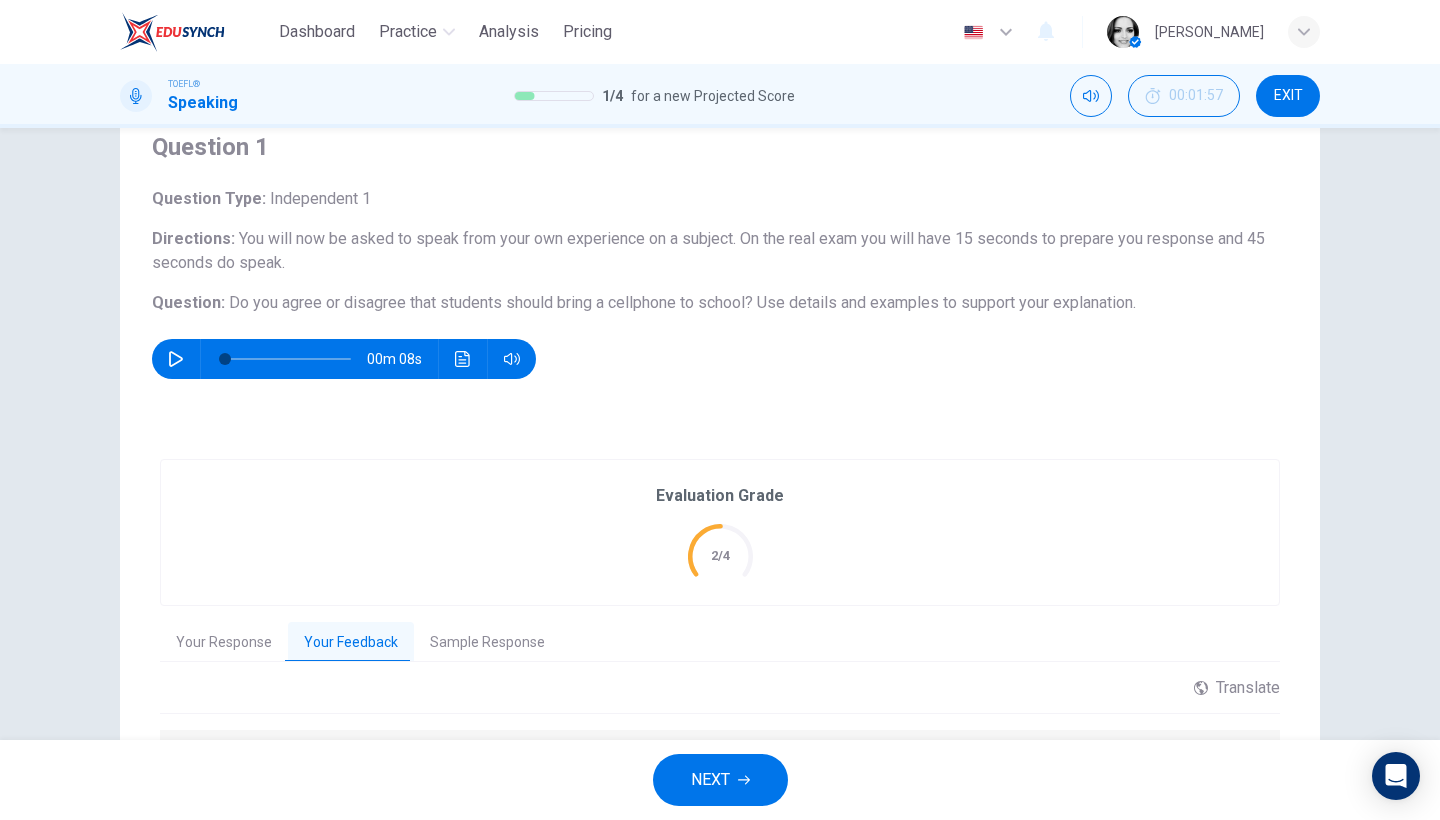 scroll, scrollTop: 0, scrollLeft: 0, axis: both 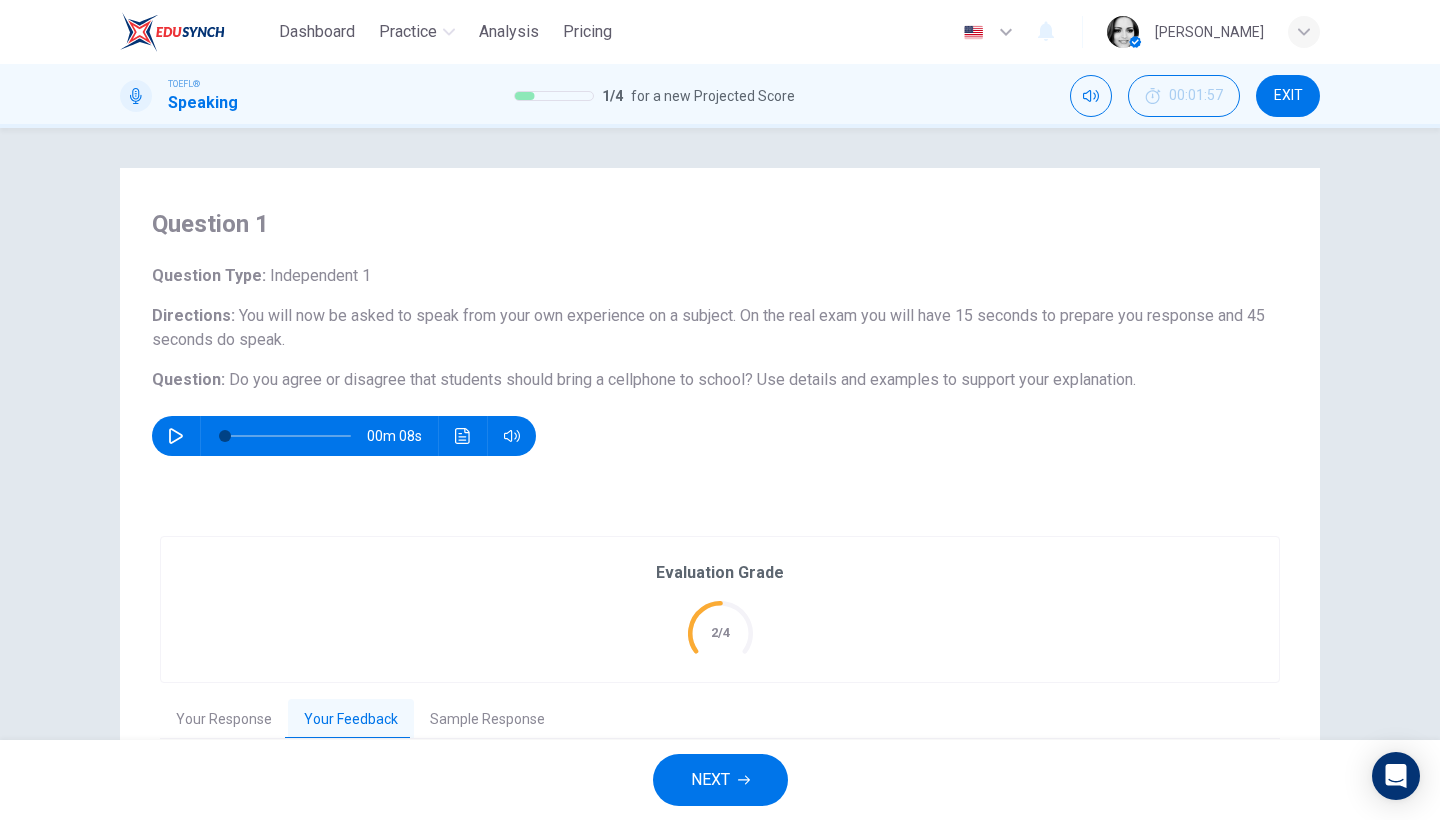 click on "NEXT" at bounding box center [710, 780] 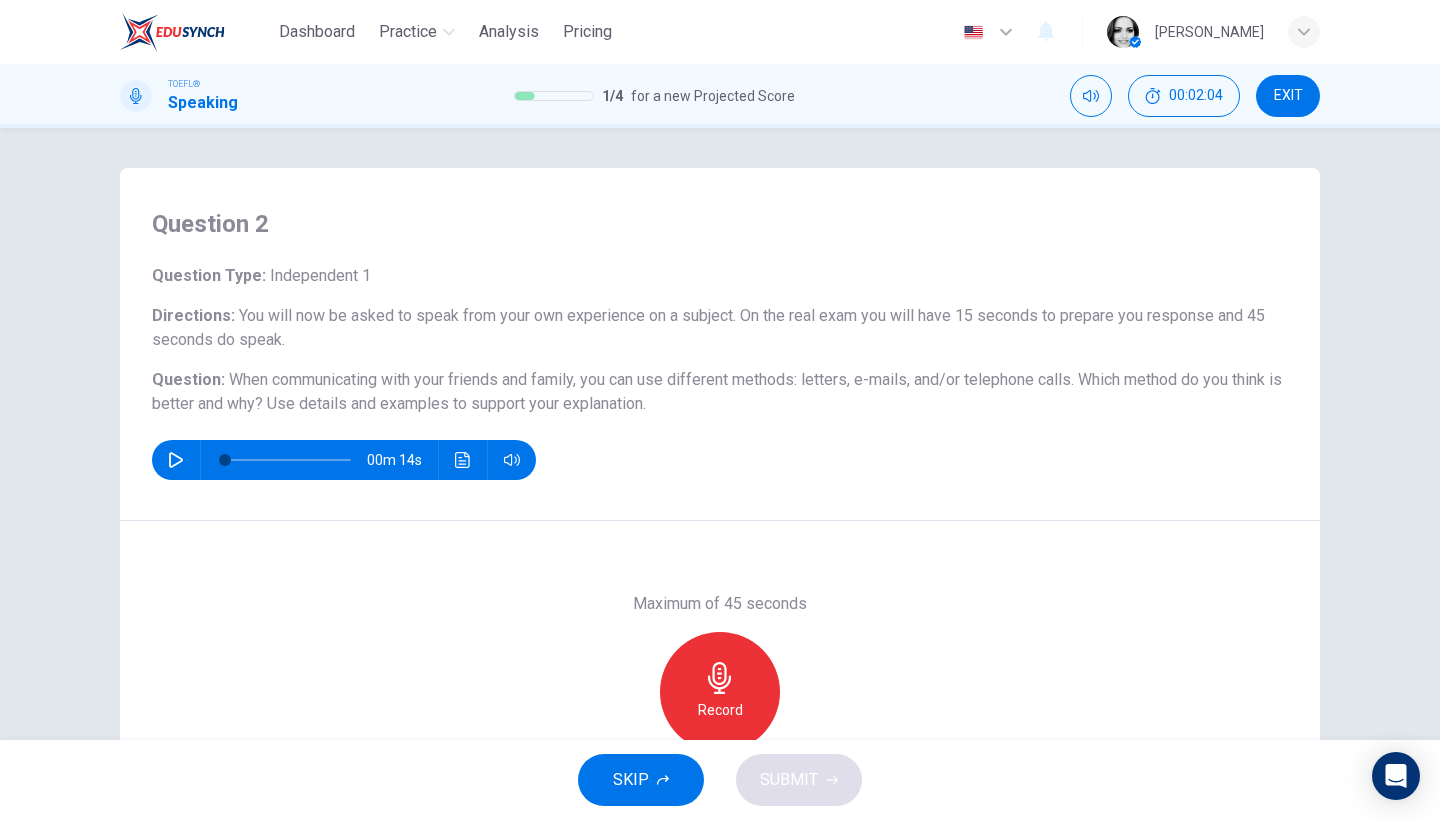 click 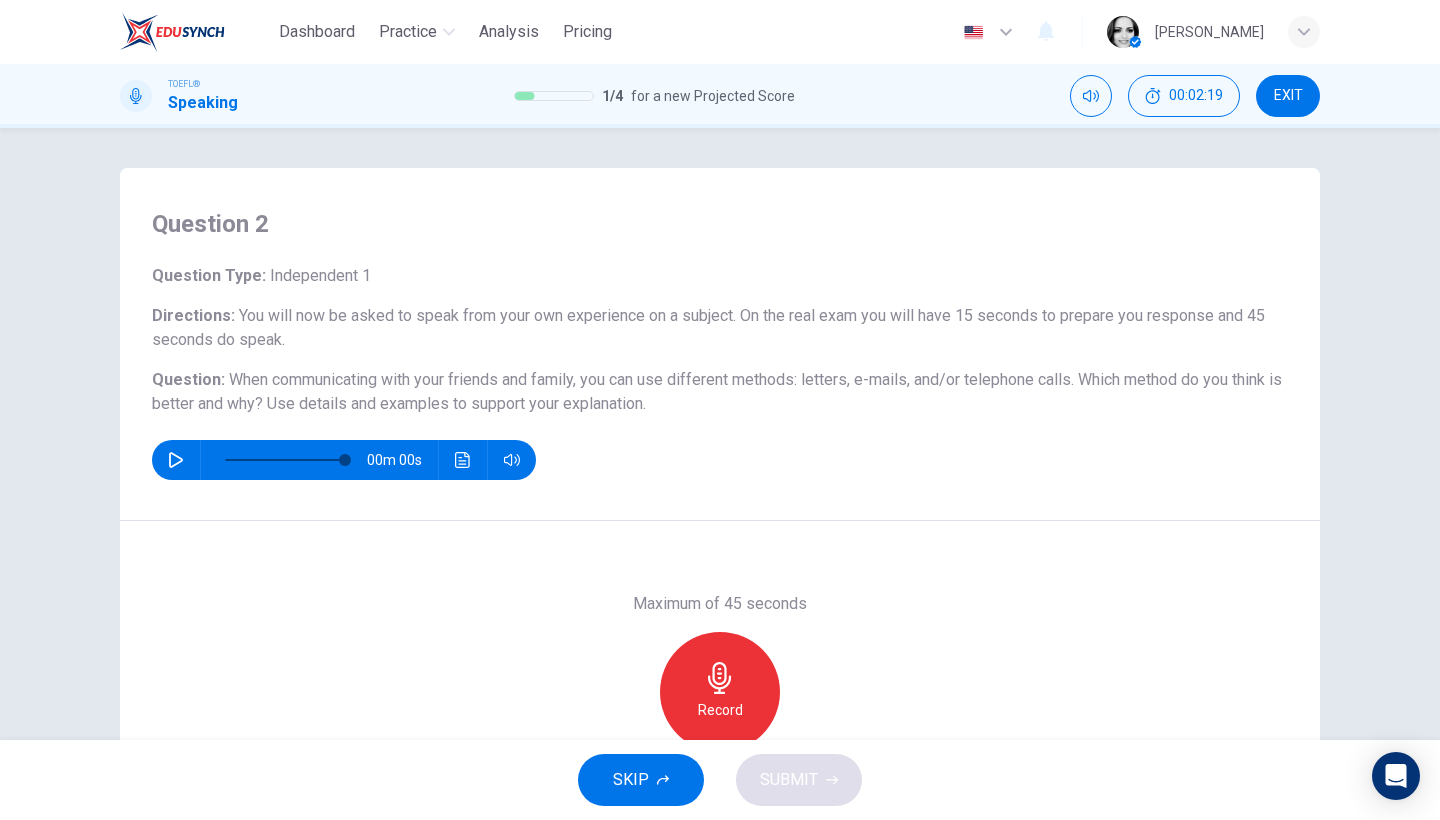 type on "0" 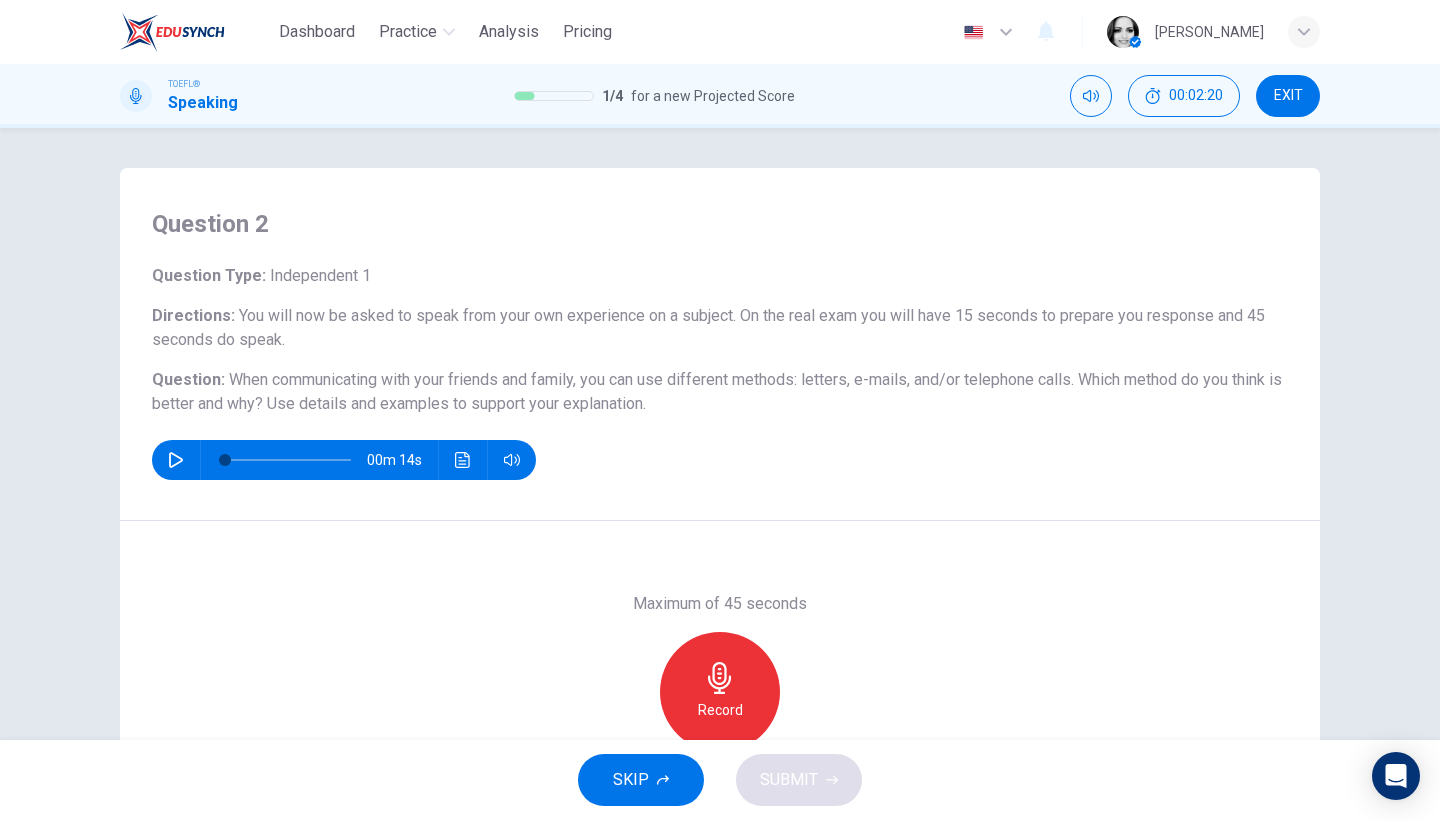 click on "Record" at bounding box center [720, 710] 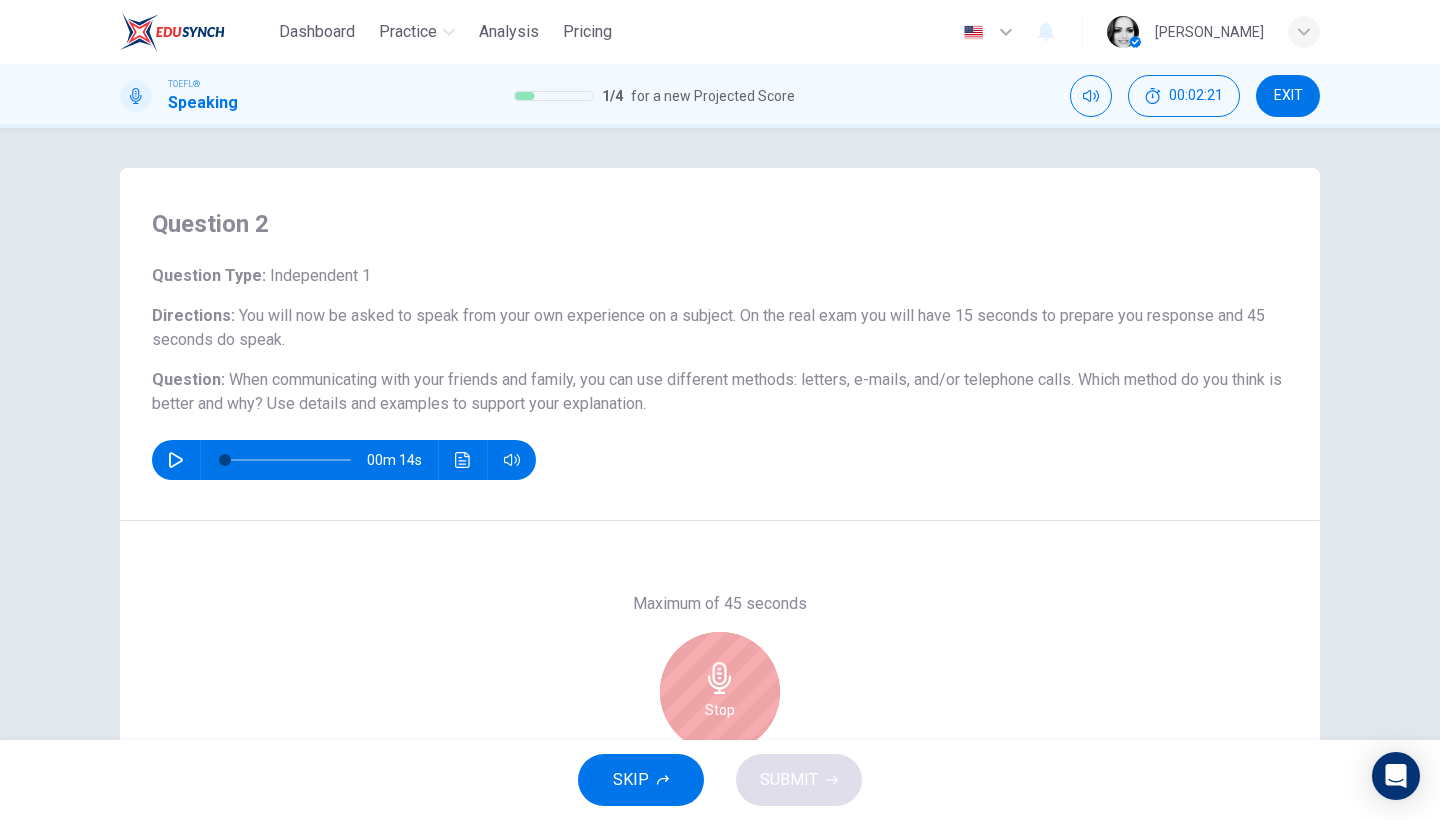 scroll, scrollTop: 163, scrollLeft: 0, axis: vertical 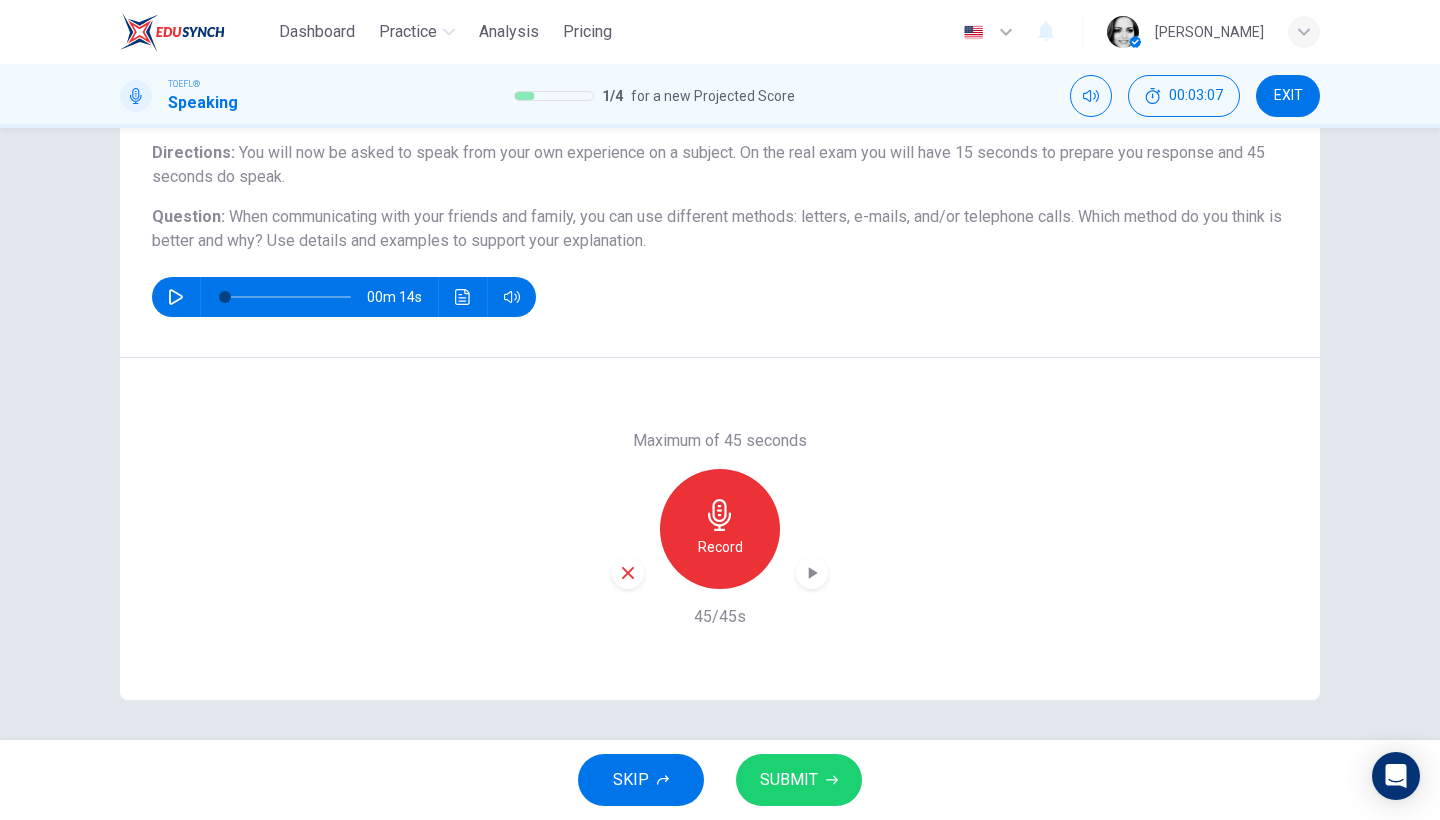 click at bounding box center [628, 573] 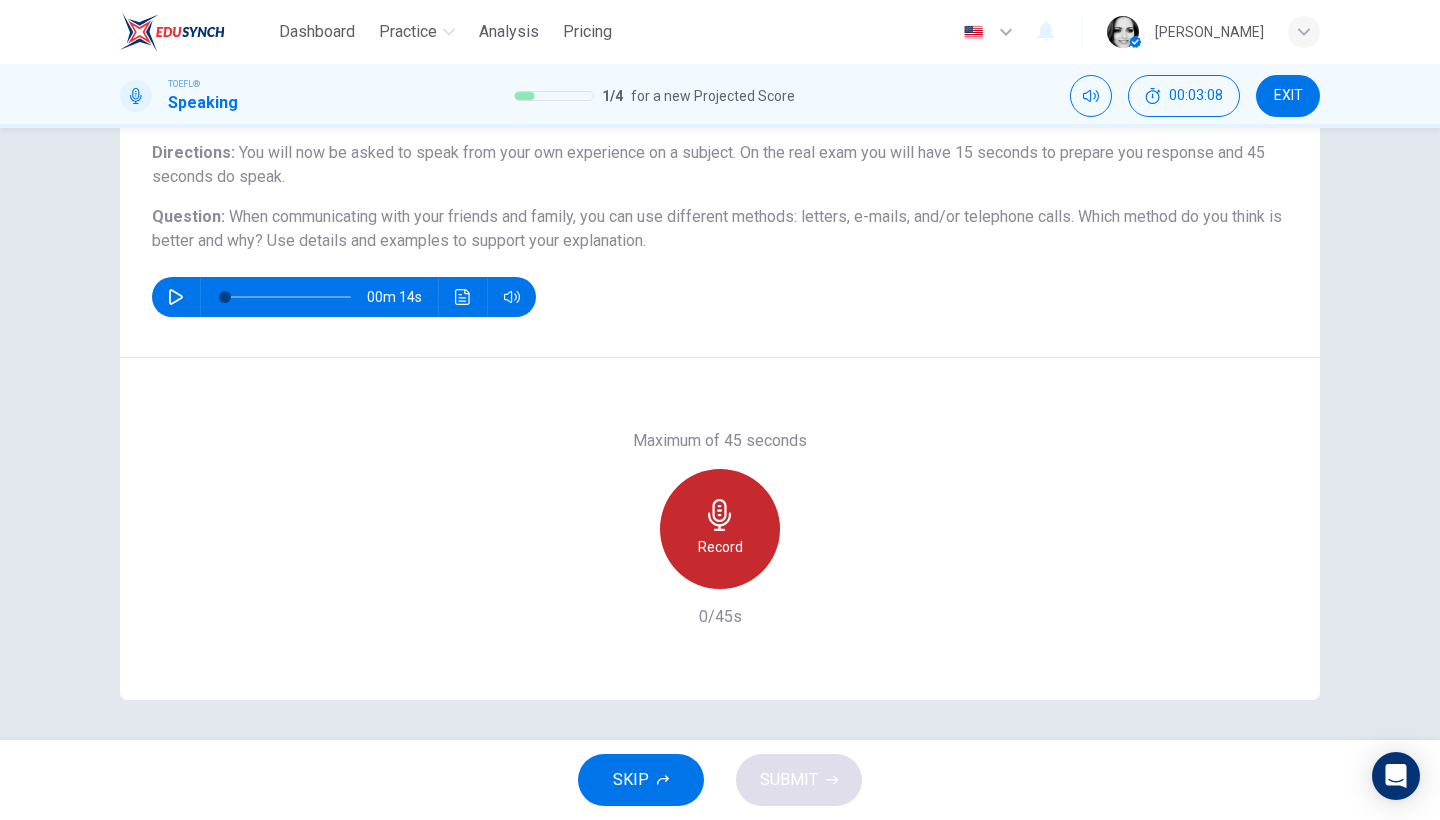 click on "Record" at bounding box center (720, 529) 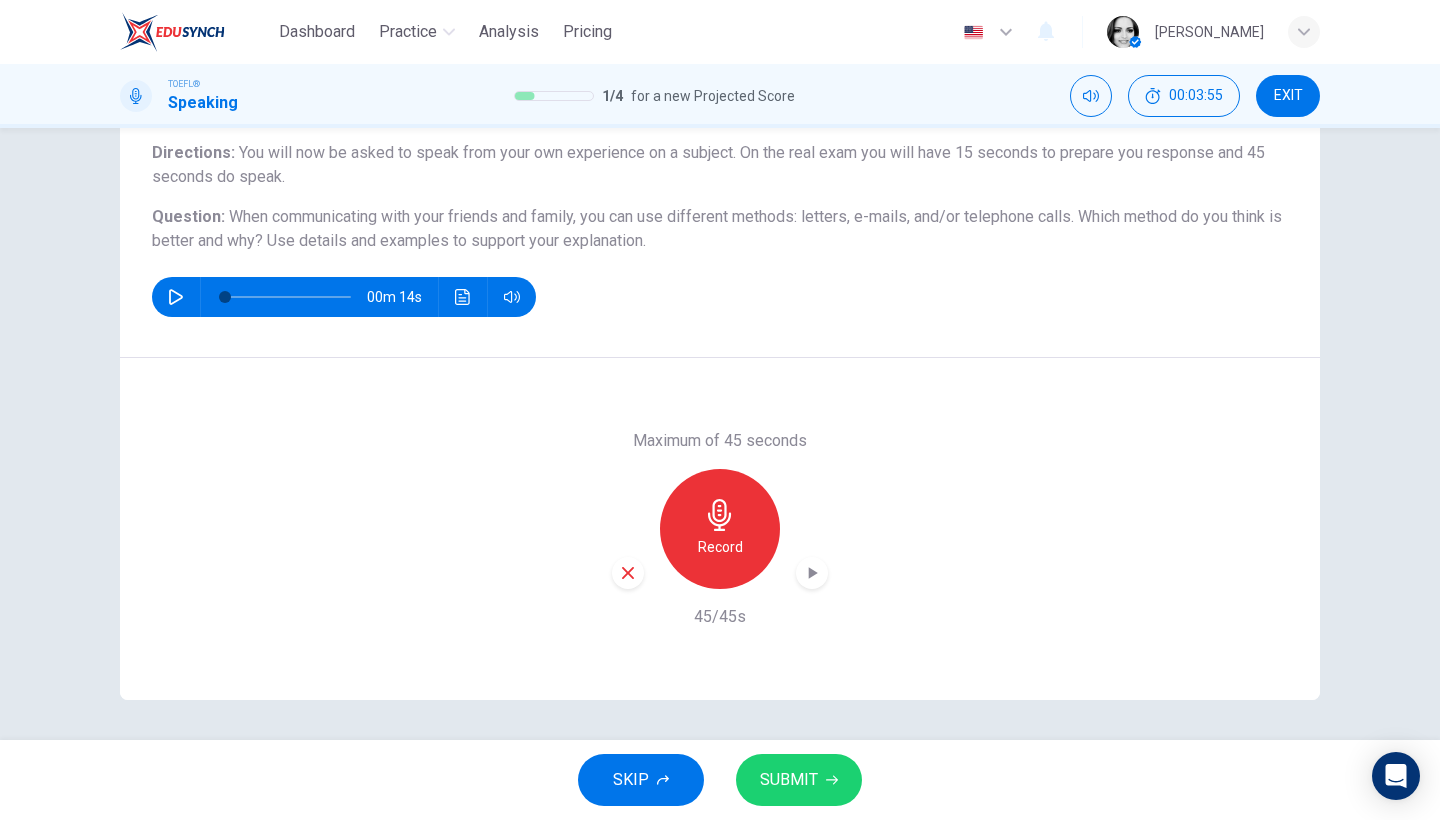 click on "SUBMIT" at bounding box center [789, 780] 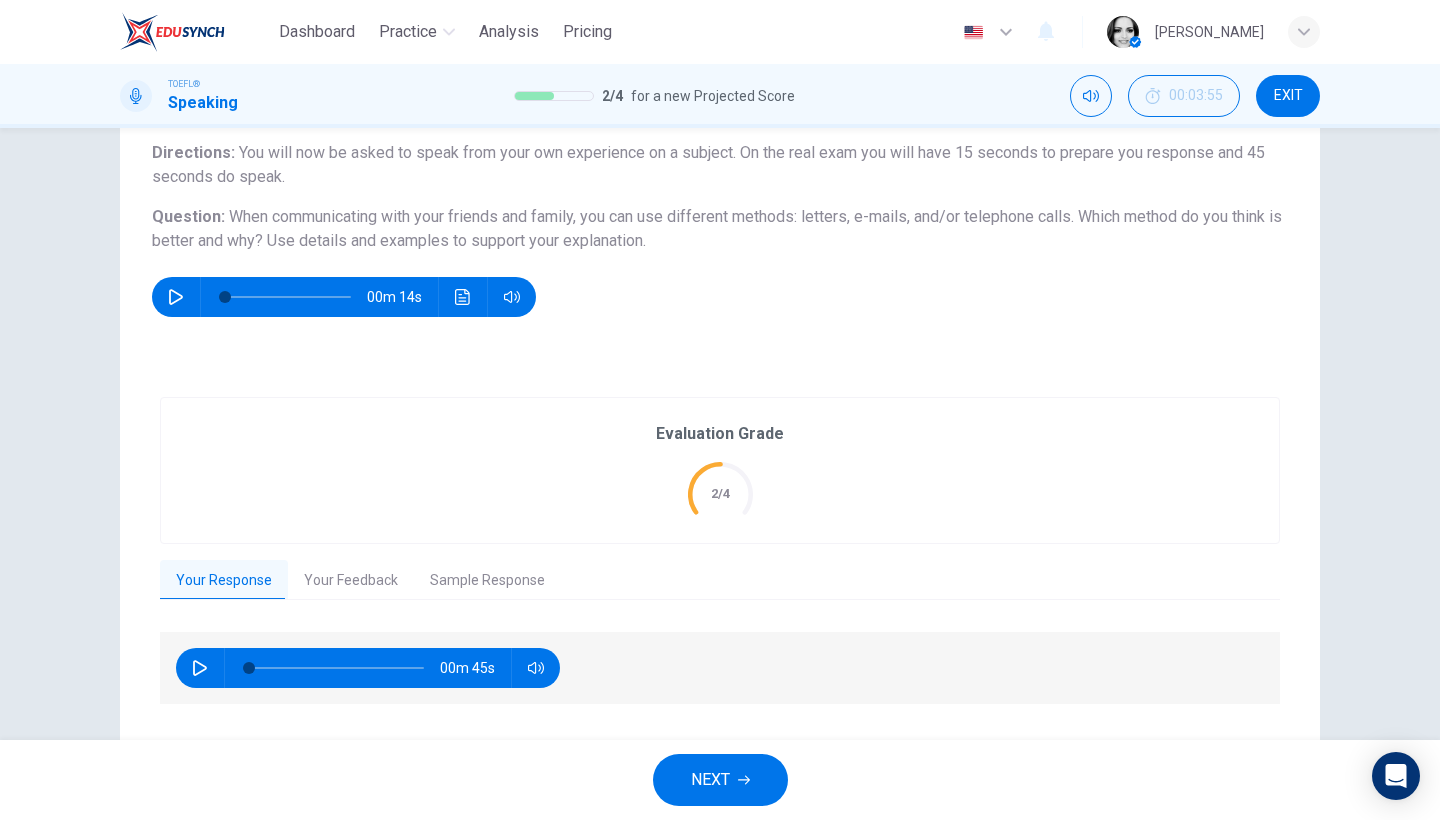 click on "Your Feedback" at bounding box center (351, 581) 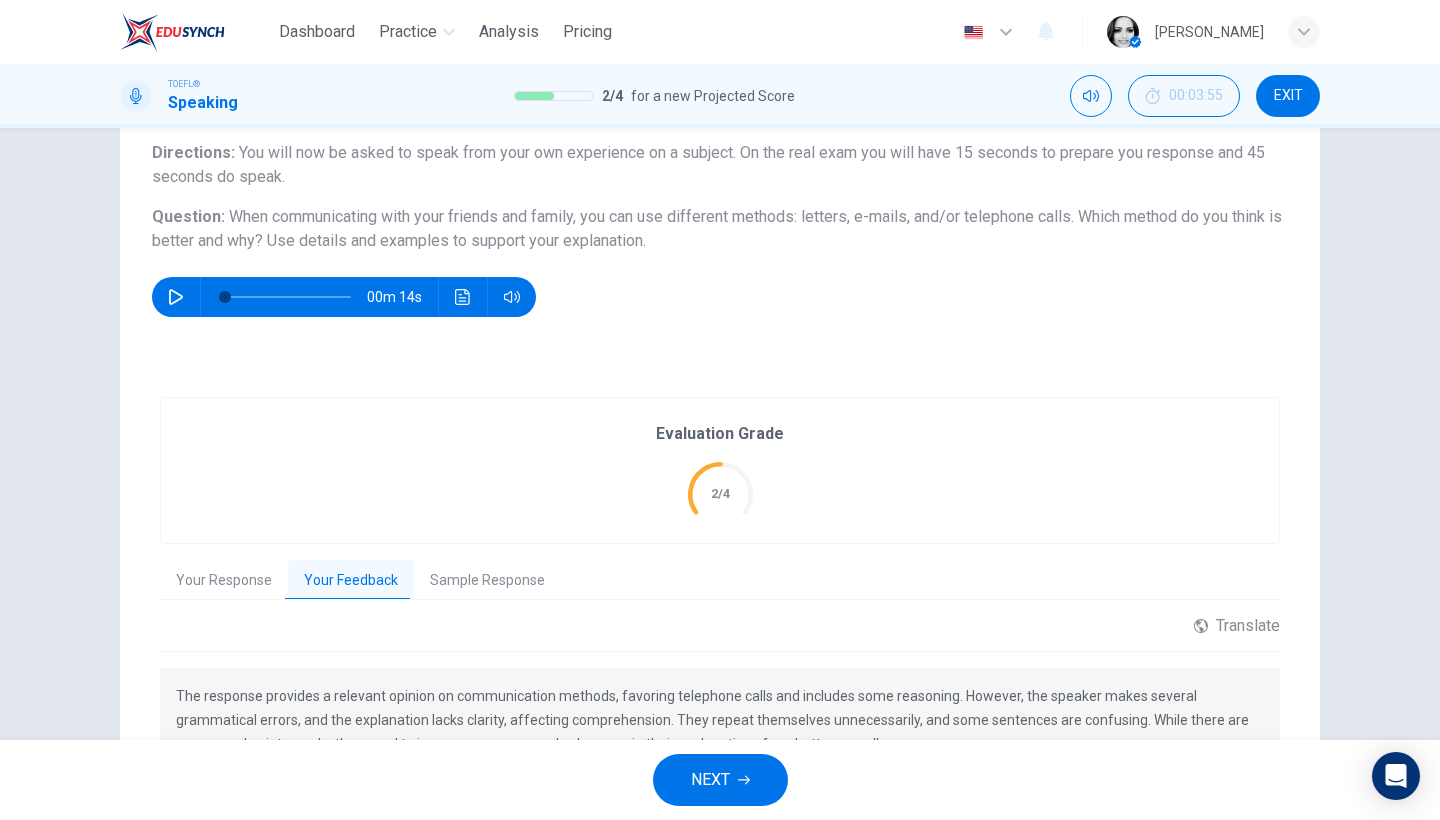 scroll, scrollTop: 306, scrollLeft: 0, axis: vertical 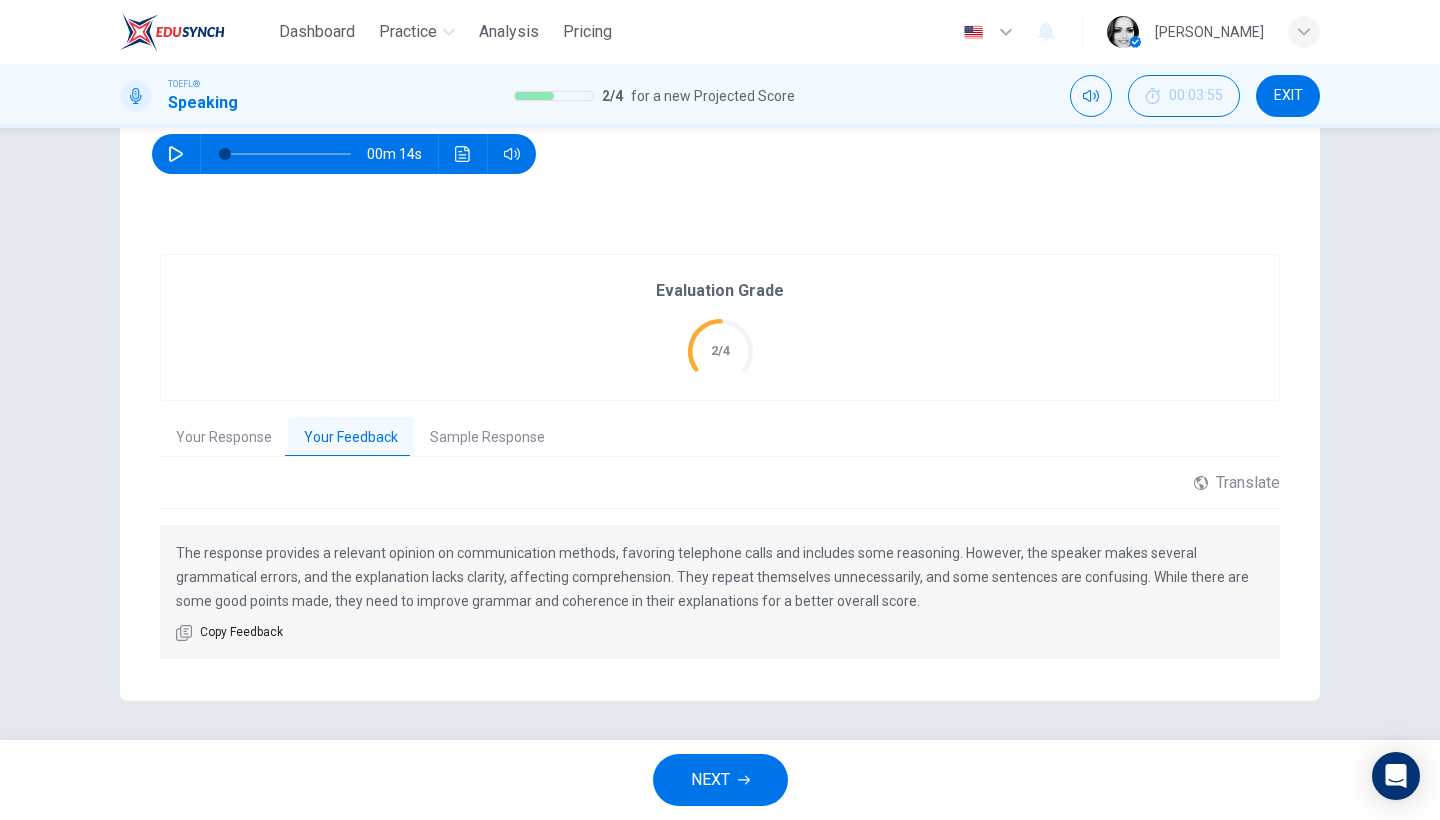 click on "Sample Response" at bounding box center (487, 438) 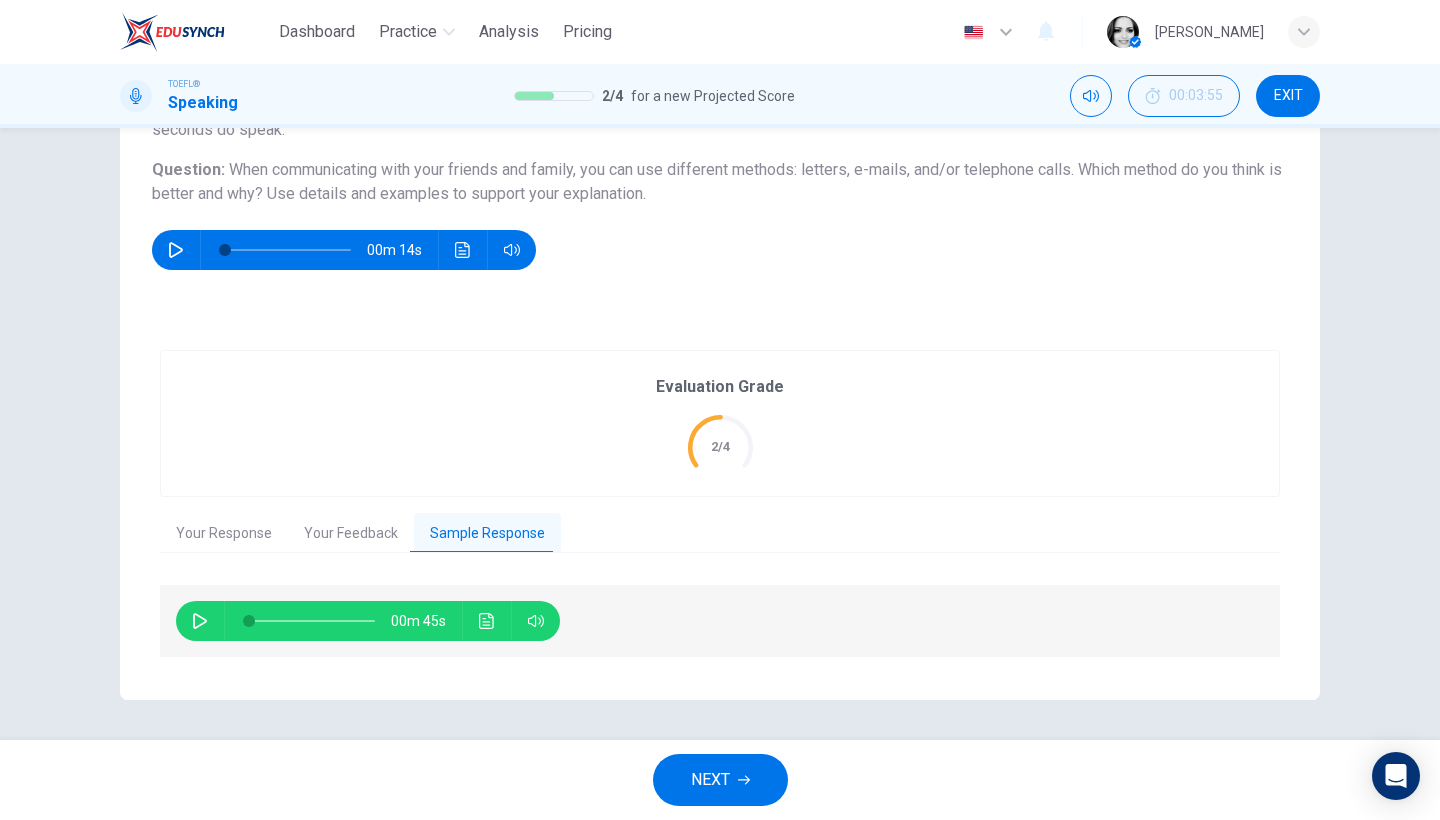 scroll, scrollTop: 209, scrollLeft: 0, axis: vertical 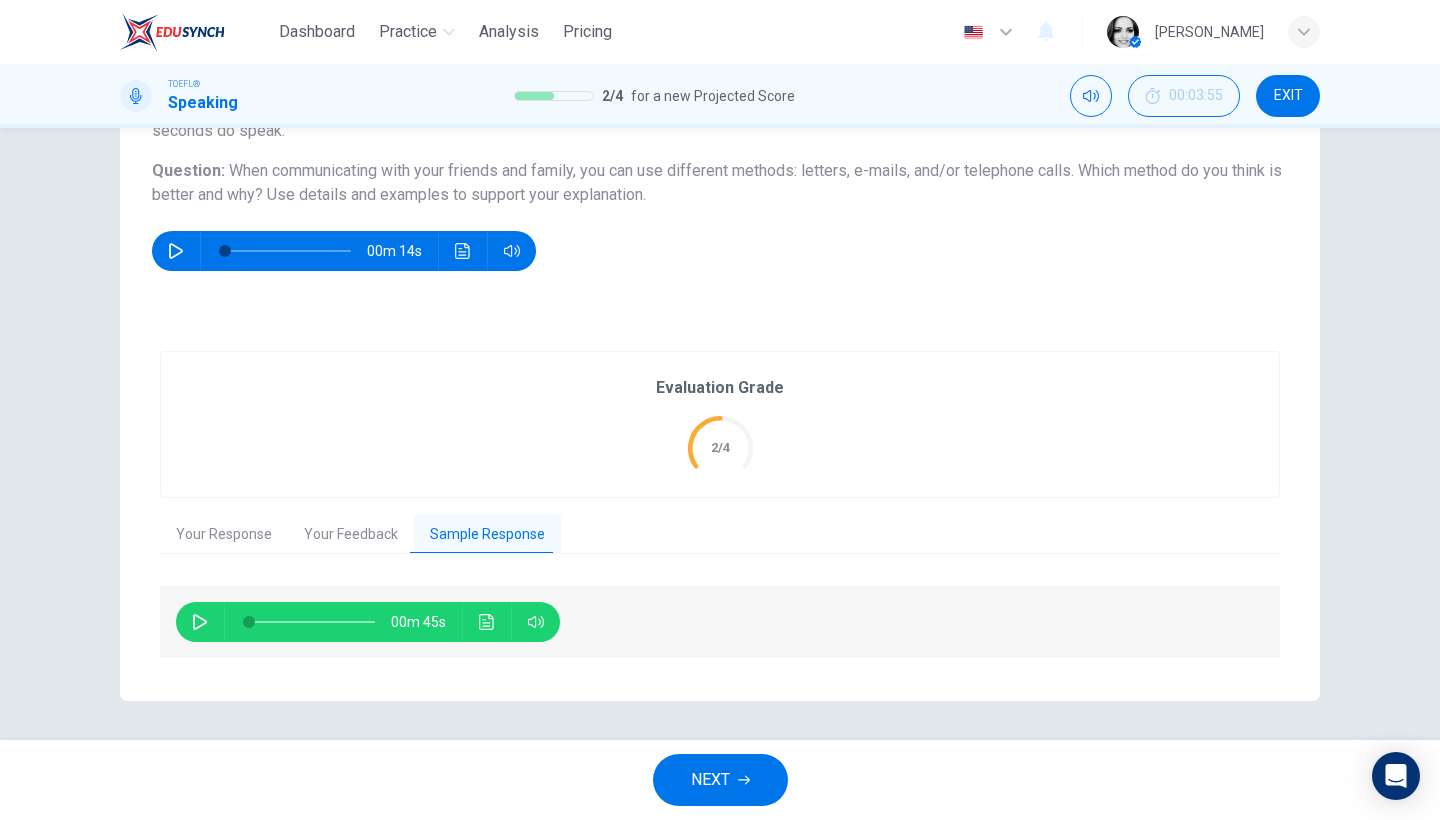 click at bounding box center [487, 622] 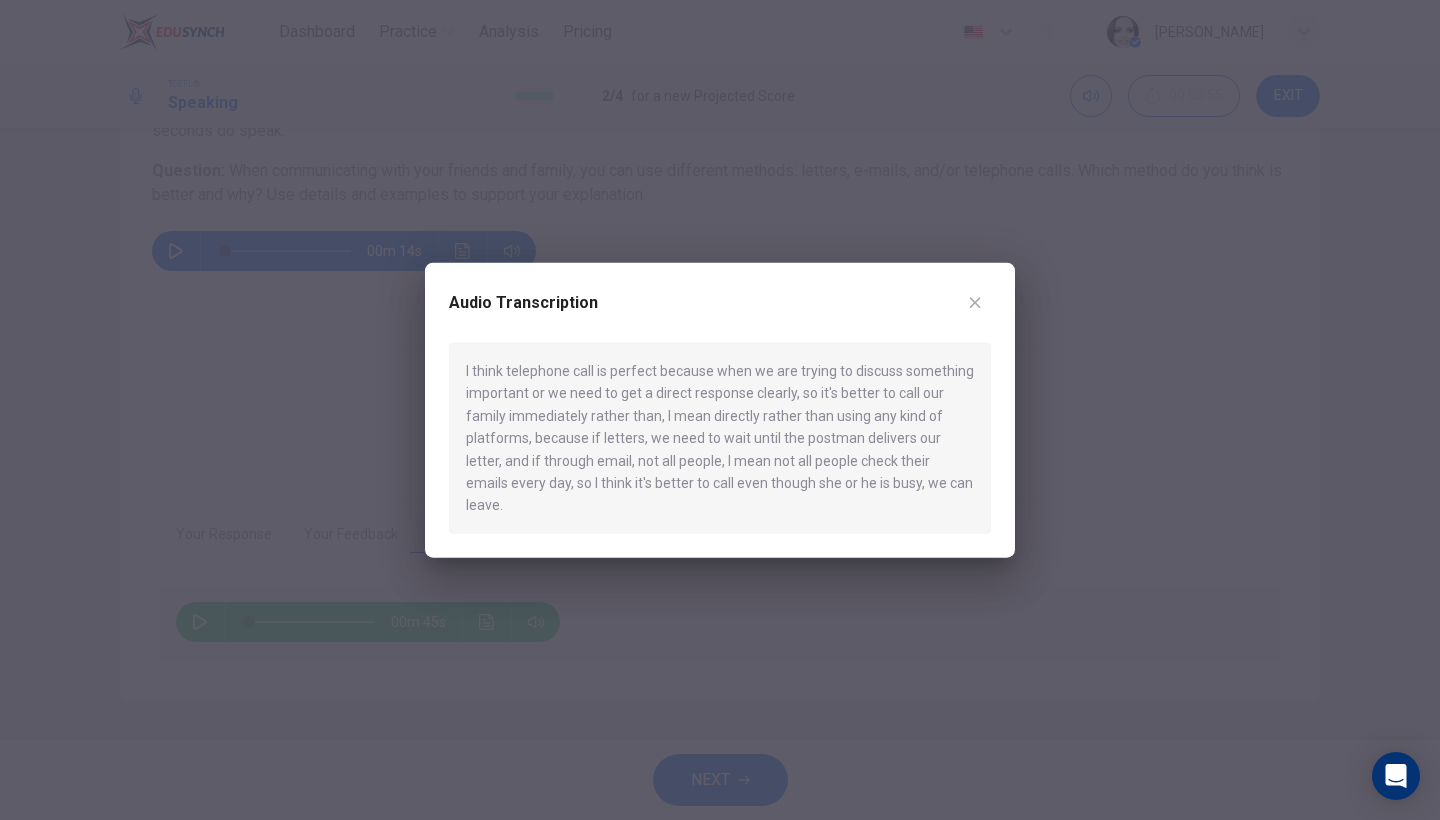 click 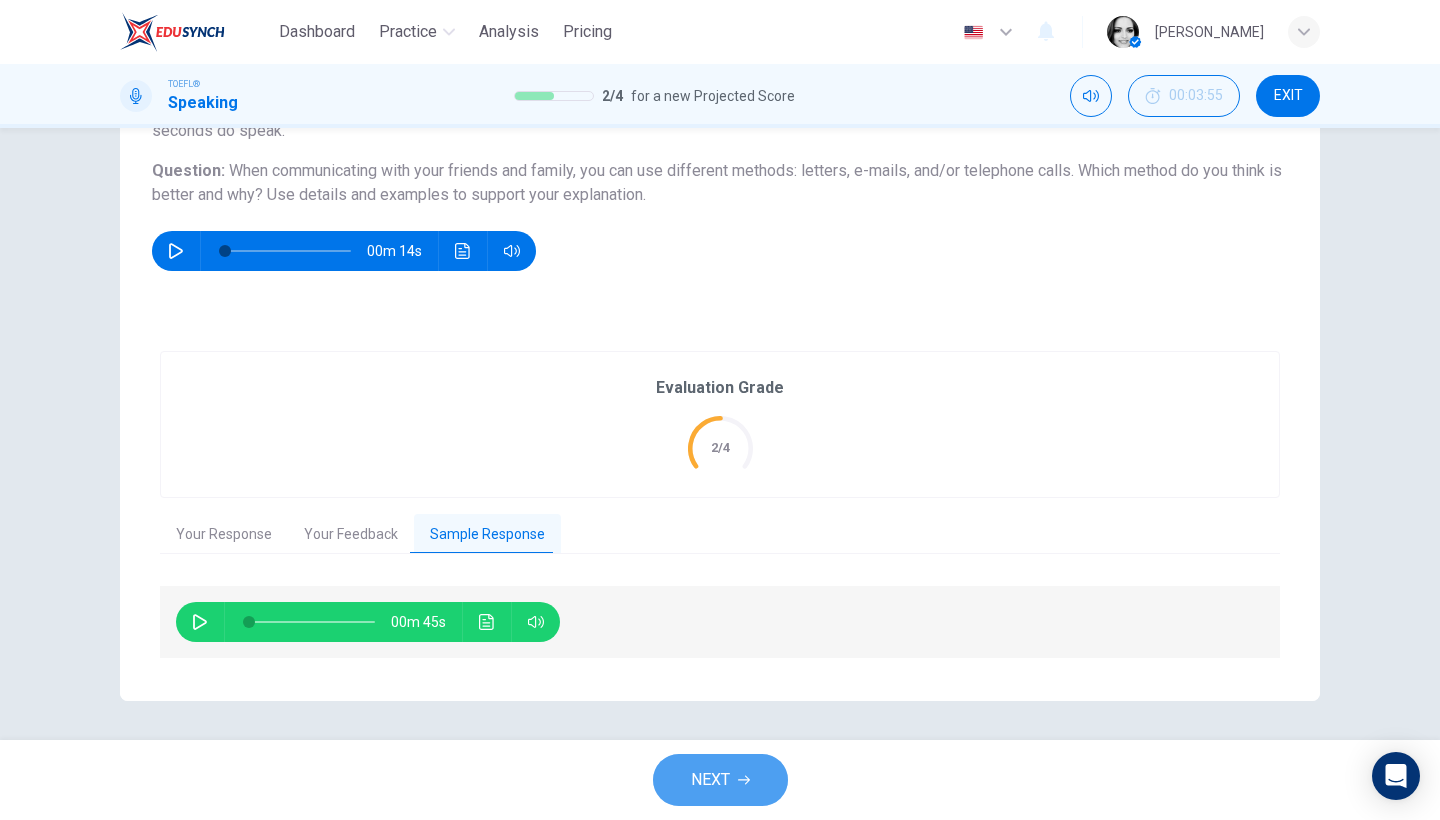 click on "NEXT" at bounding box center (720, 780) 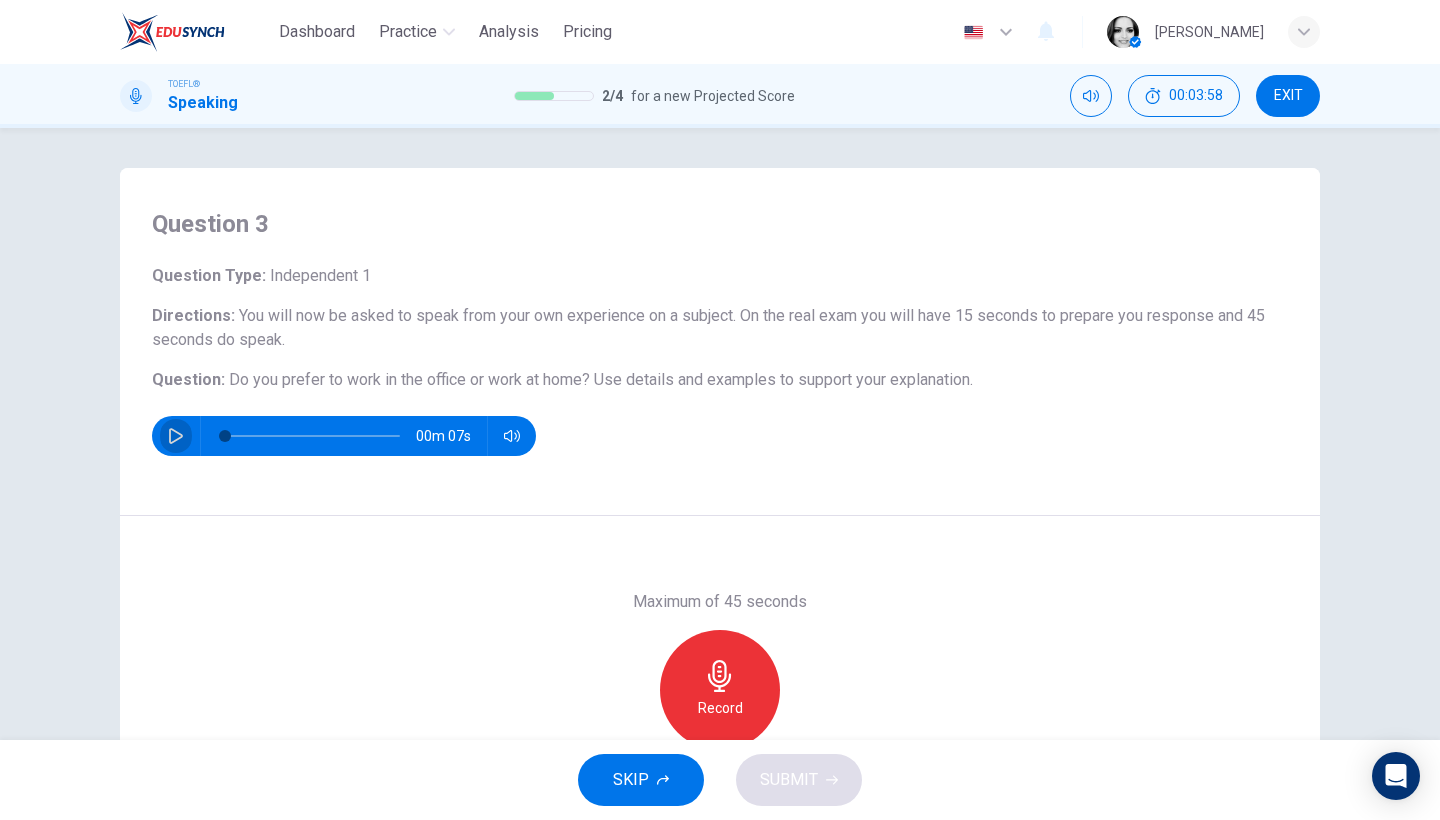 click 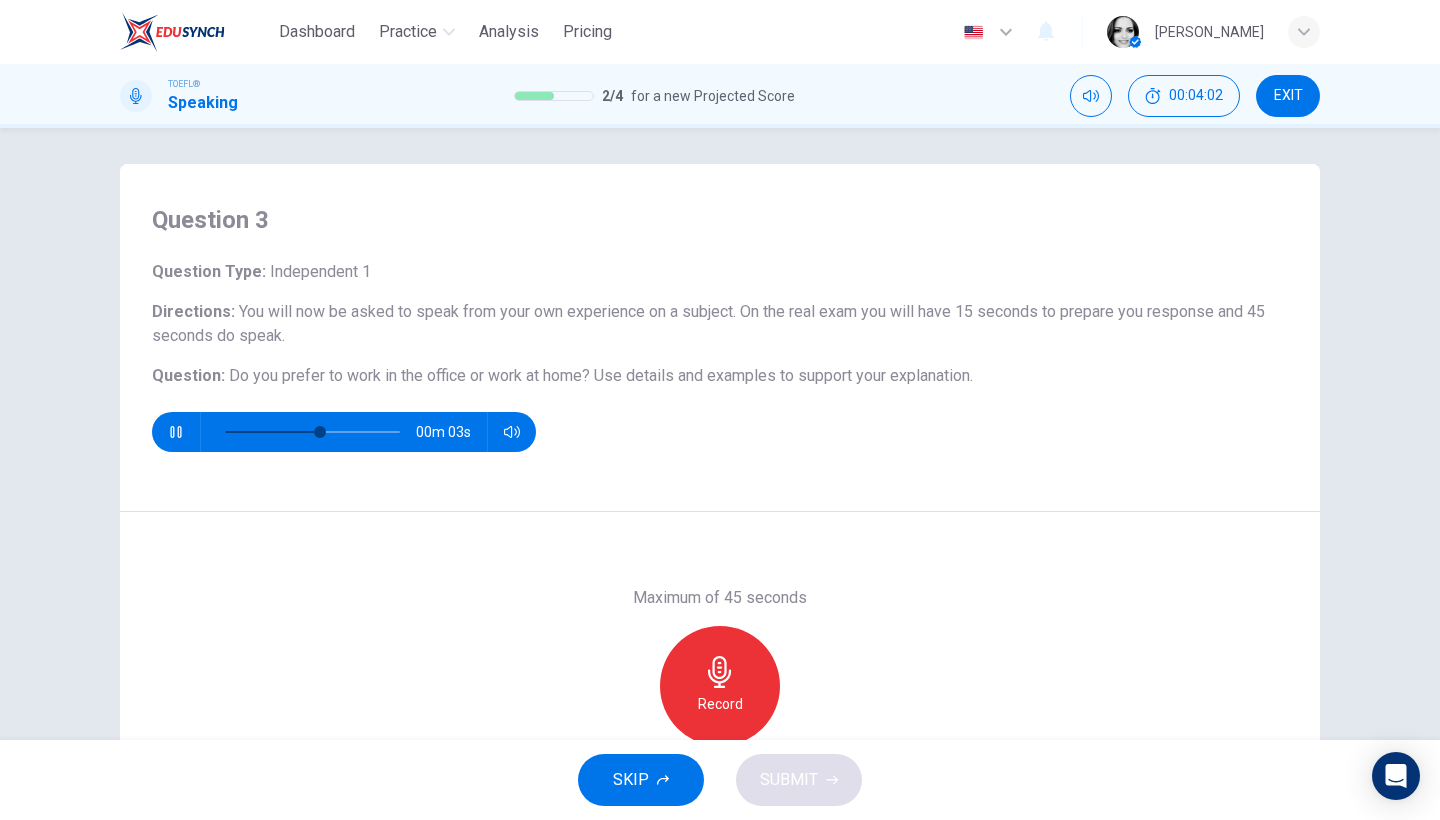 scroll, scrollTop: 163, scrollLeft: 0, axis: vertical 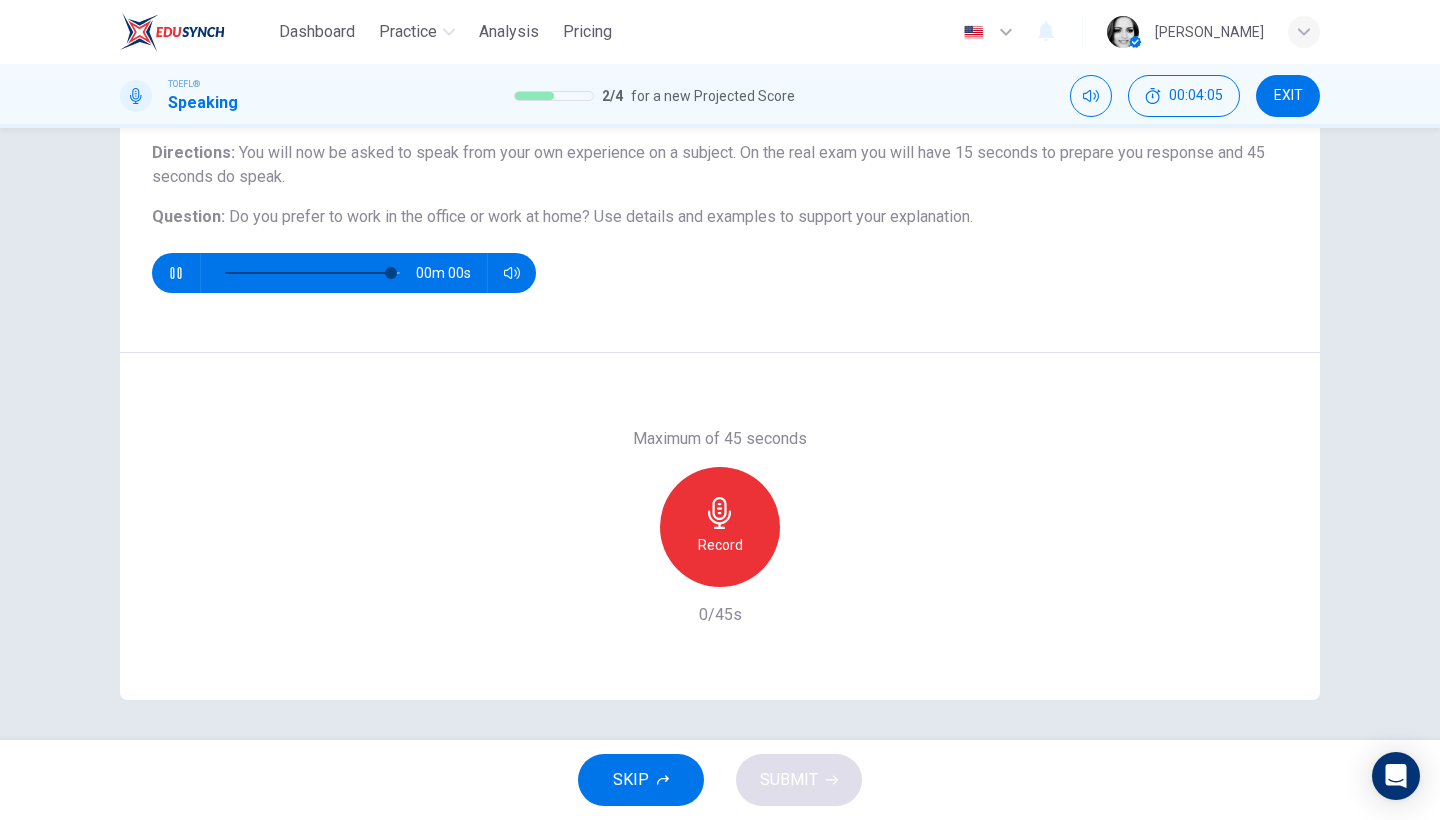 type on "0" 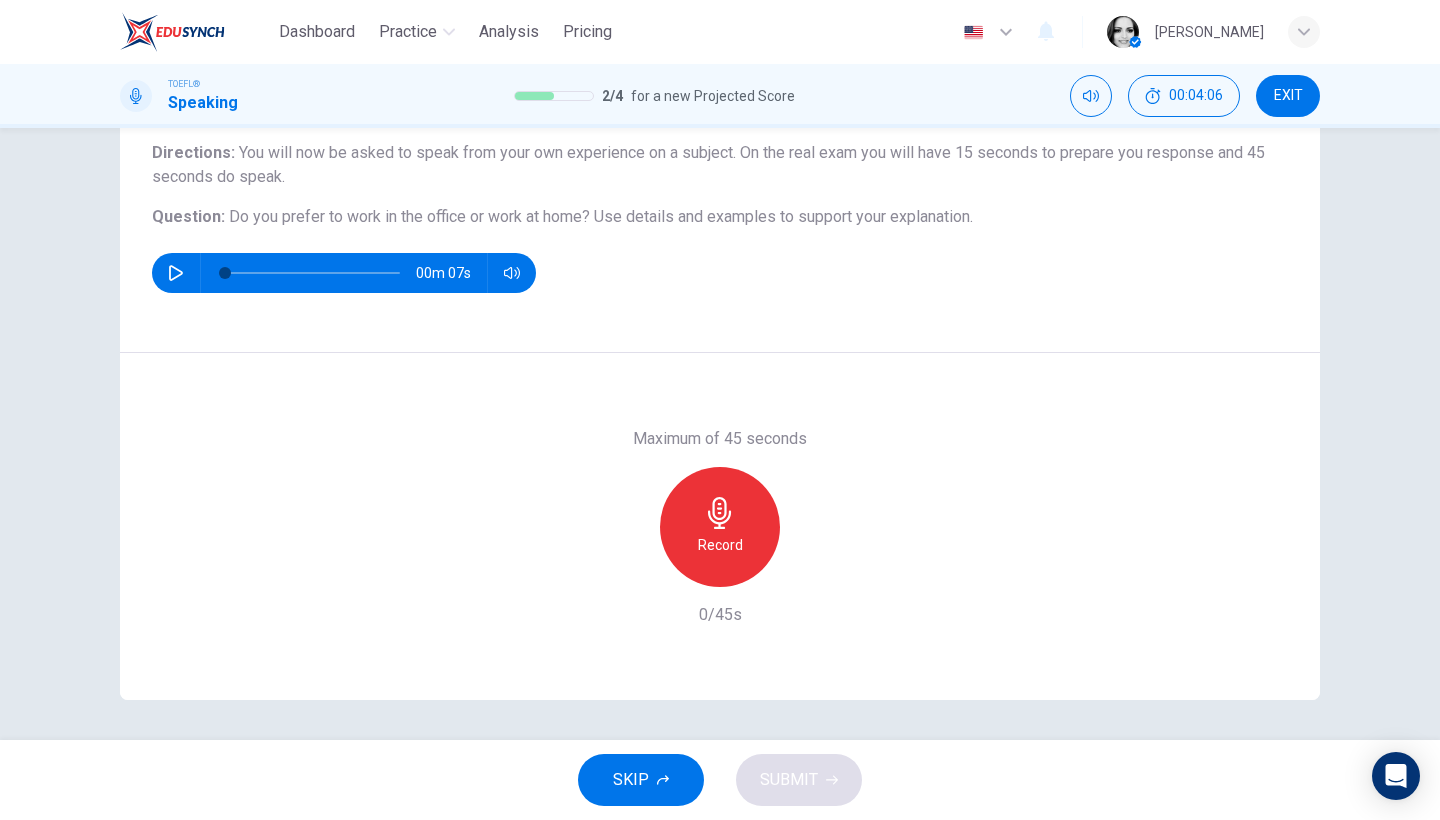 click on "Record" at bounding box center (720, 545) 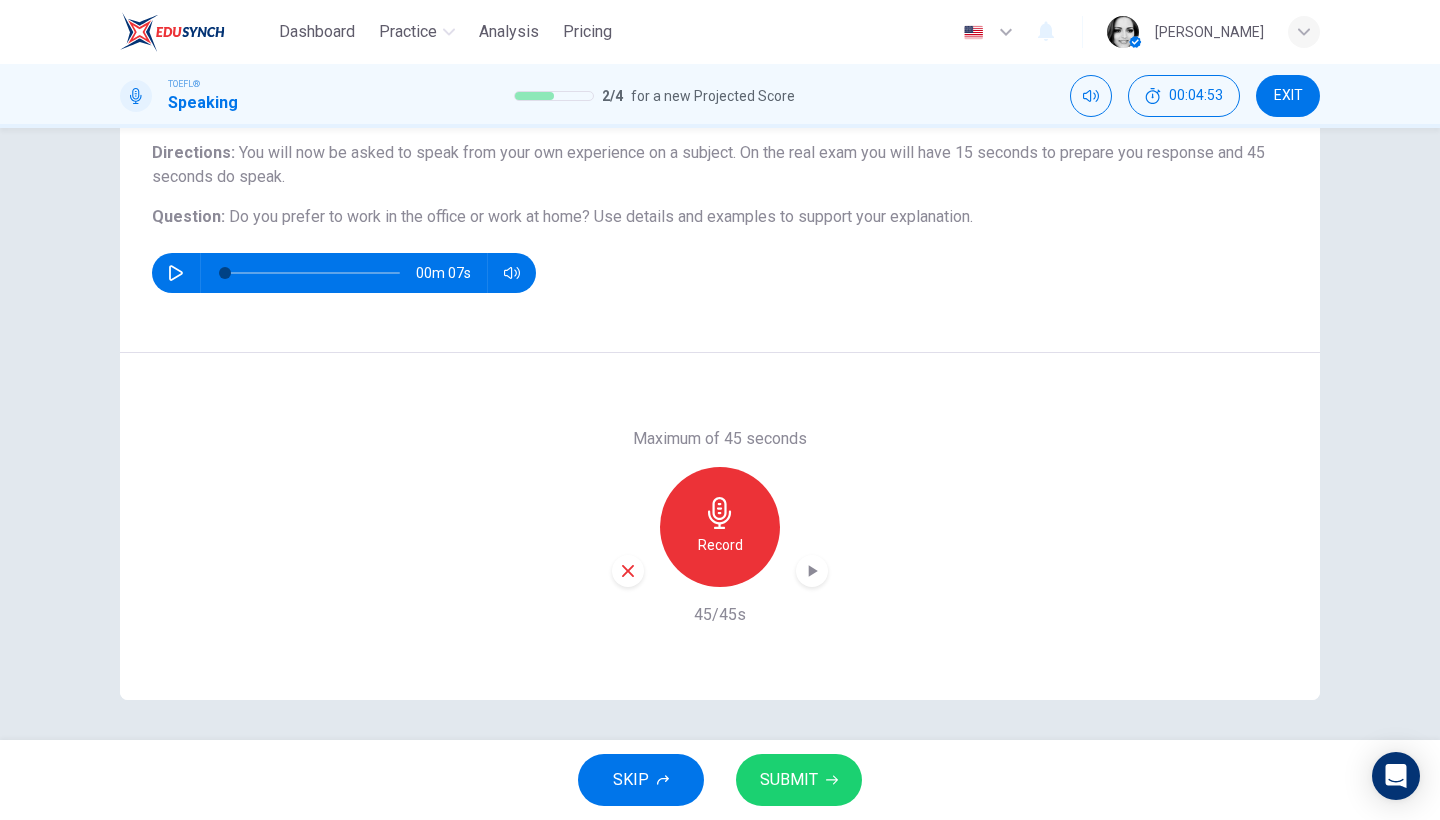 click on "SUBMIT" at bounding box center [789, 780] 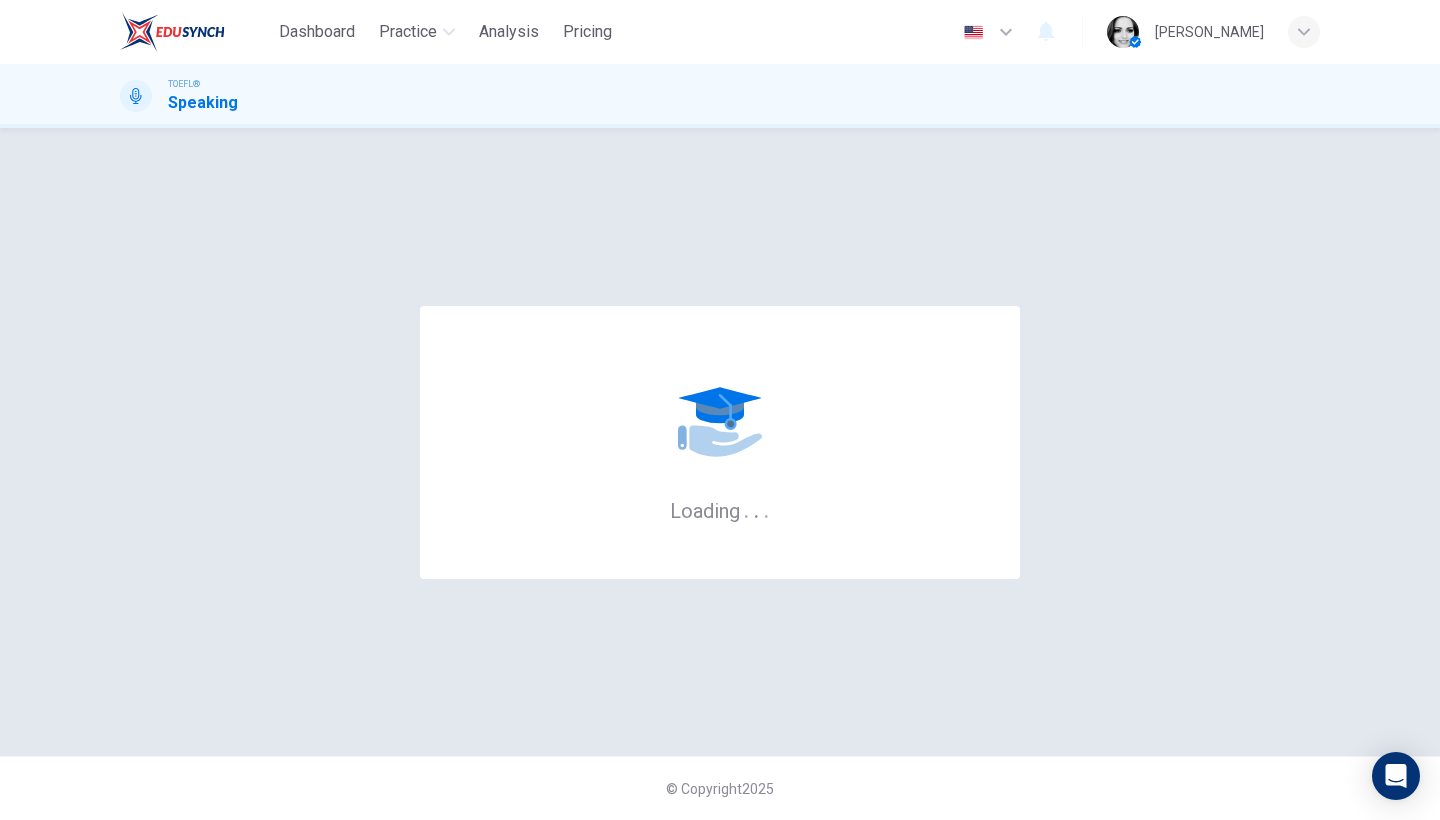 scroll, scrollTop: 0, scrollLeft: 0, axis: both 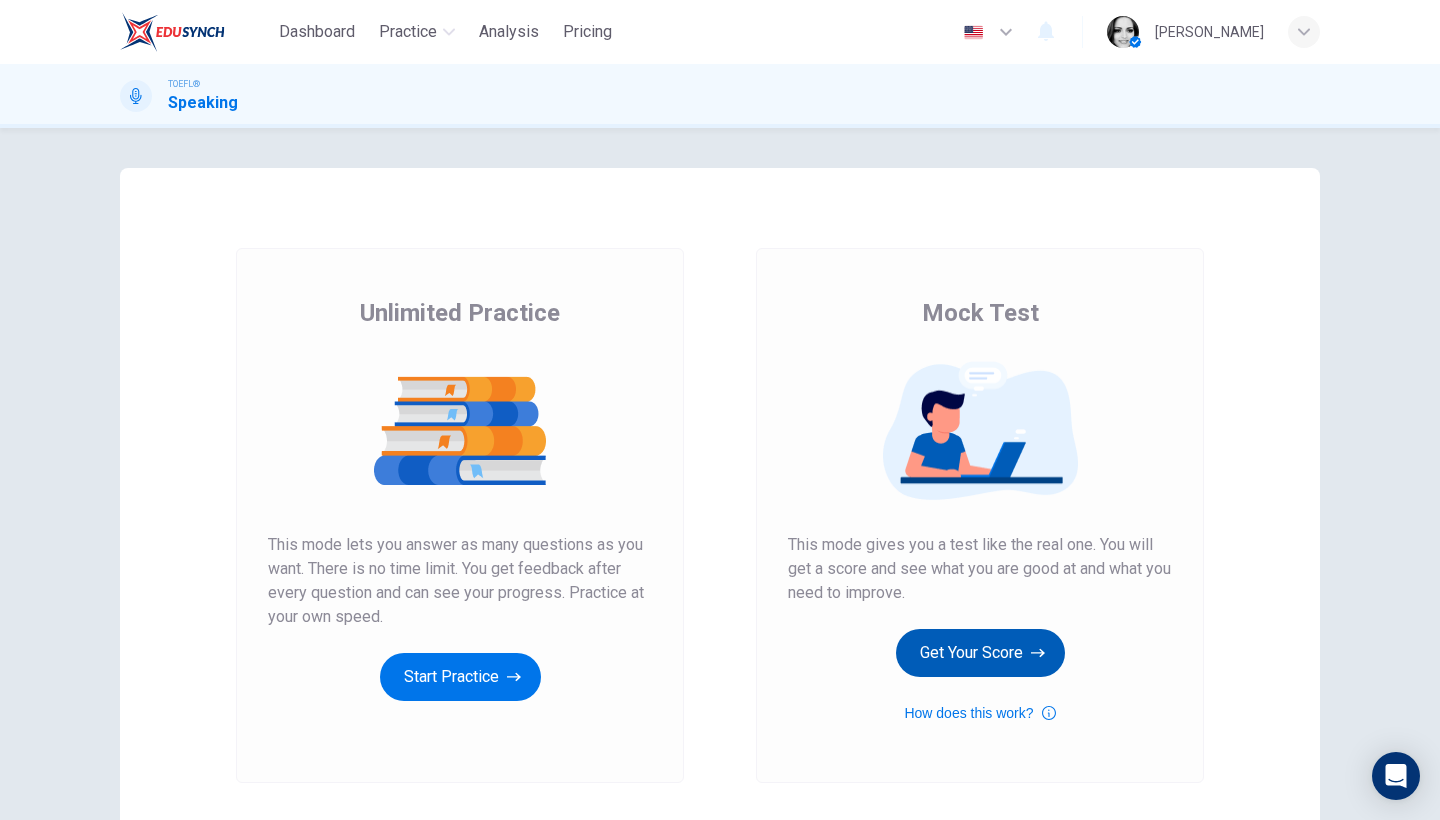 click on "Get Your Score" at bounding box center [980, 653] 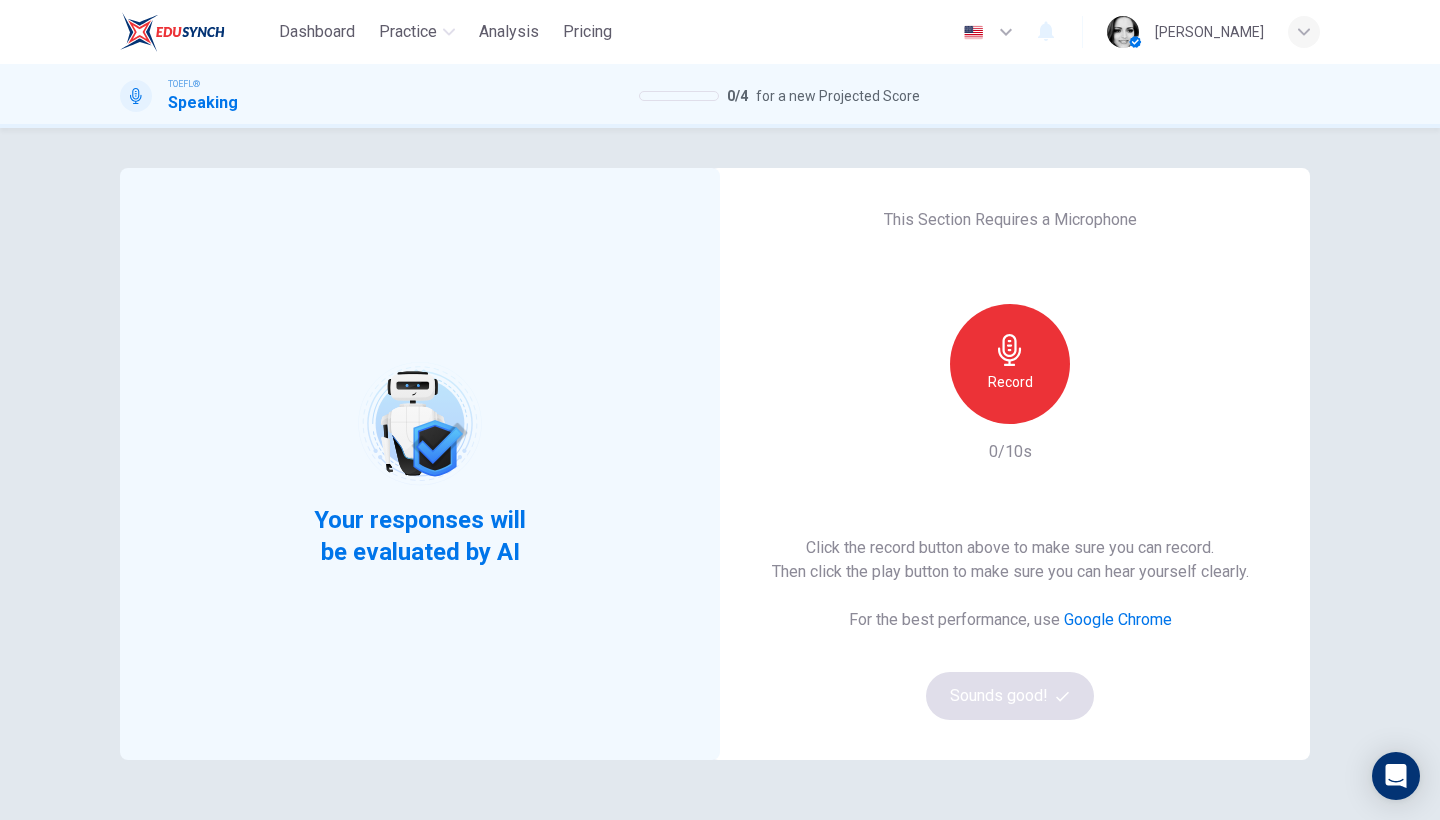 click on "Record" at bounding box center (1010, 382) 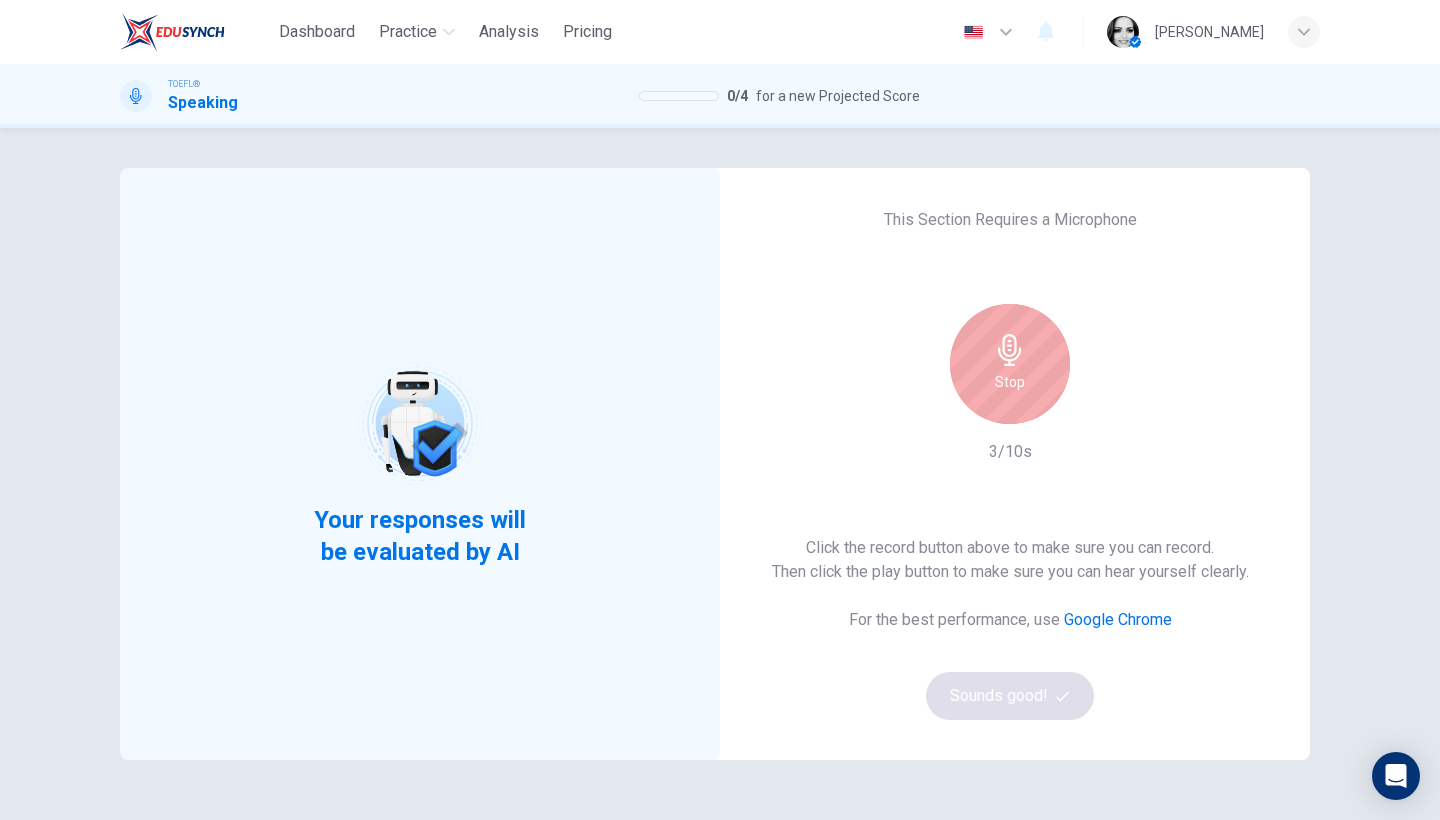 click on "Stop" at bounding box center (1010, 382) 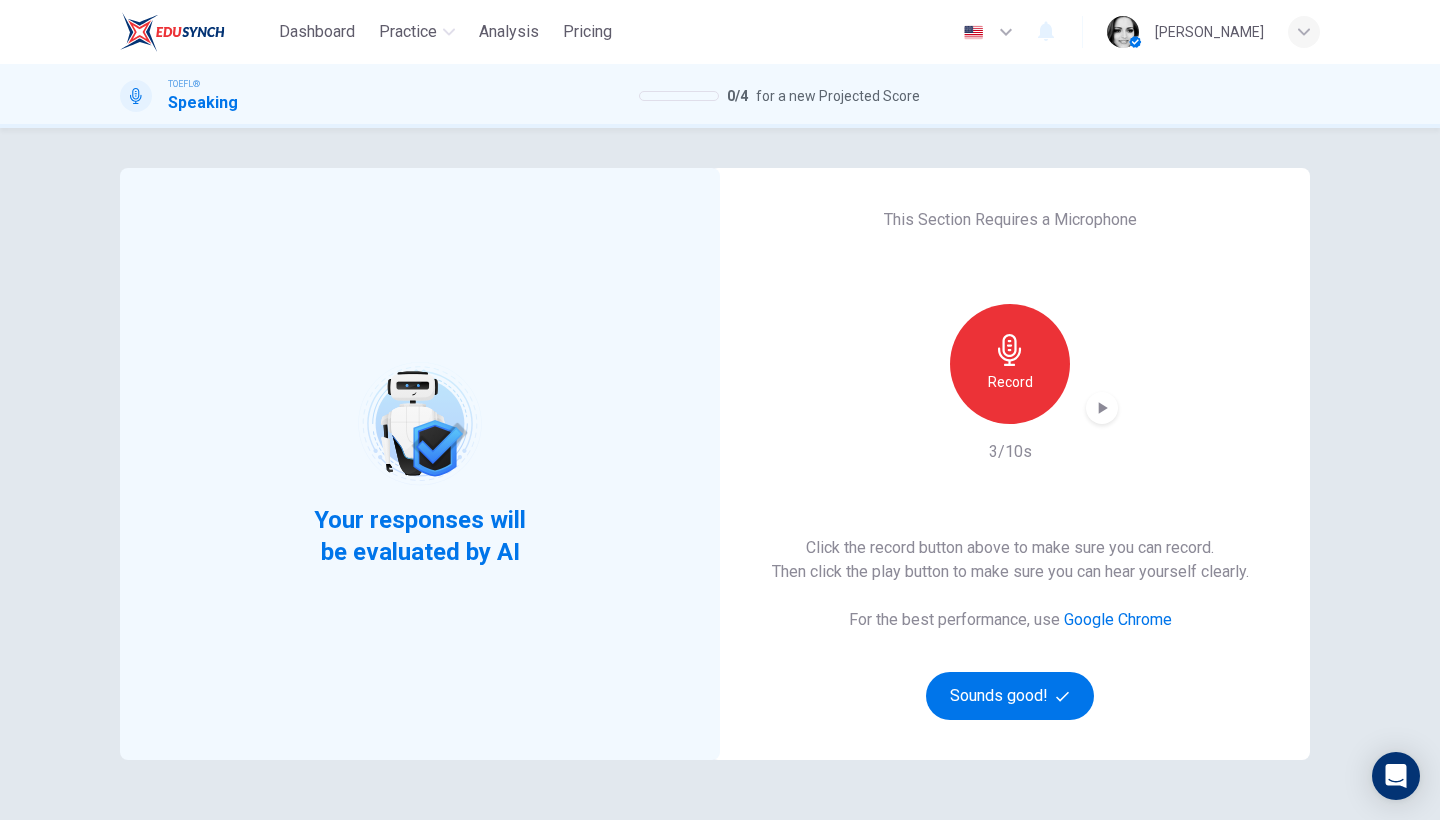 click 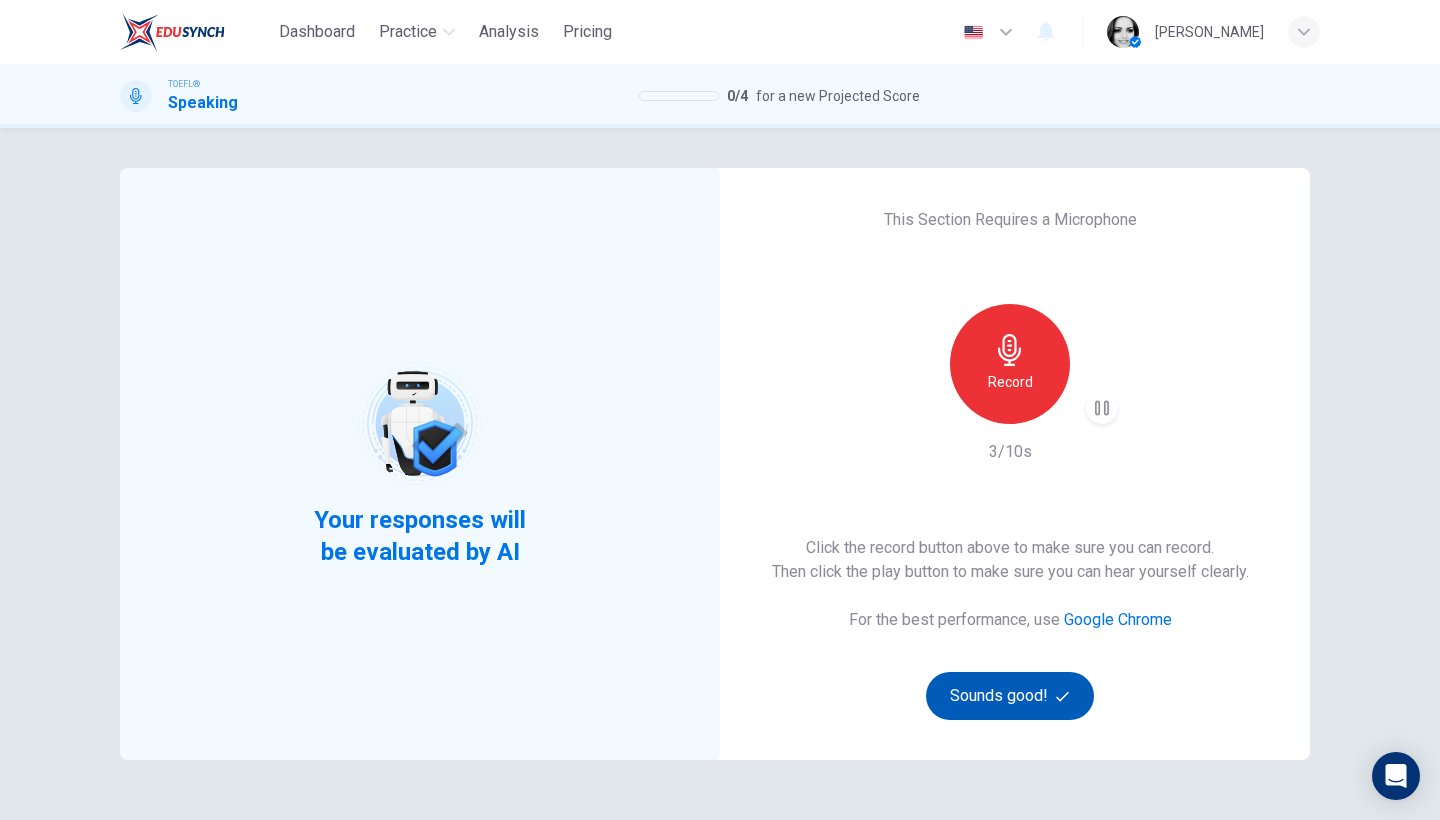 click on "Sounds good!" at bounding box center (1010, 696) 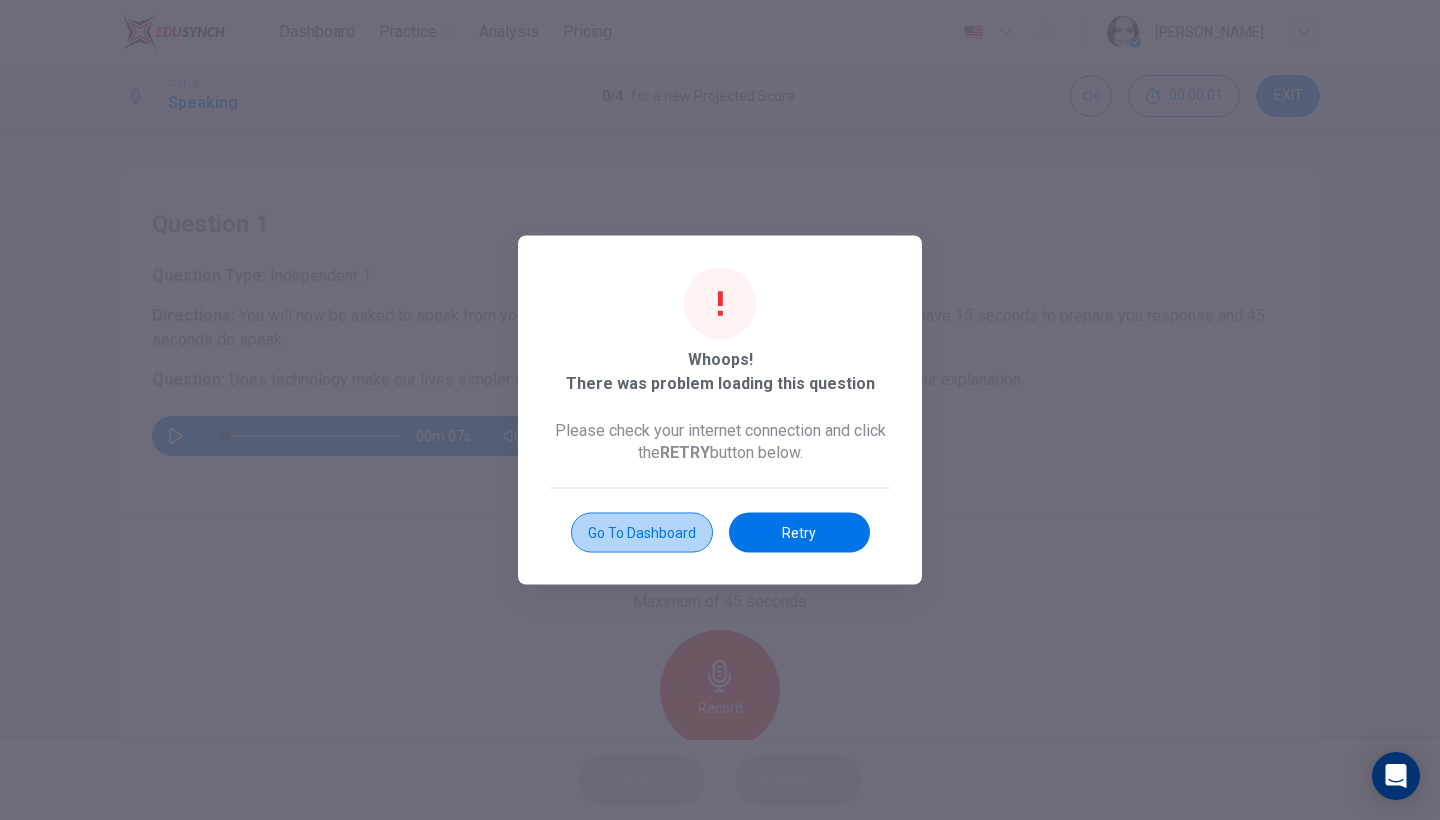 click on "Go to Dashboard" at bounding box center [642, 533] 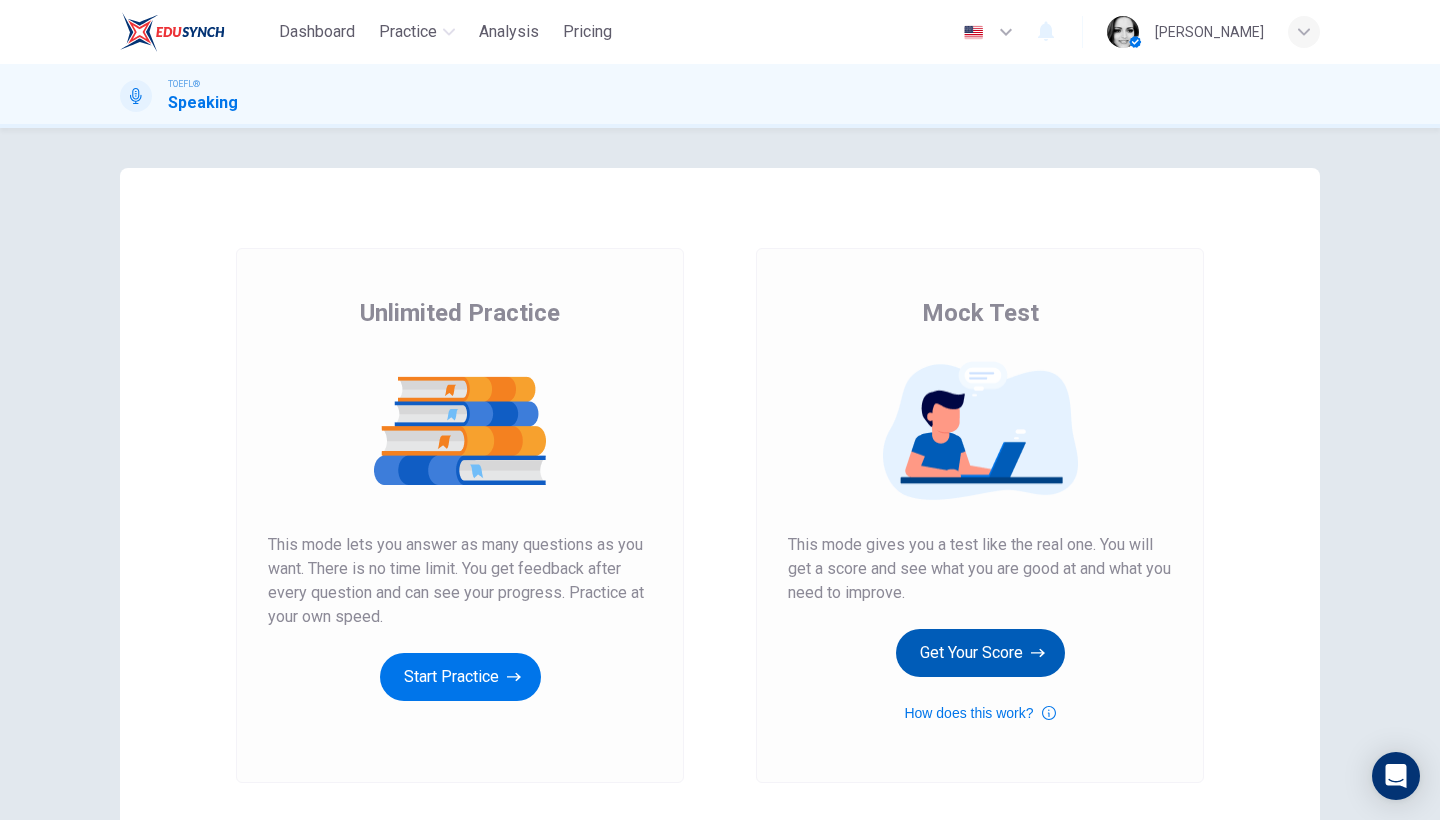 scroll, scrollTop: 0, scrollLeft: 0, axis: both 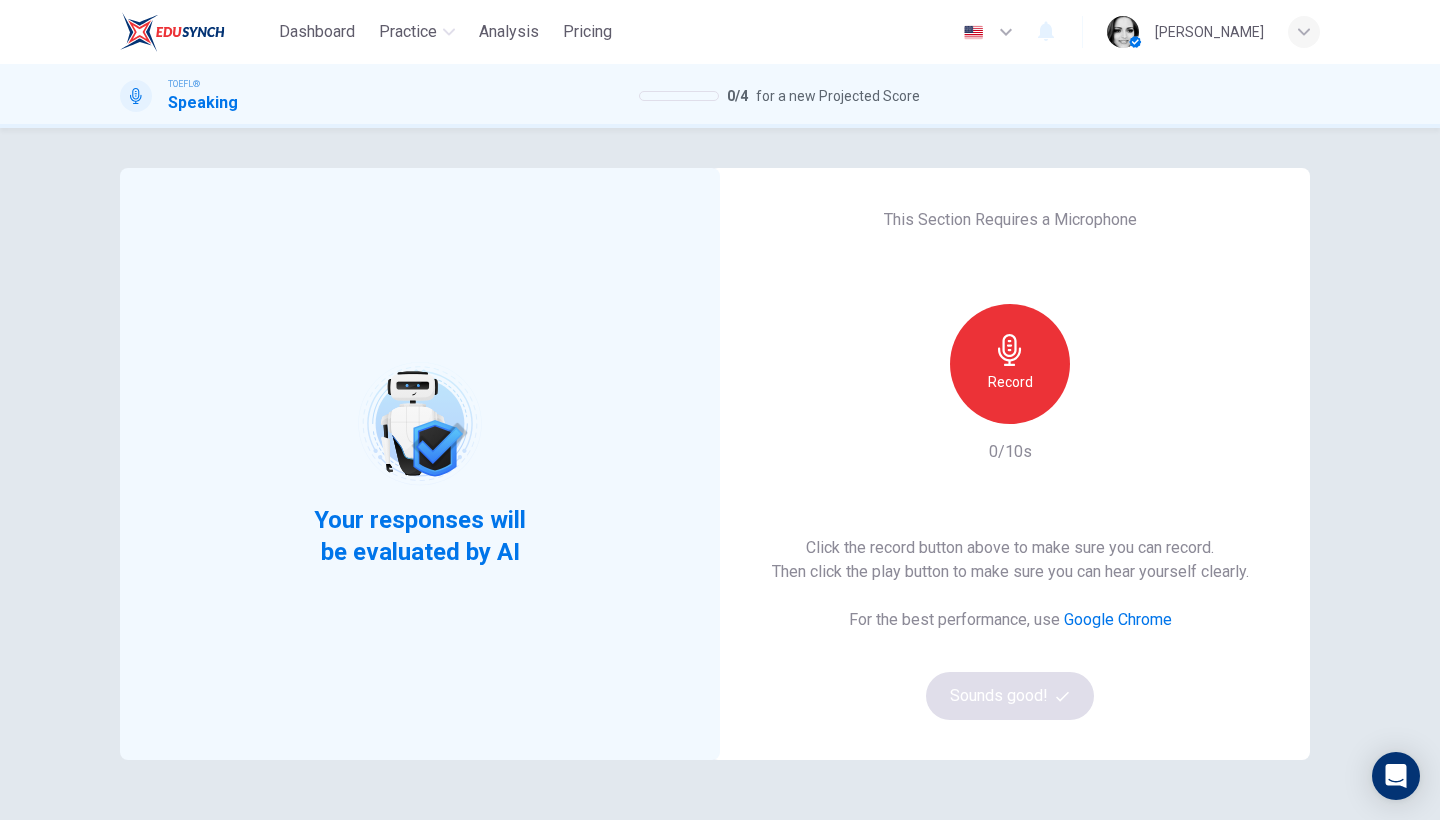 click on "Record" at bounding box center [1010, 364] 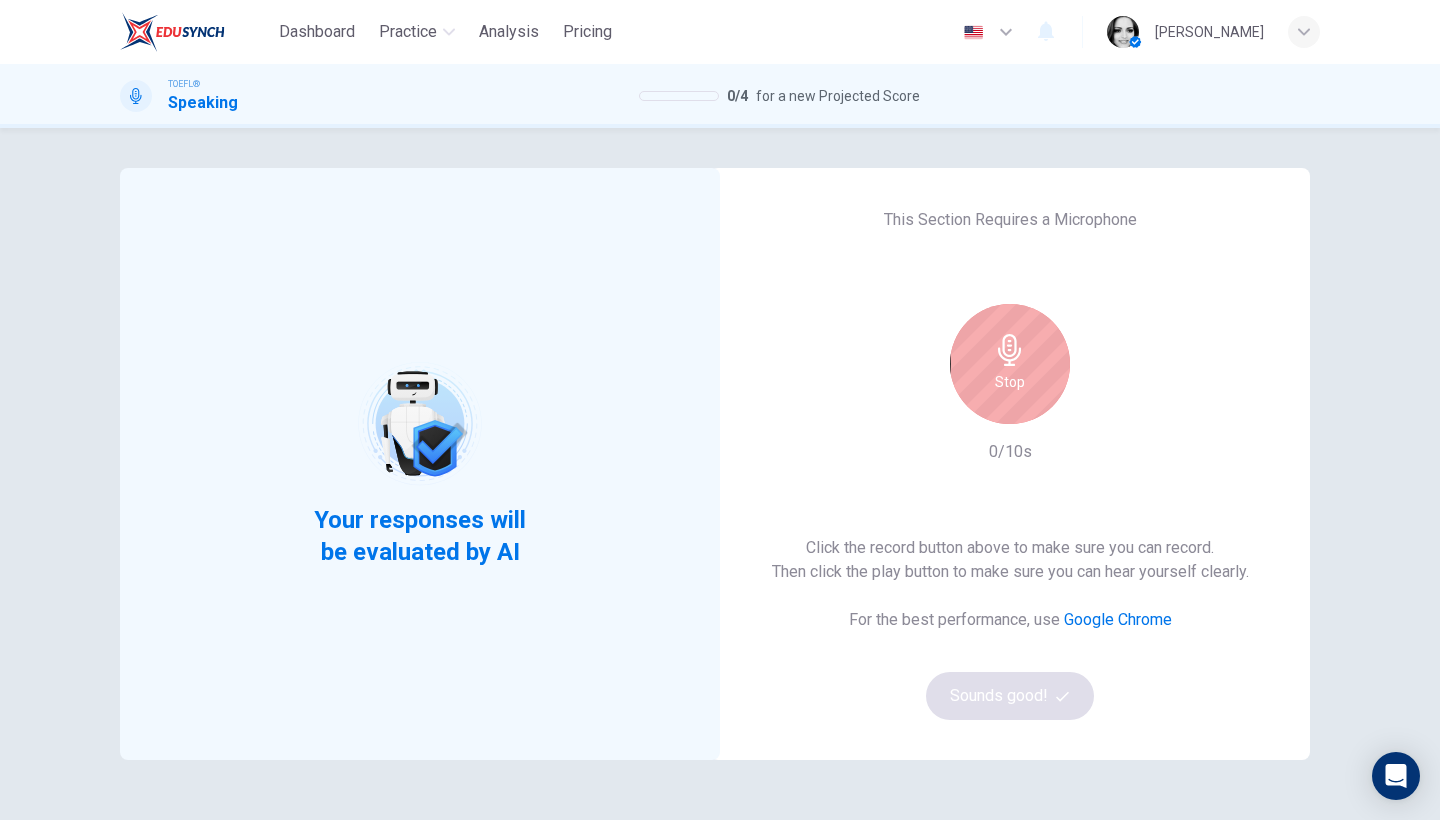click on "Stop" at bounding box center [1010, 364] 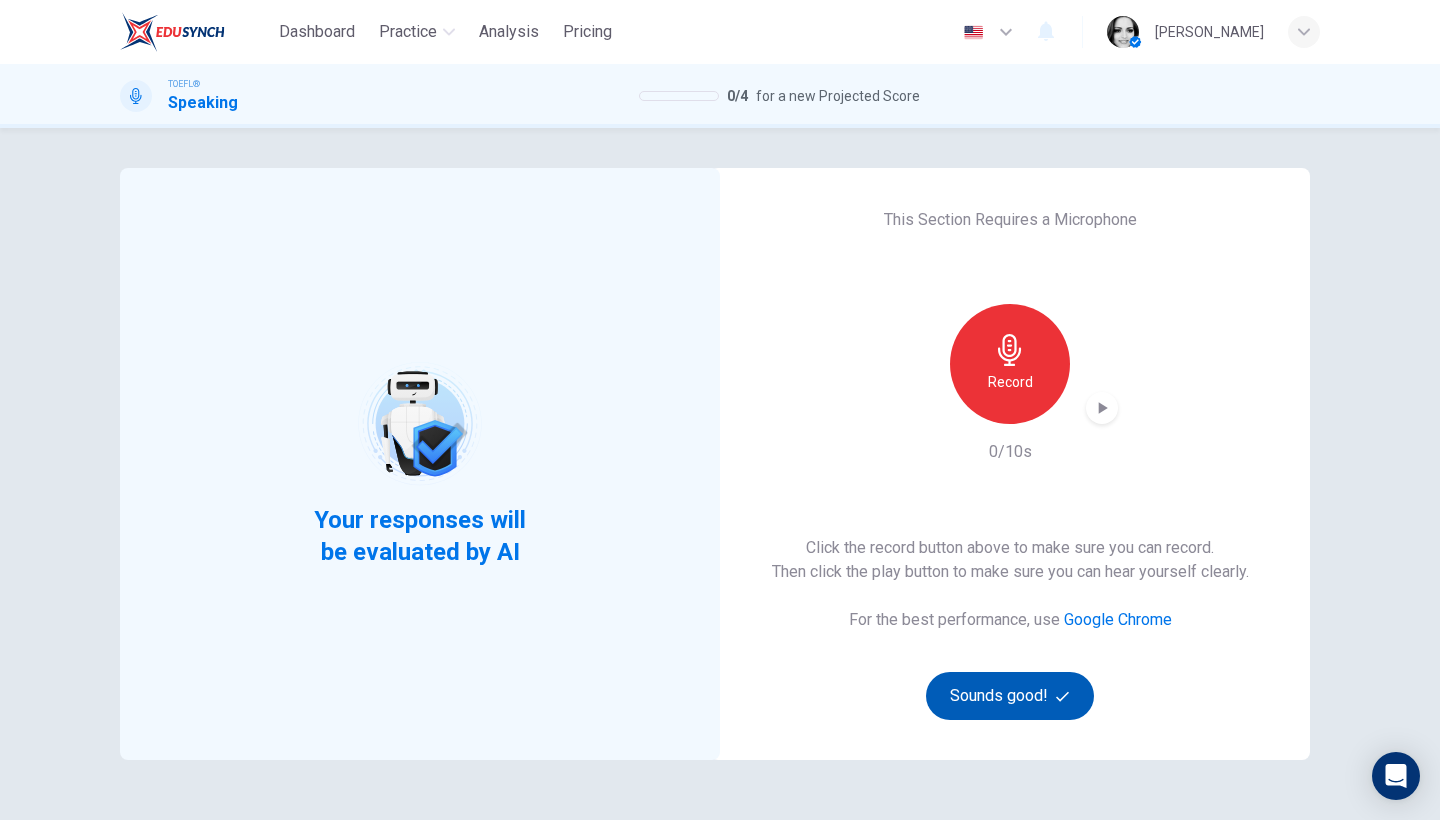 click on "Sounds good!" at bounding box center [1010, 696] 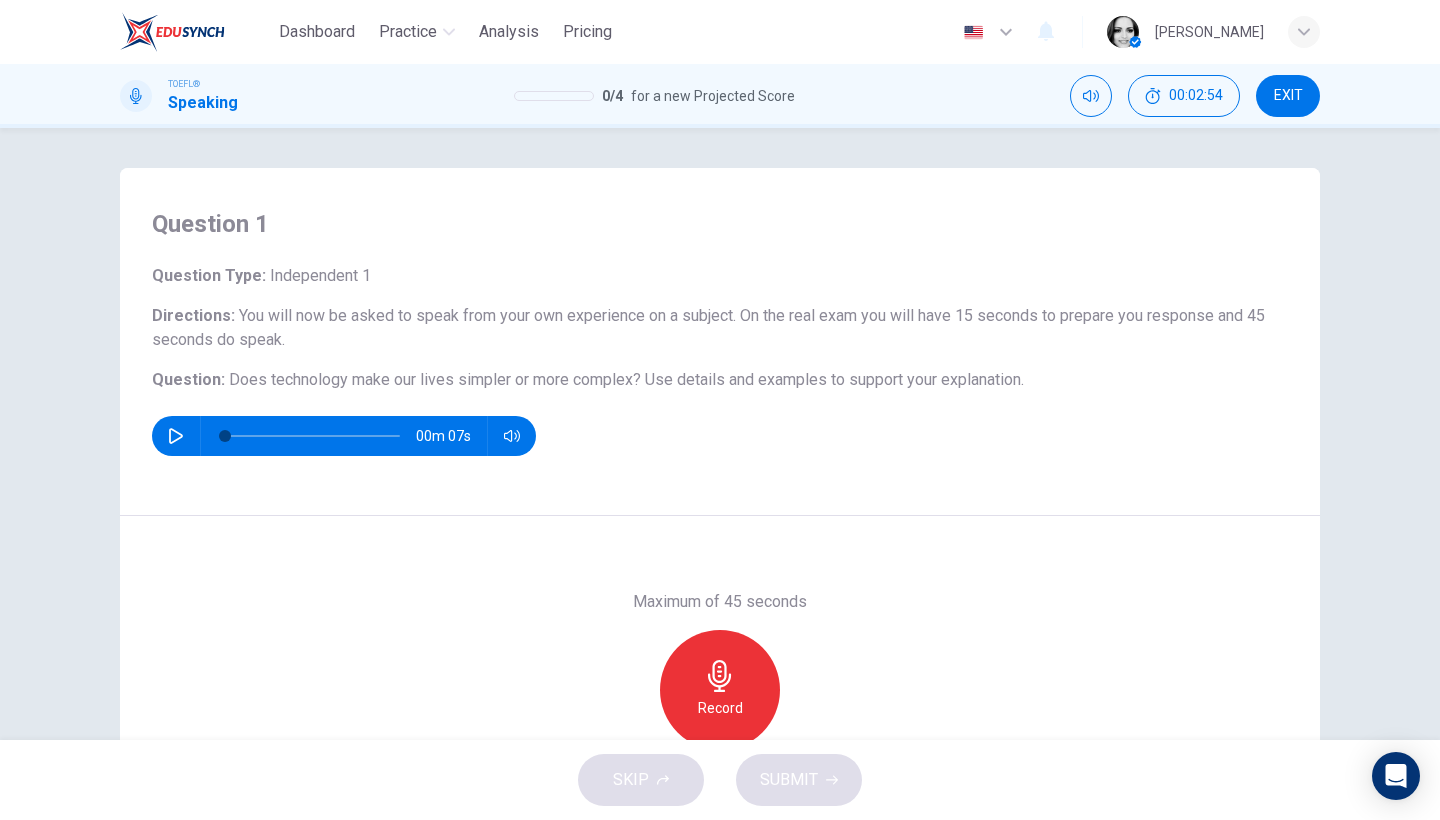 click at bounding box center (176, 436) 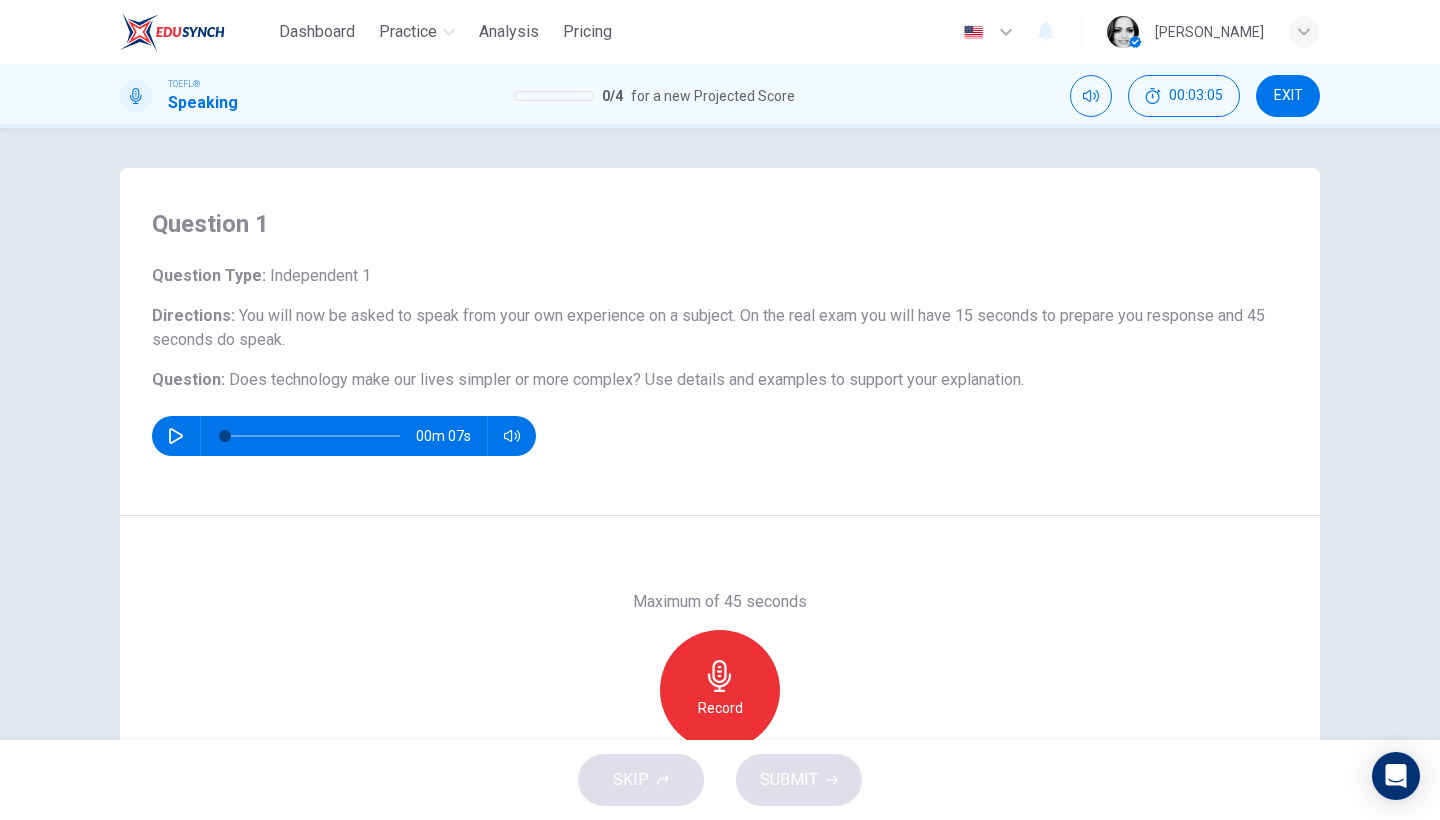 click 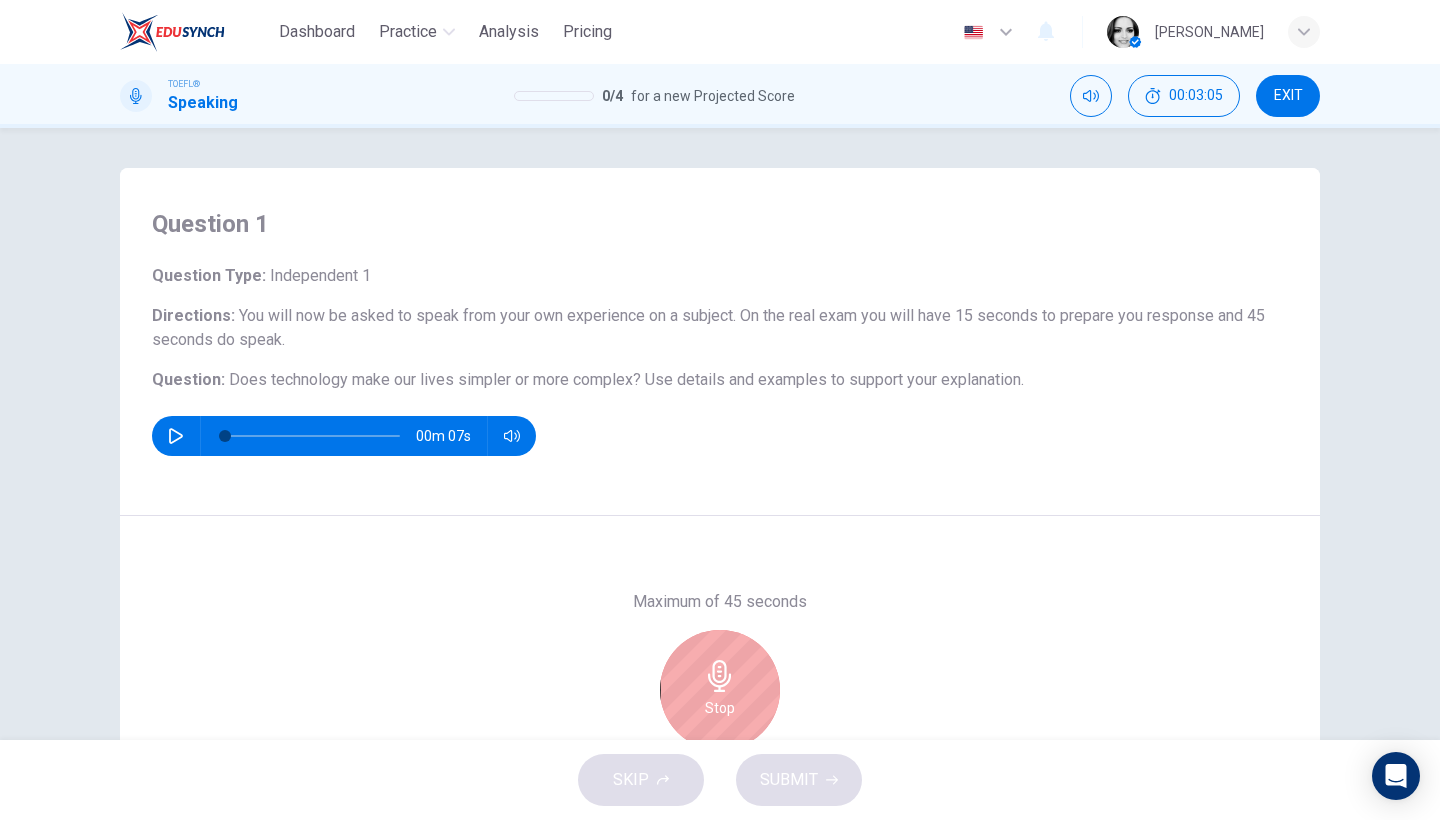 scroll, scrollTop: 163, scrollLeft: 0, axis: vertical 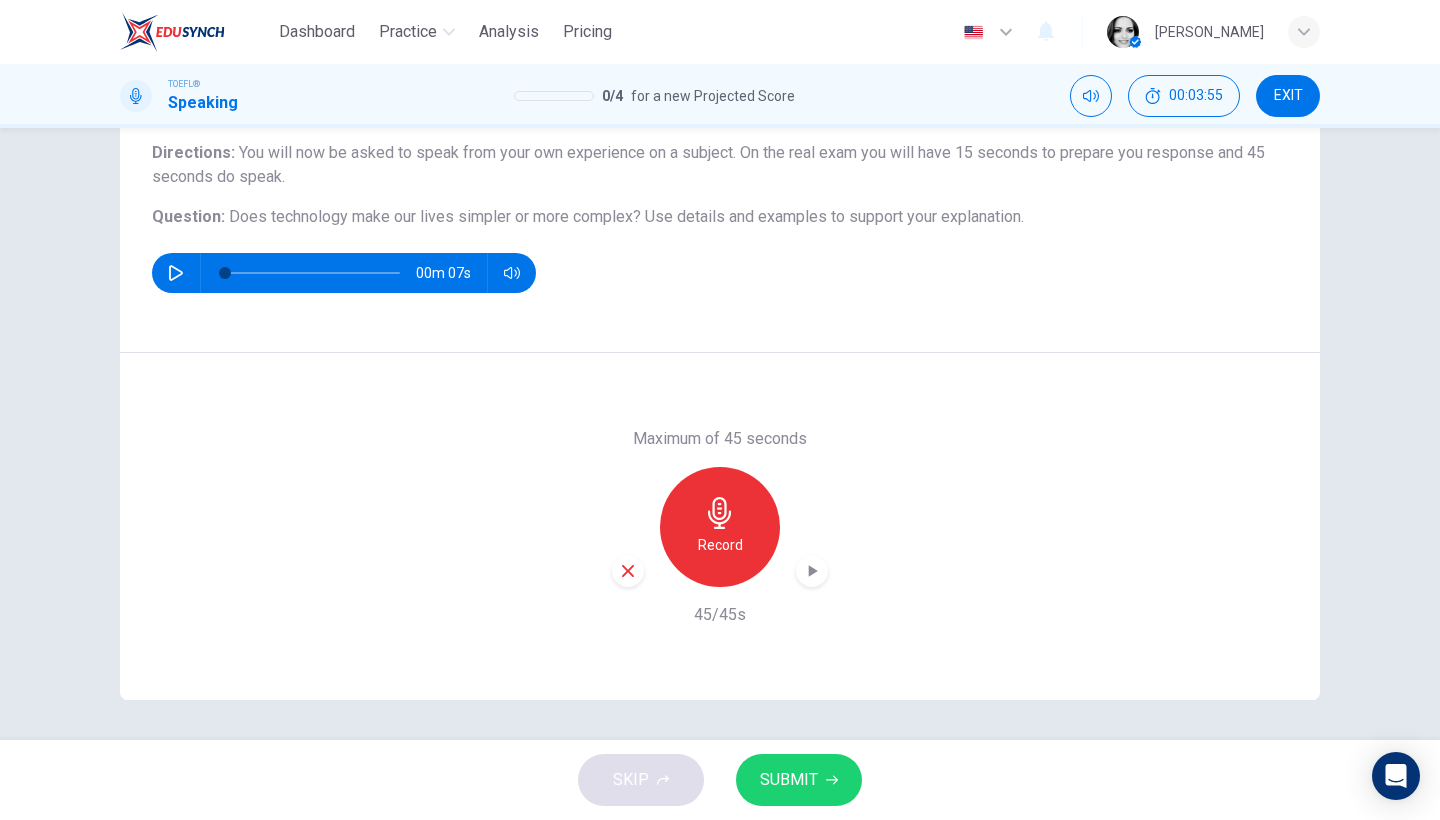 click 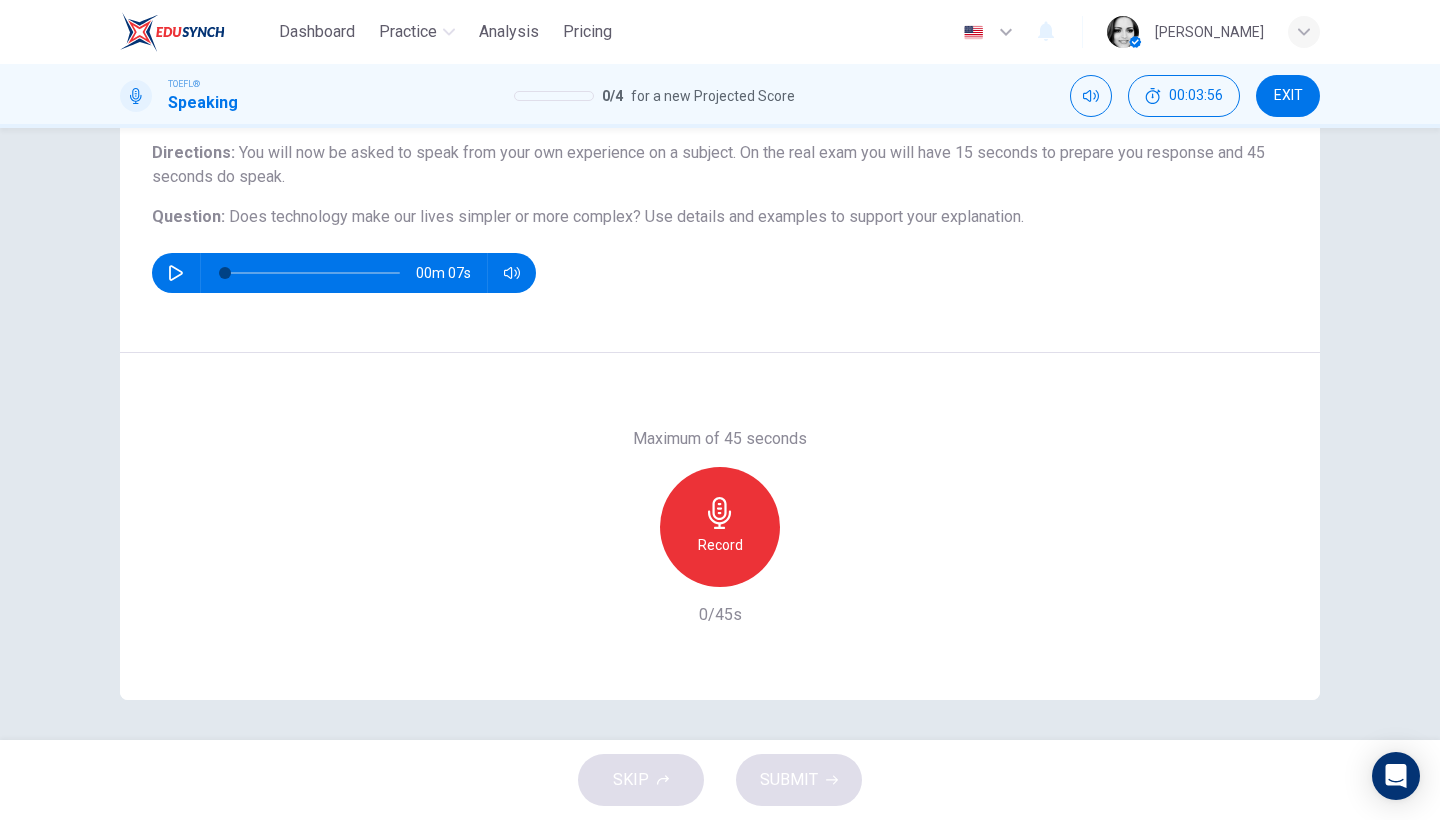 click 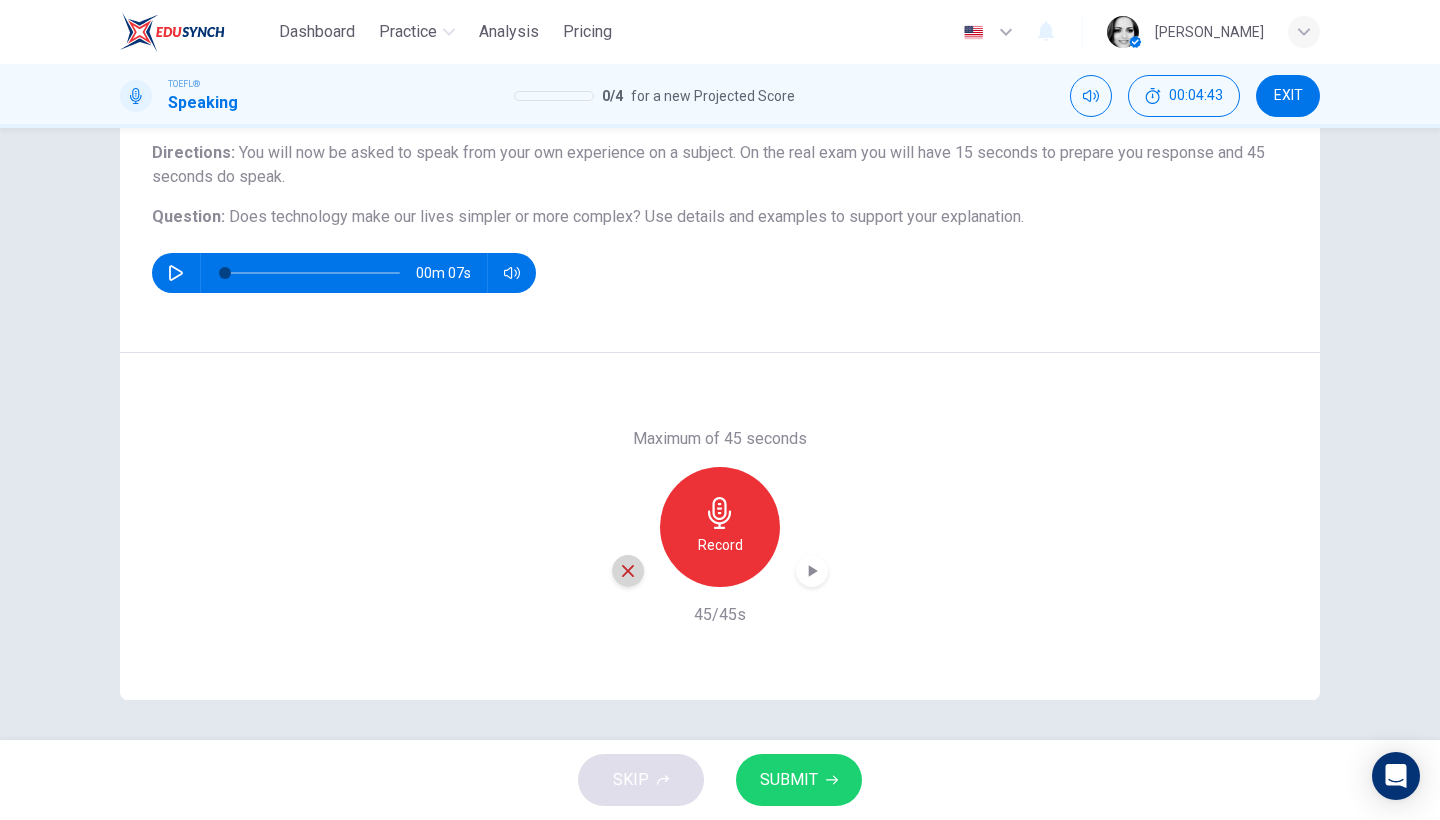 click 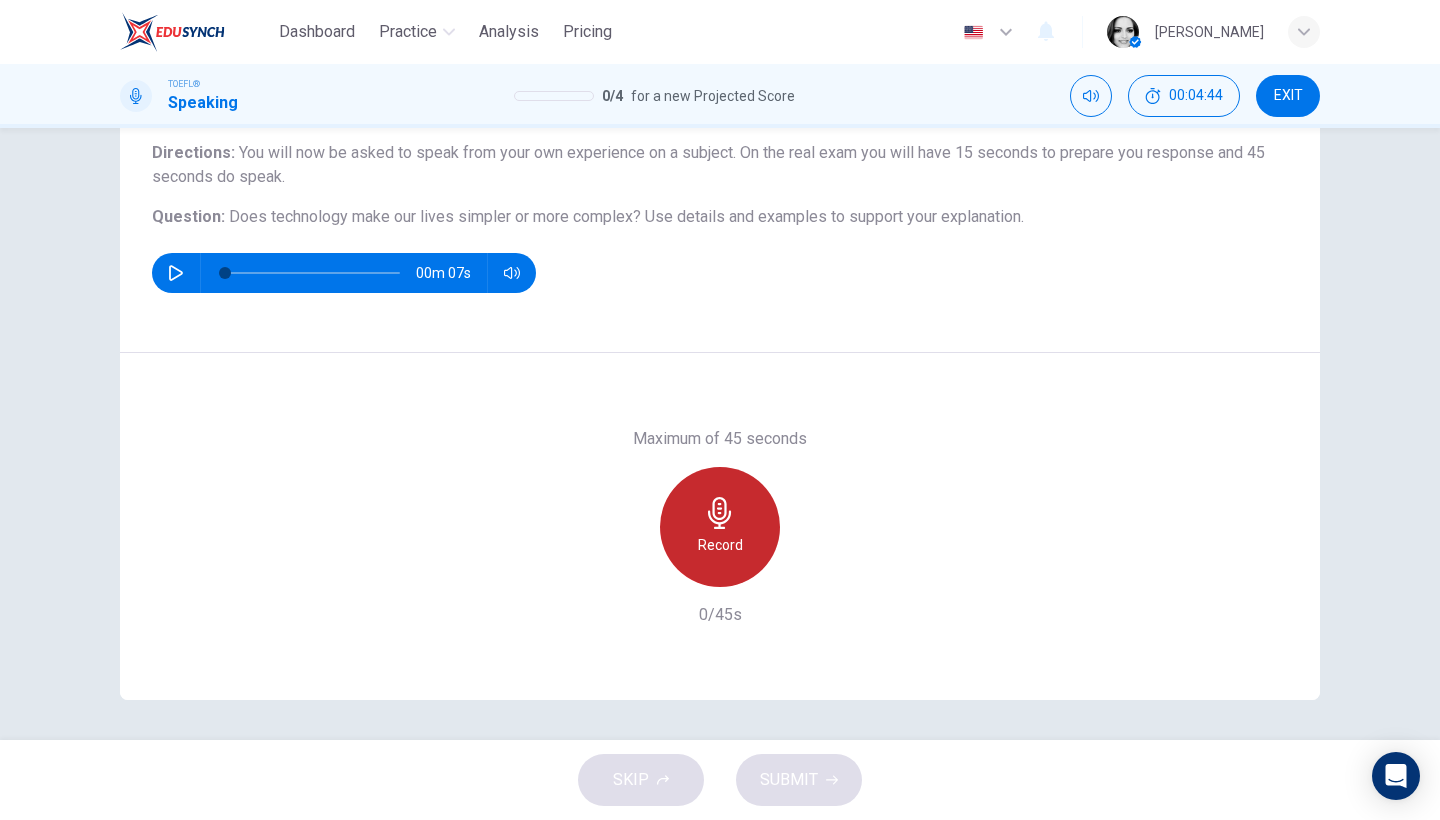 click 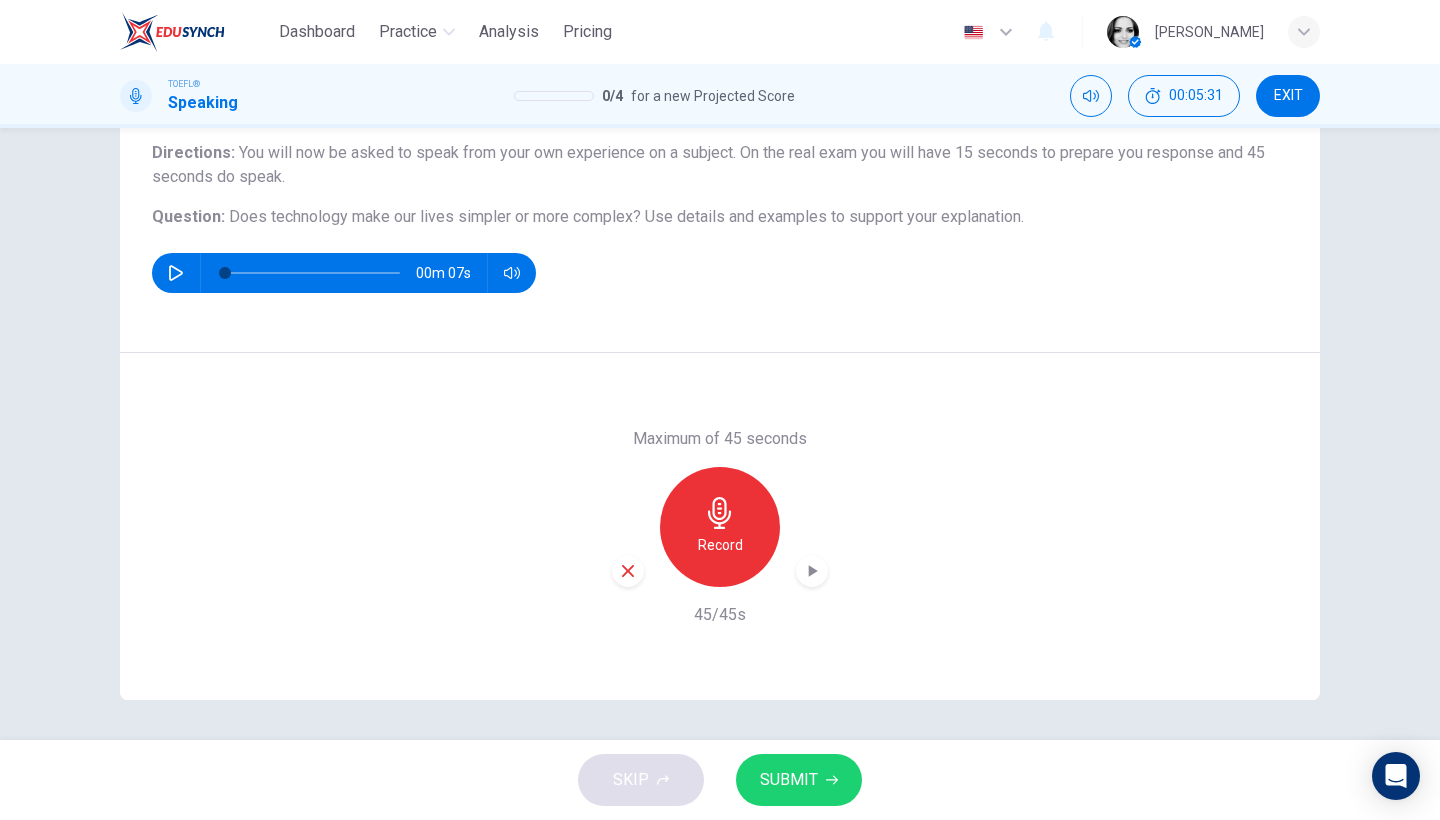 click 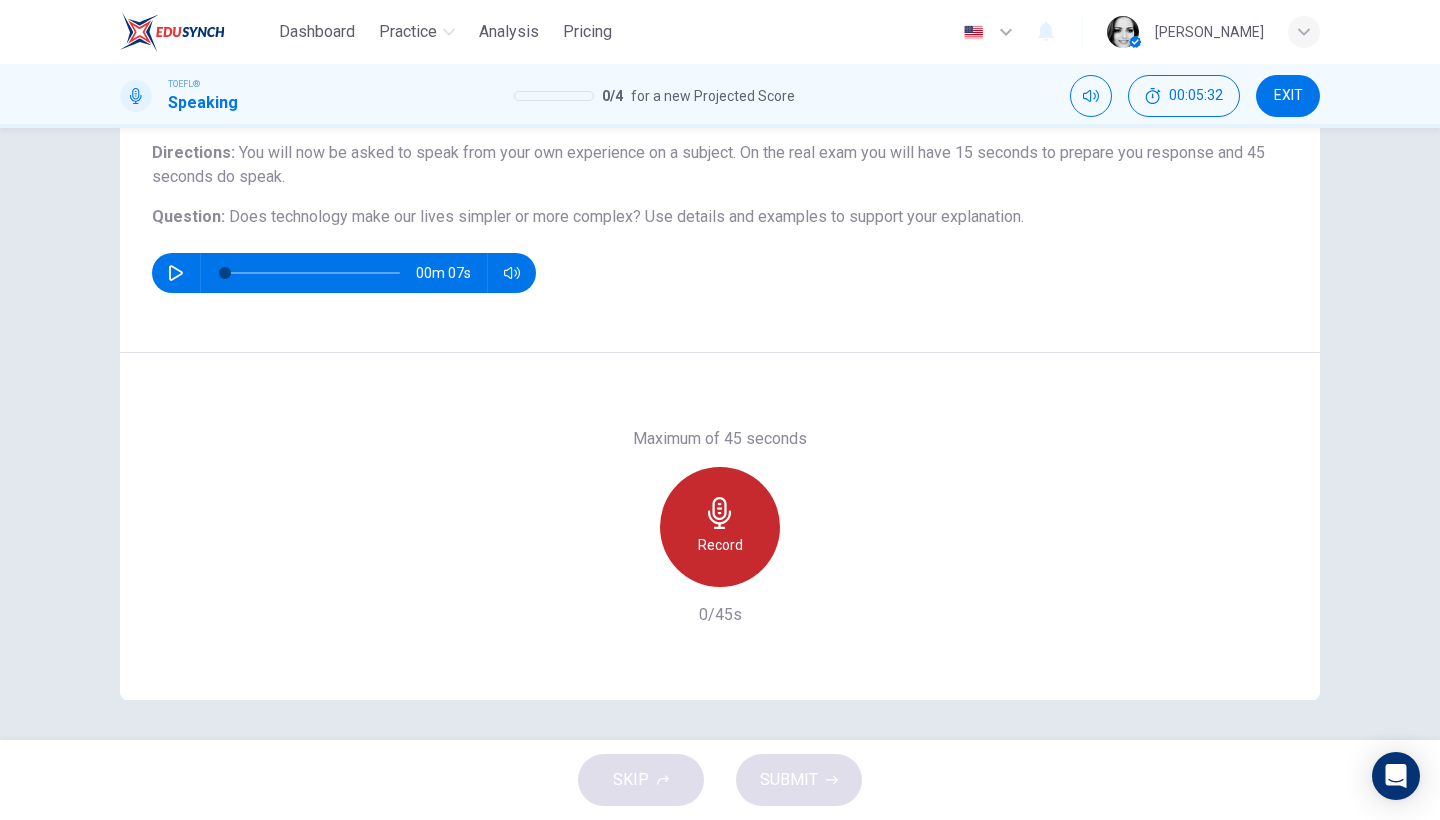 click on "Record" at bounding box center (720, 527) 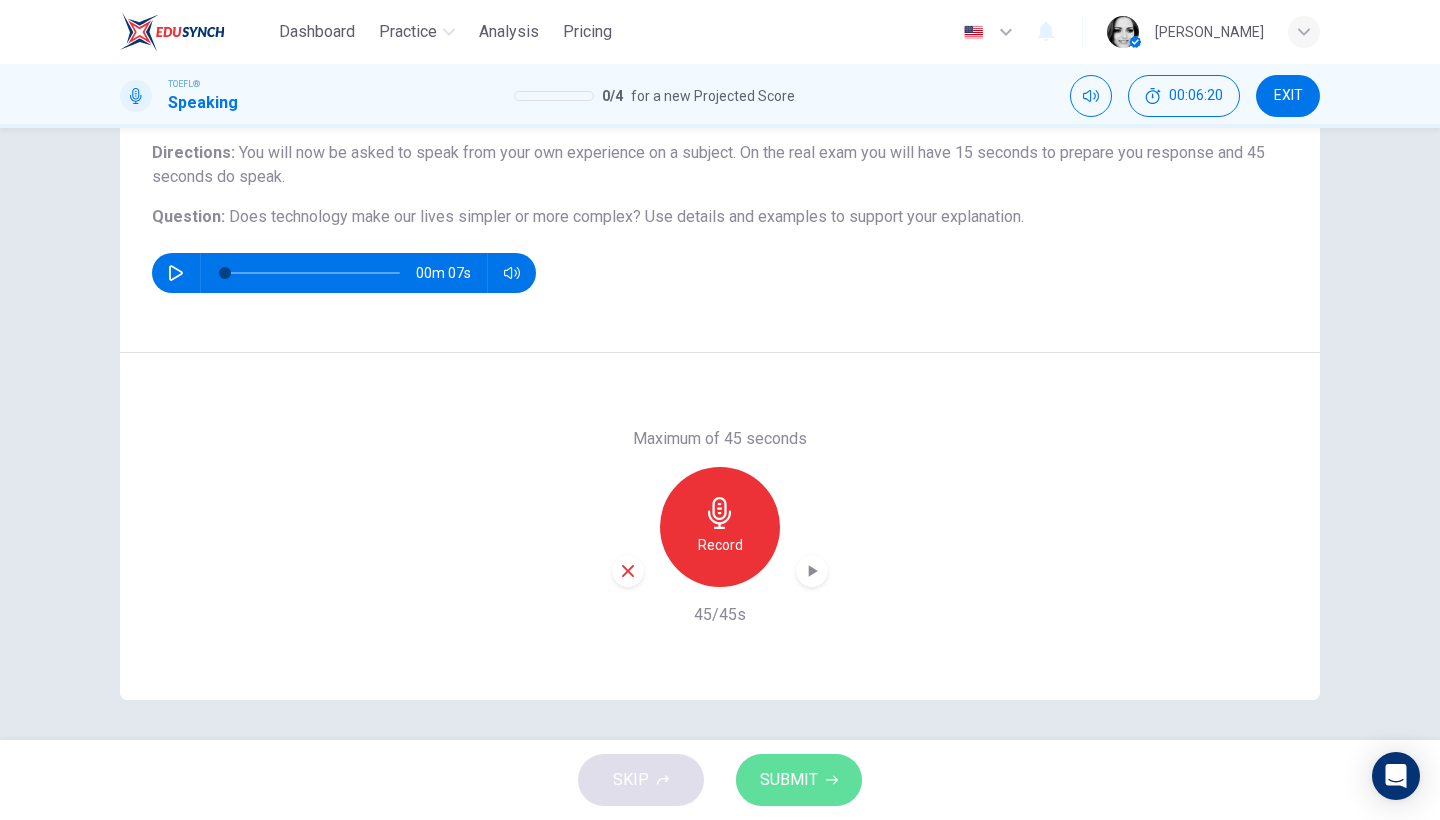 click on "SUBMIT" at bounding box center [799, 780] 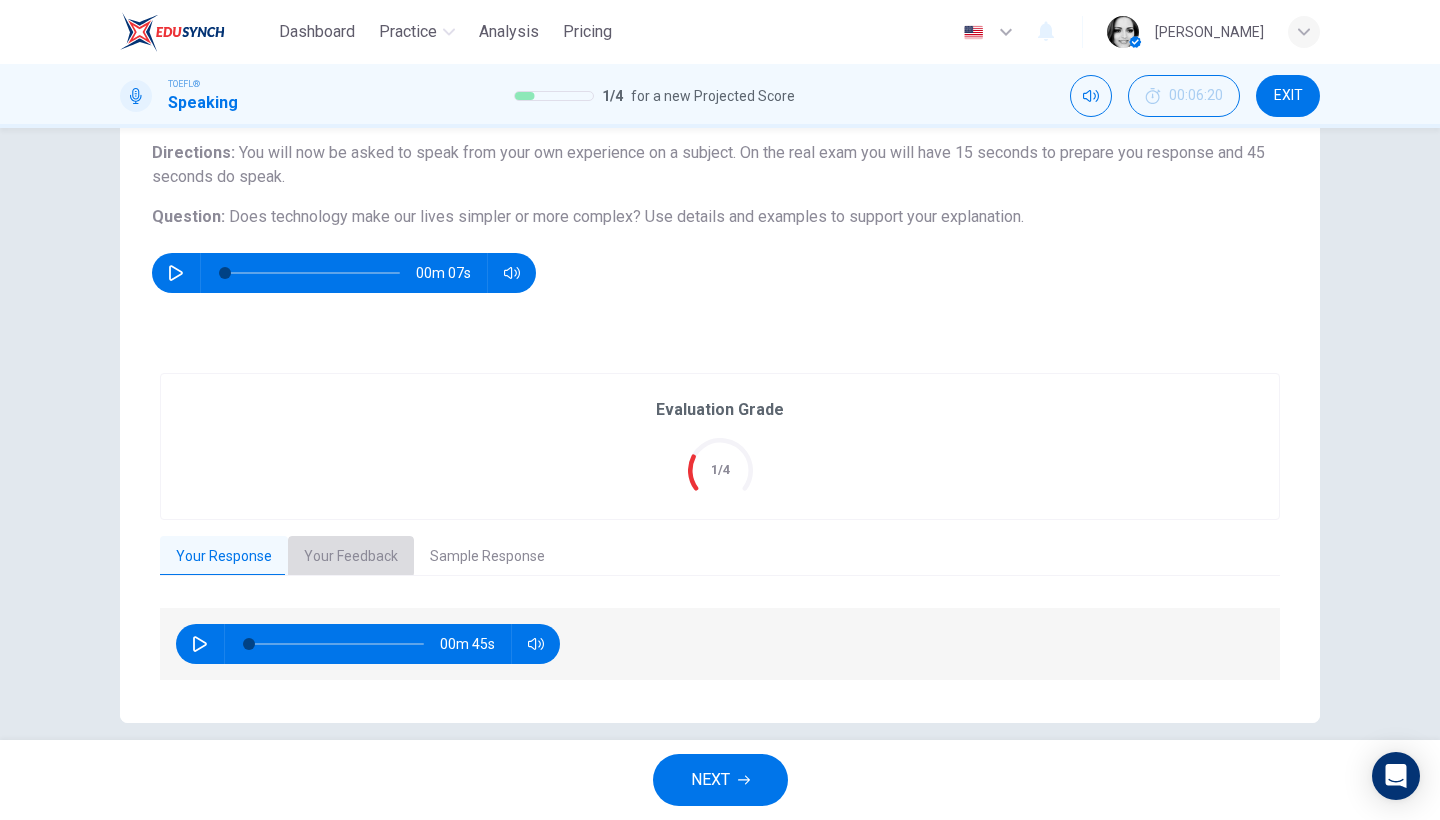 click on "Your Feedback" at bounding box center (351, 557) 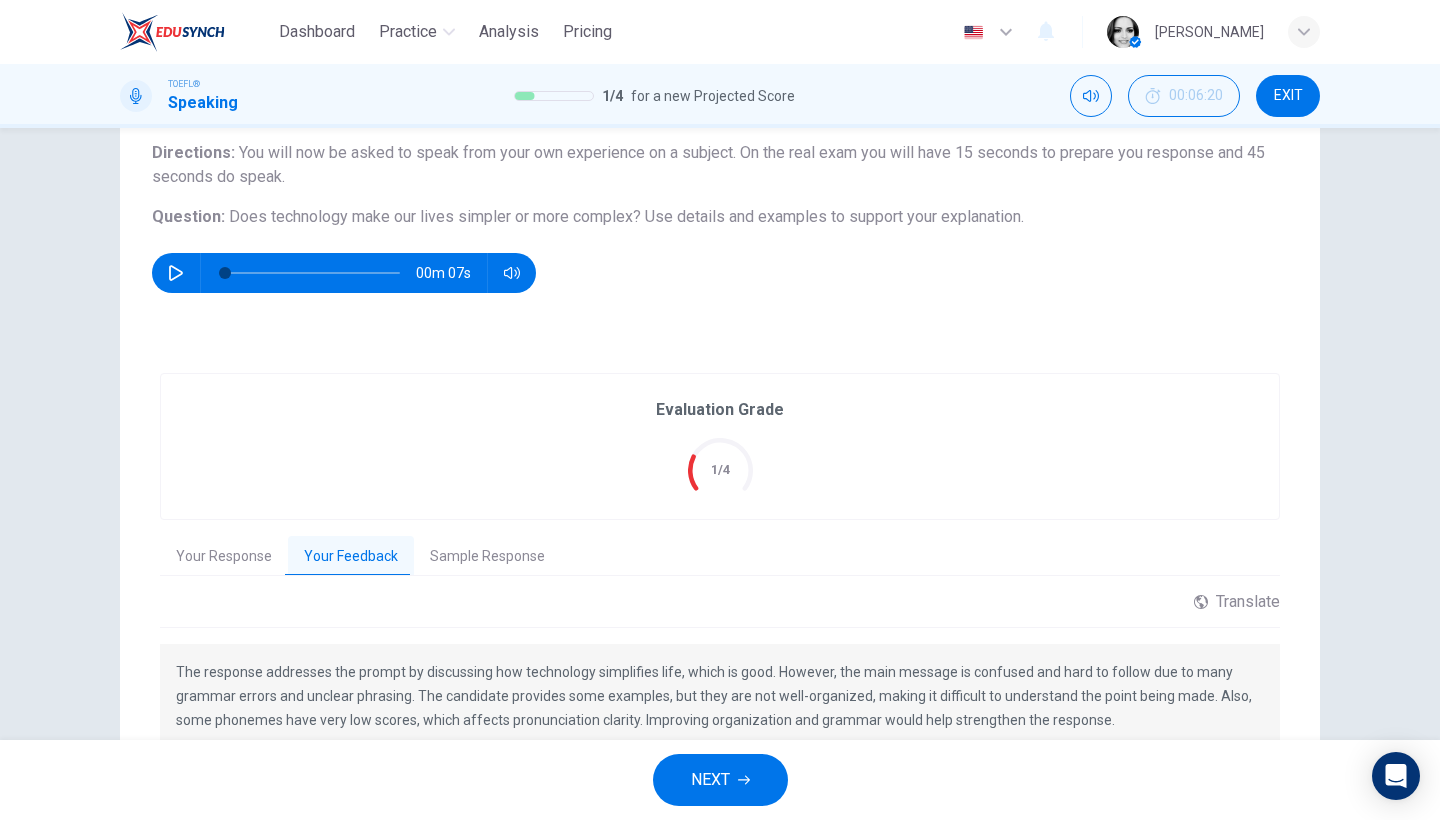 scroll, scrollTop: 201, scrollLeft: 0, axis: vertical 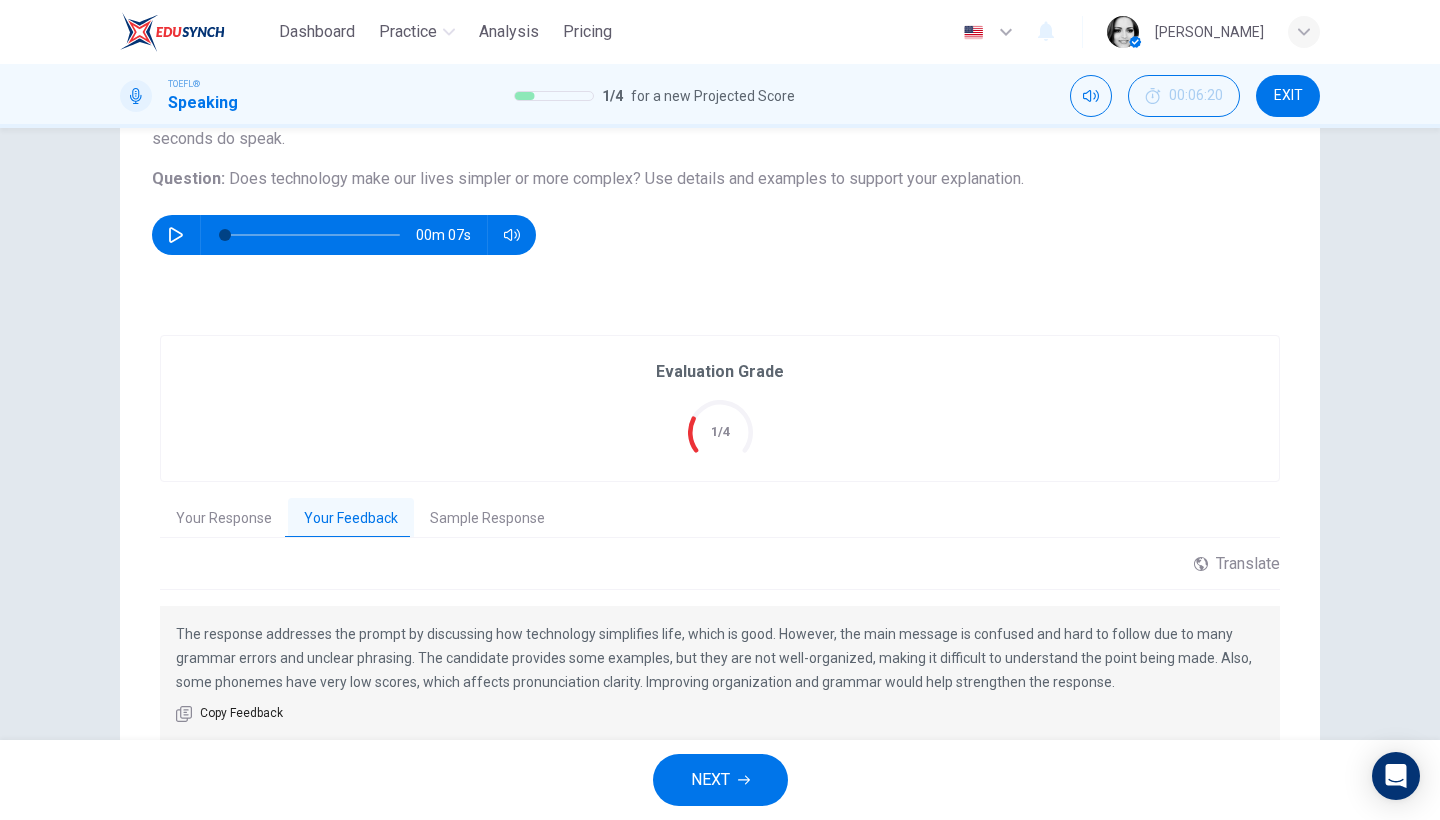 click on "Sample Response" at bounding box center (487, 519) 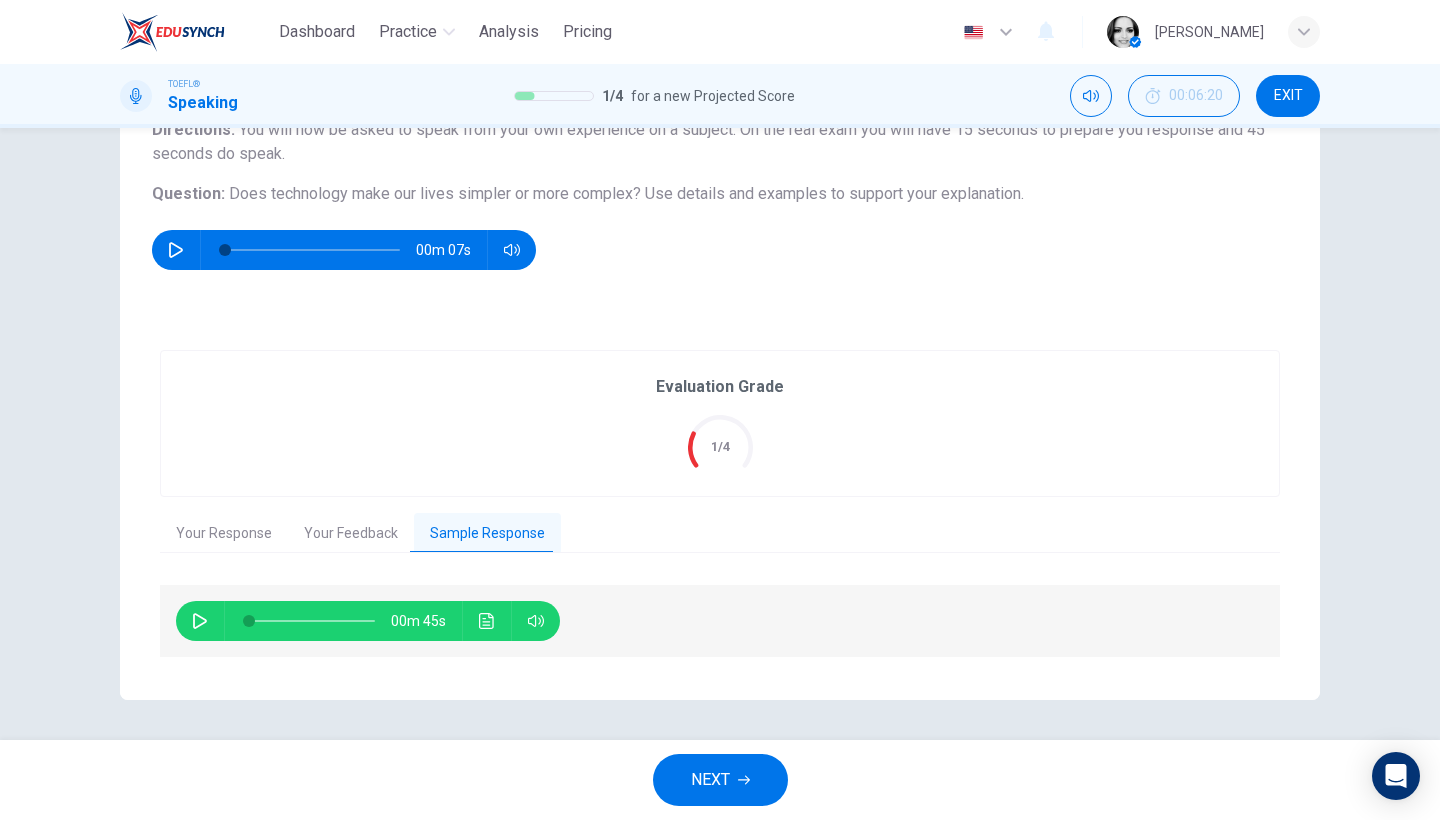 scroll, scrollTop: 185, scrollLeft: 0, axis: vertical 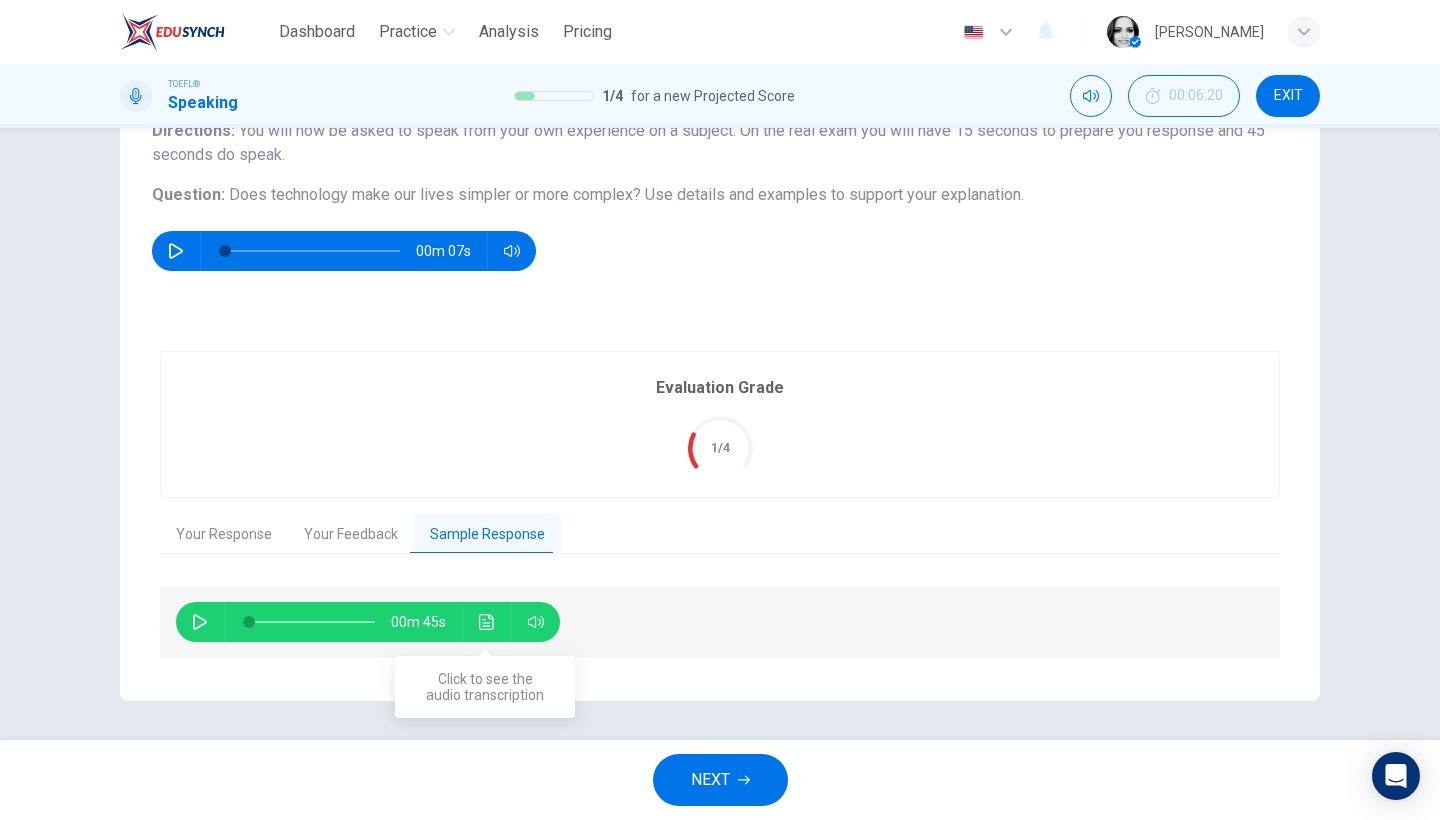 click 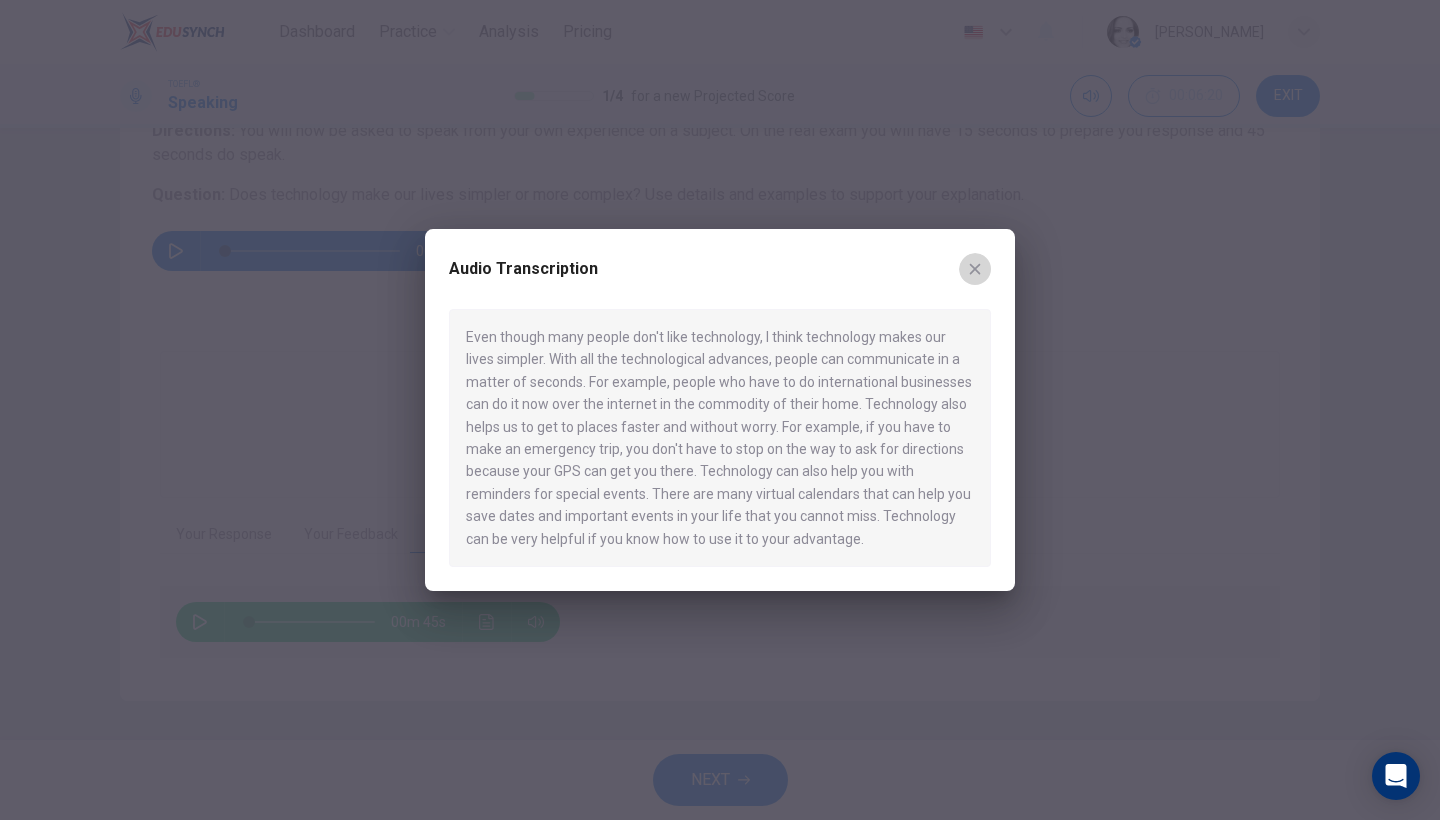 click at bounding box center [975, 269] 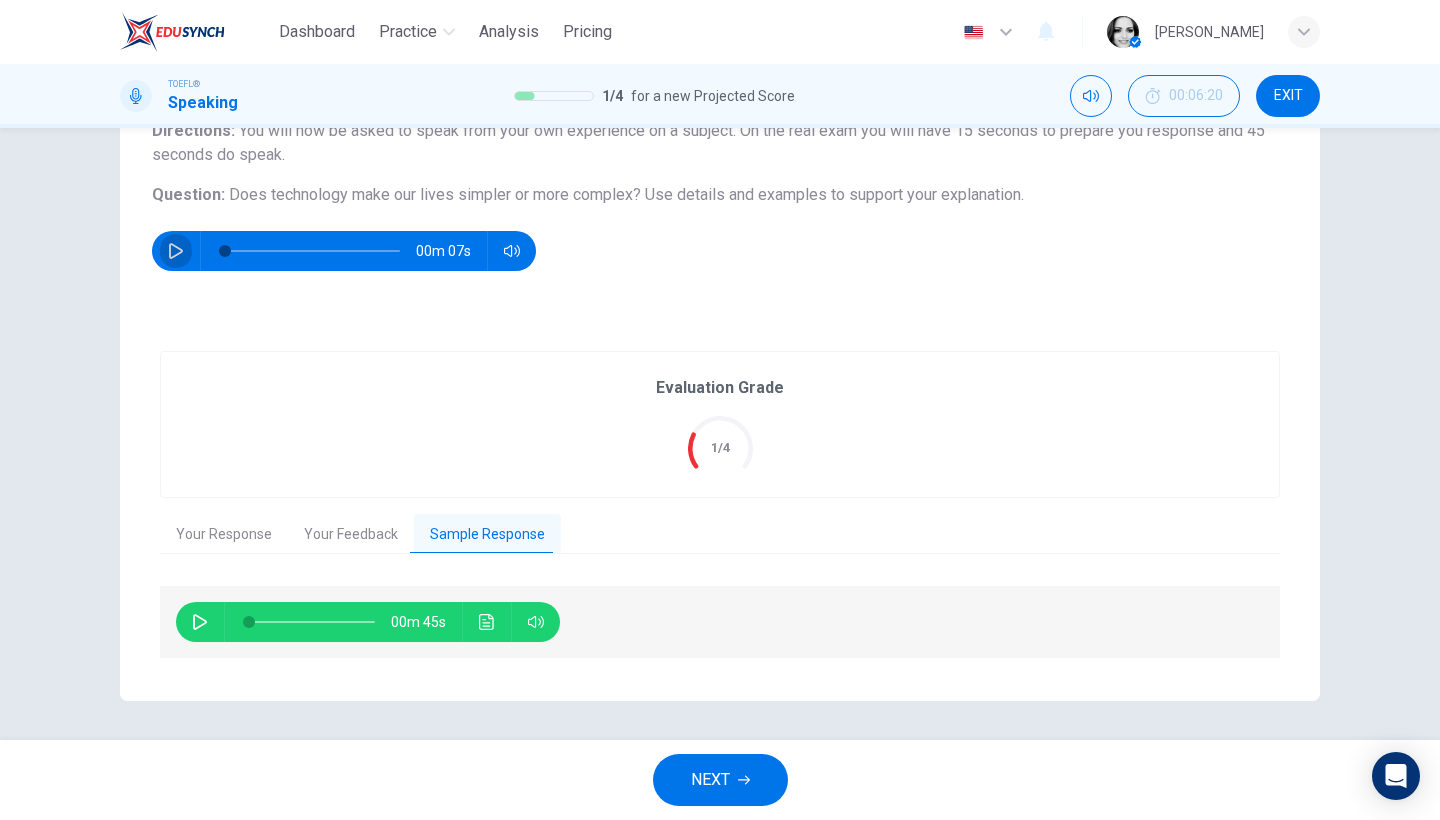 click at bounding box center (176, 251) 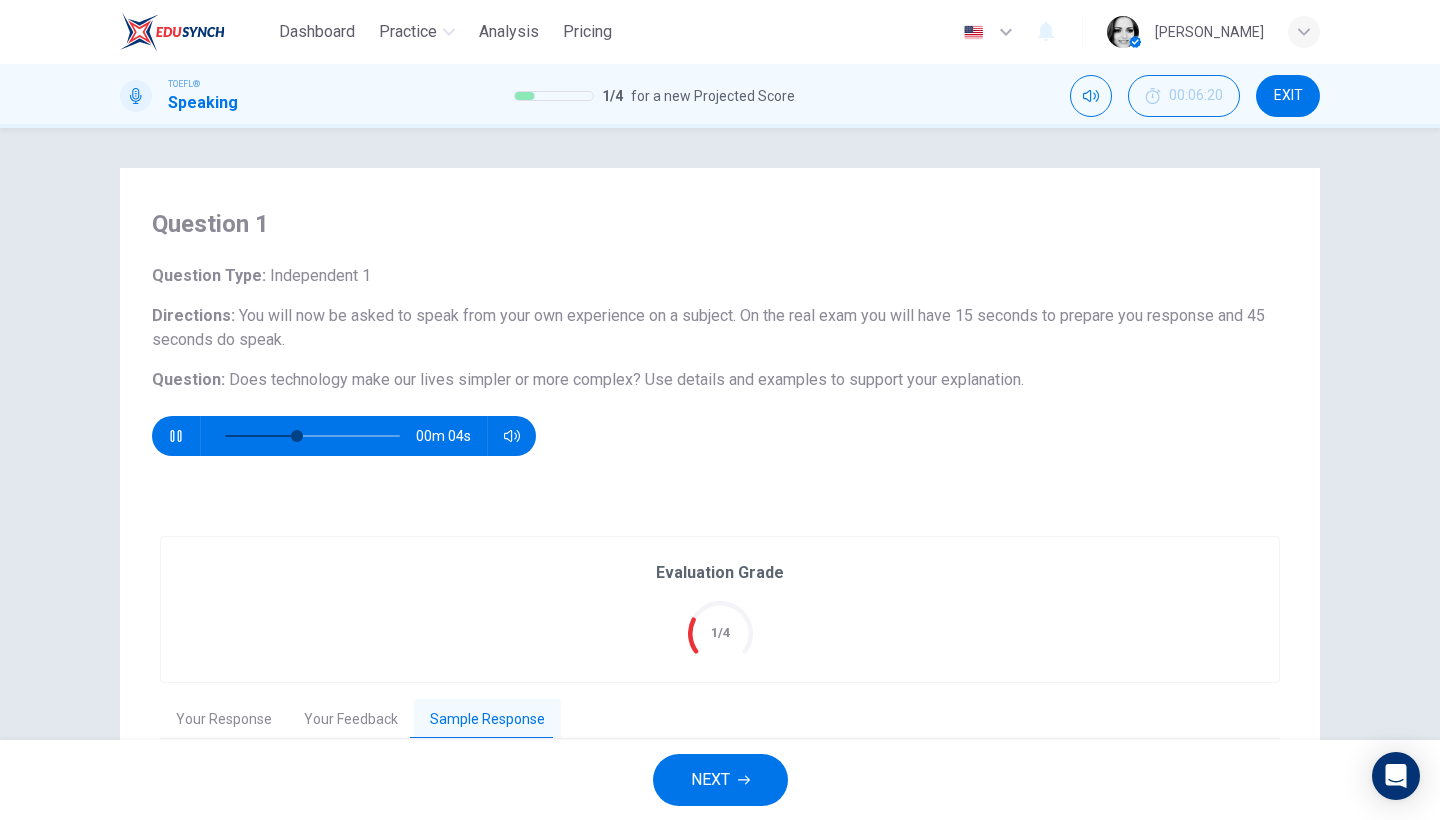 scroll, scrollTop: 185, scrollLeft: 0, axis: vertical 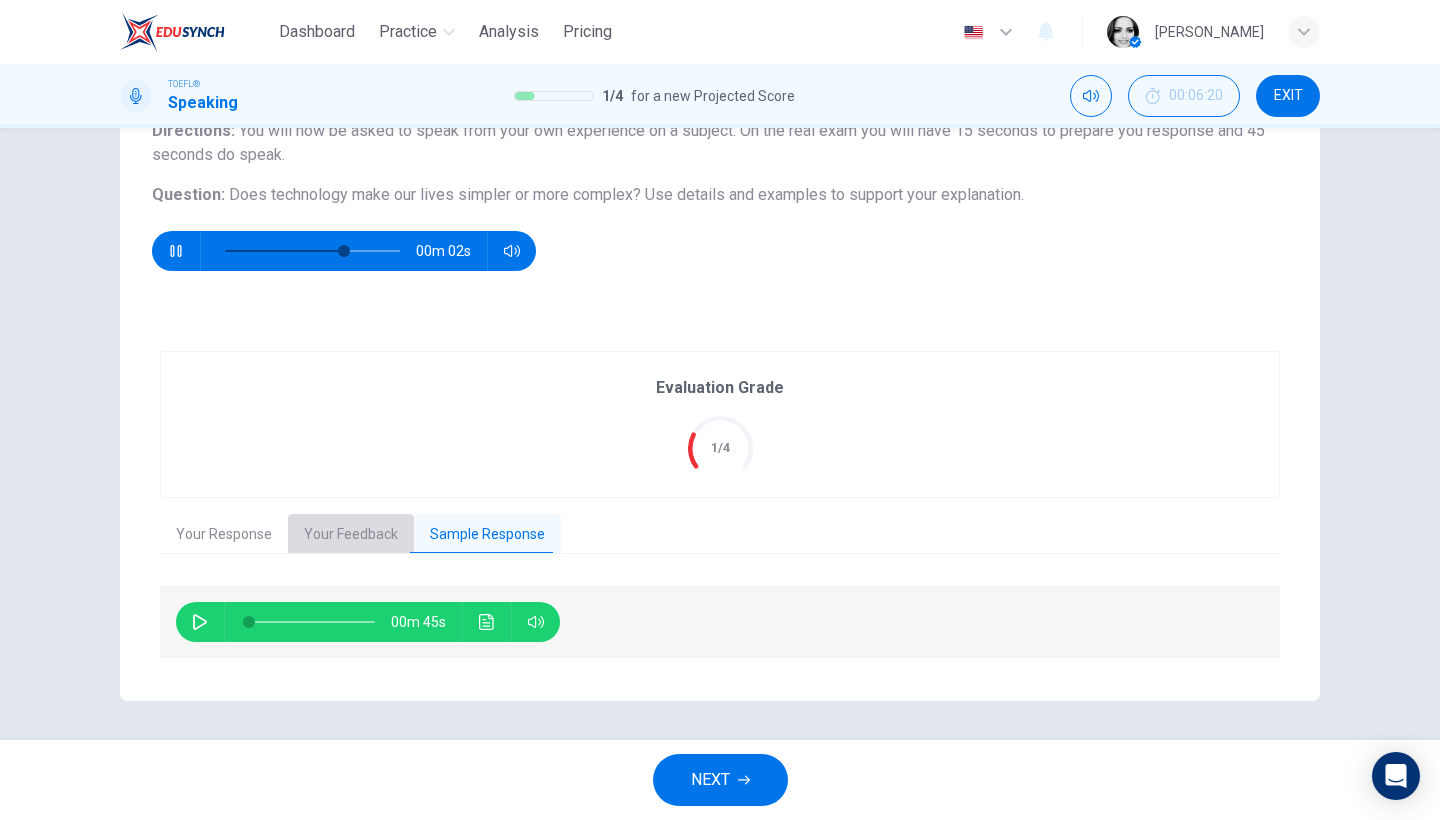 click on "Your Feedback" at bounding box center [351, 535] 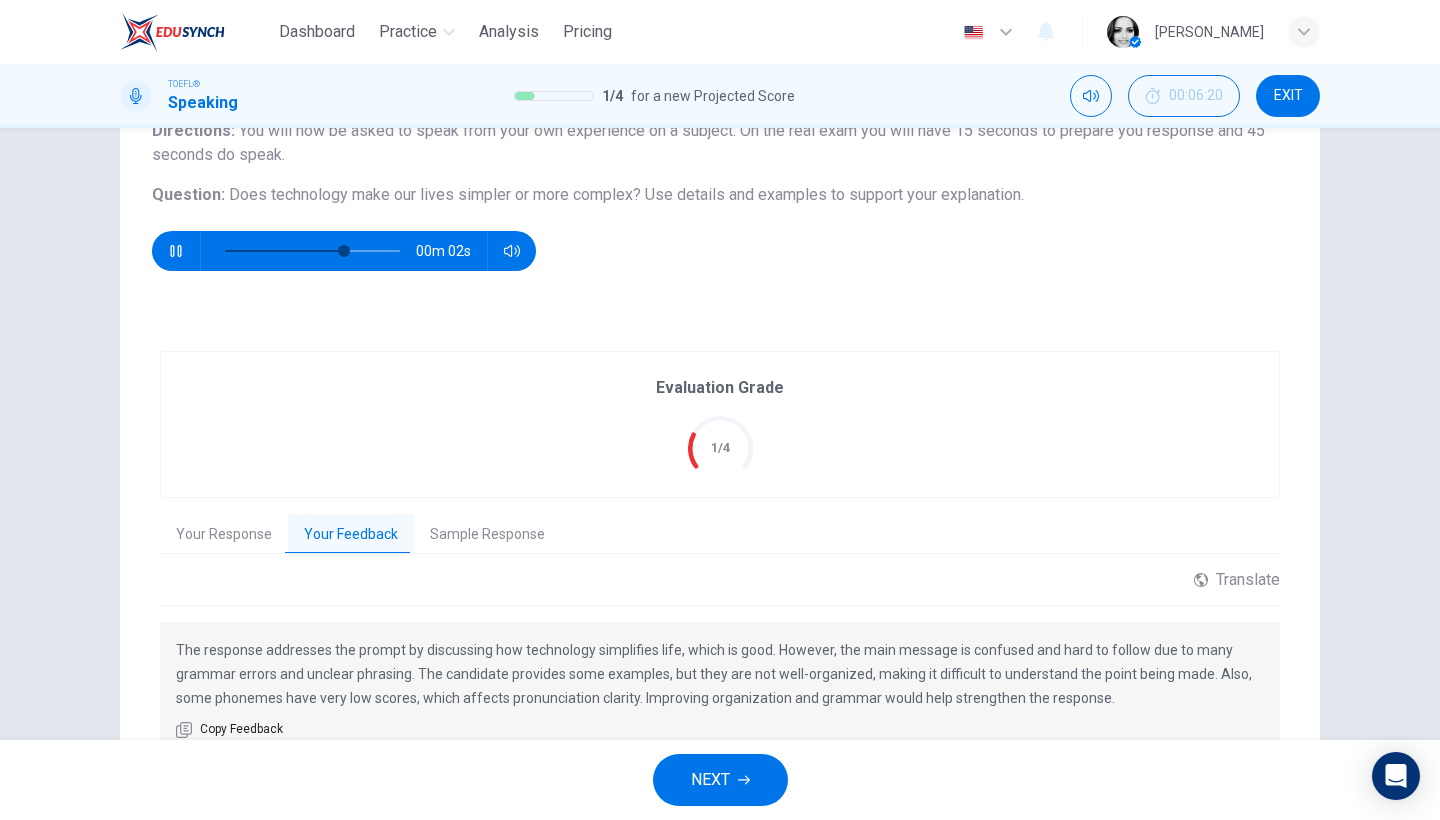 click on "Your Response" at bounding box center [224, 535] 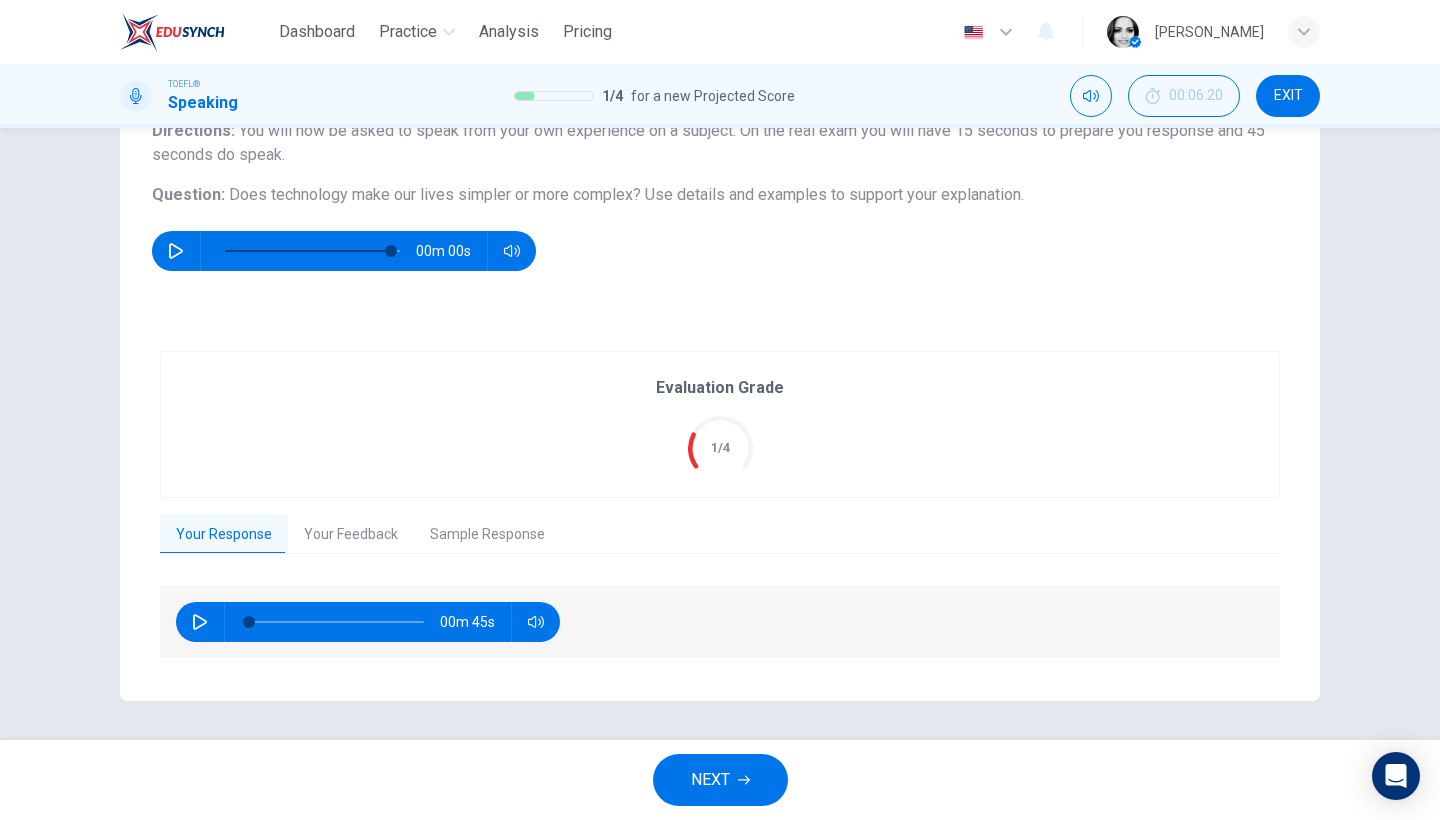 type on "0" 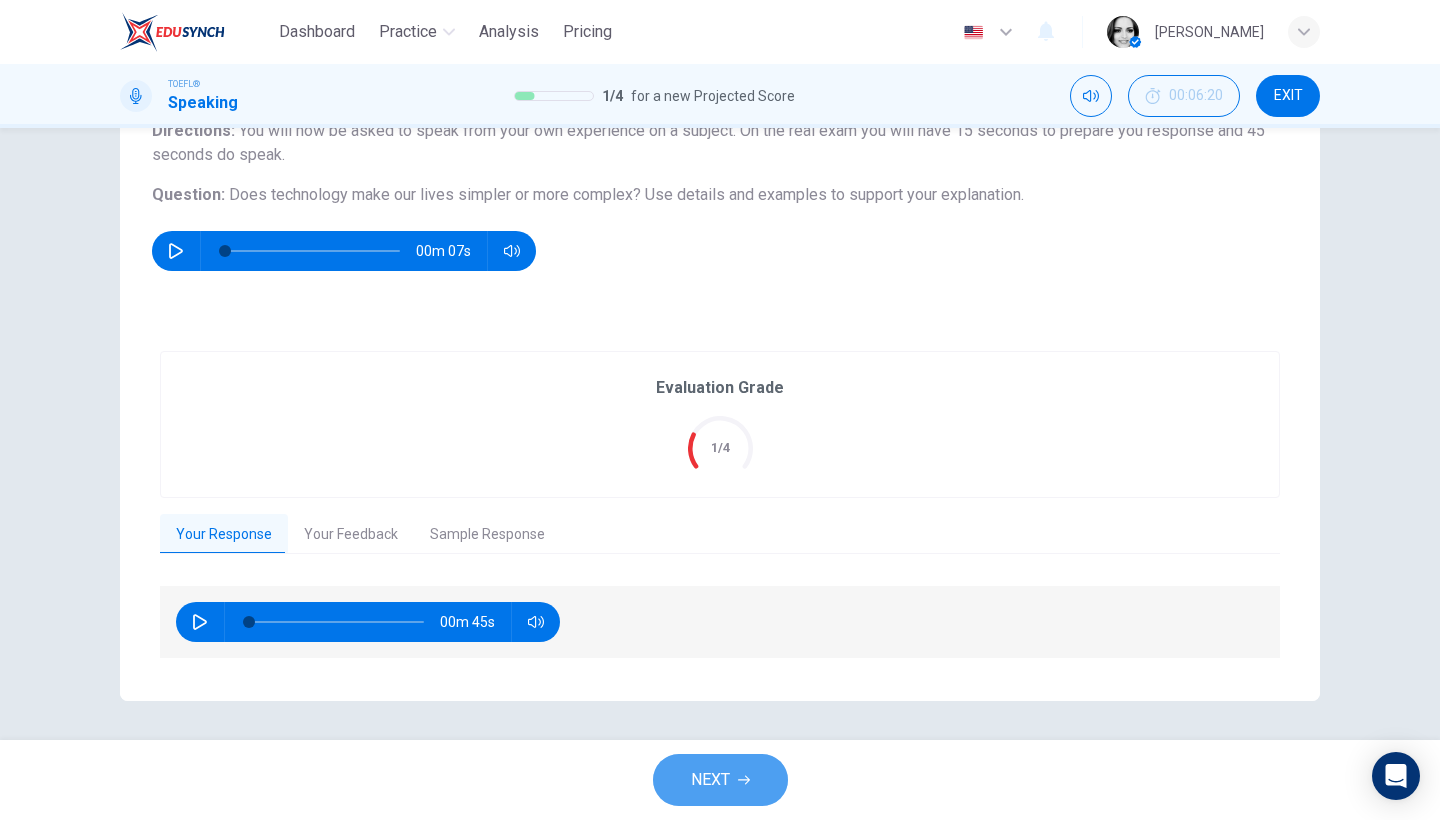 click on "NEXT" at bounding box center [710, 780] 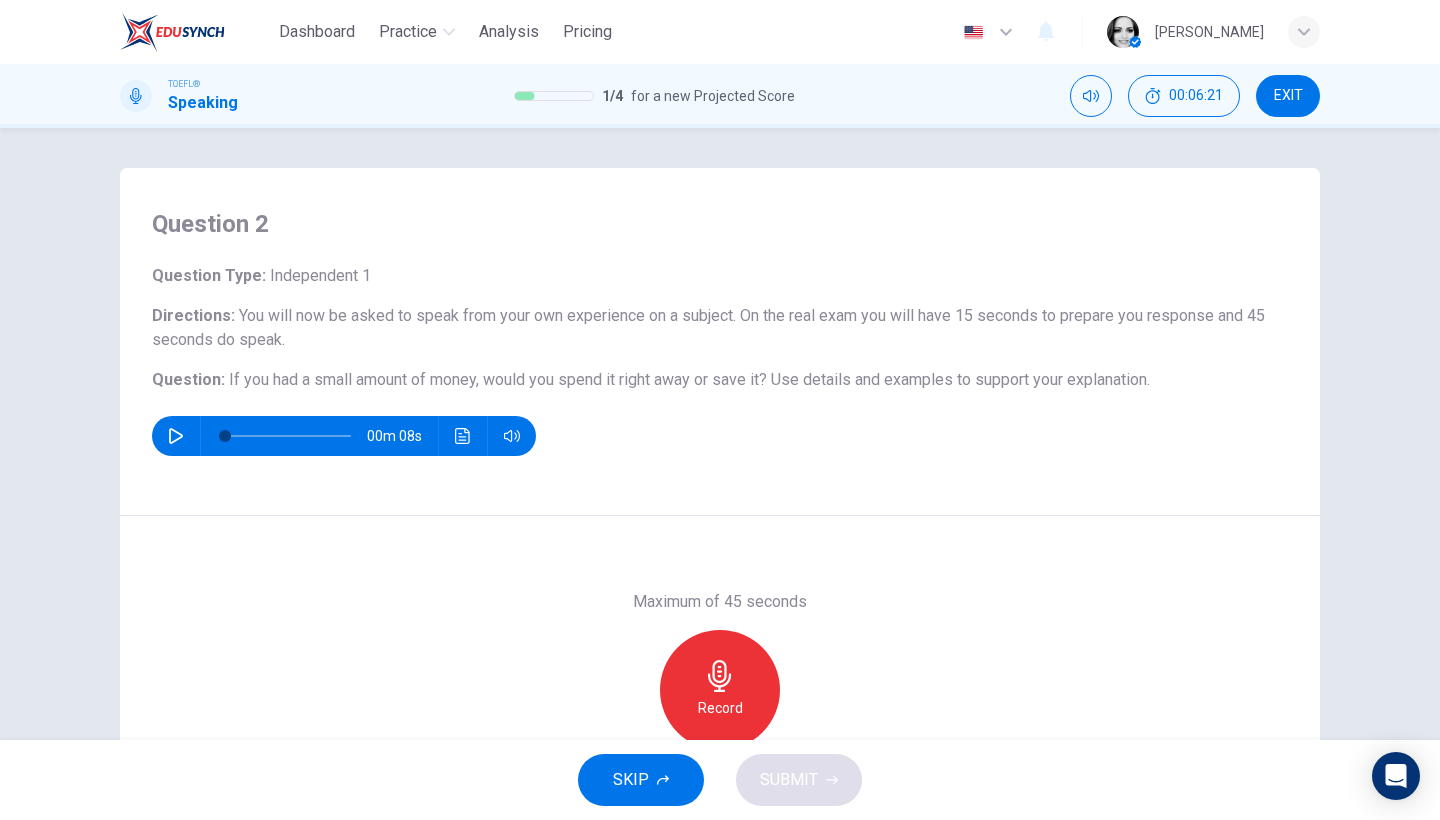 scroll, scrollTop: 150, scrollLeft: 0, axis: vertical 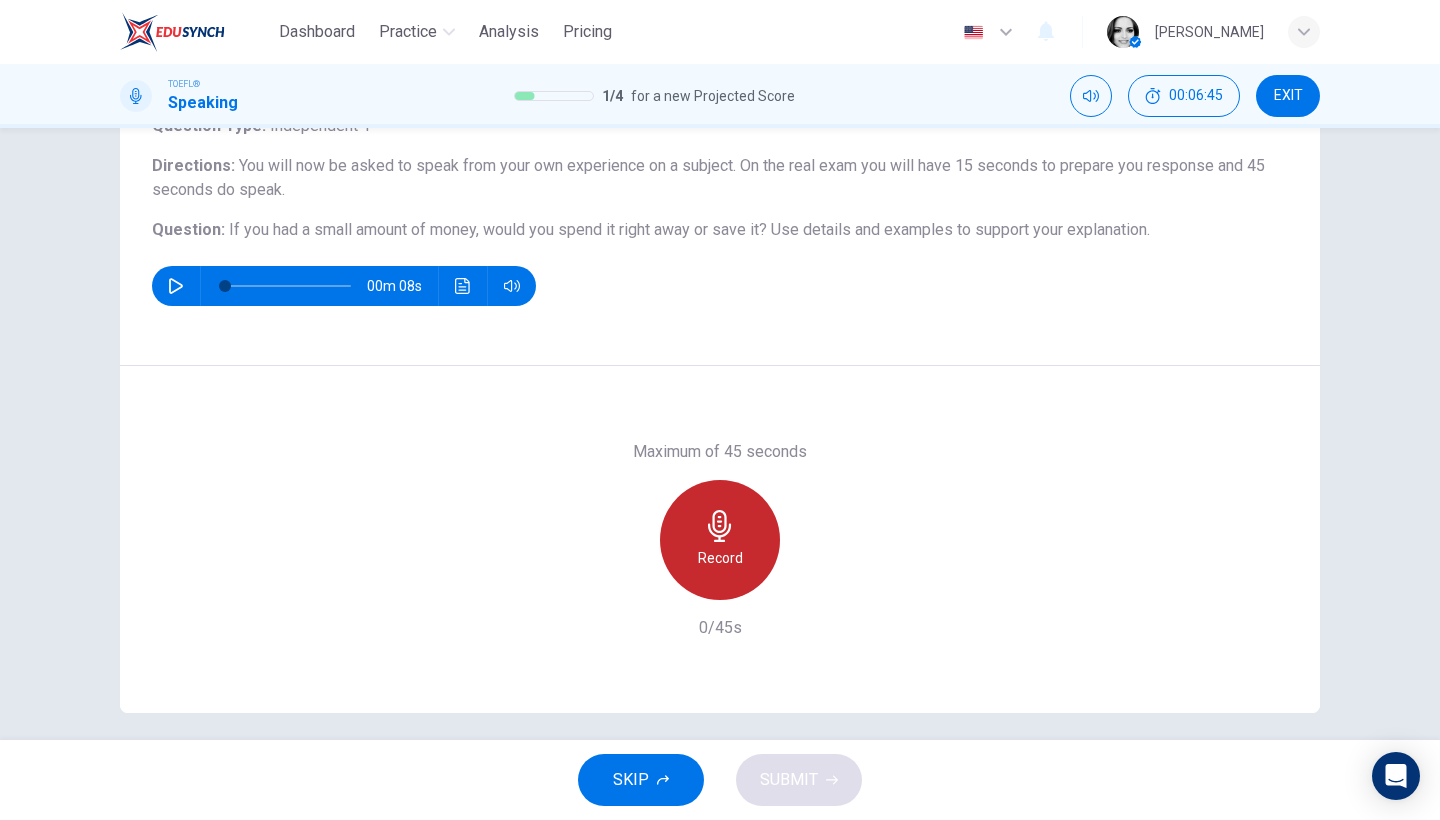 click on "Record" at bounding box center (720, 558) 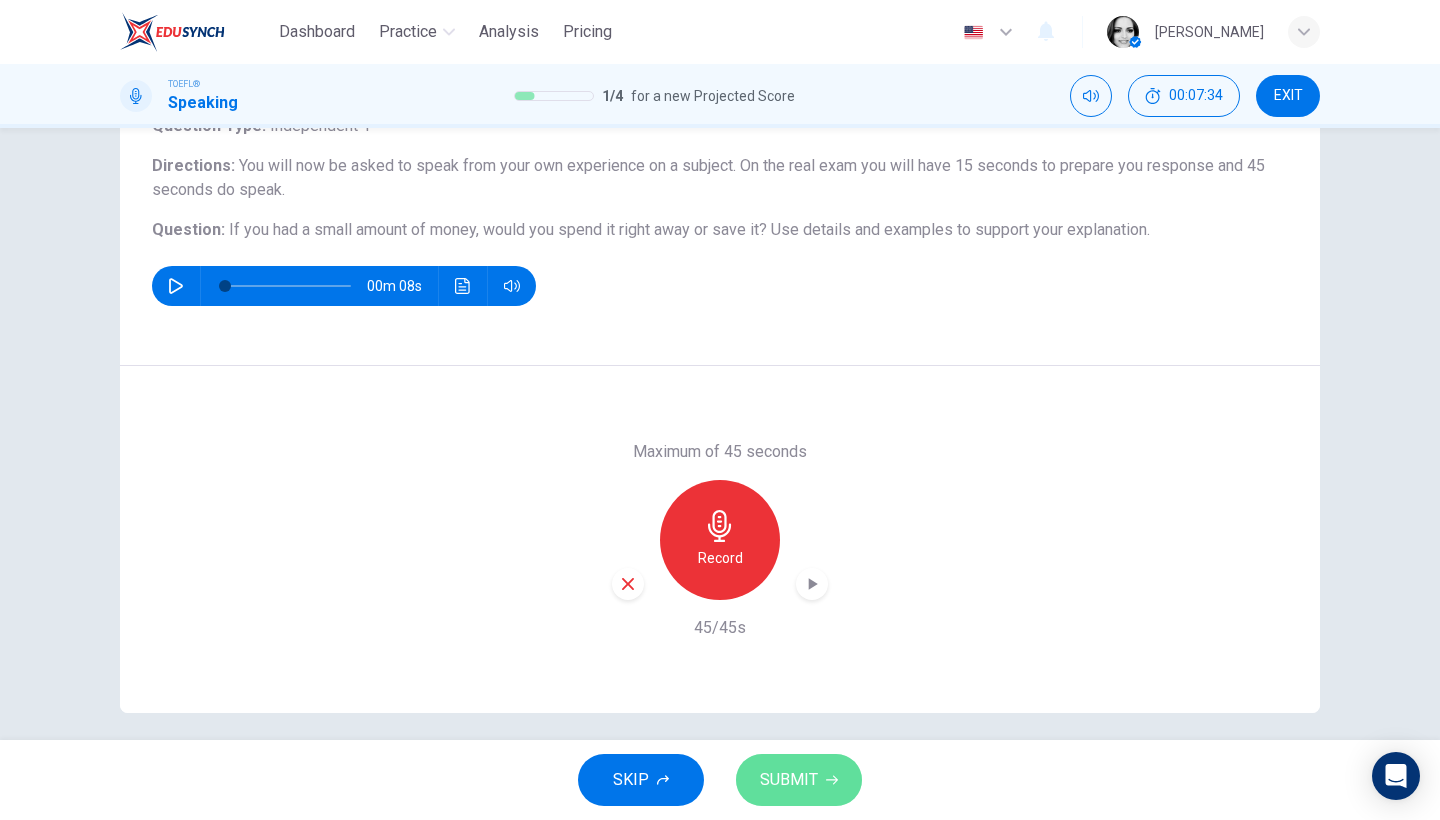 click on "SUBMIT" at bounding box center [789, 780] 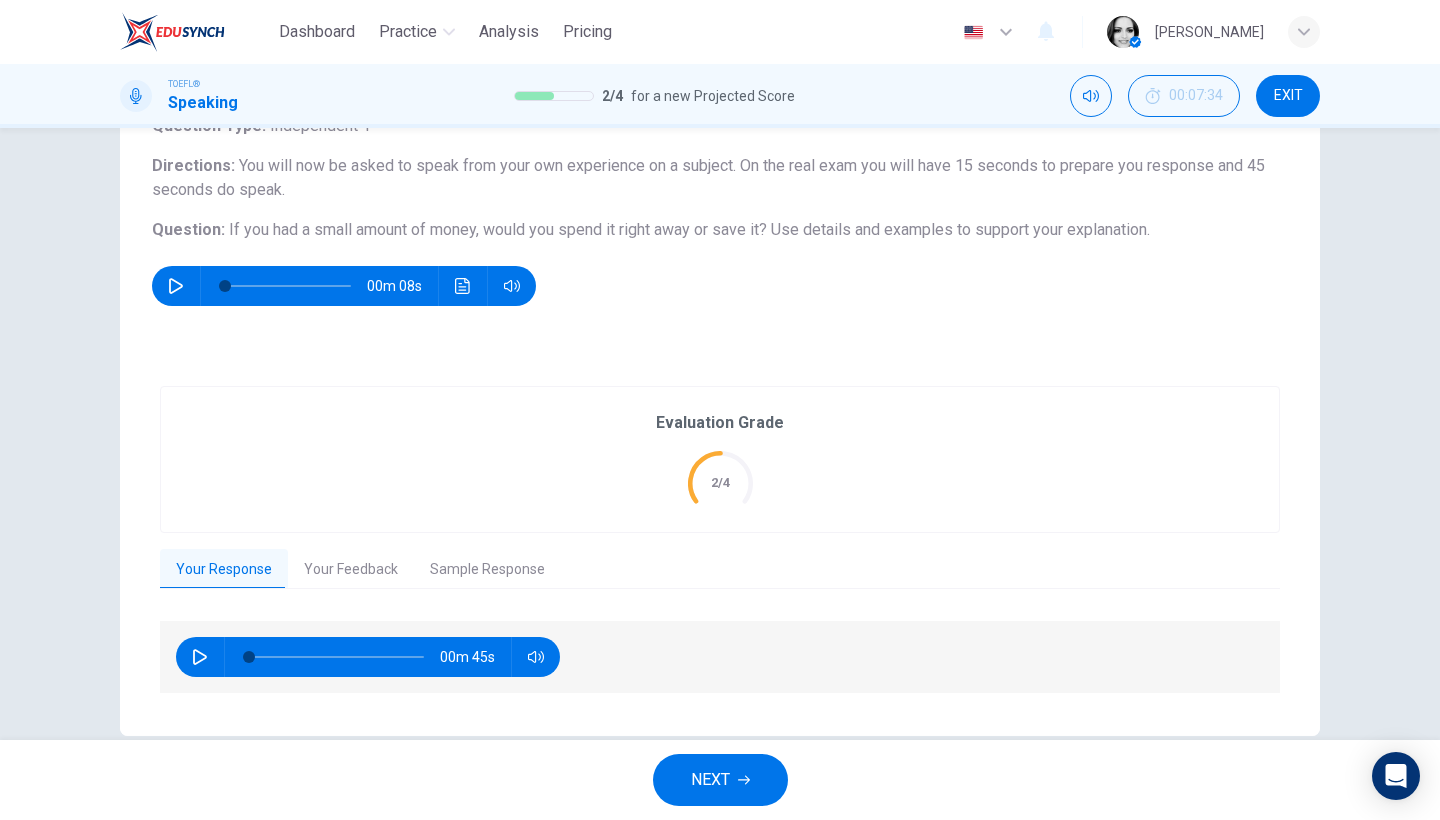 click on "NEXT" at bounding box center (710, 780) 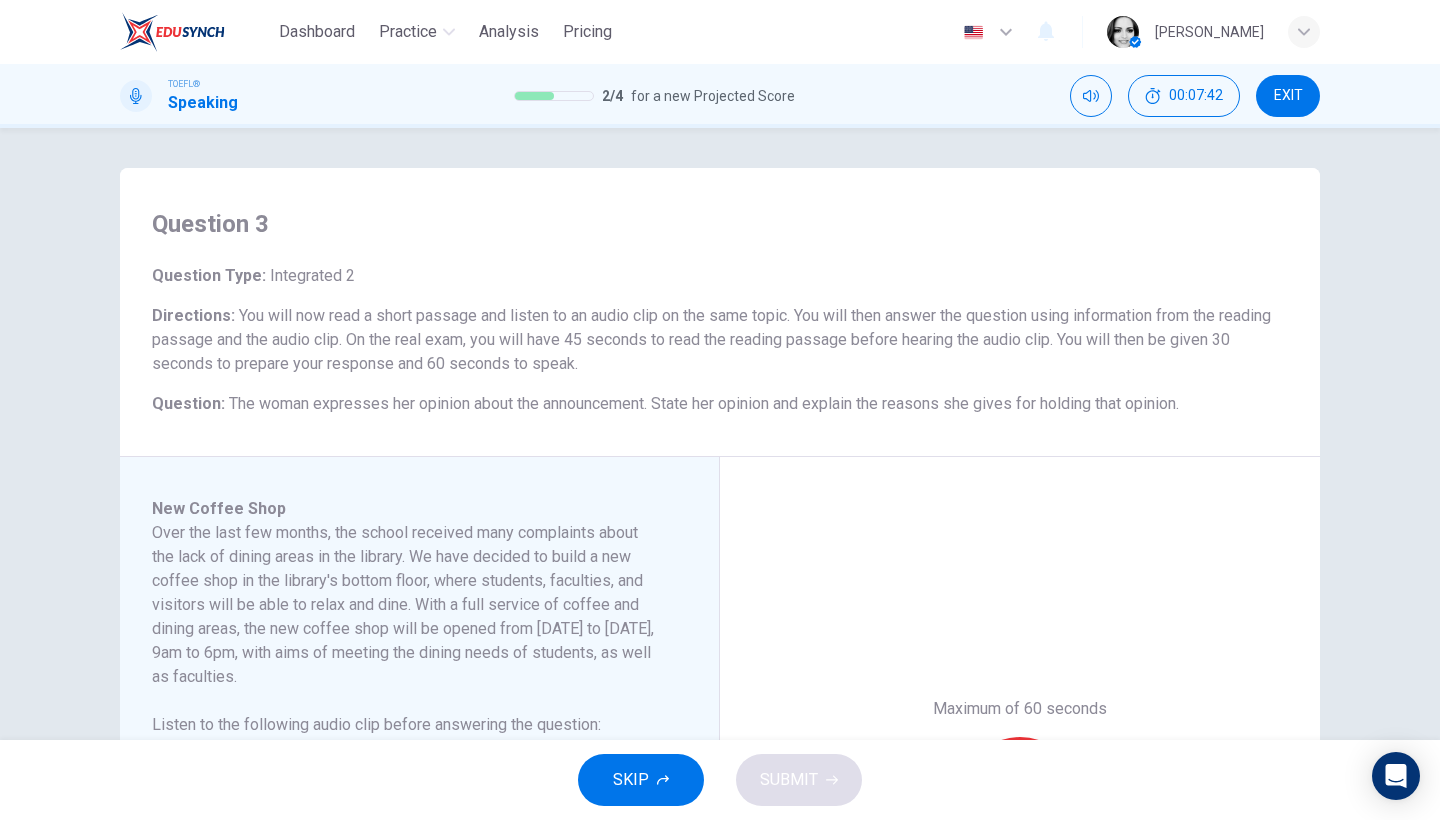 scroll, scrollTop: 141, scrollLeft: 0, axis: vertical 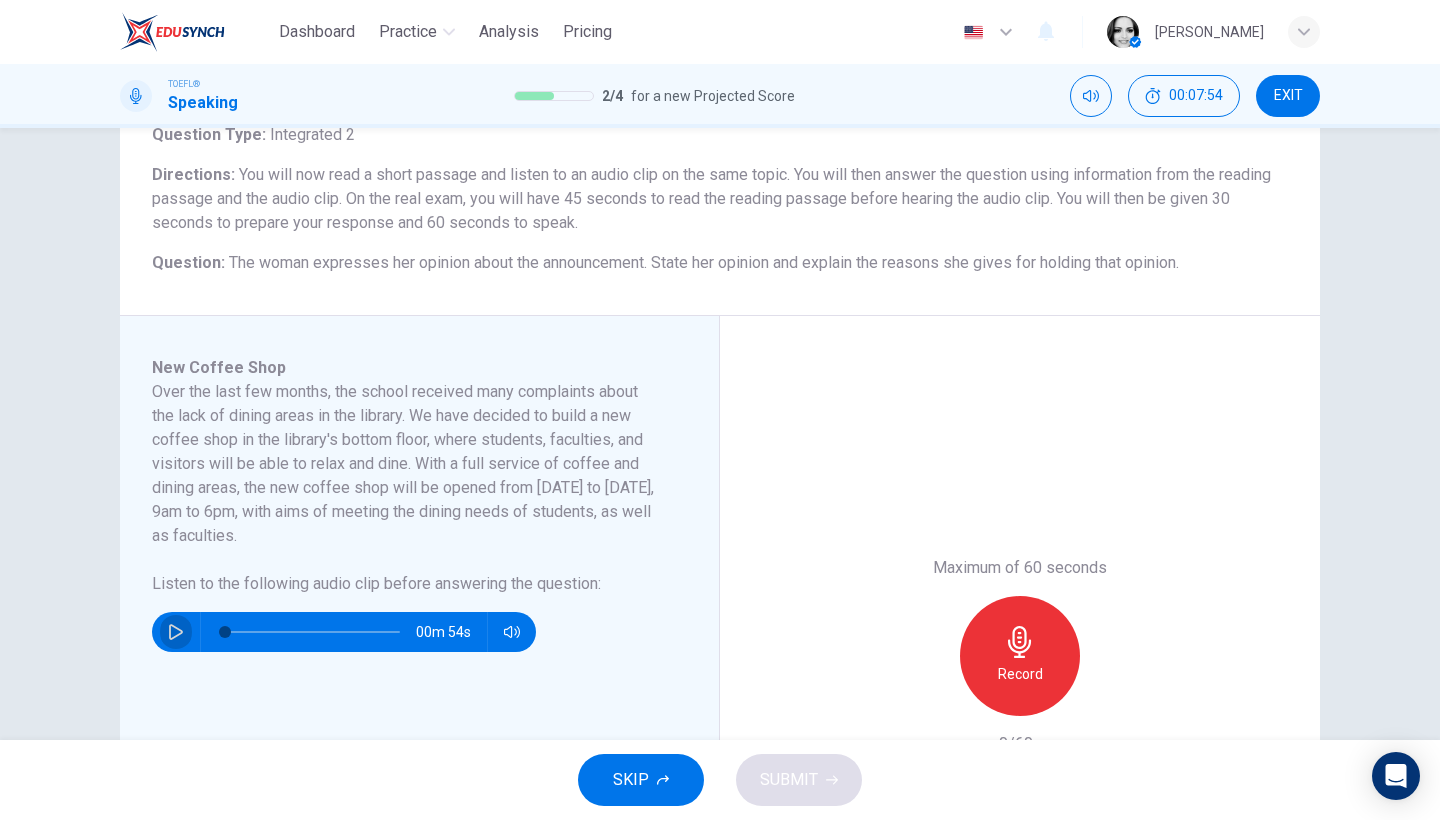 click 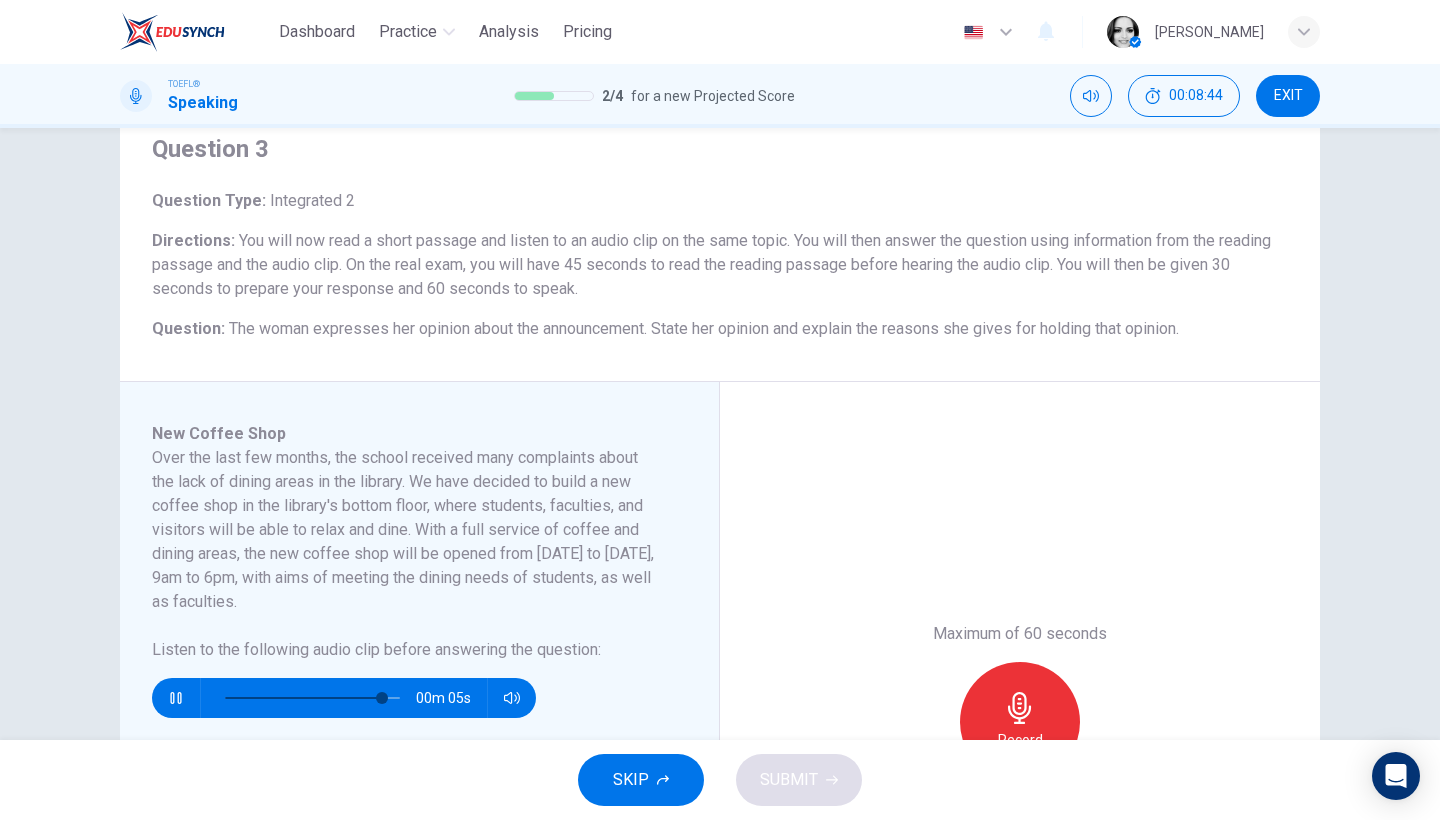 scroll, scrollTop: 38, scrollLeft: 0, axis: vertical 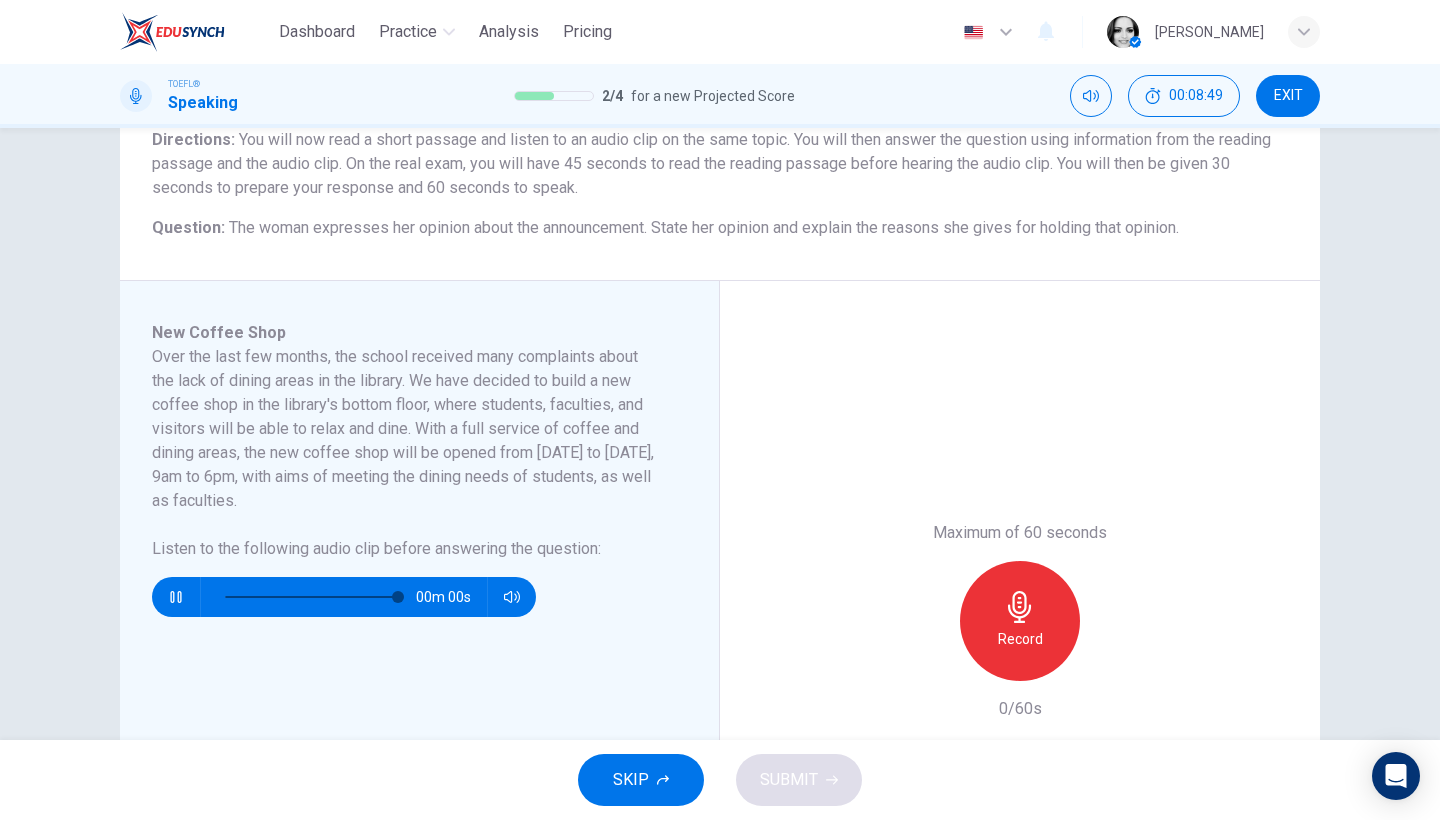 type on "0" 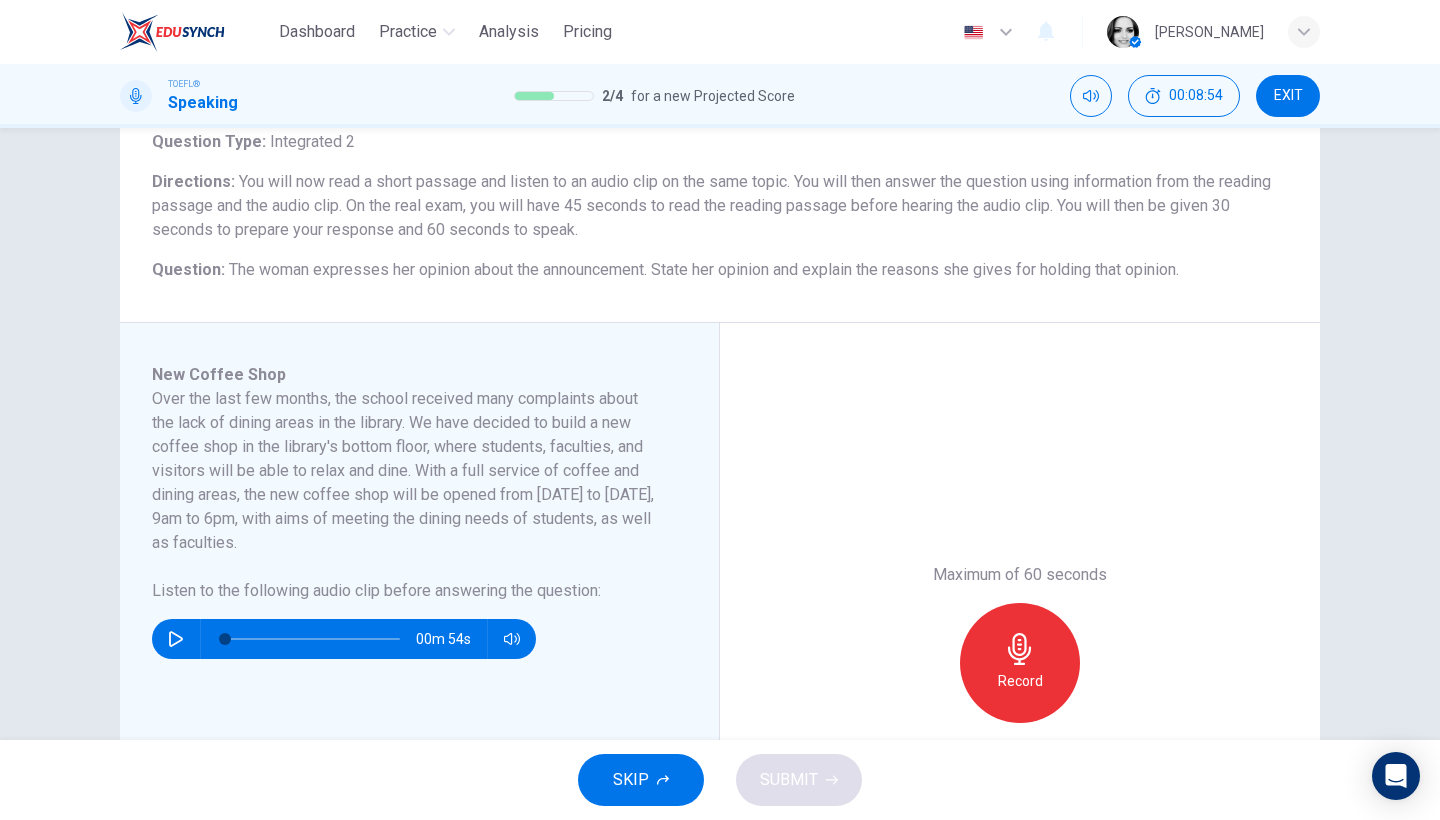 scroll, scrollTop: 175, scrollLeft: 0, axis: vertical 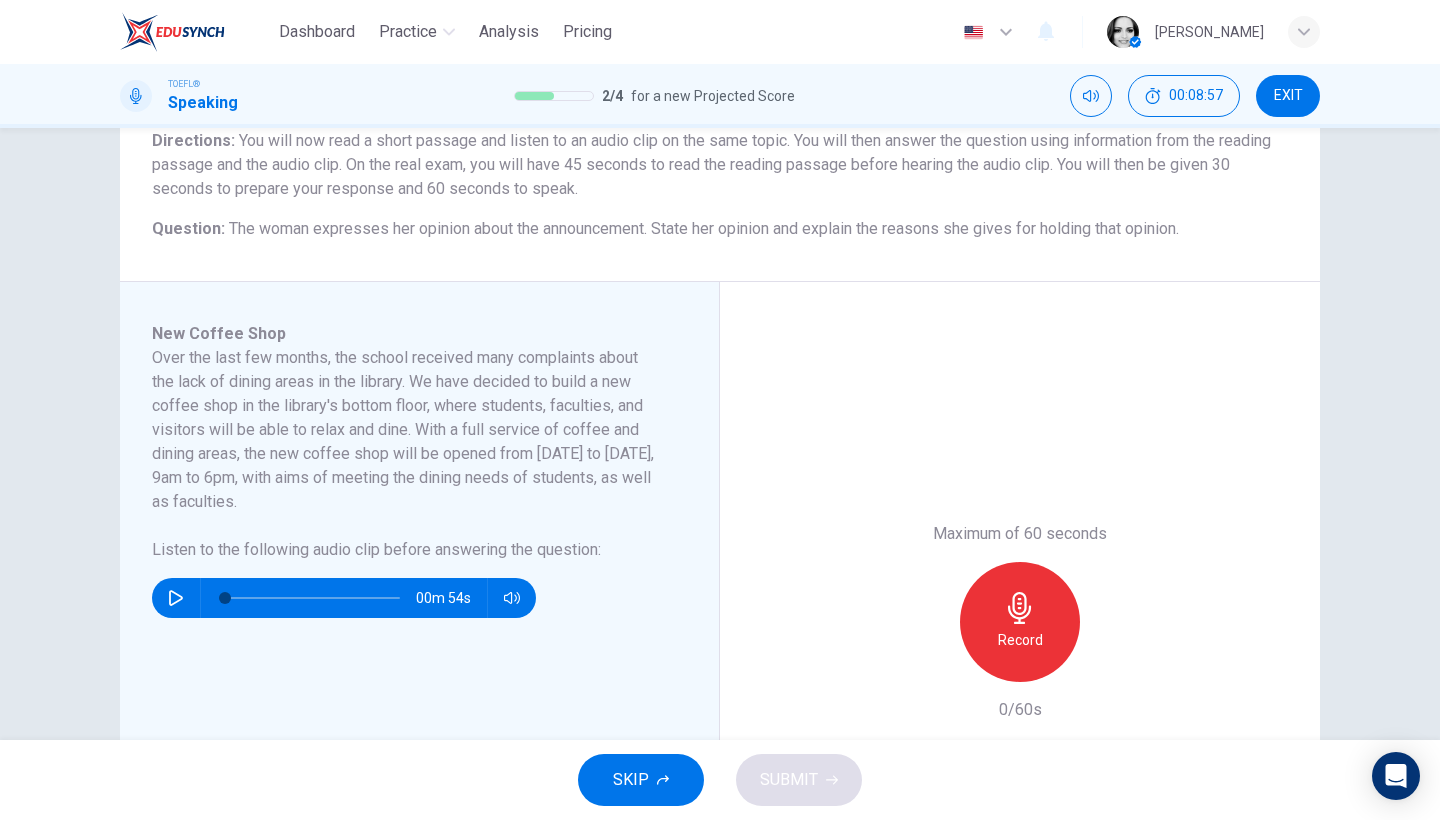 click 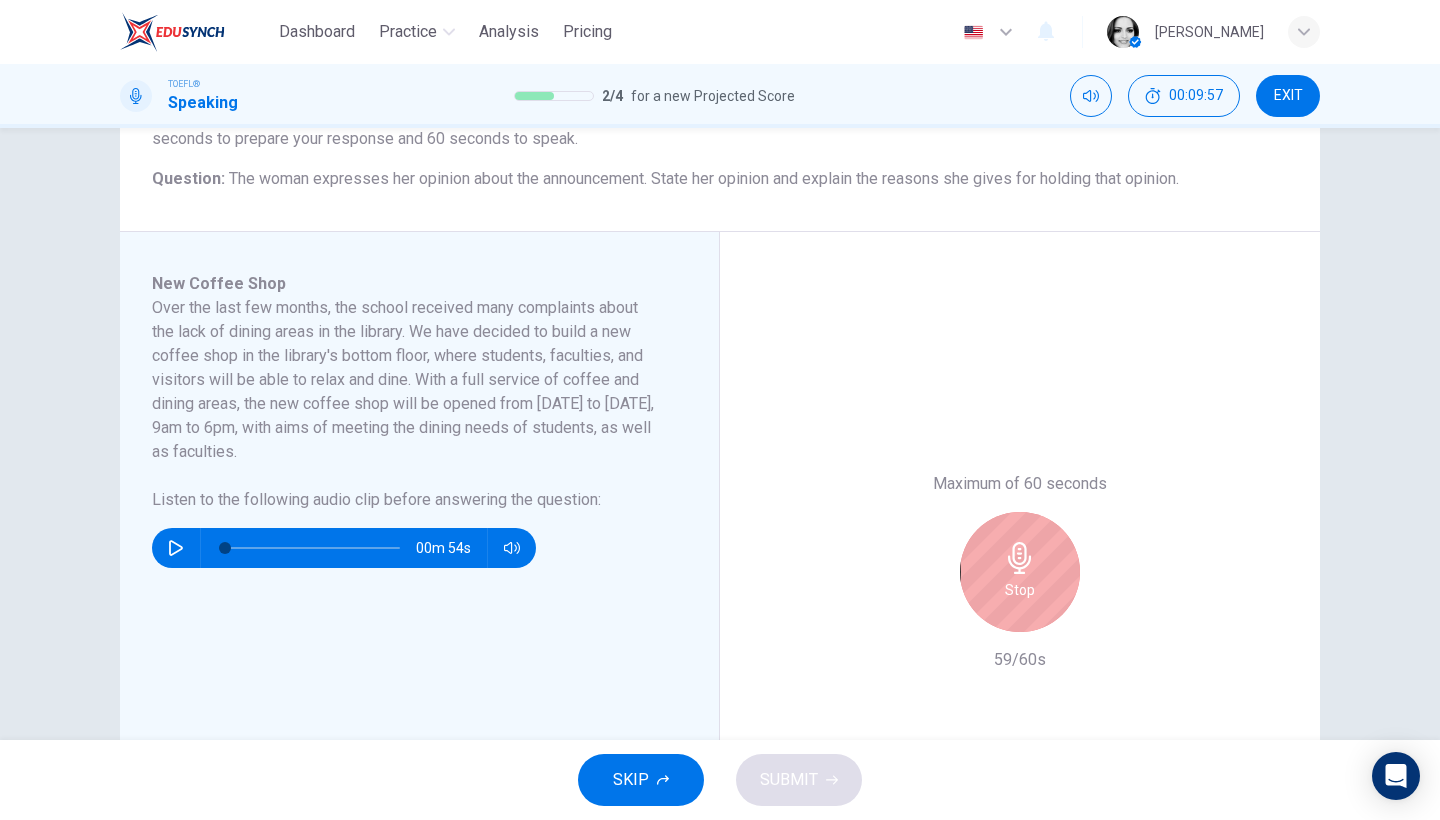 scroll, scrollTop: 437, scrollLeft: 0, axis: vertical 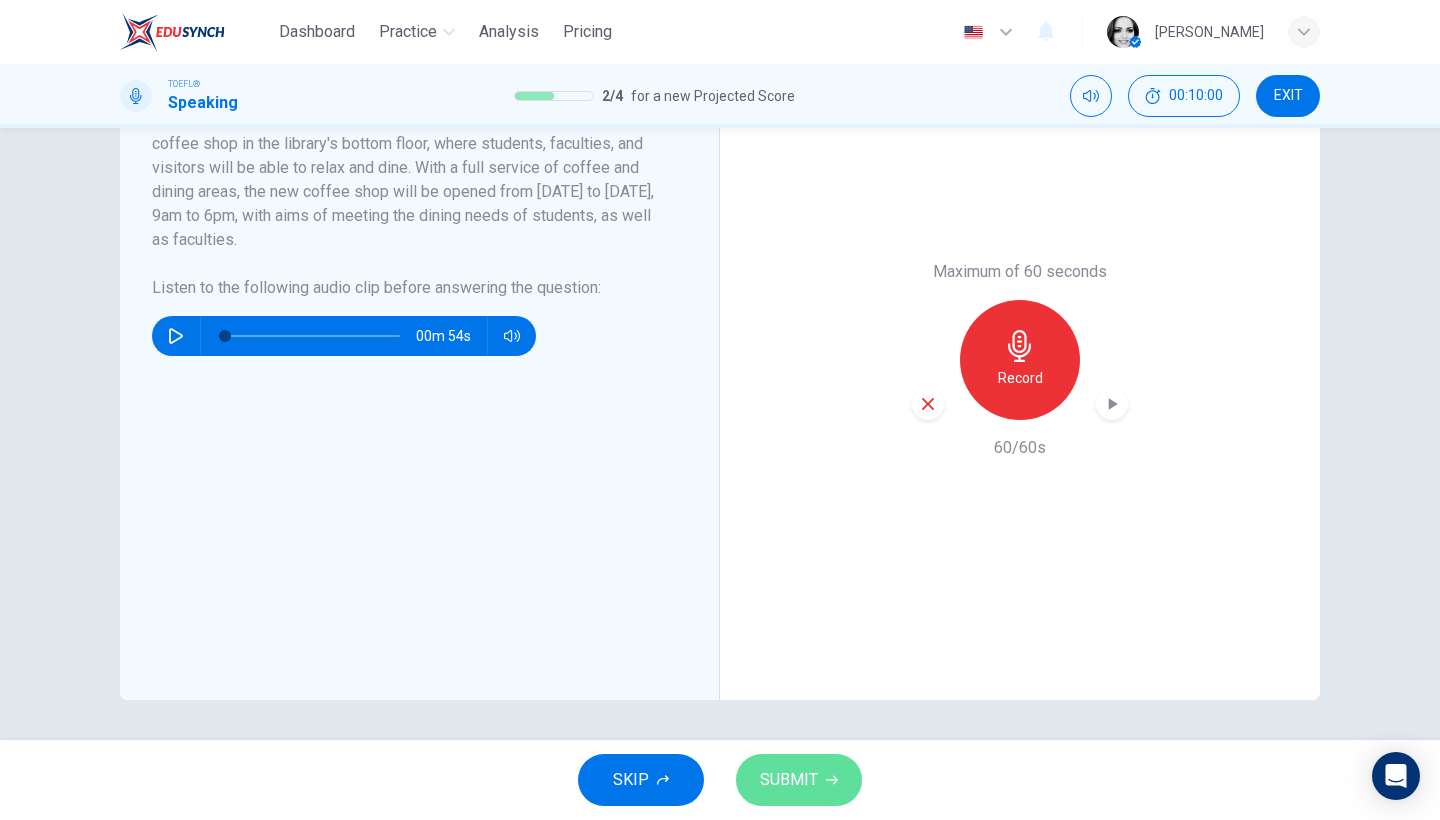 click on "SUBMIT" at bounding box center (799, 780) 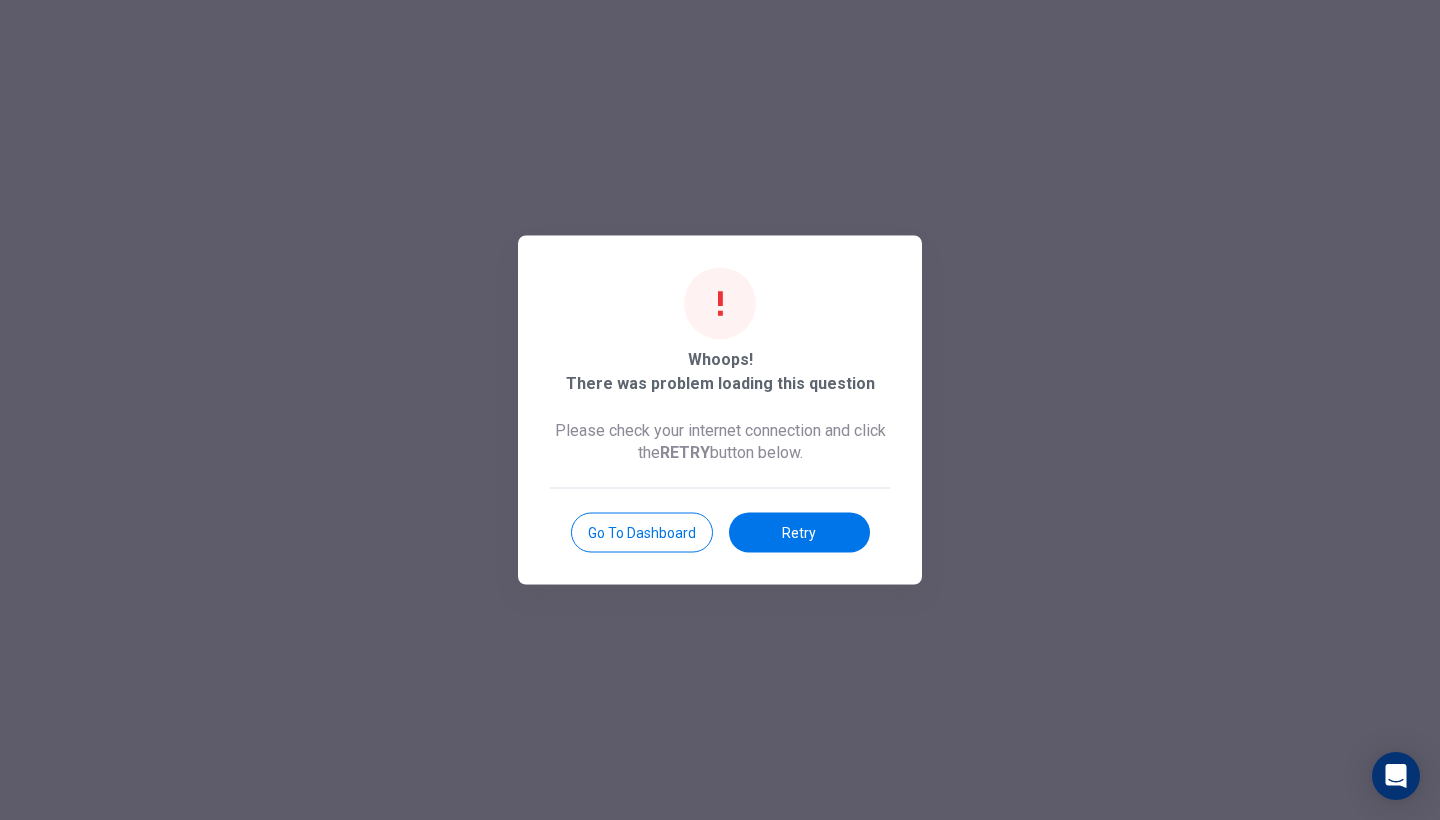 click on "Go to Dashboard" at bounding box center (642, 533) 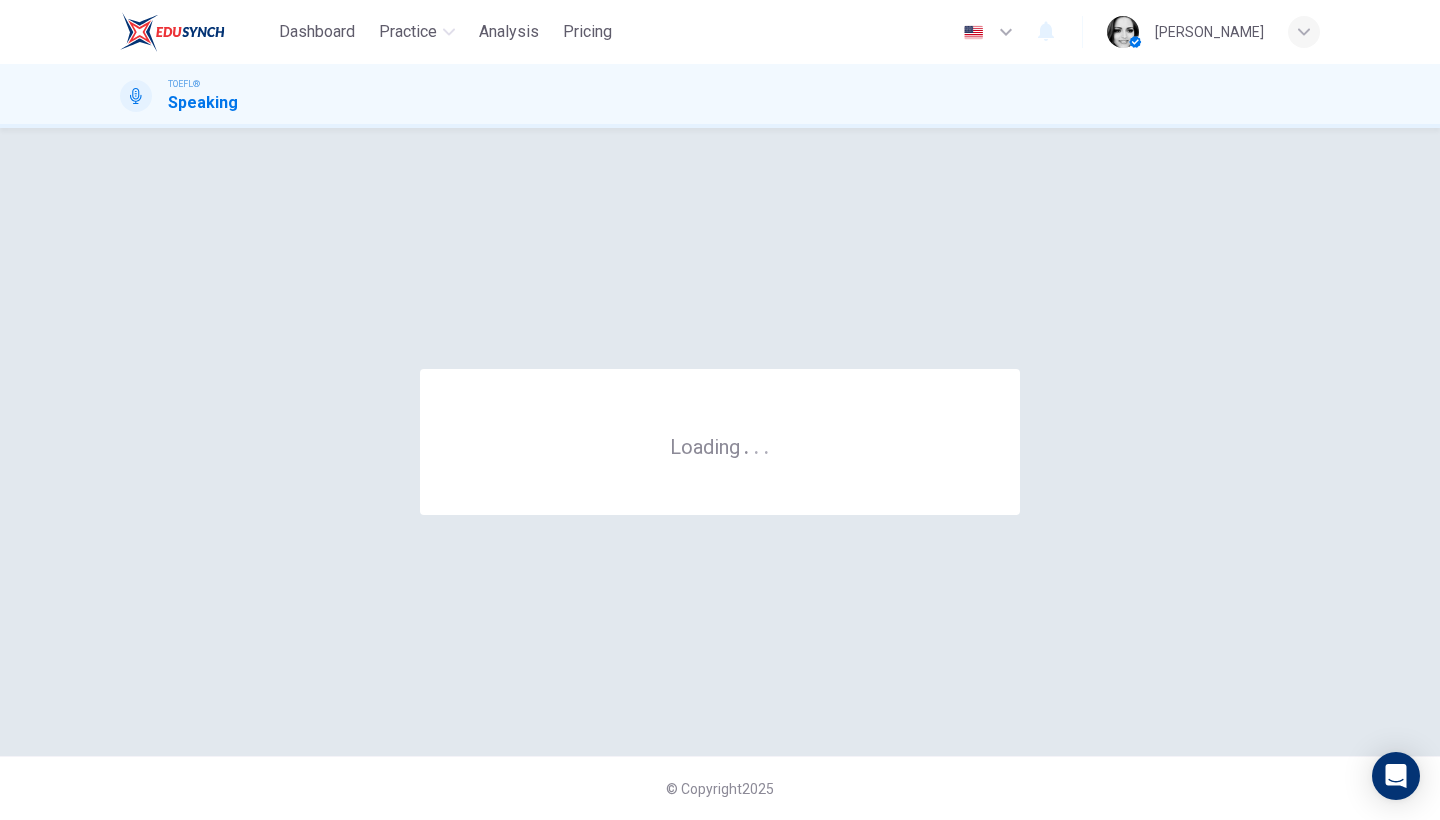 scroll, scrollTop: 0, scrollLeft: 0, axis: both 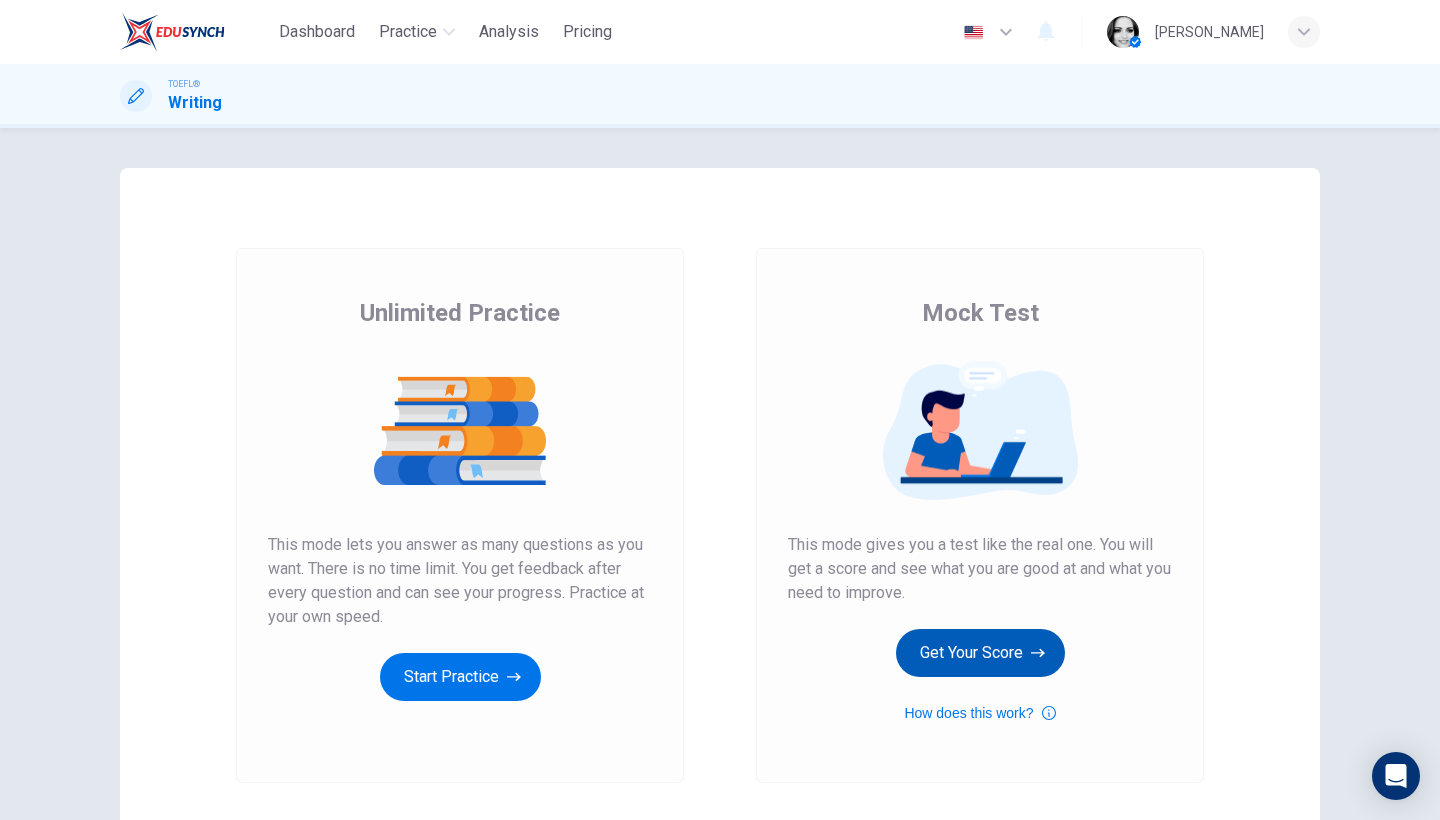 click on "Get Your Score" at bounding box center (980, 653) 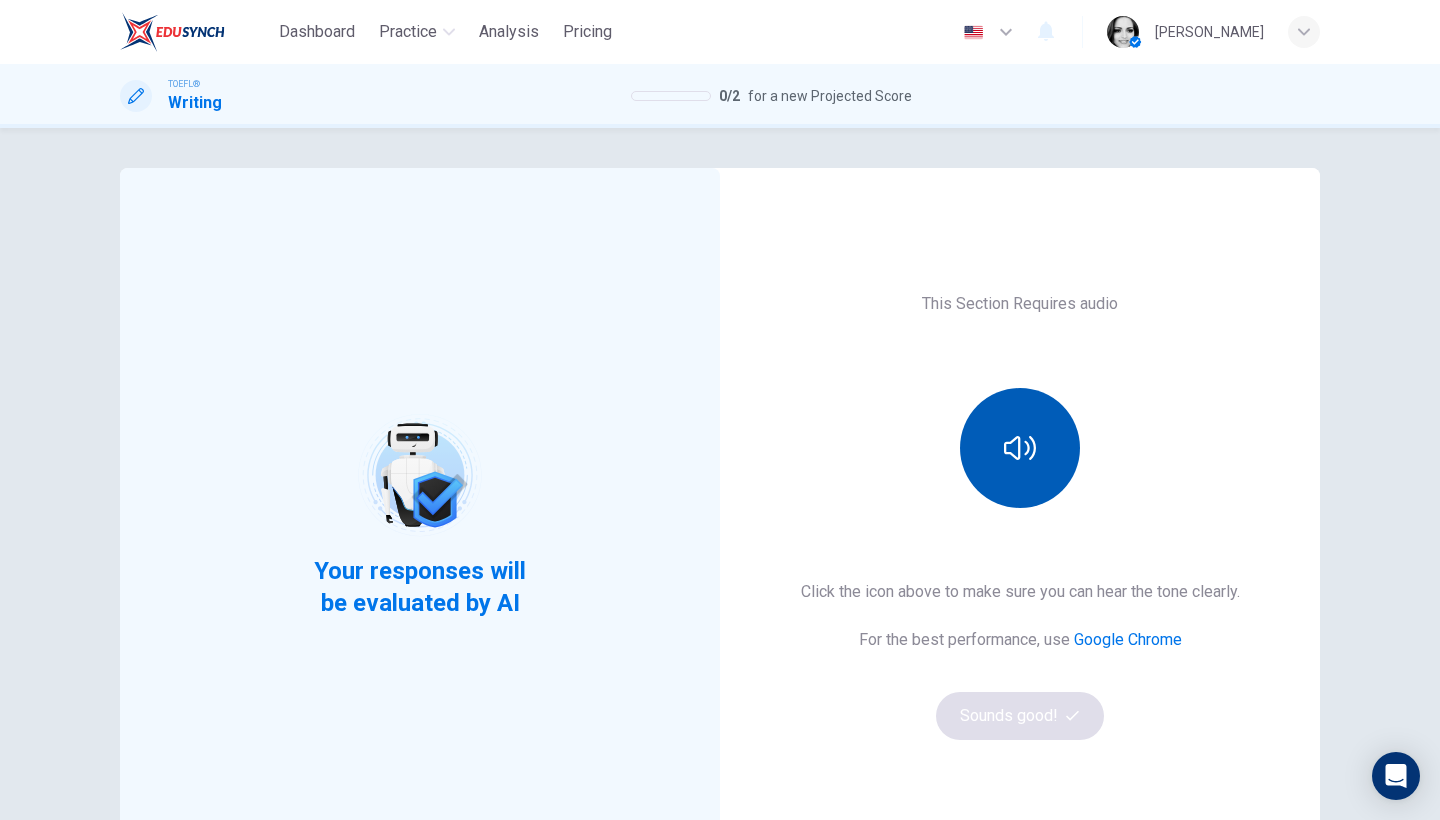 click at bounding box center (1020, 448) 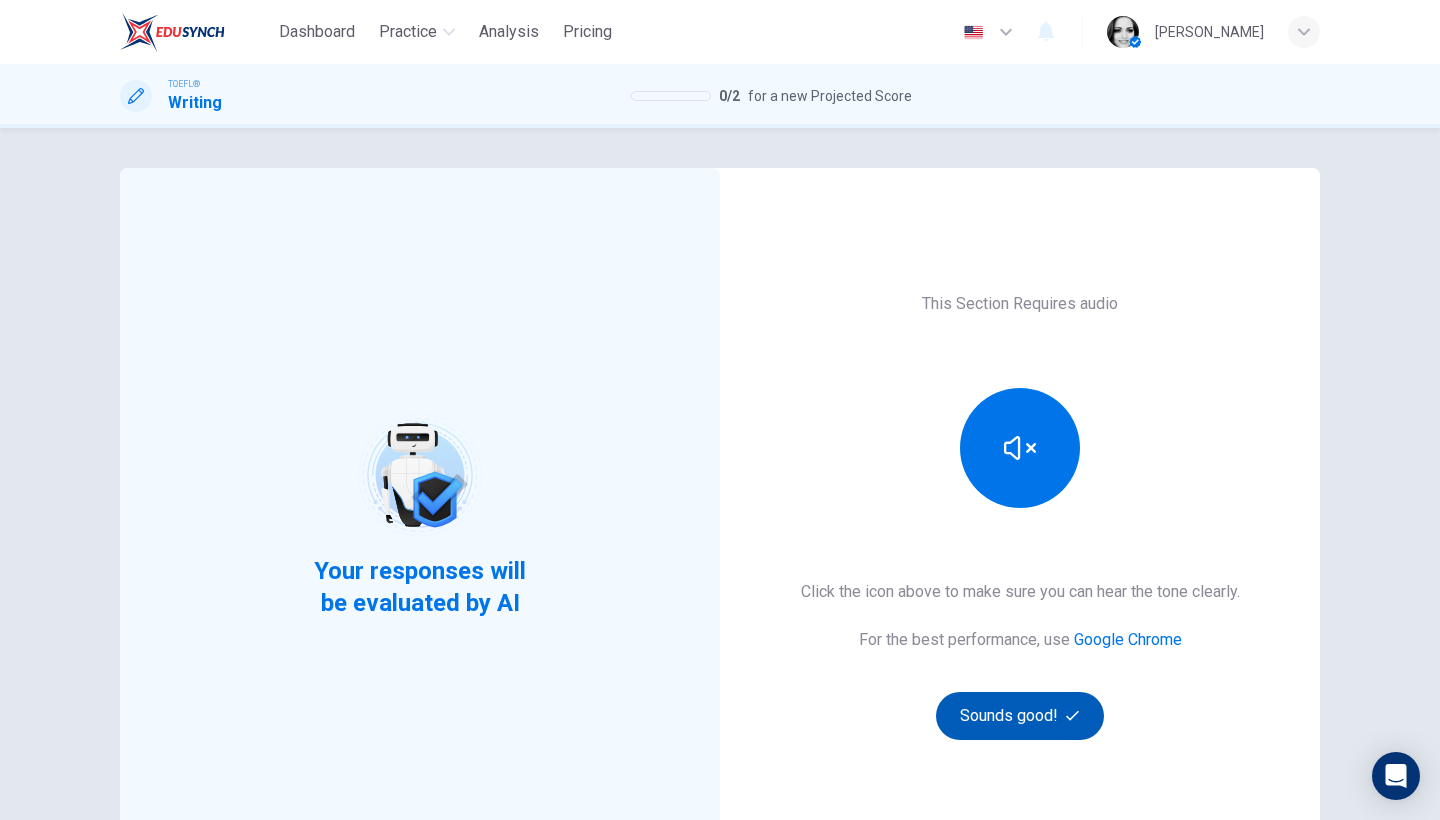 click on "Sounds good!" at bounding box center (1020, 716) 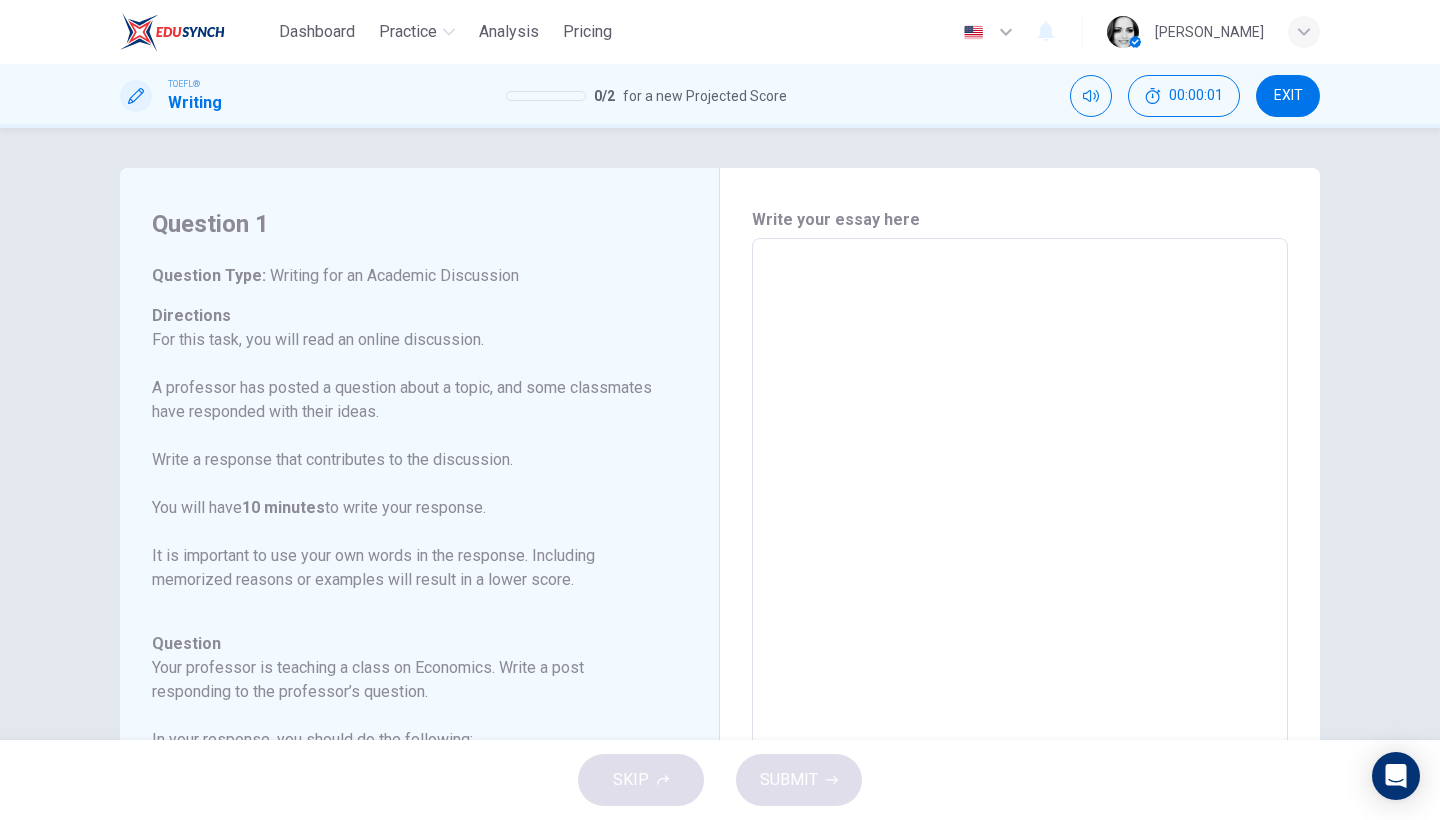 click at bounding box center [1020, 572] 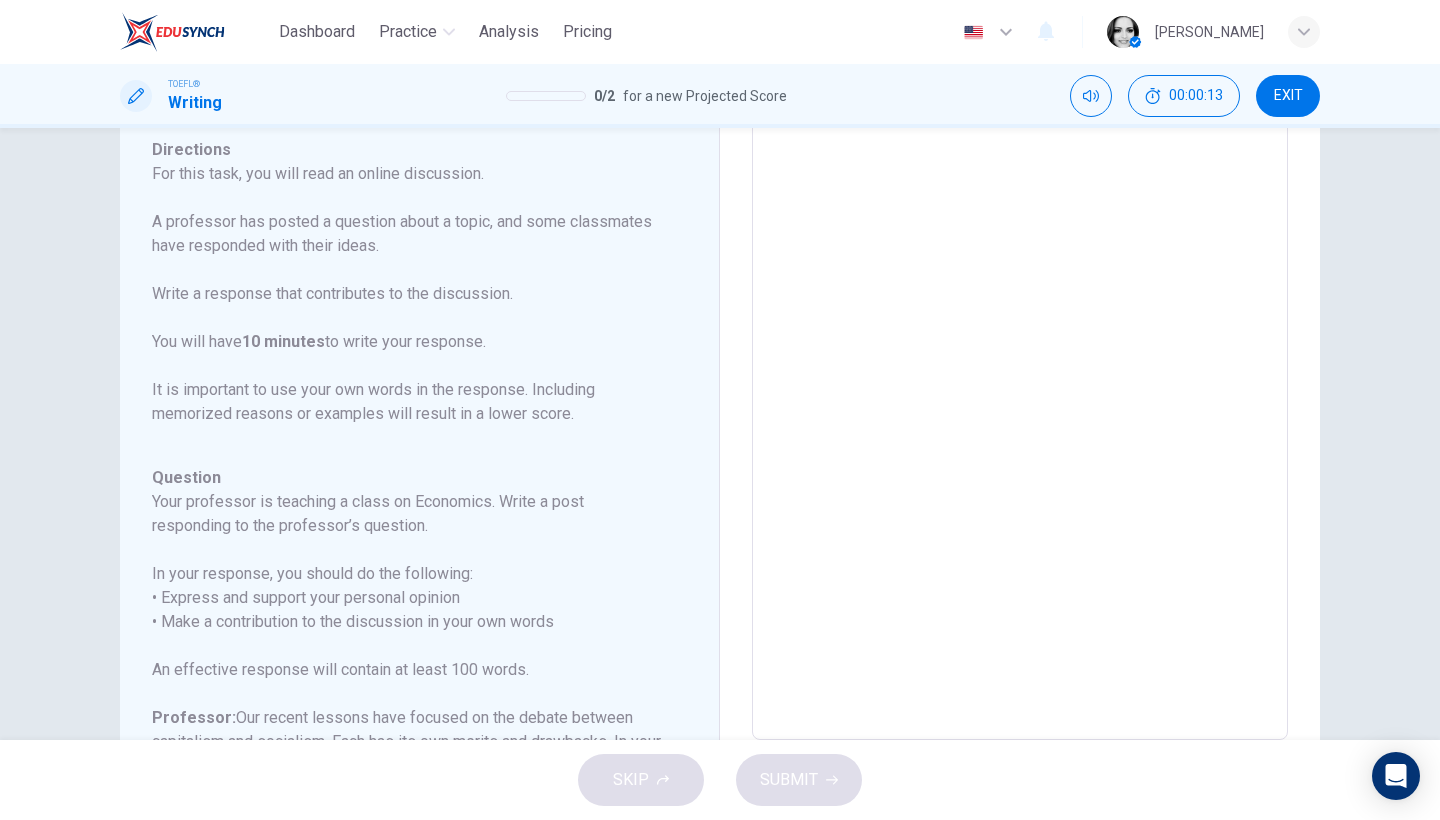 scroll, scrollTop: 278, scrollLeft: 0, axis: vertical 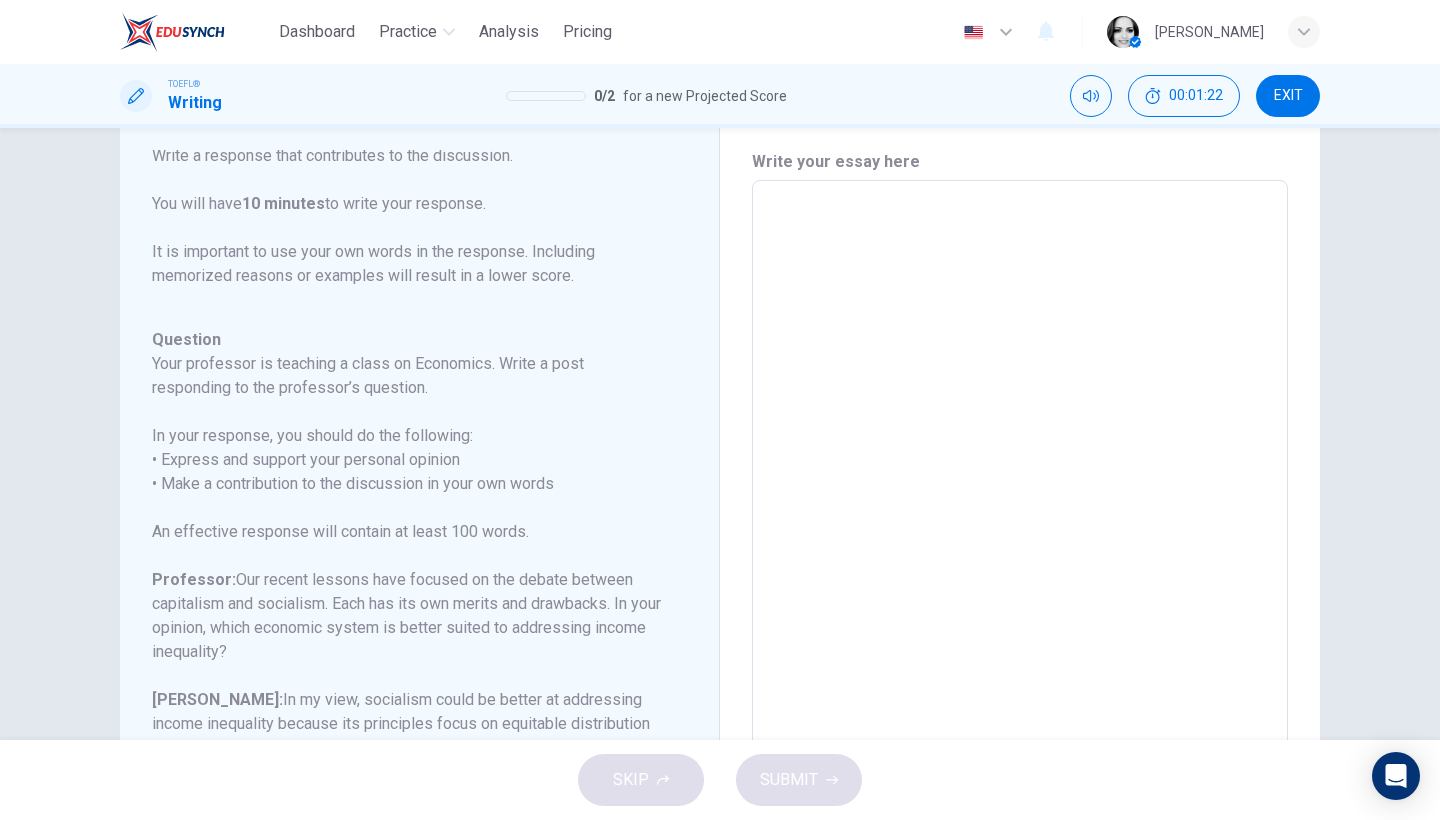 type on "E" 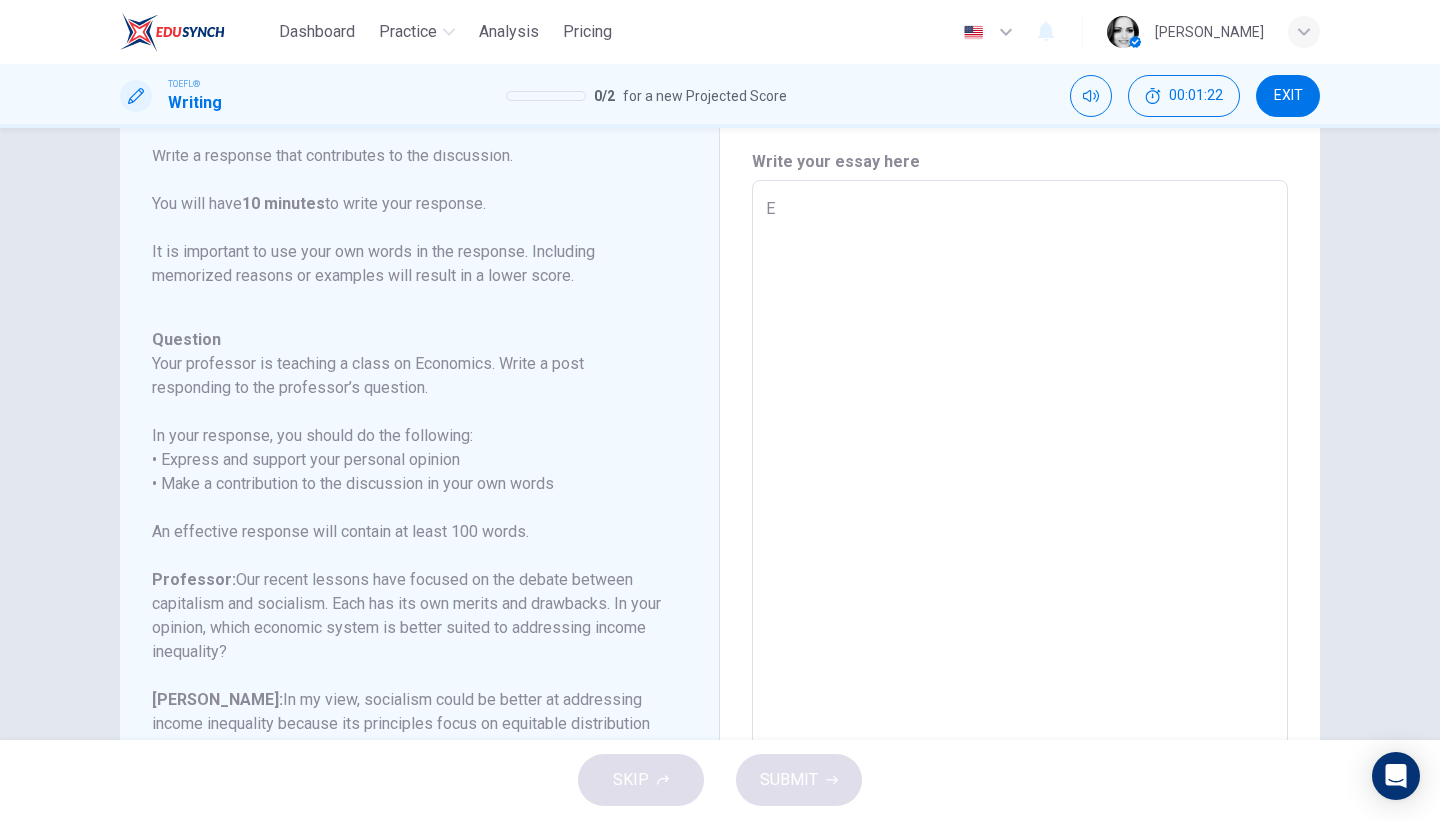 type on "x" 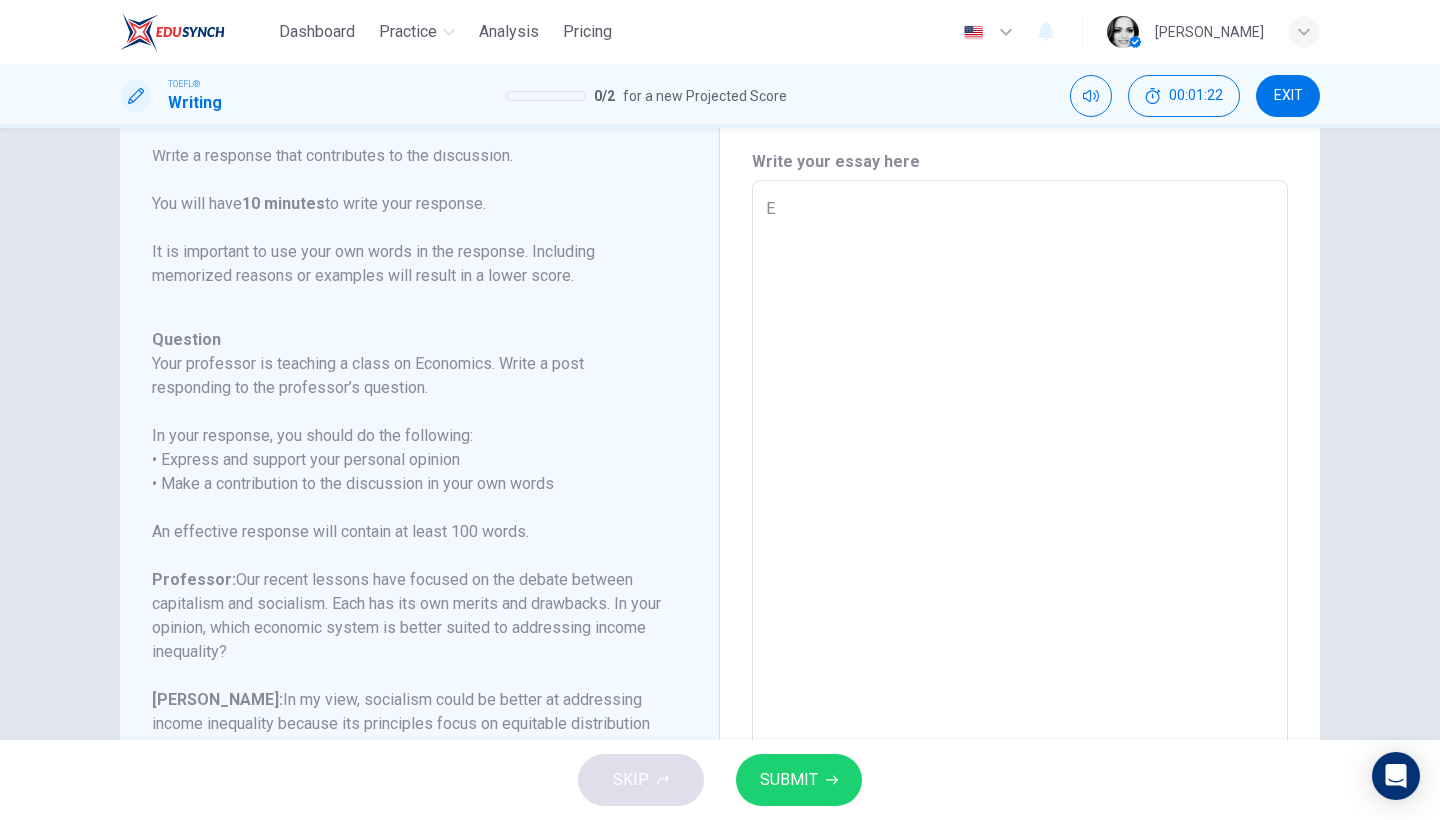 type on "Ev" 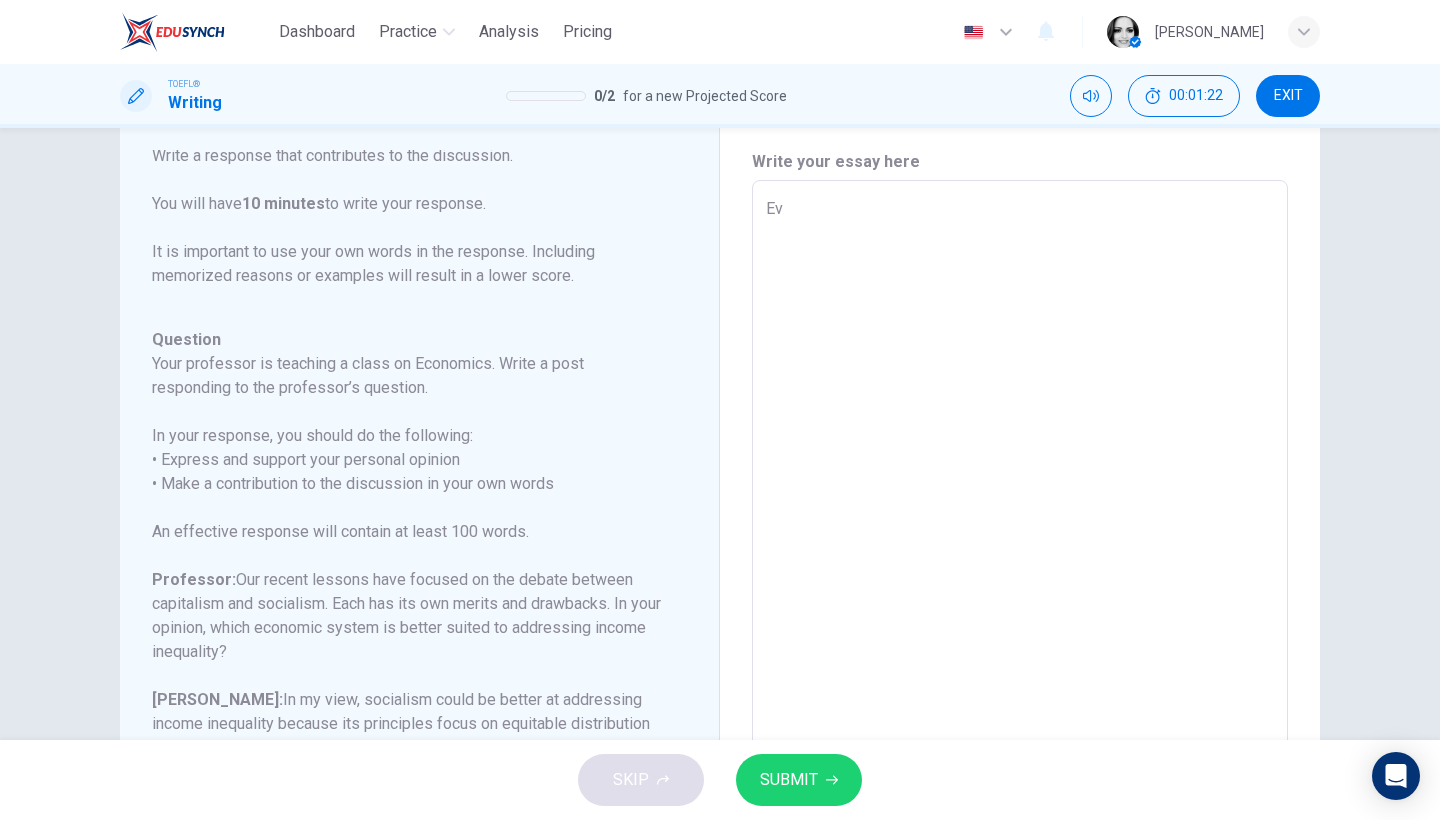 type on "x" 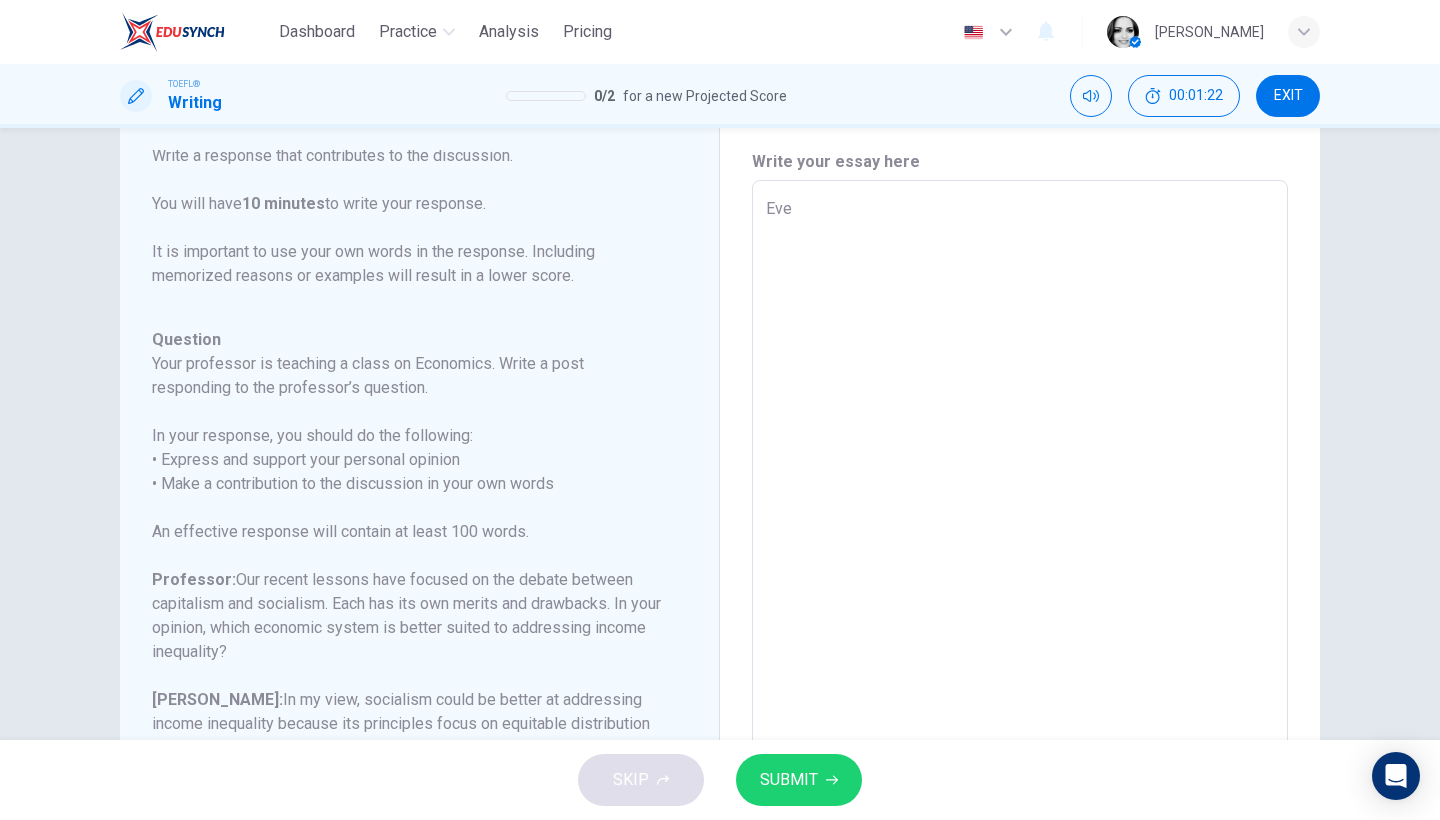 type on "x" 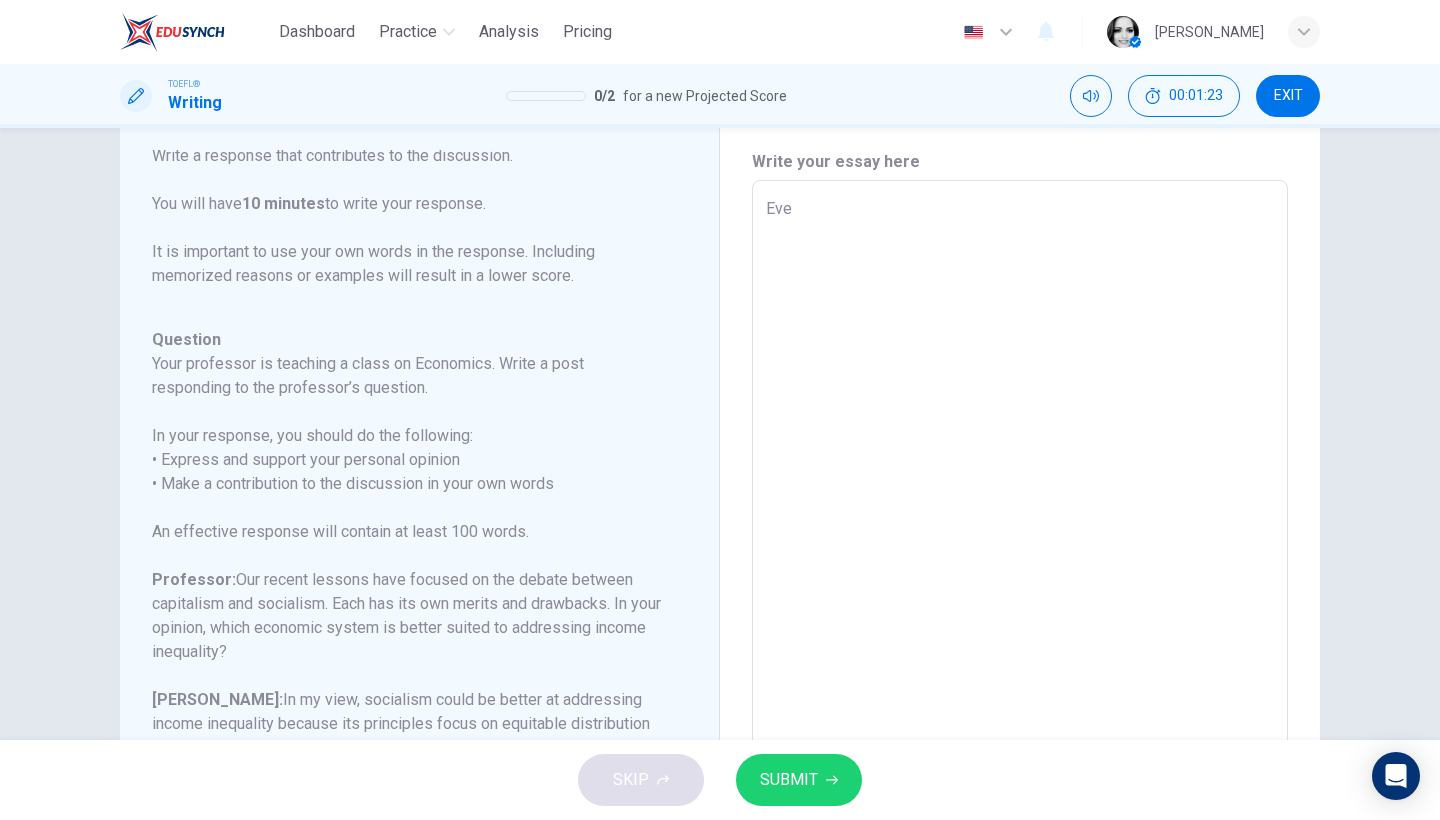 type on "Eveb" 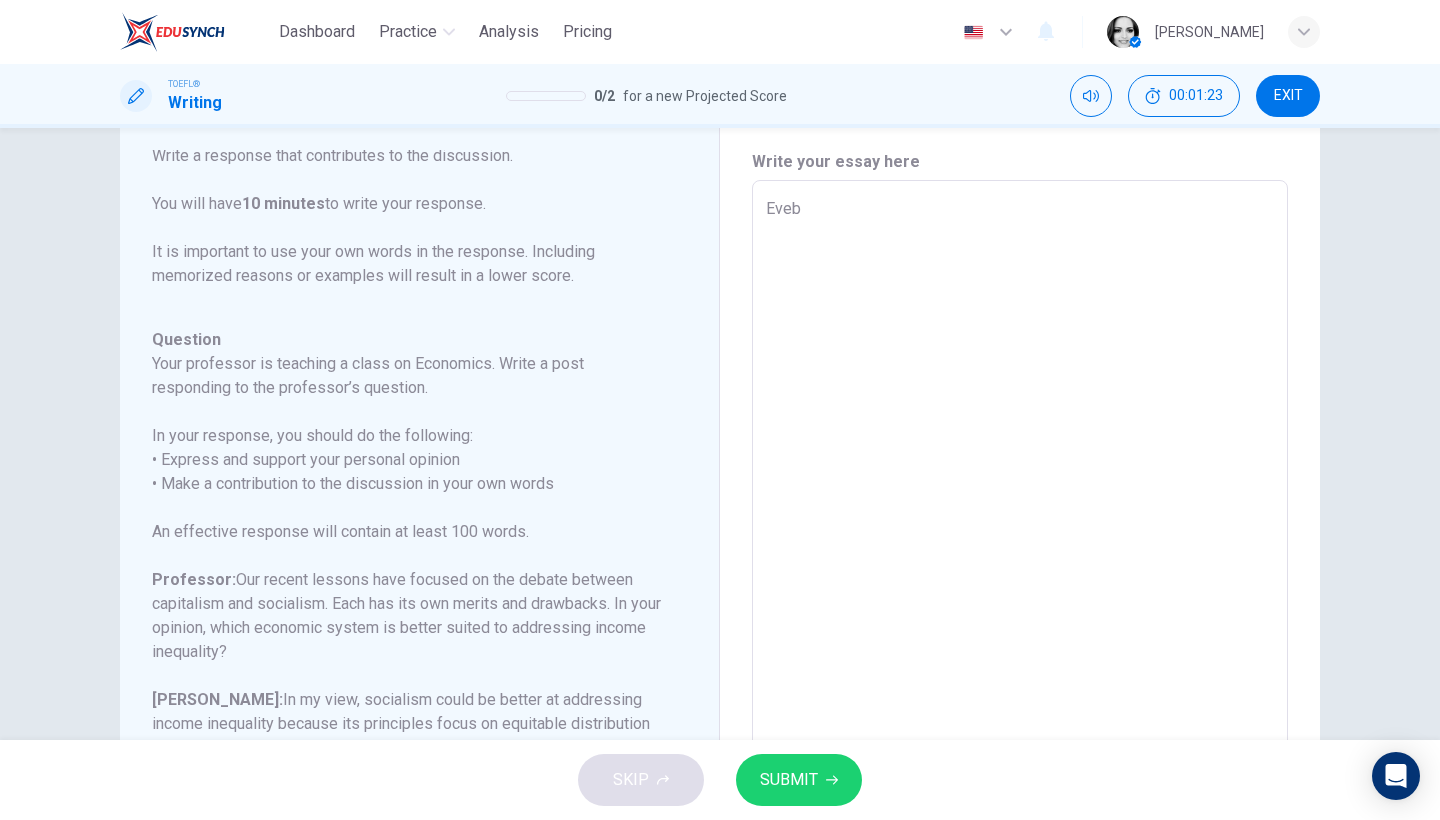 type on "x" 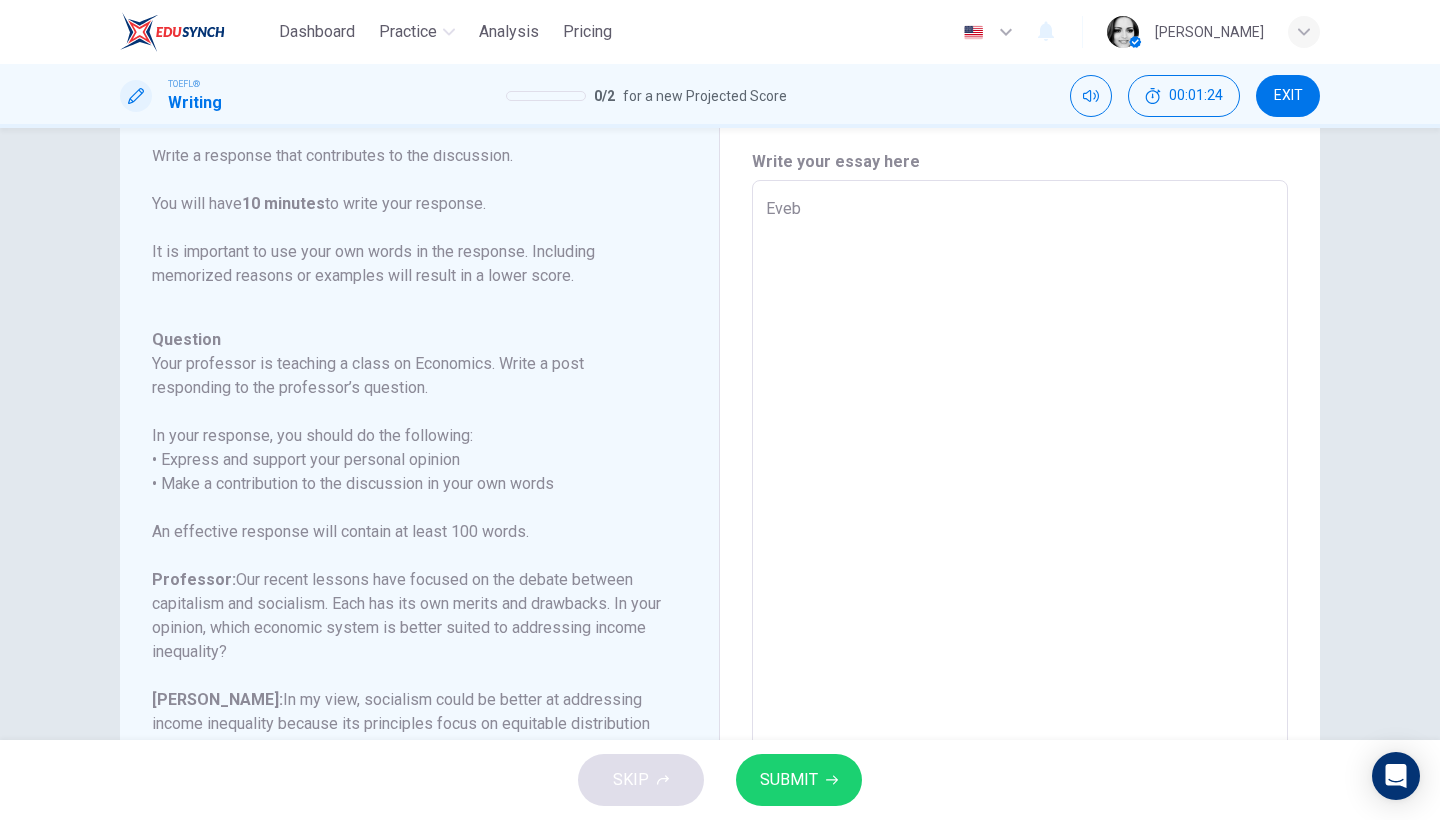 type on "Eve" 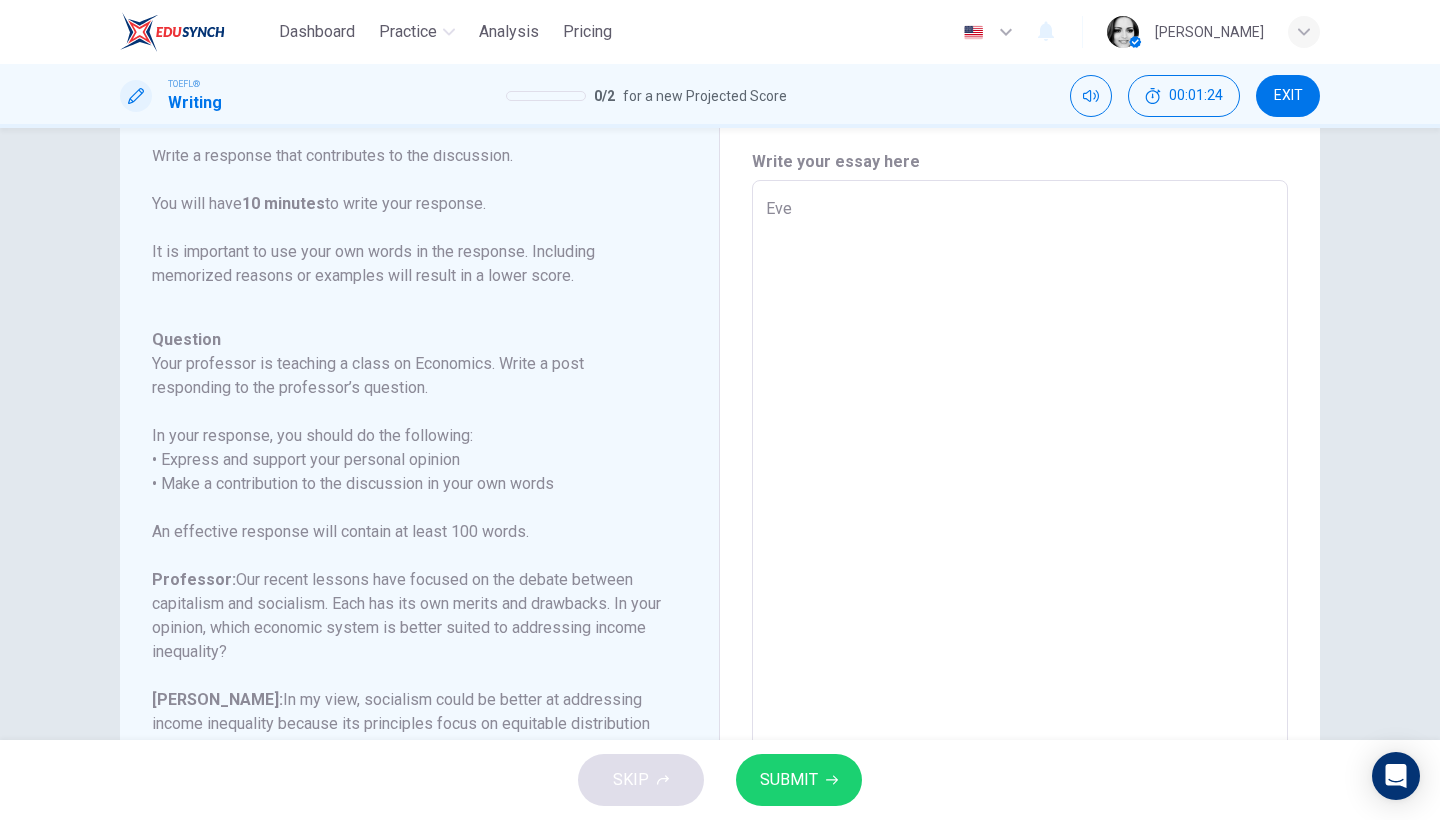 type on "x" 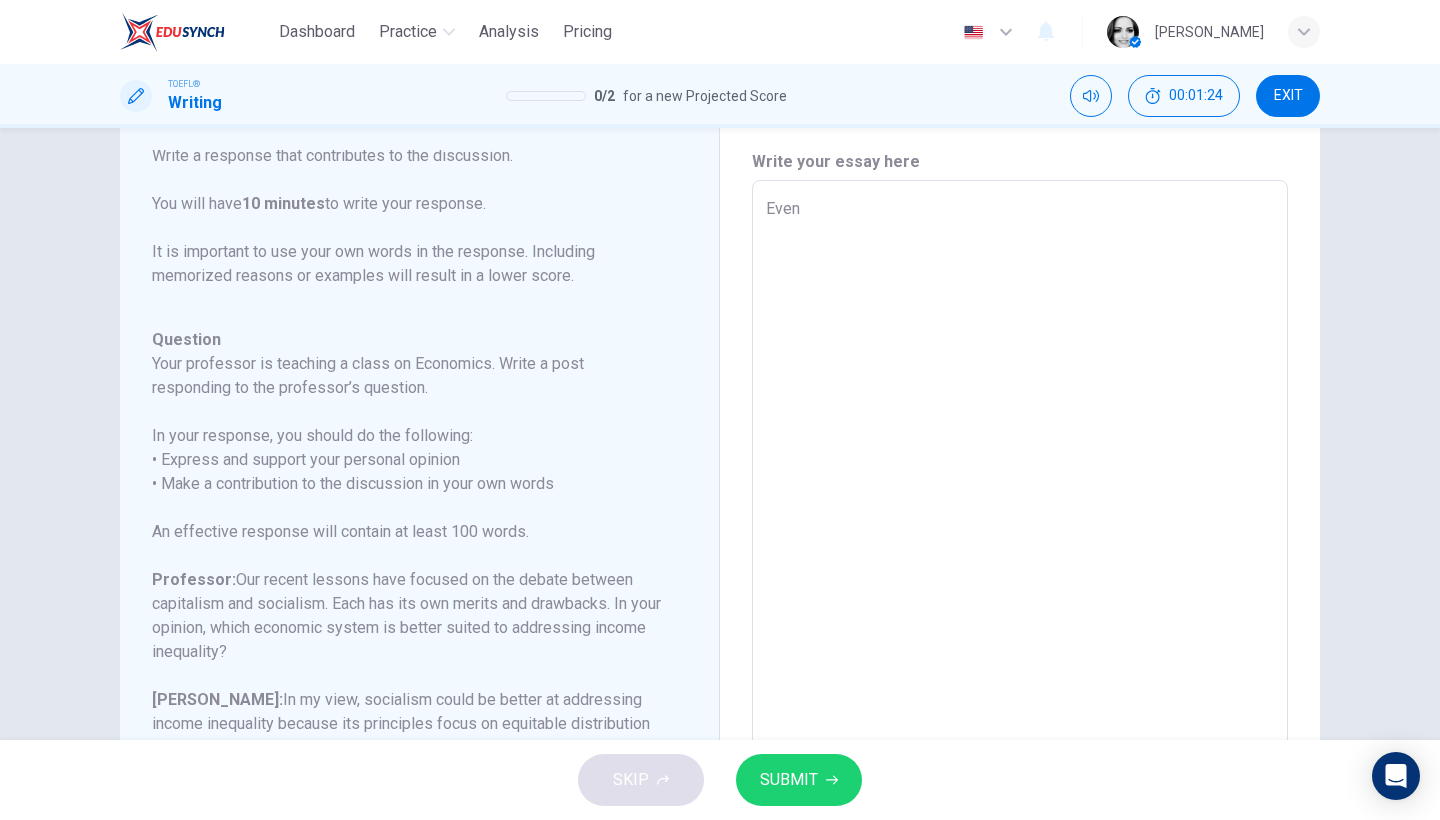 type on "x" 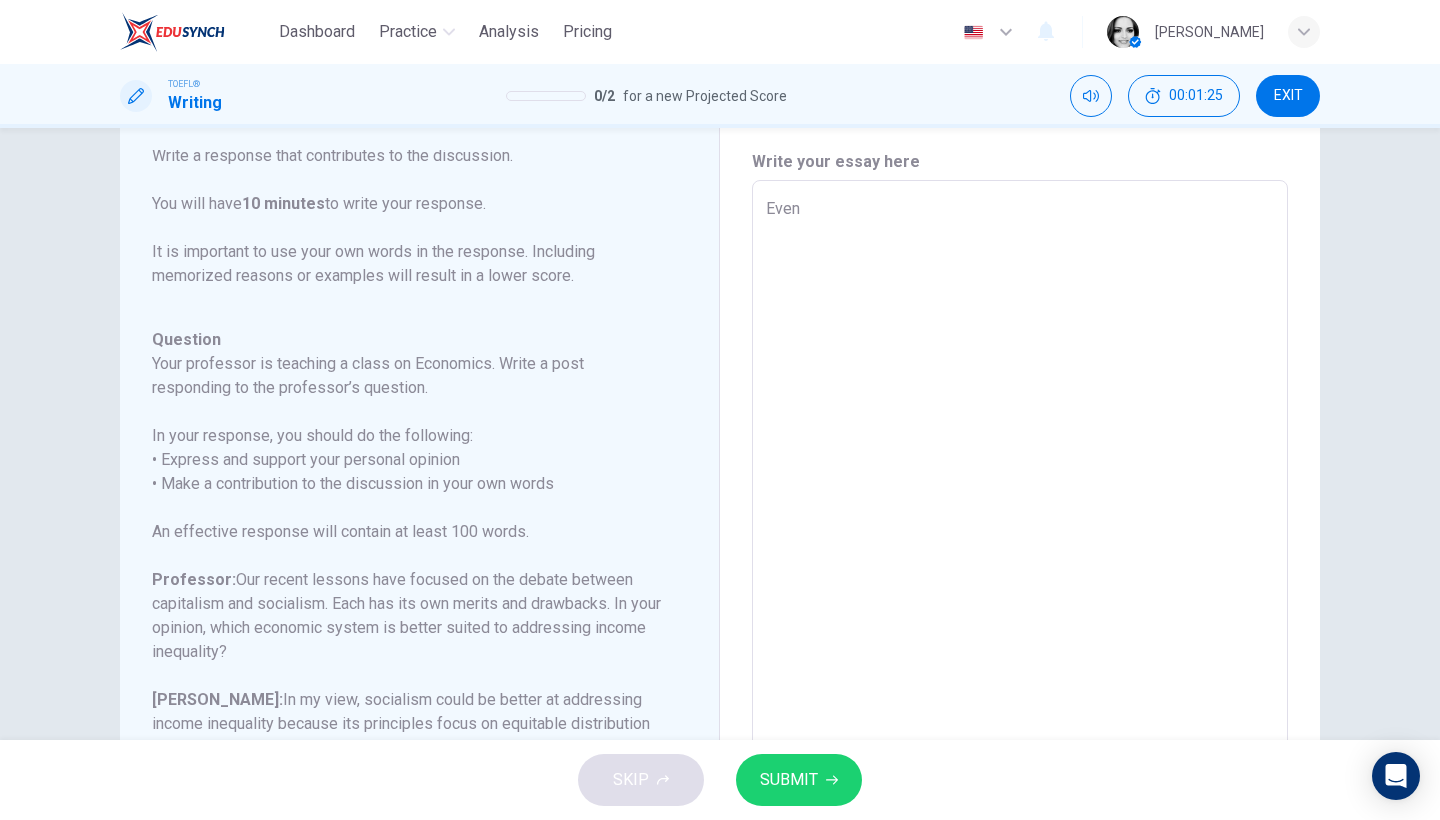 type on "Even t" 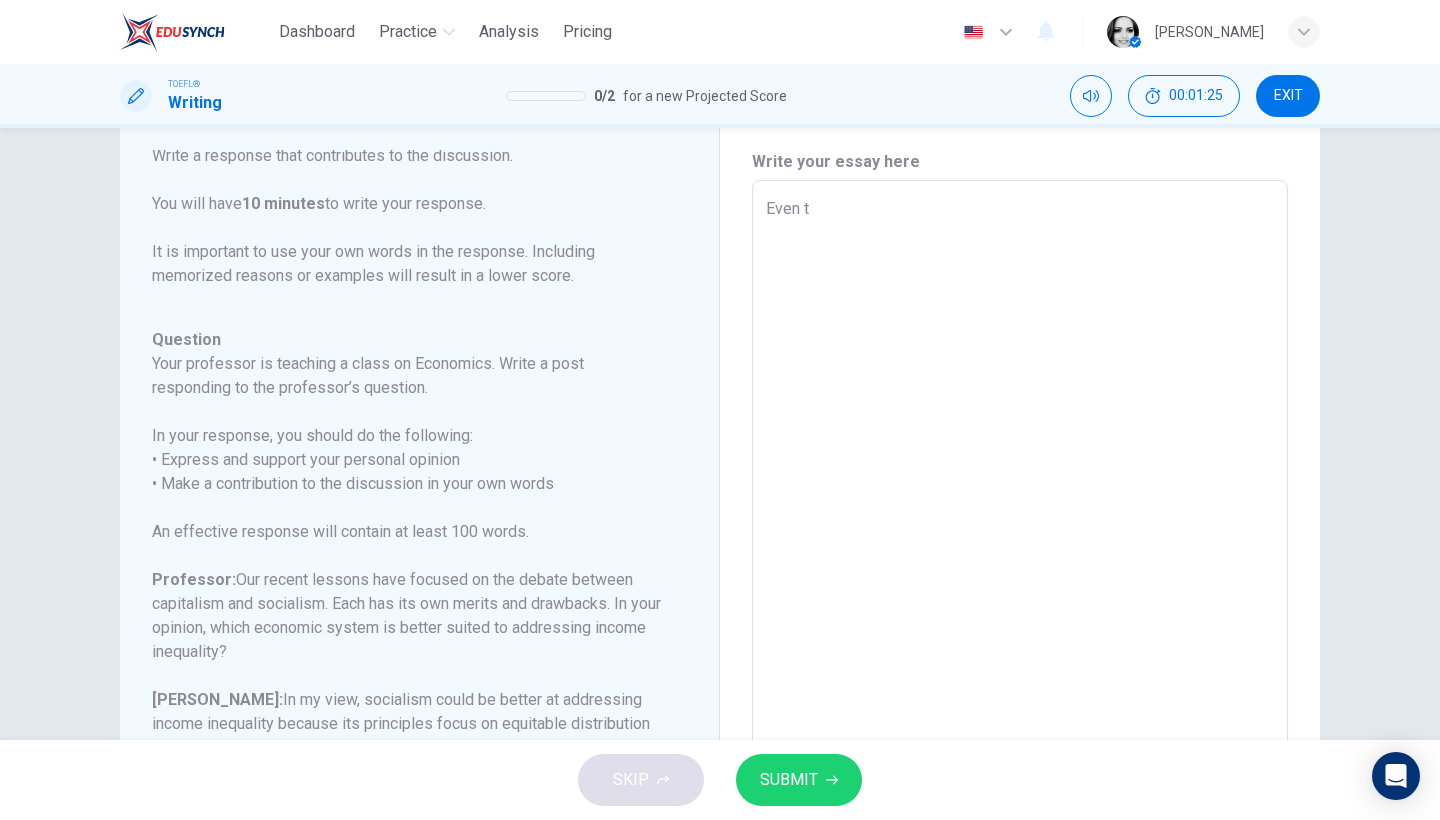 type on "x" 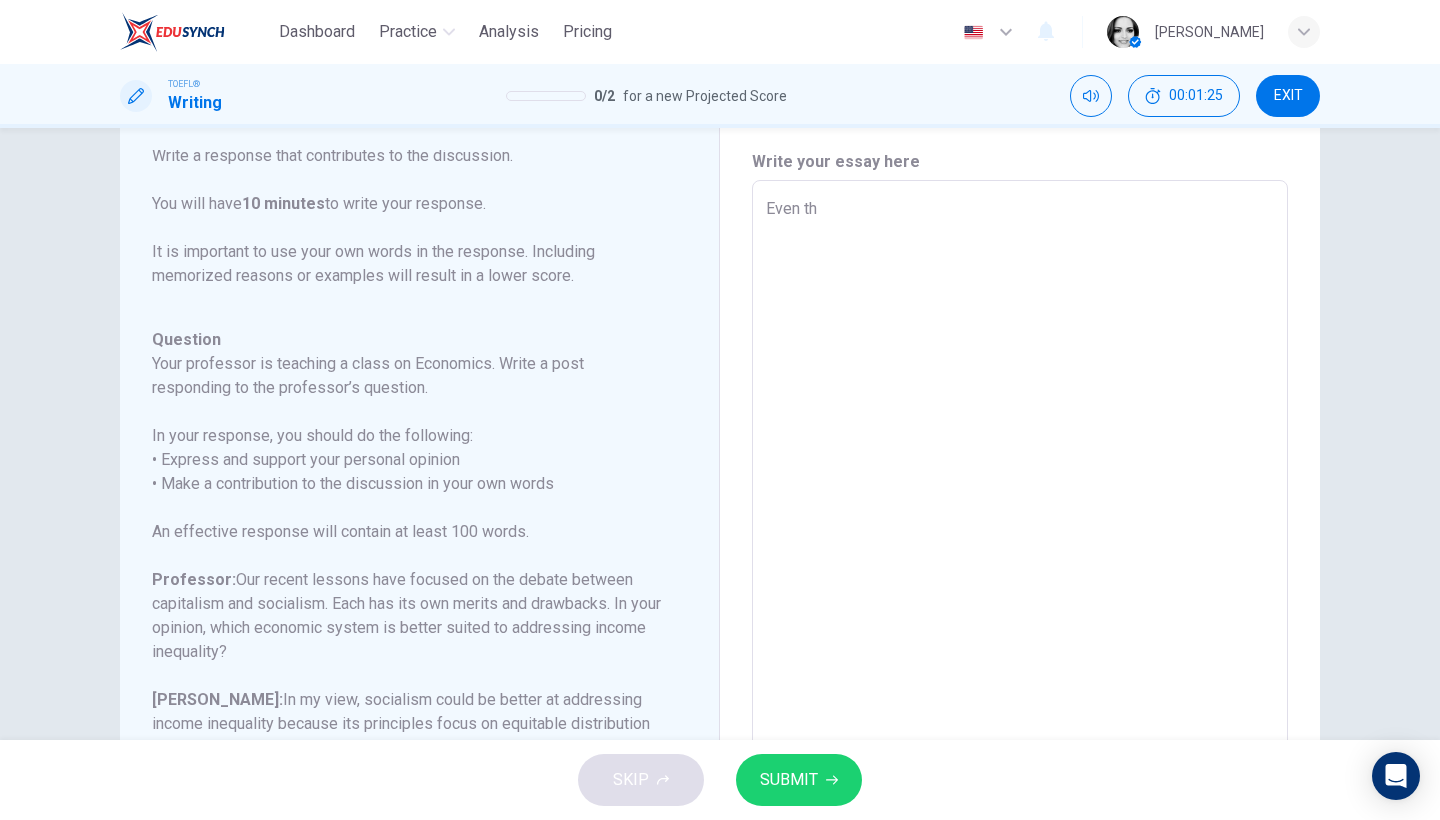 type on "x" 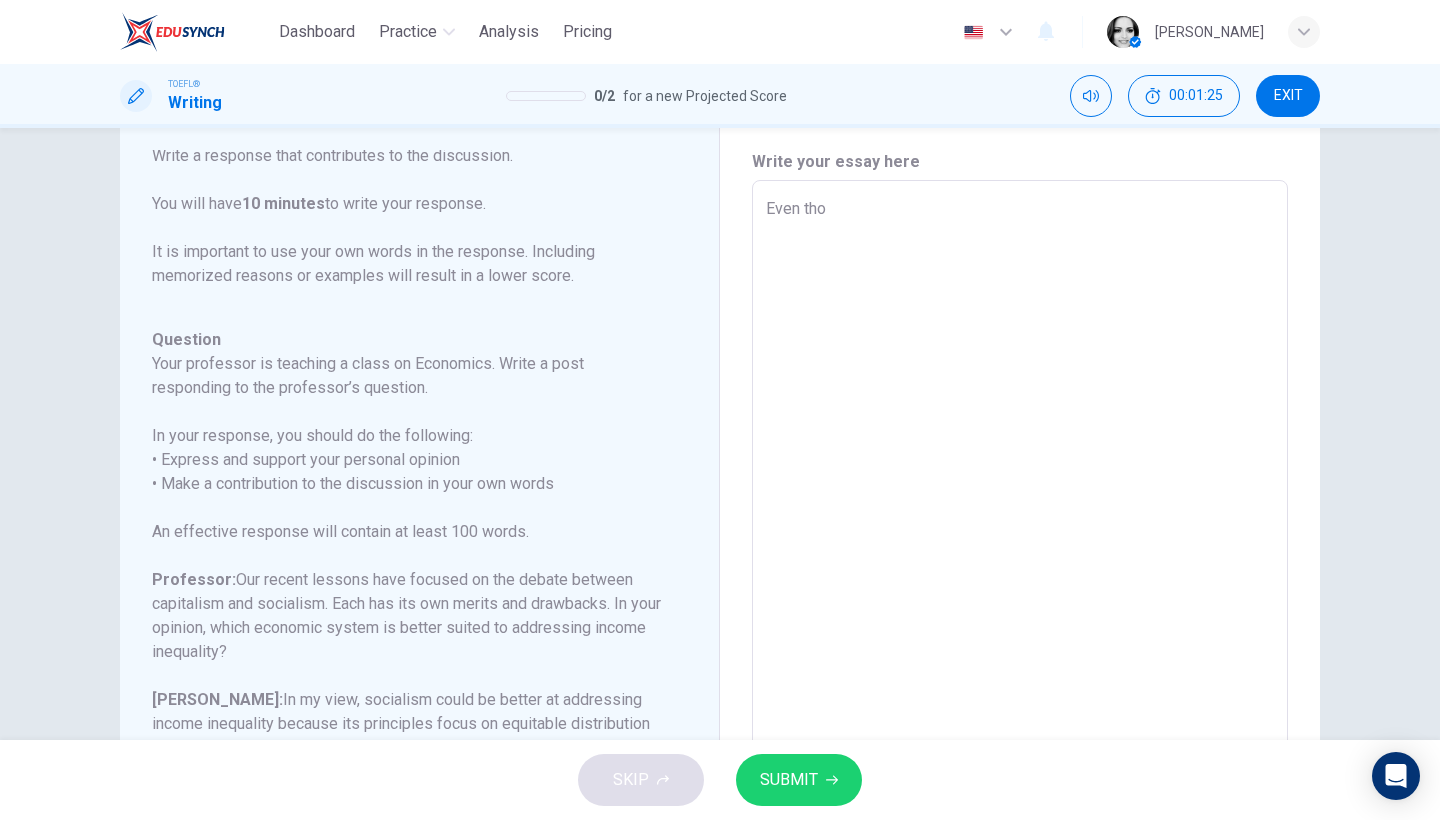 type on "x" 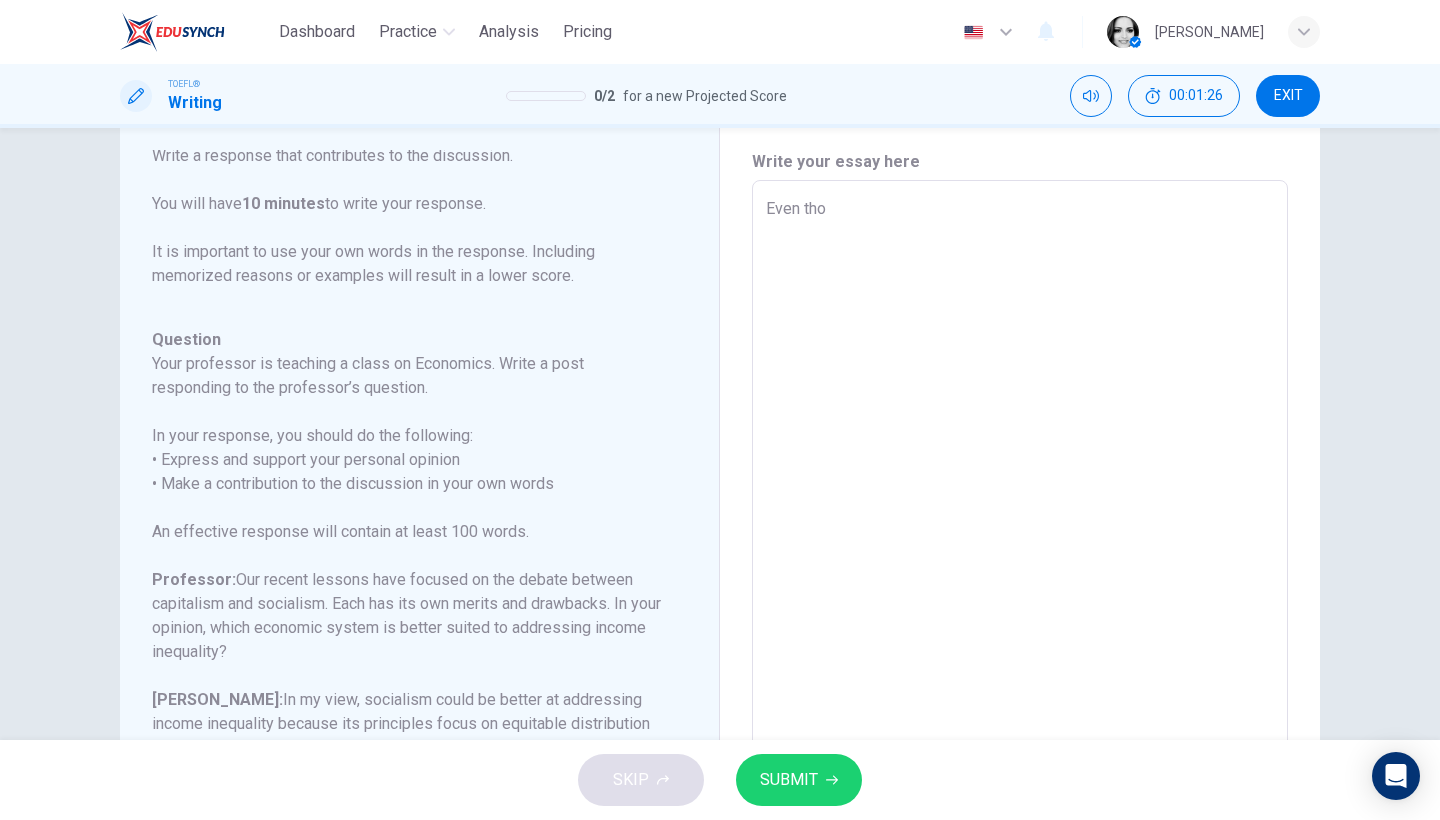 type on "Even thou" 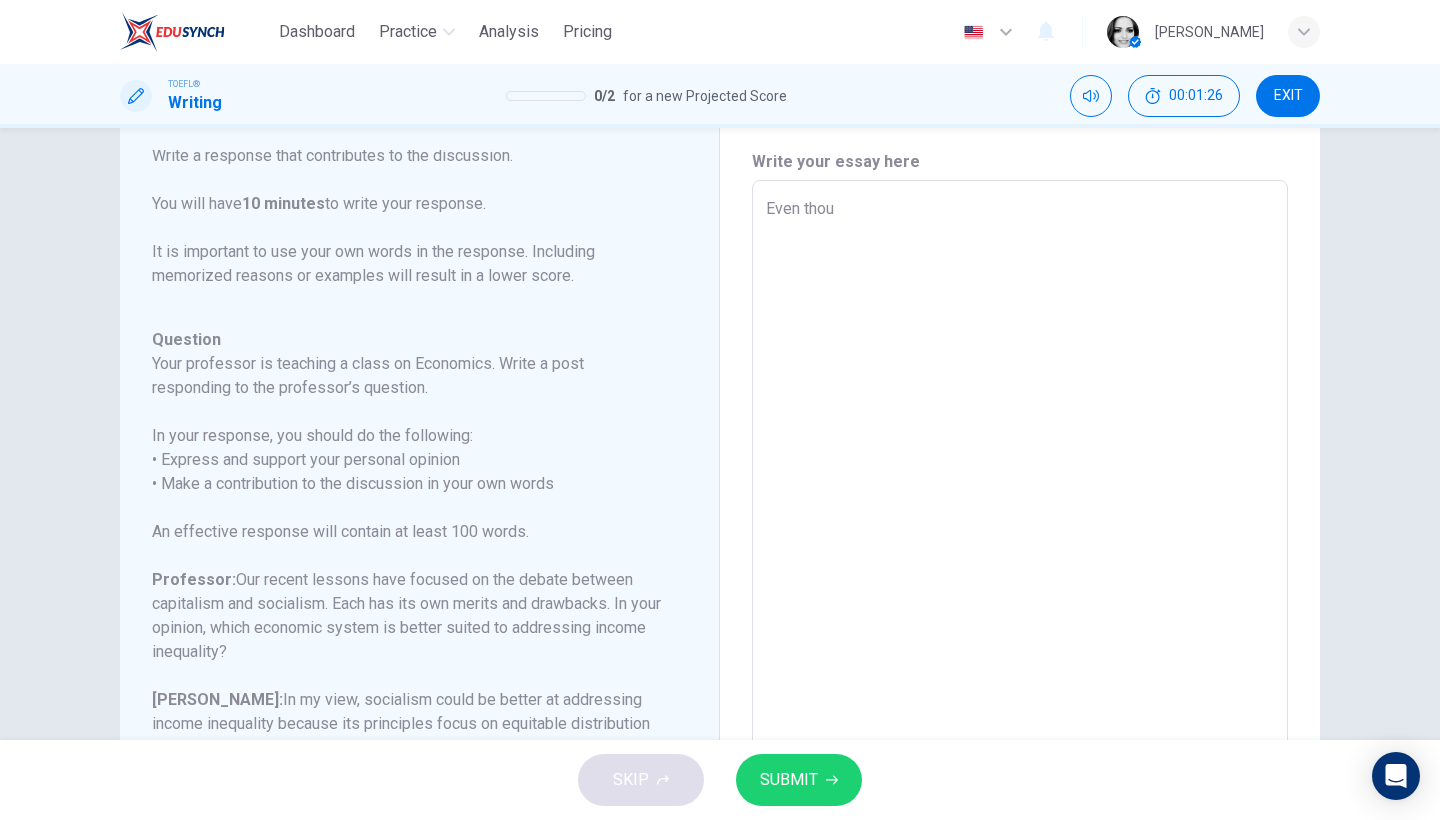 type on "x" 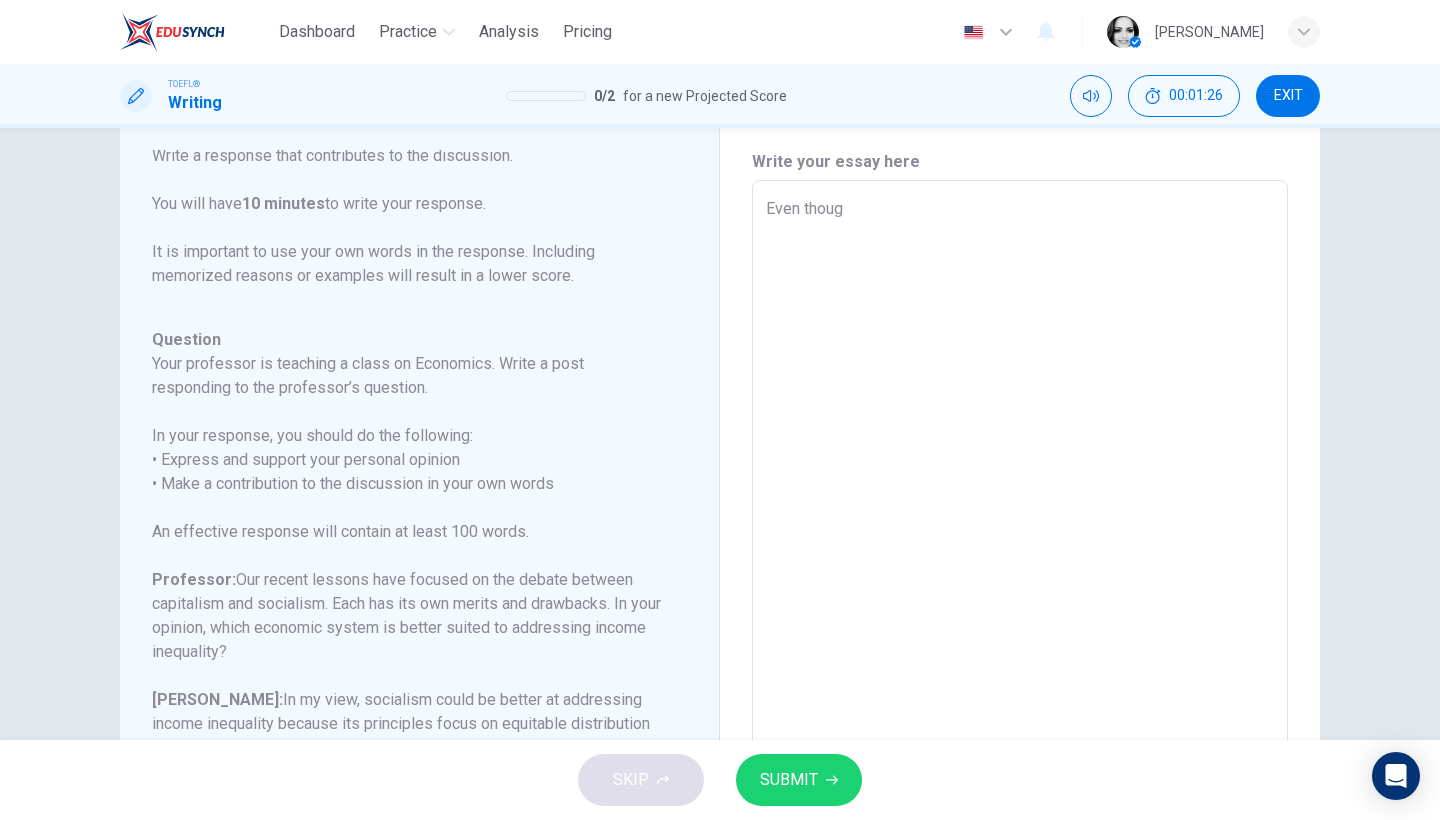 type on "x" 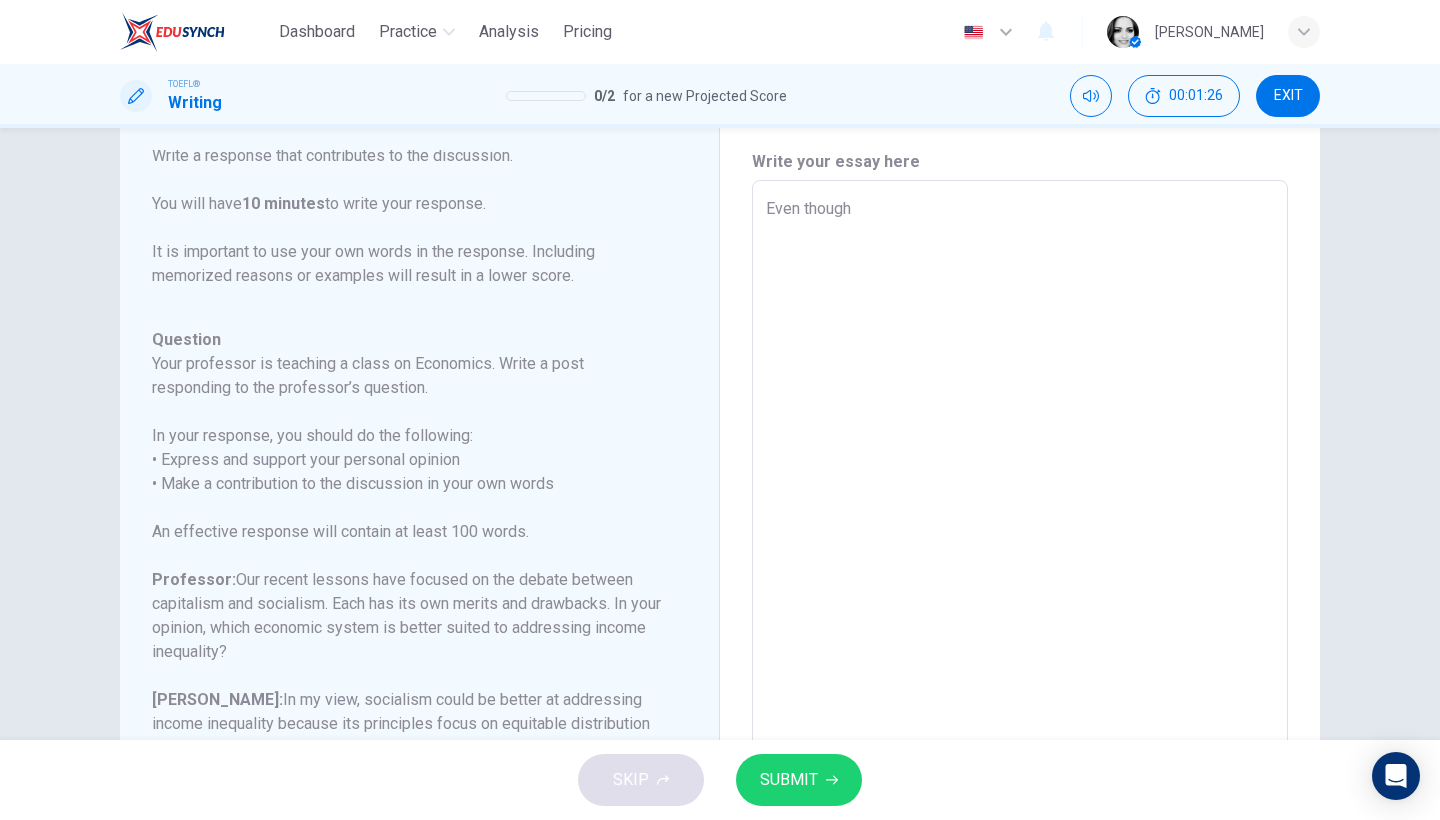 type on "x" 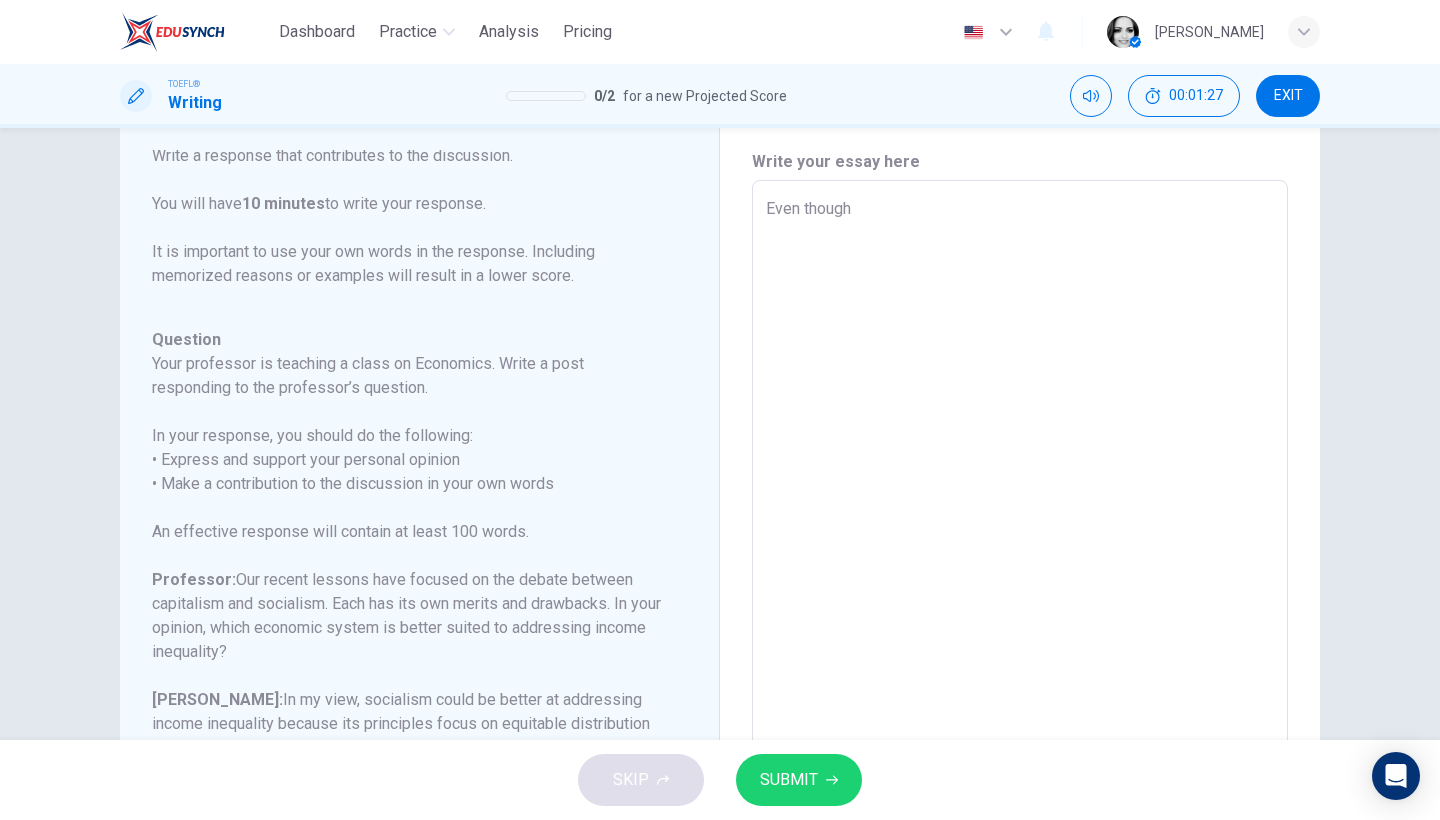type on "Even though I" 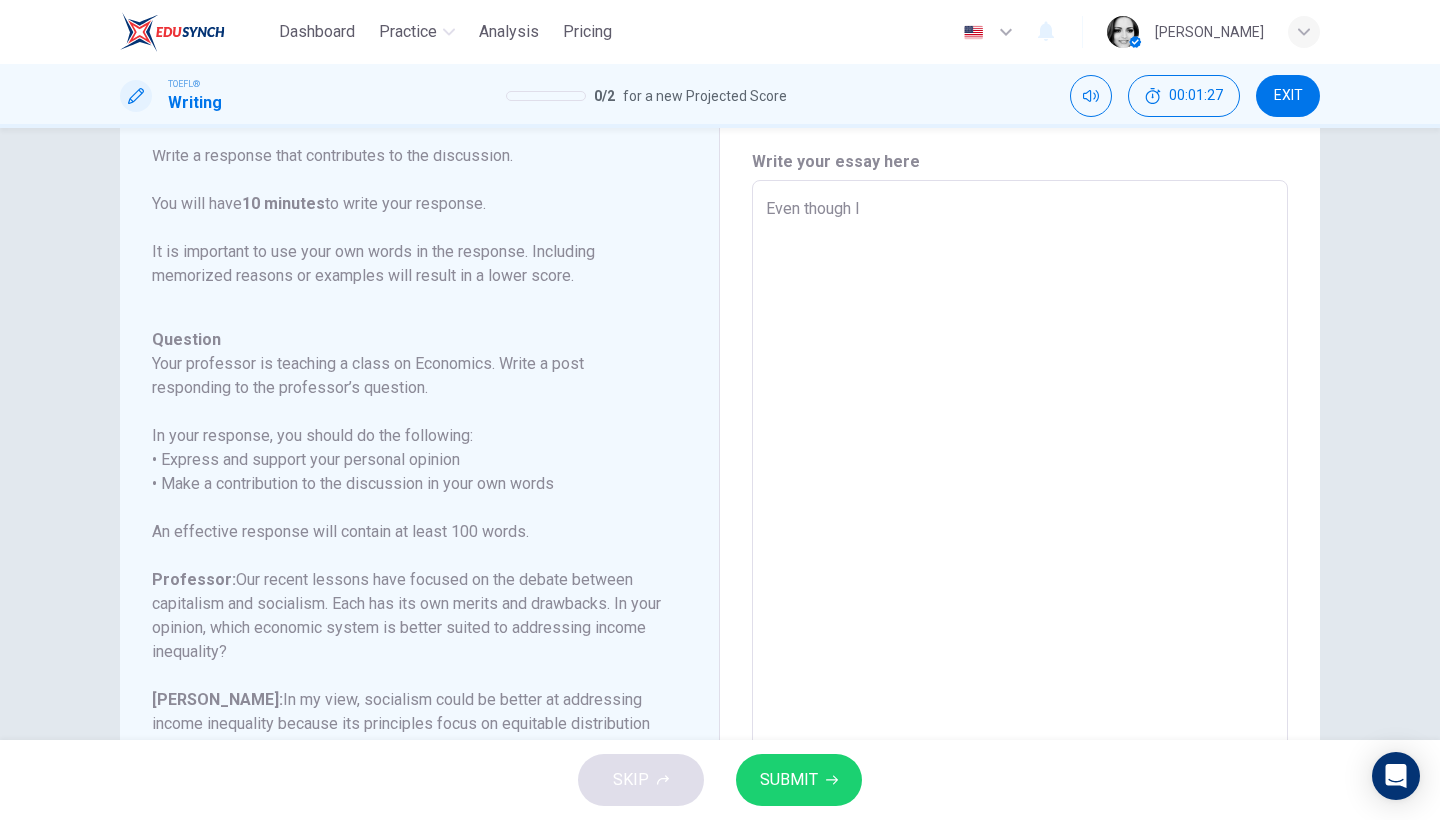 type on "x" 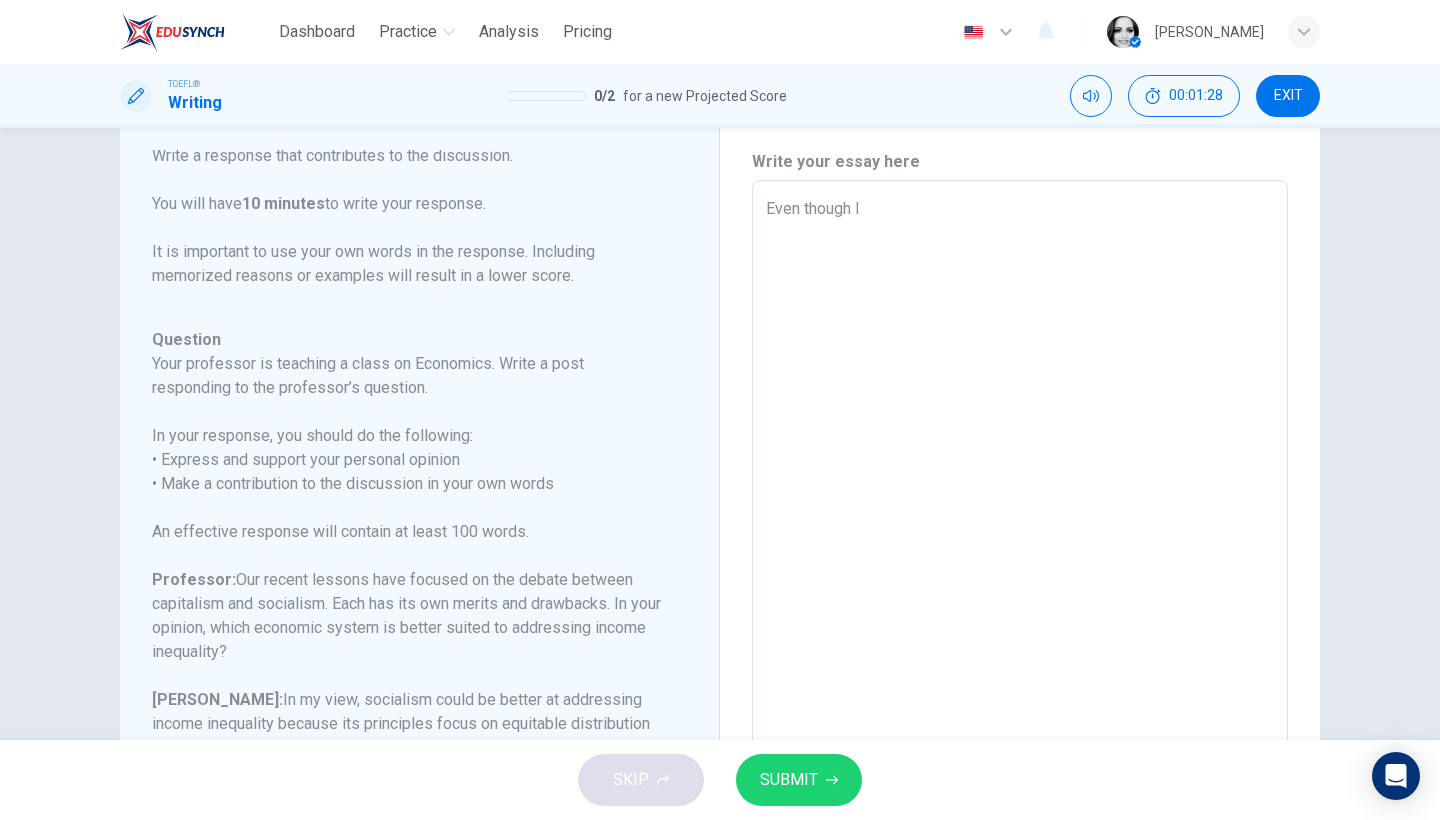 type on "Even though I c" 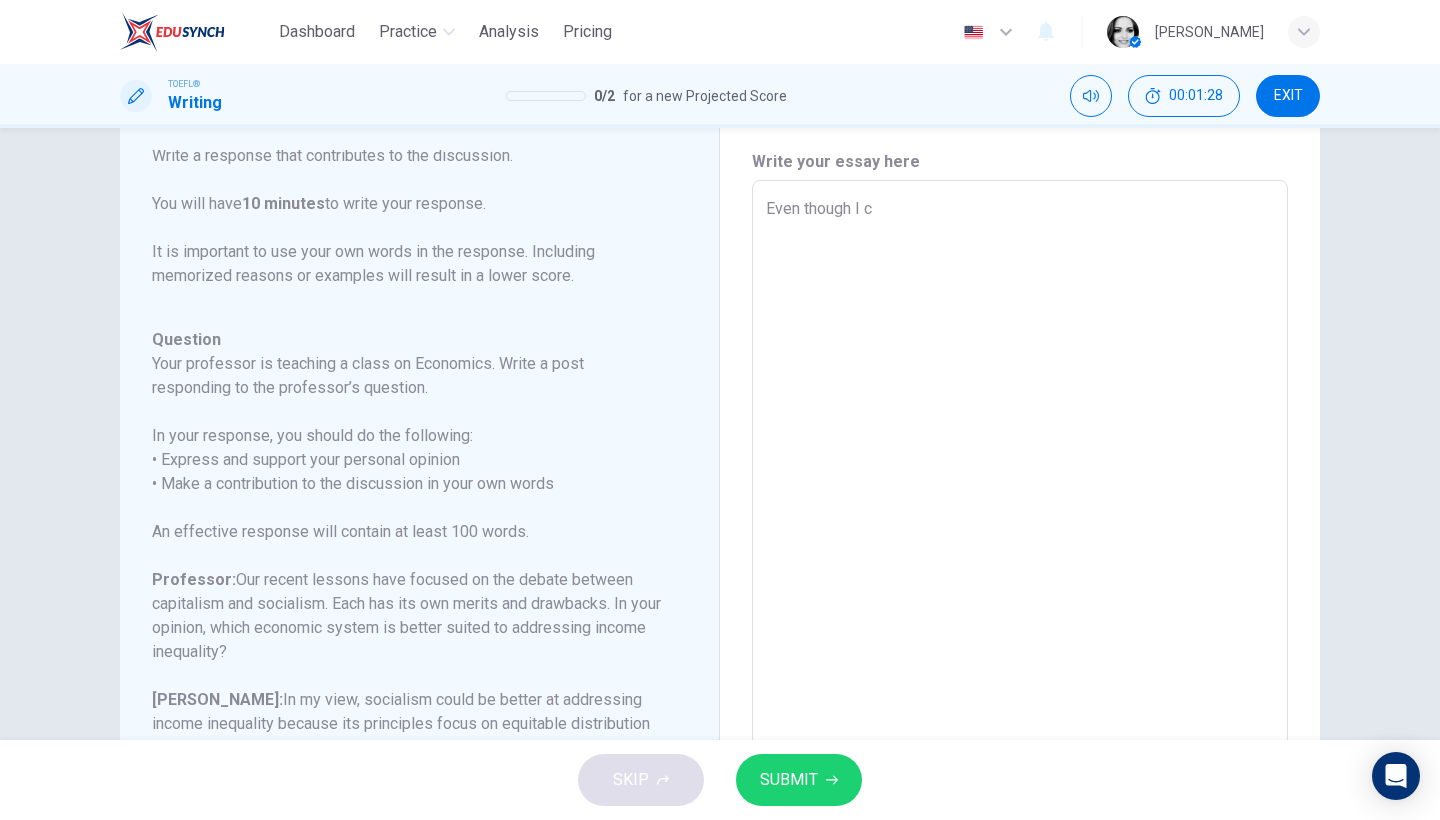 type on "x" 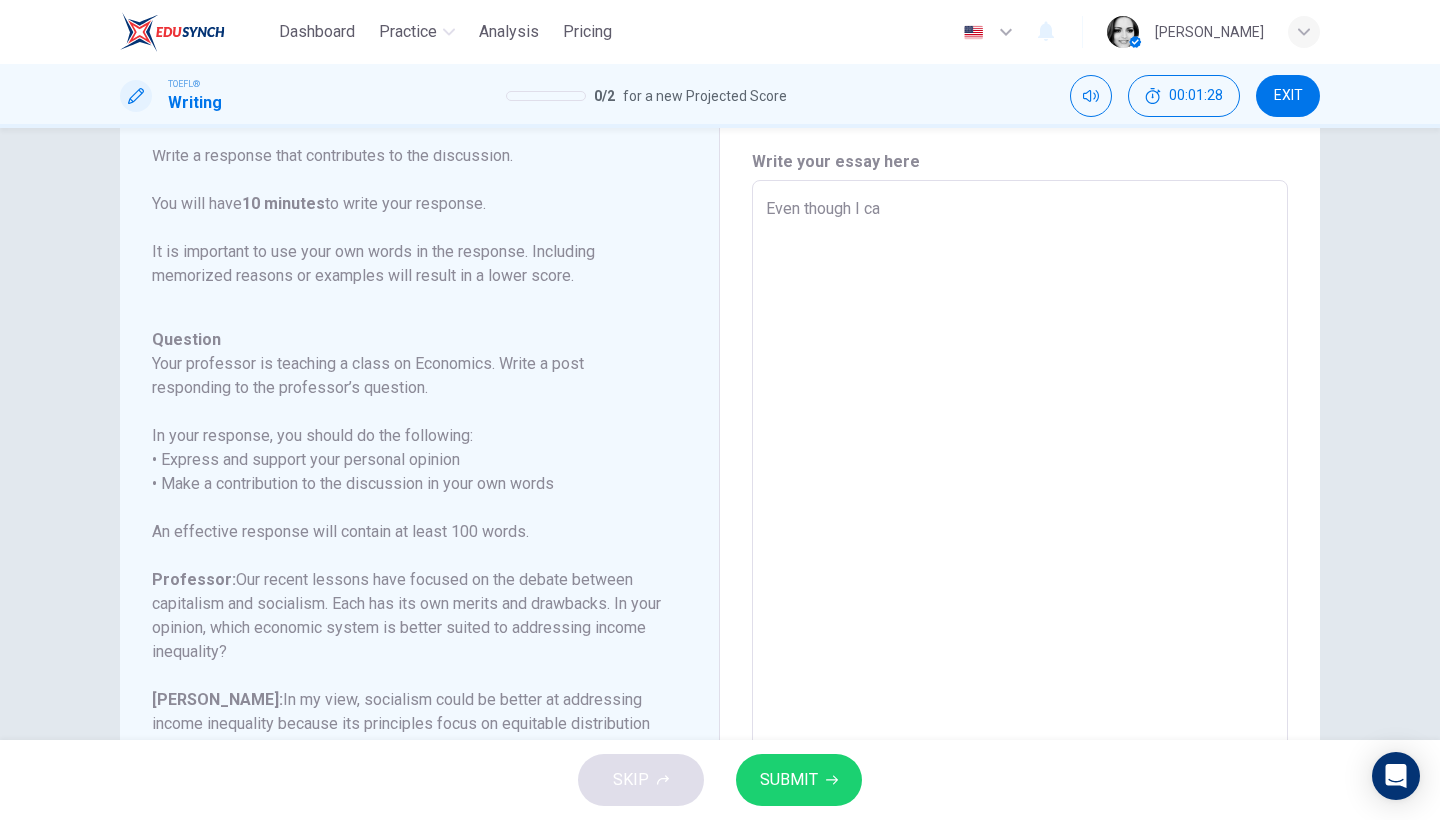 type on "x" 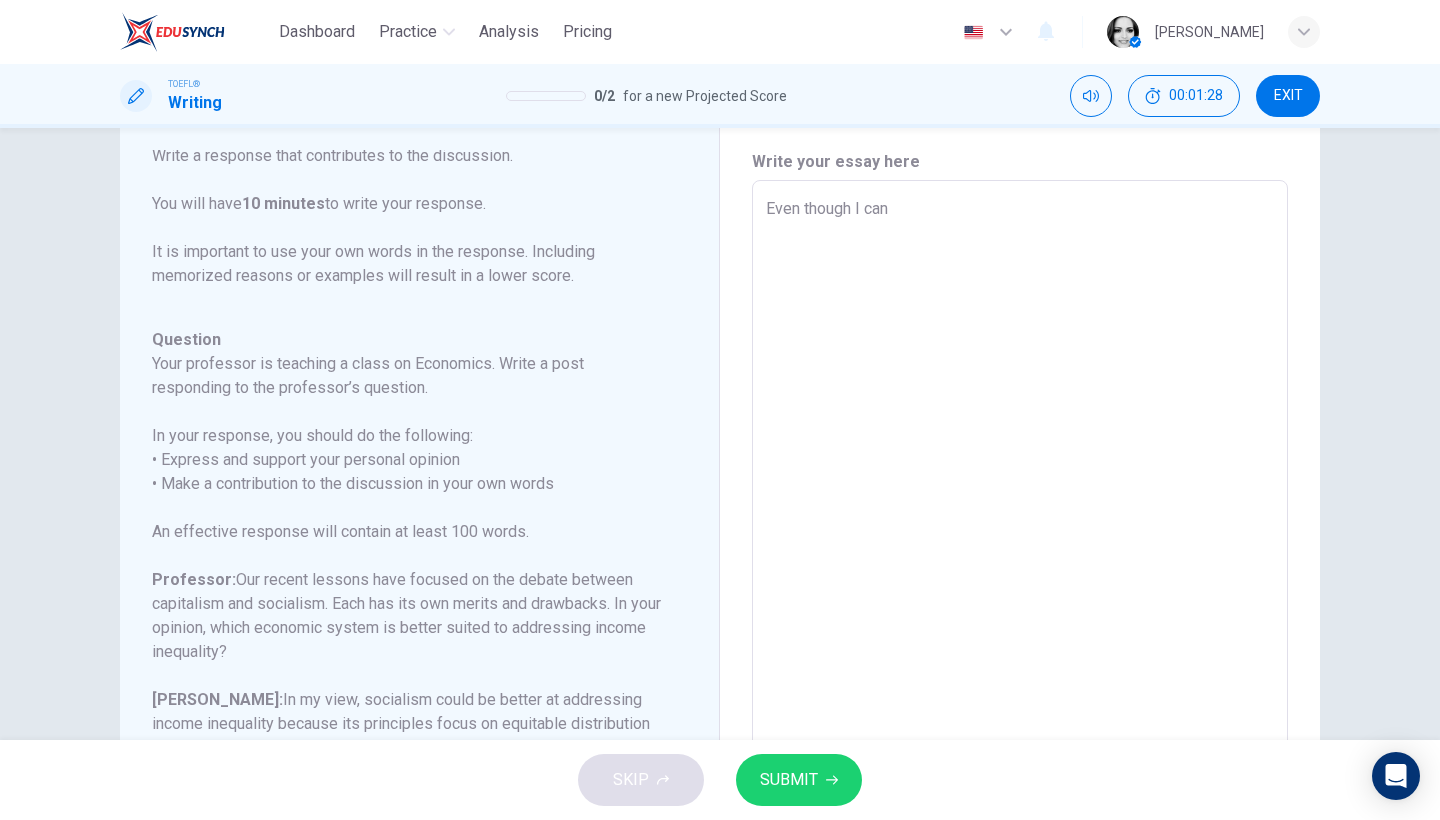type on "x" 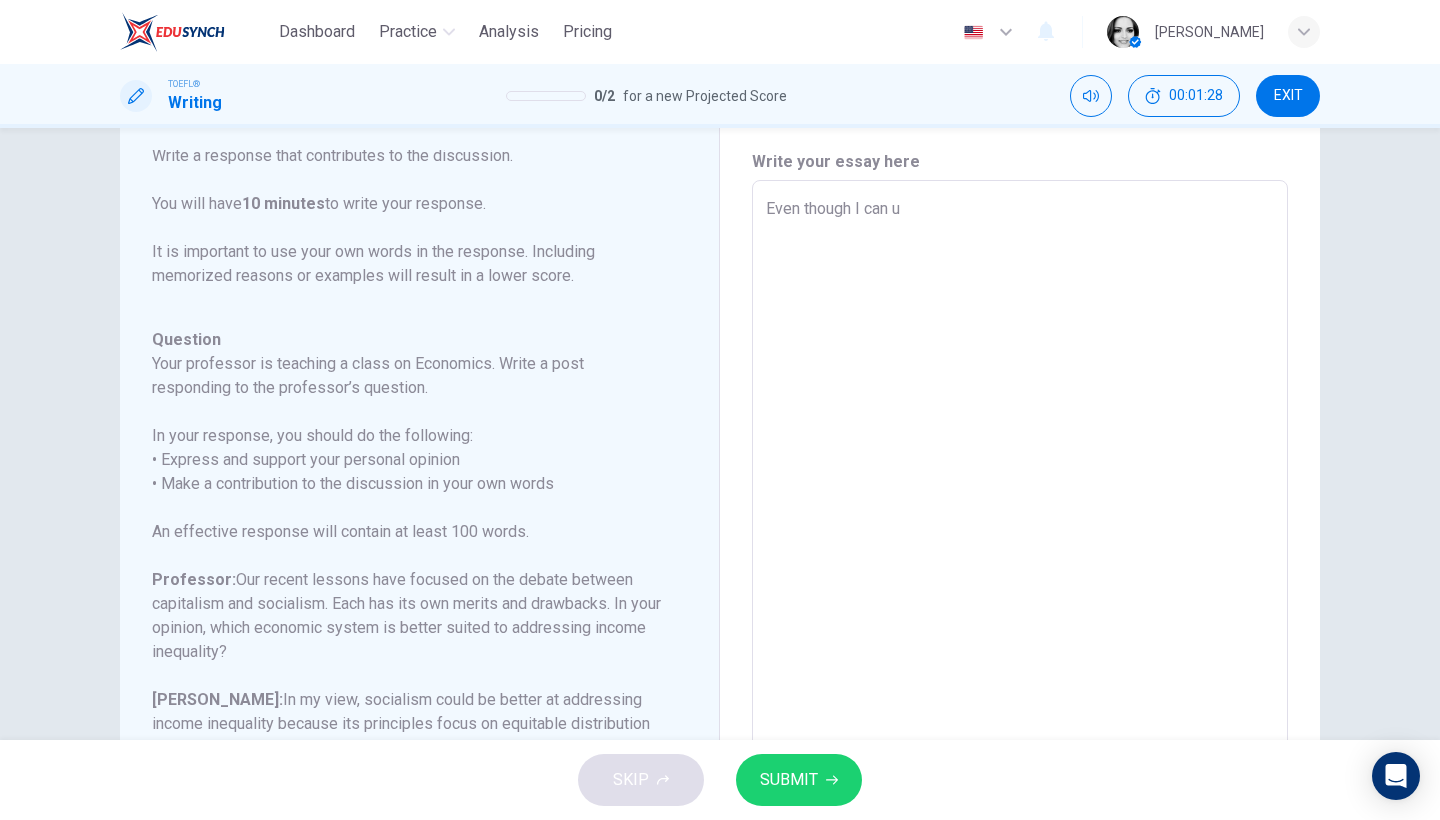 type on "x" 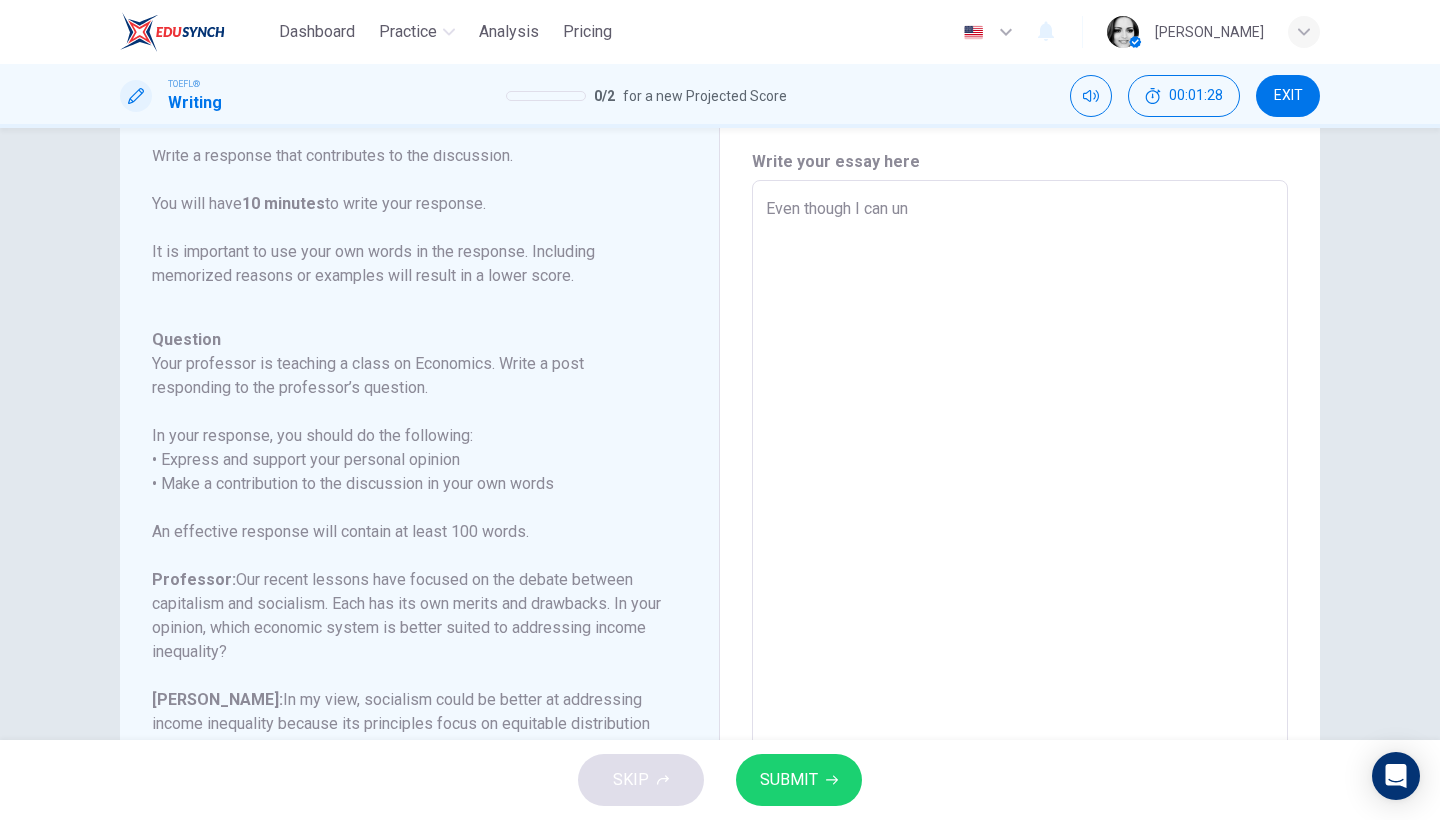 type on "x" 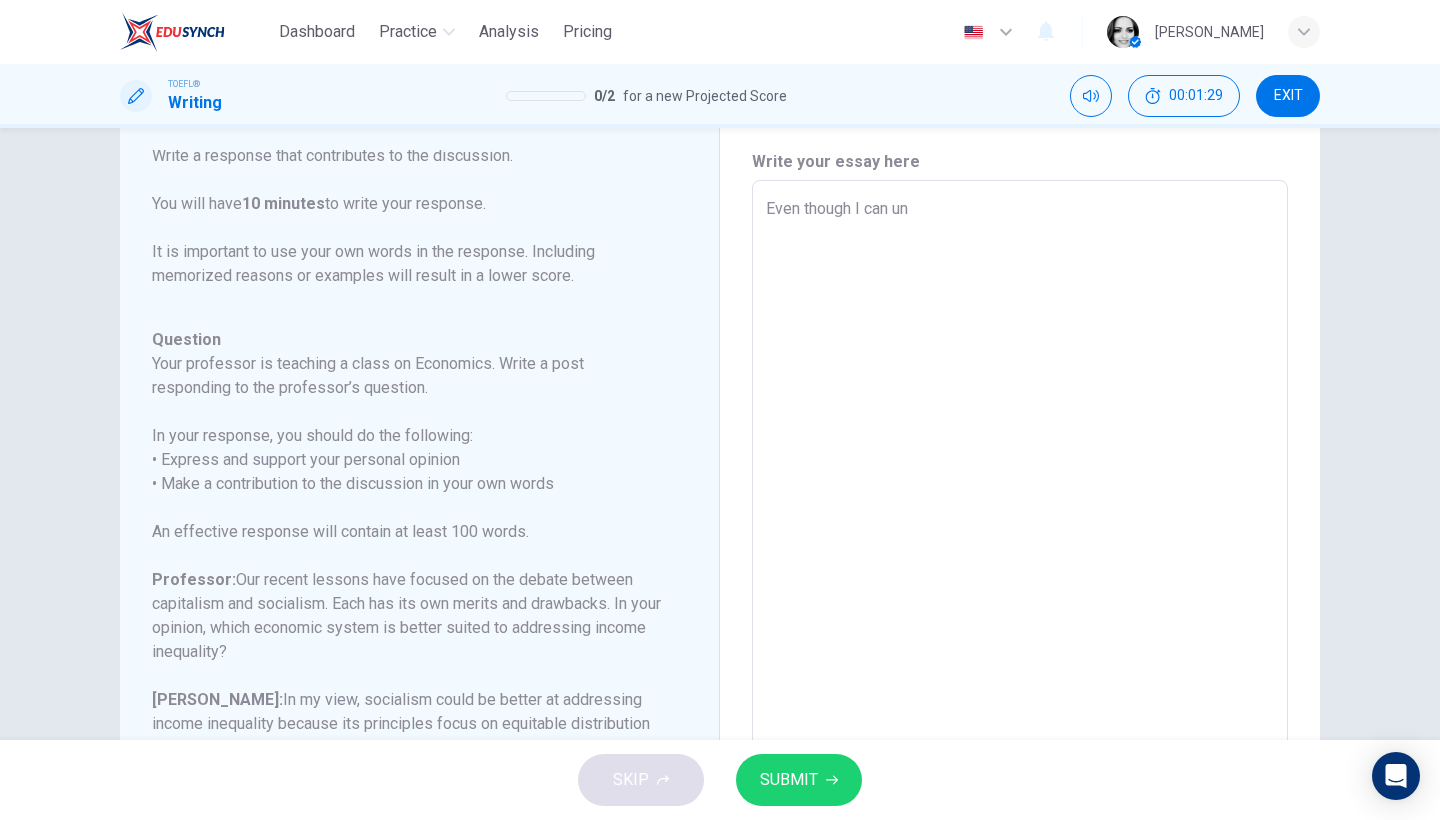 type on "Even though I can und" 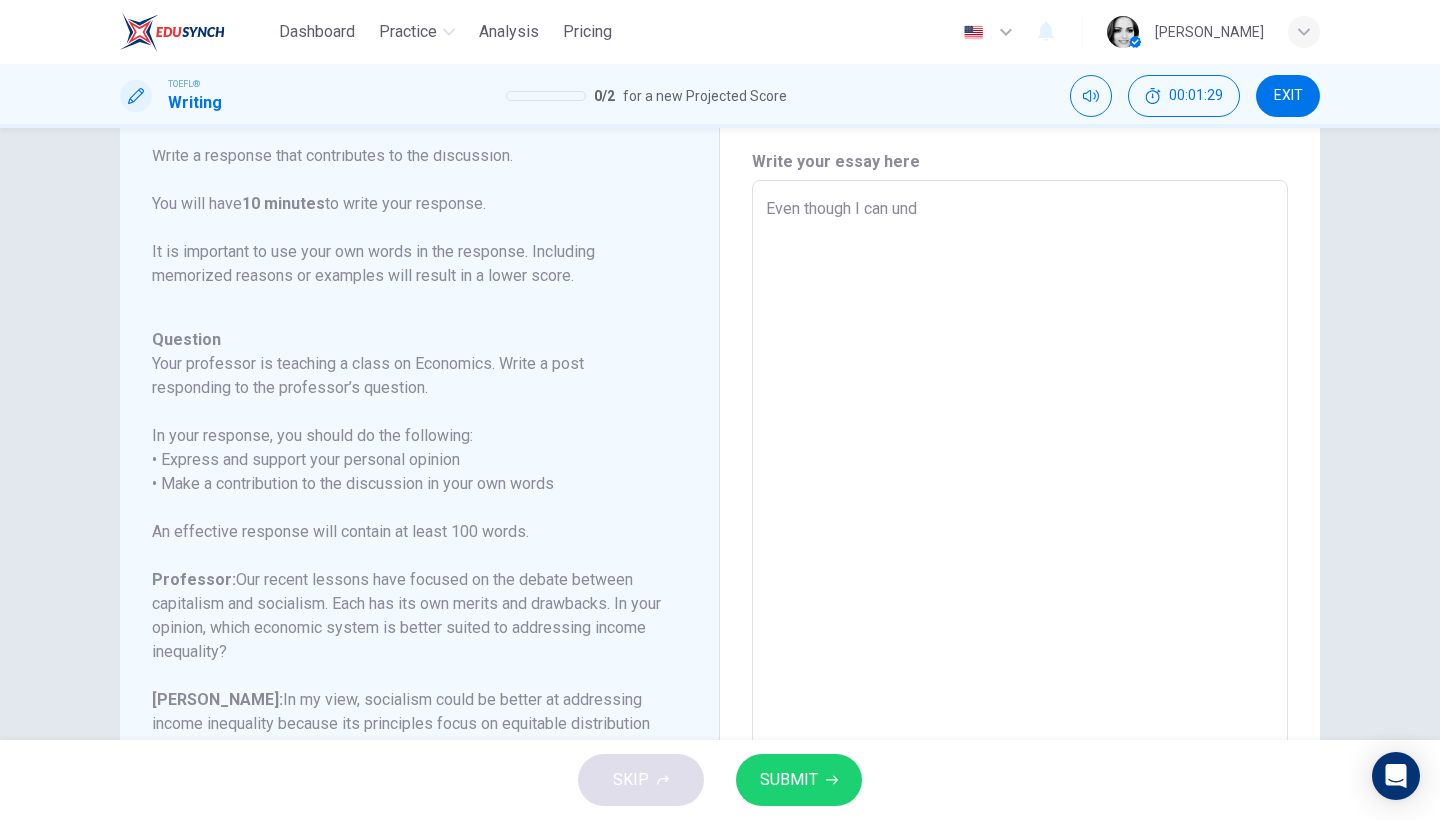 type on "x" 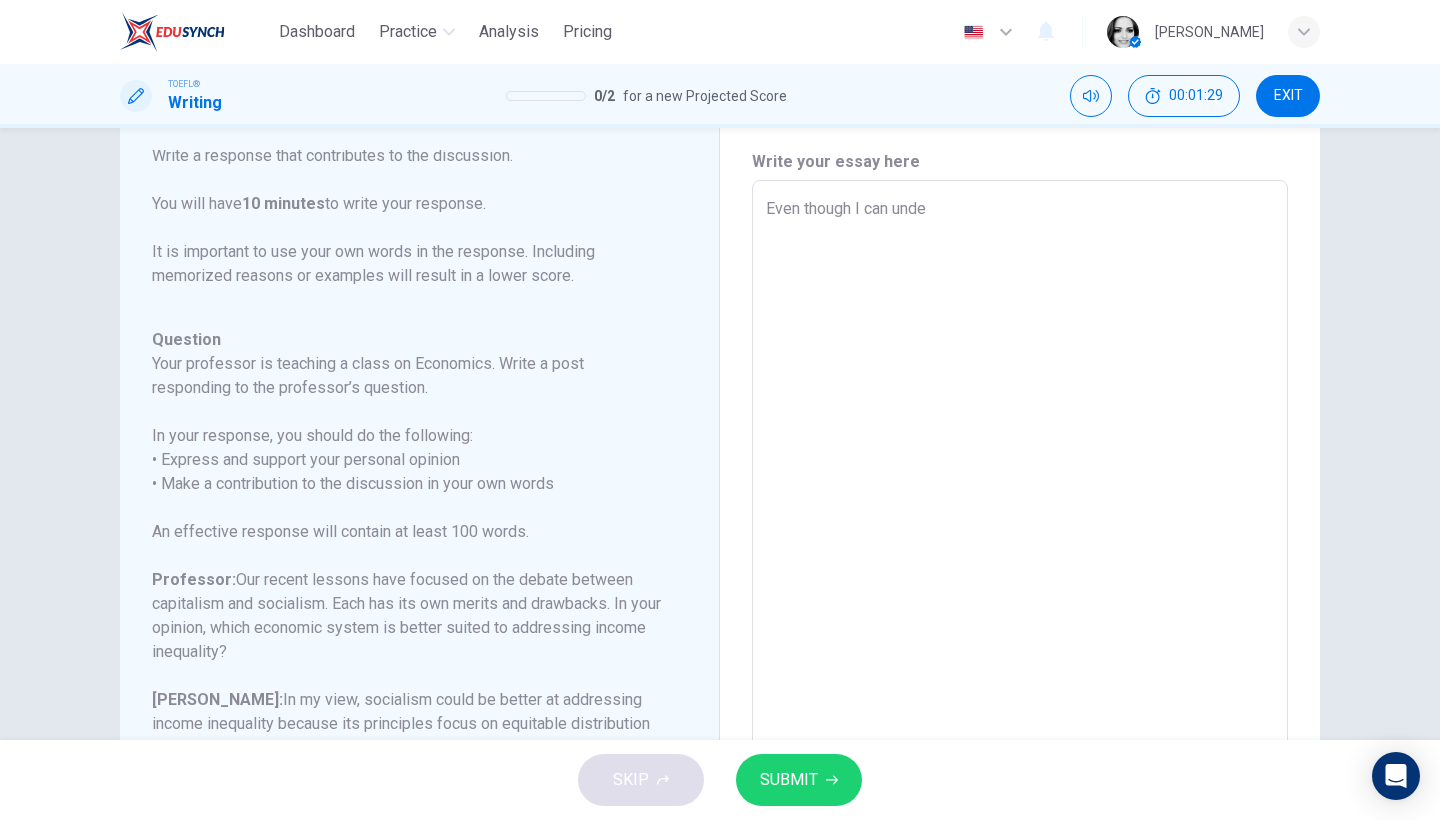 type on "x" 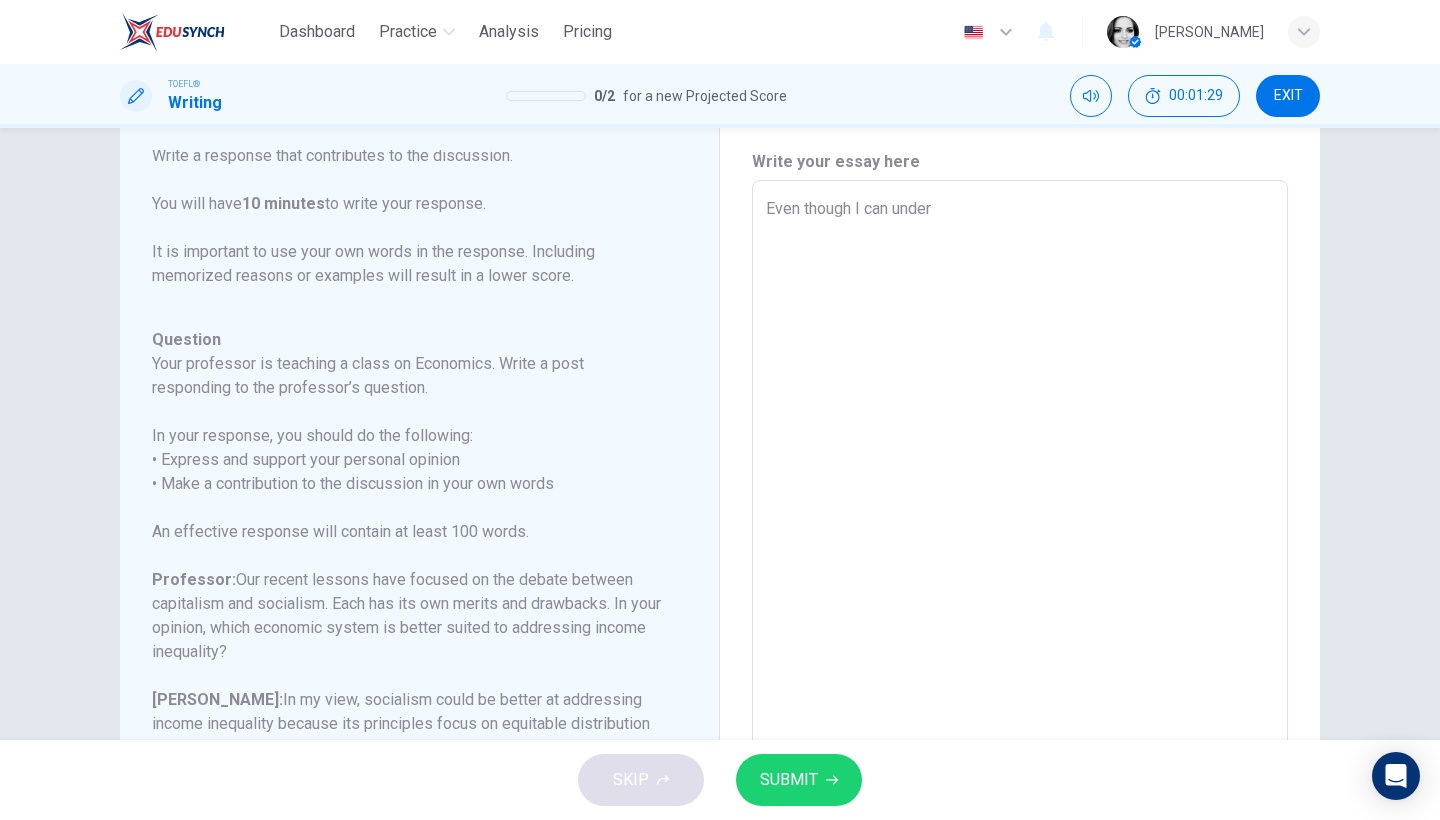 type on "x" 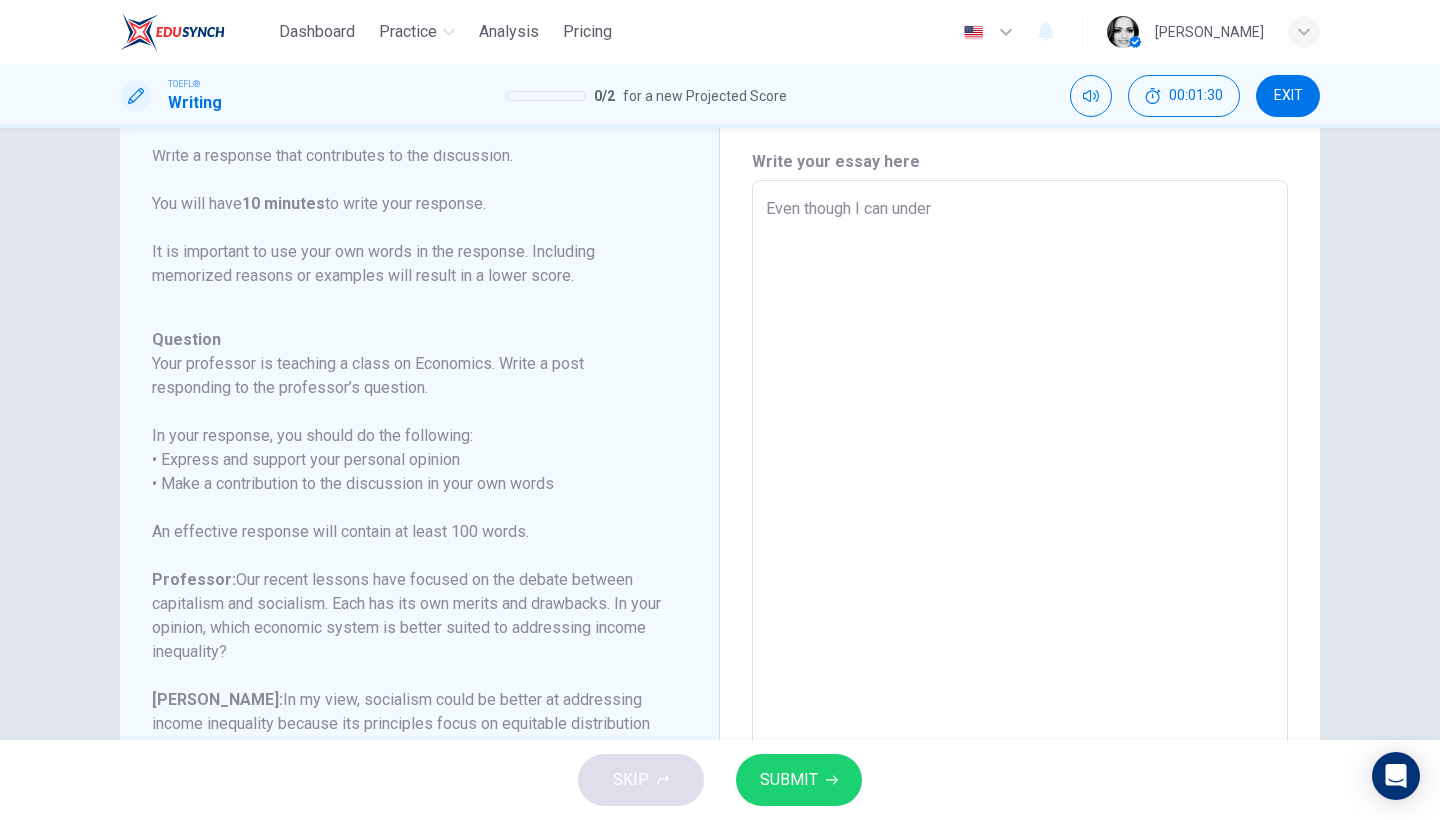 type on "Even though I can unders" 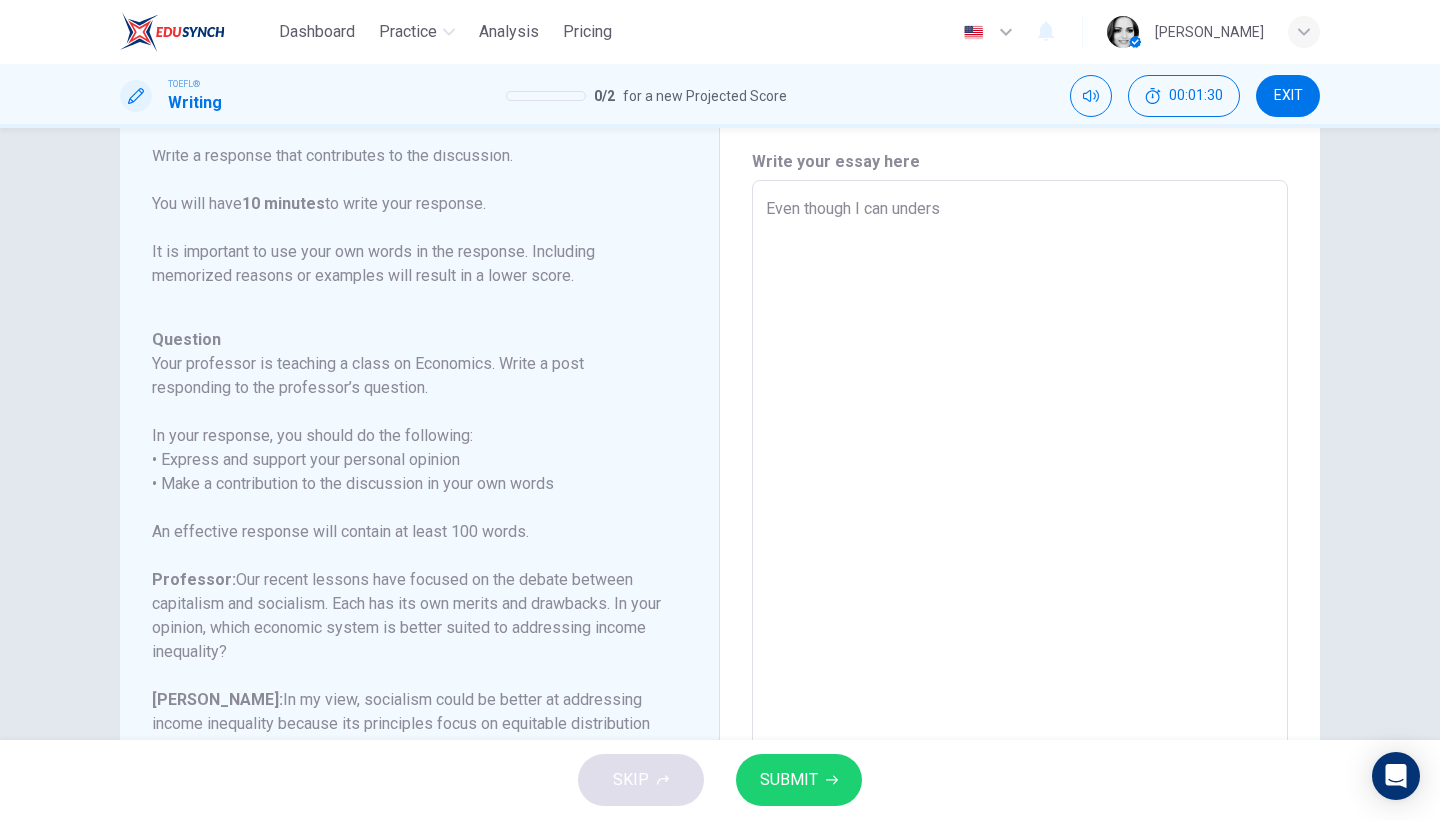 type on "x" 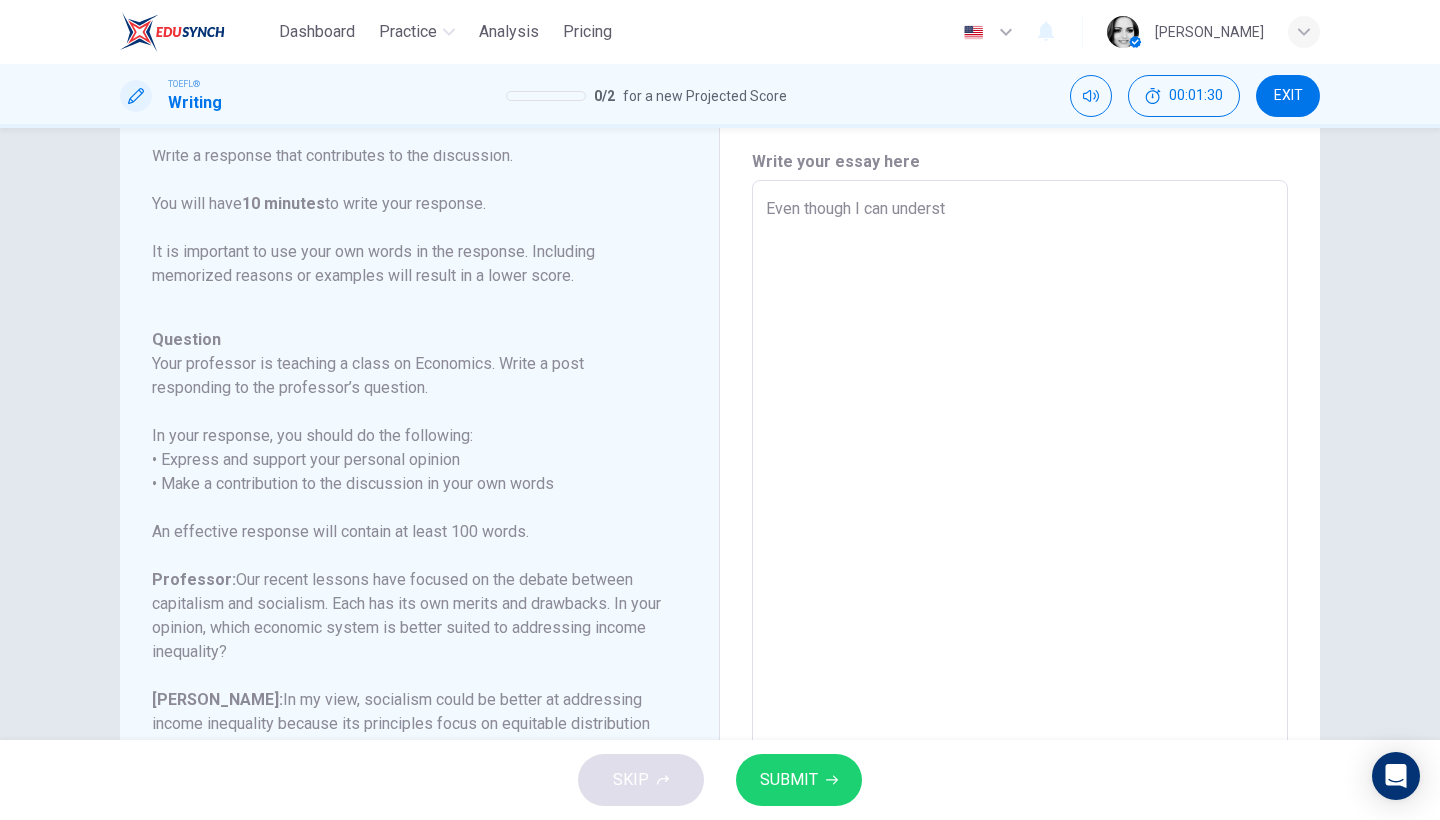 type on "x" 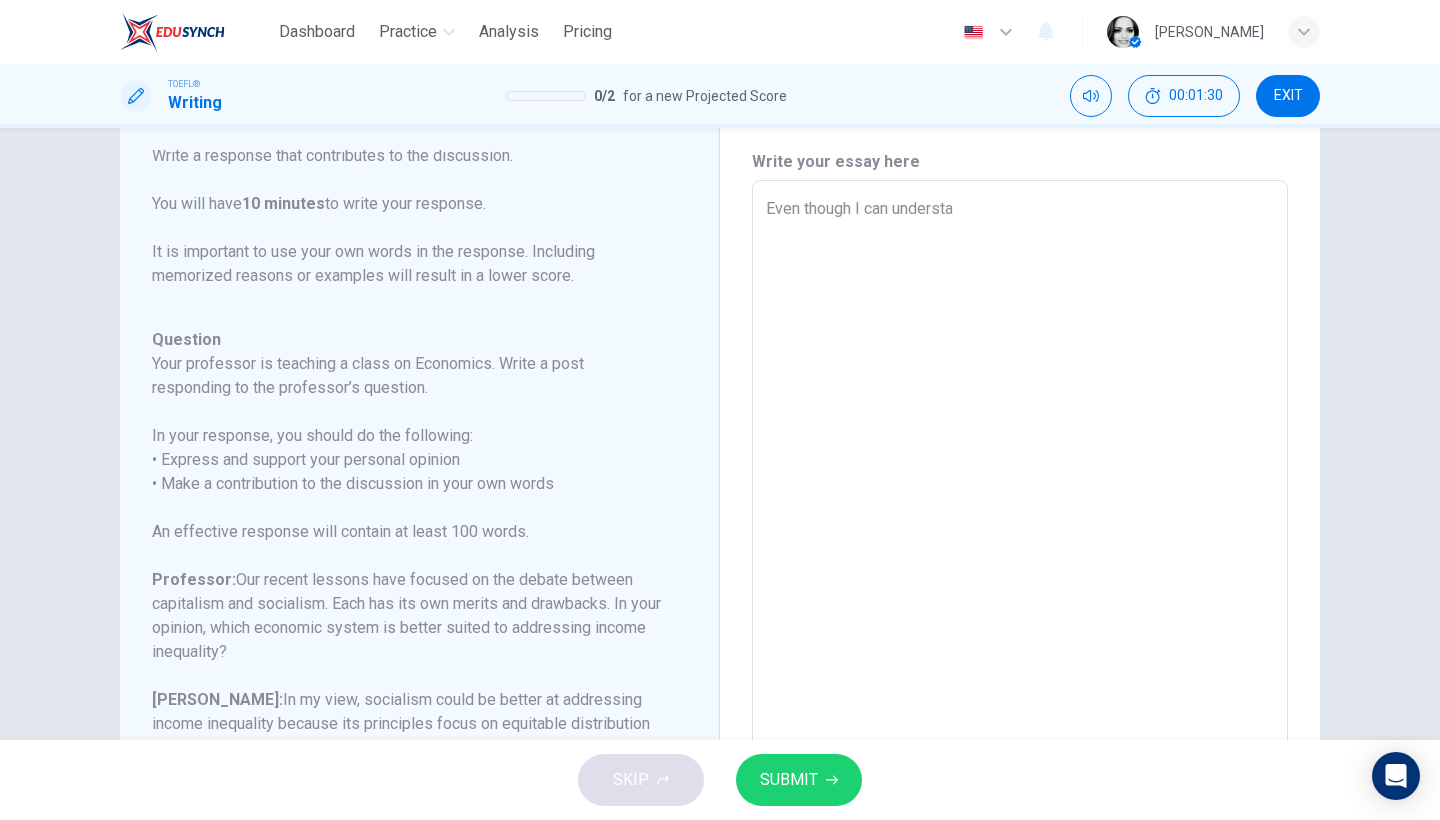 type on "x" 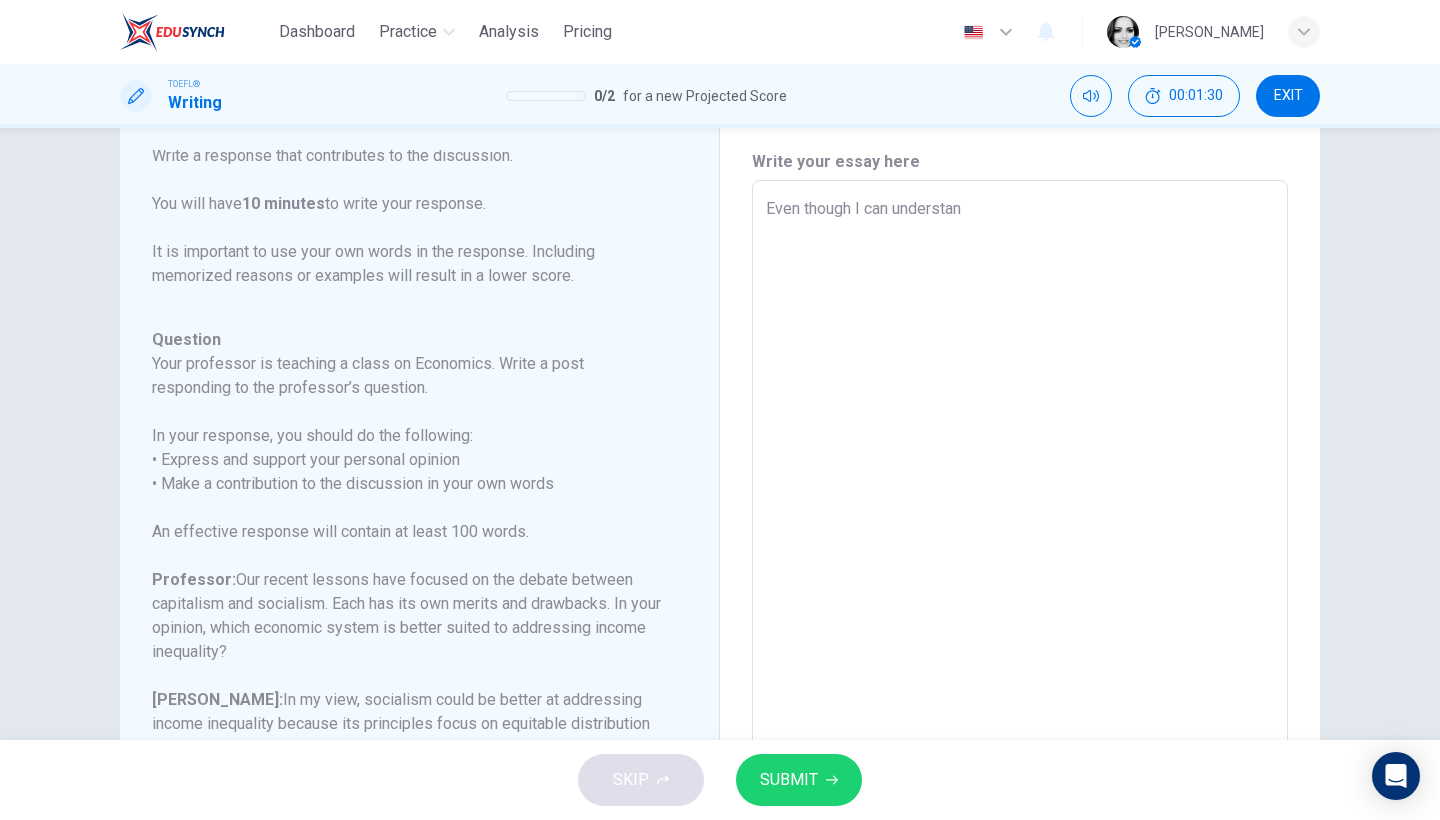 type on "x" 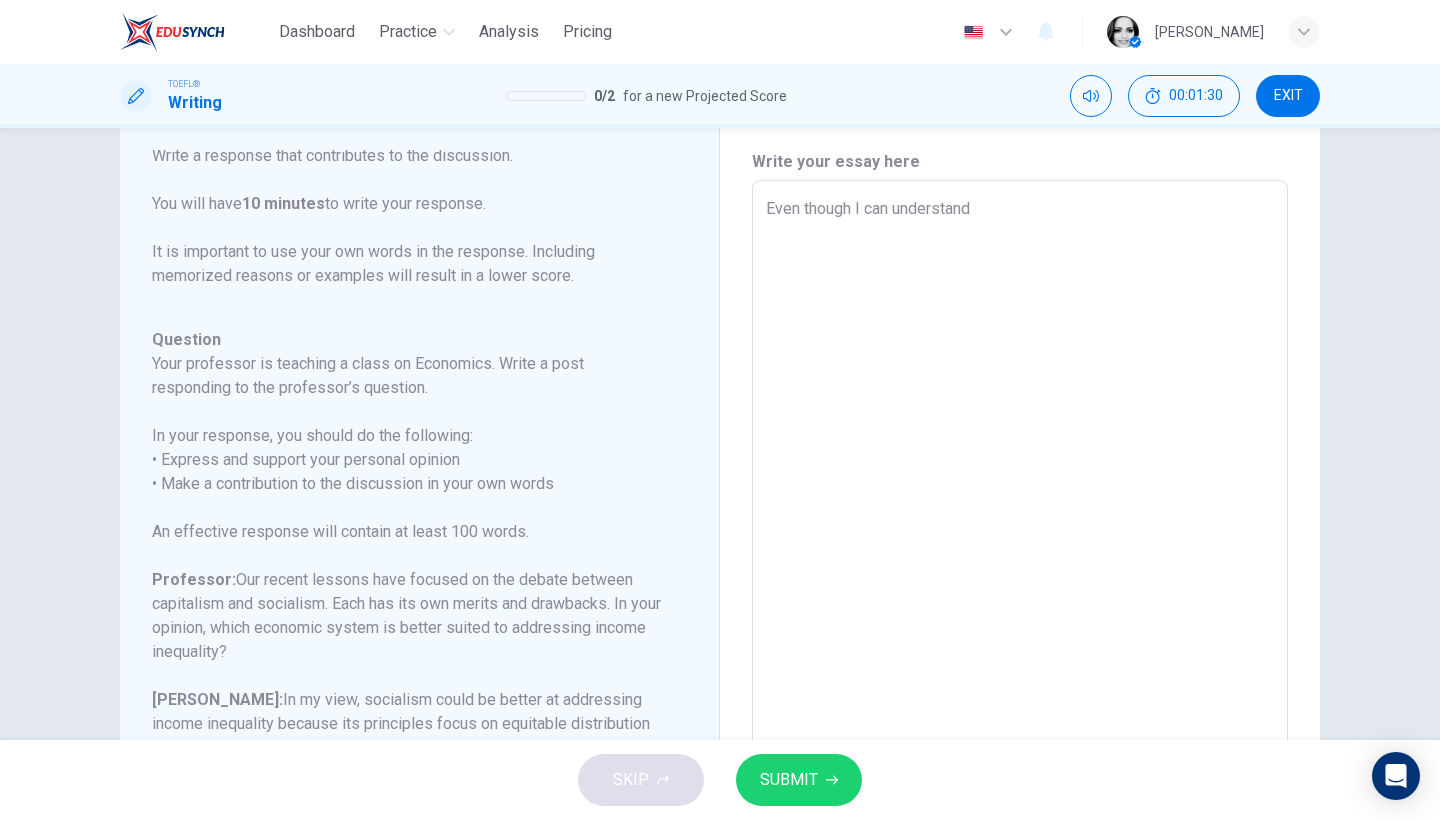 type on "x" 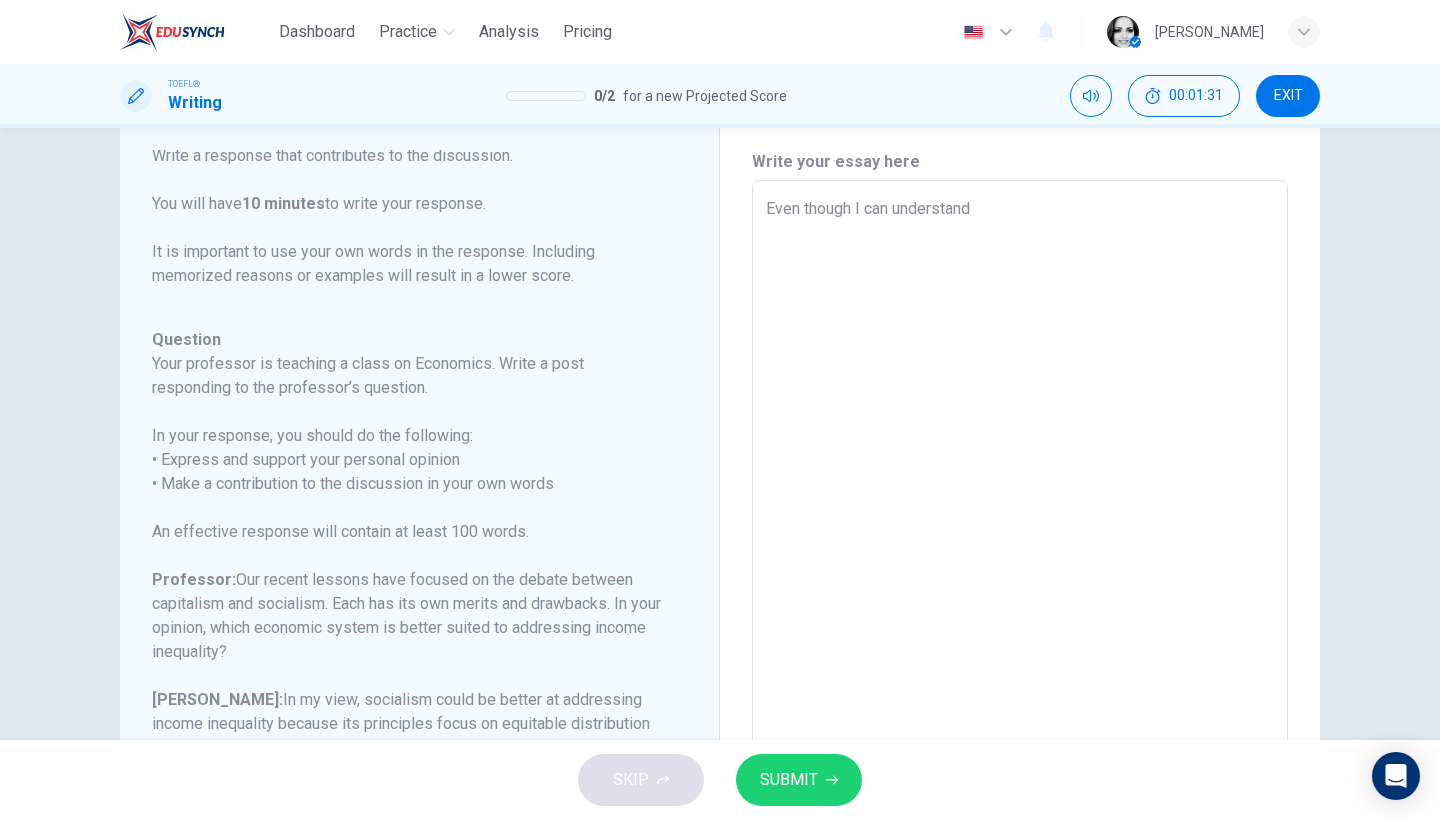 type on "Even though I can understand" 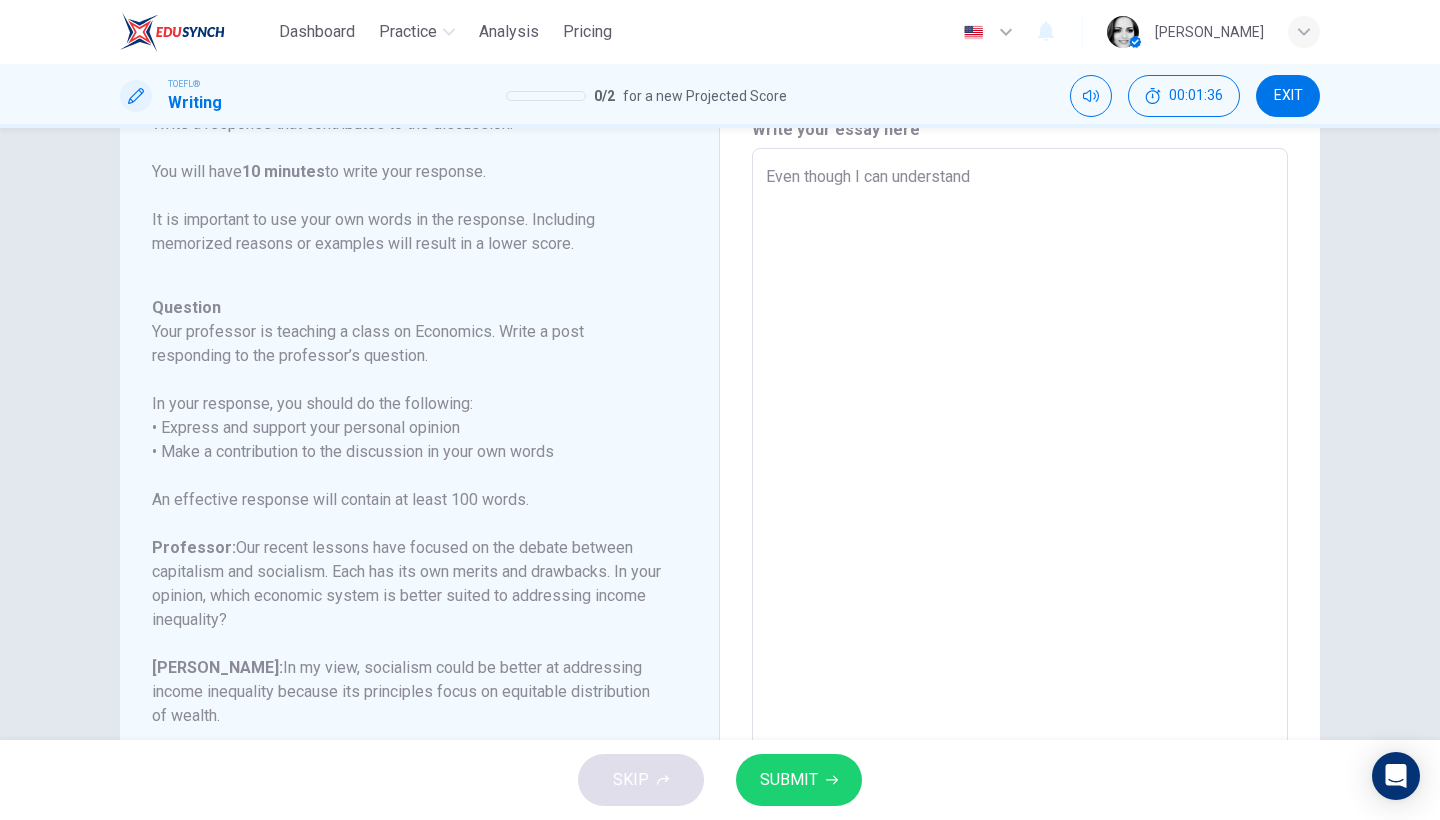 scroll, scrollTop: 158, scrollLeft: 0, axis: vertical 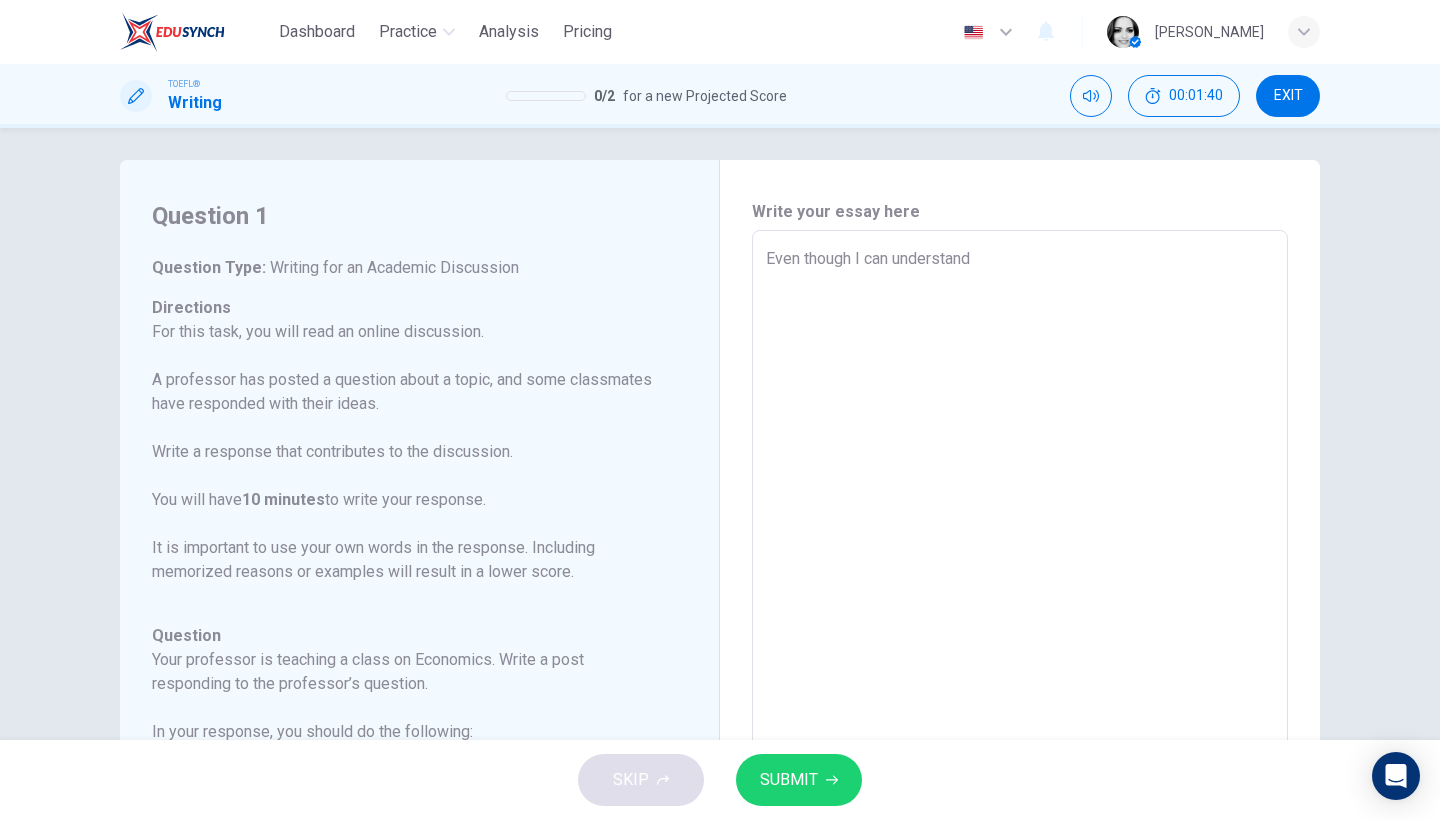 type on "Even though I can understand I" 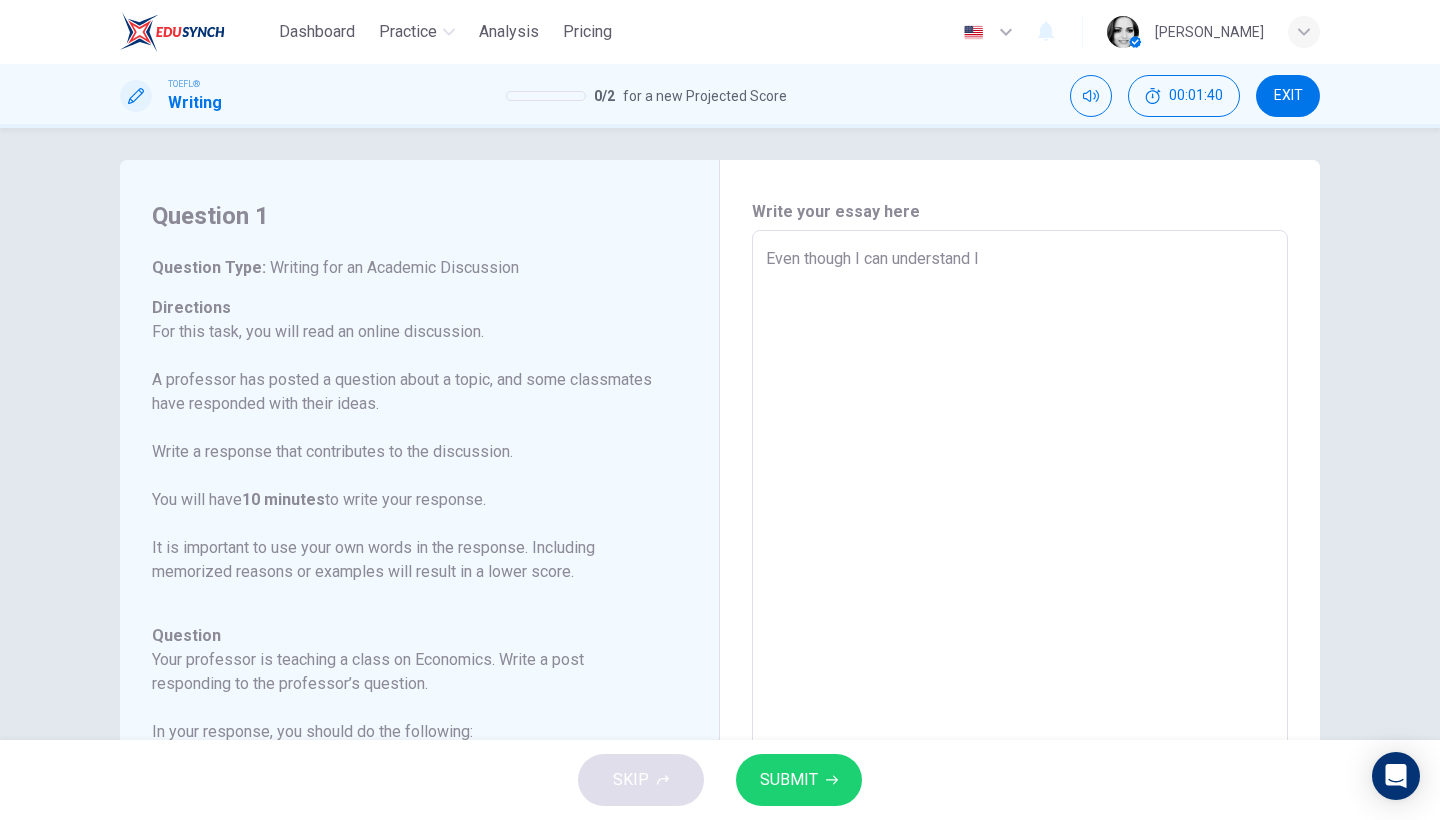 type on "x" 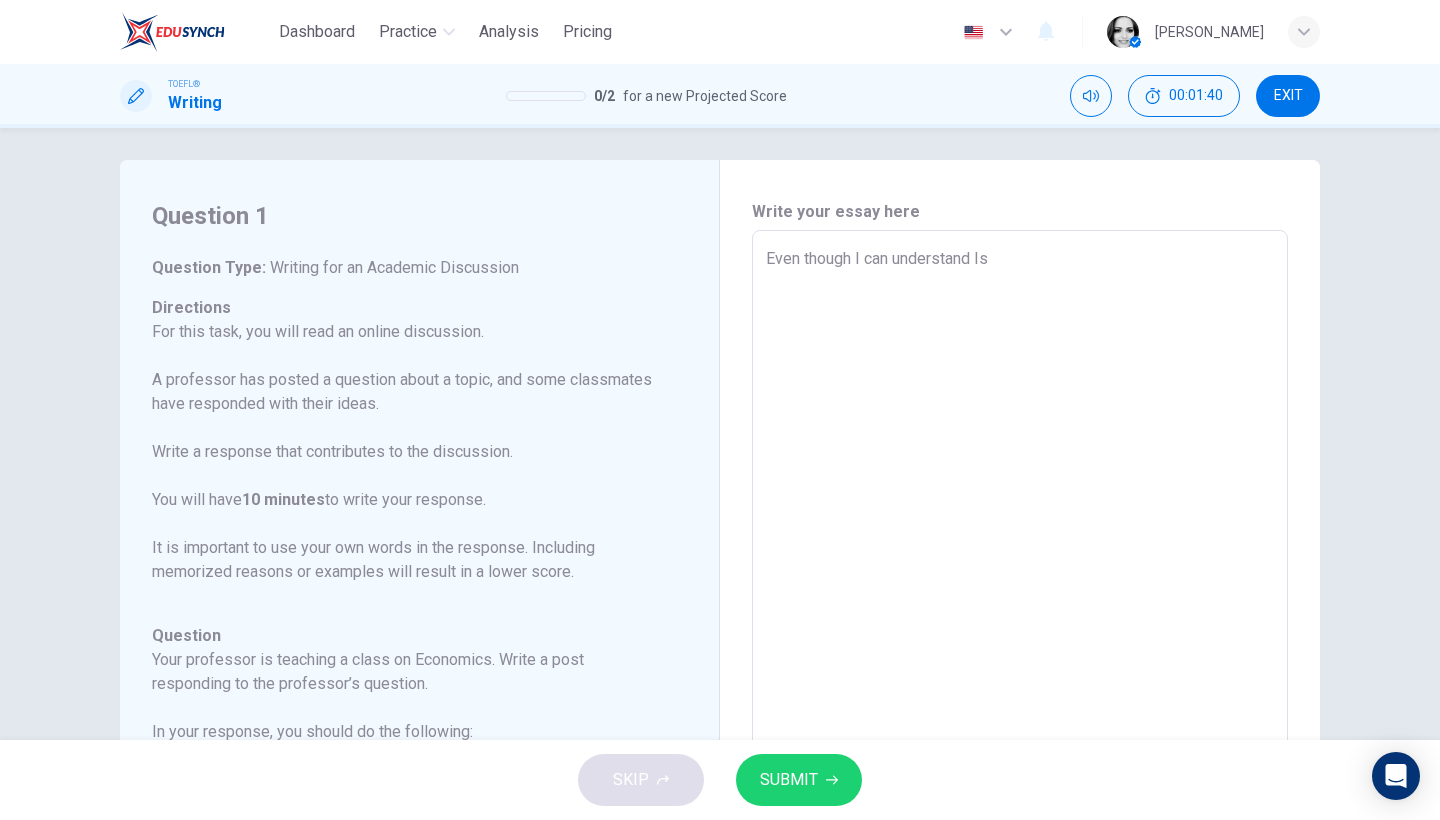 type on "x" 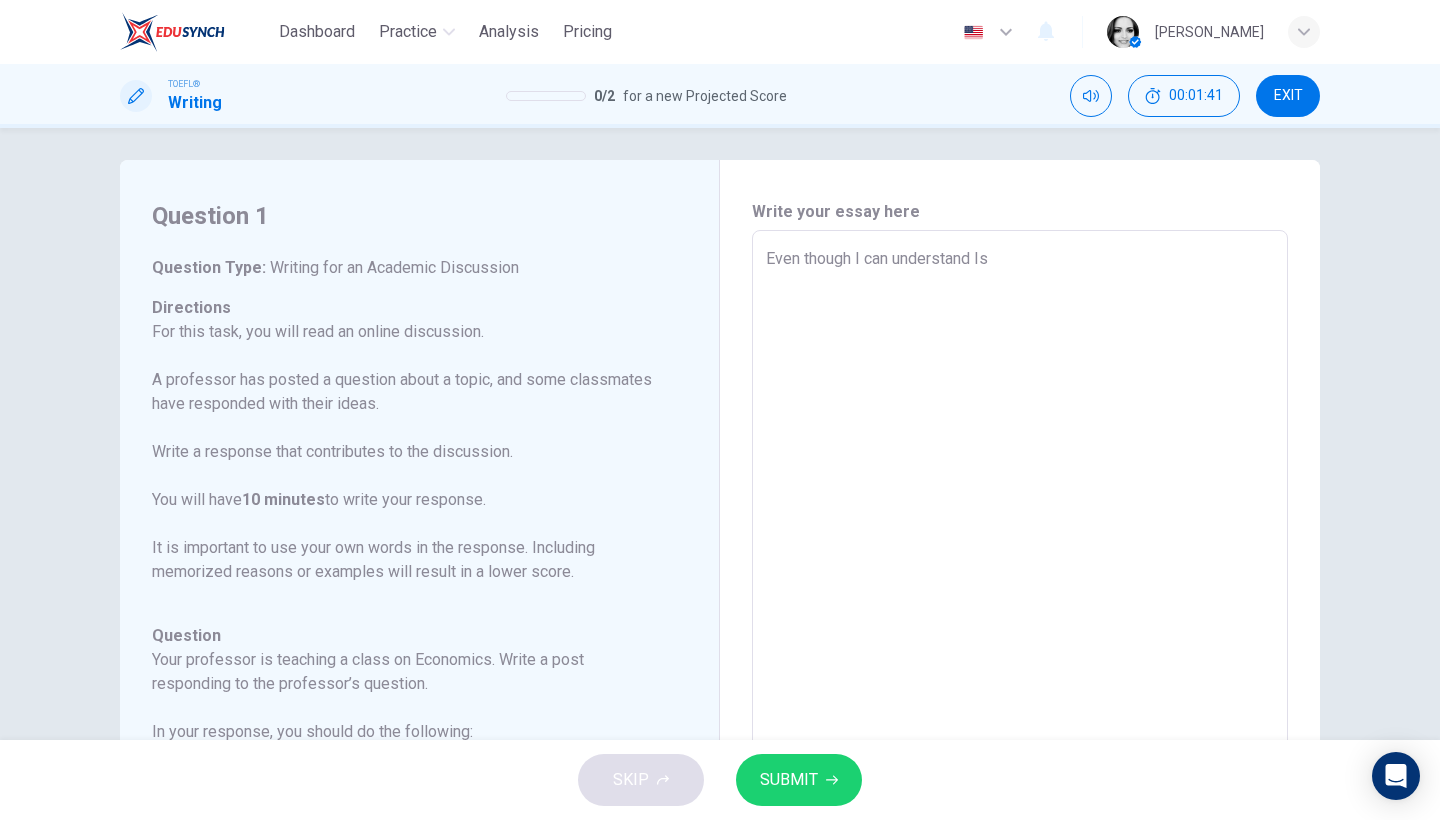 type on "Even though I can understand Isa" 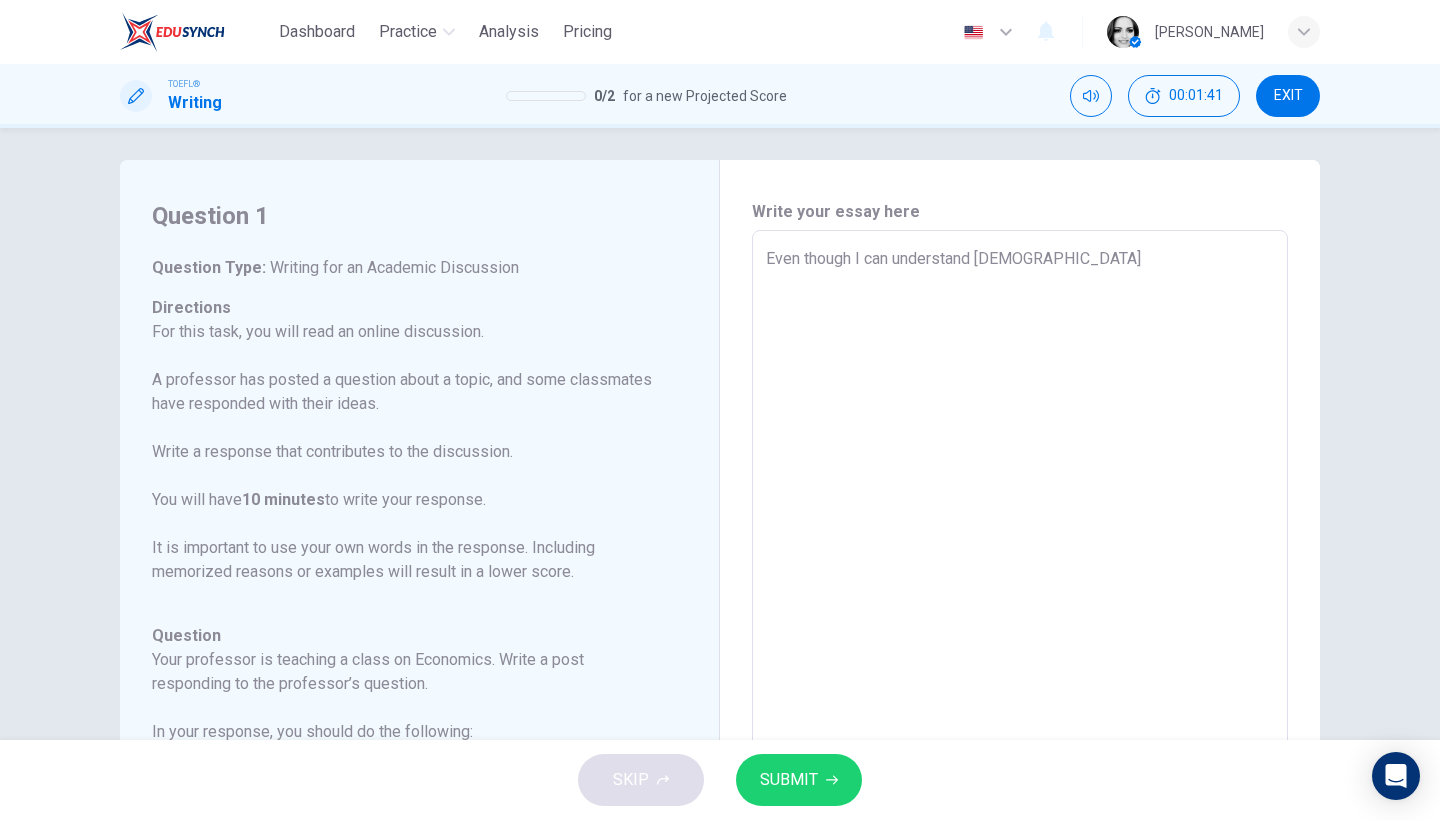 type on "x" 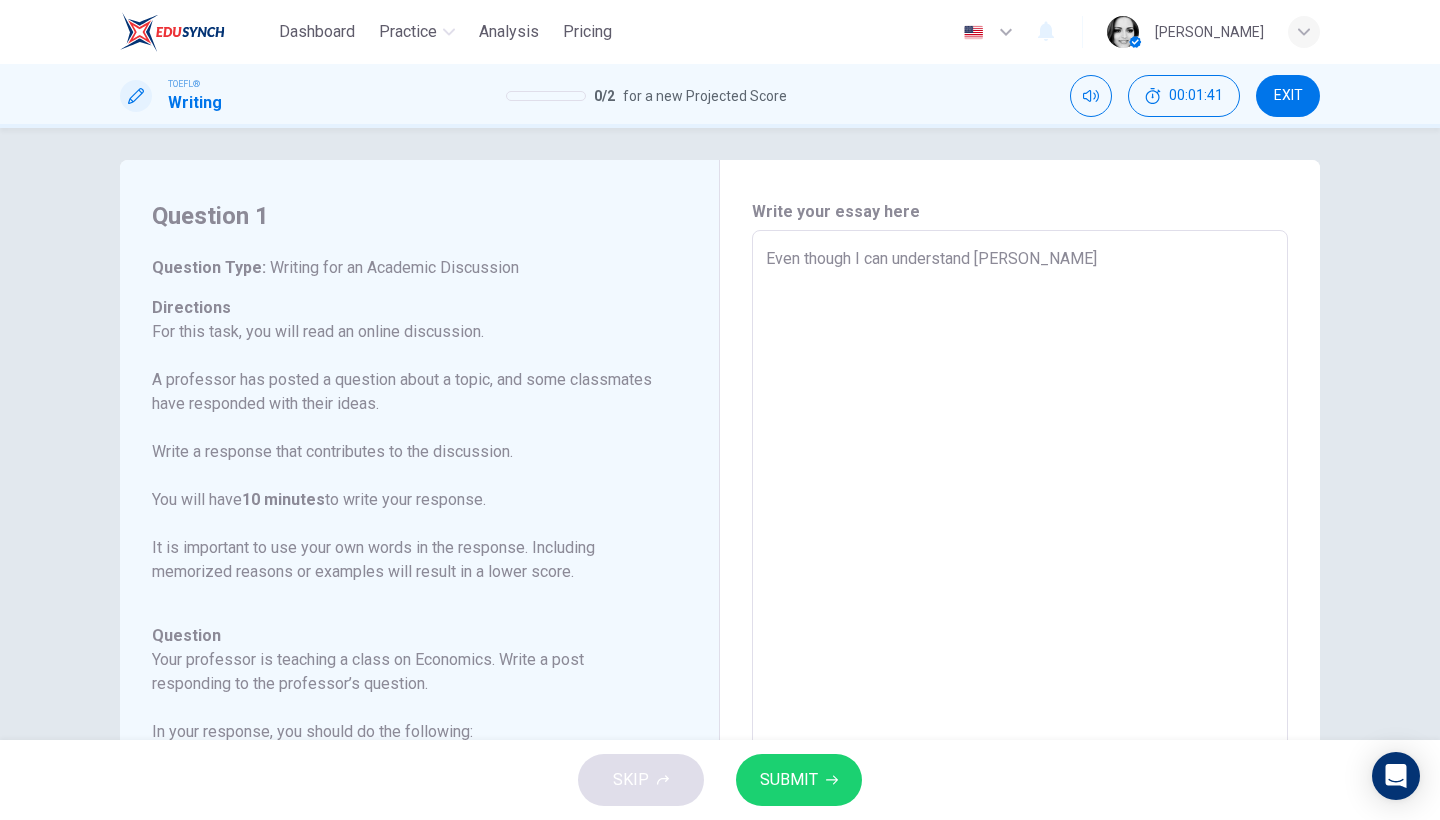 type on "x" 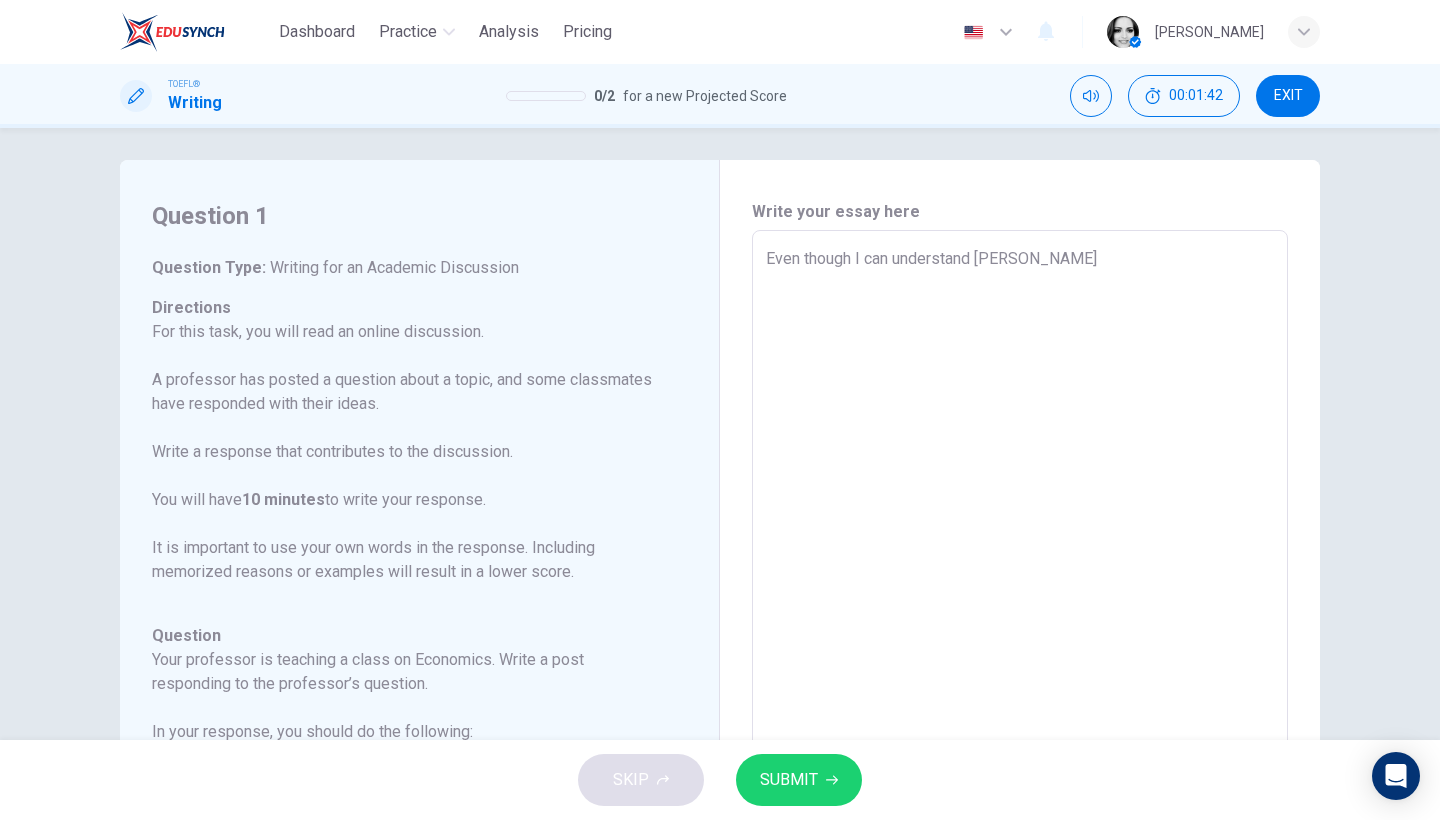 type on "Even though I can understand Isabella" 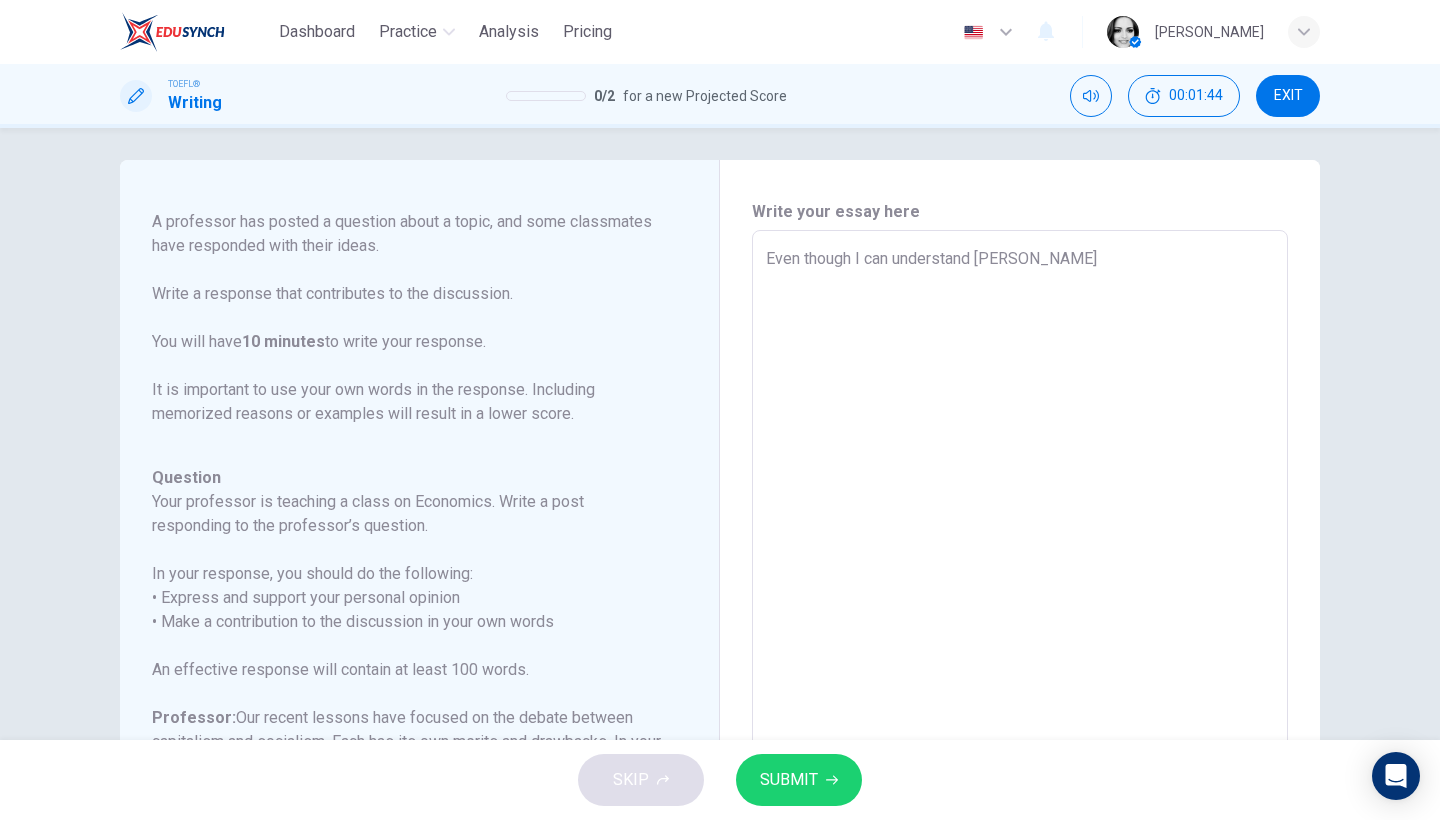 scroll, scrollTop: 246, scrollLeft: 0, axis: vertical 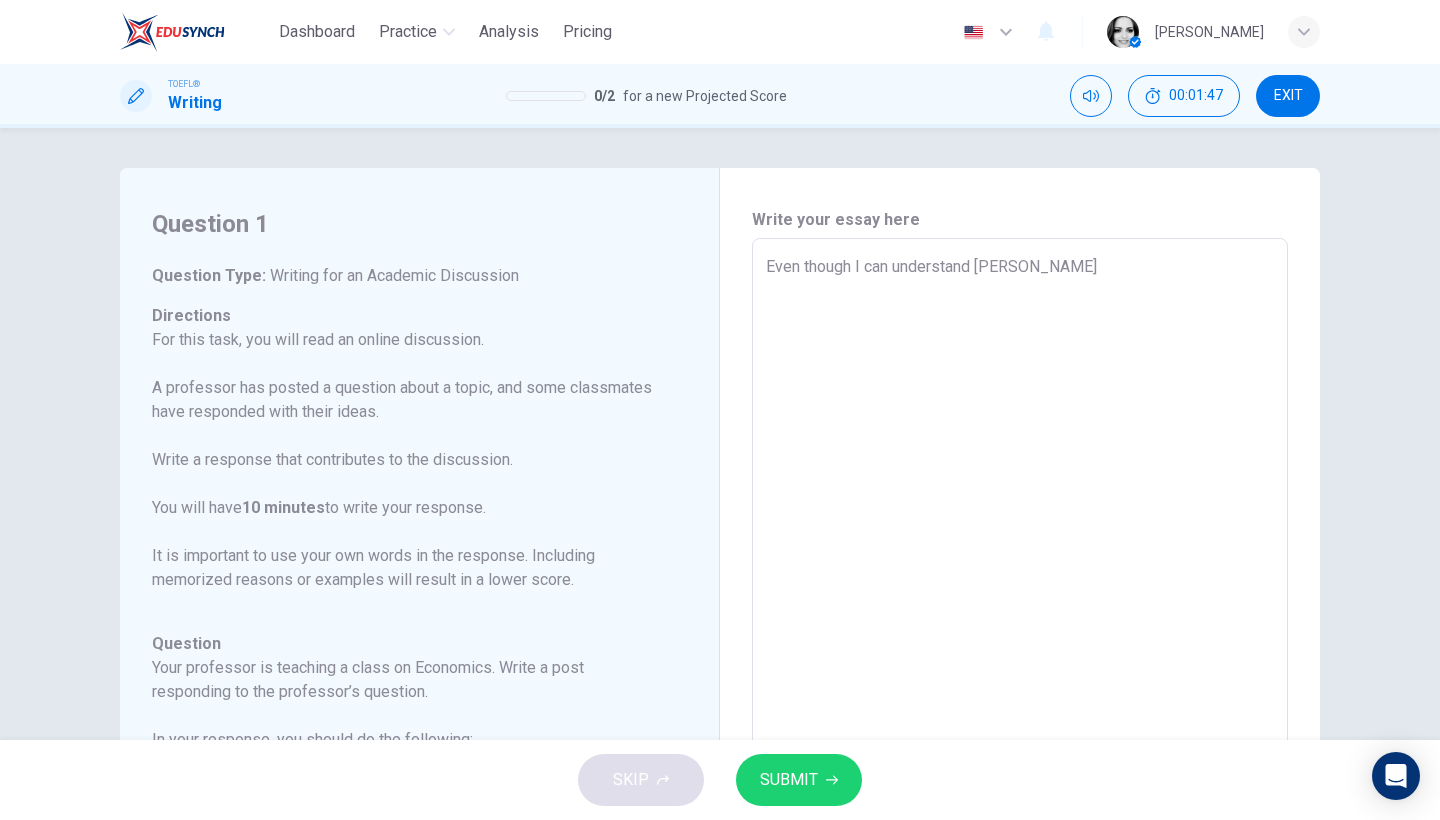type on "Even though I can understand Isabella i" 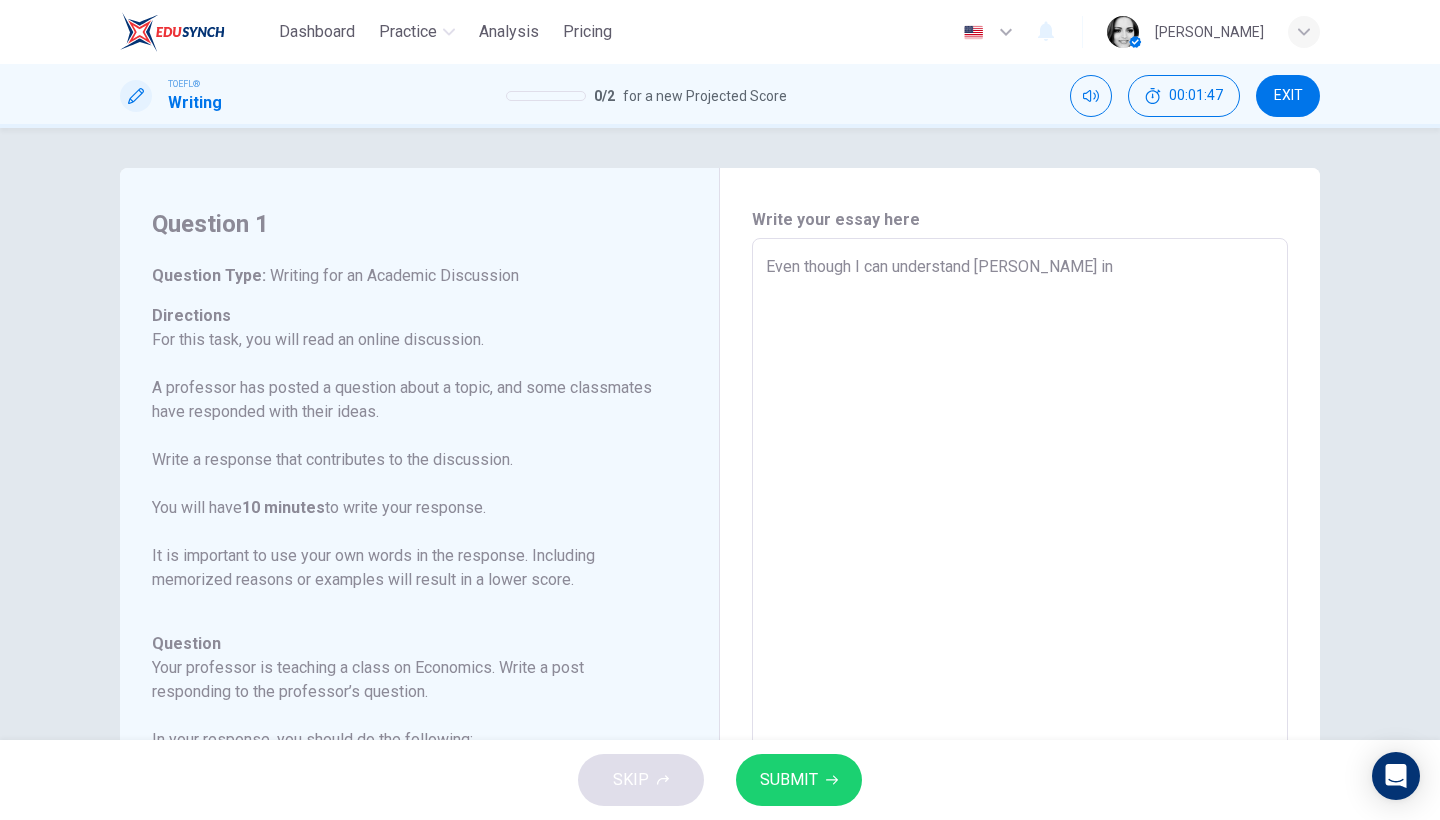 type on "x" 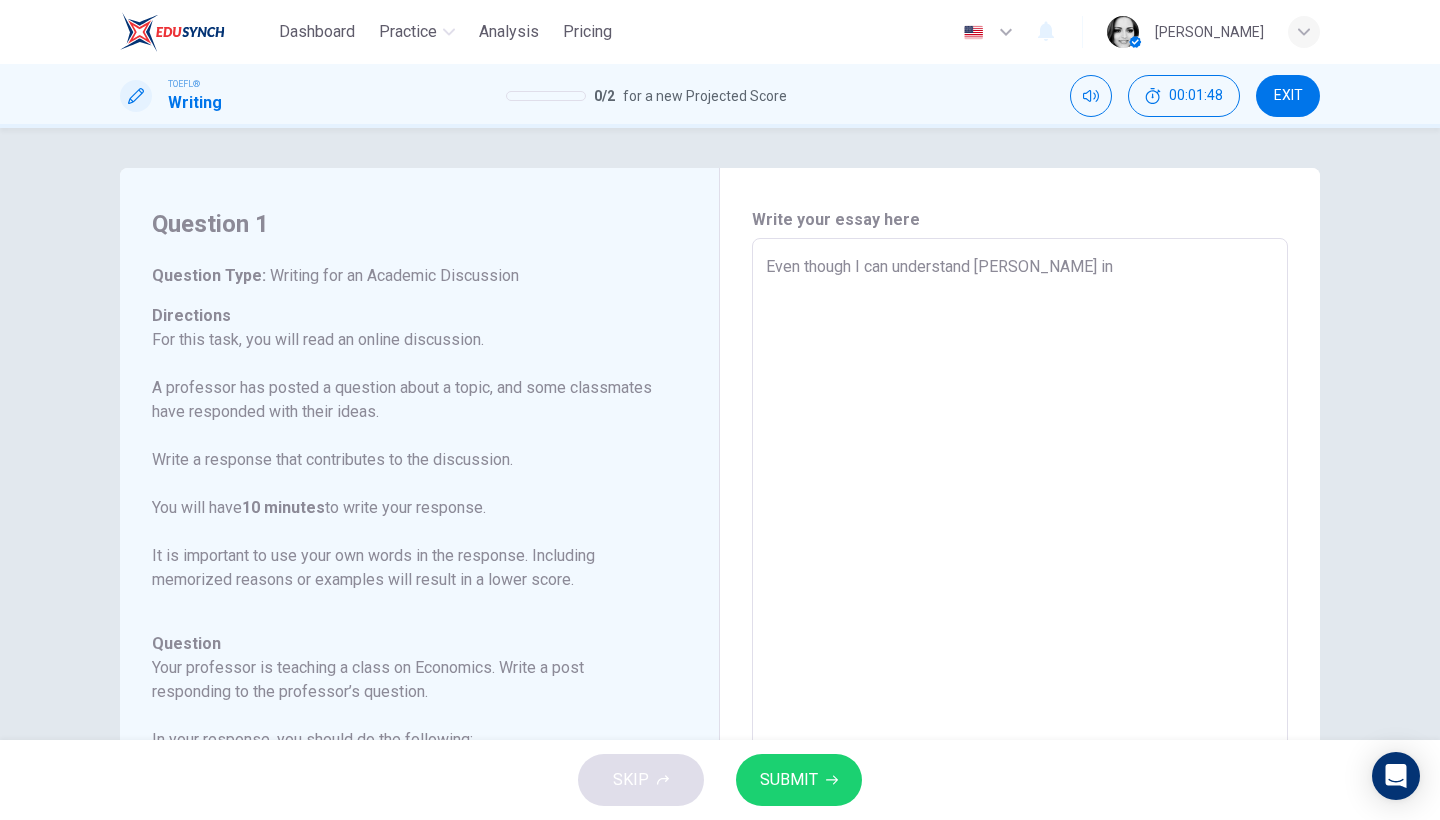 type on "Even though I can understand Isabella in" 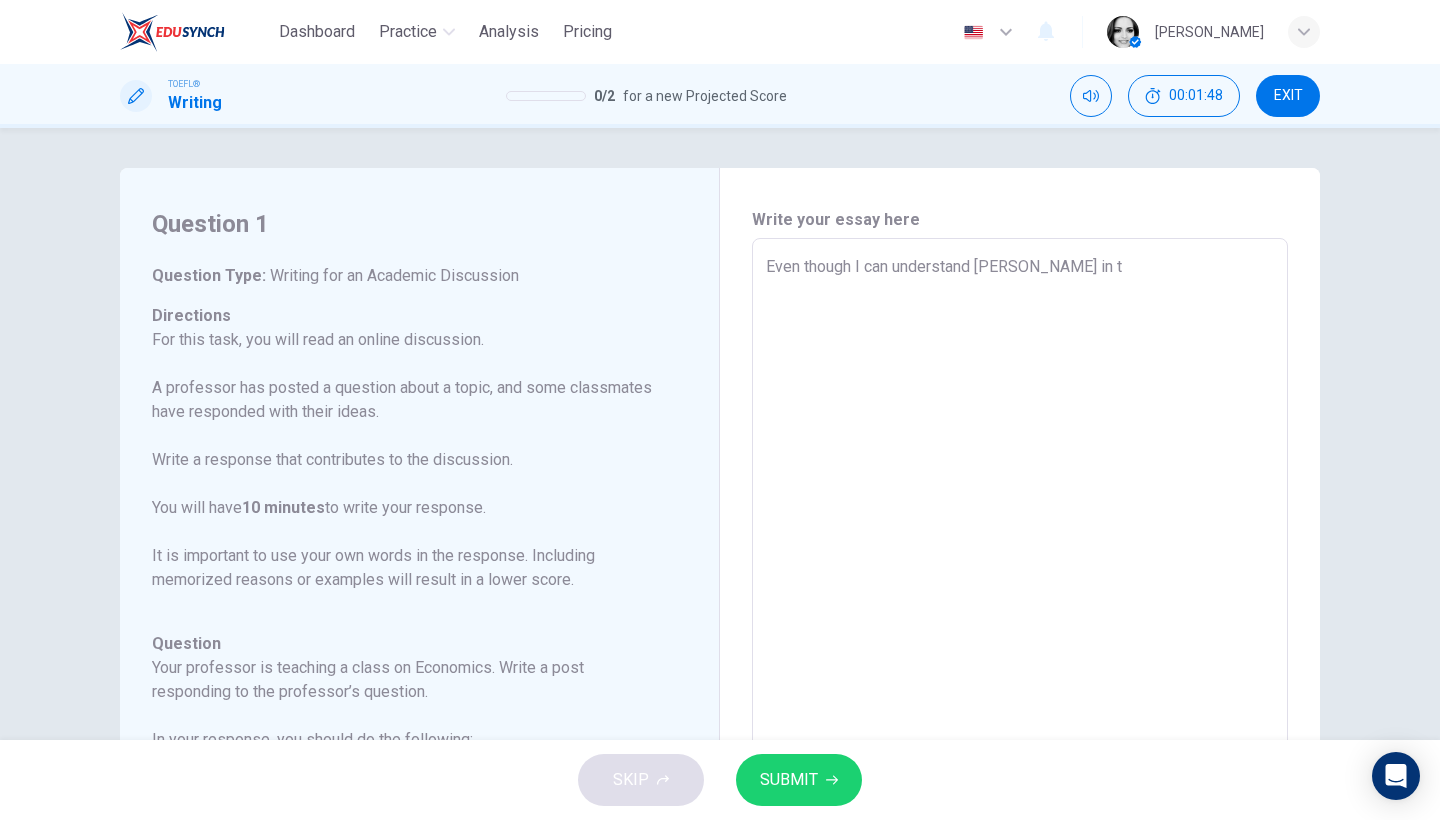 type on "x" 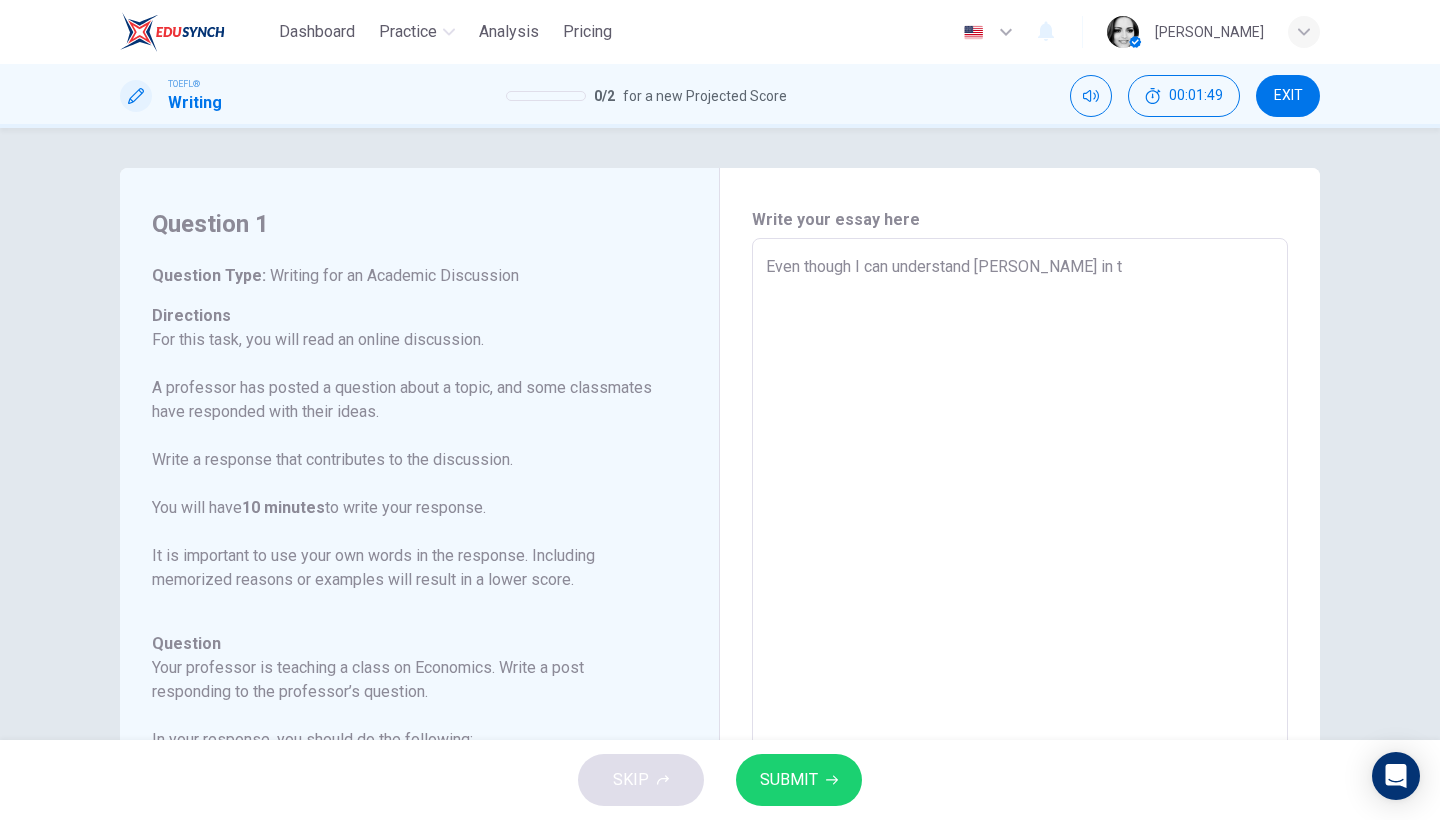 type on "Even though I can understand Isabella in th" 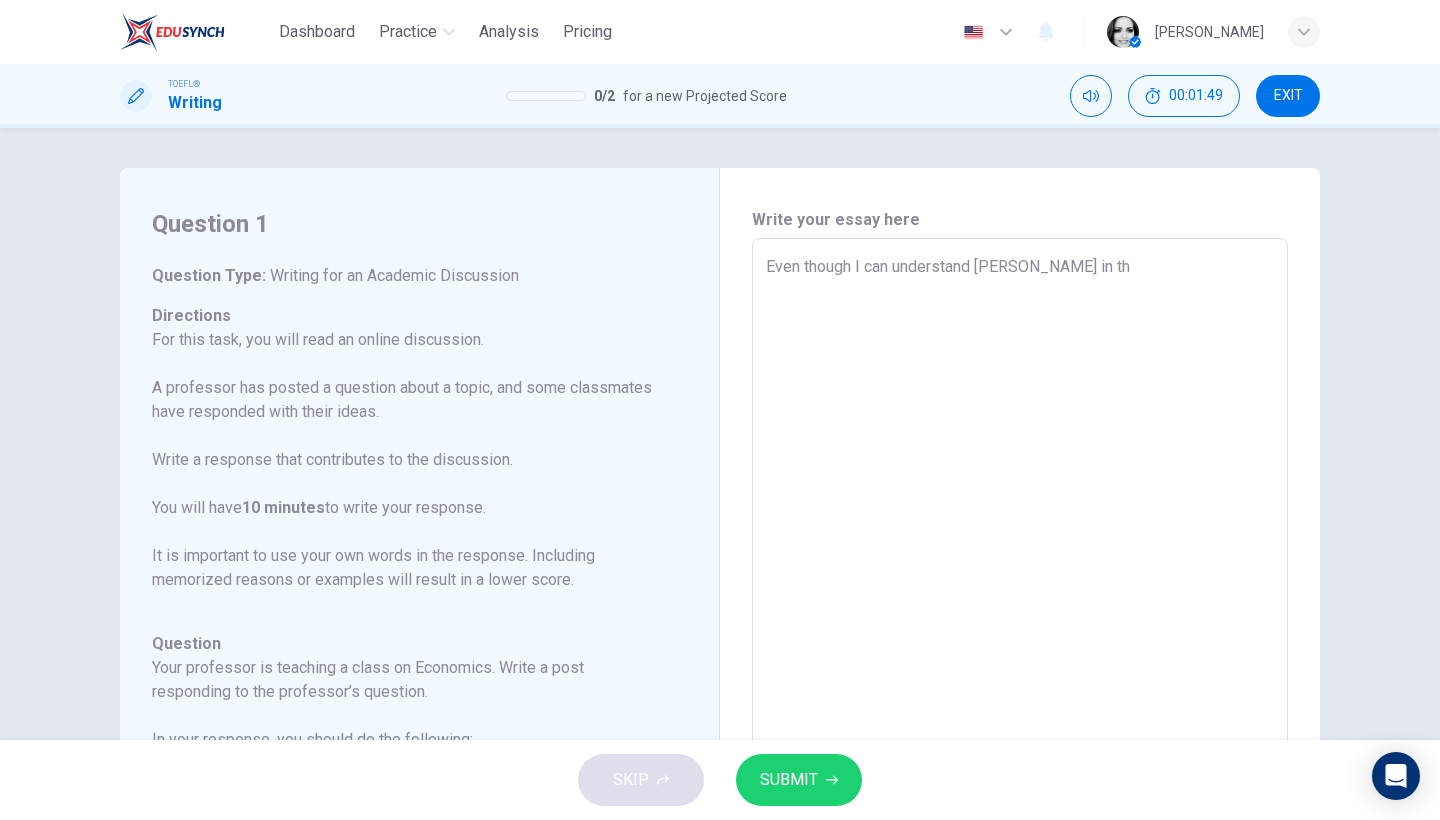type on "x" 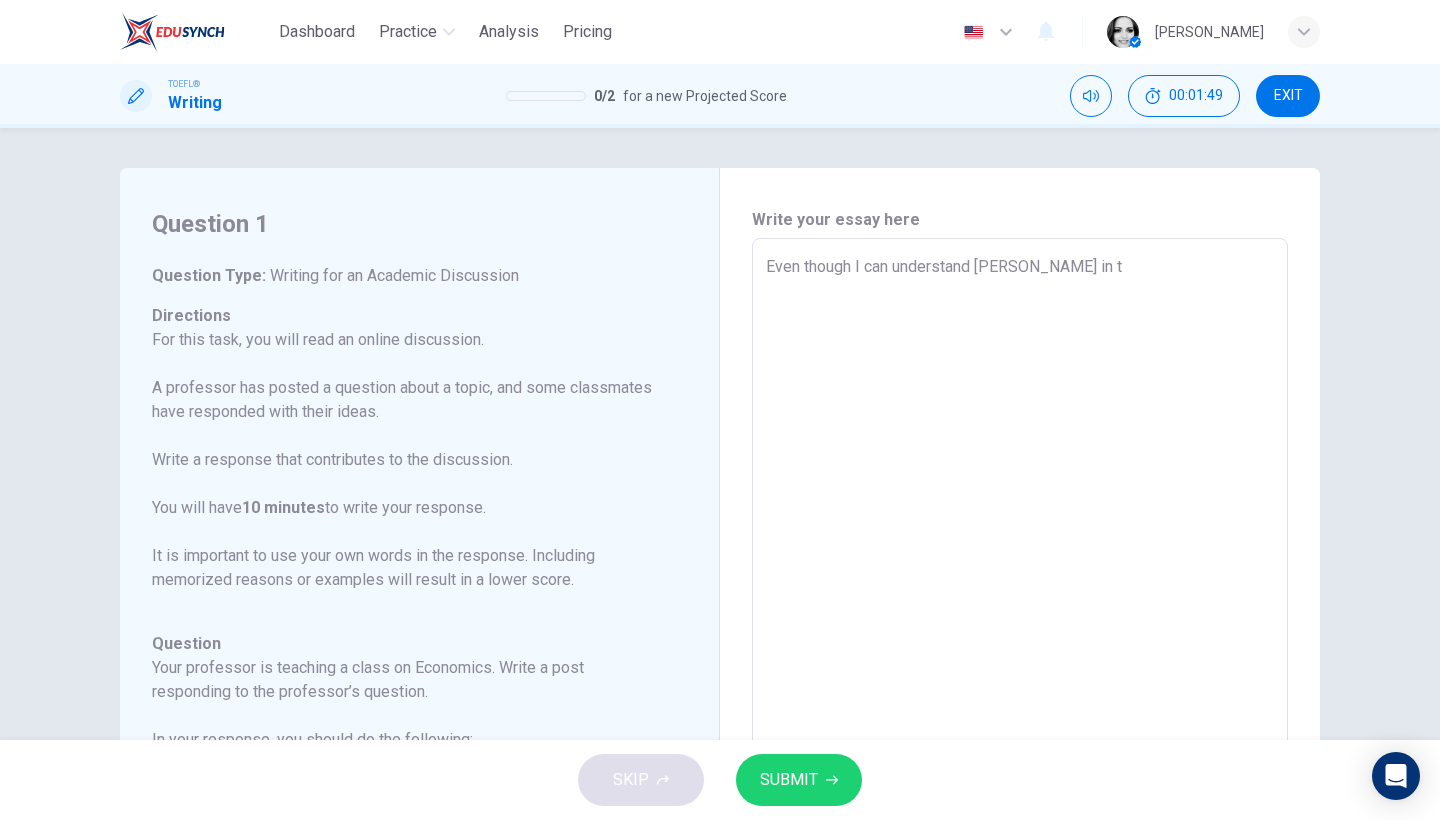 type on "x" 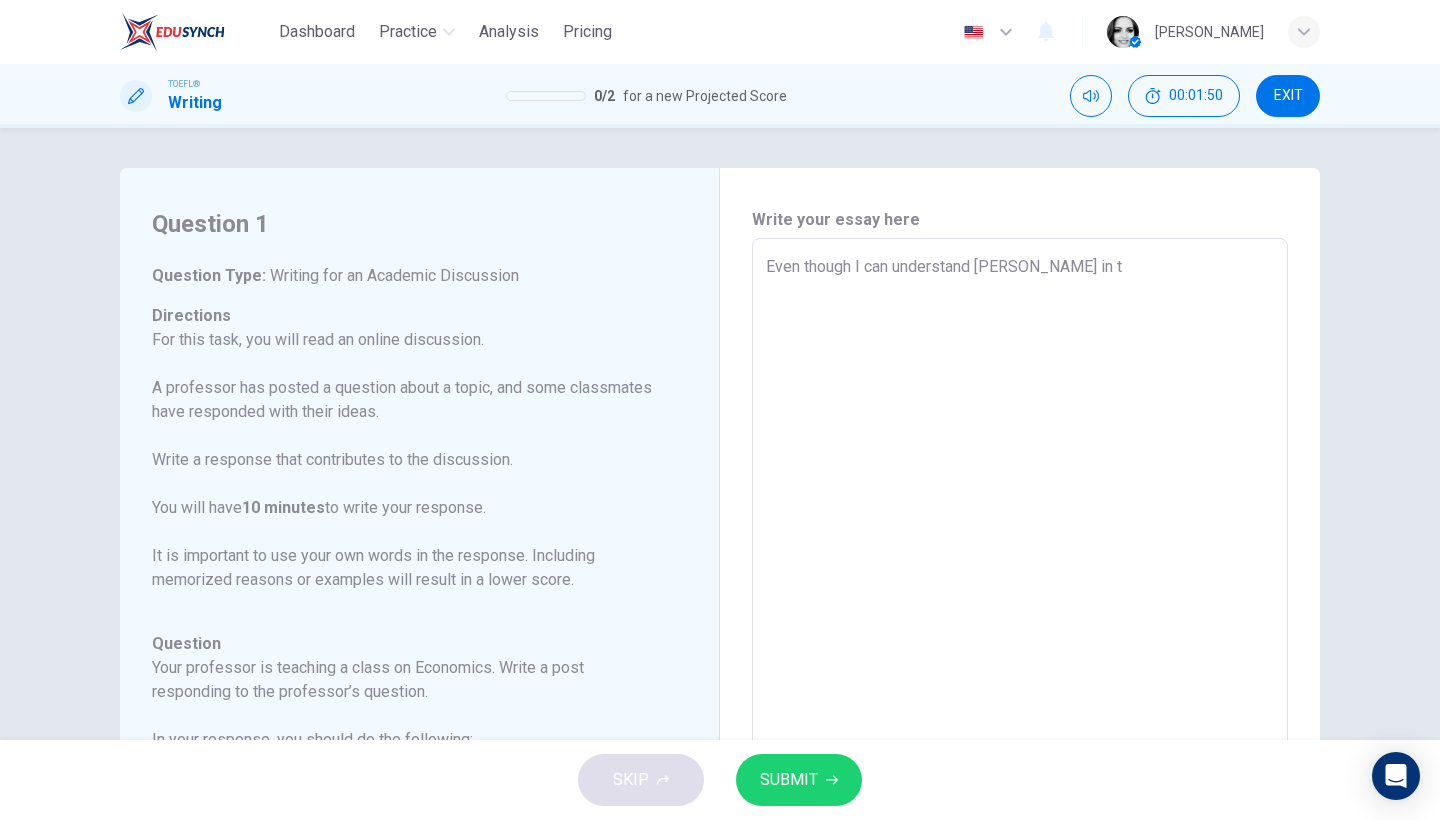 type on "Even though I can understand Isabella in th" 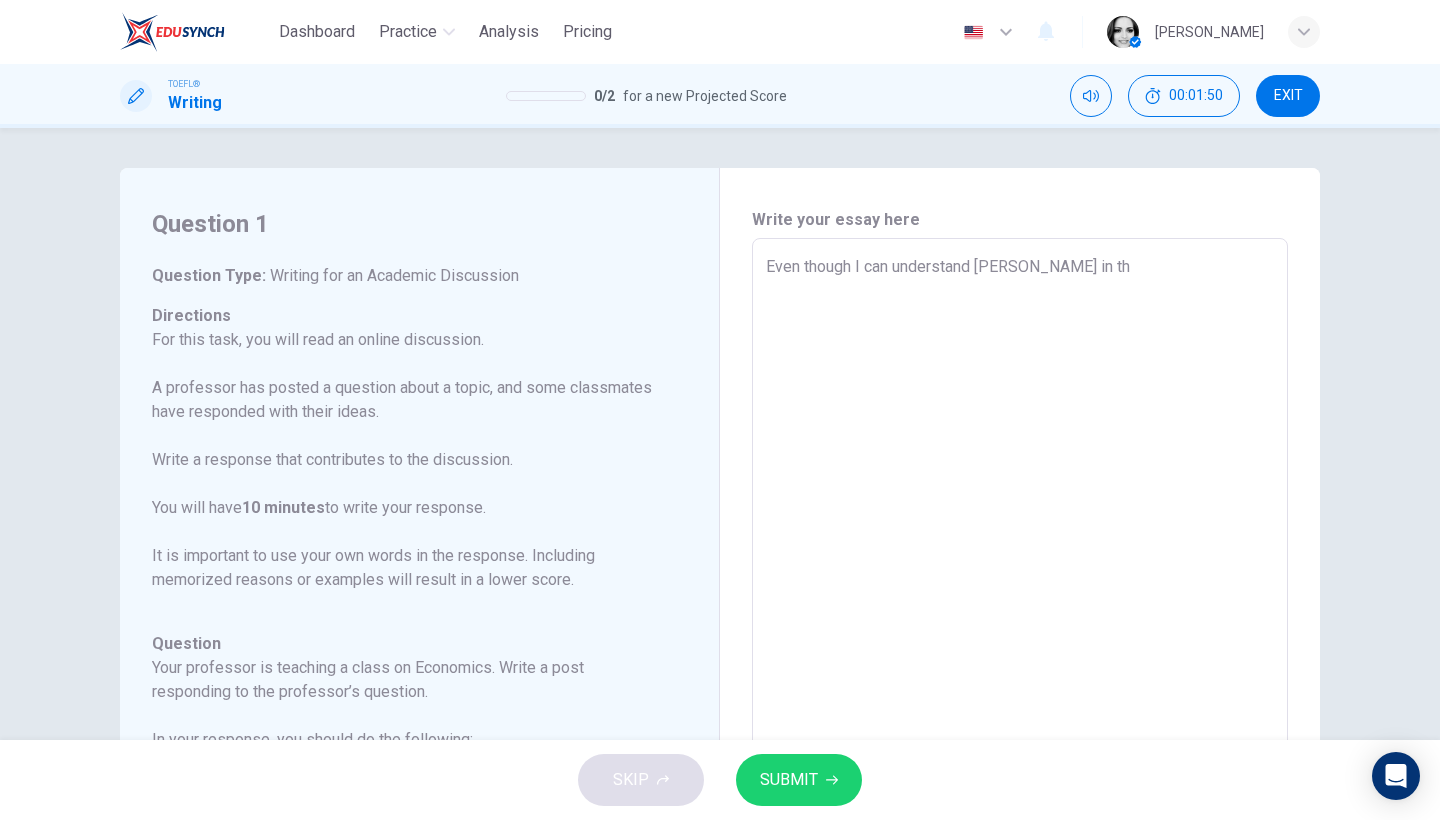 type on "x" 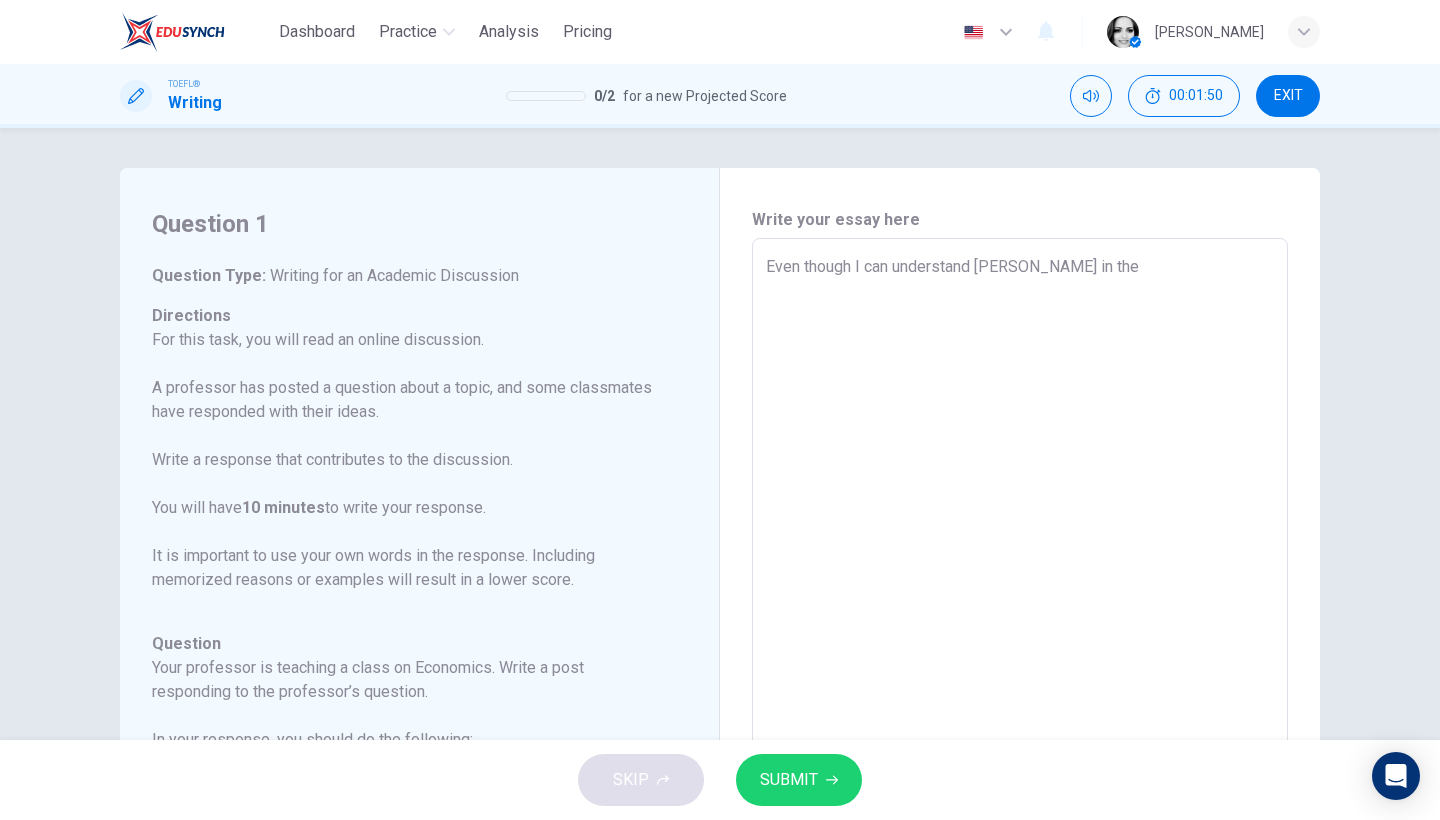 type on "x" 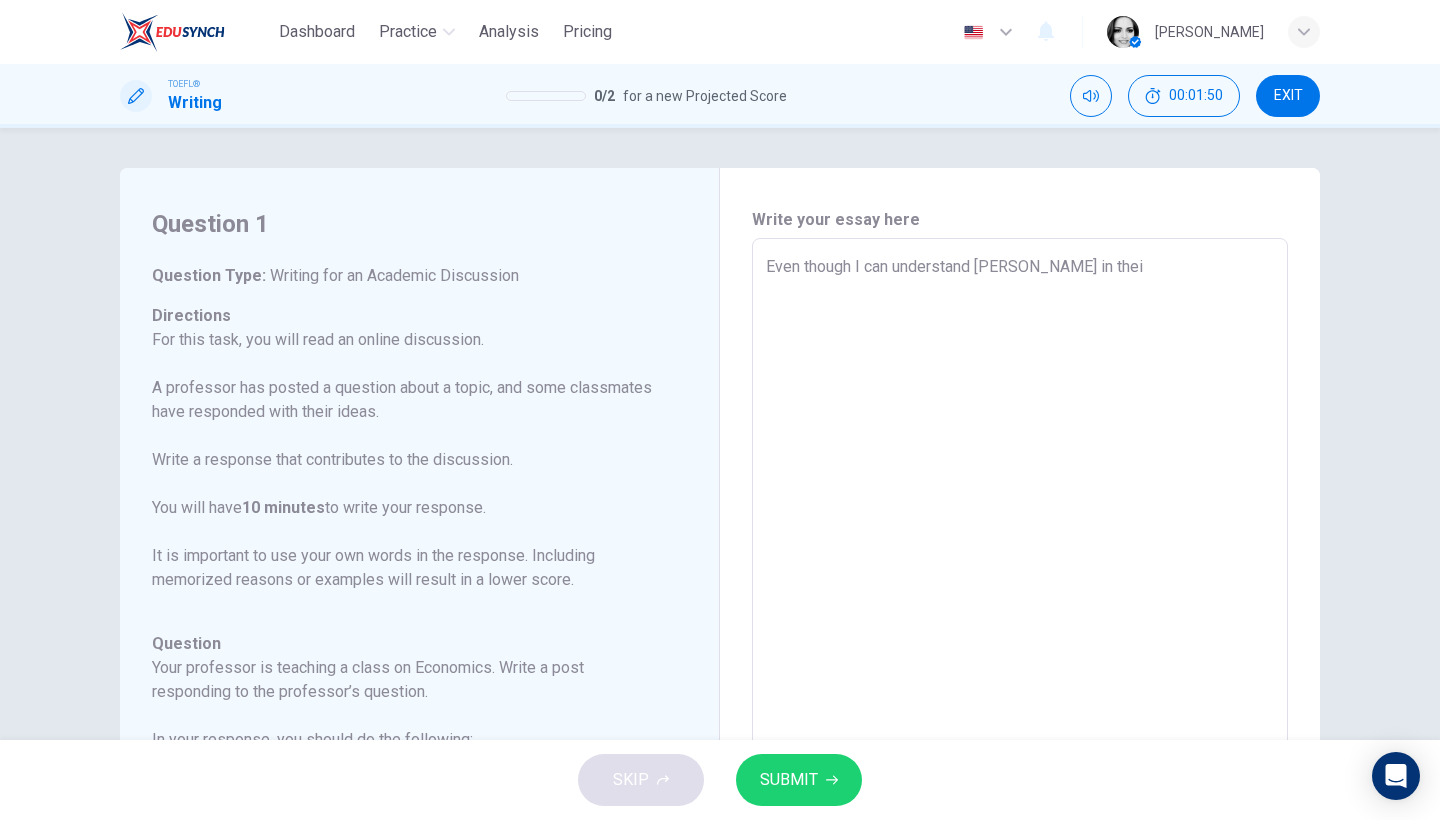 type on "Even though I can understand Isabella in theio" 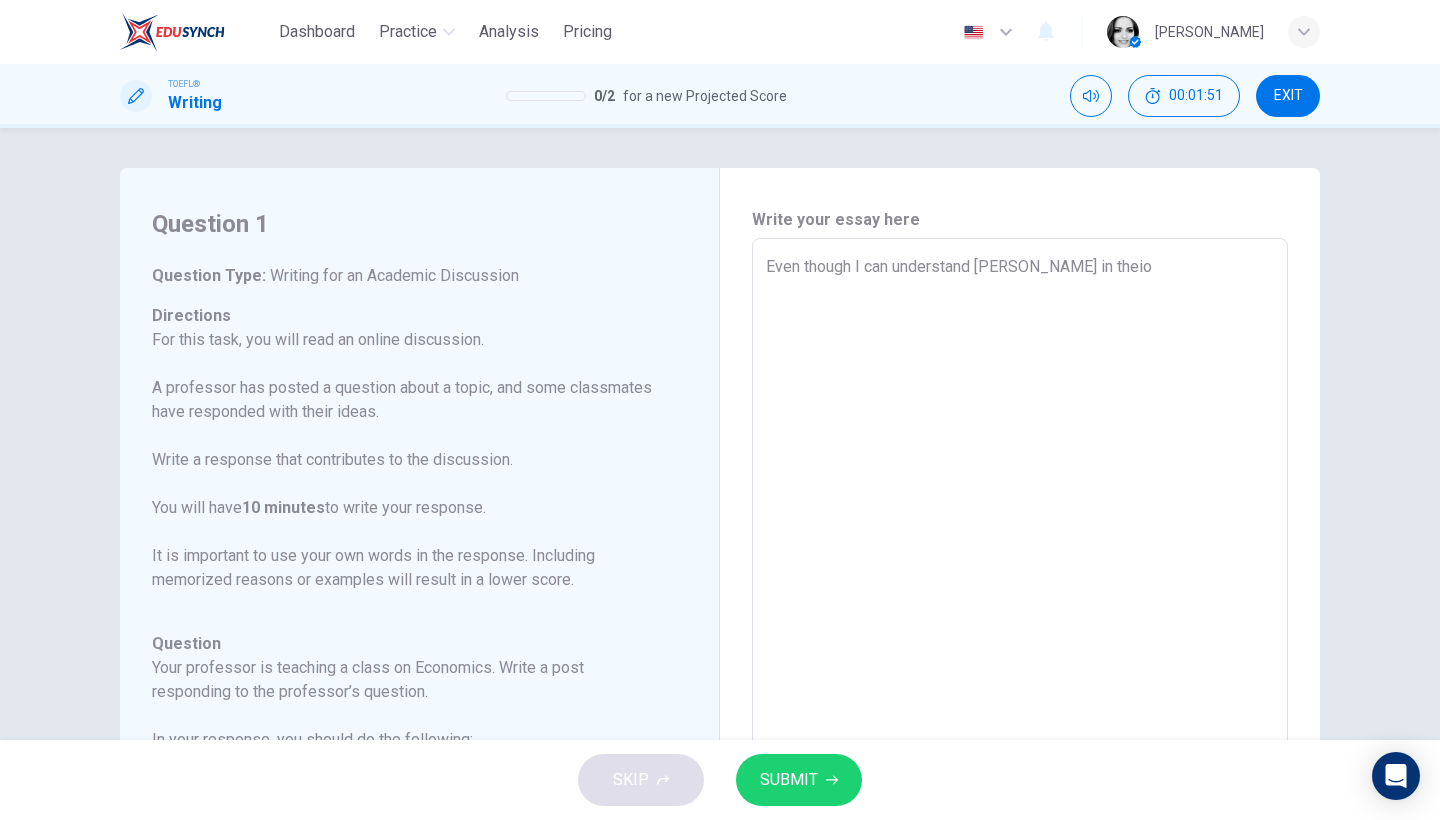 type on "Even though I can understand Isabella in thei" 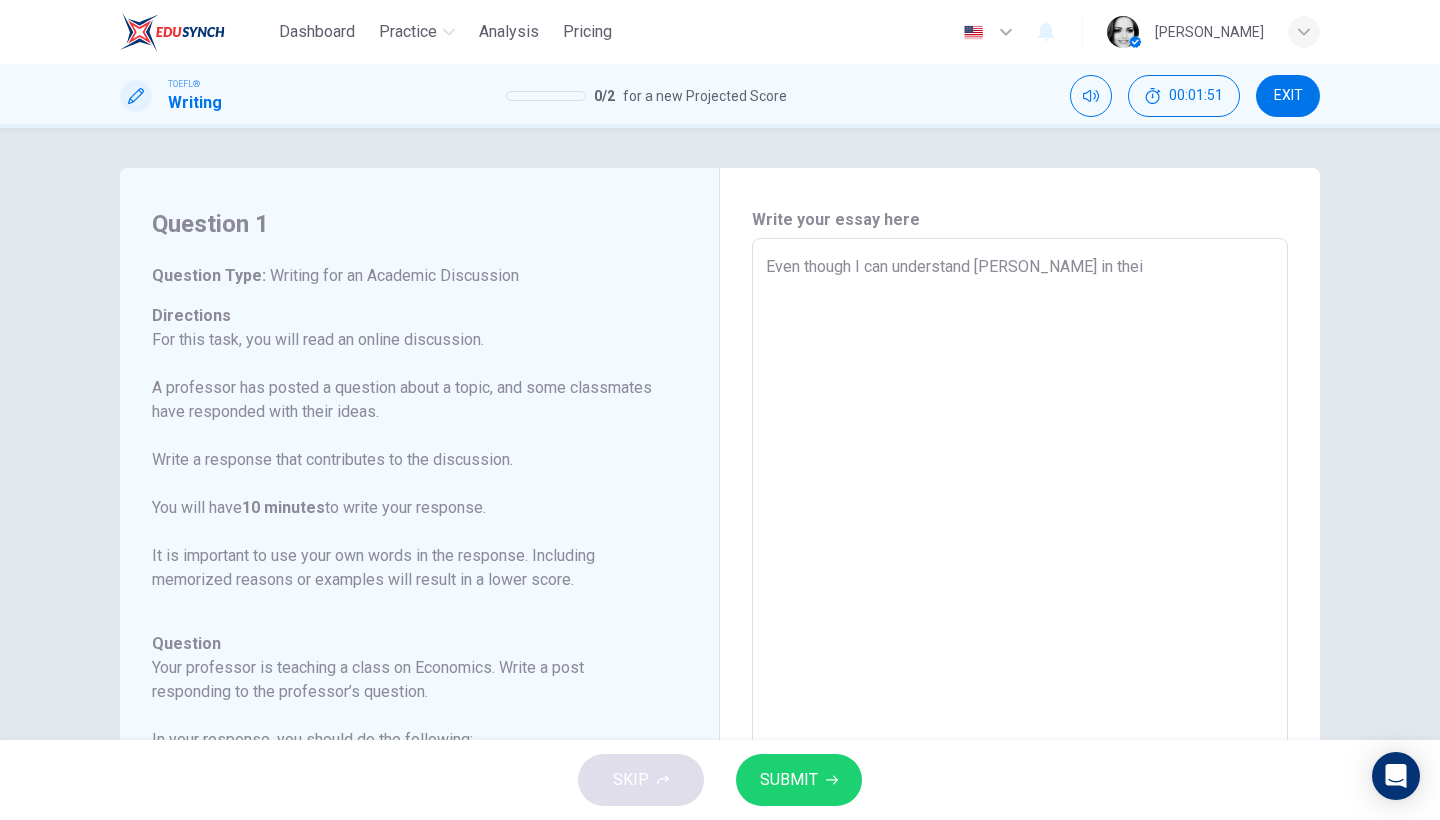 type on "x" 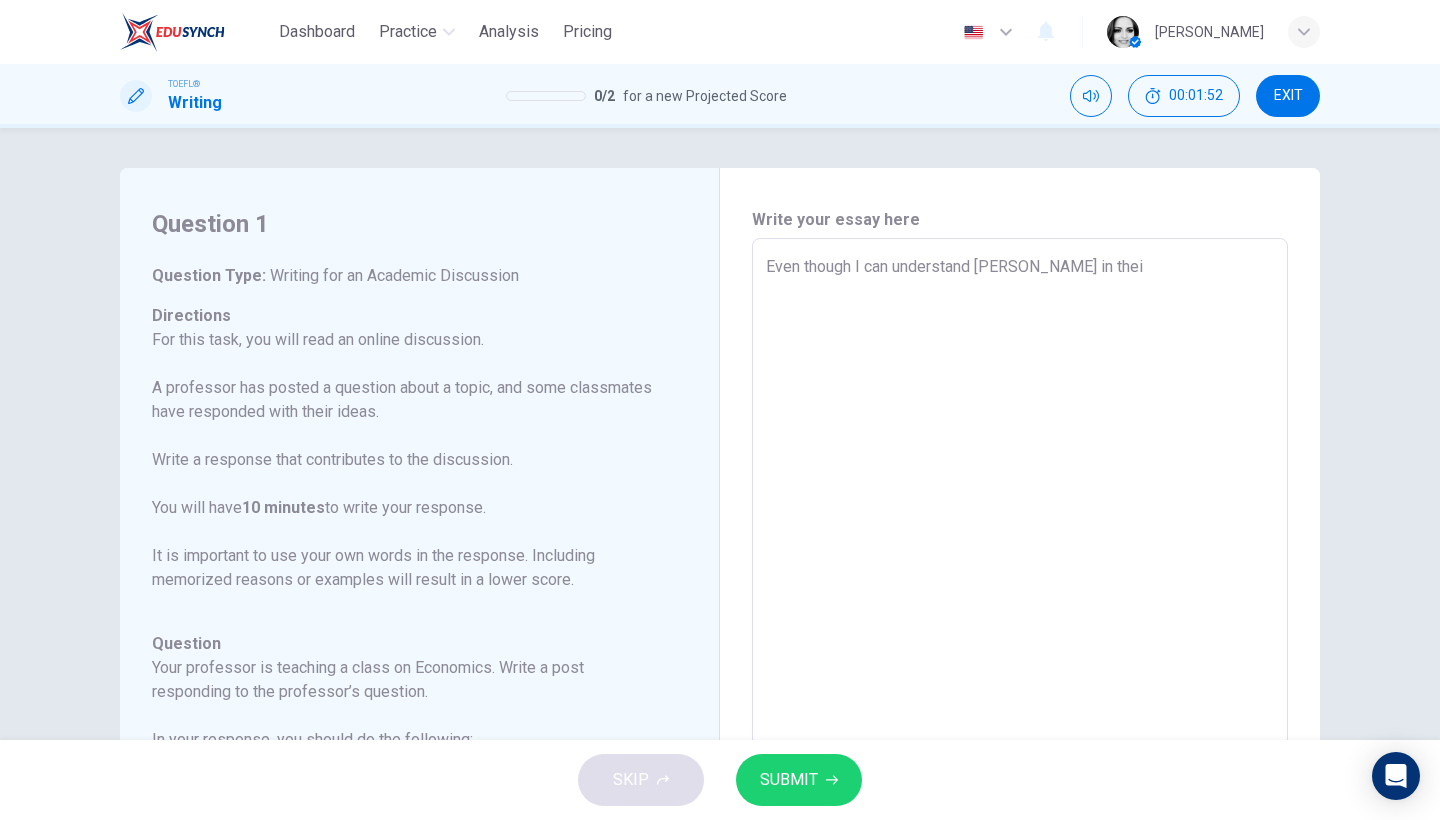 type on "Even though I can understand Isabella in the" 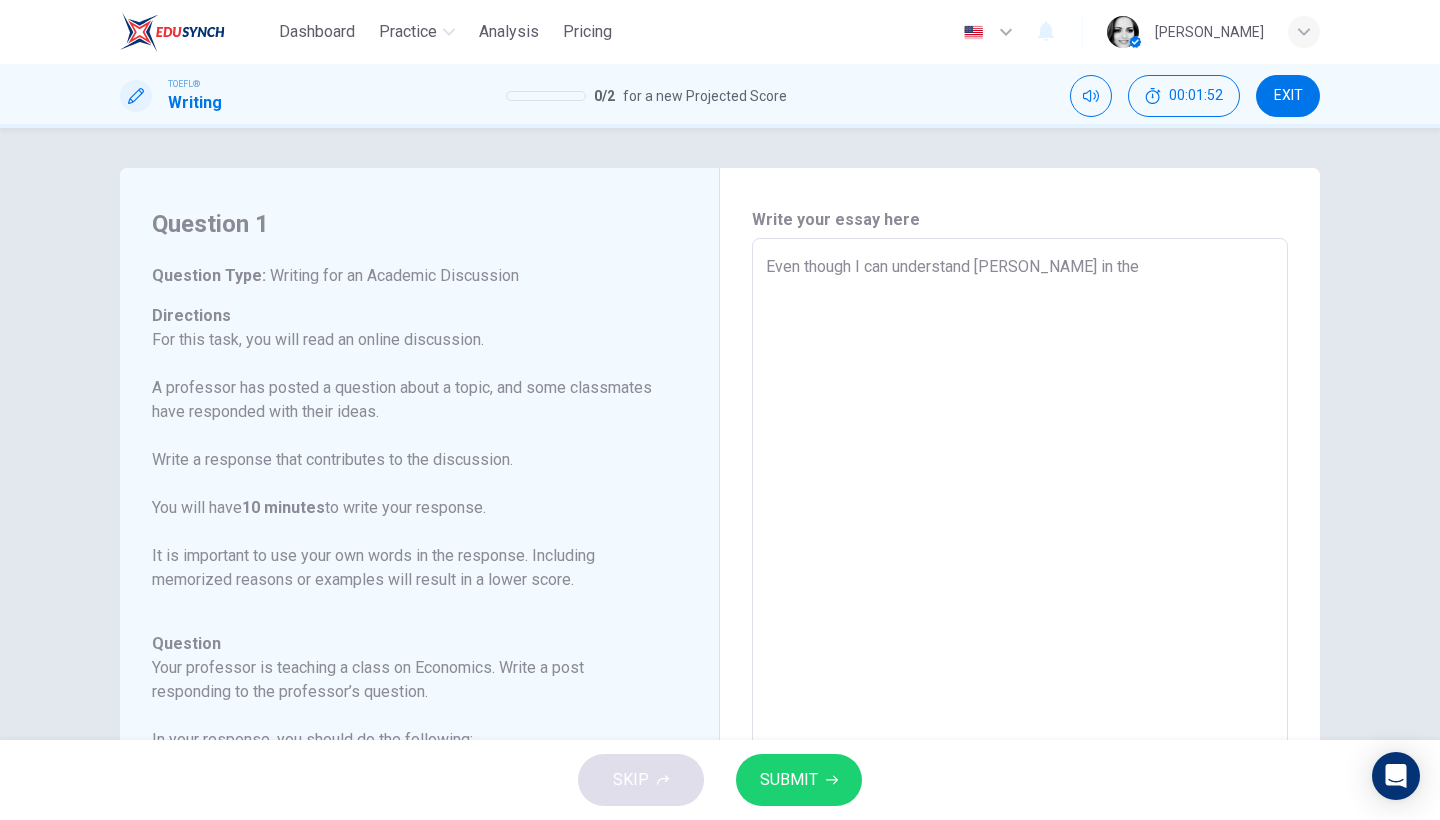 type on "x" 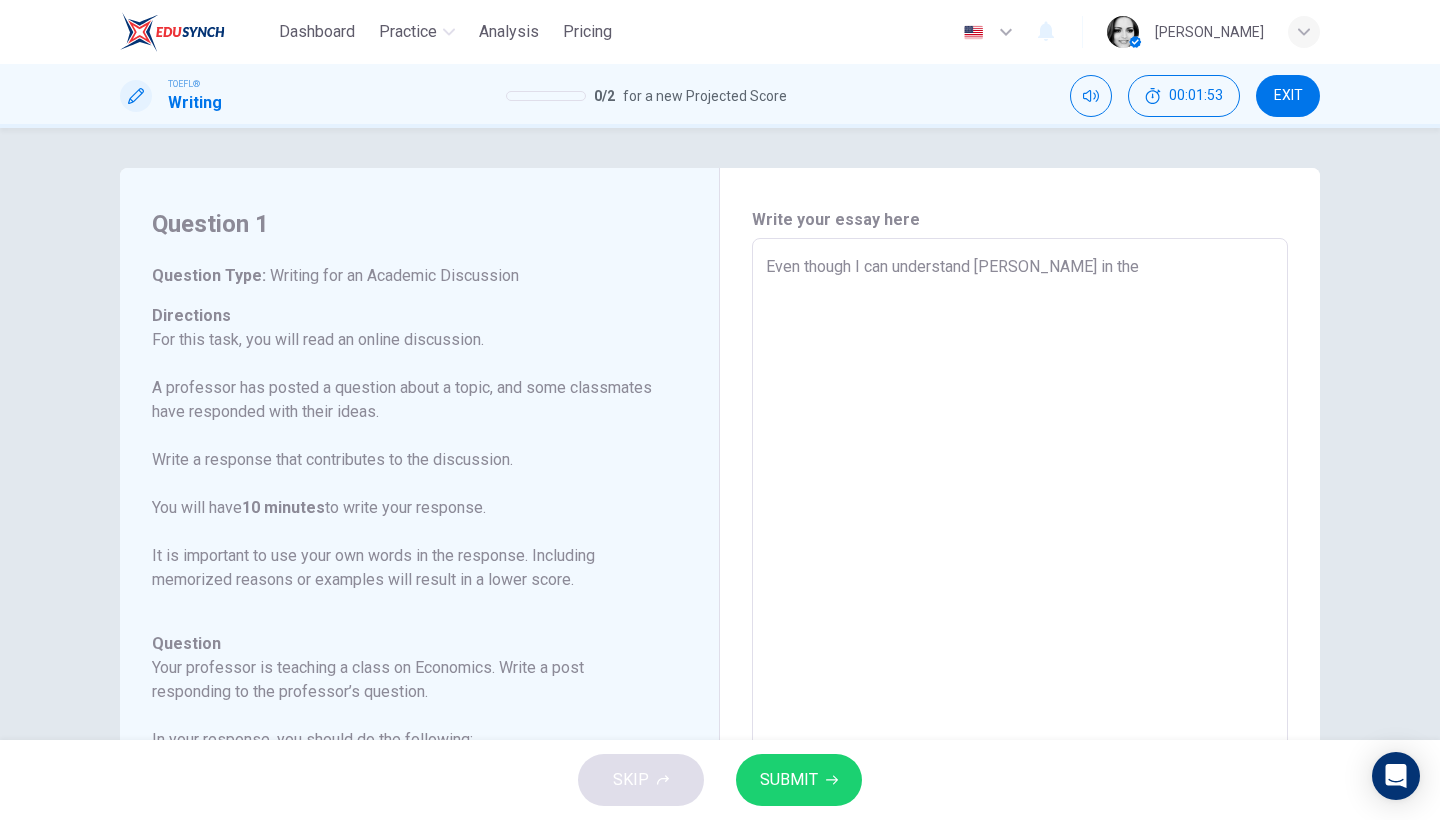 type on "Even though I can understand Isabella in theo" 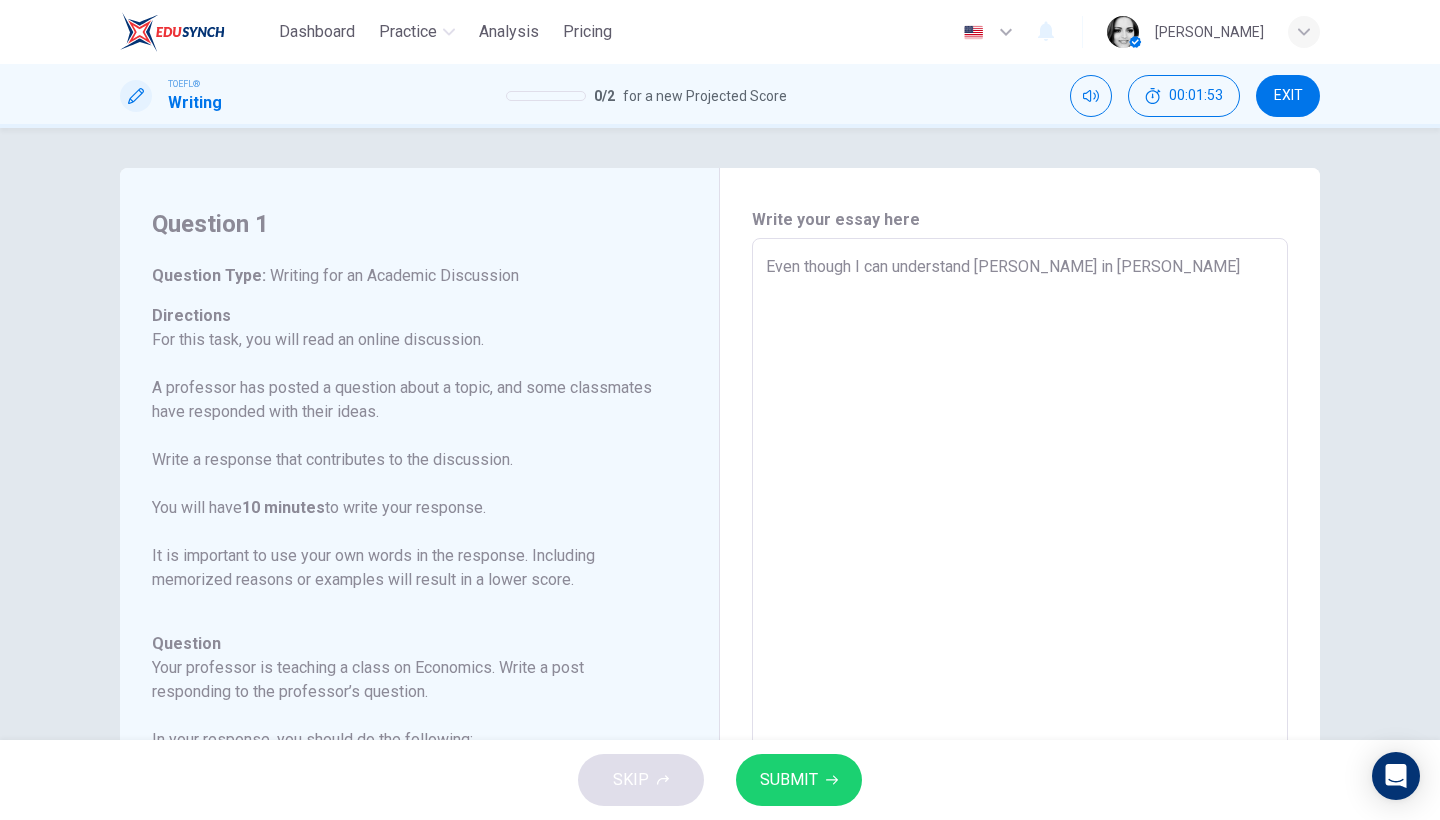 type on "x" 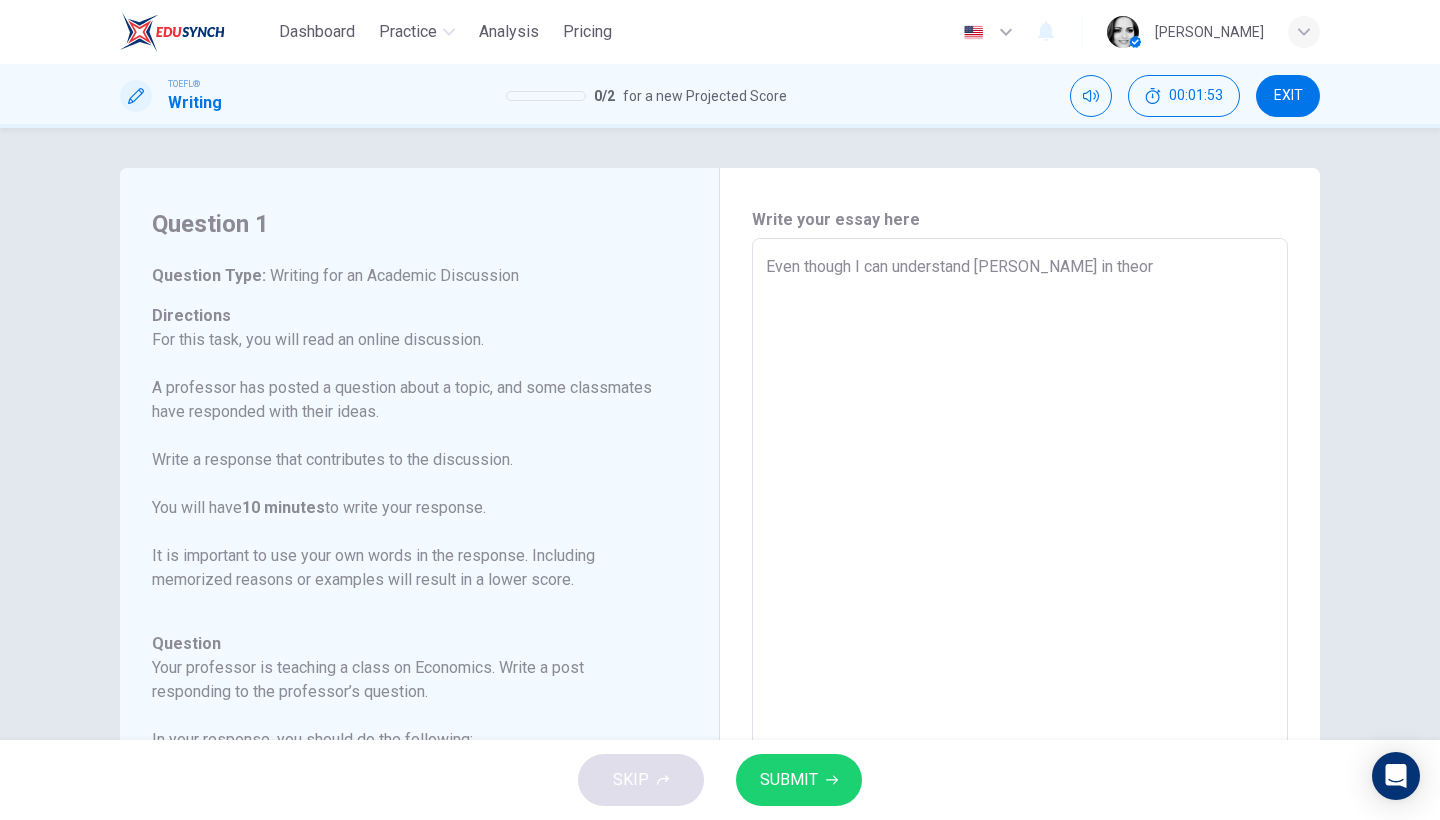 type on "x" 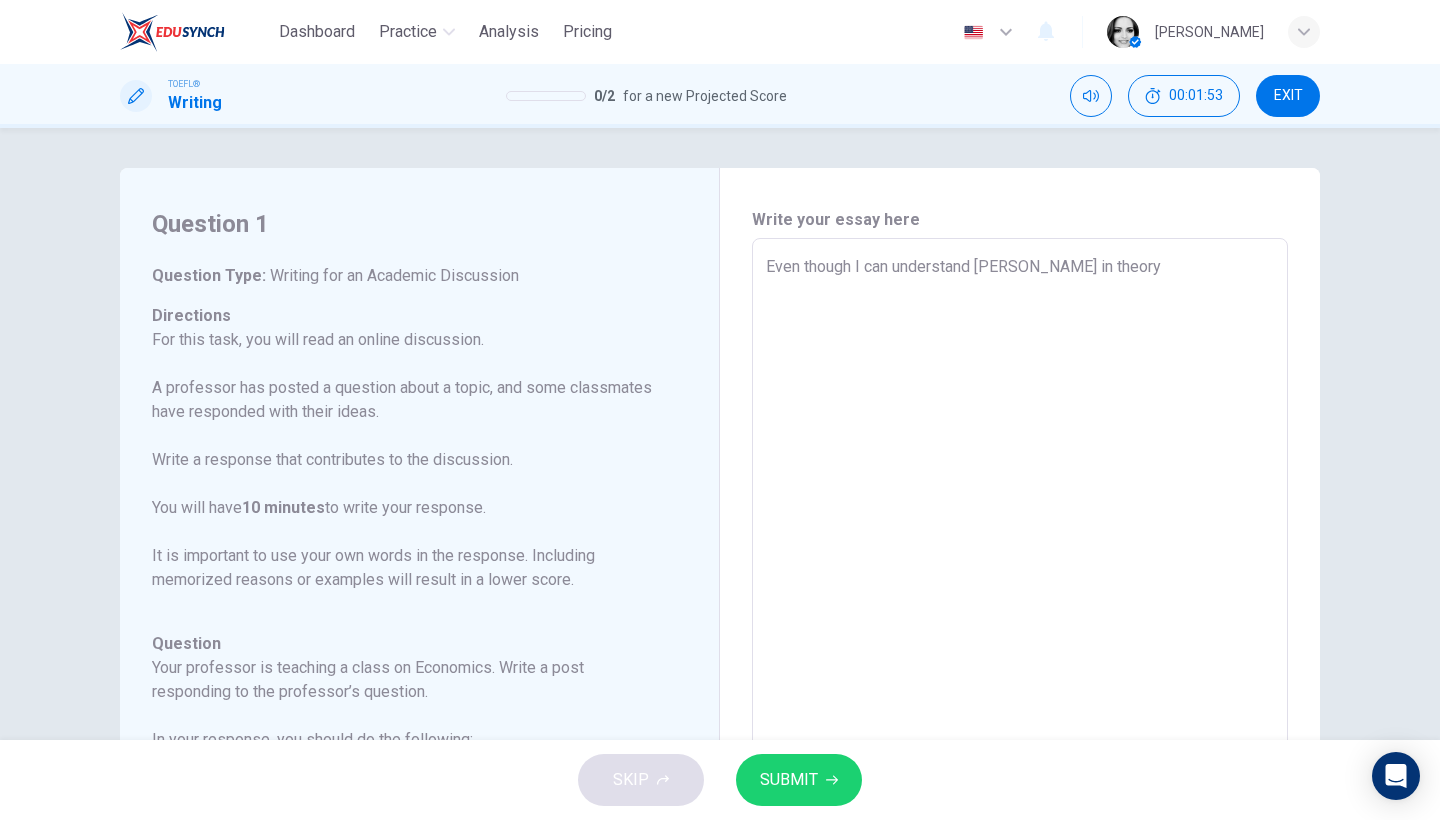 type on "x" 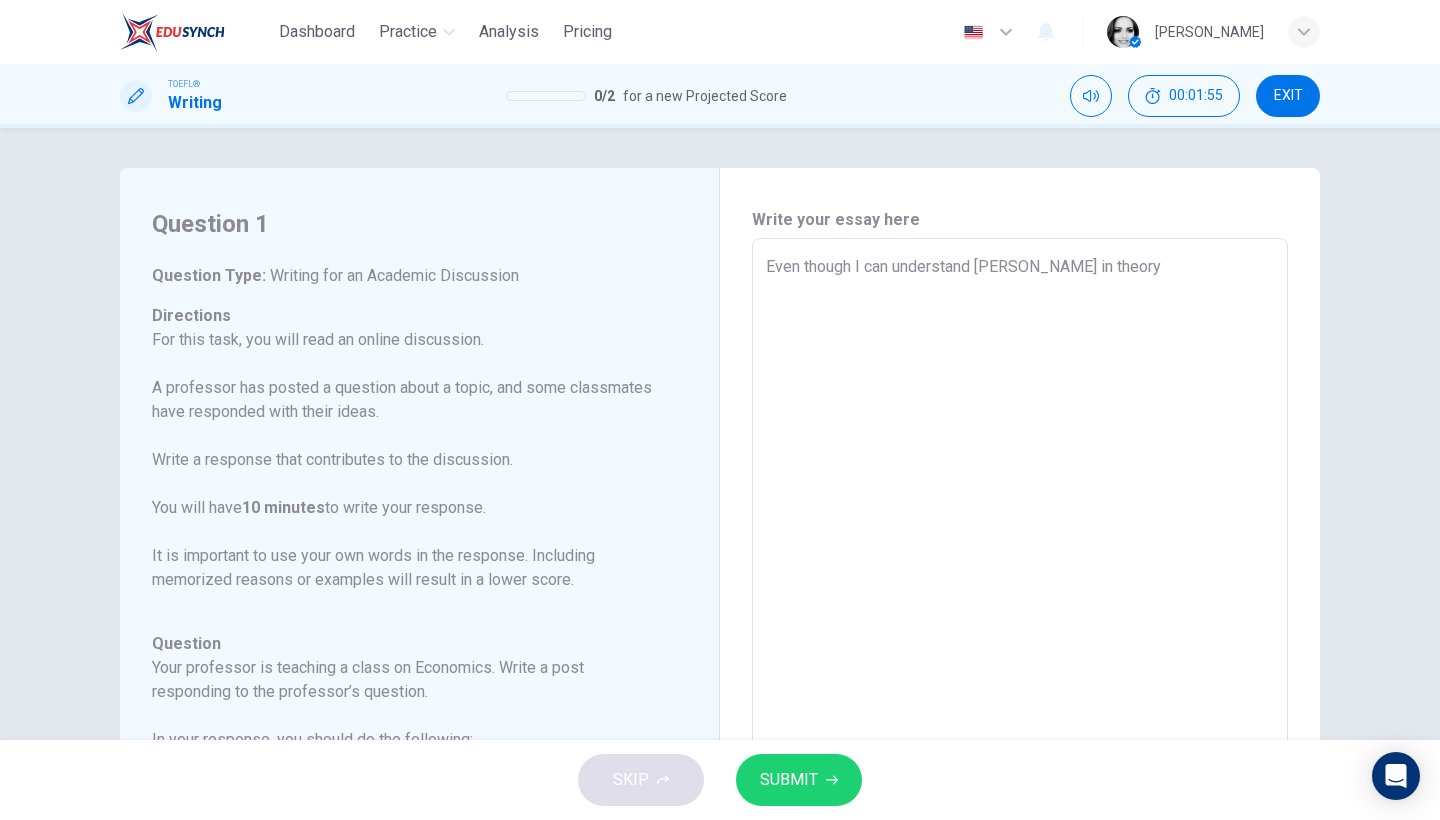 type on "Even though I can understand Isabella in theory s" 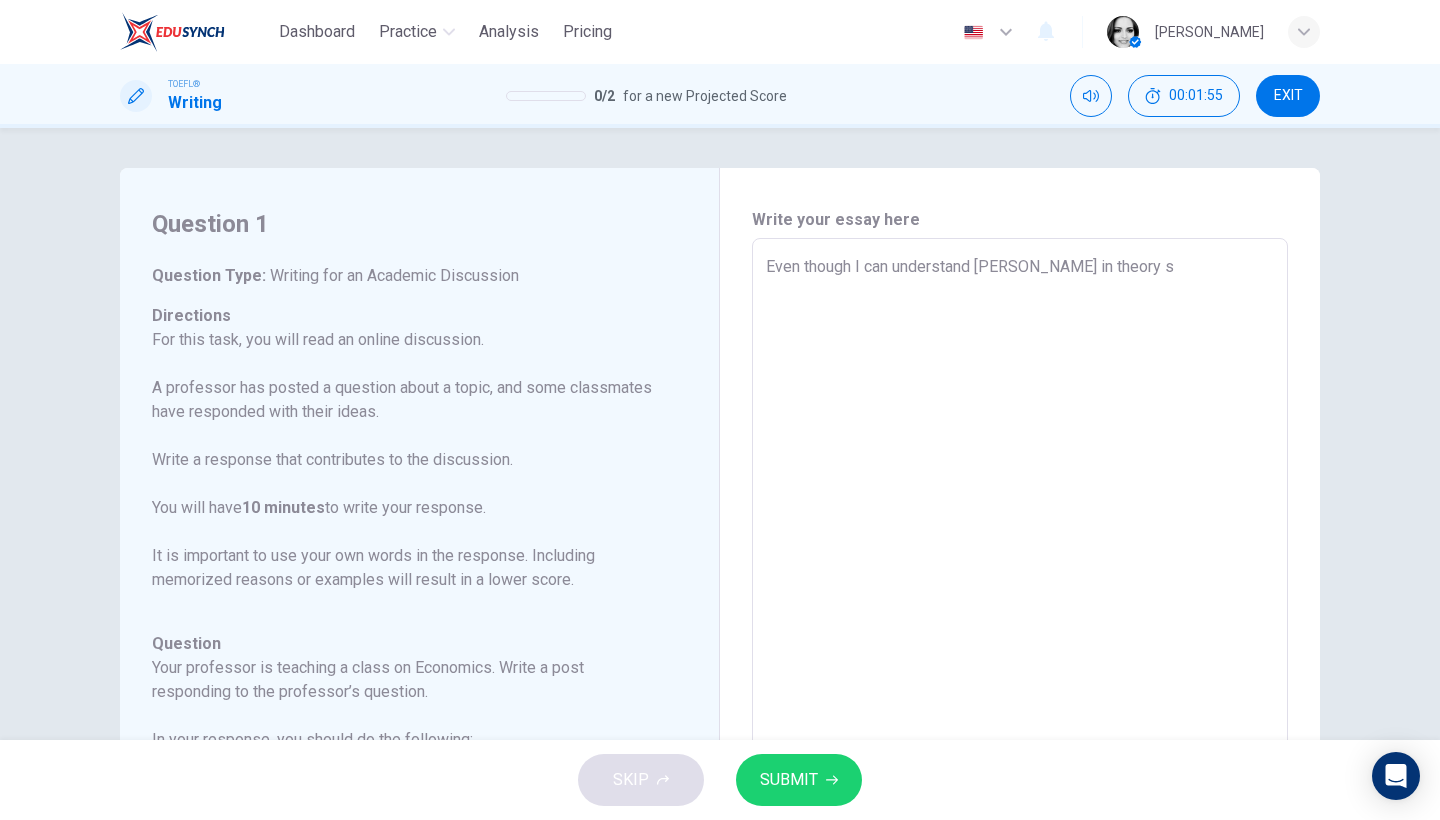 type on "x" 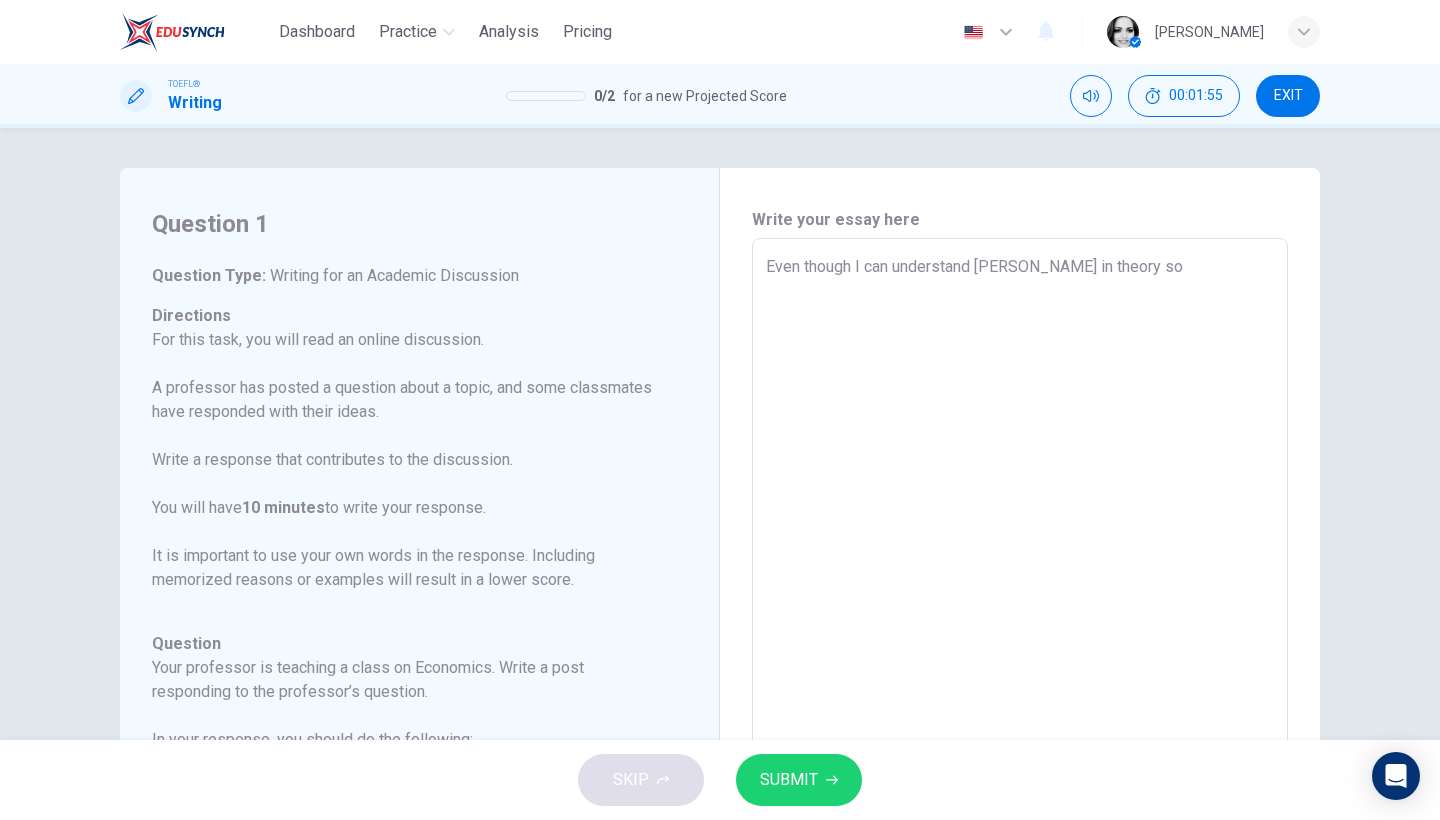 type on "x" 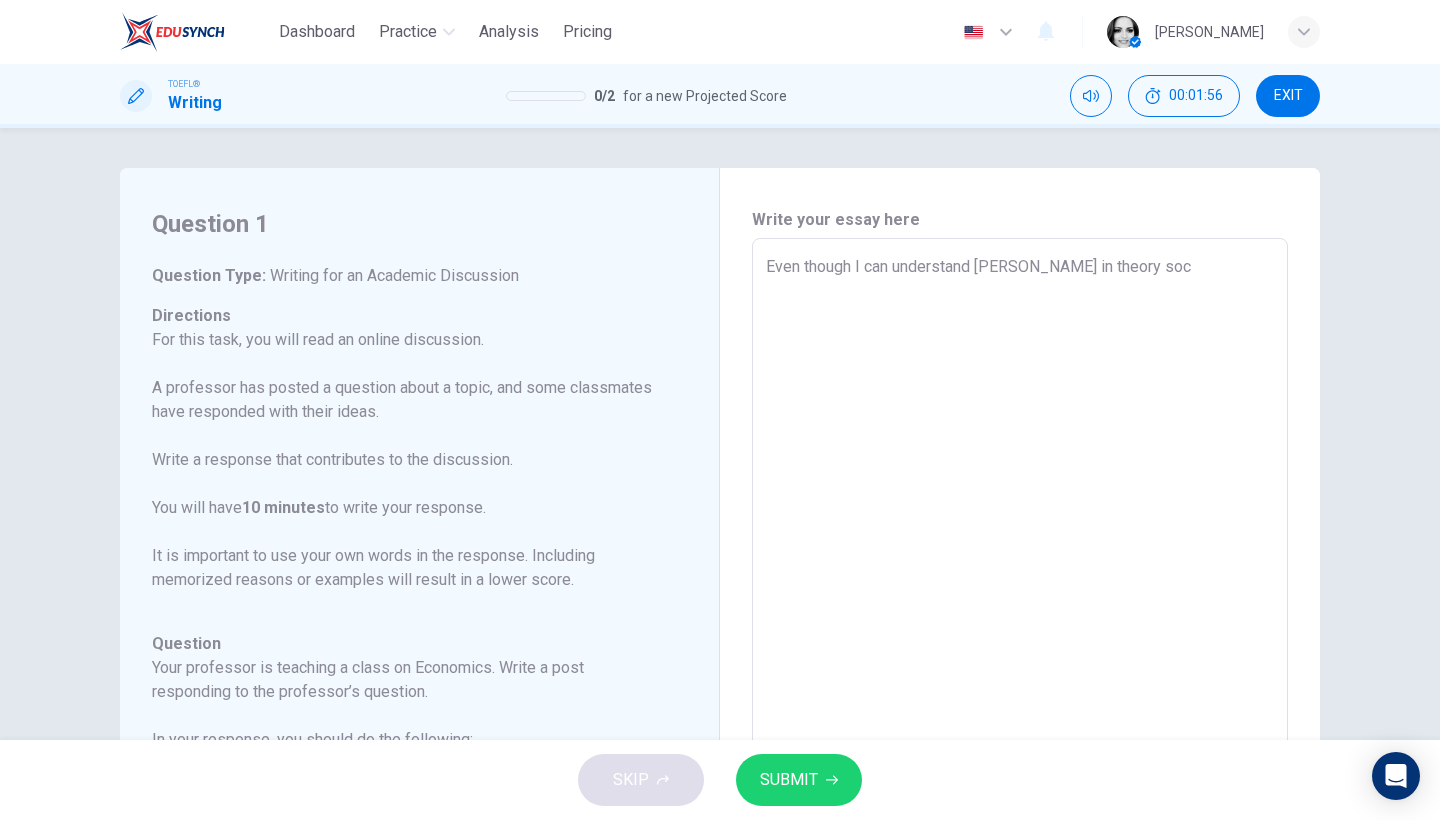 type on "x" 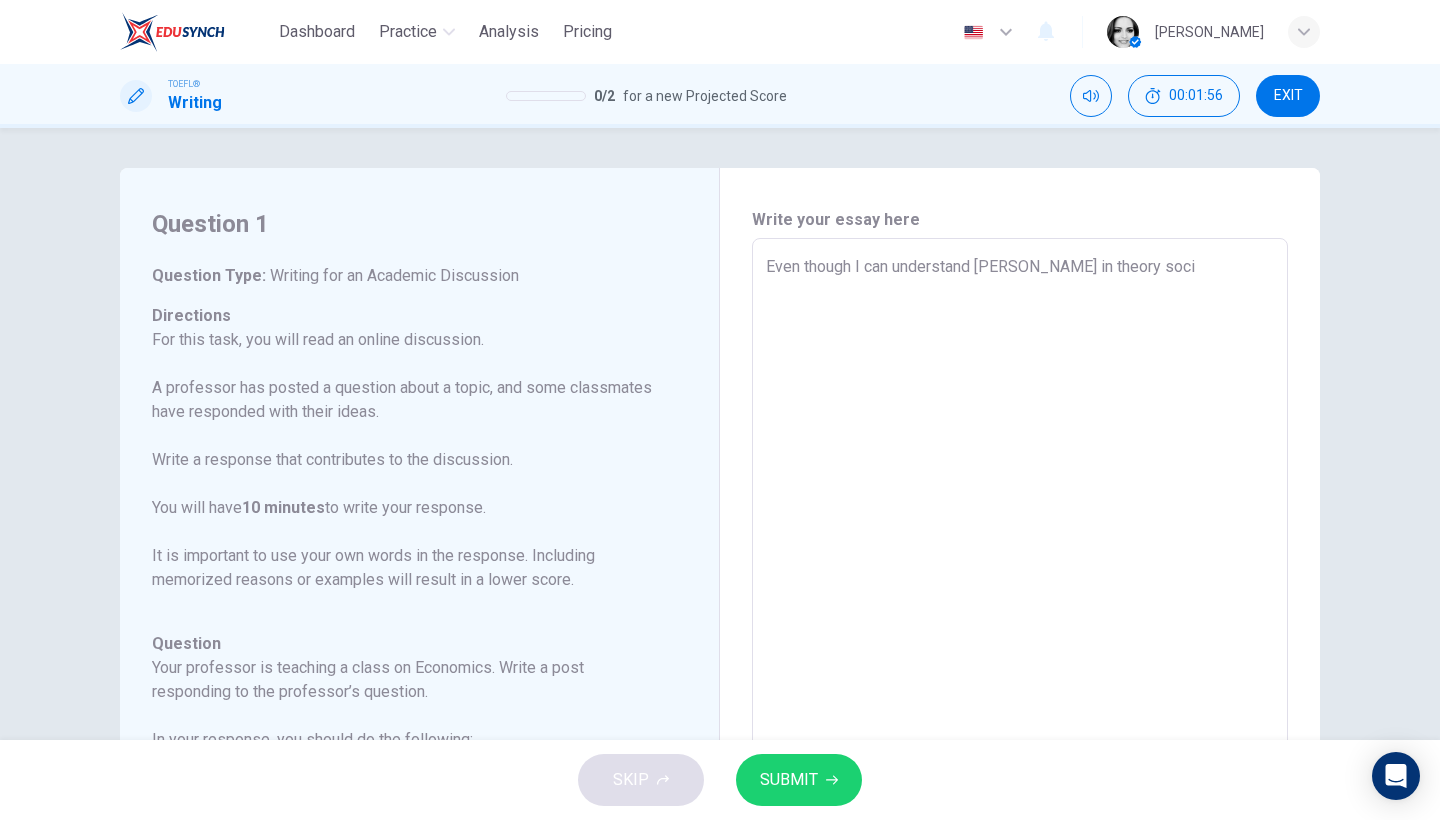 type on "x" 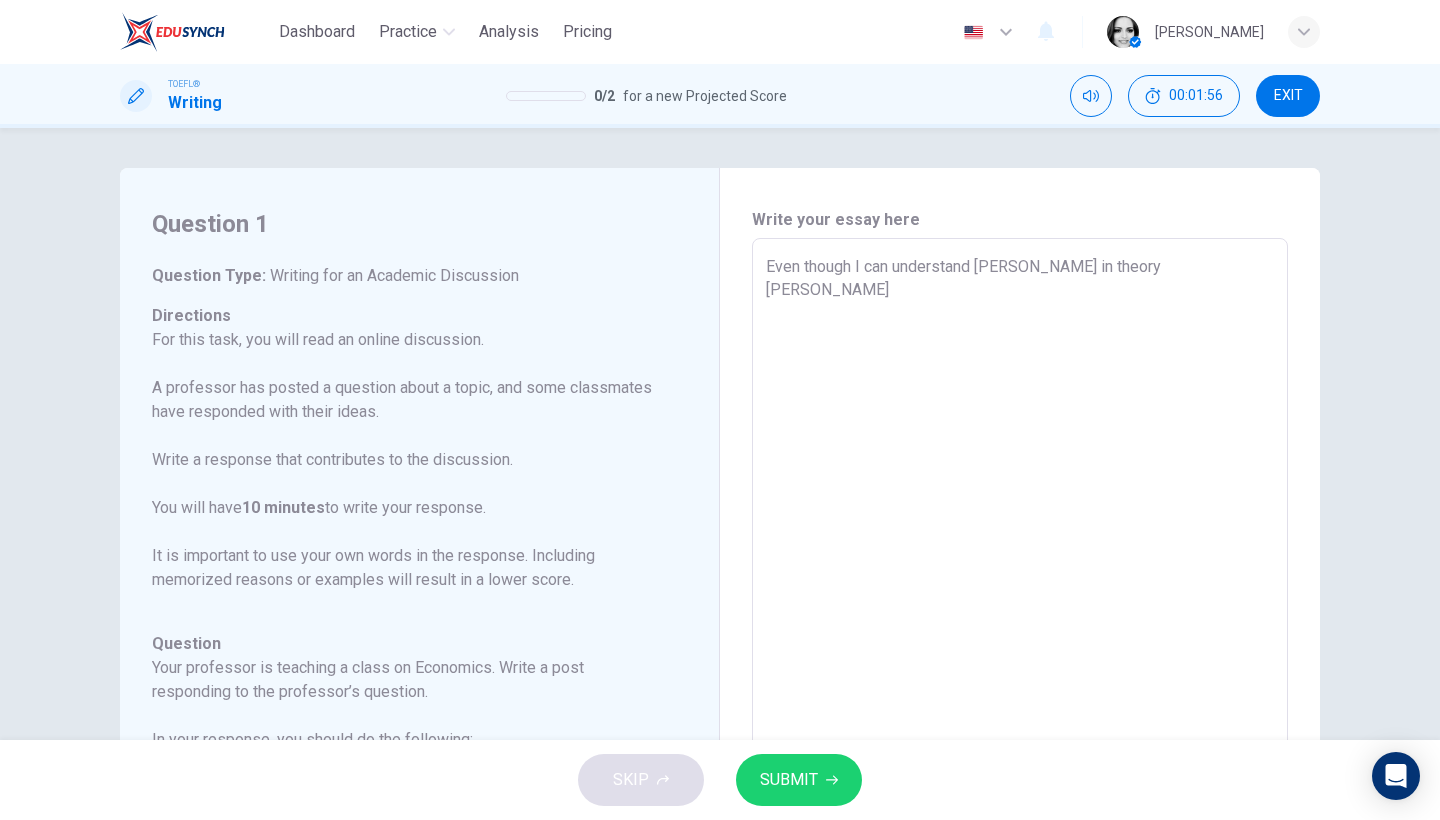 type on "x" 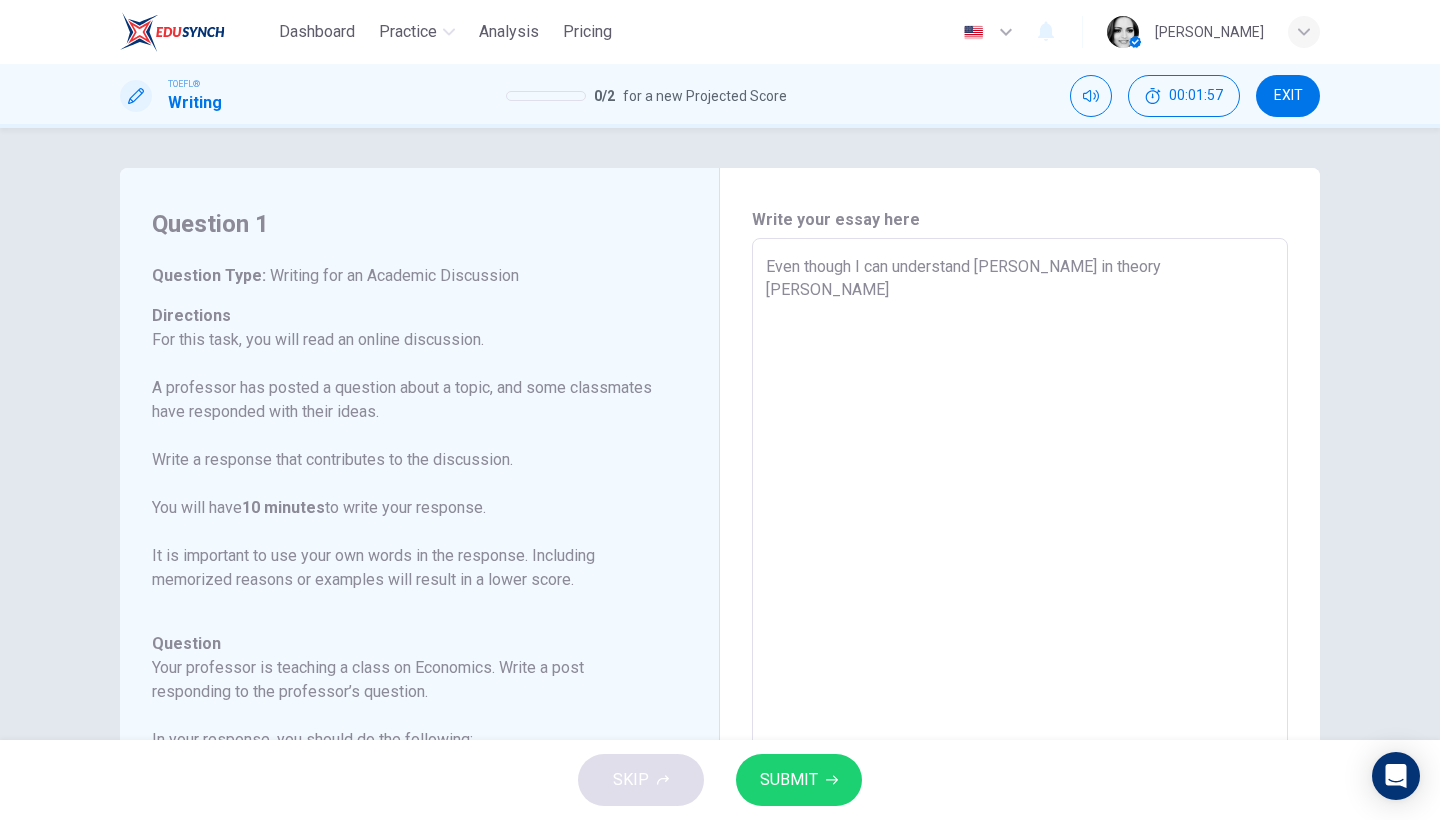 type on "Even though I can understand Isabella in theory socias" 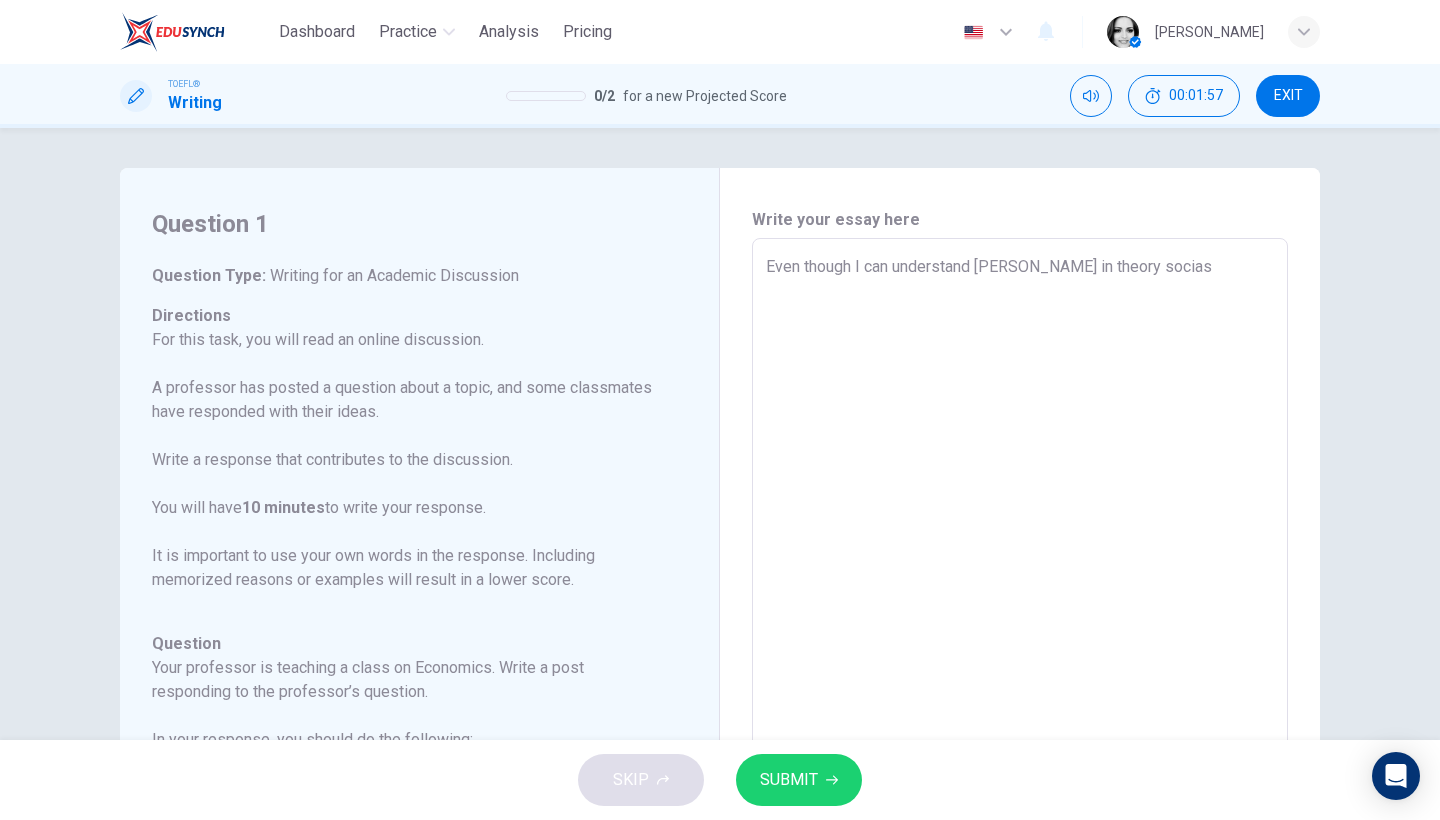 type on "x" 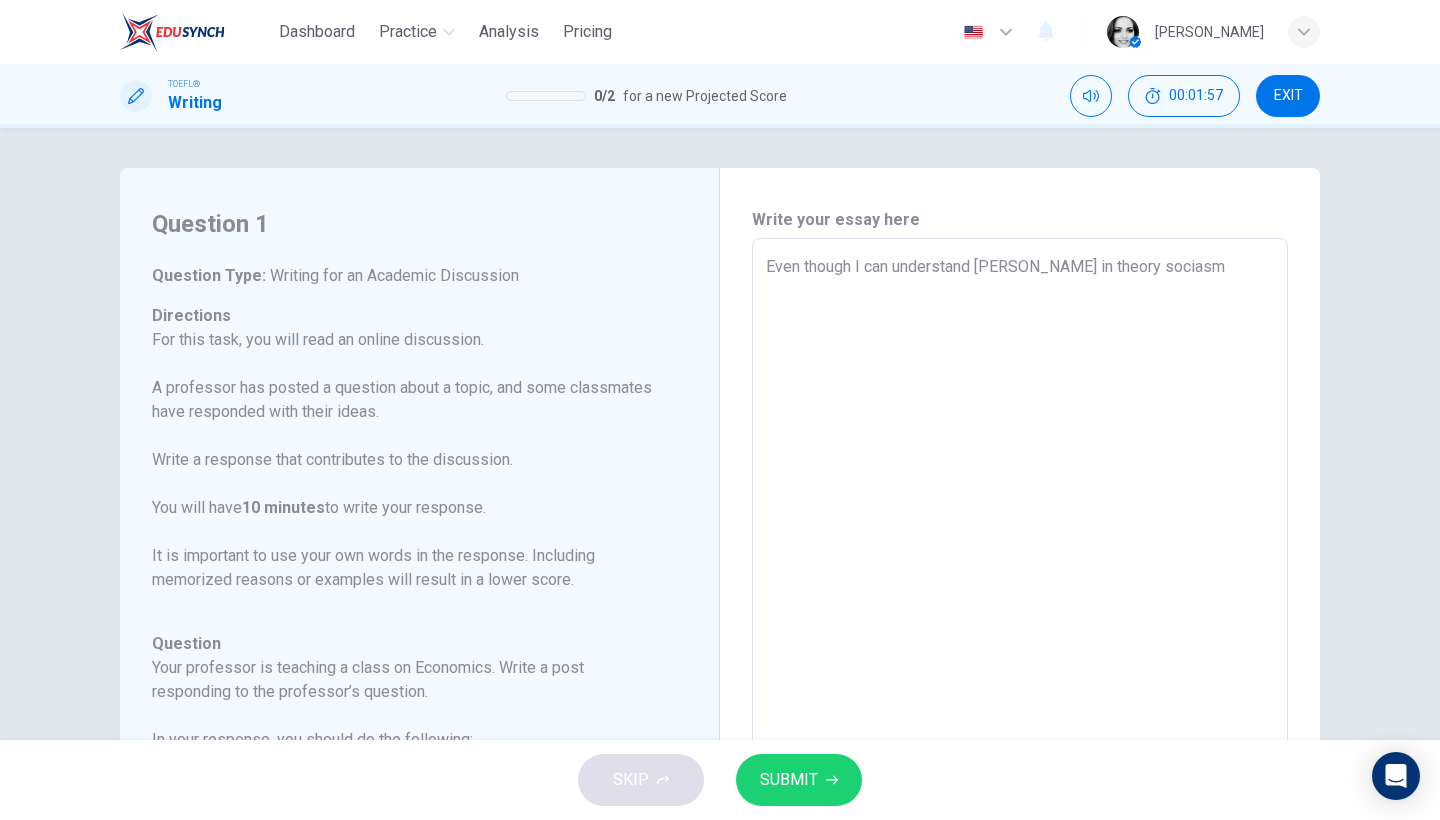 type on "x" 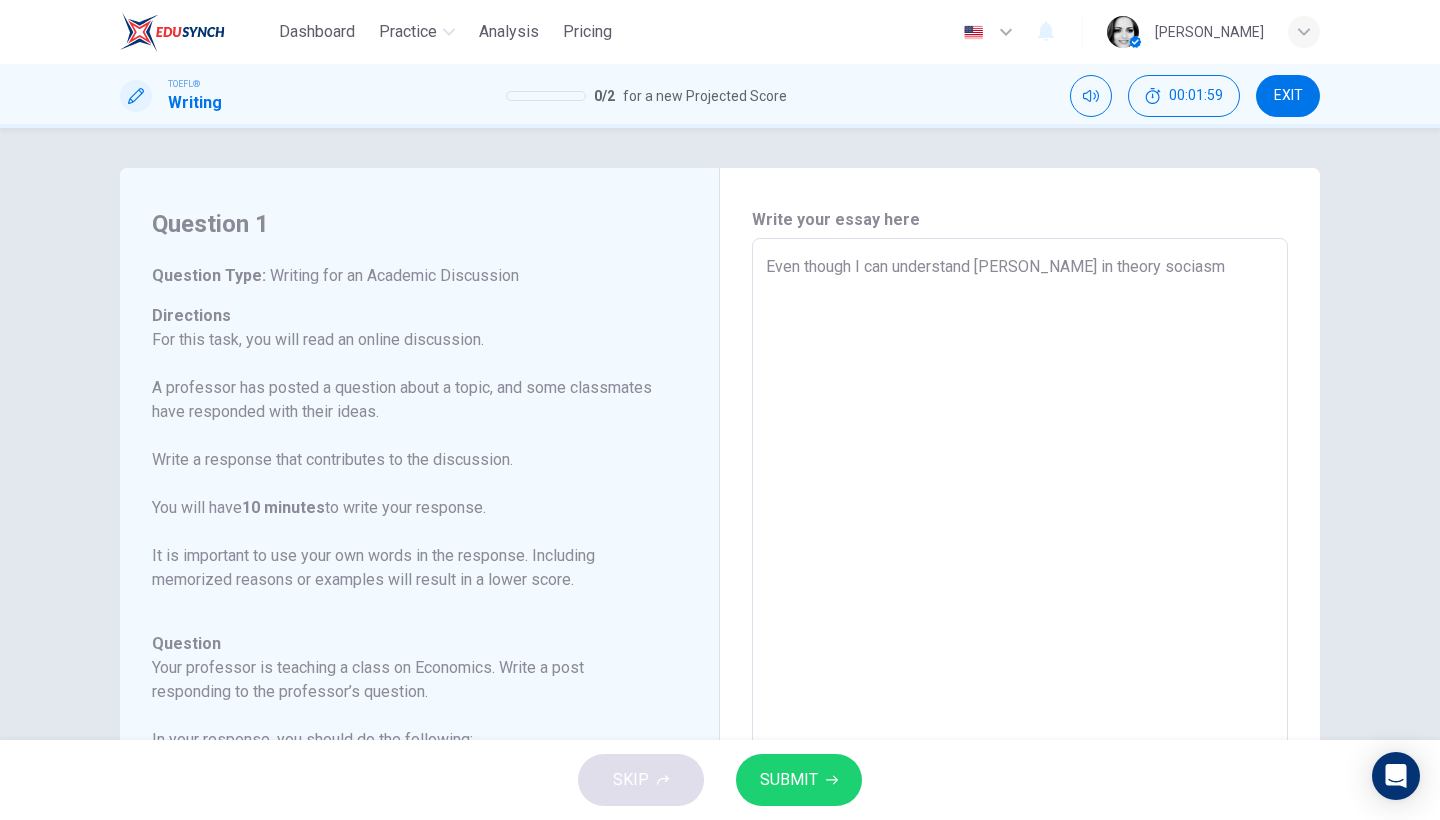 type on "Even though I can understand Isabella in theory sociasm i" 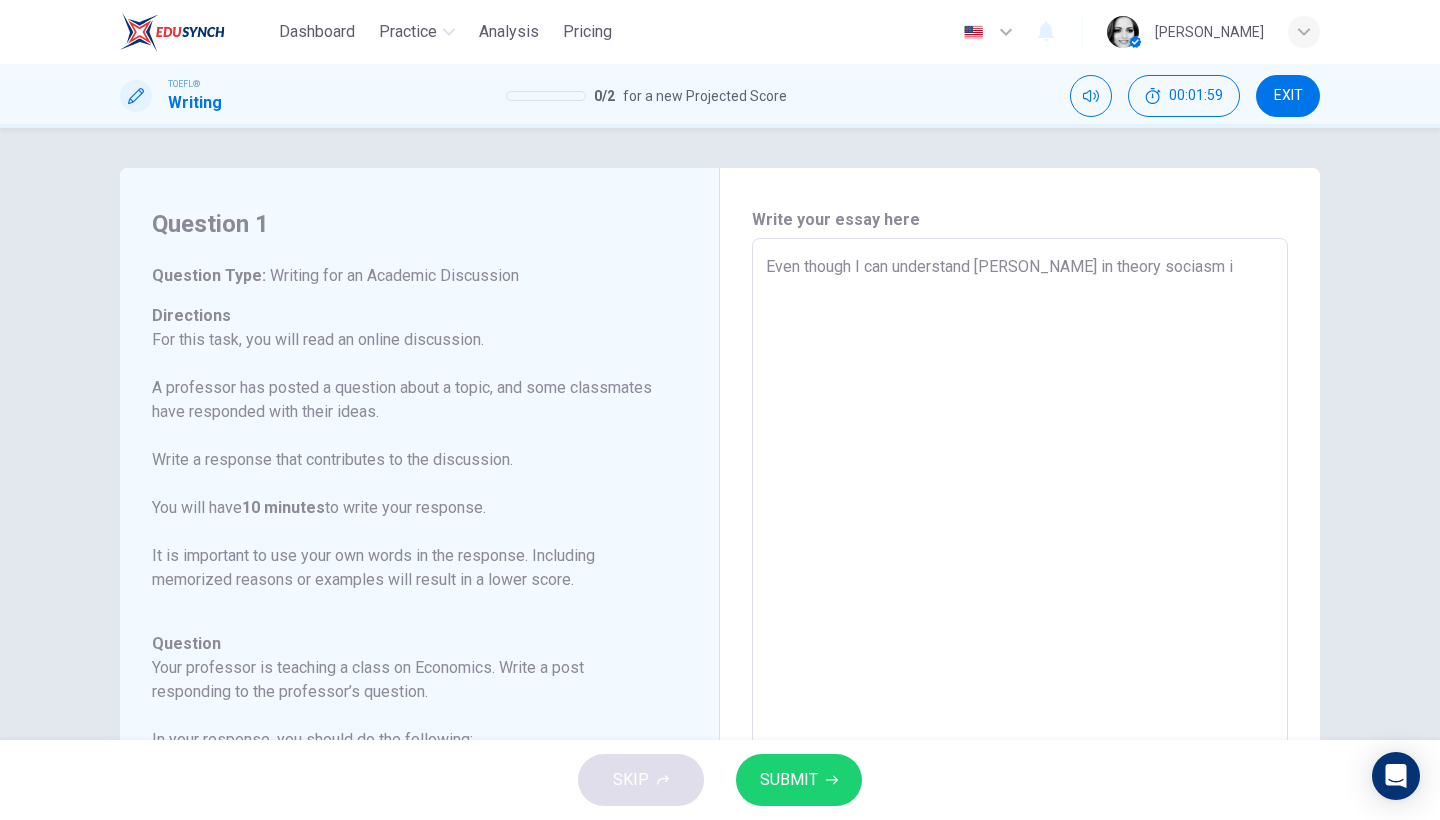 type on "x" 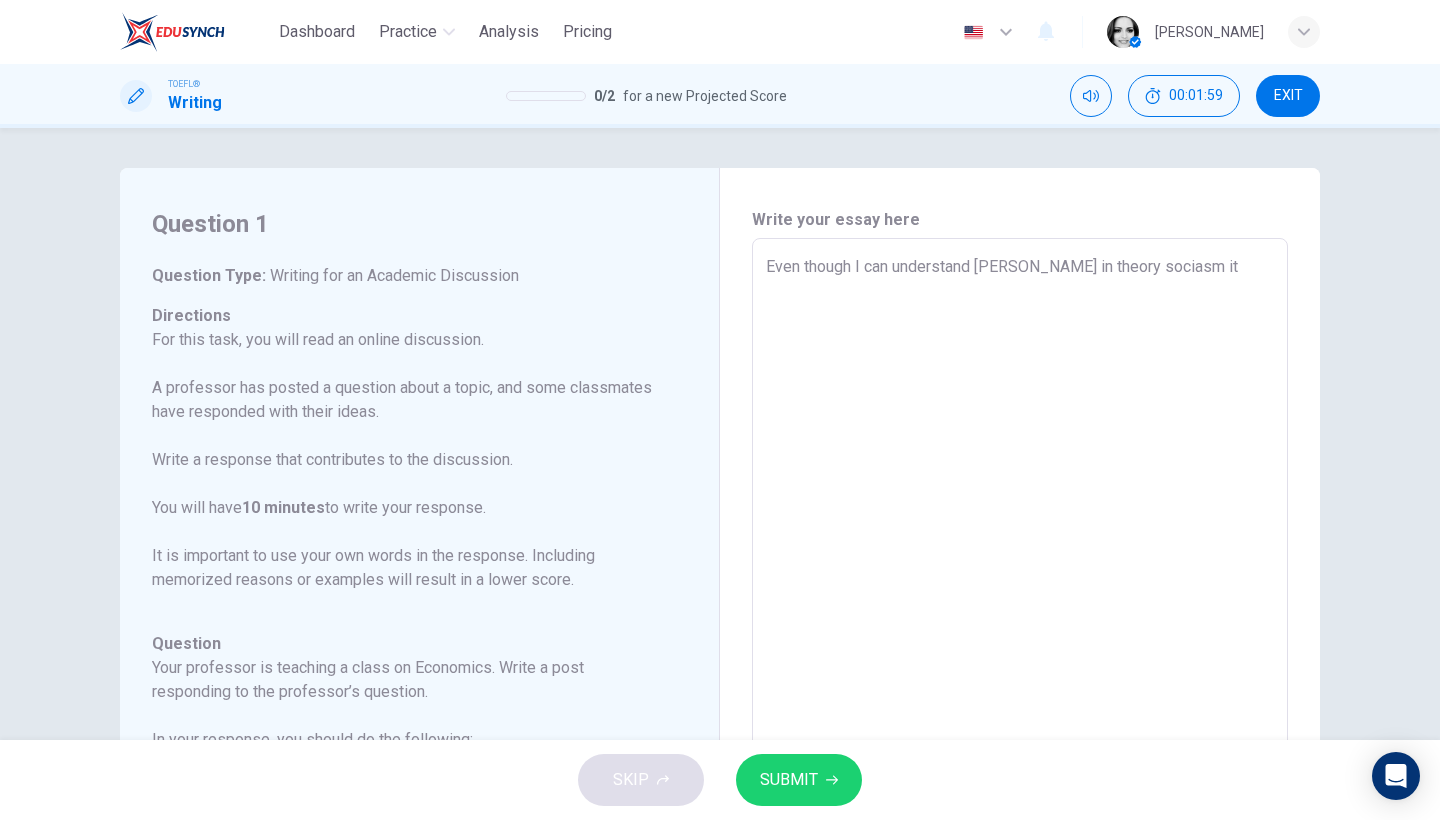 type on "x" 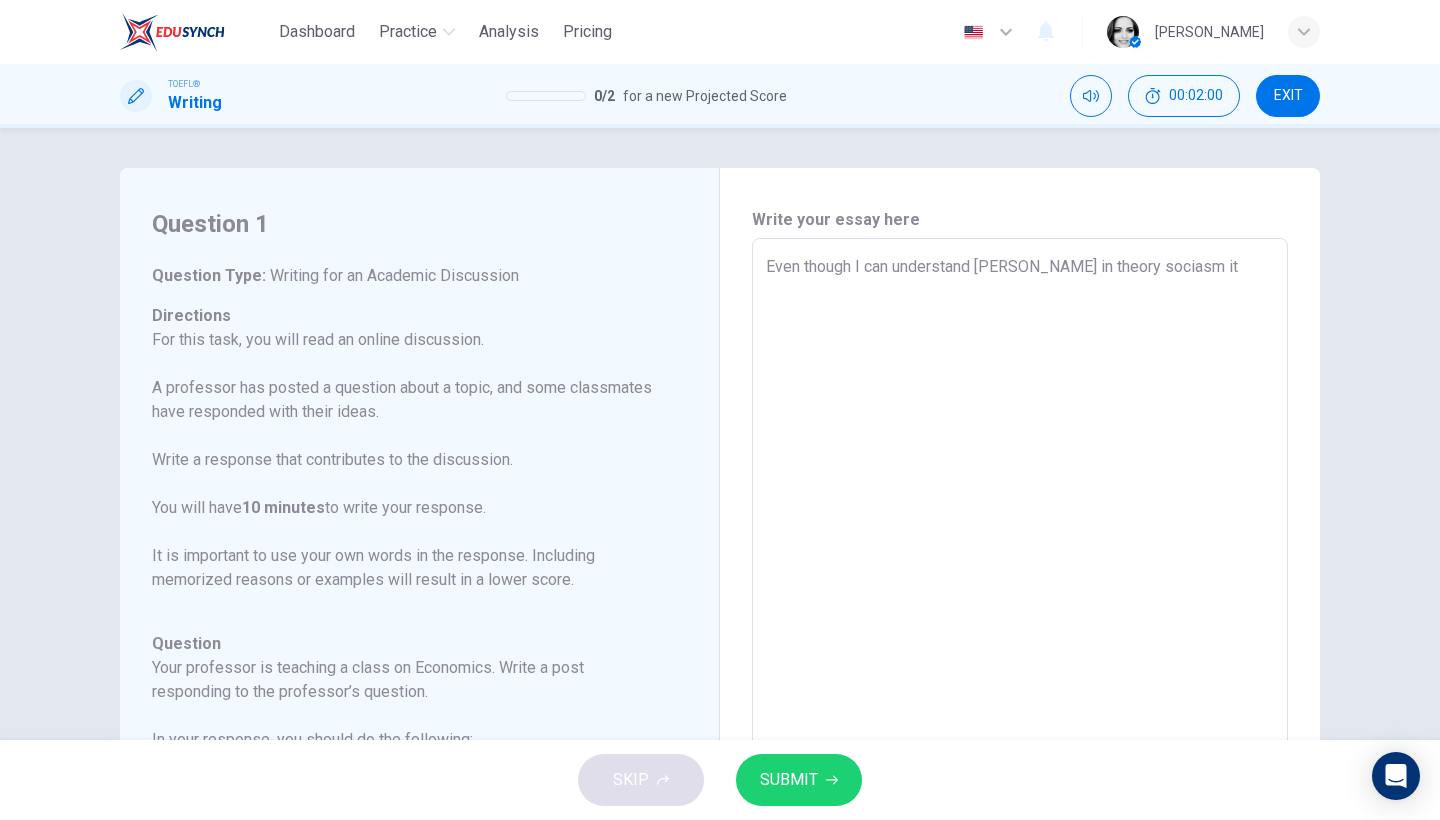 type on "Even though I can understand Isabella in theory sociasm it" 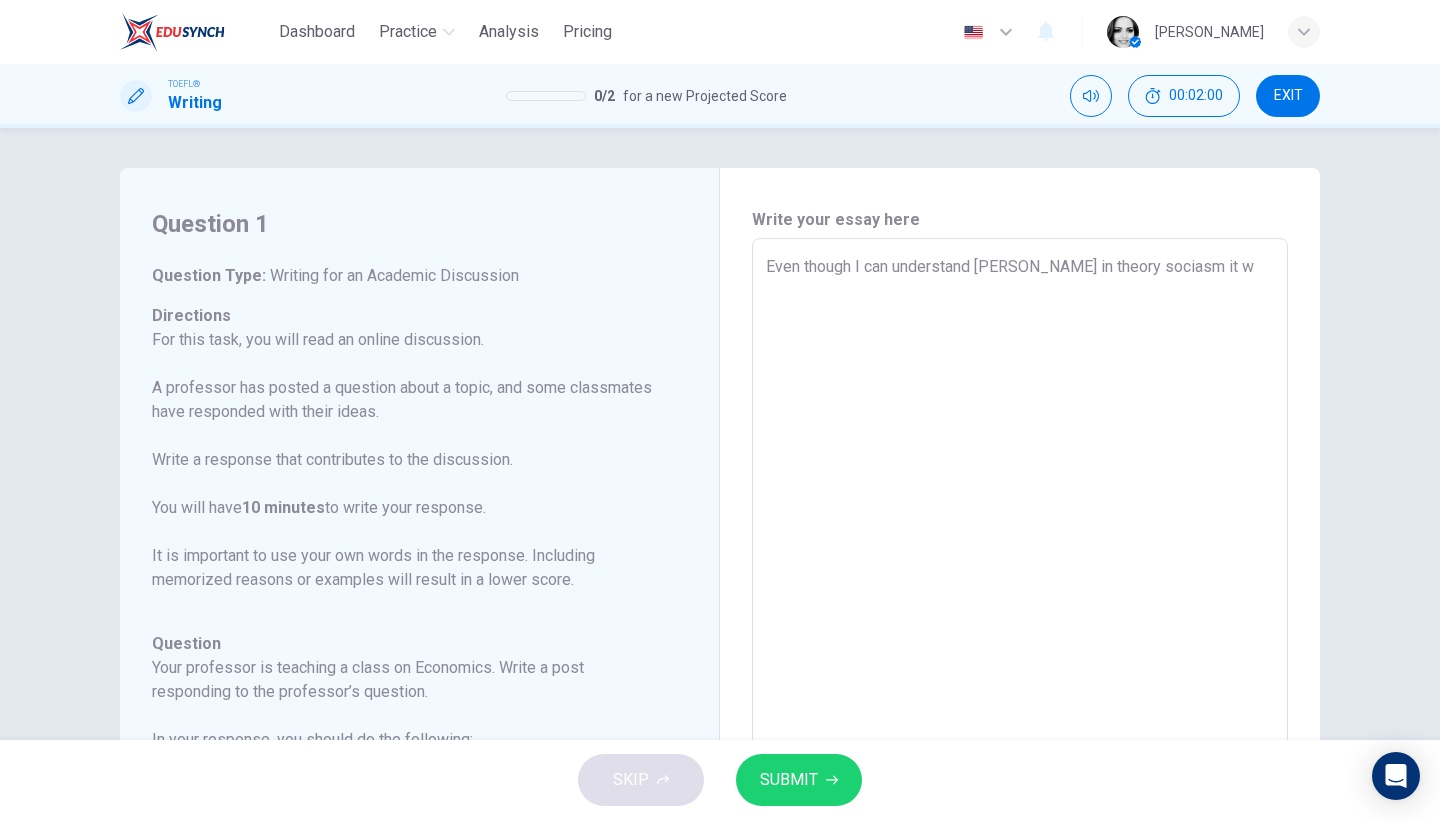 type on "x" 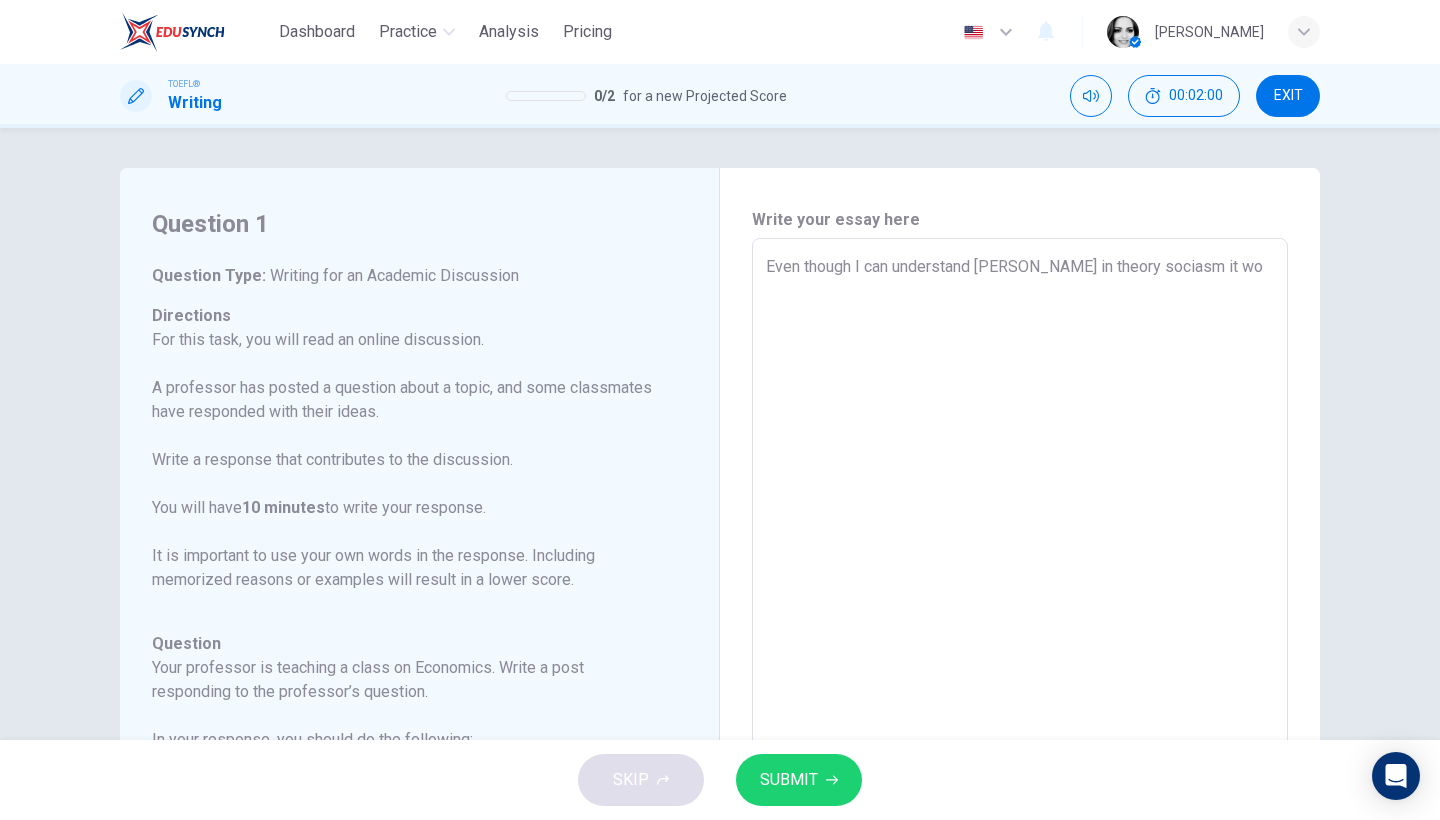 type on "x" 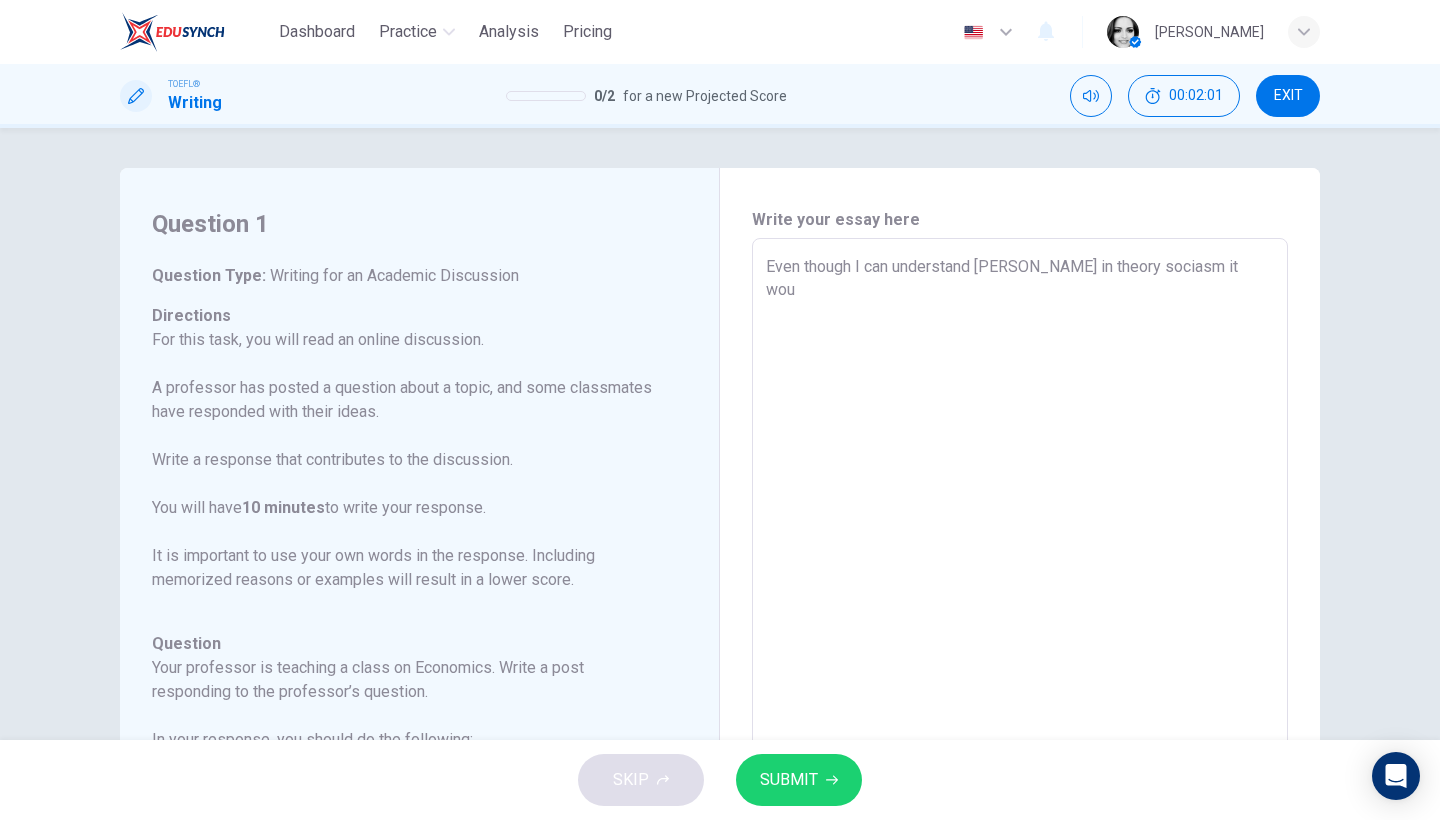 type on "x" 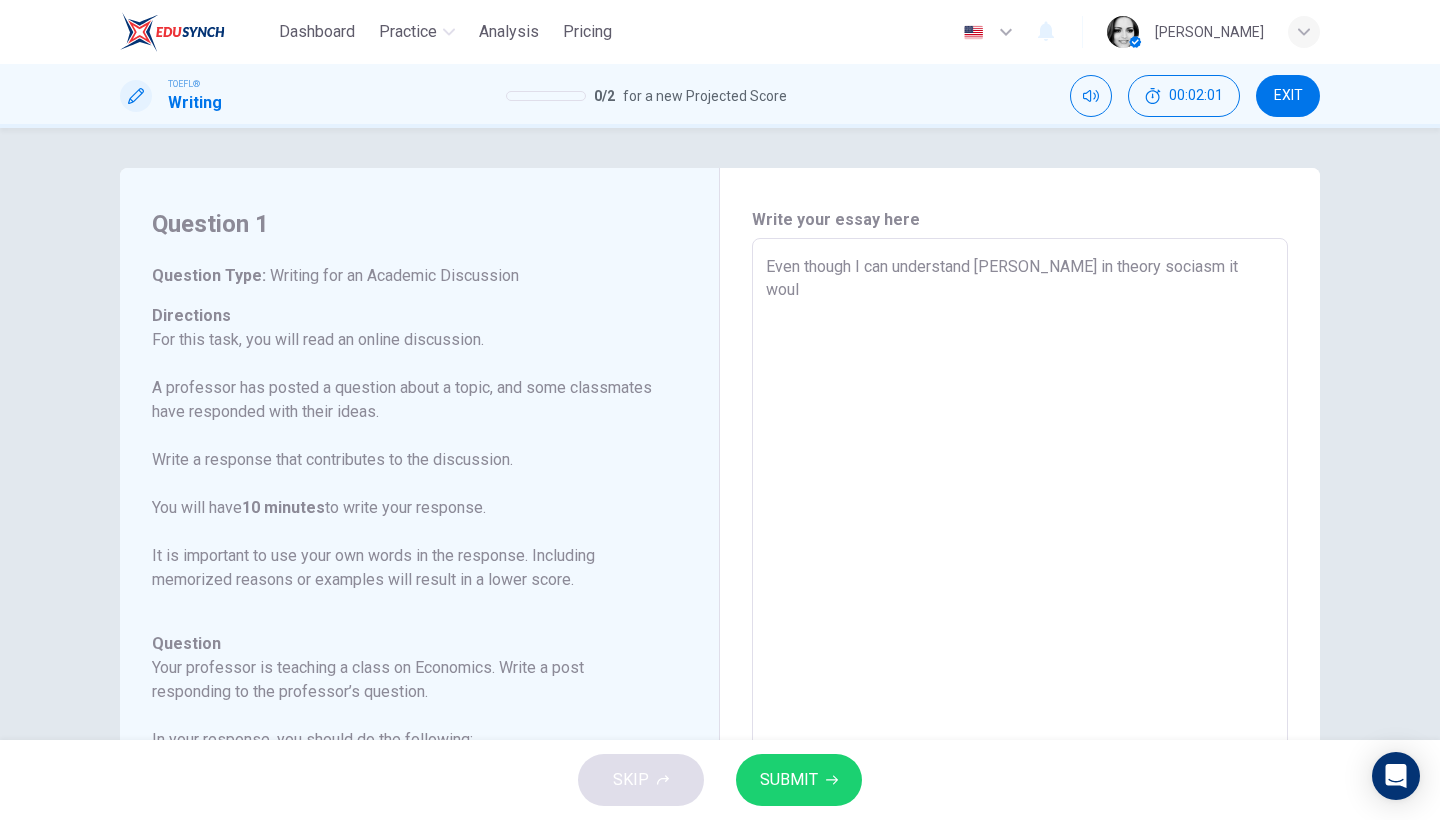 type on "x" 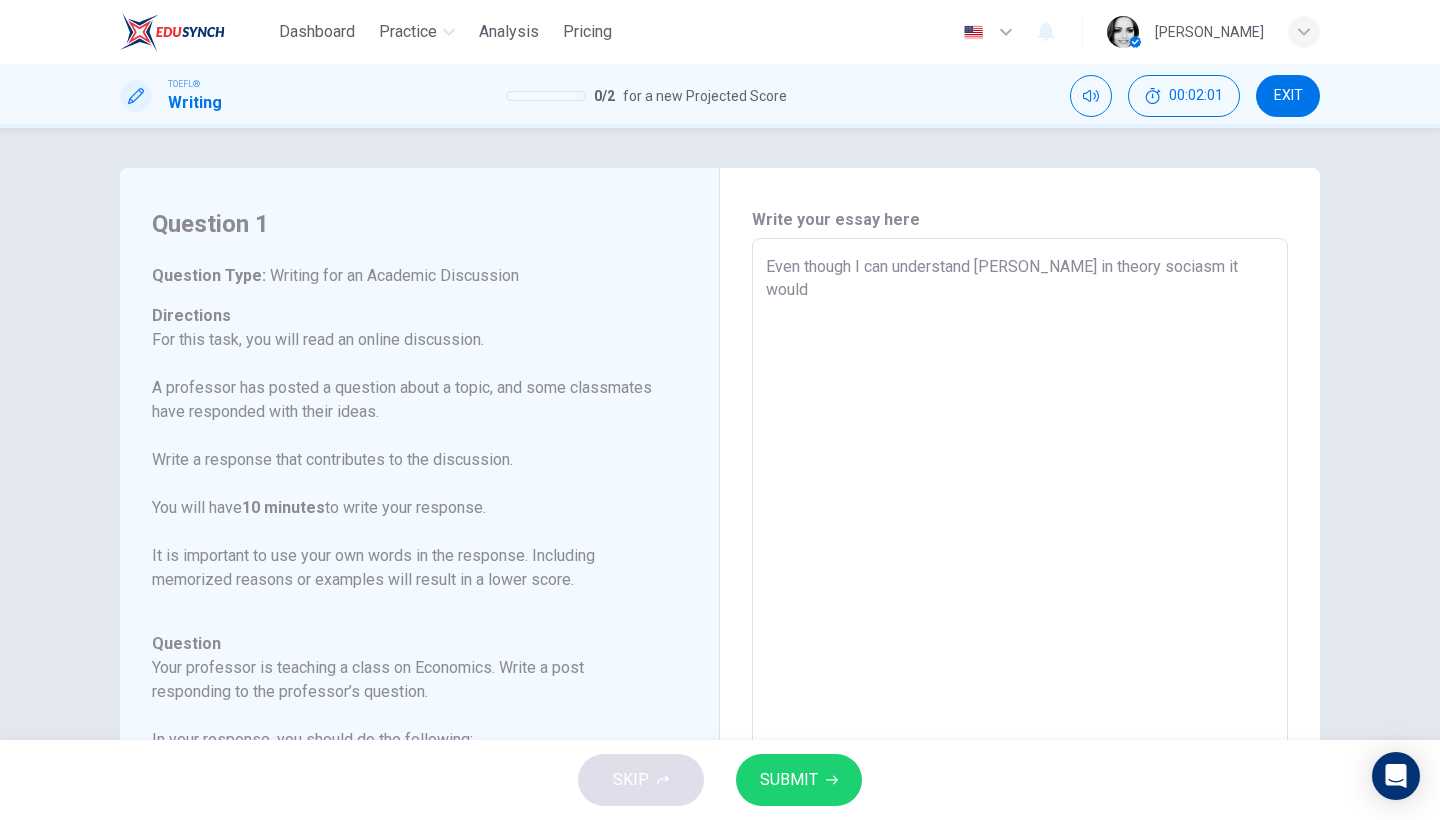 type on "x" 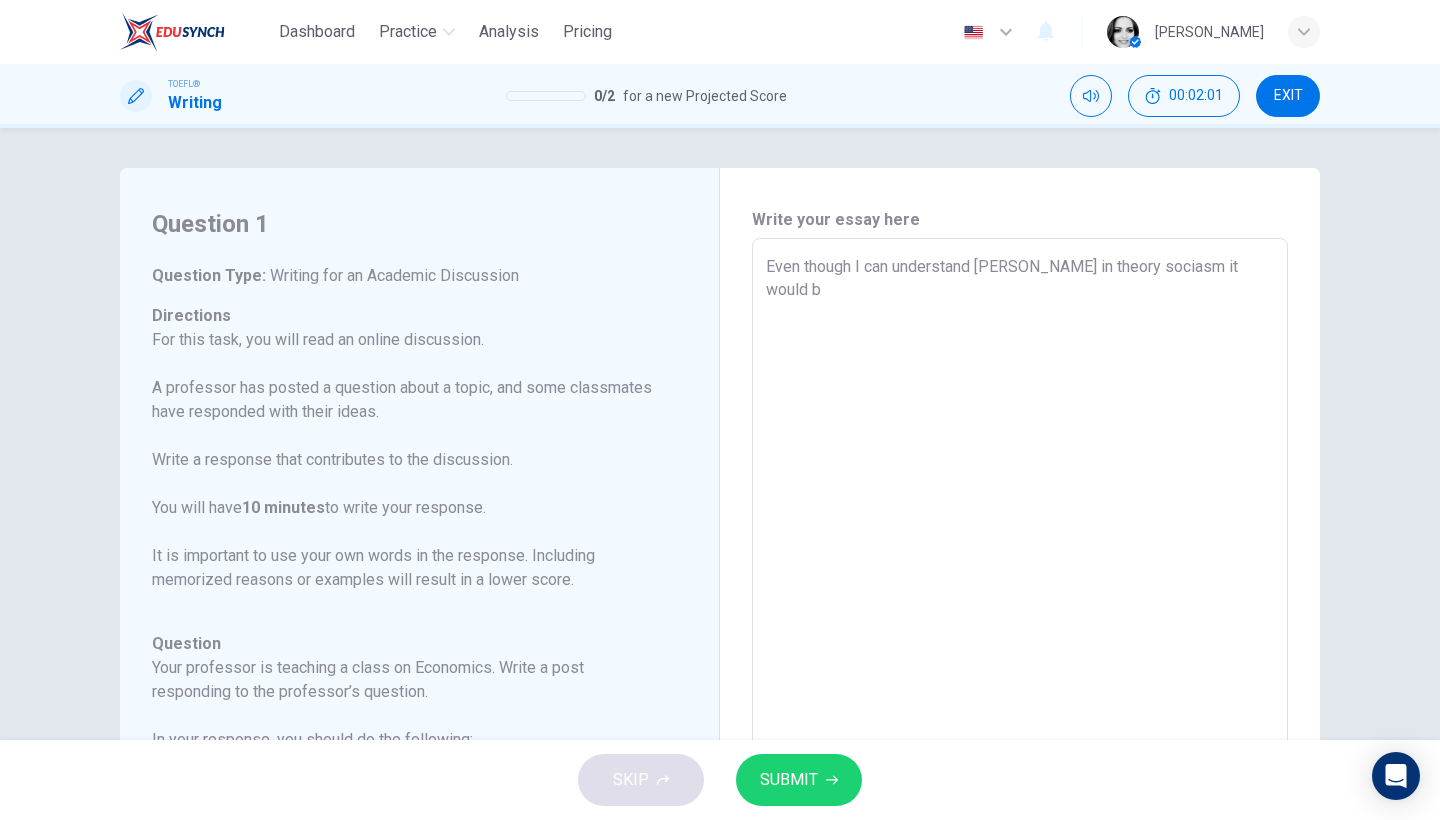 type on "x" 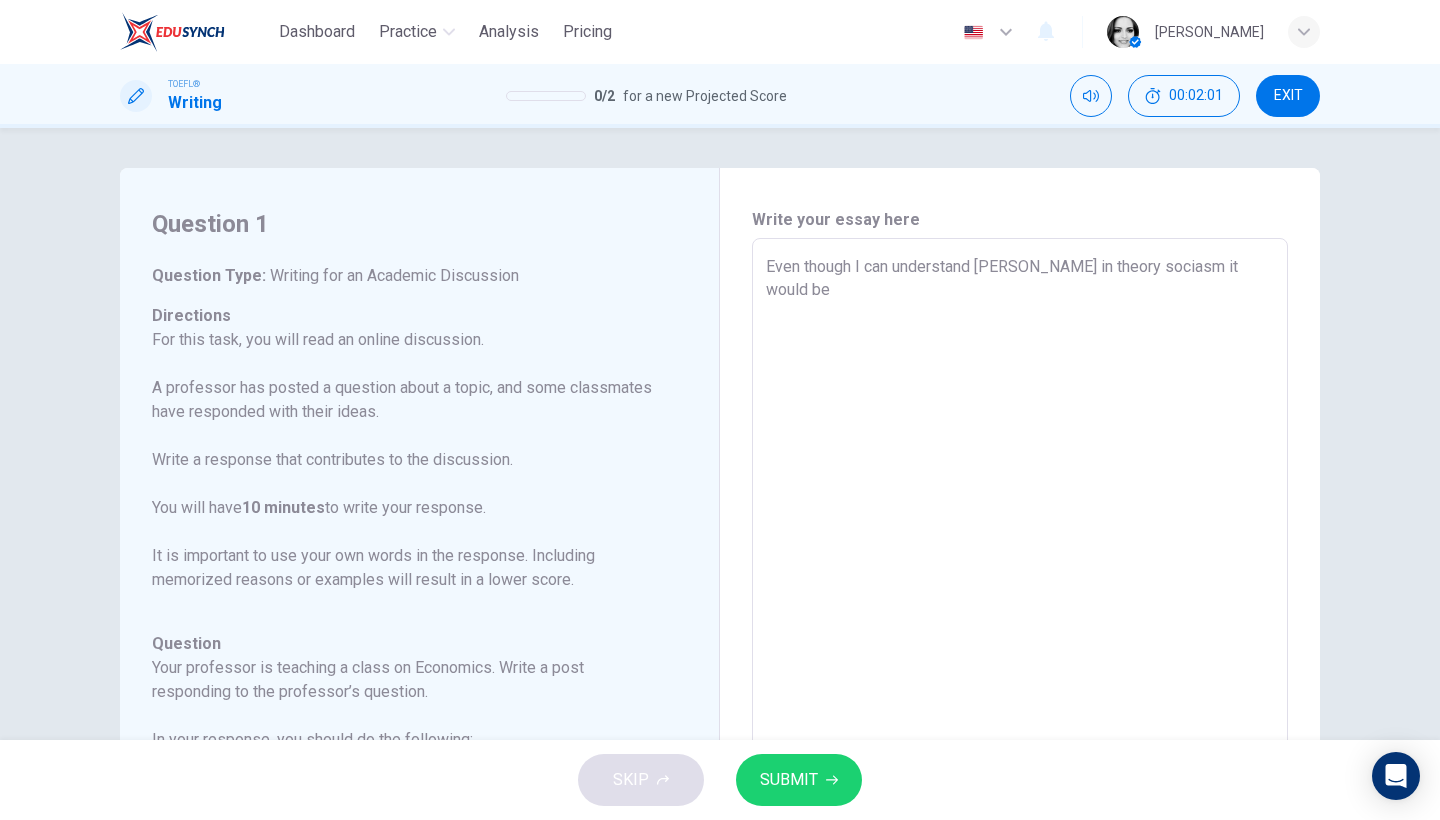type on "x" 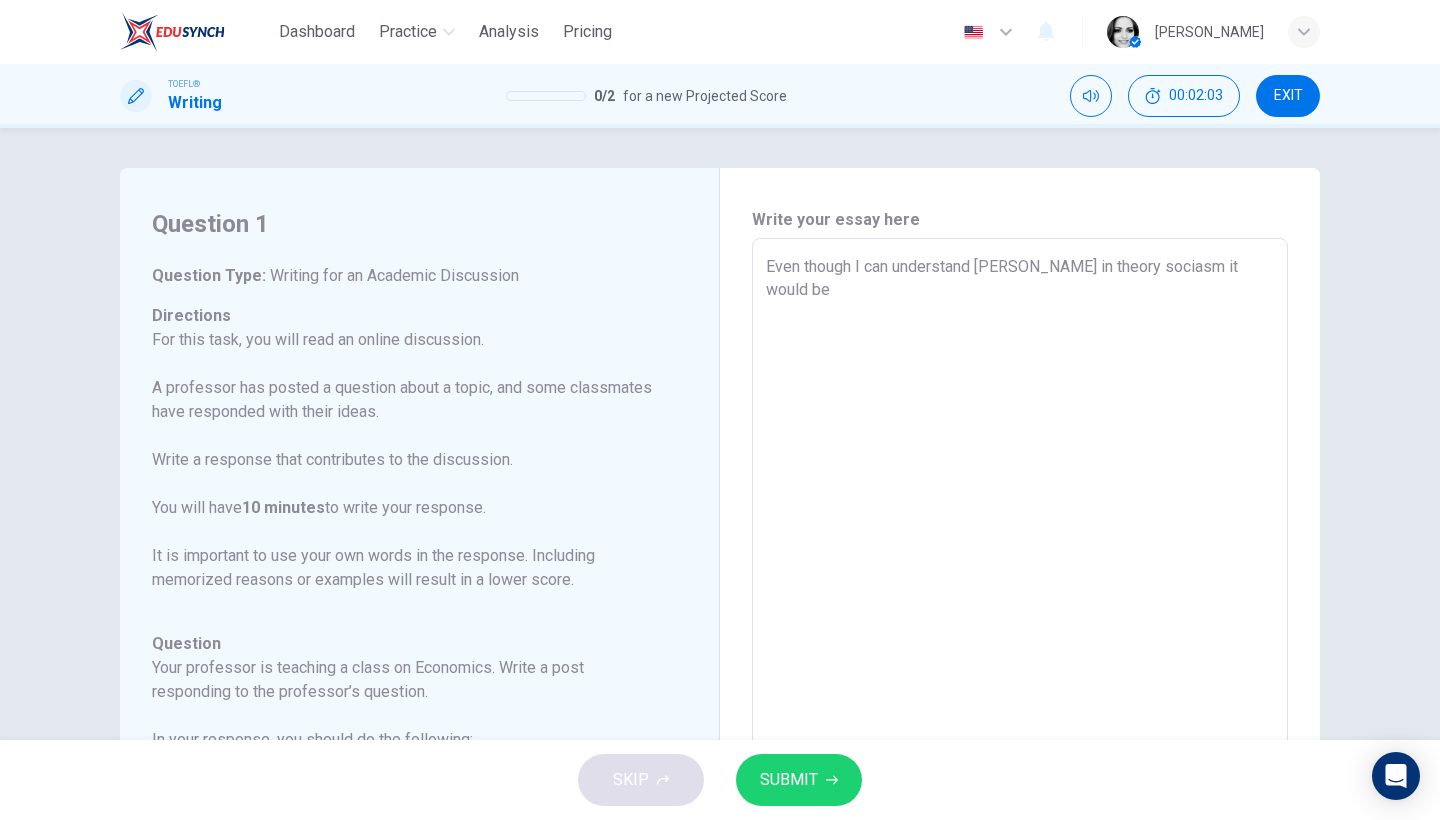 type on "Even though I can understand Isabella in theory sociasm it would be b" 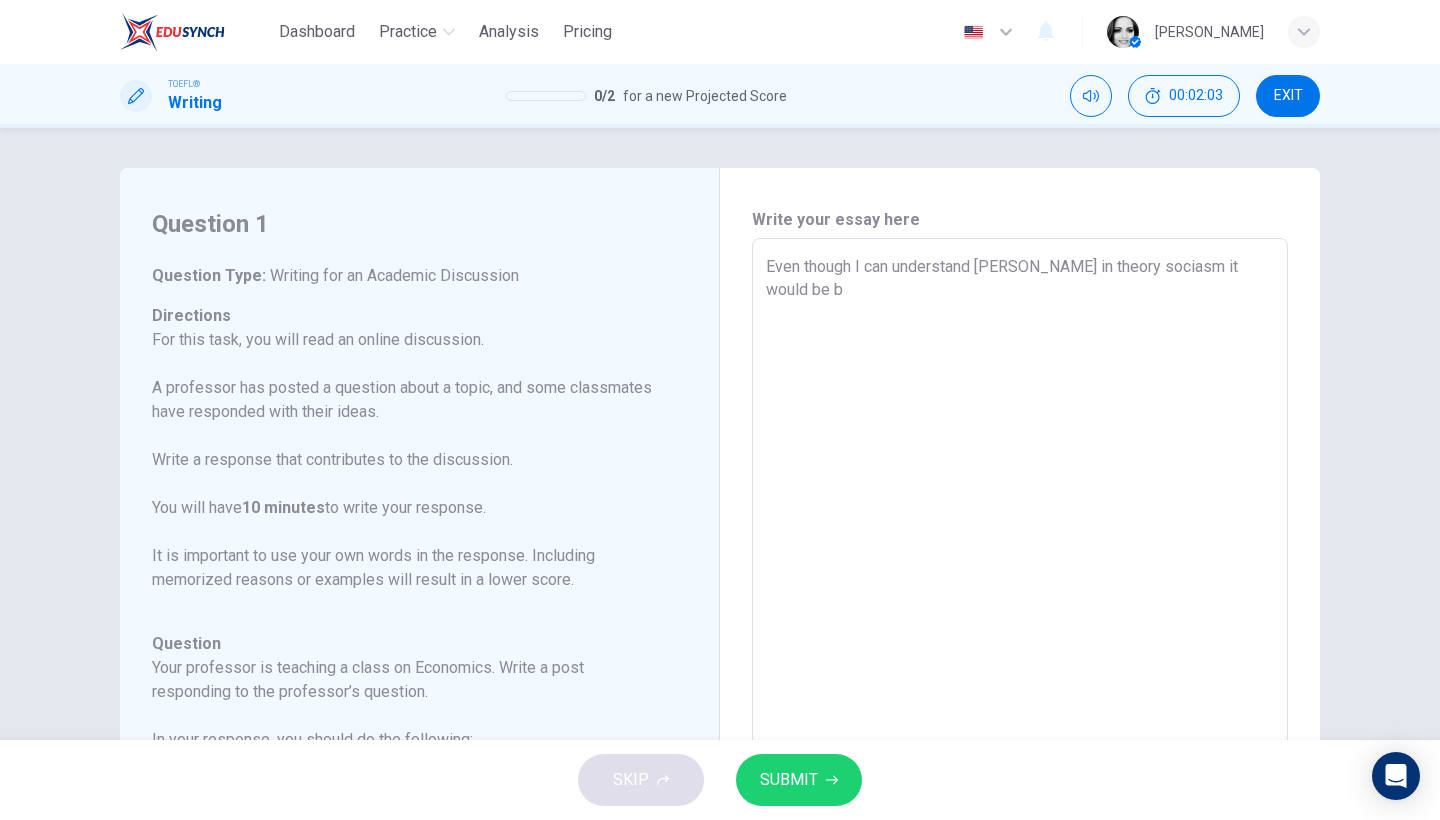 type on "x" 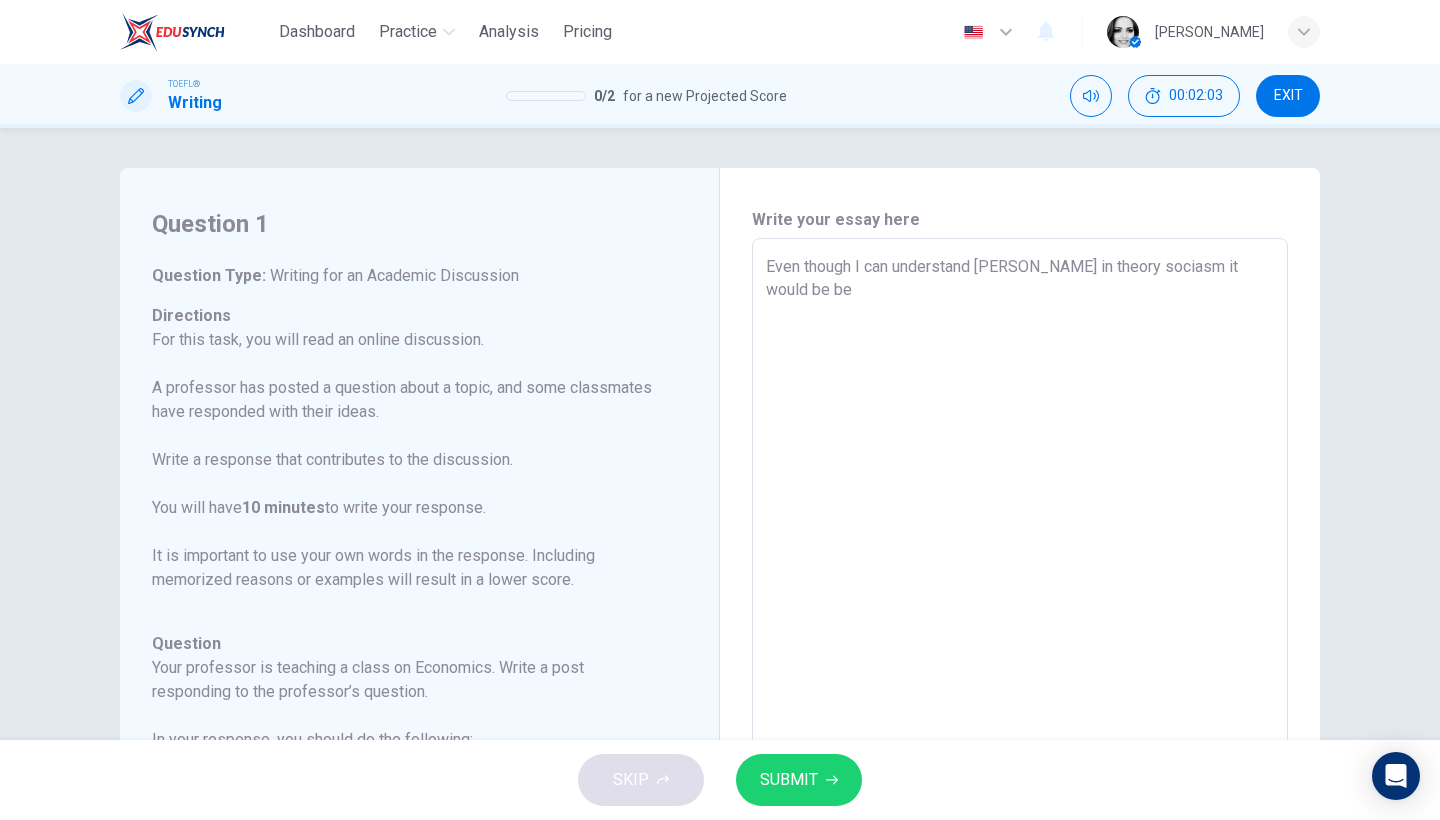 type on "x" 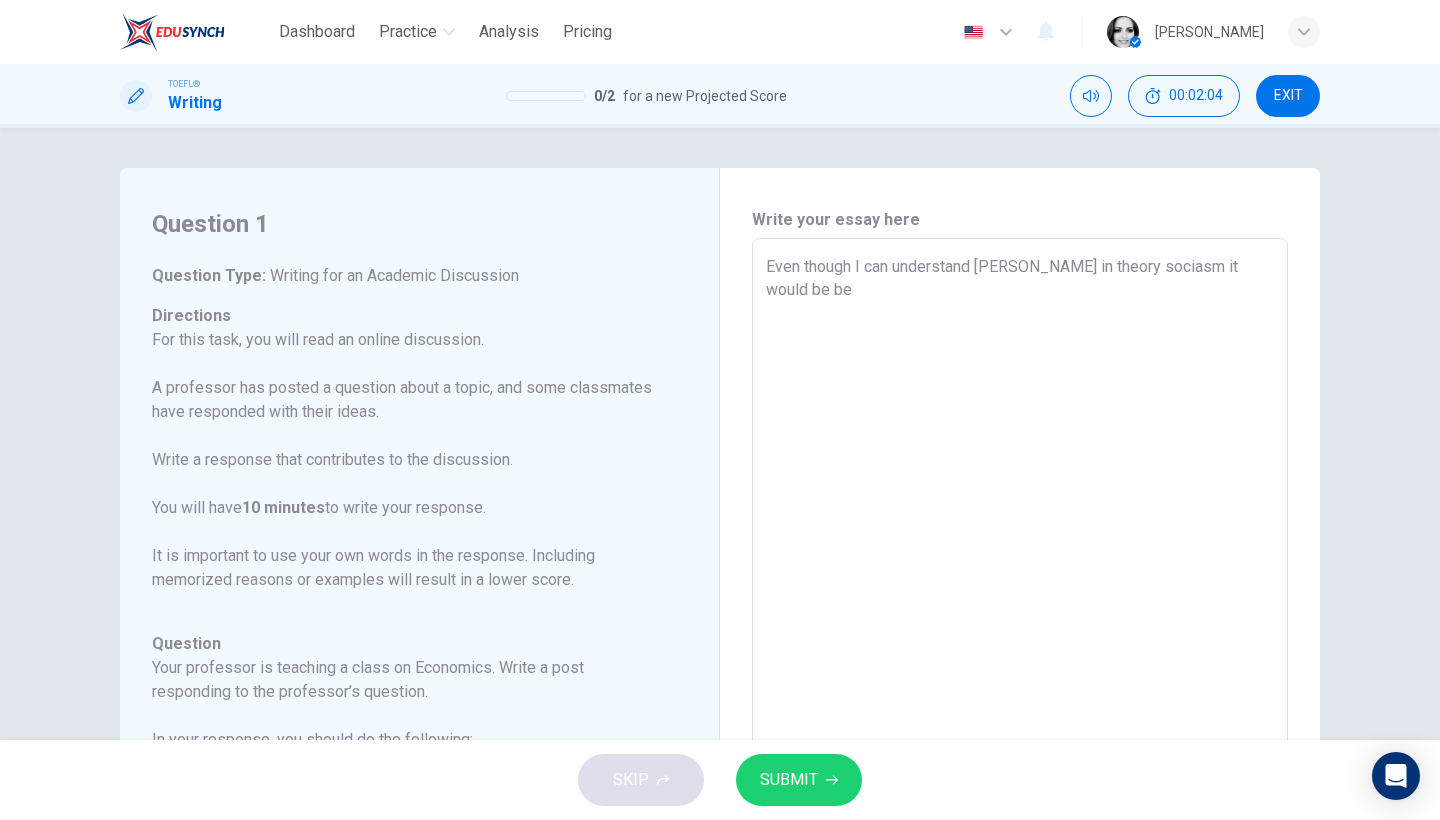 type on "Even though I can understand Isabella in theory sociasm it would be ben" 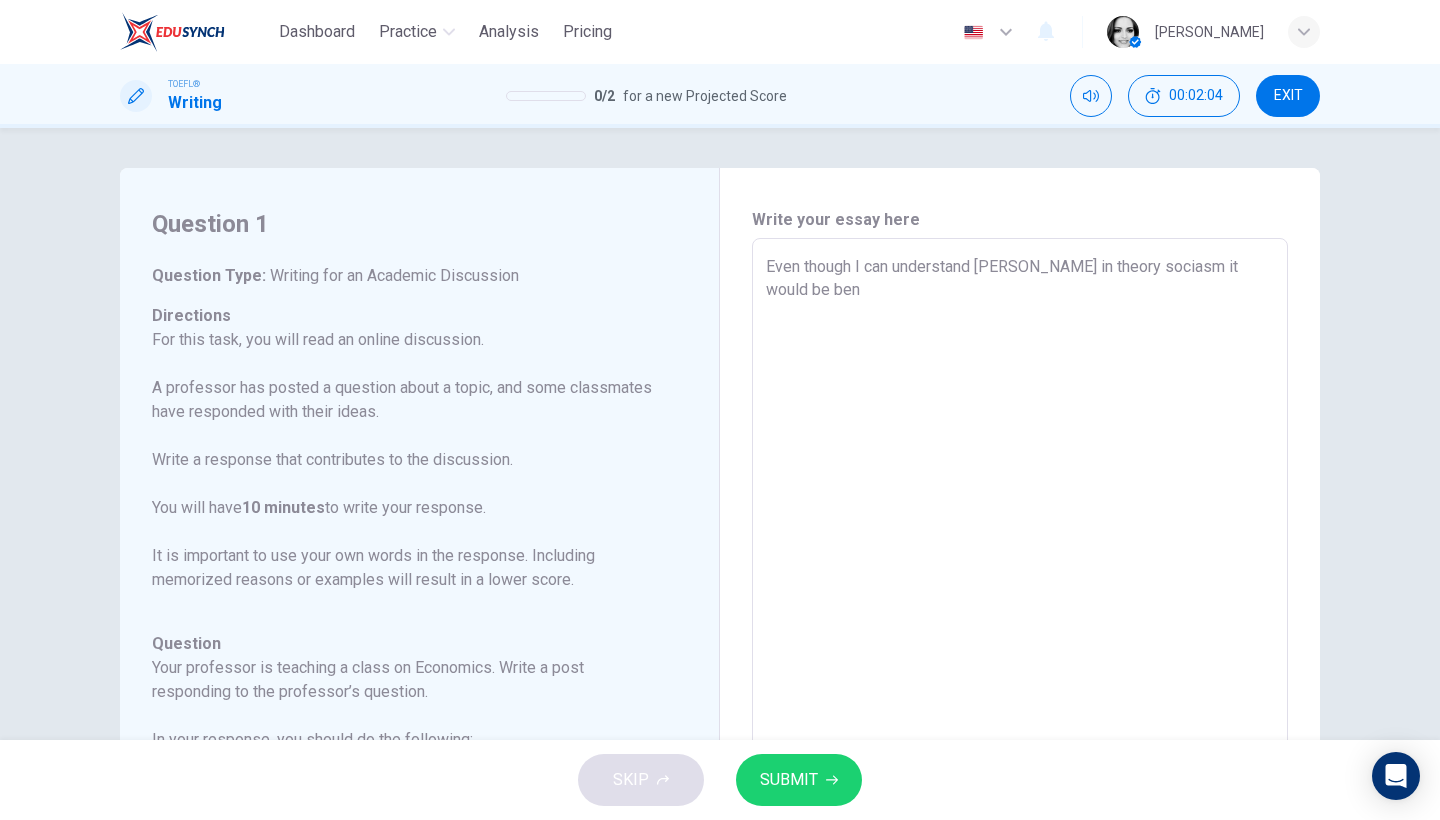 type on "x" 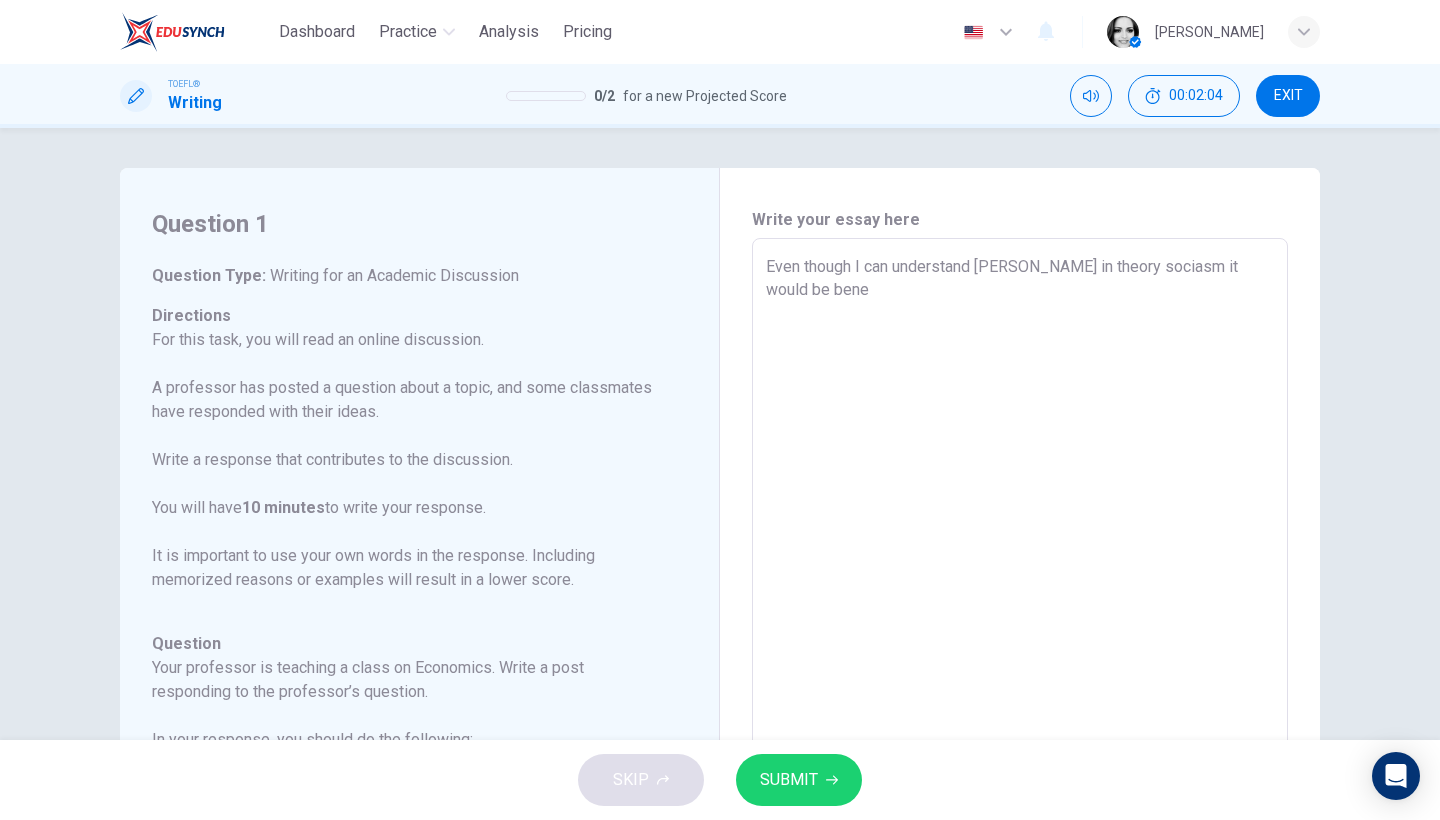 type on "x" 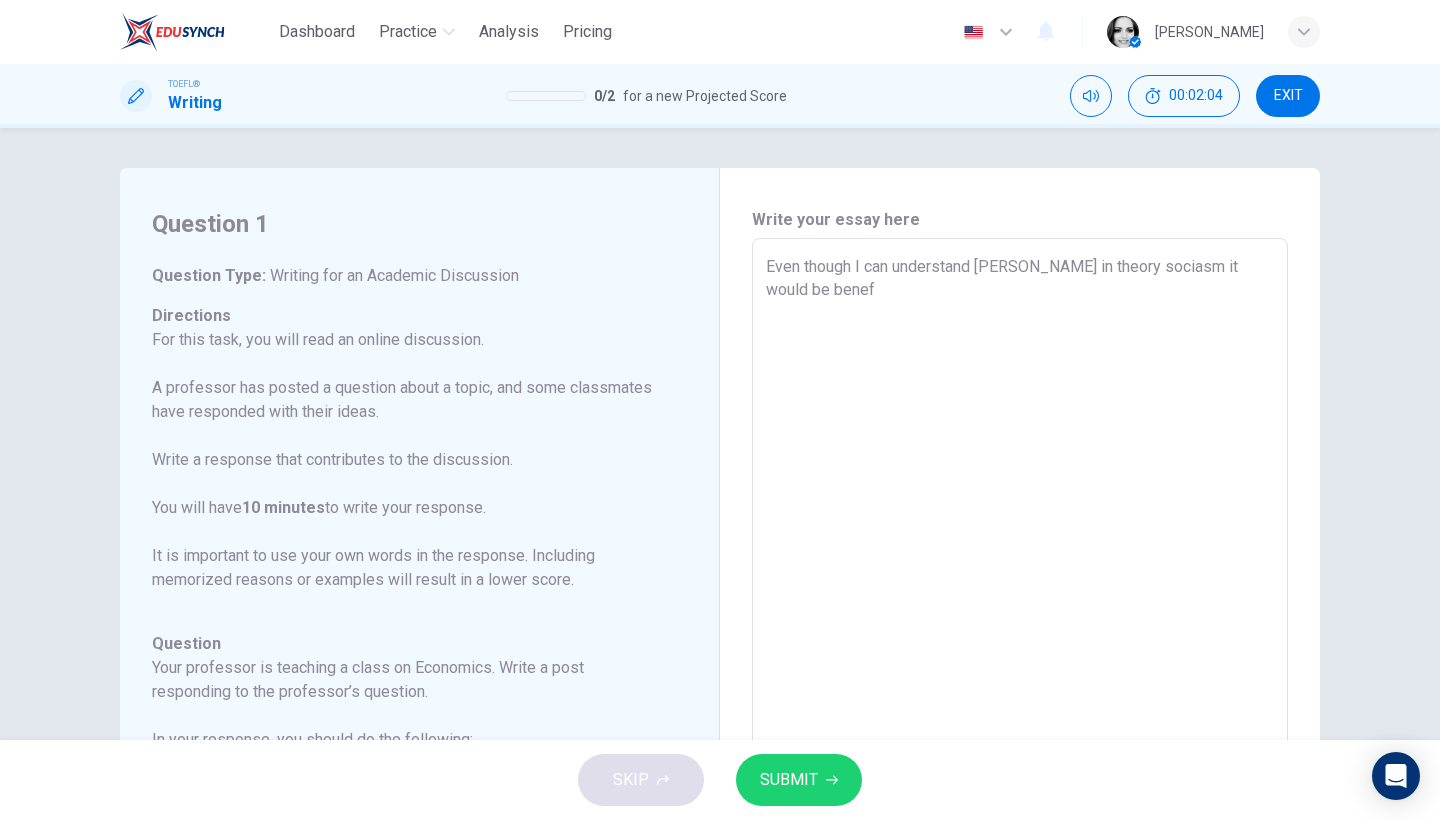 type on "x" 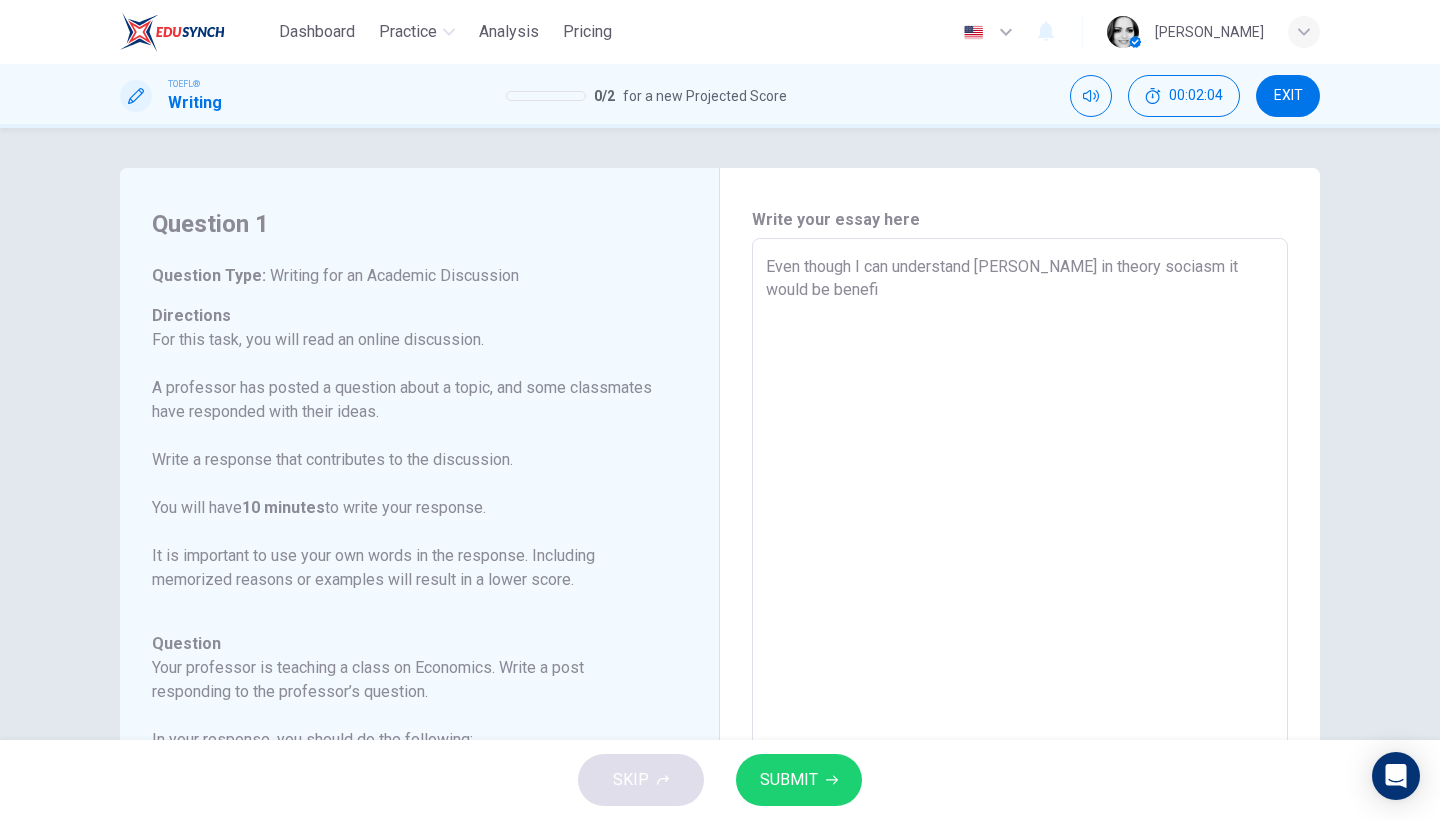 type on "x" 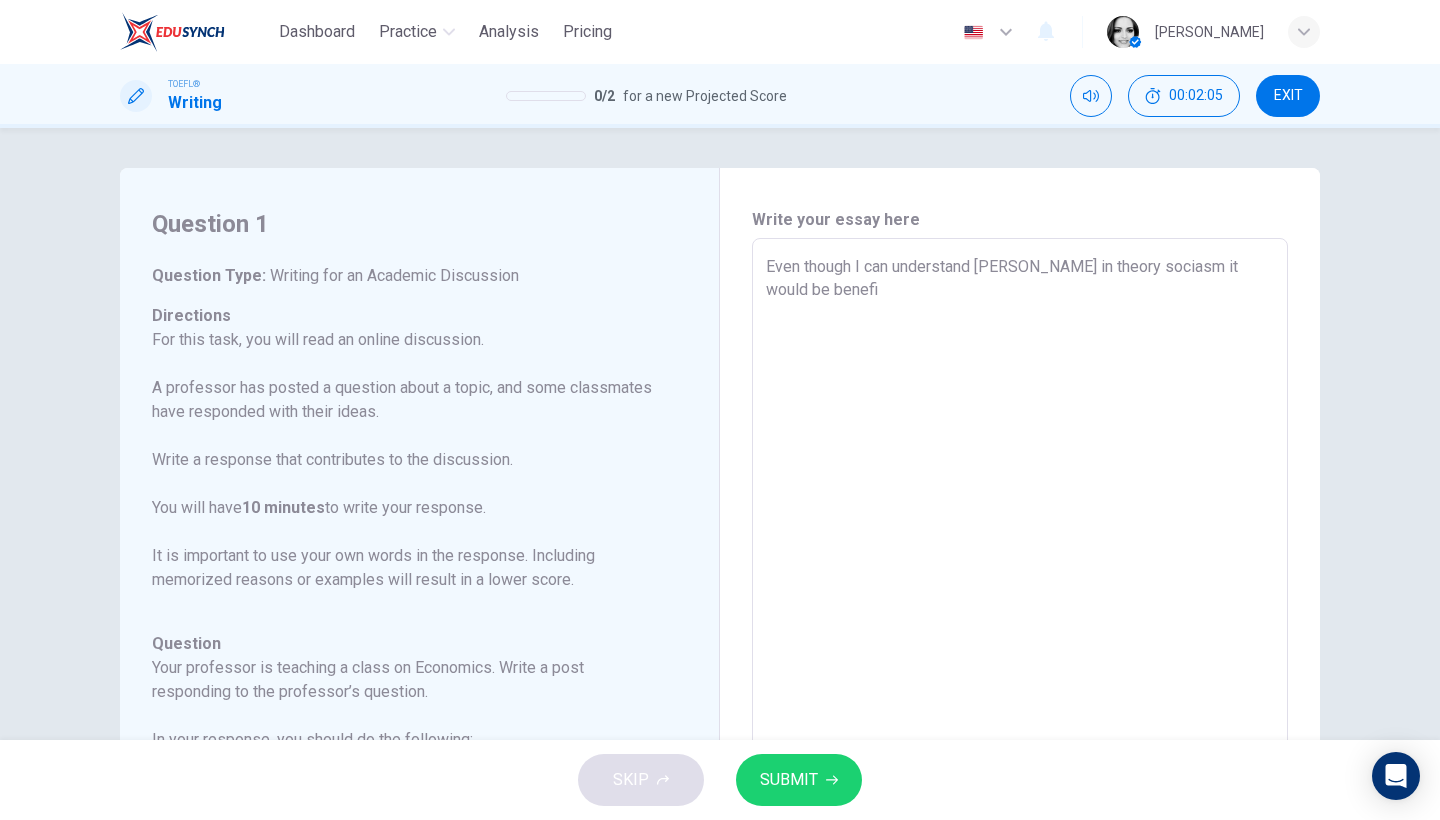 type on "Even though I can understand Isabella in theory sociasm it would be benefic" 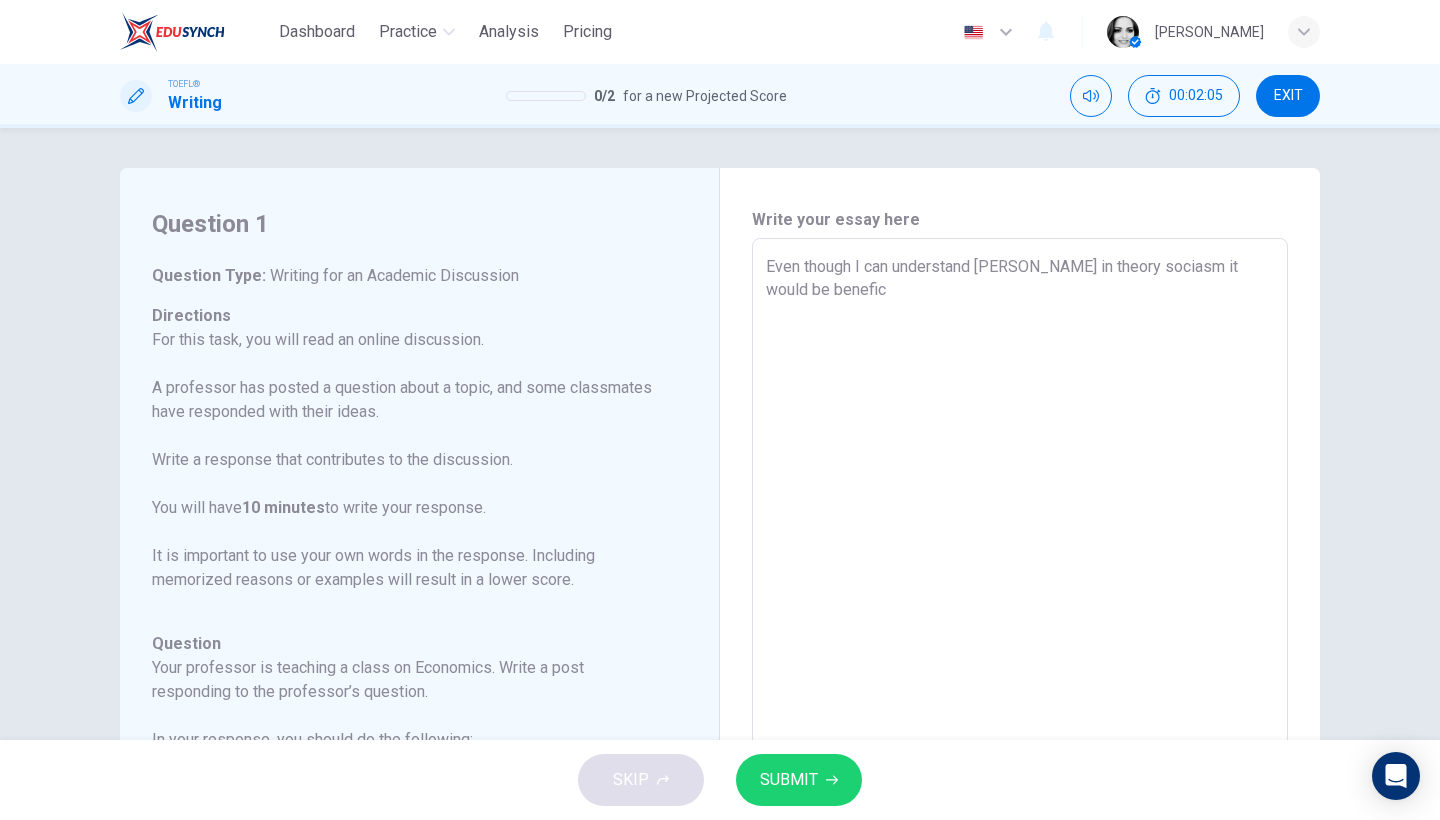 type on "x" 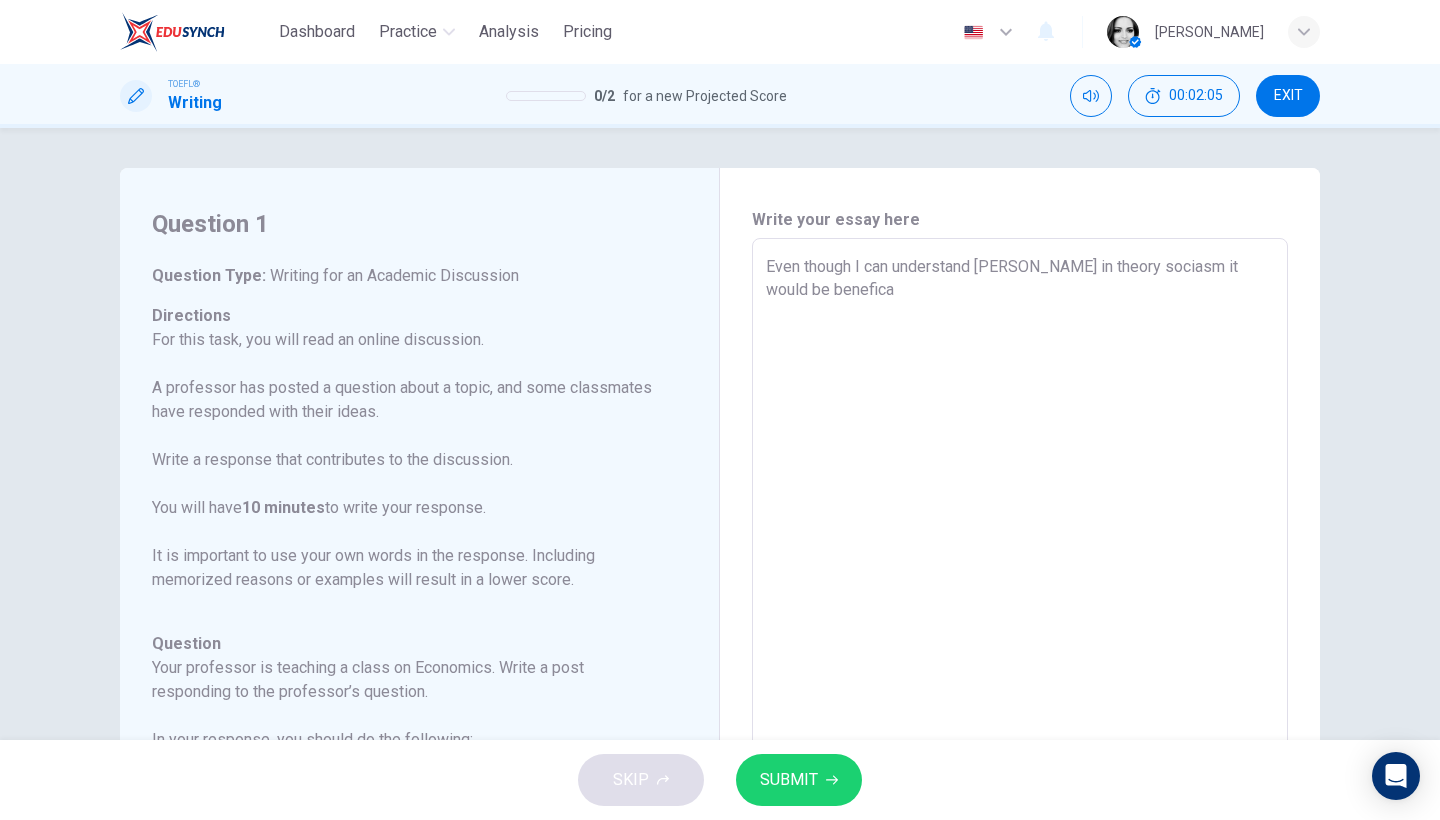 type on "x" 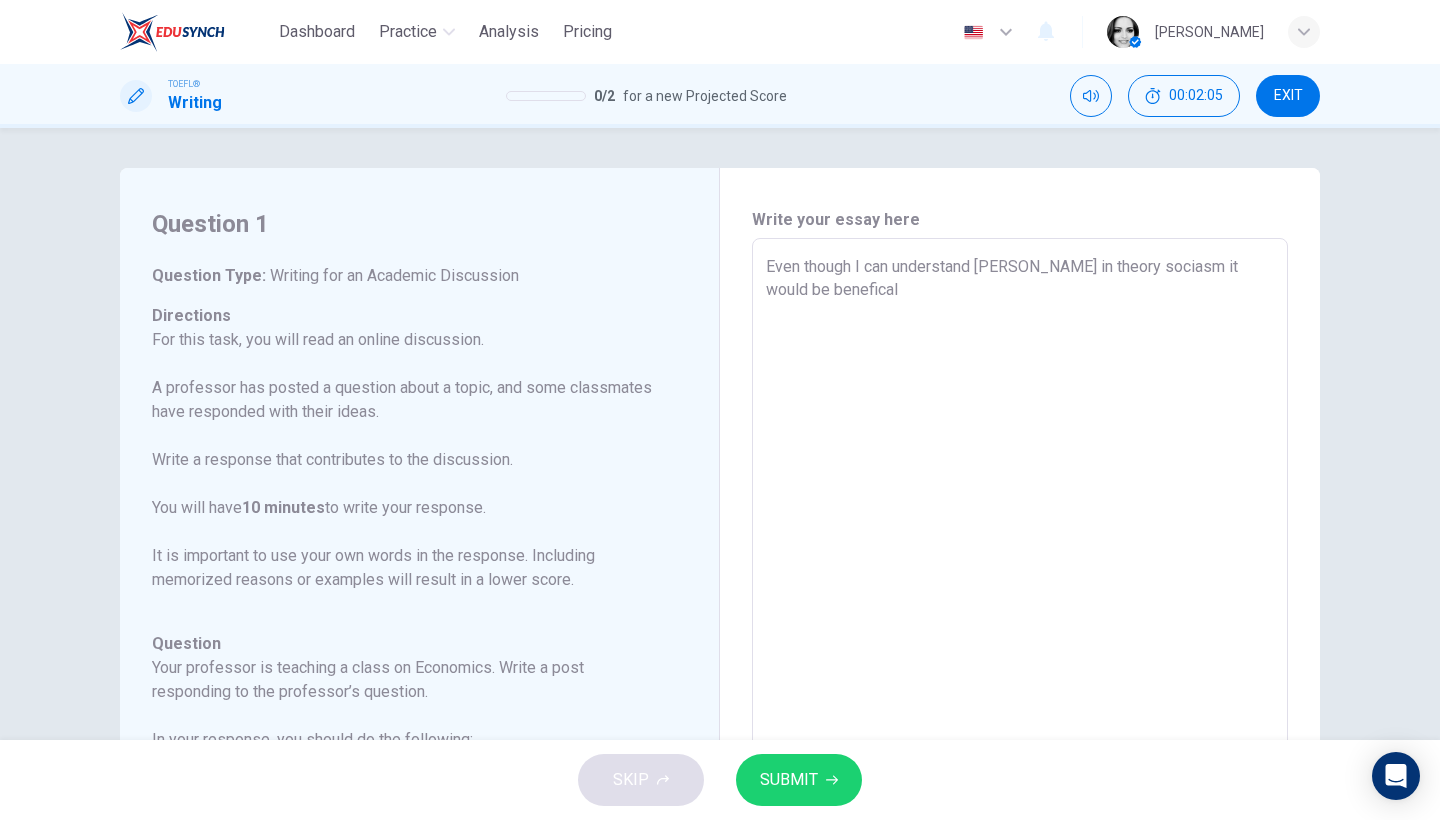 type on "x" 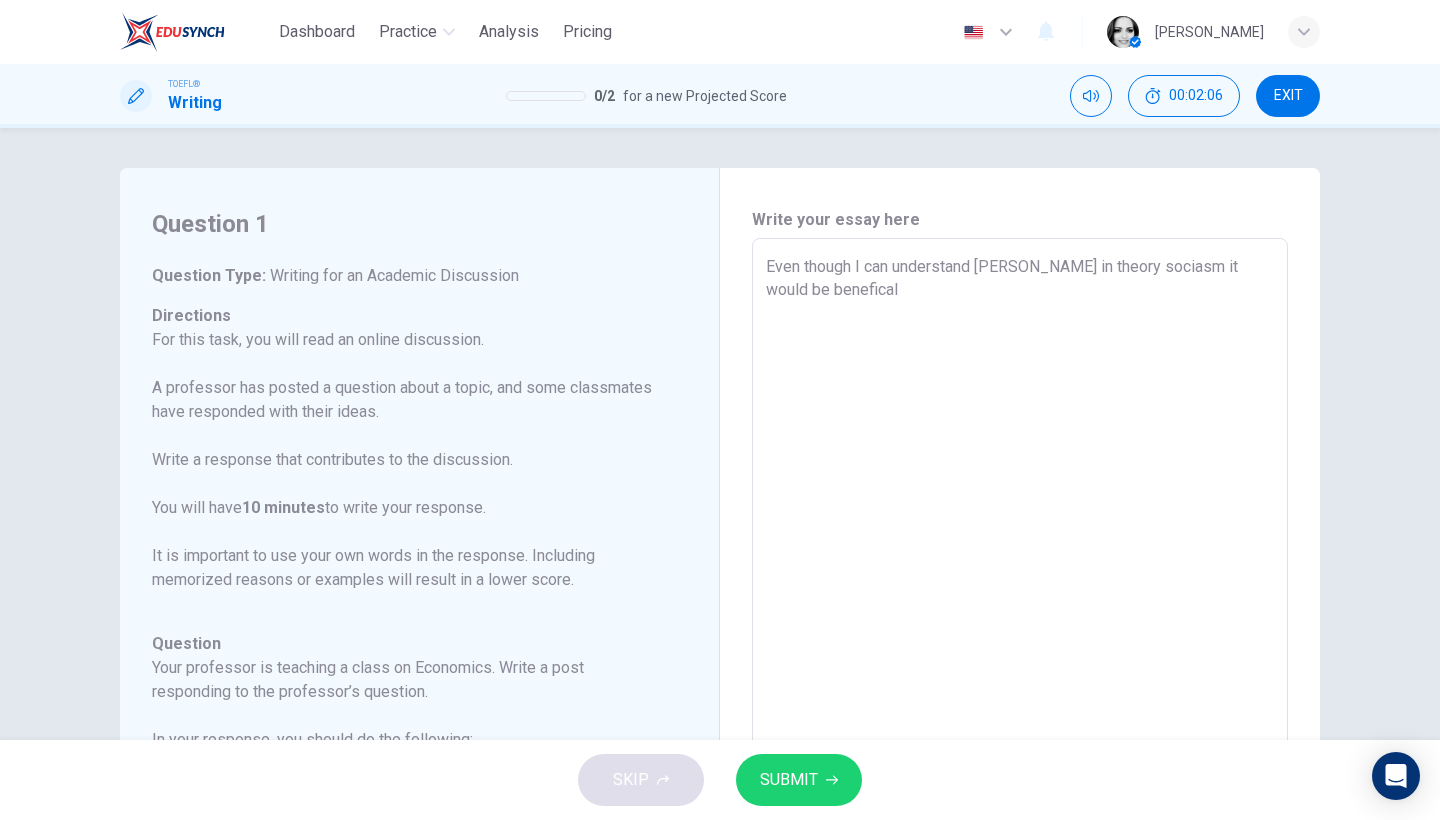 type on "Even though I can understand Isabella in theory sociasm it would be benefical f" 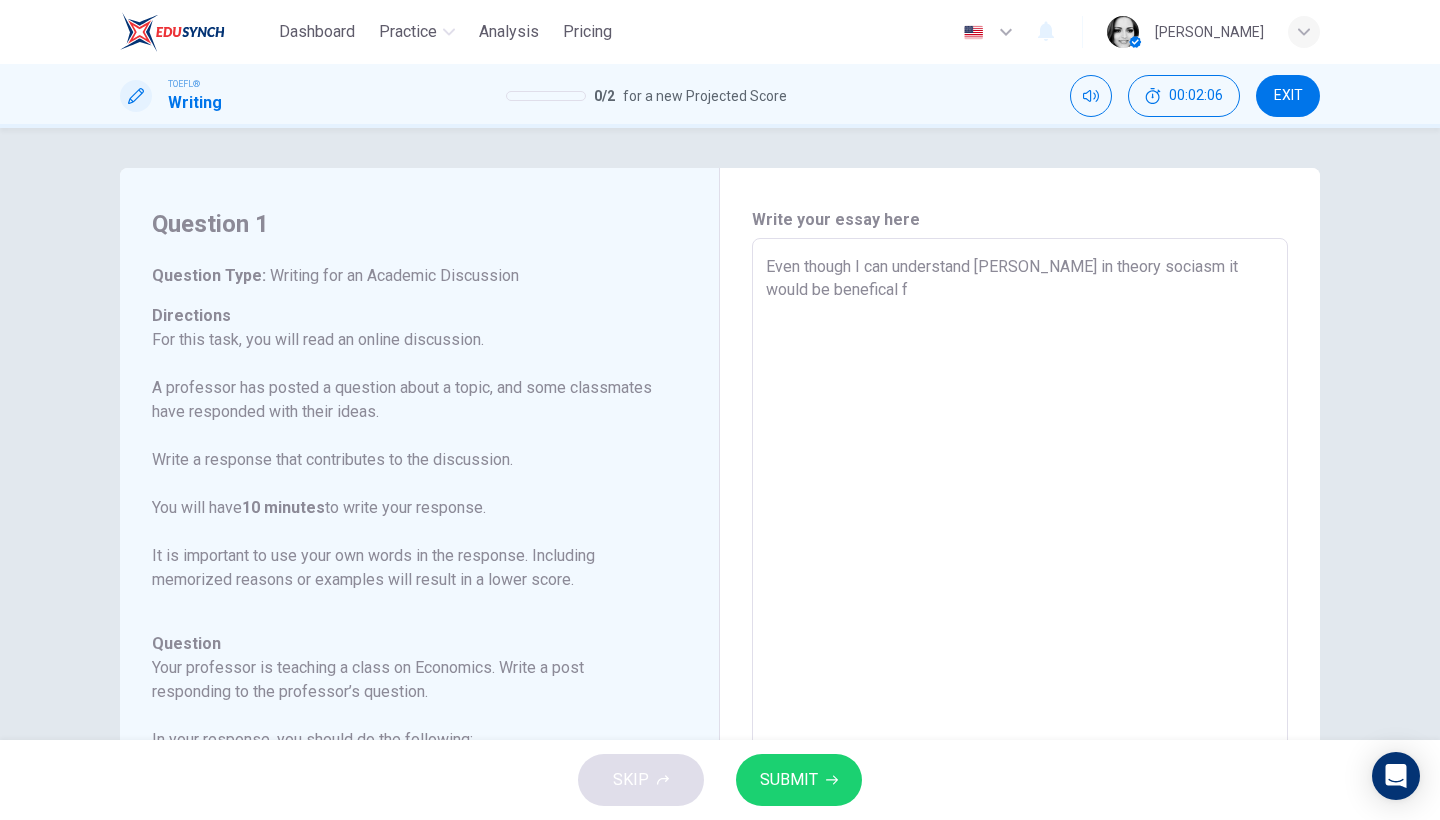 type on "x" 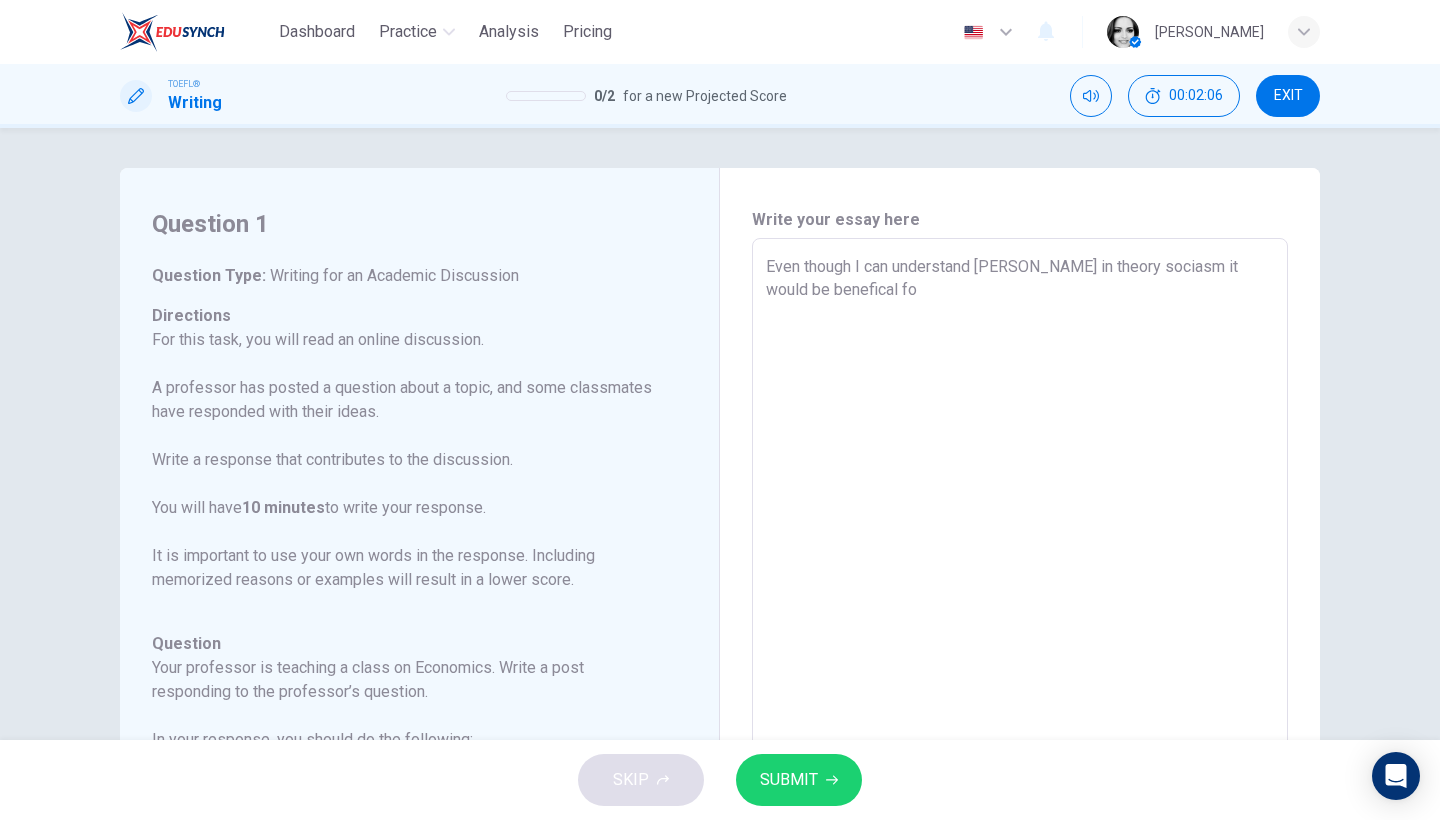 type on "x" 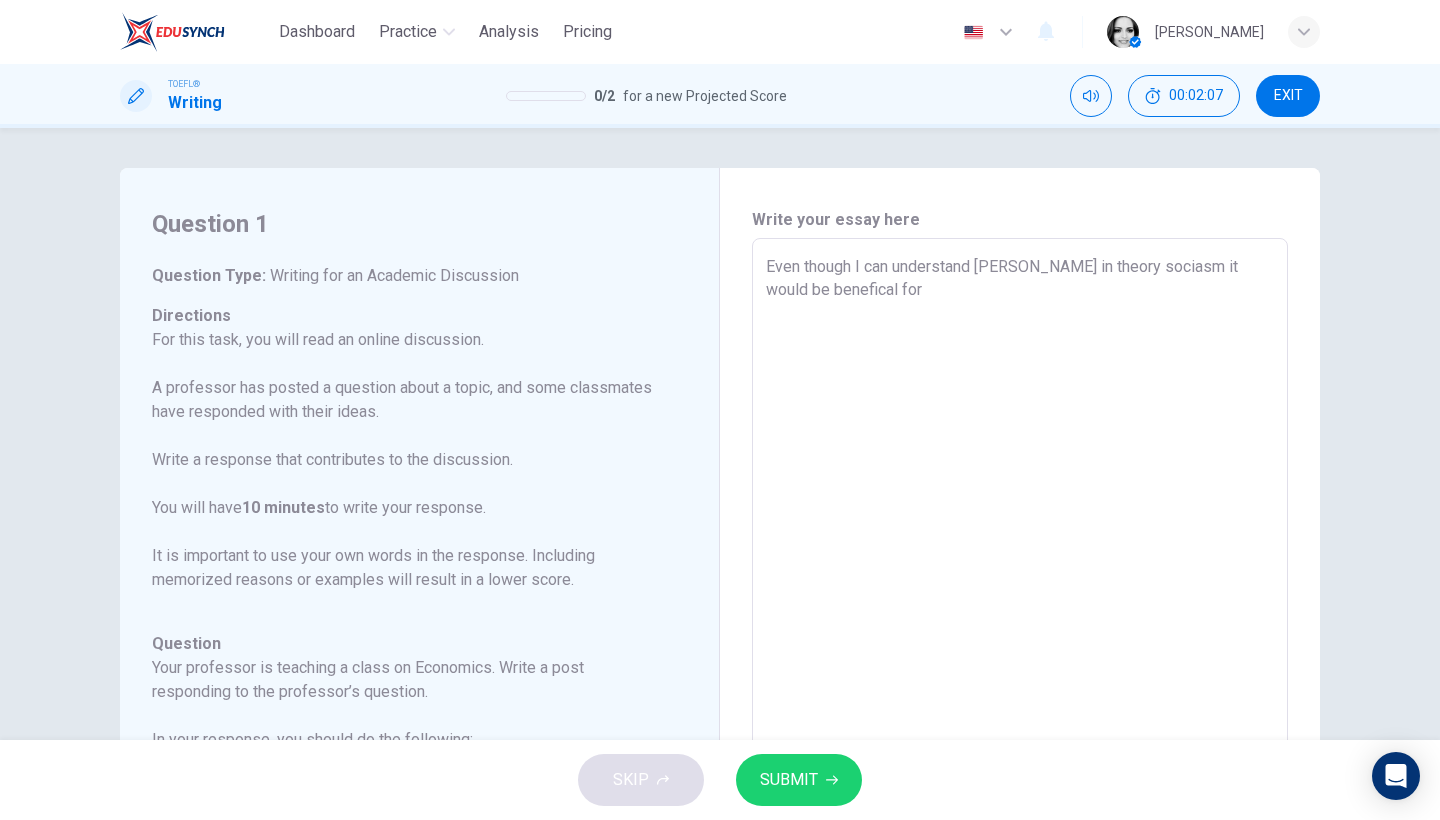 type on "x" 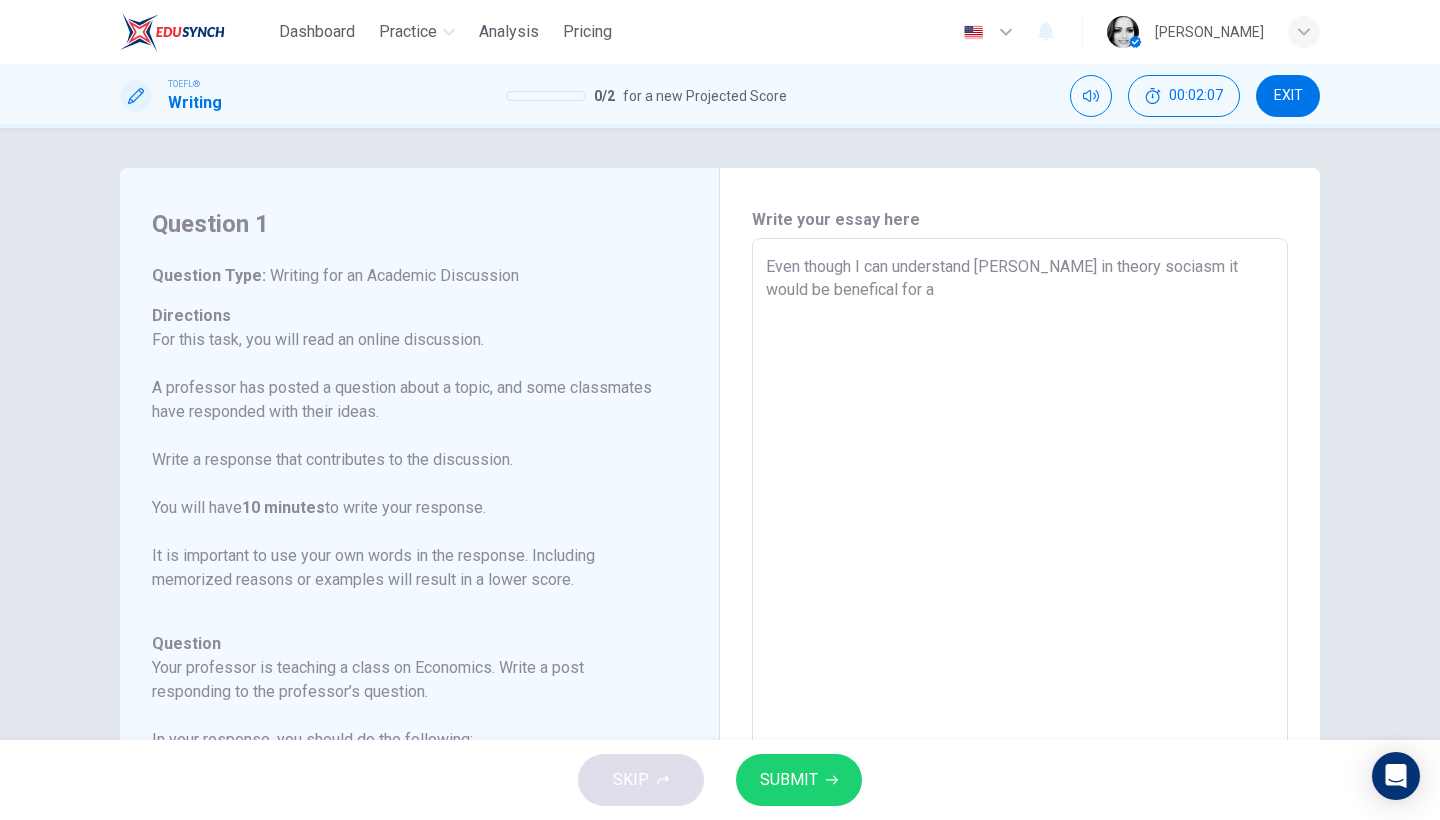 type on "x" 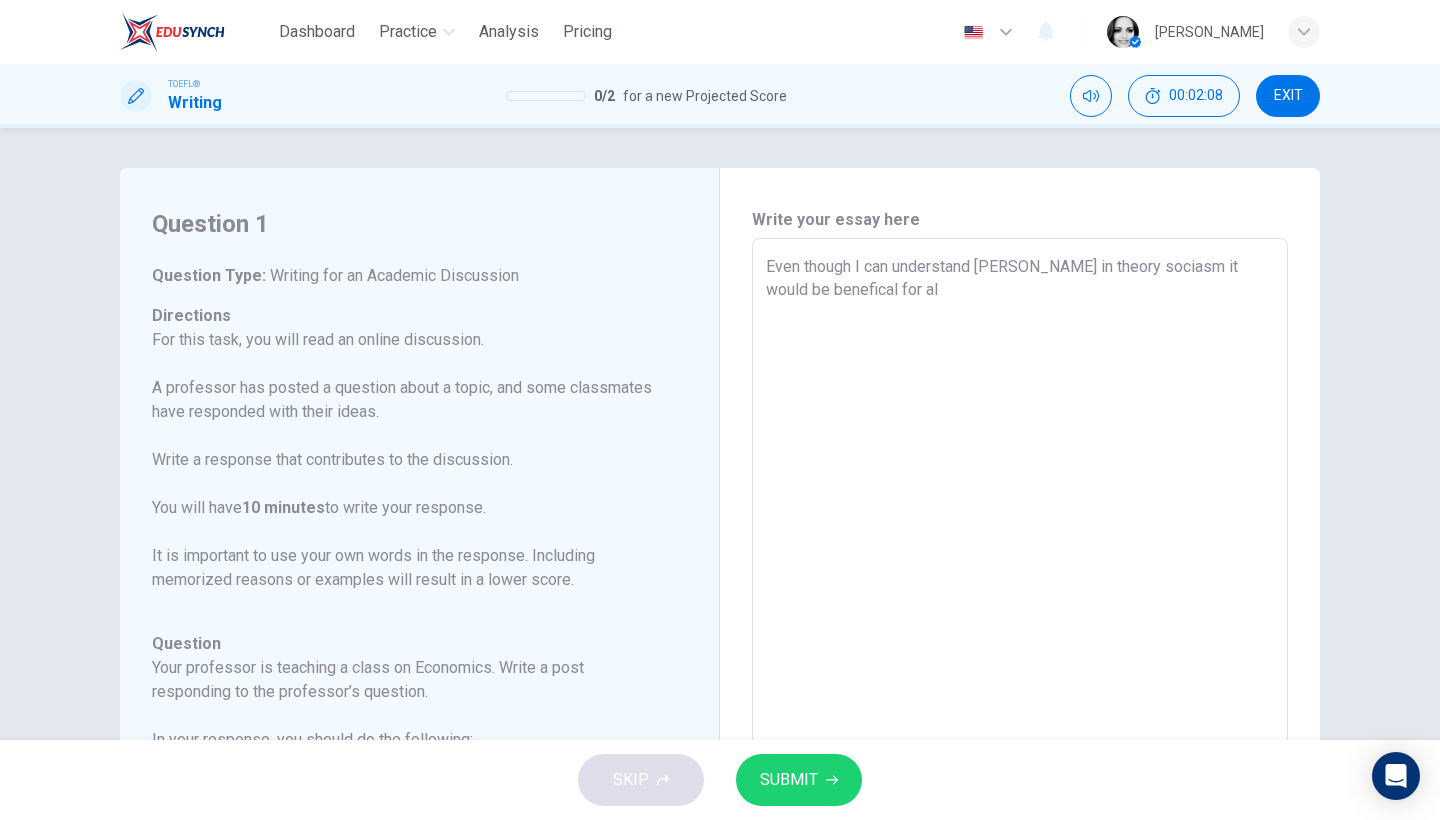 type on "x" 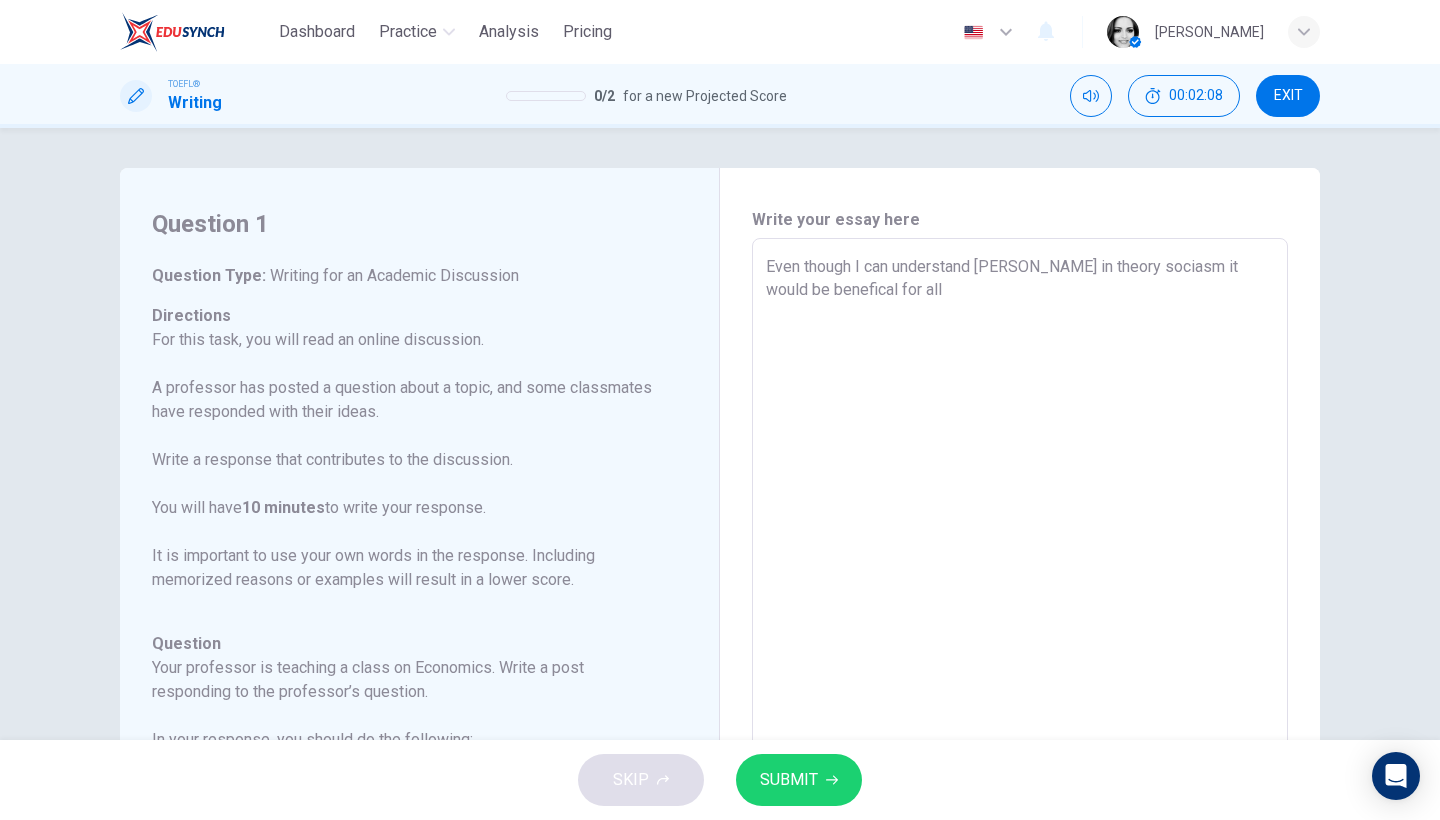 type on "x" 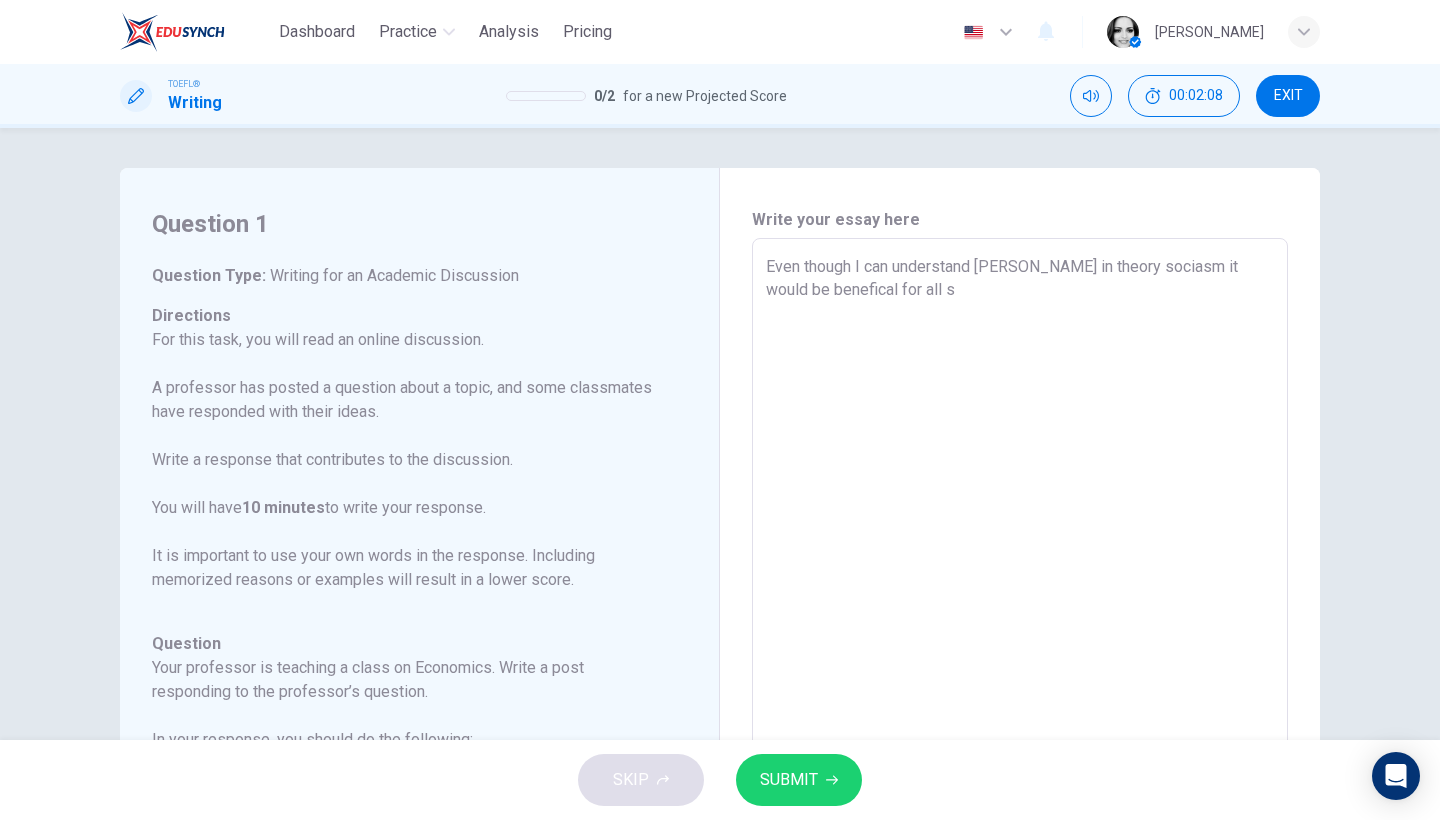 type on "x" 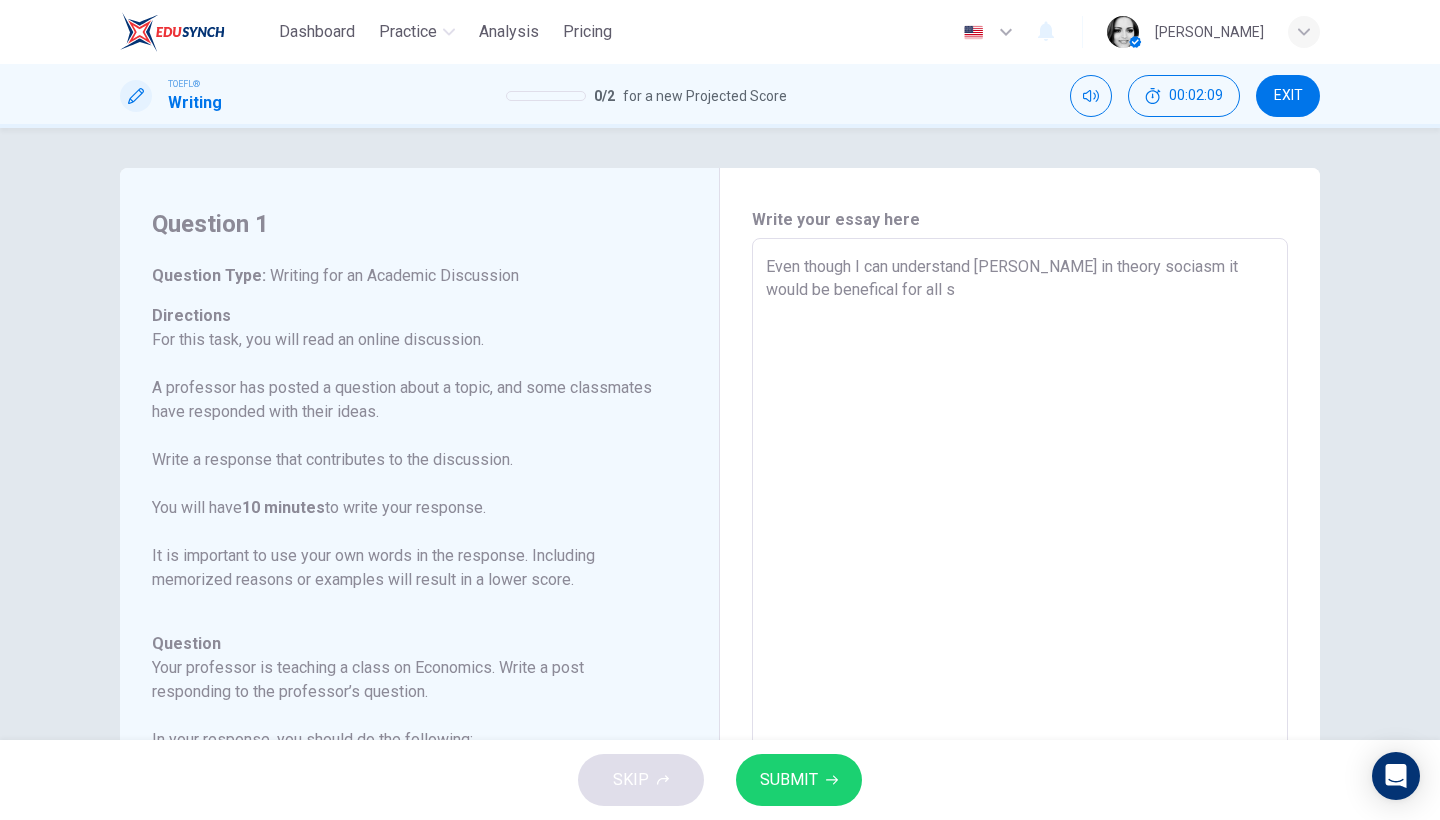 type on "Even though I can understand Isabella in theory sociasm it would be benefical for all so" 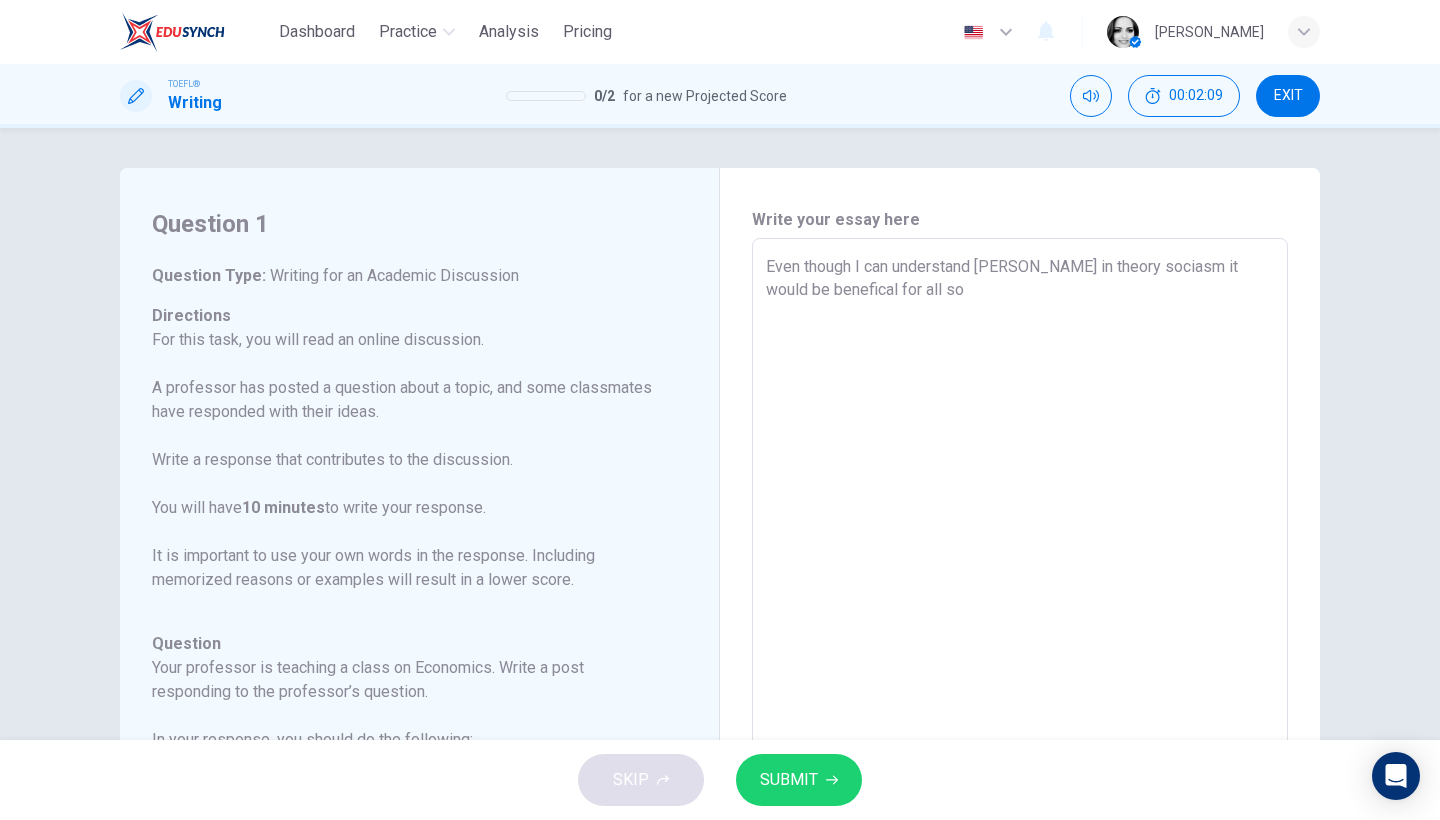 type on "x" 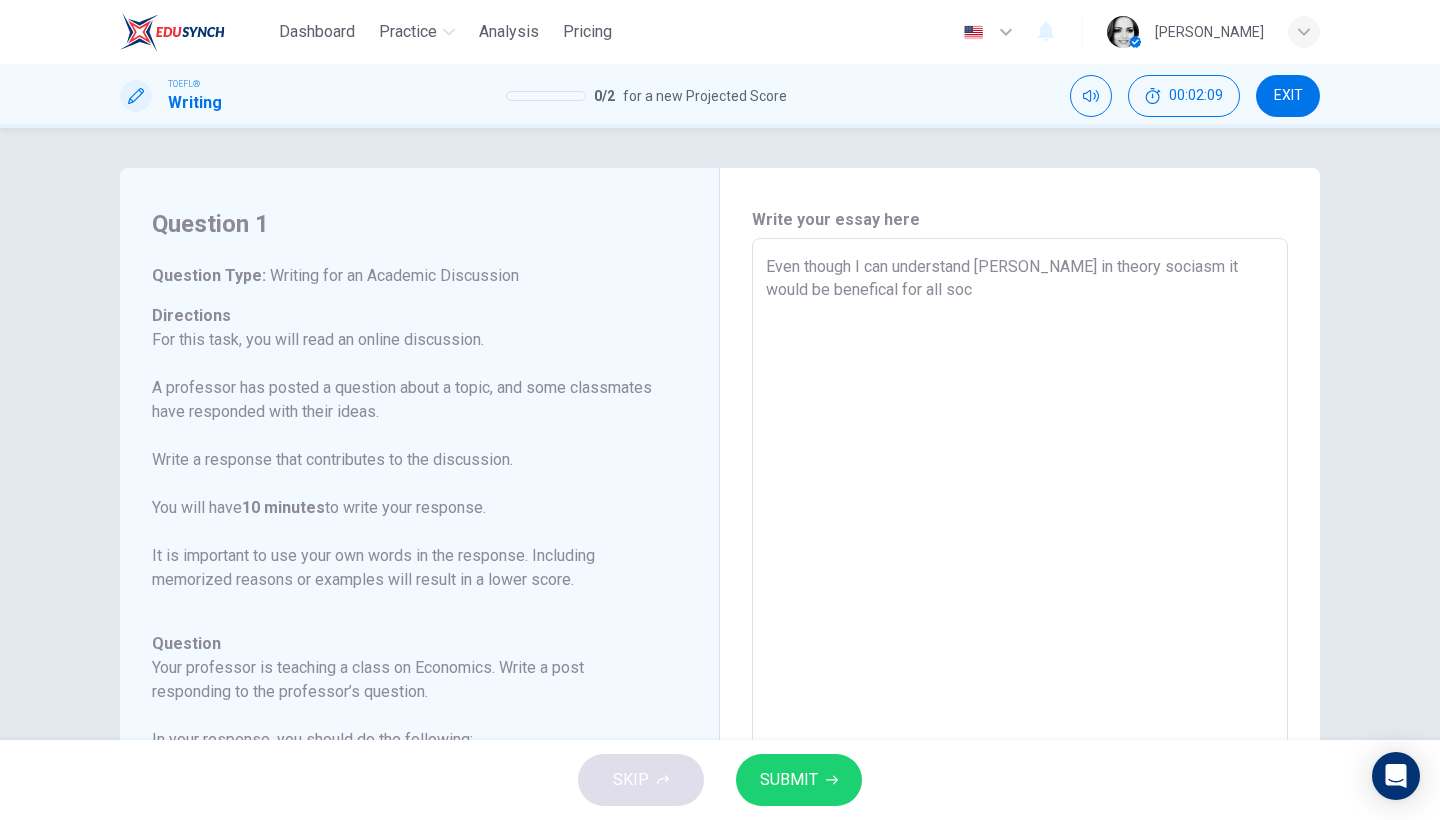 type on "x" 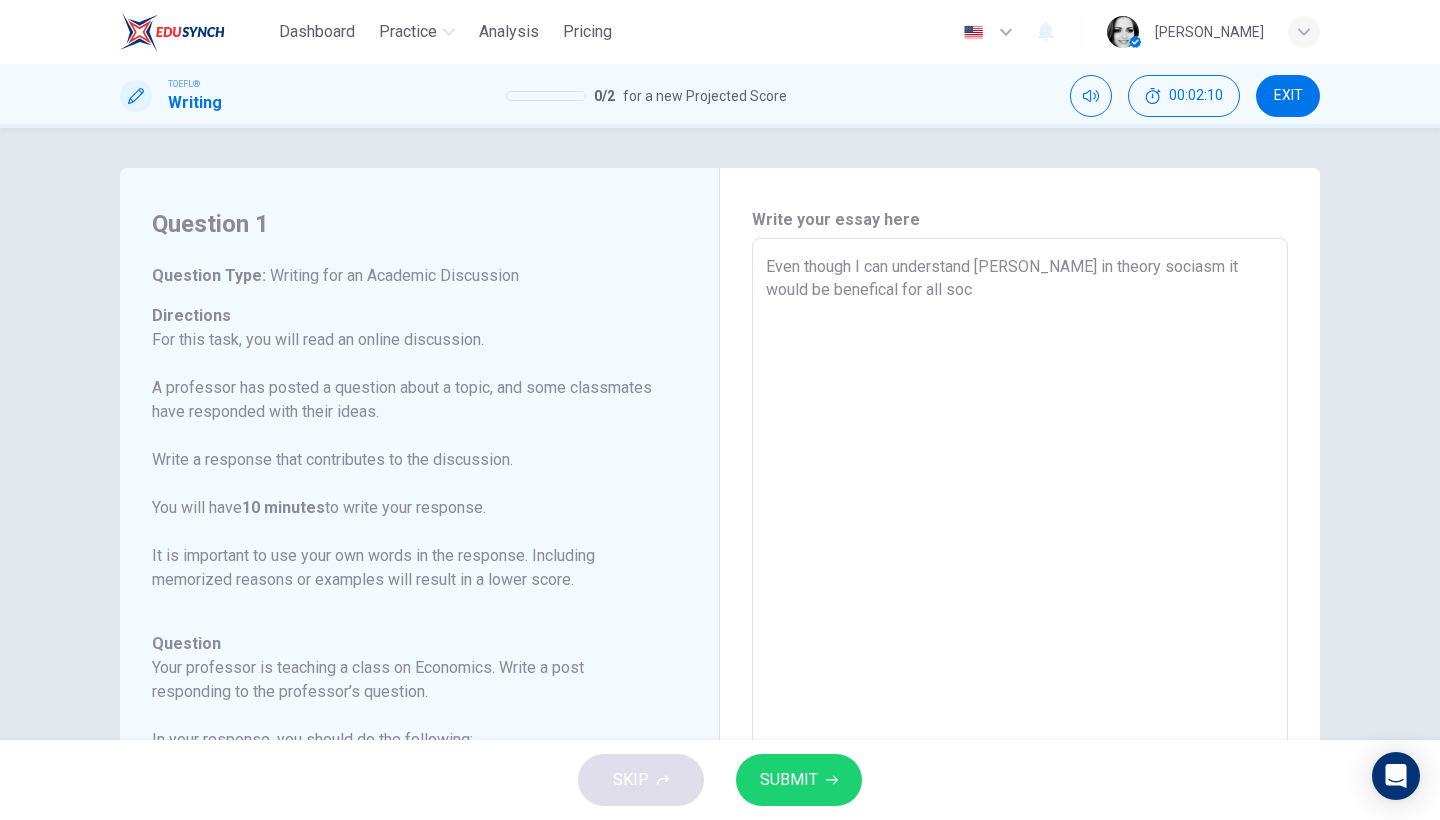 type on "Even though I can understand Isabella in theory sociasm it would be benefical for all soci" 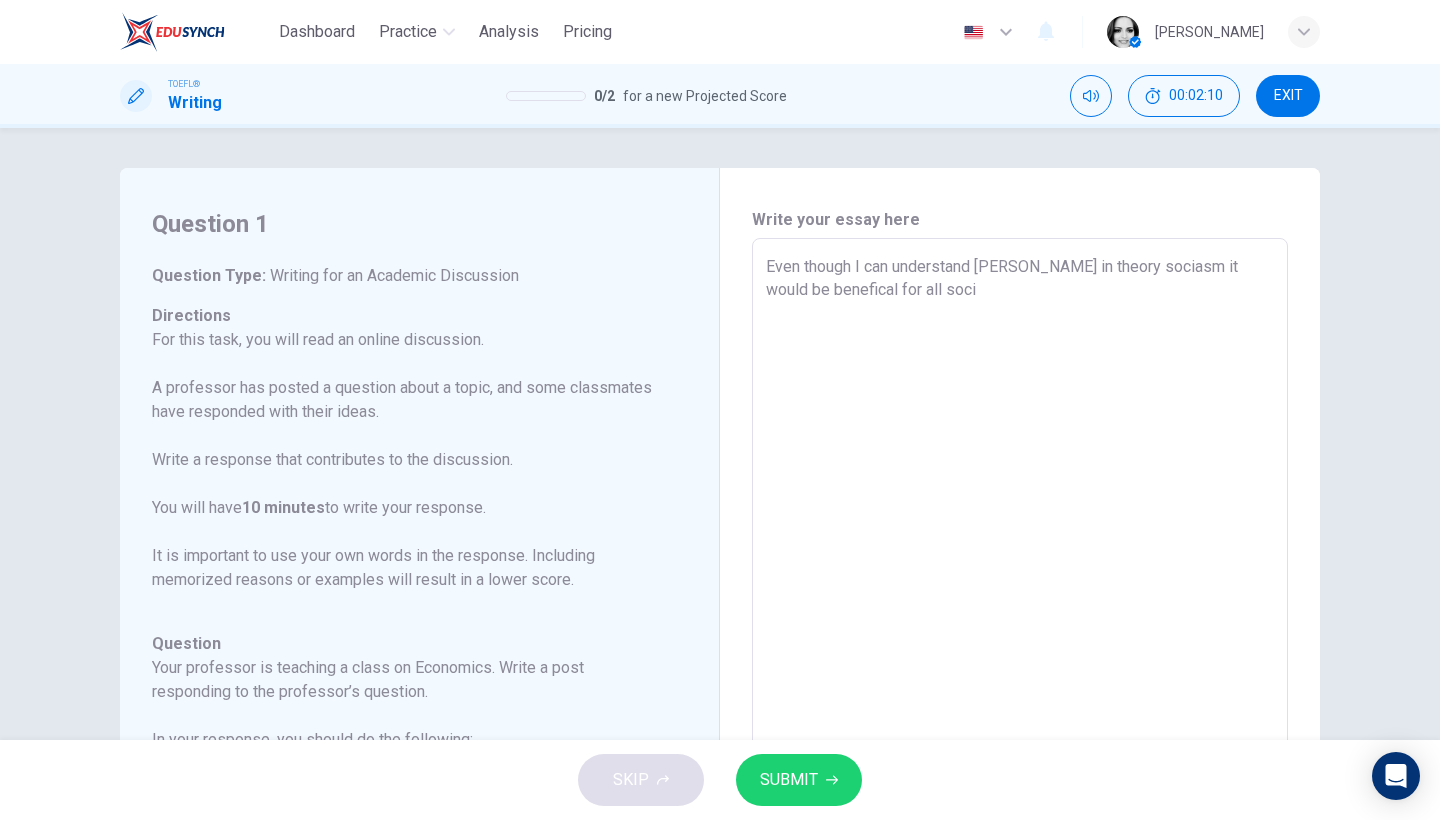 type on "x" 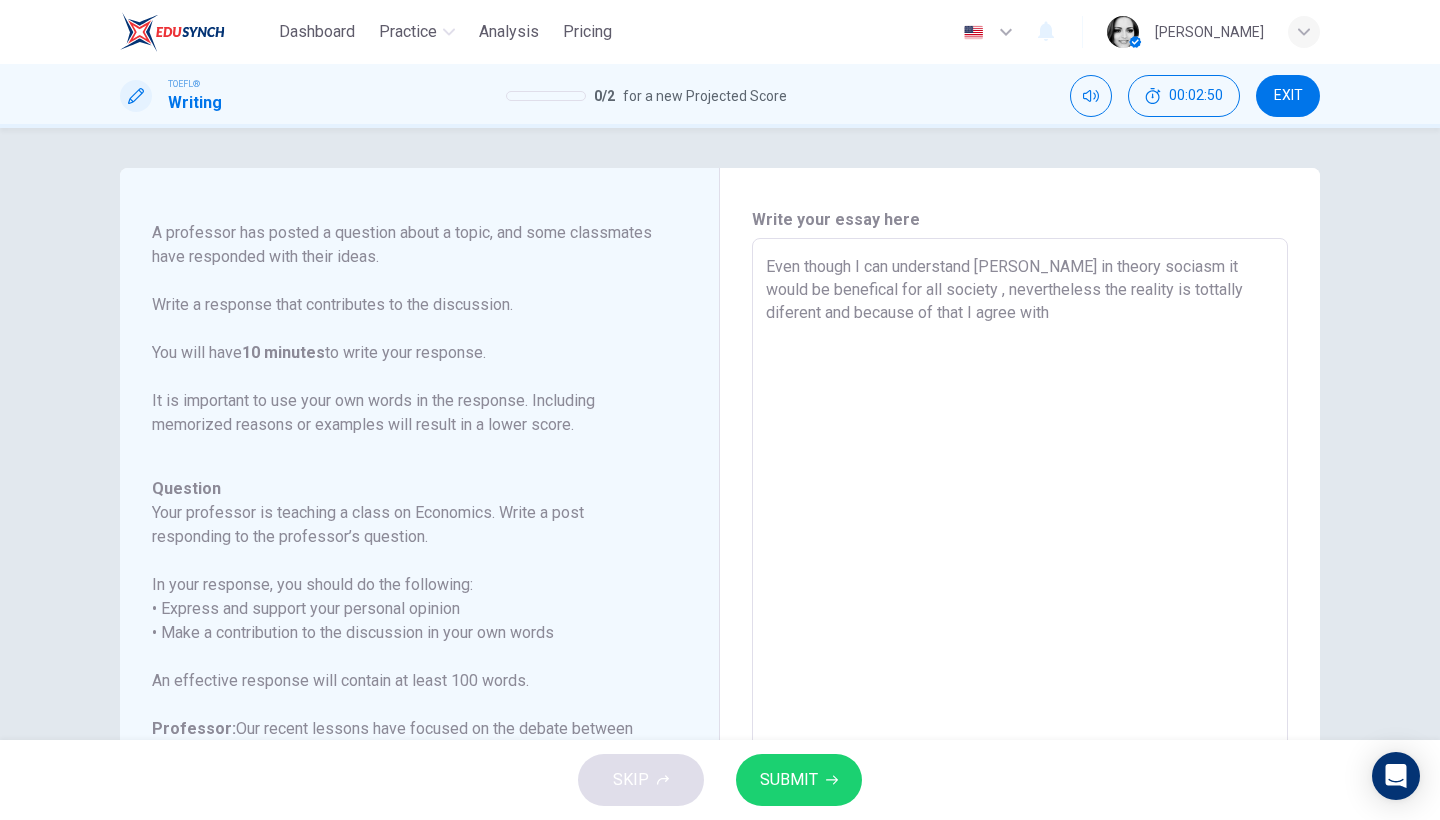scroll, scrollTop: 246, scrollLeft: 0, axis: vertical 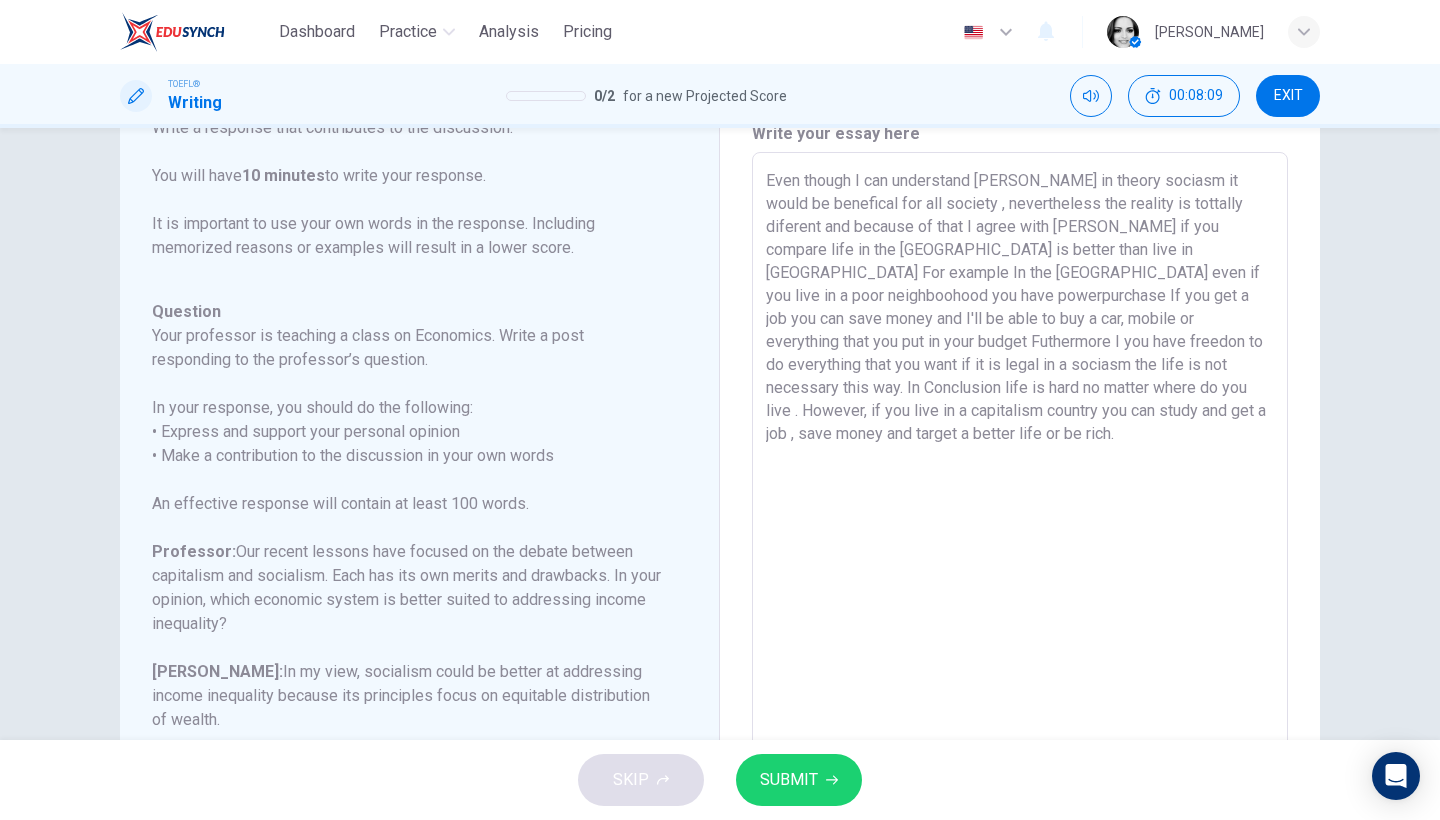 click on "Even though I can understand Isabella in theory sociasm it would be benefical for all society , nevertheless the reality is tottally diferent and because of that I agree with Willian if you compare life in the US is better than live in Cuba For example In the US even if you live in a poor neighboohood you have powerpurchase If you get a job you can save money and I'll be able to buy a car, mobile or everything that you put in your budget Futhermore I you have freedon to do everything that you want if it is legal in a sociasm the life is not necessary this way. In Conclusion life is hard no matter where do you live . However, if you live in a capitalism country you can study and get a job , save money and target a better life or be rich." at bounding box center (1020, 486) 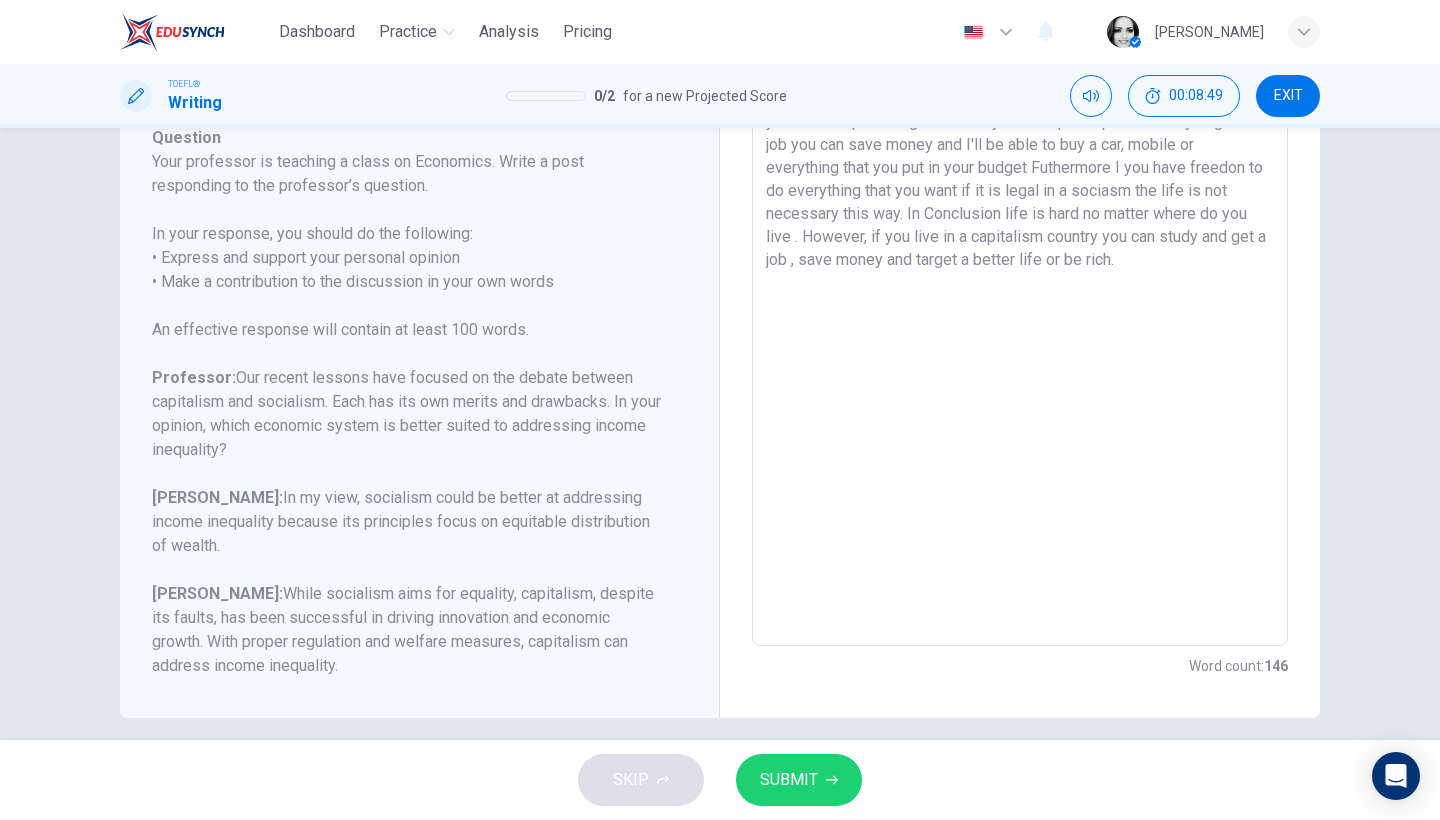 scroll, scrollTop: 278, scrollLeft: 0, axis: vertical 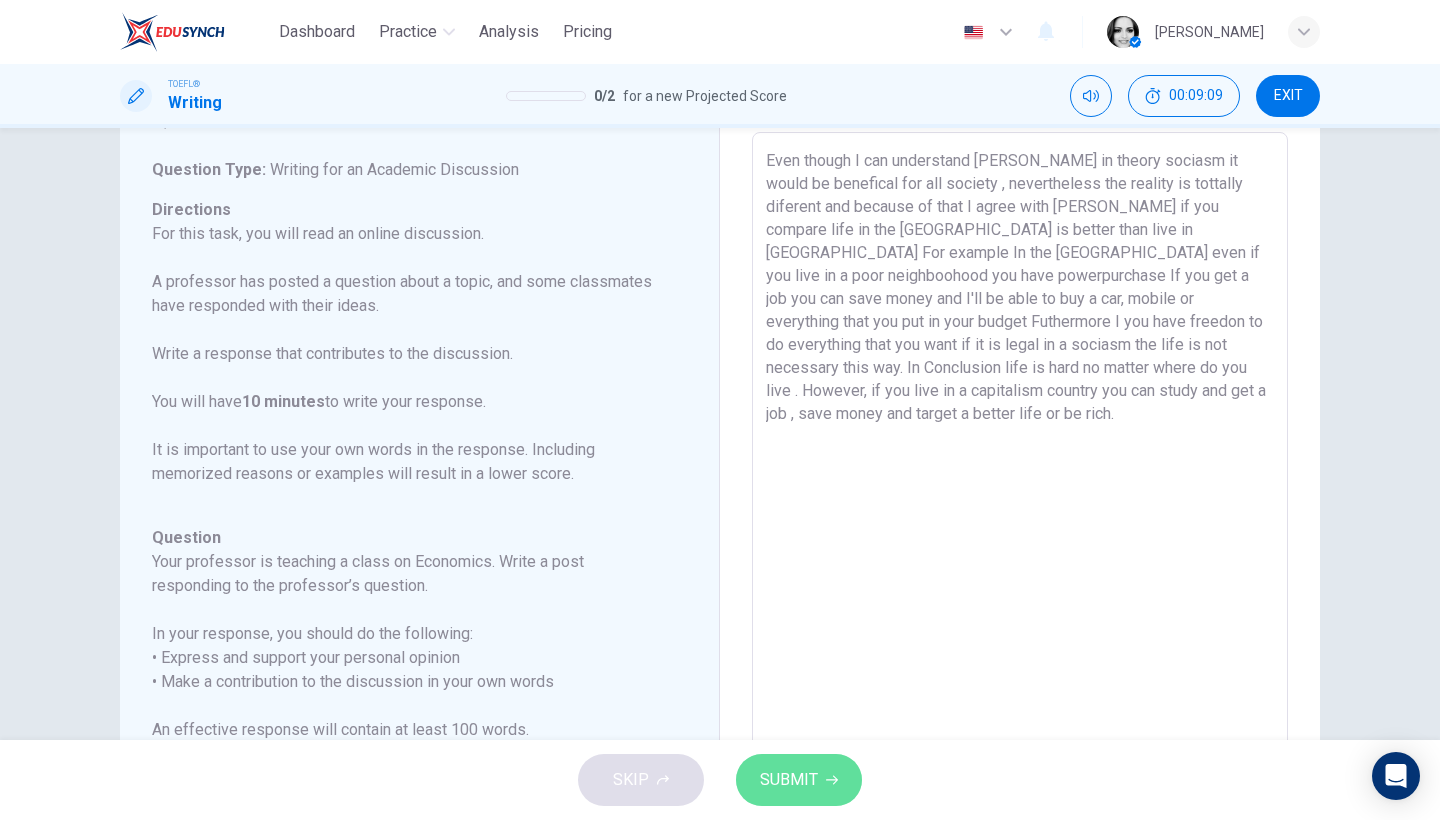 click on "SUBMIT" at bounding box center [789, 780] 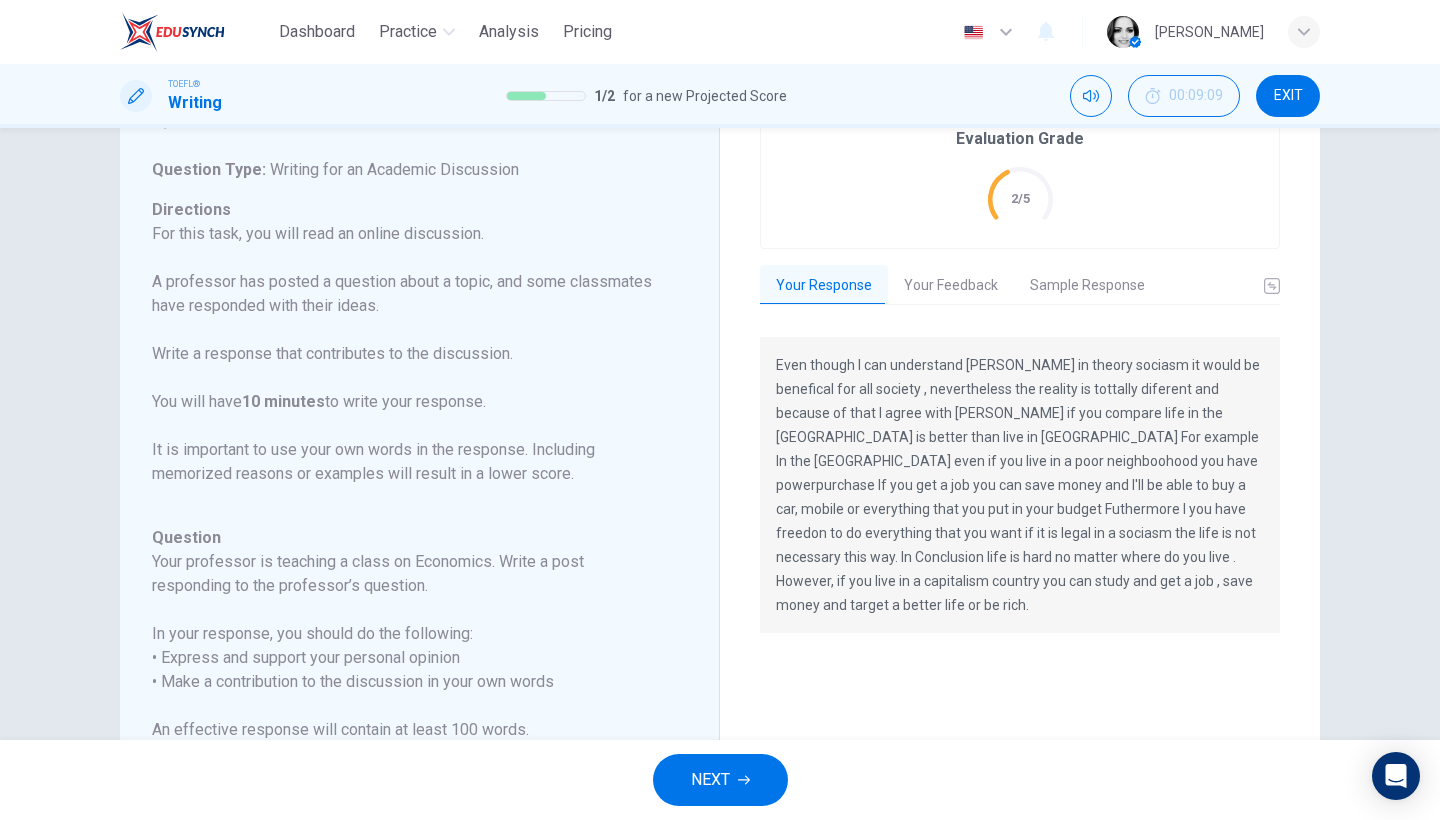 click on "Your Feedback" at bounding box center (951, 286) 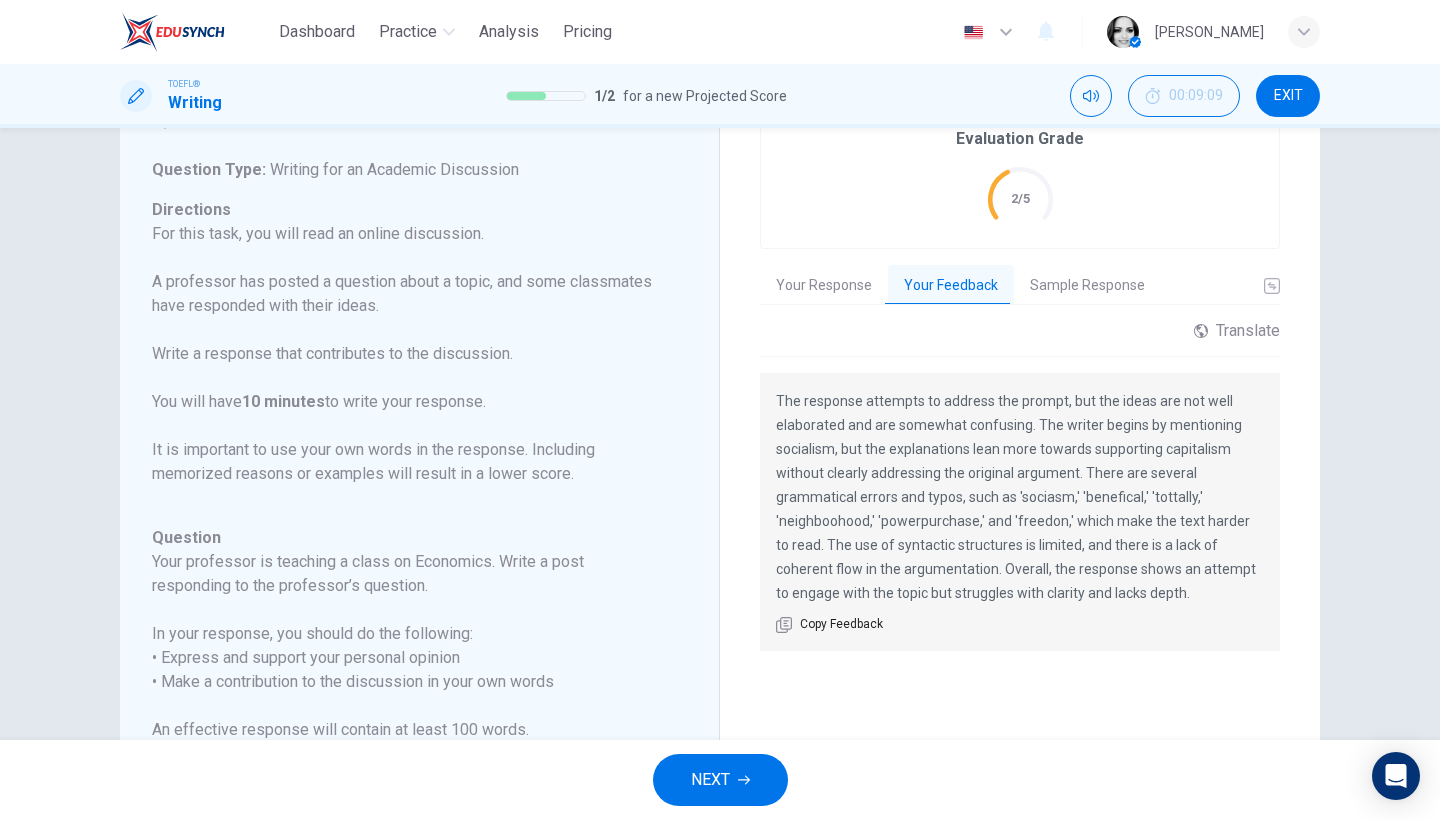 click on "Sample Response" at bounding box center [1087, 286] 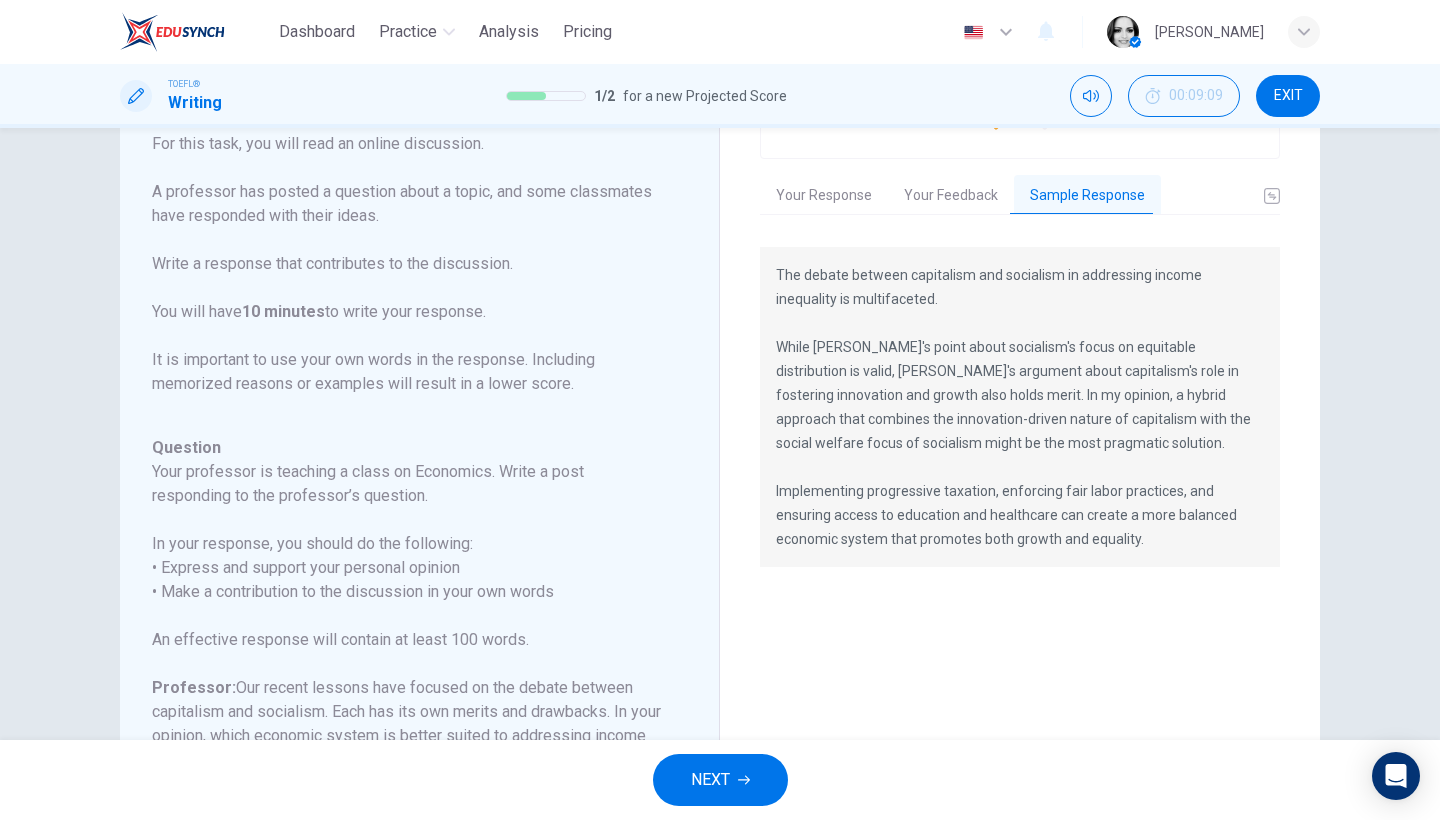 scroll, scrollTop: 278, scrollLeft: 0, axis: vertical 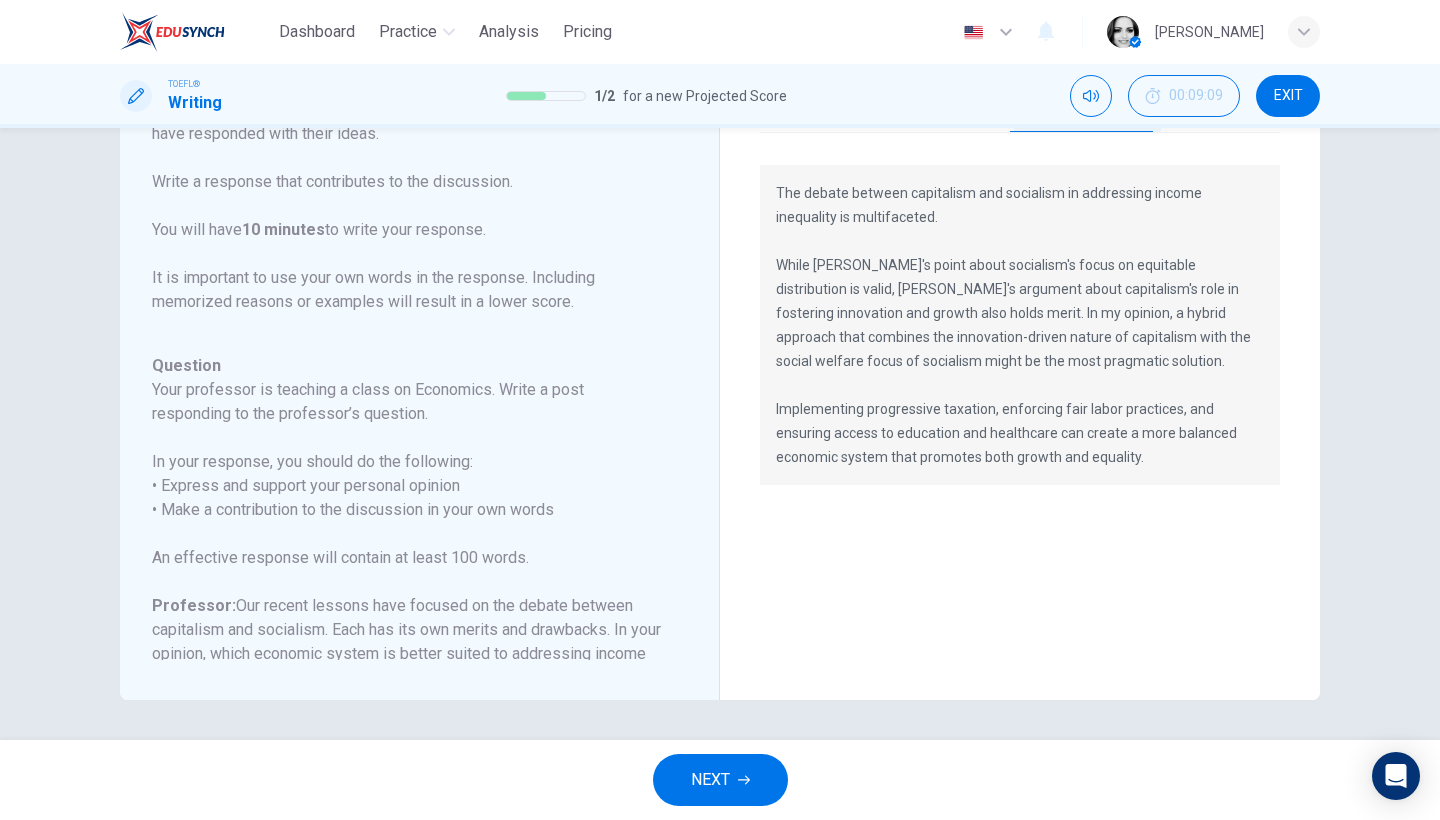 click on "NEXT" at bounding box center (720, 780) 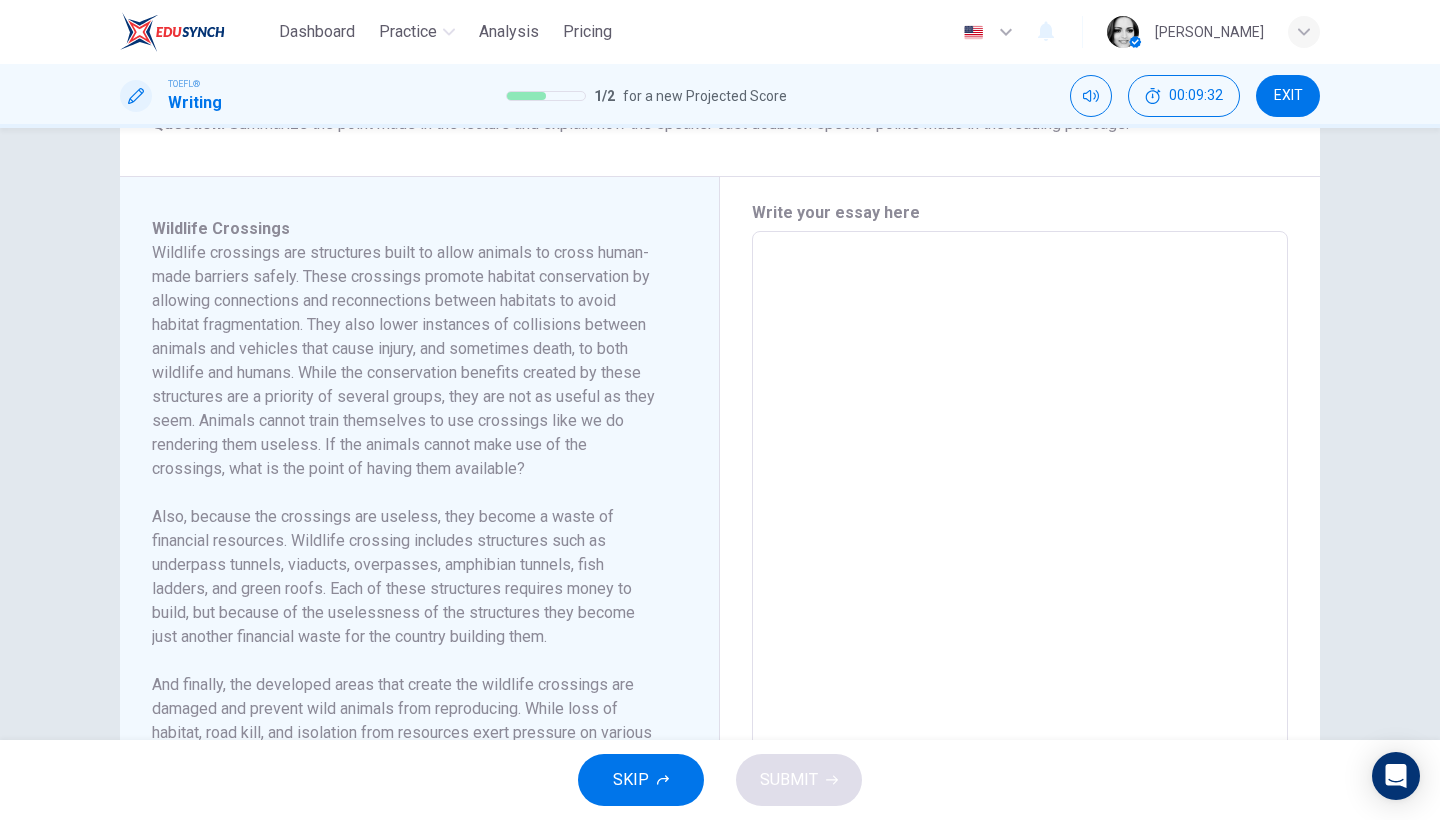 scroll, scrollTop: 533, scrollLeft: 0, axis: vertical 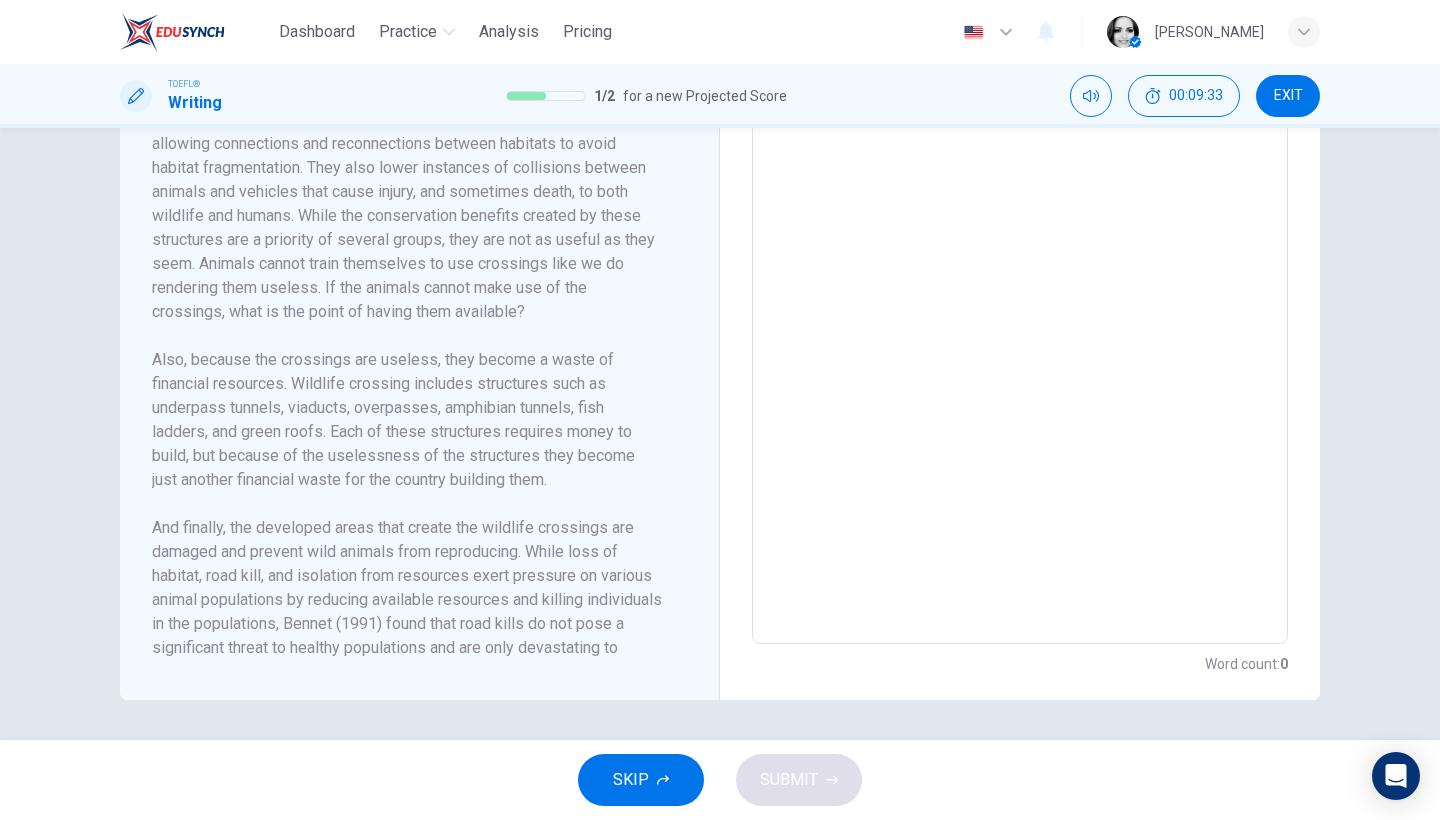 click at bounding box center (1020, 359) 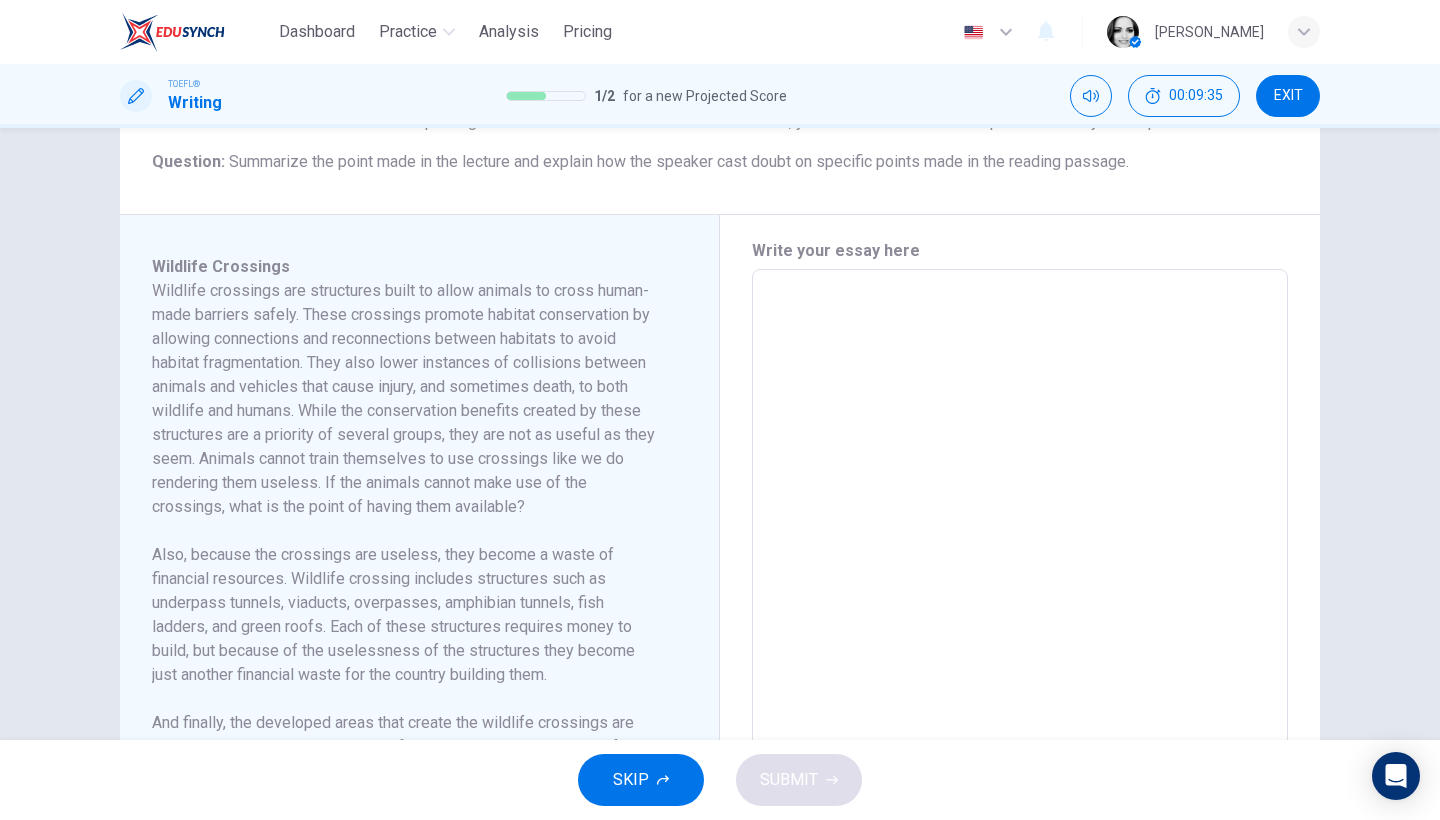 scroll, scrollTop: 134, scrollLeft: 0, axis: vertical 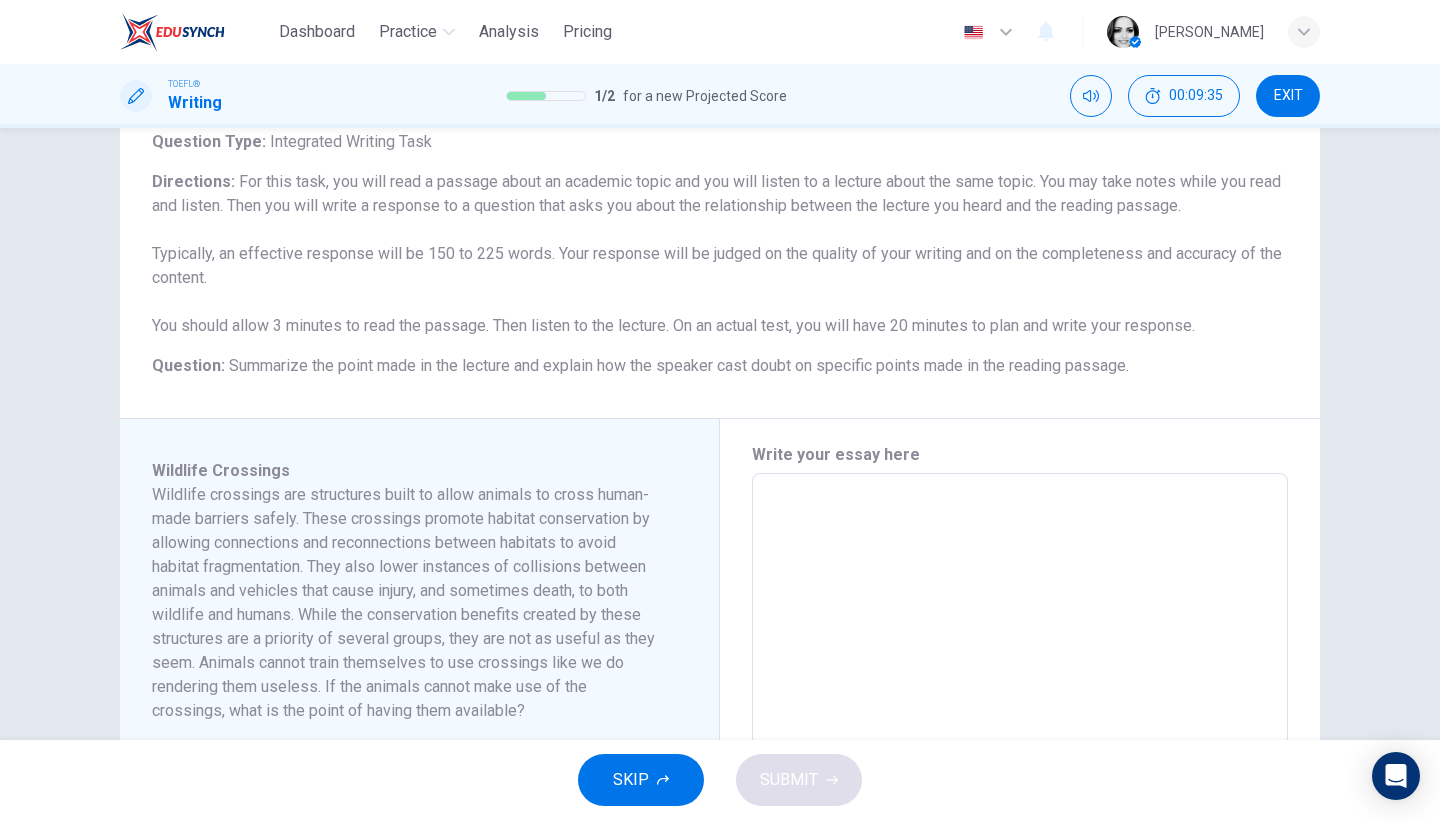 click on "EXIT" at bounding box center [1288, 96] 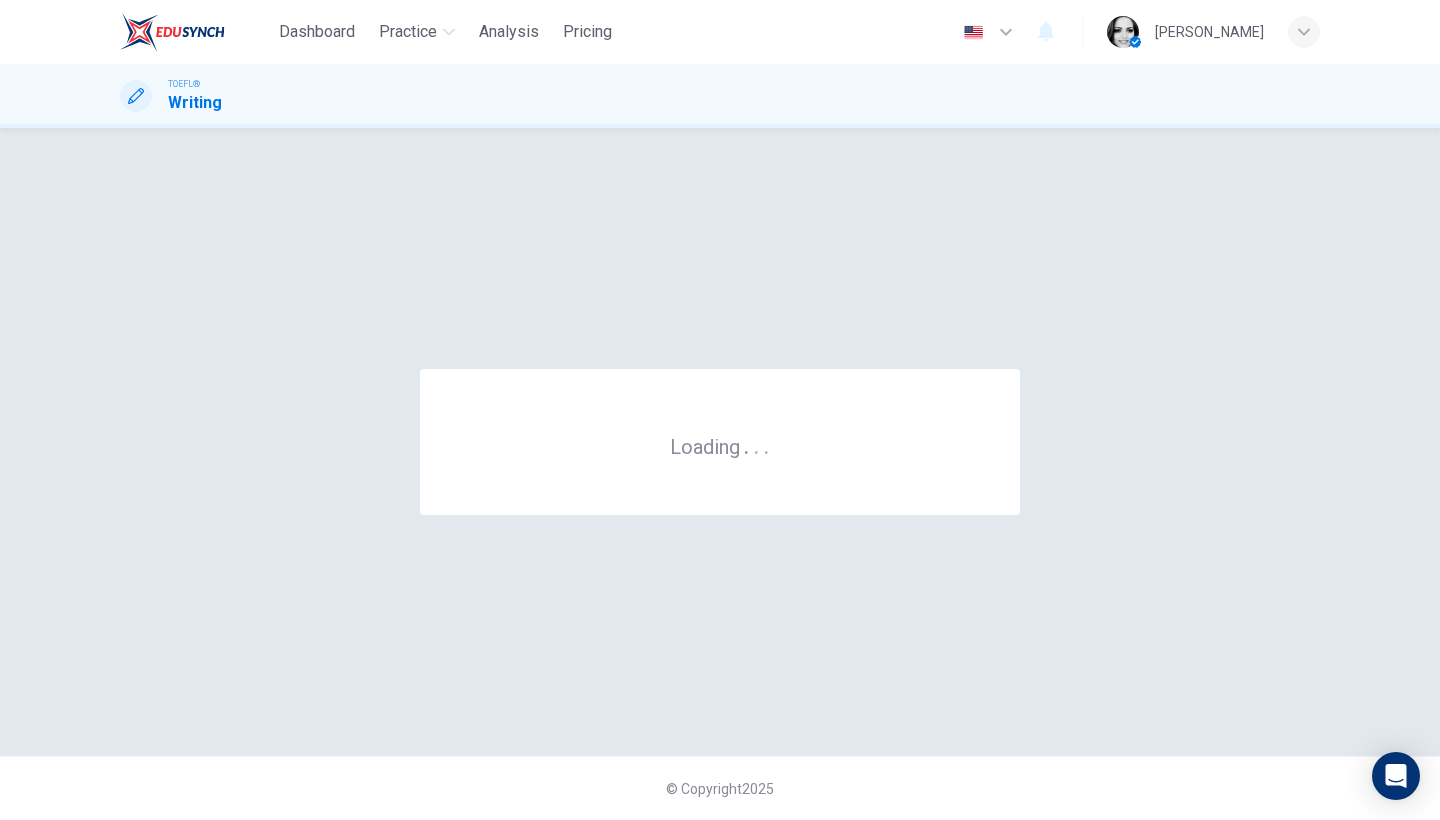 scroll, scrollTop: 0, scrollLeft: 0, axis: both 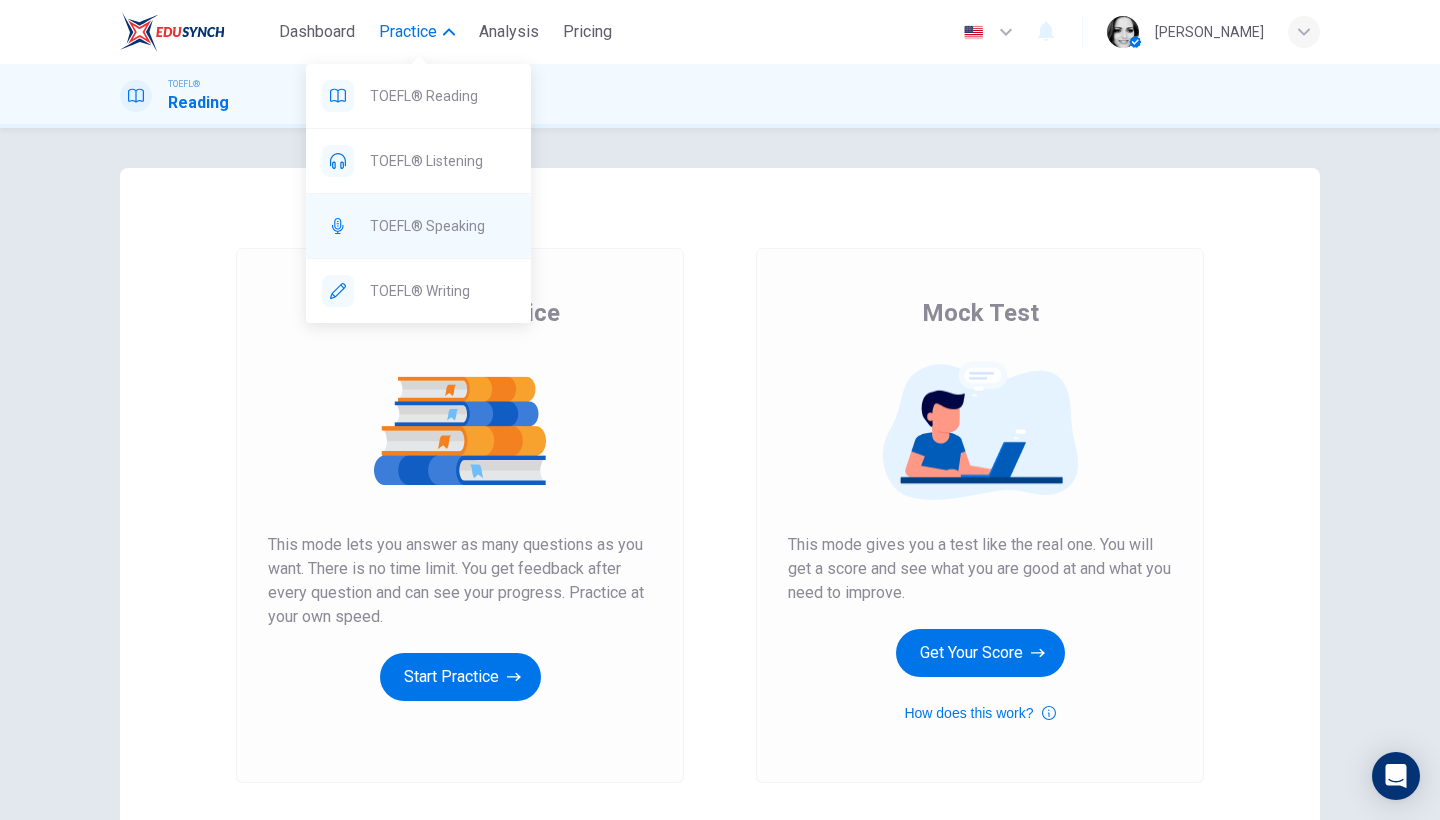 click on "TOEFL® Speaking" at bounding box center (442, 226) 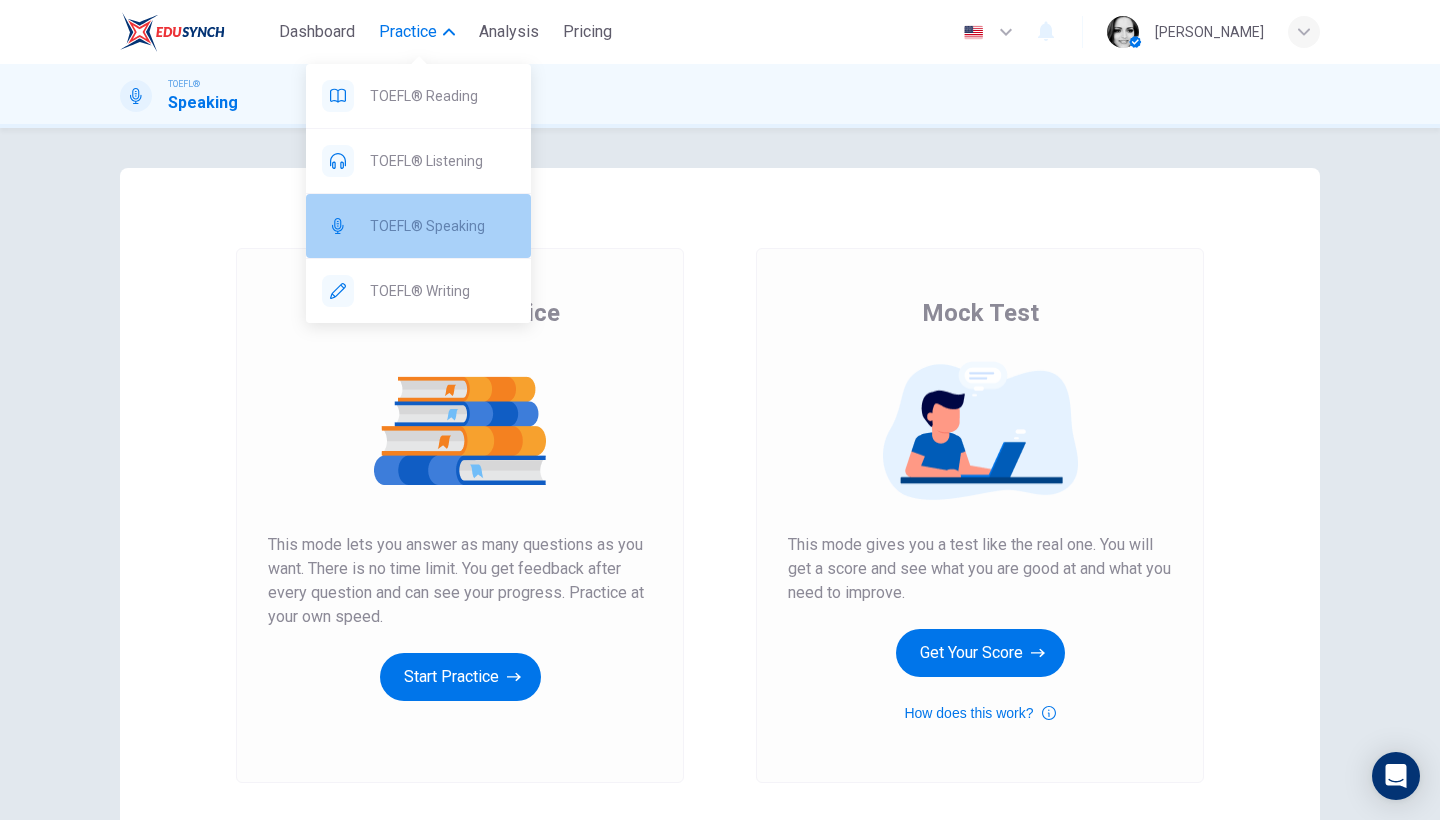 click on "TOEFL® Speaking" at bounding box center (442, 226) 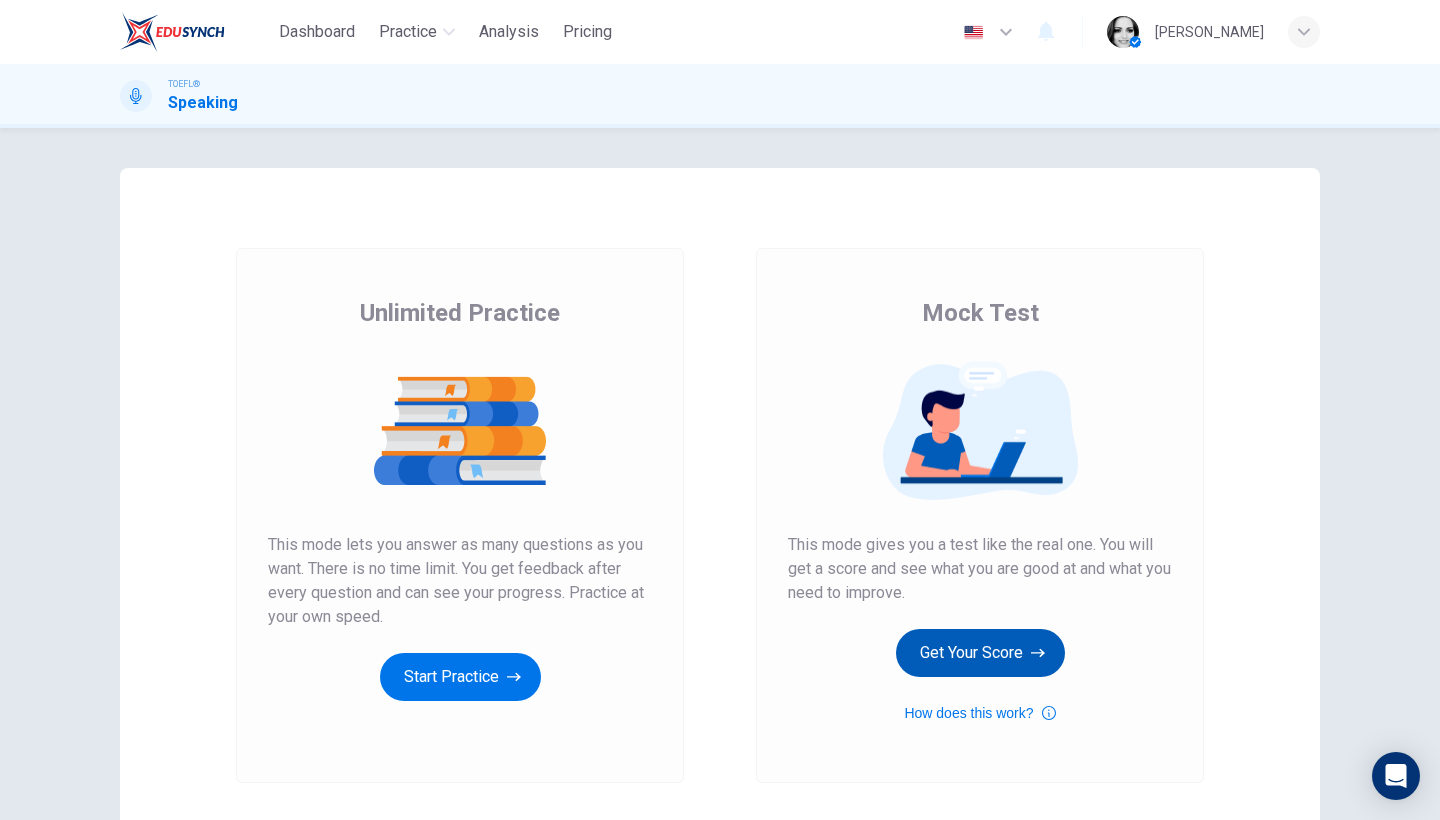 click on "Get Your Score" at bounding box center (980, 653) 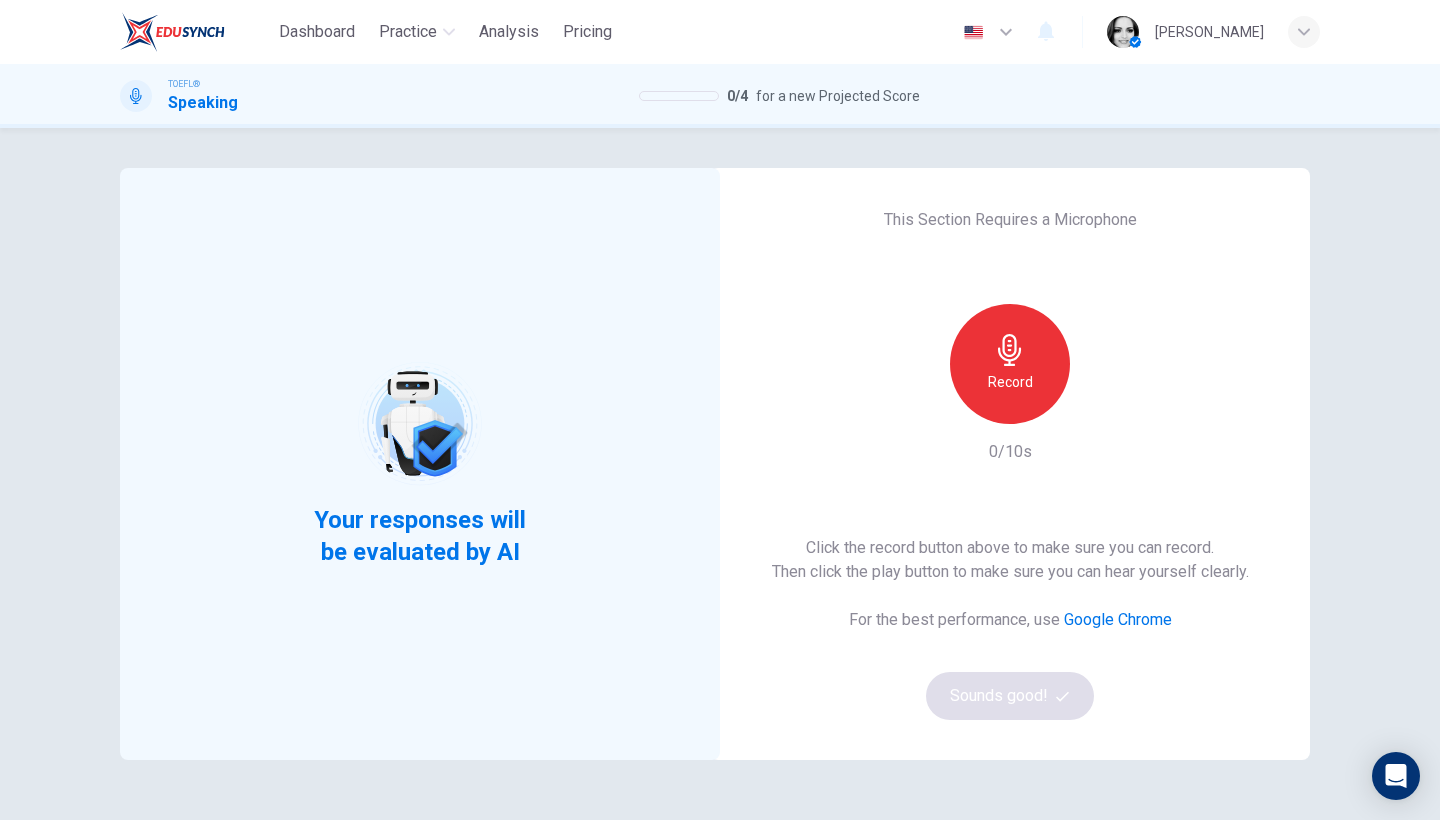 click on "Record" at bounding box center (1010, 382) 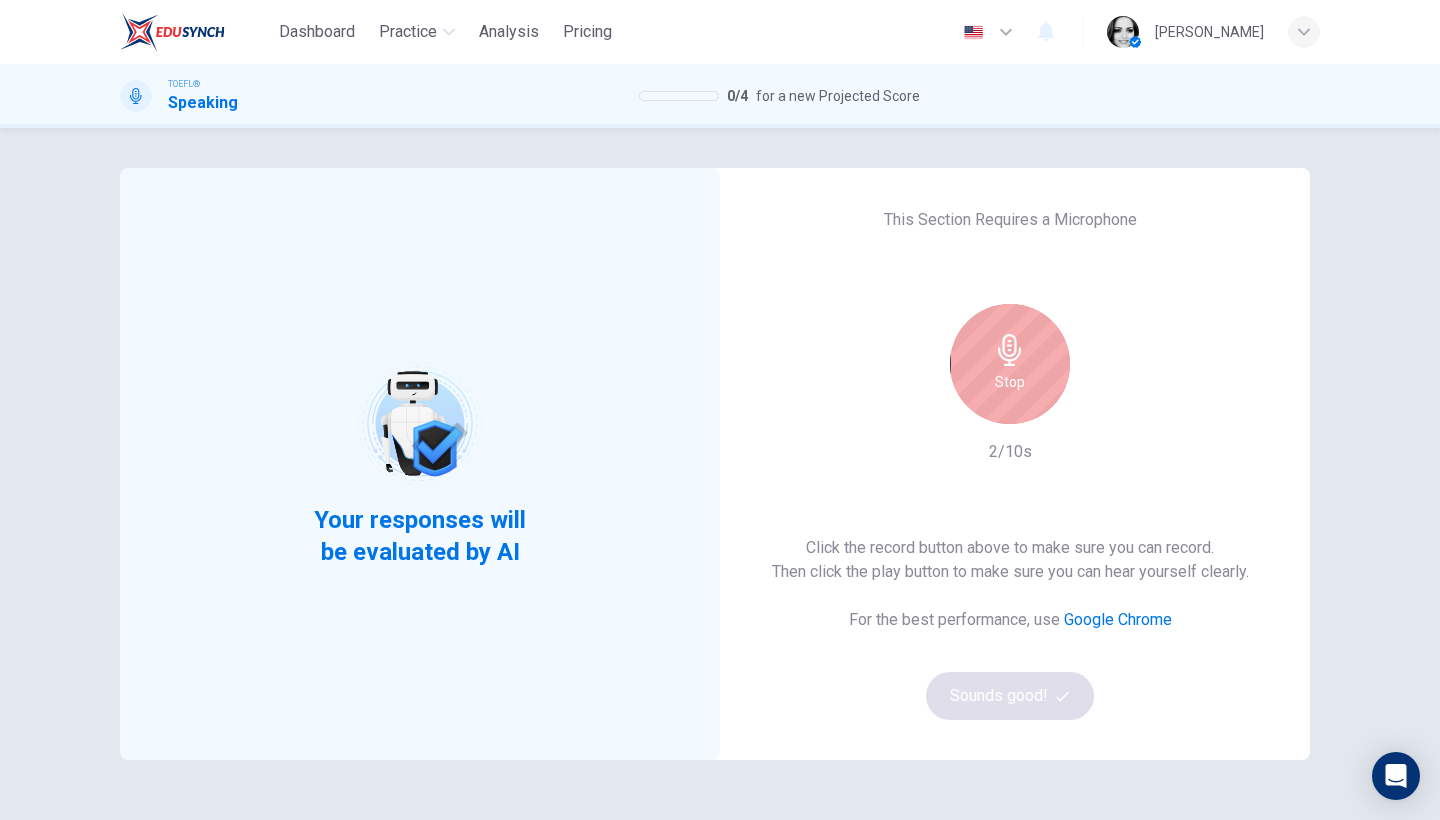 click on "Click the record button above to make sure you can record.     Then click the play button to make sure you can hear yourself clearly. For the best performance, use   Google Chrome Sounds good!" at bounding box center (1010, 628) 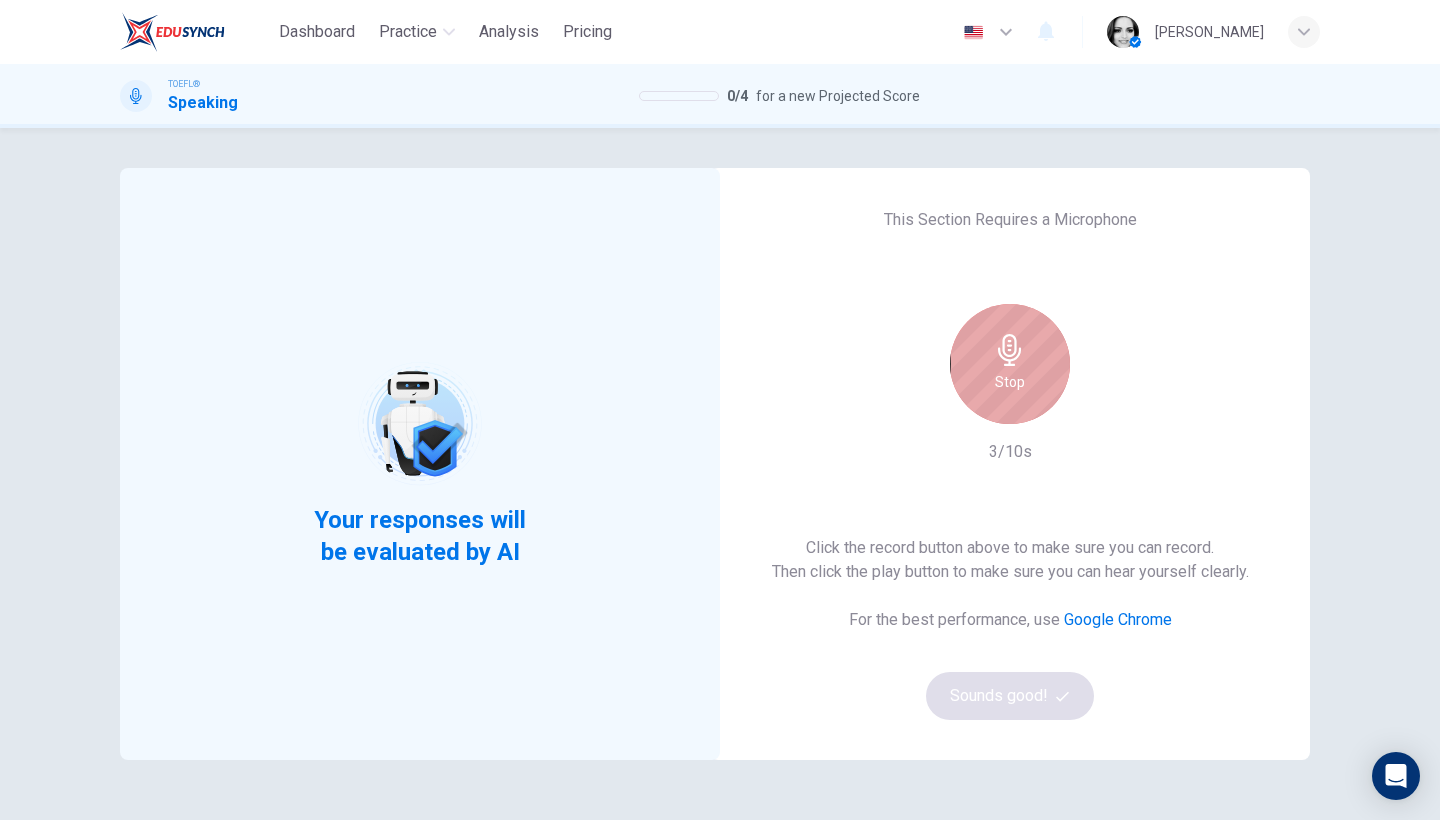 click 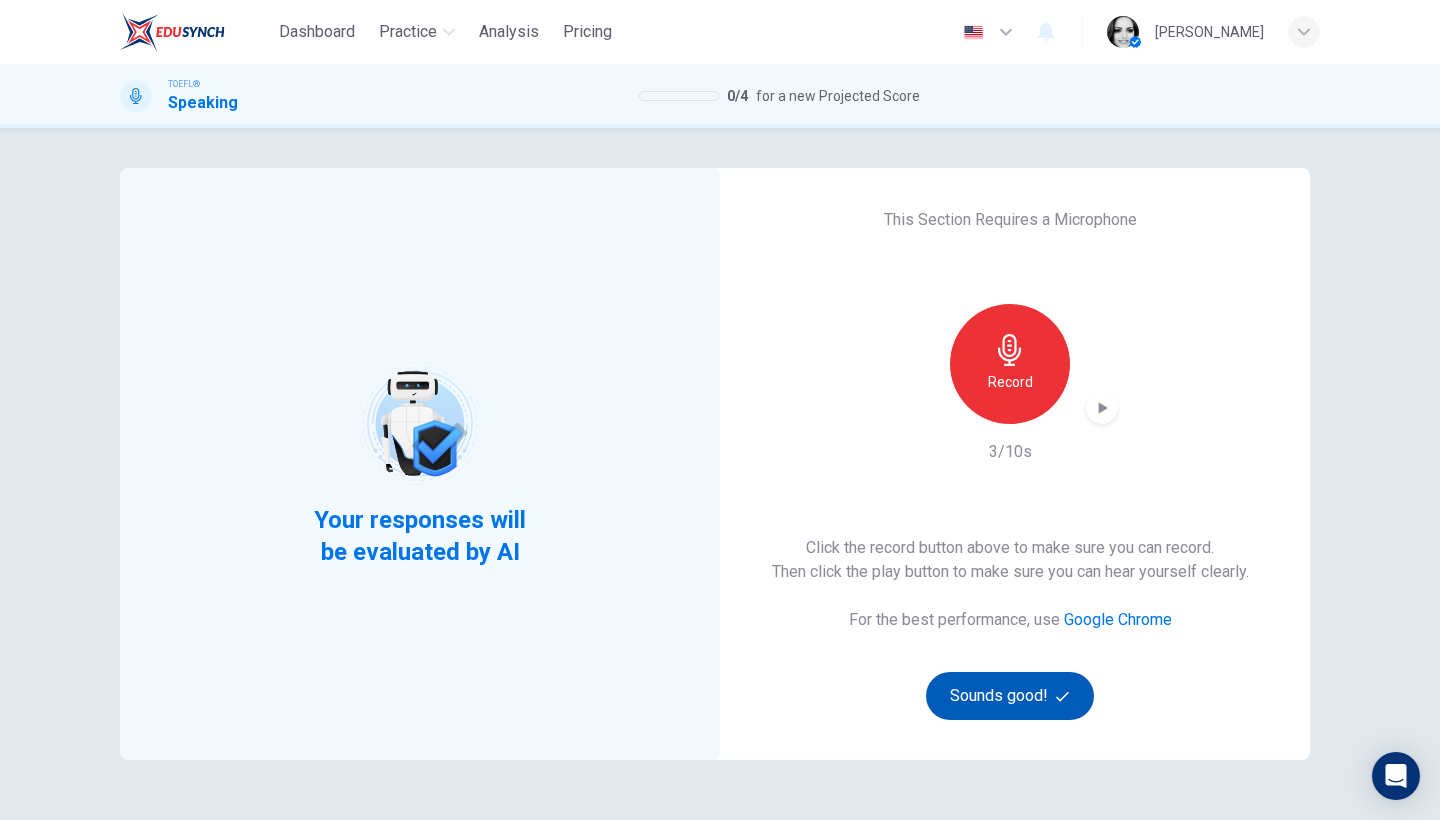 click on "Sounds good!" at bounding box center [1010, 696] 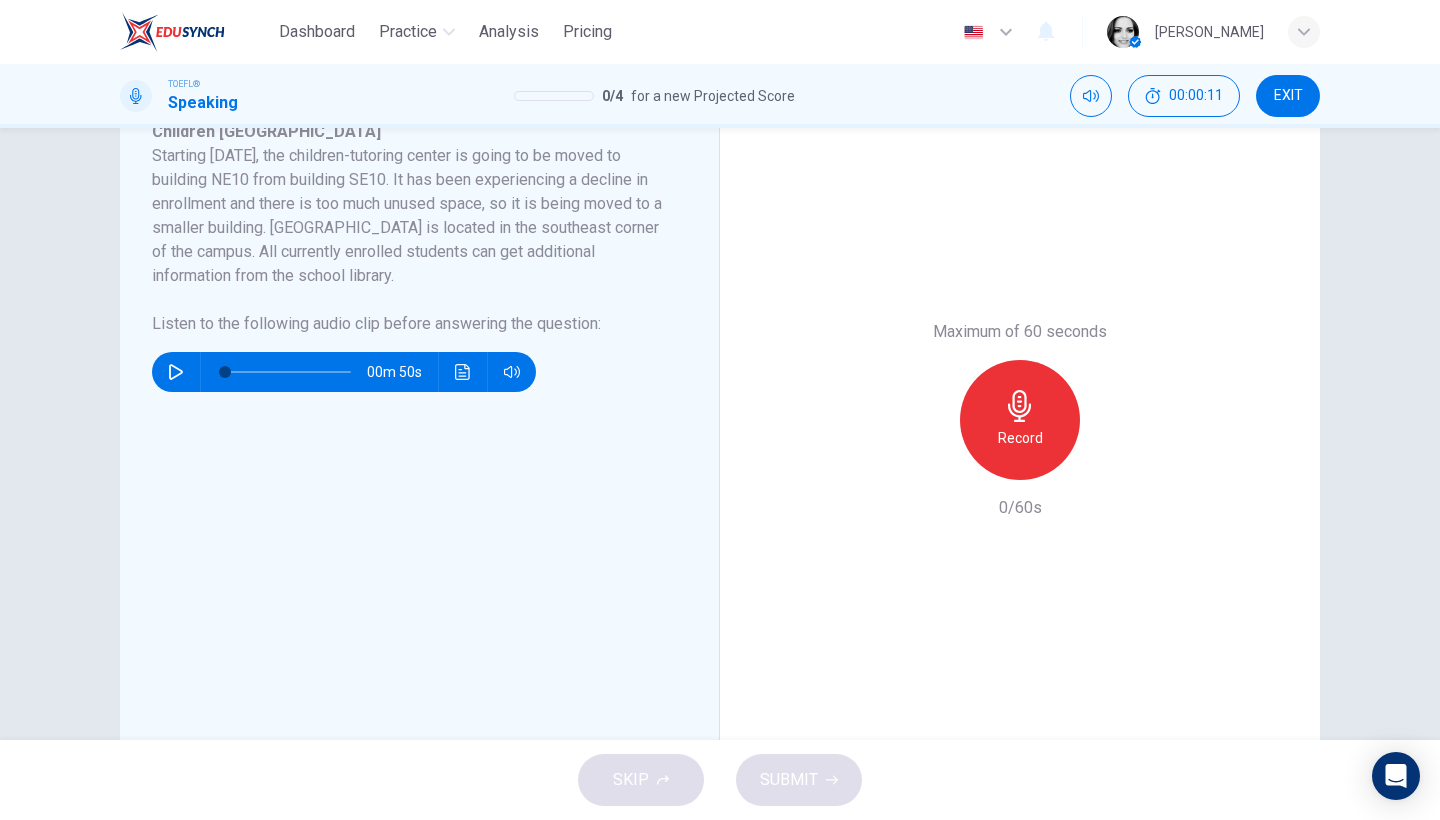 scroll, scrollTop: 201, scrollLeft: 0, axis: vertical 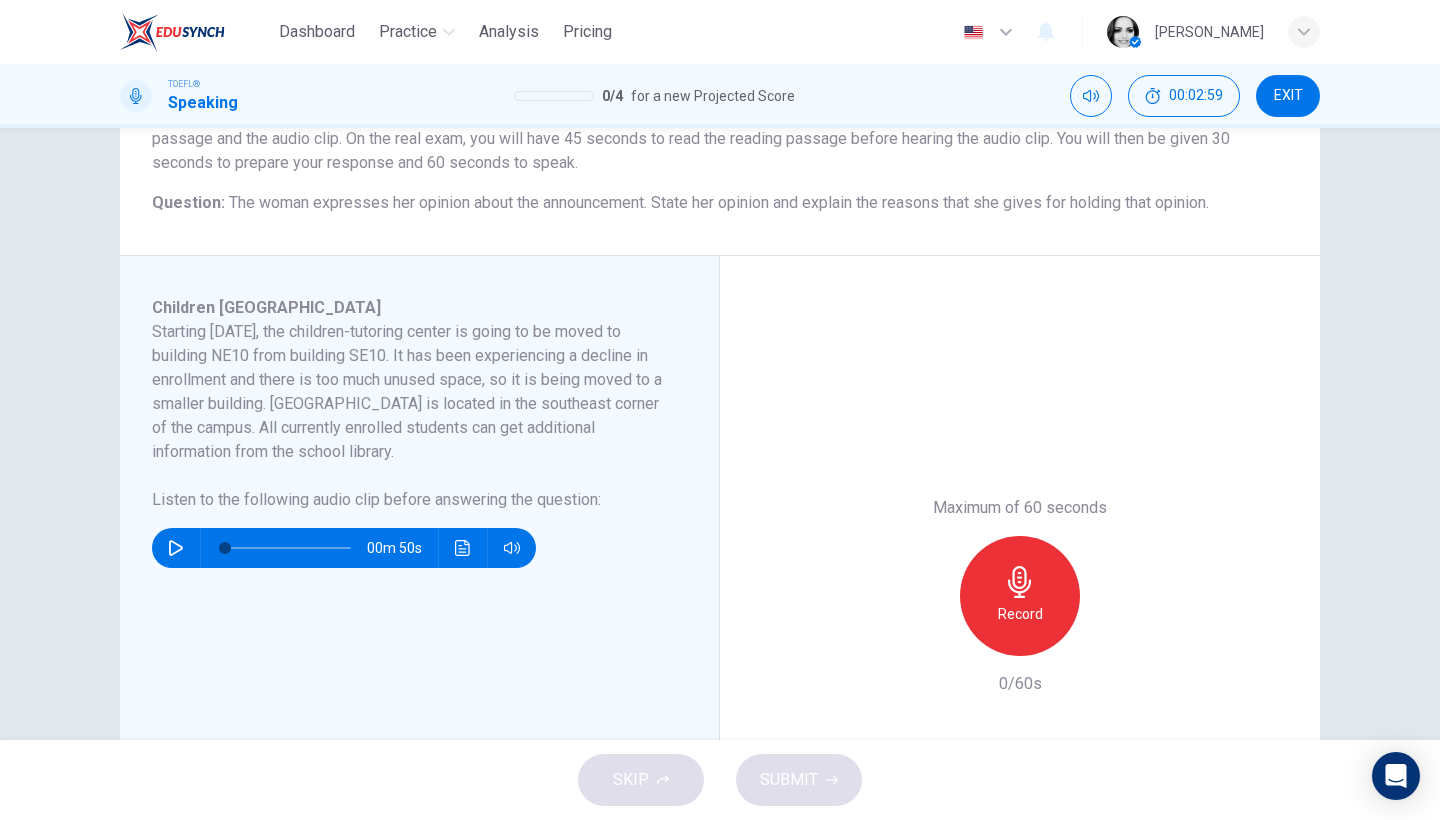 click 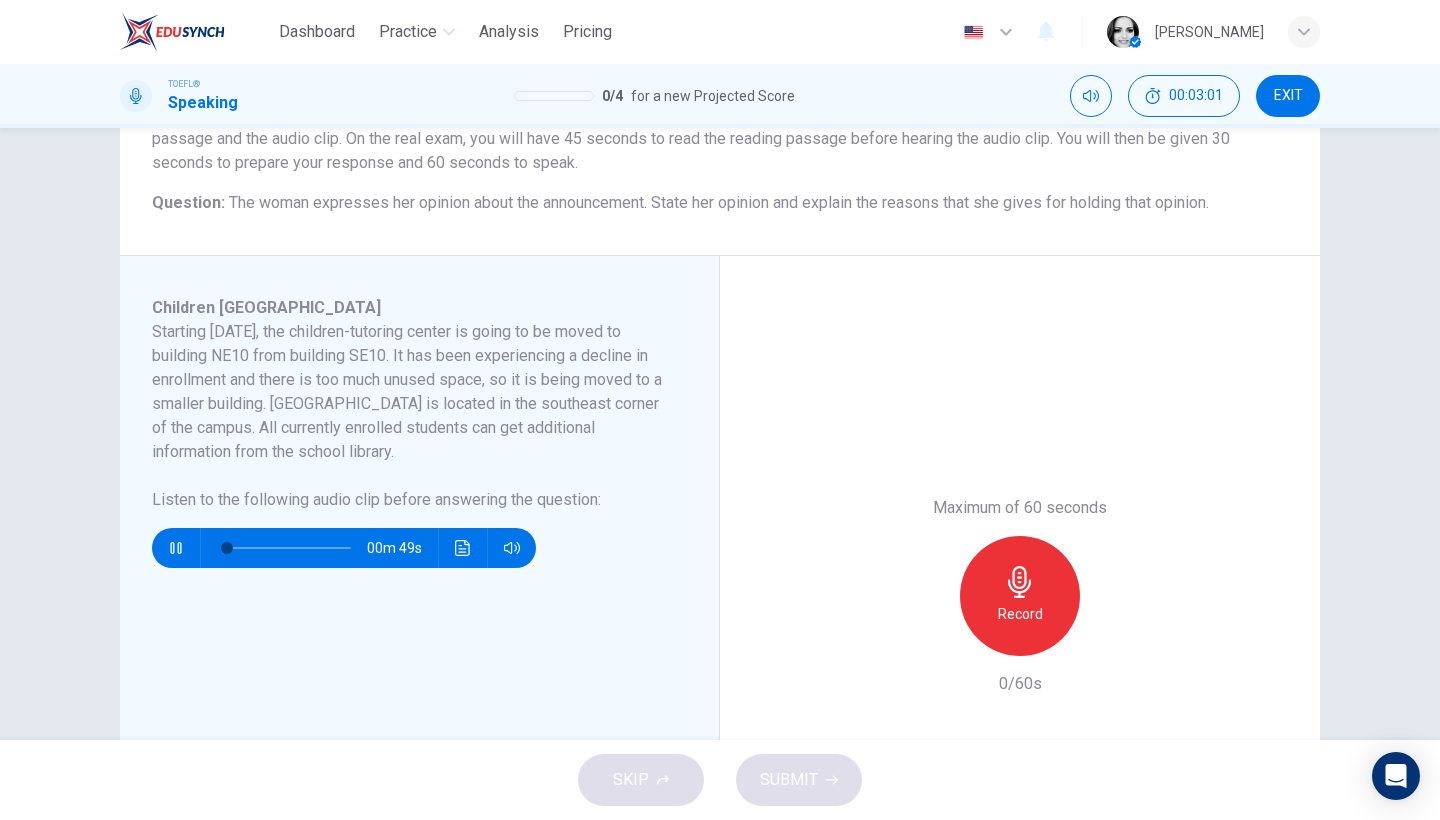 type on "4" 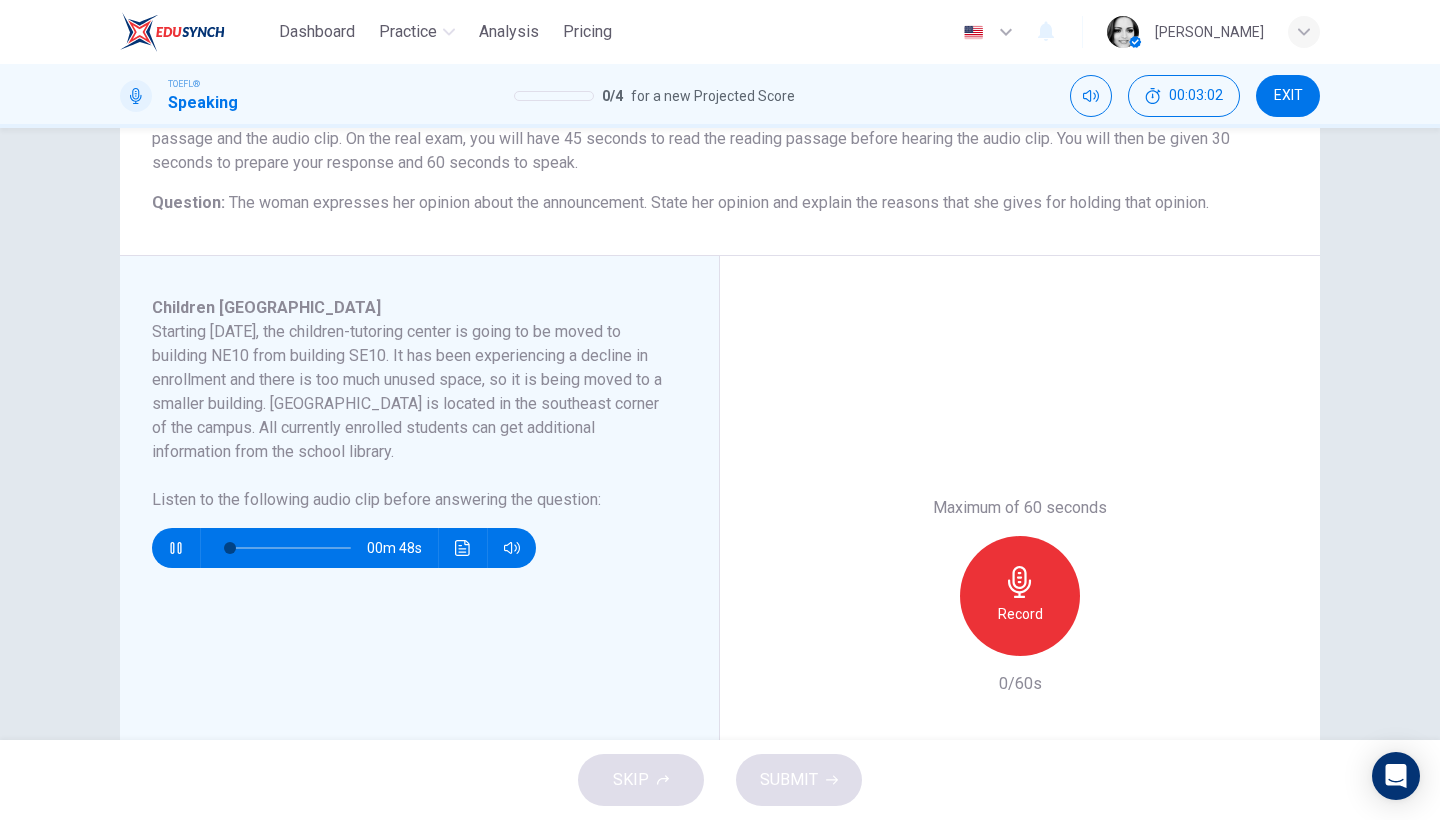 type 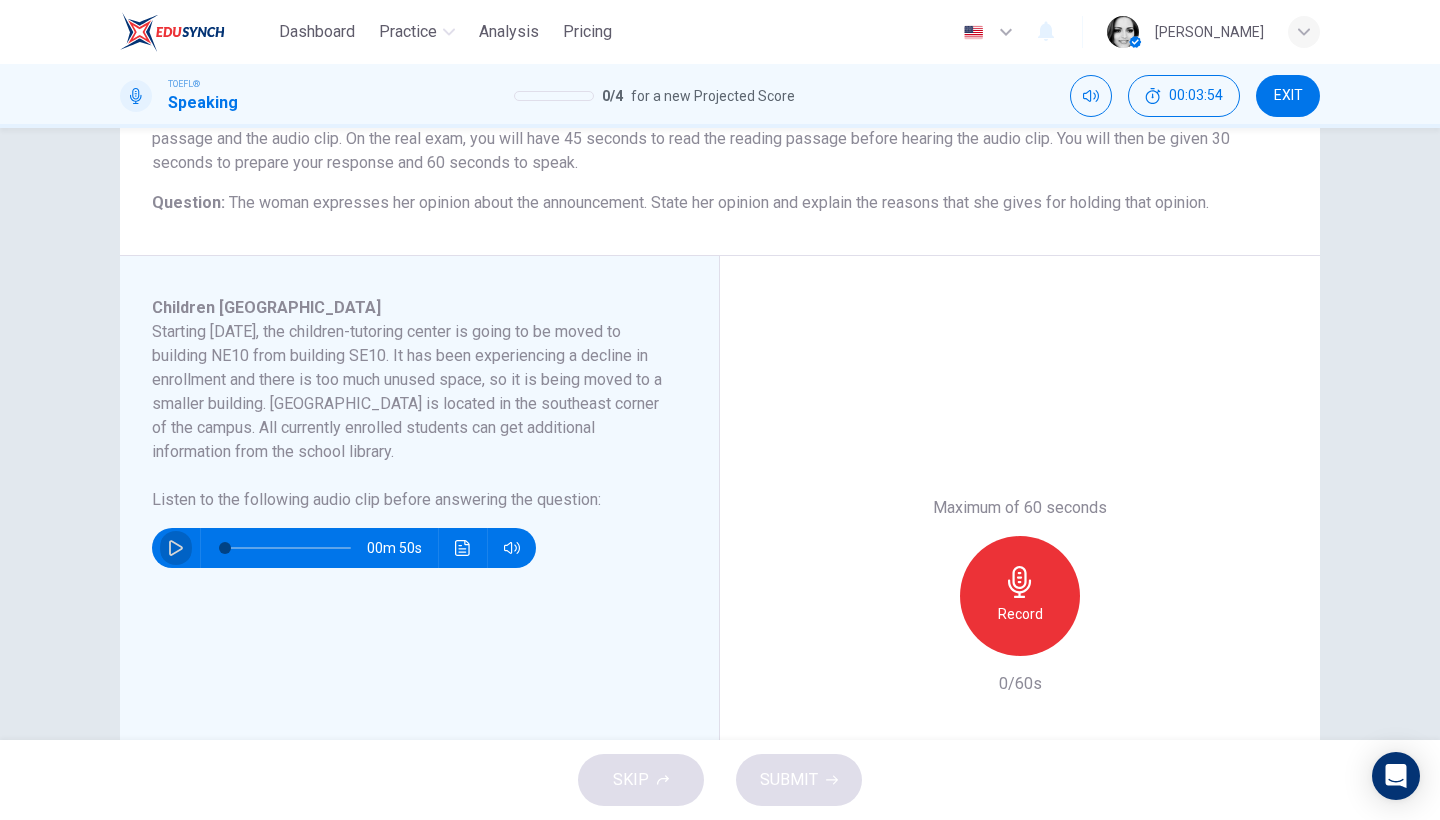 click 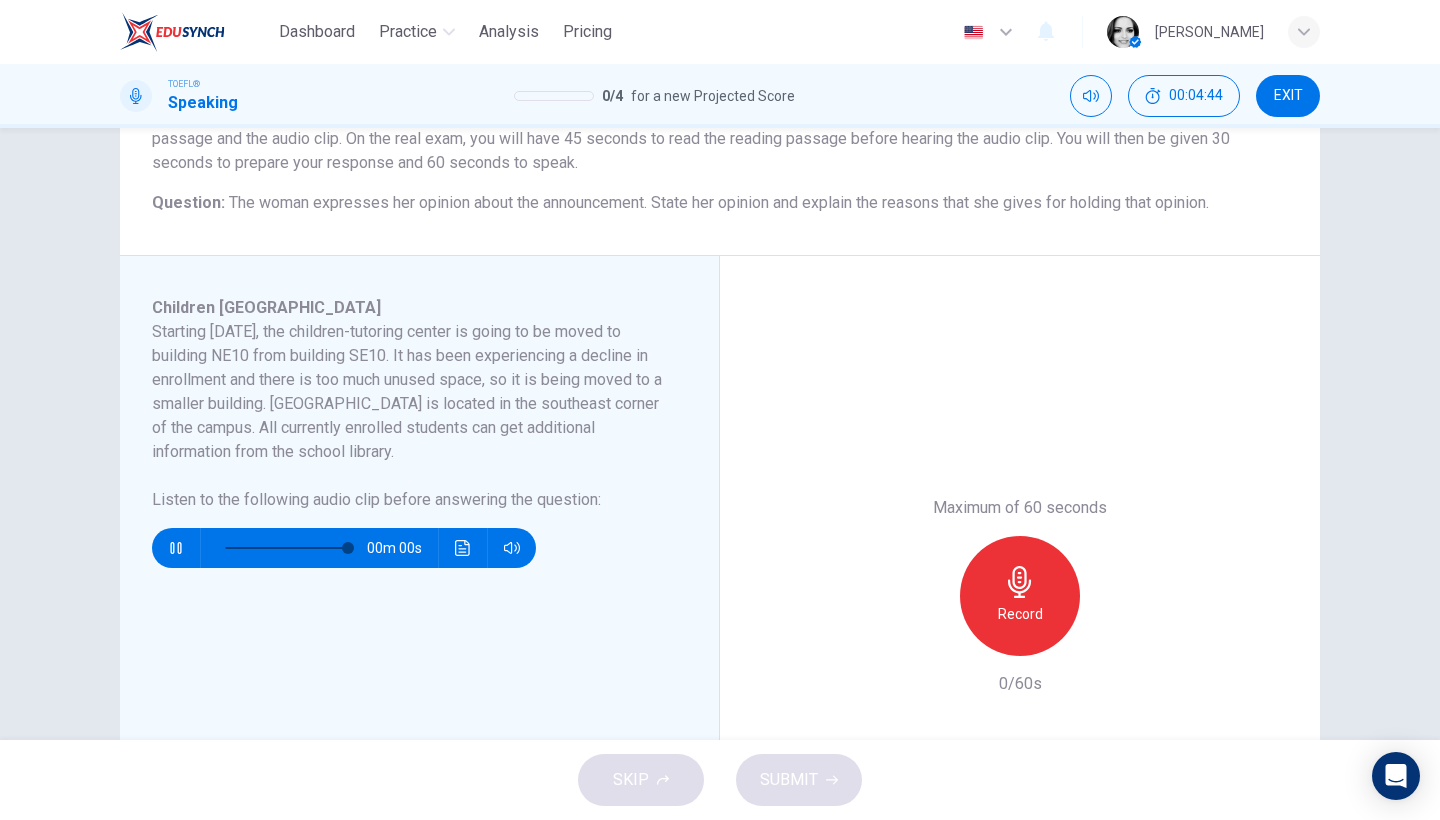 type on "0" 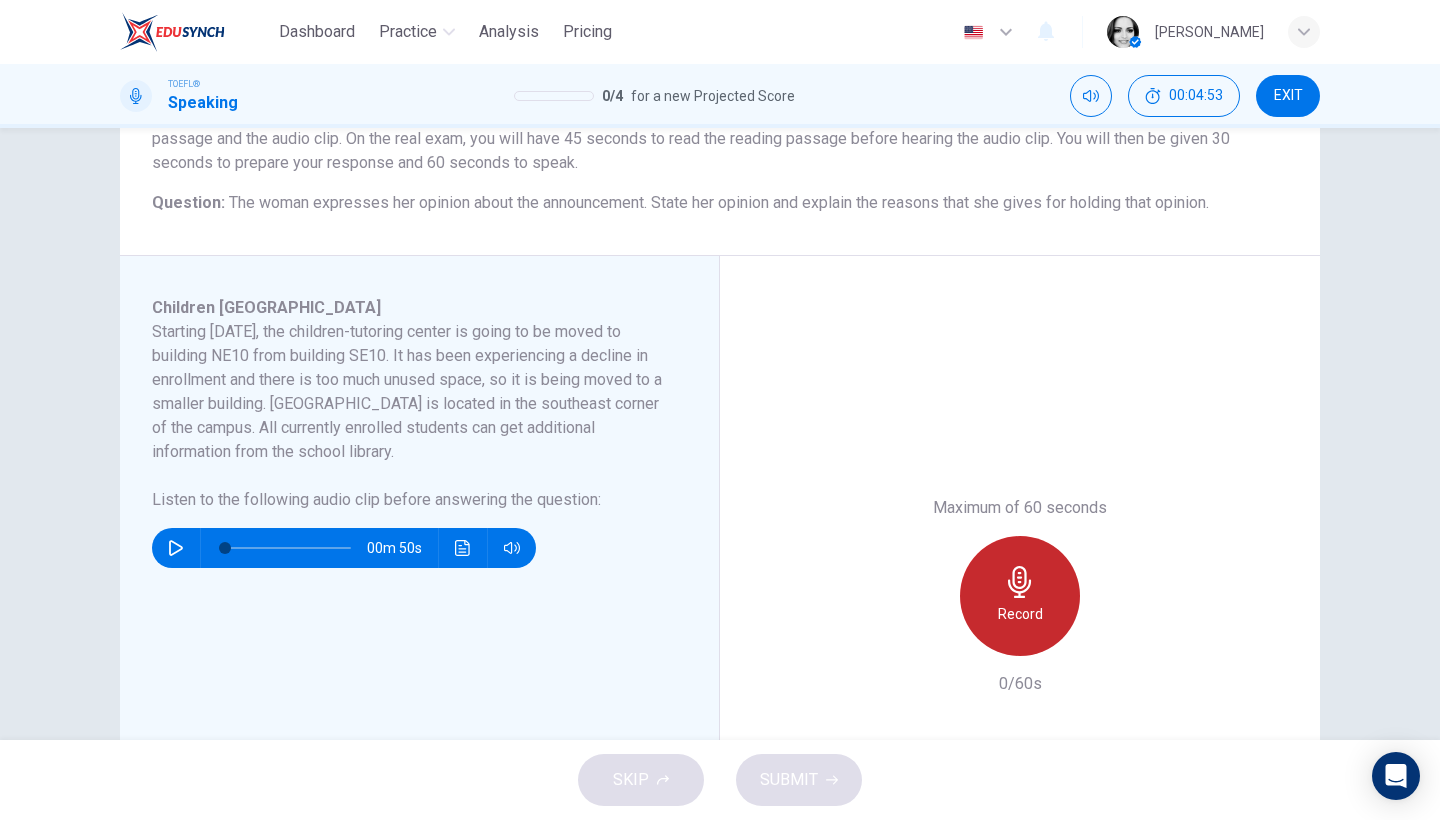 click on "Record" at bounding box center [1020, 614] 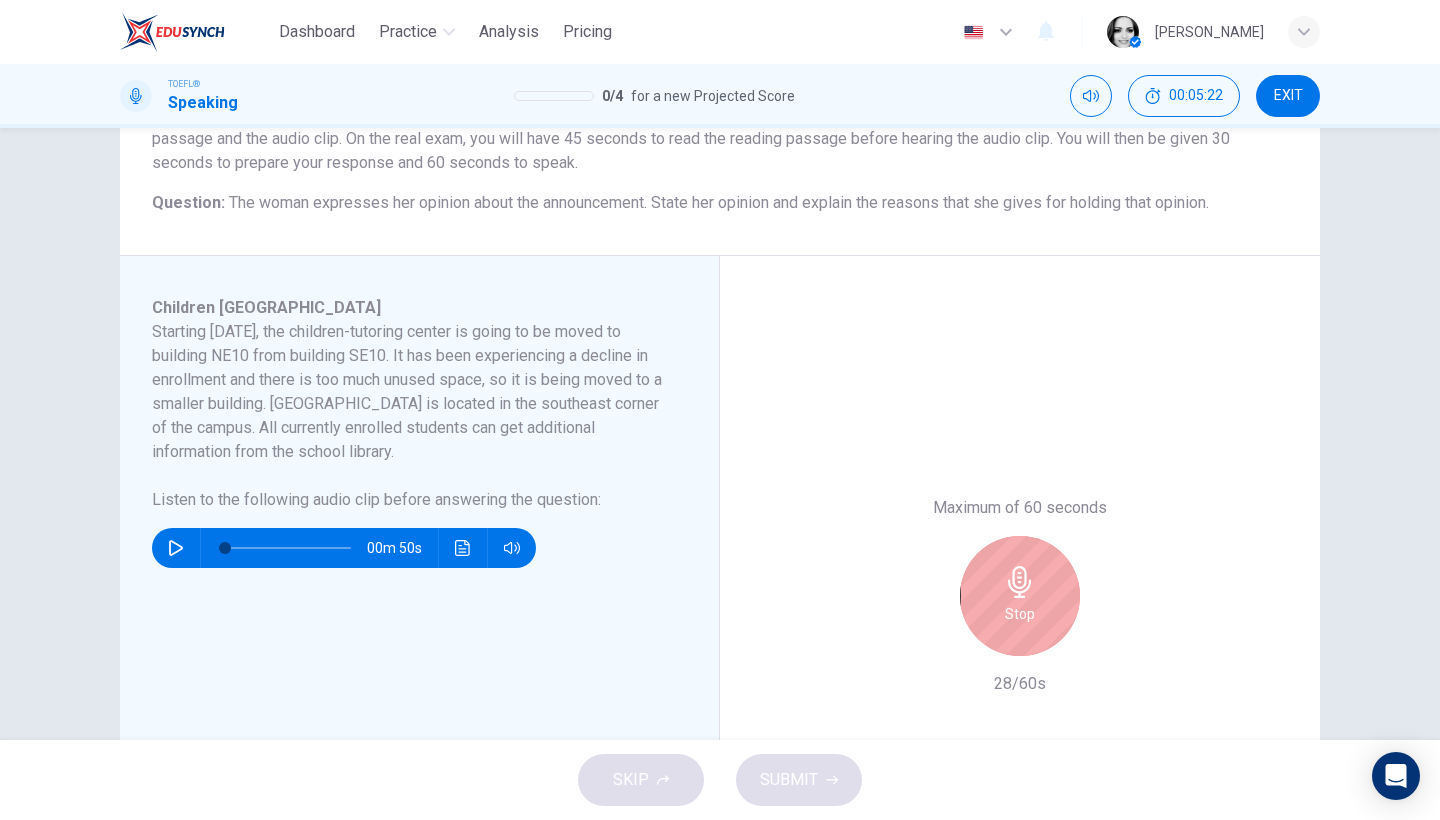 click on "EXIT" at bounding box center [1288, 96] 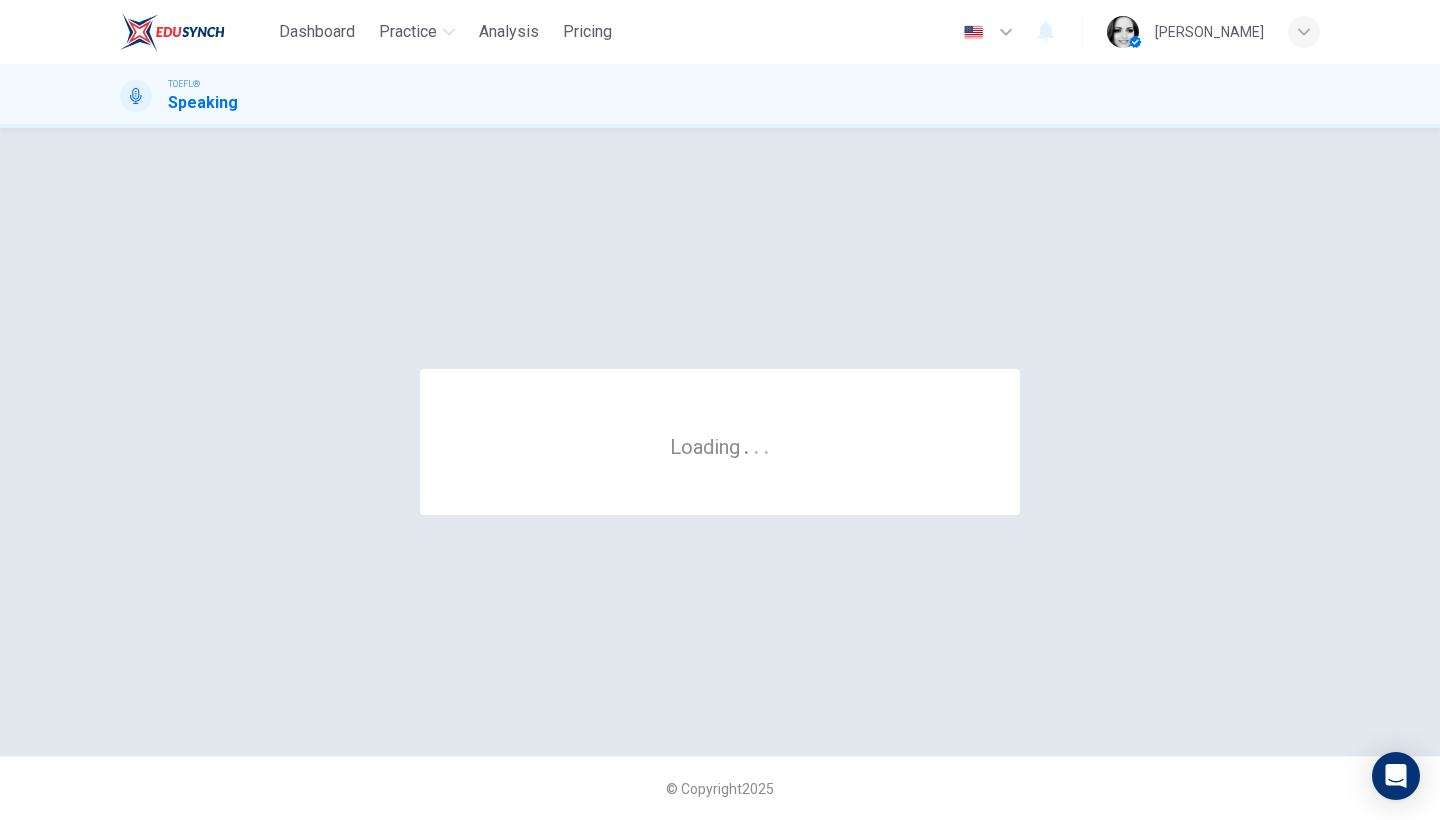 scroll, scrollTop: 0, scrollLeft: 0, axis: both 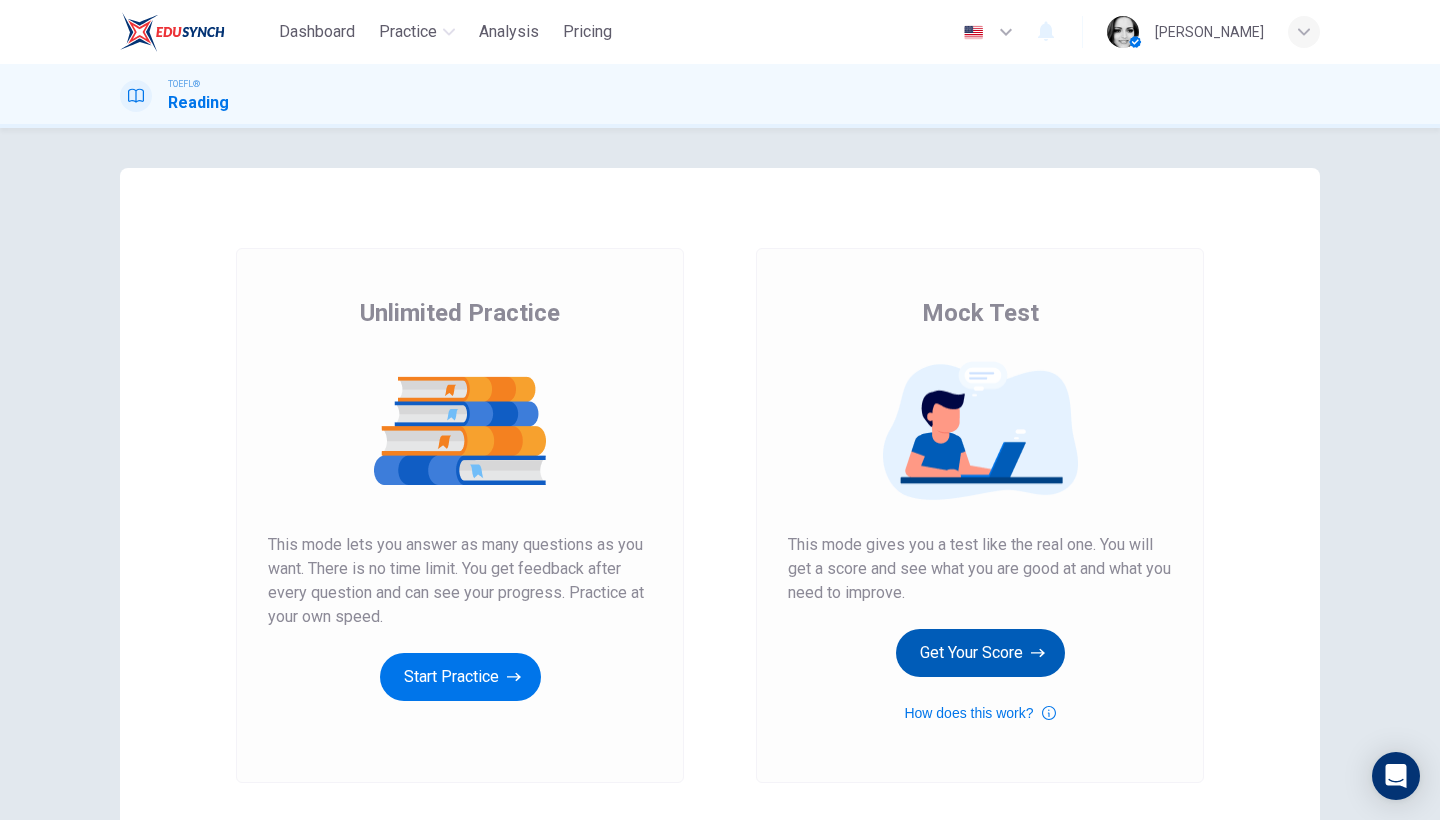 click on "Get Your Score" at bounding box center [980, 653] 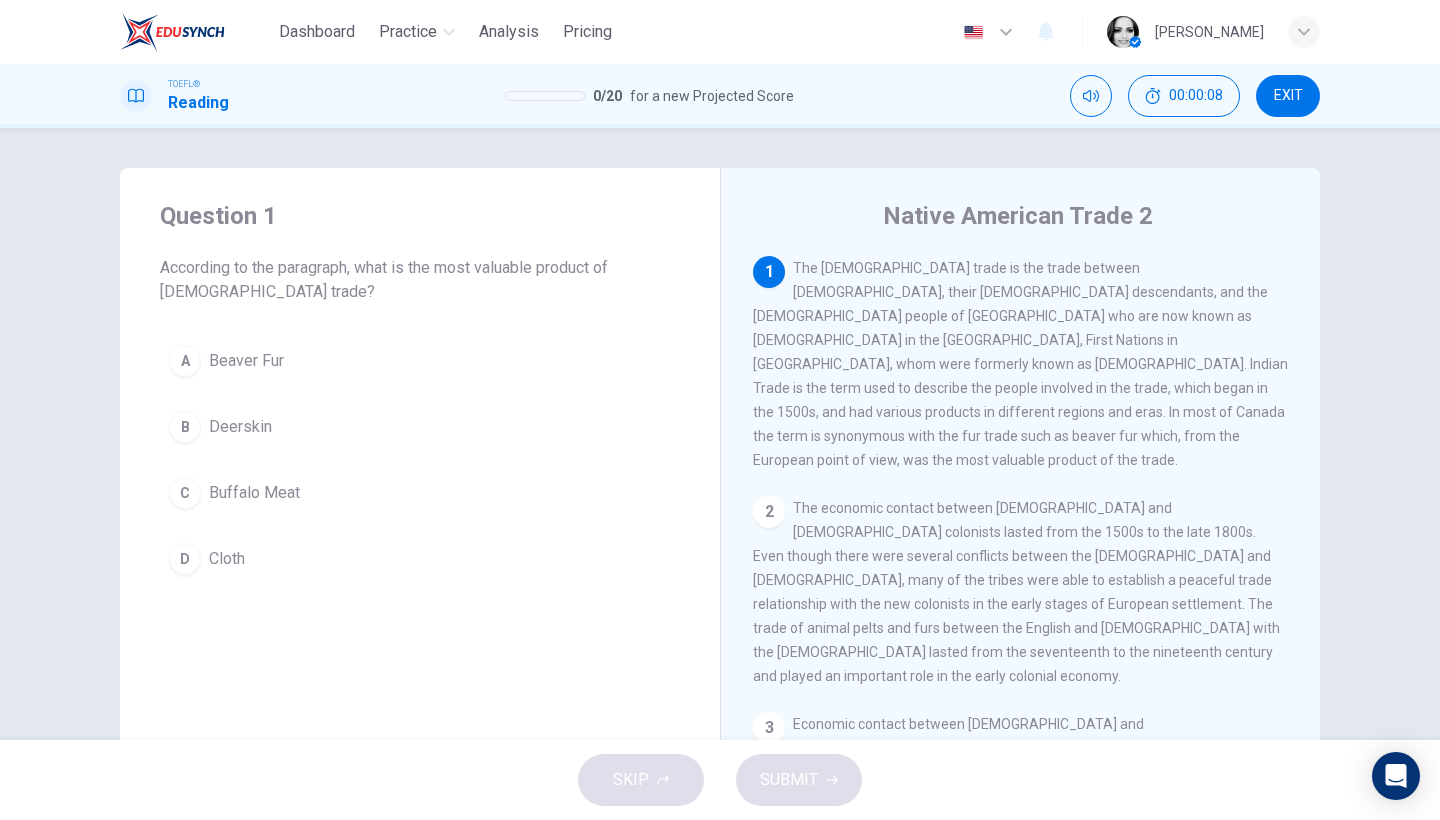 drag, startPoint x: 794, startPoint y: 265, endPoint x: 1012, endPoint y: 269, distance: 218.0367 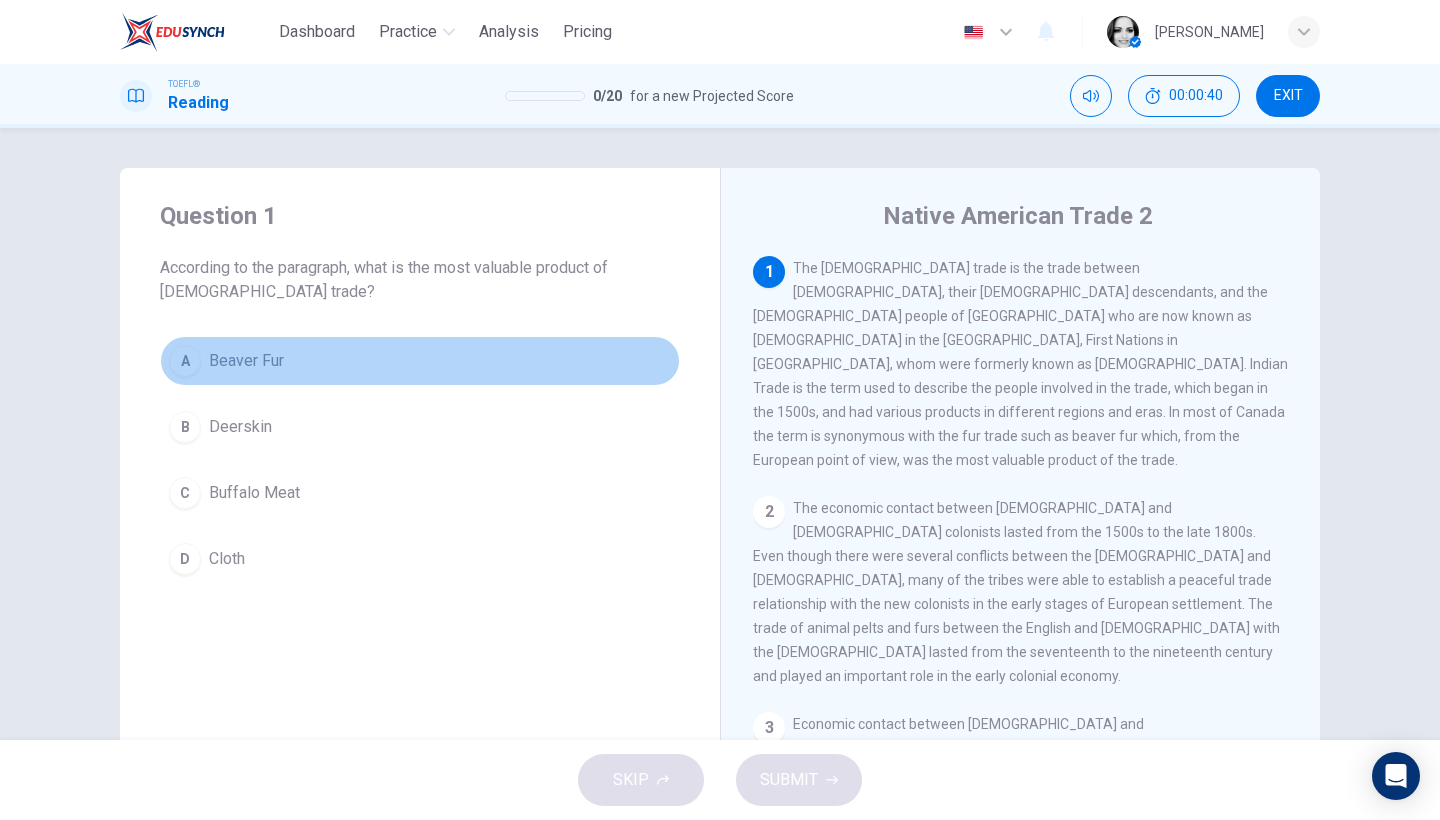 click on "A Beaver Fur" at bounding box center (420, 361) 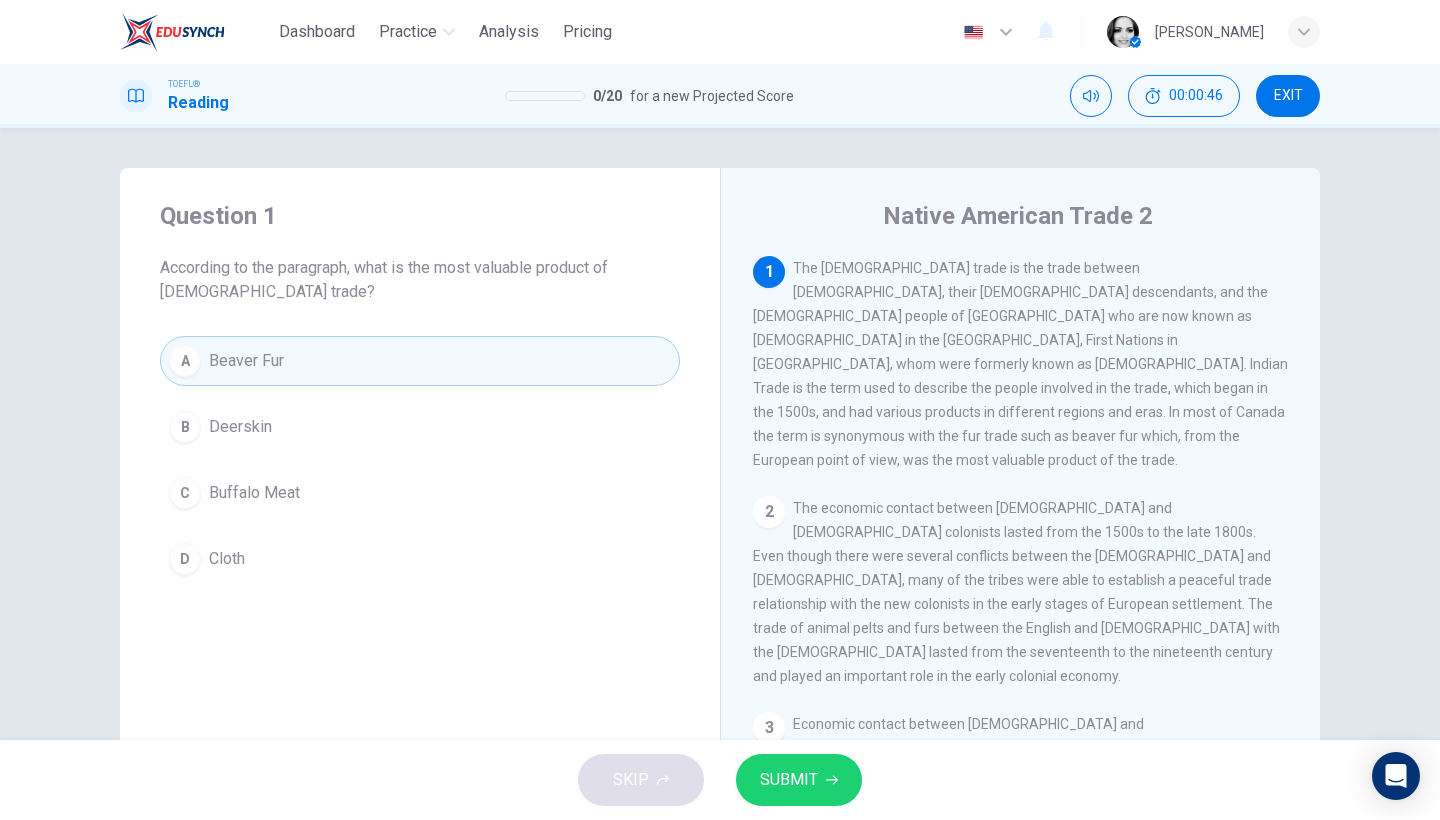 drag, startPoint x: 1126, startPoint y: 390, endPoint x: 1265, endPoint y: 392, distance: 139.01439 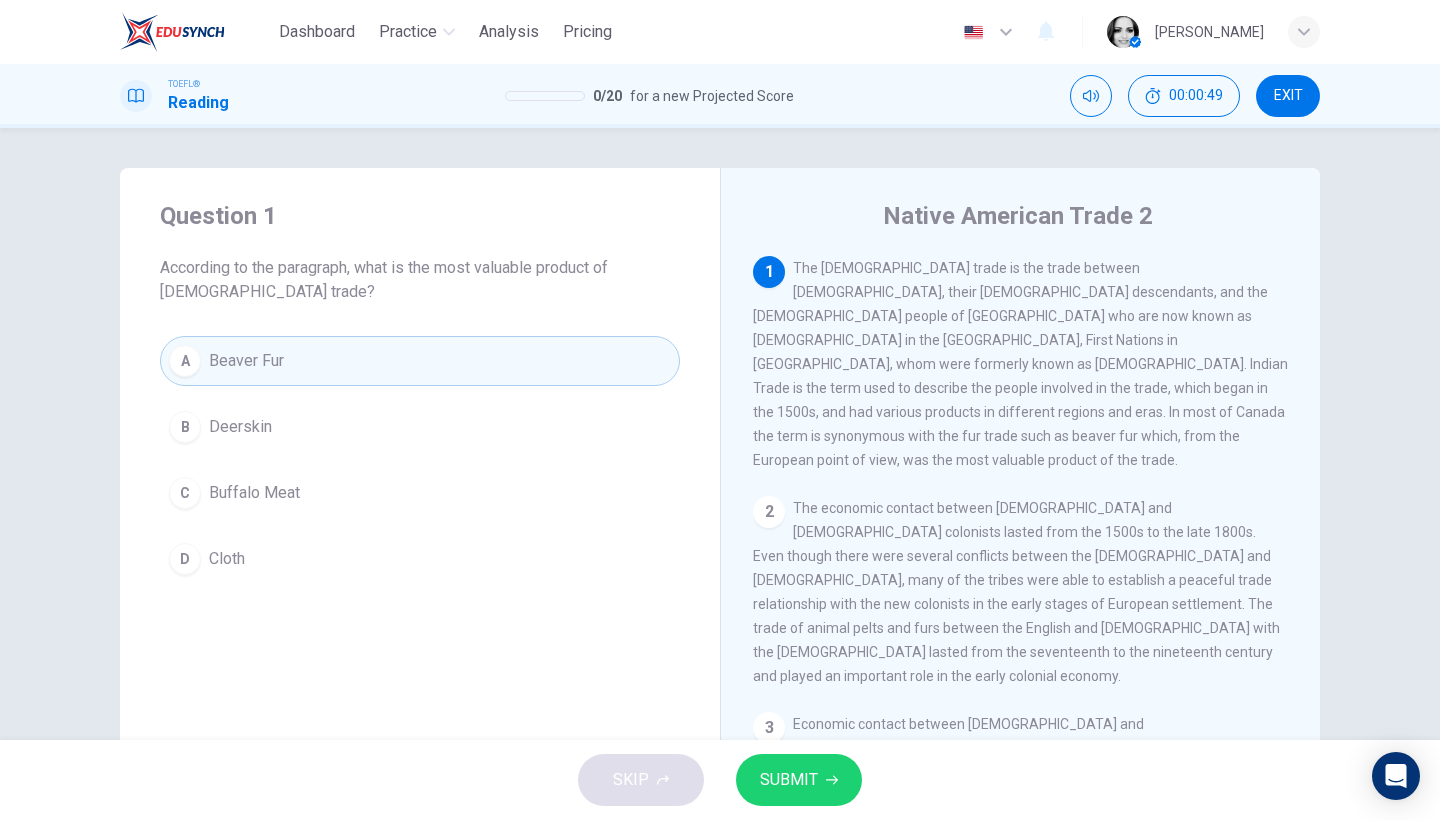 drag, startPoint x: 883, startPoint y: 416, endPoint x: 1083, endPoint y: 414, distance: 200.01 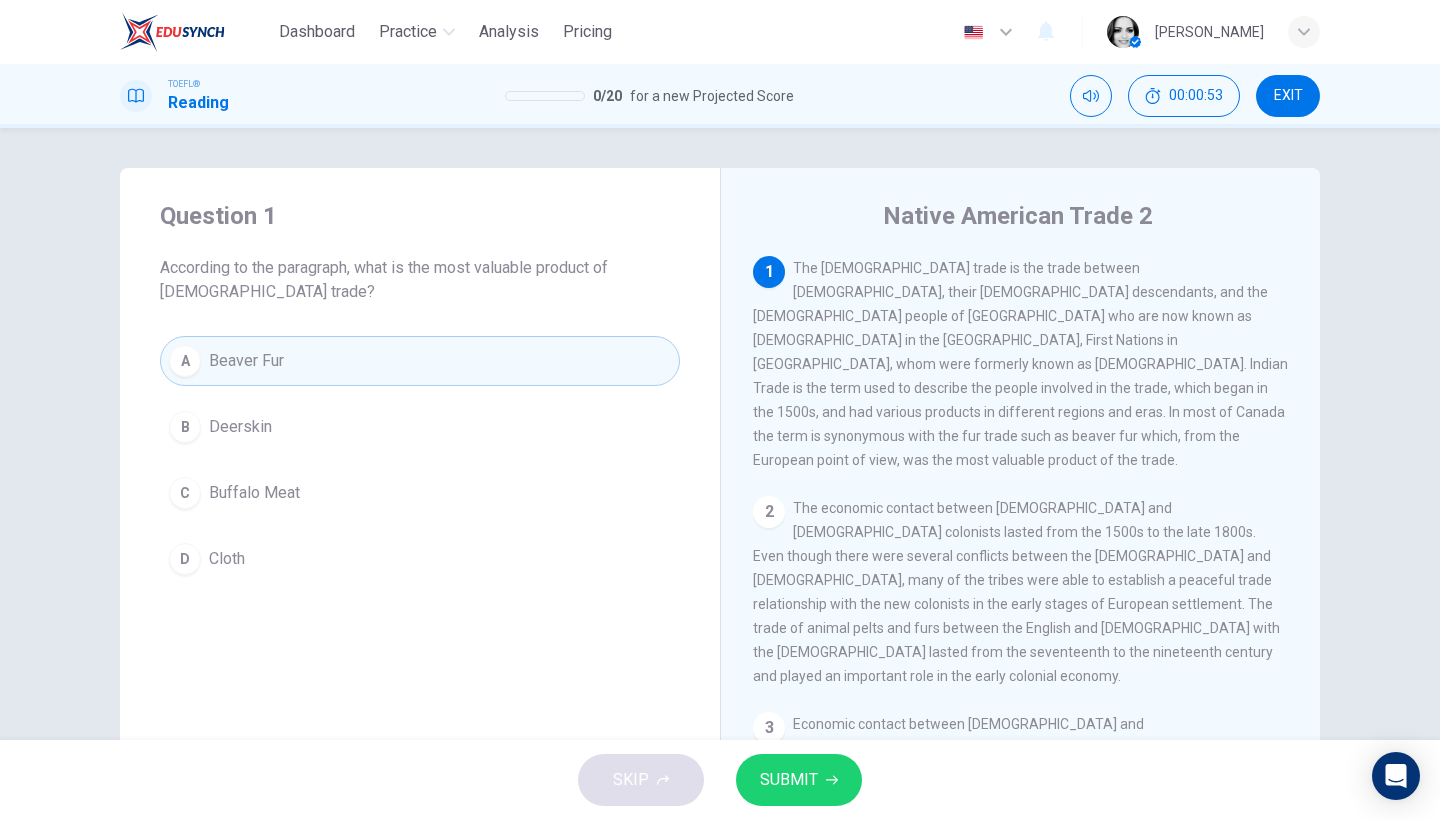 click on "SUBMIT" at bounding box center [789, 780] 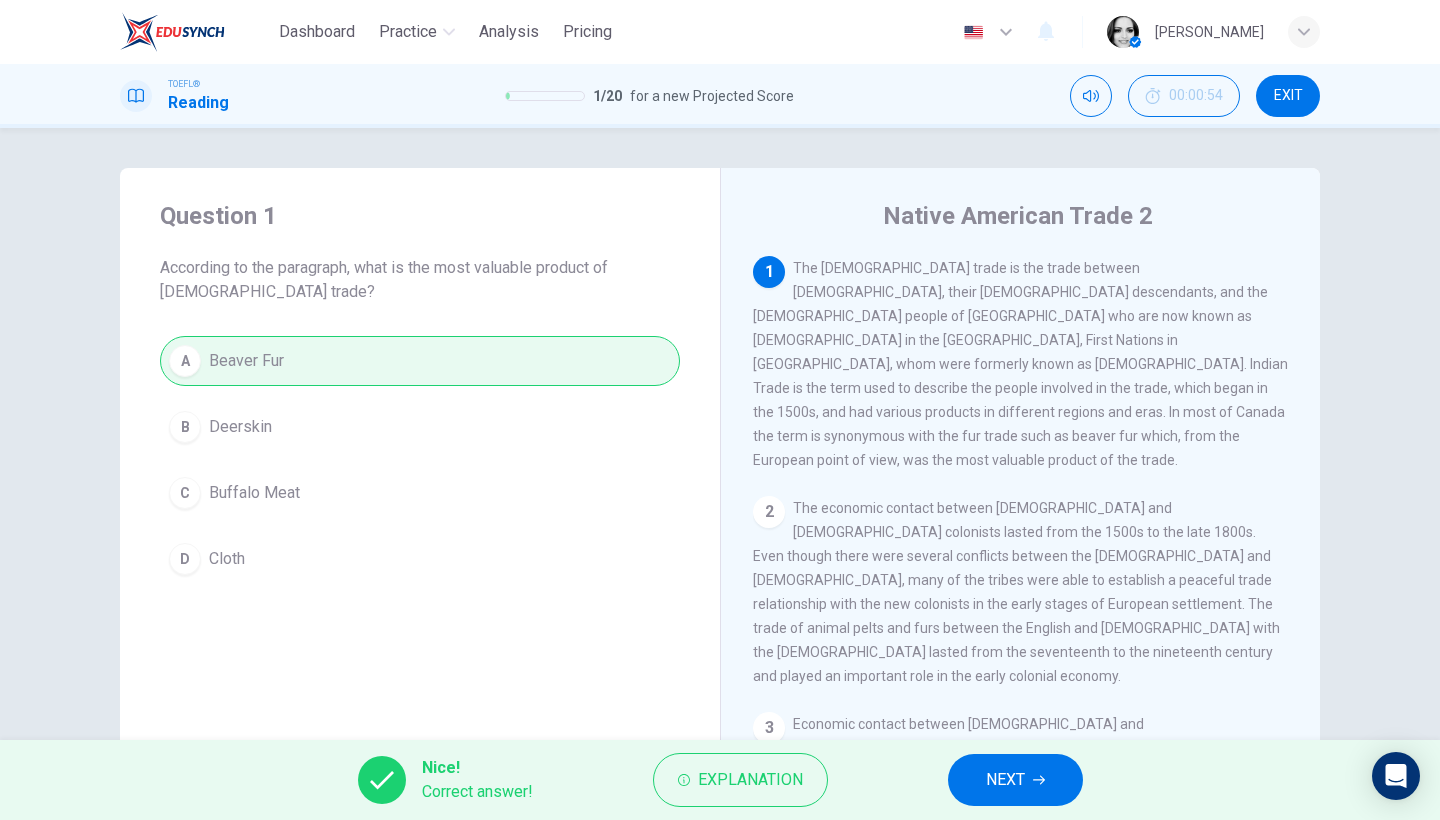 click on "NEXT" at bounding box center [1005, 780] 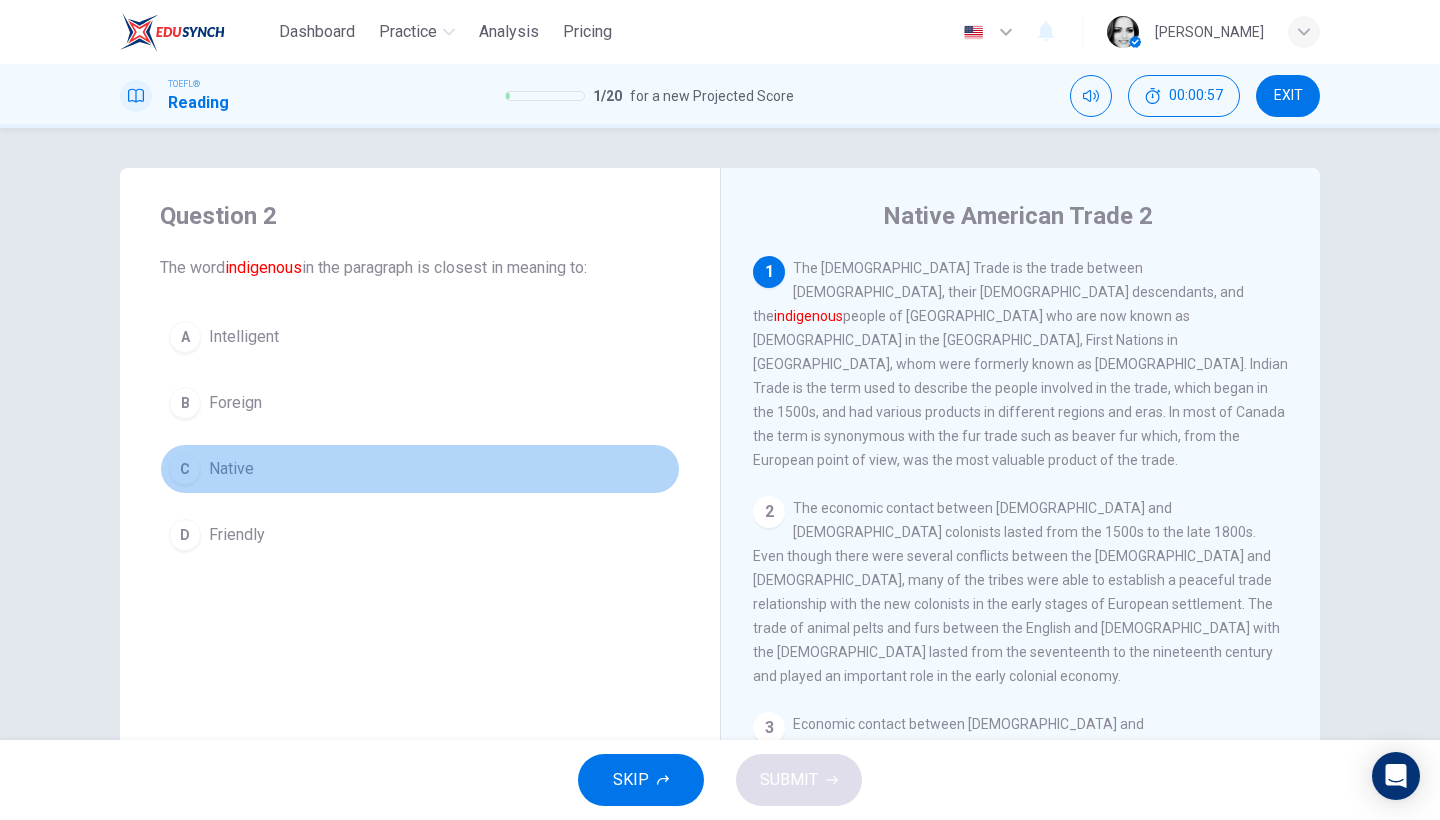 click on "C" at bounding box center (185, 469) 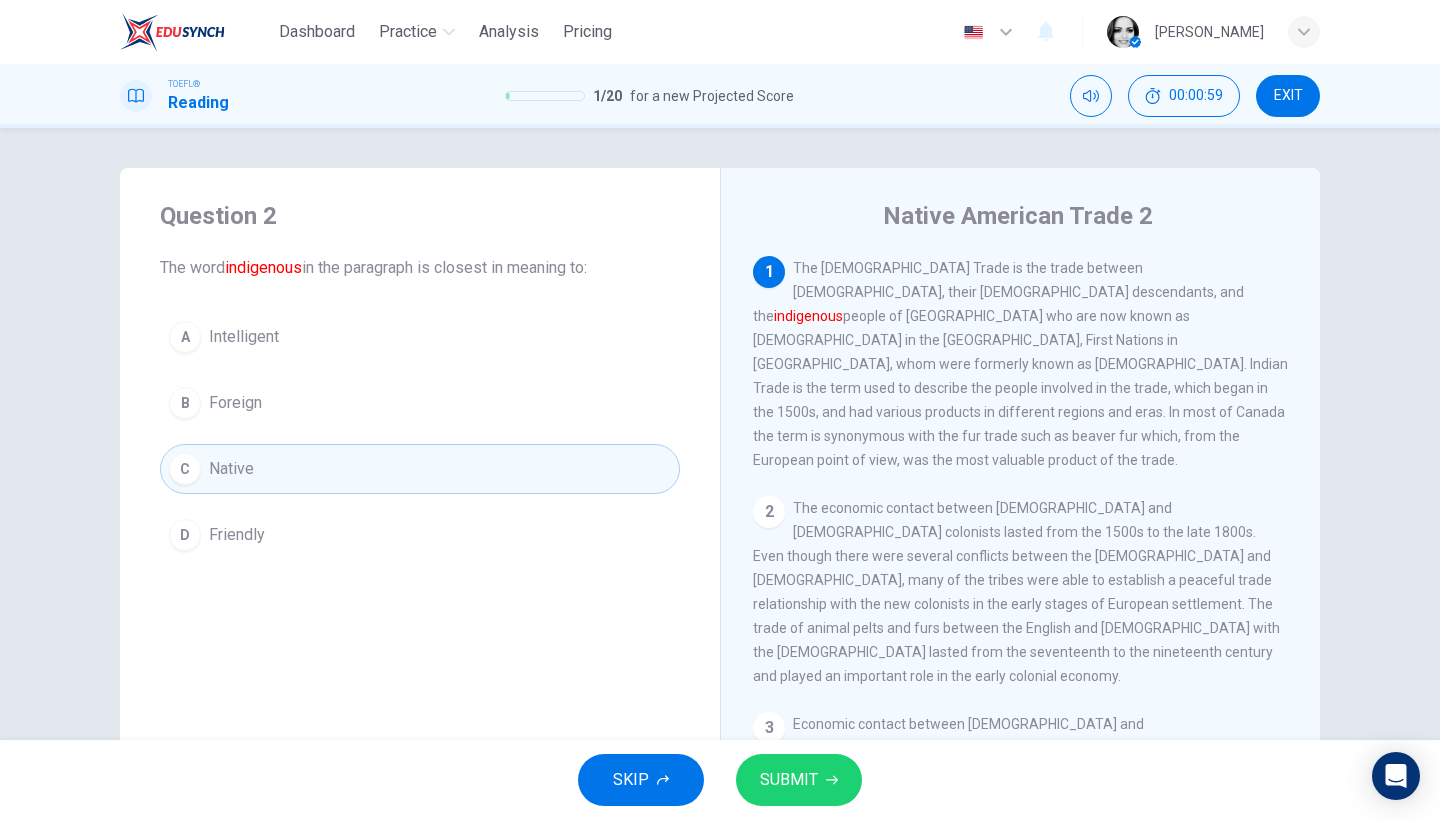 click on "SUBMIT" at bounding box center [789, 780] 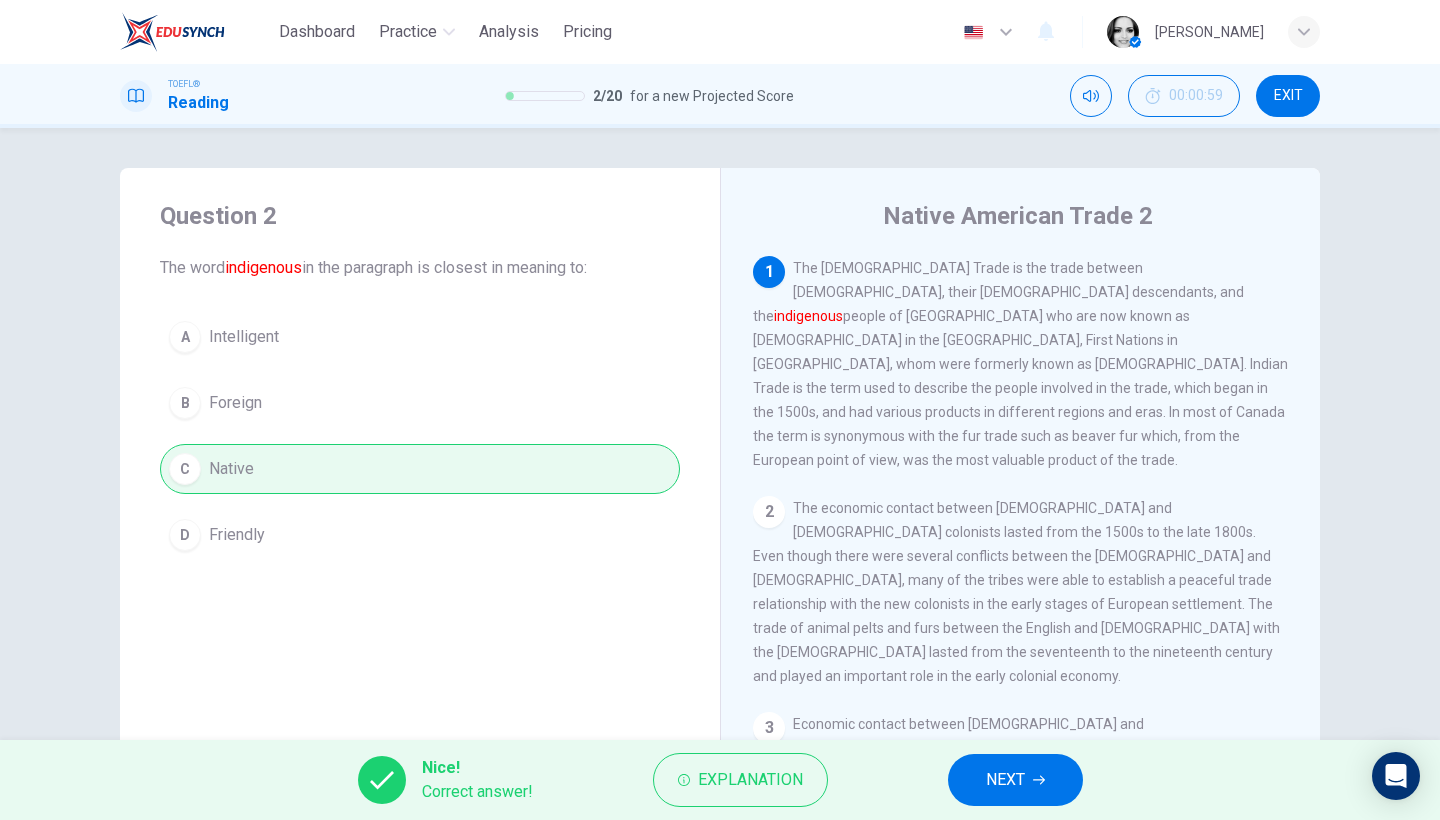 click 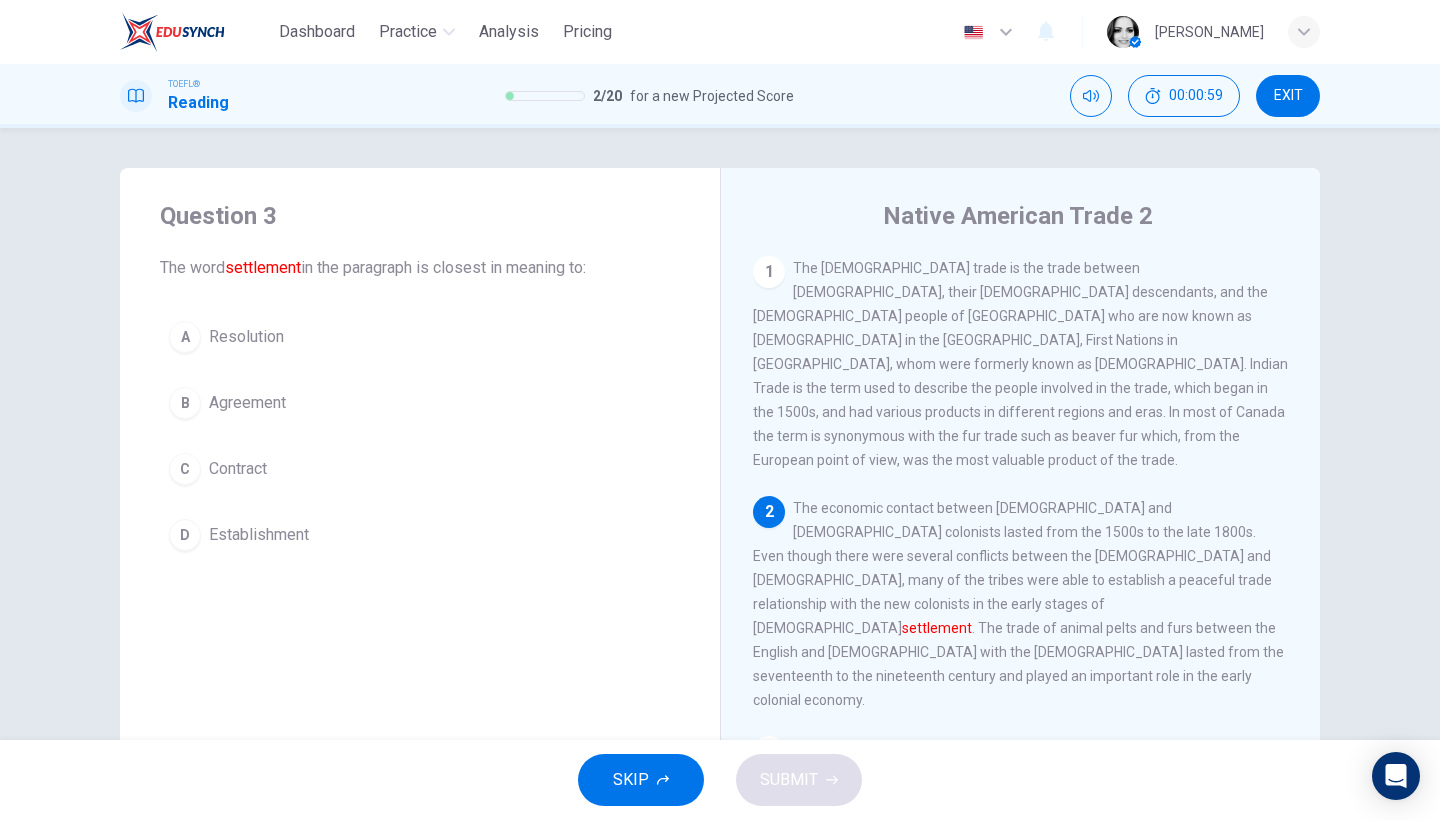 scroll, scrollTop: 9, scrollLeft: 0, axis: vertical 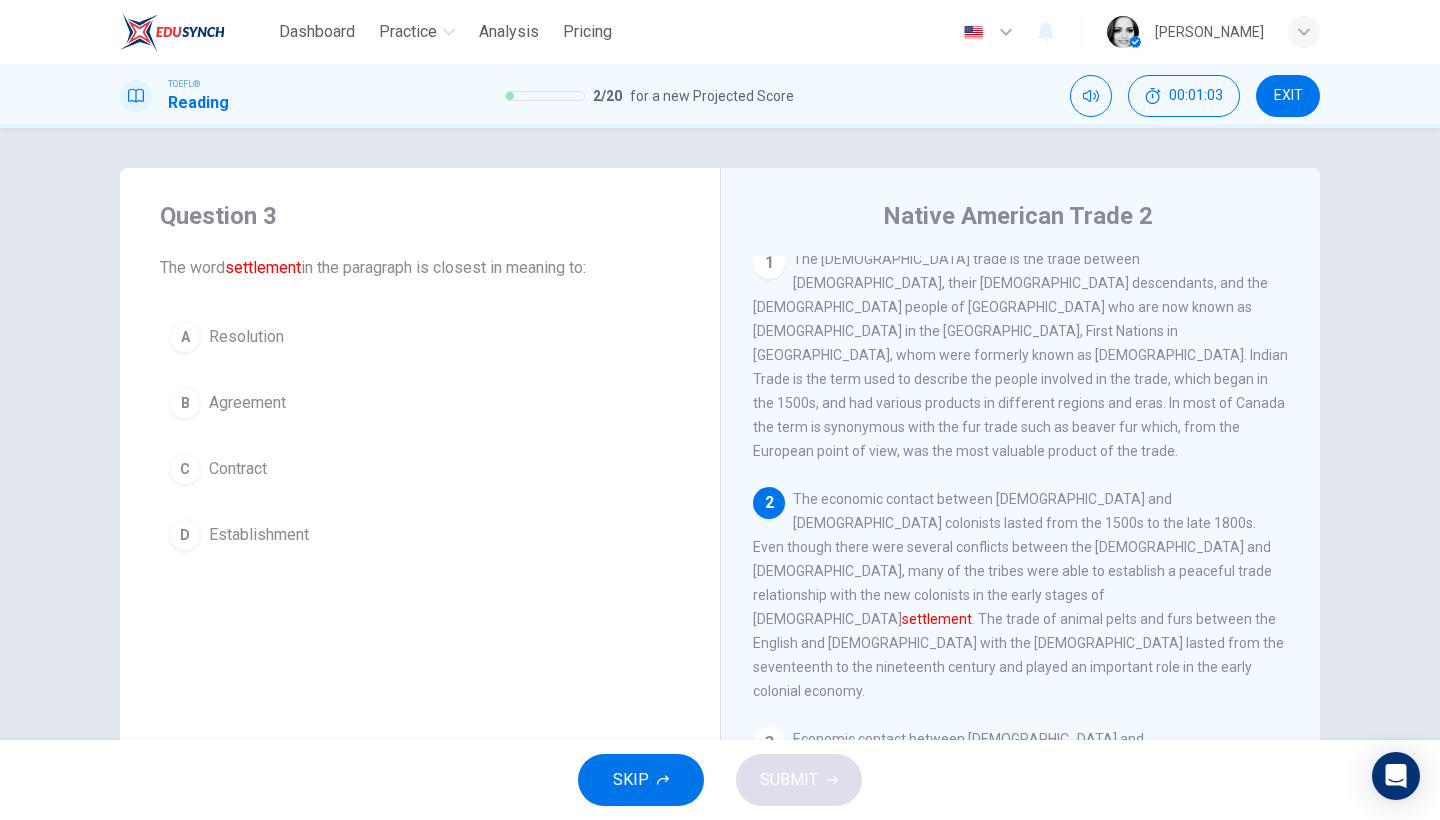 click on "D" at bounding box center (185, 535) 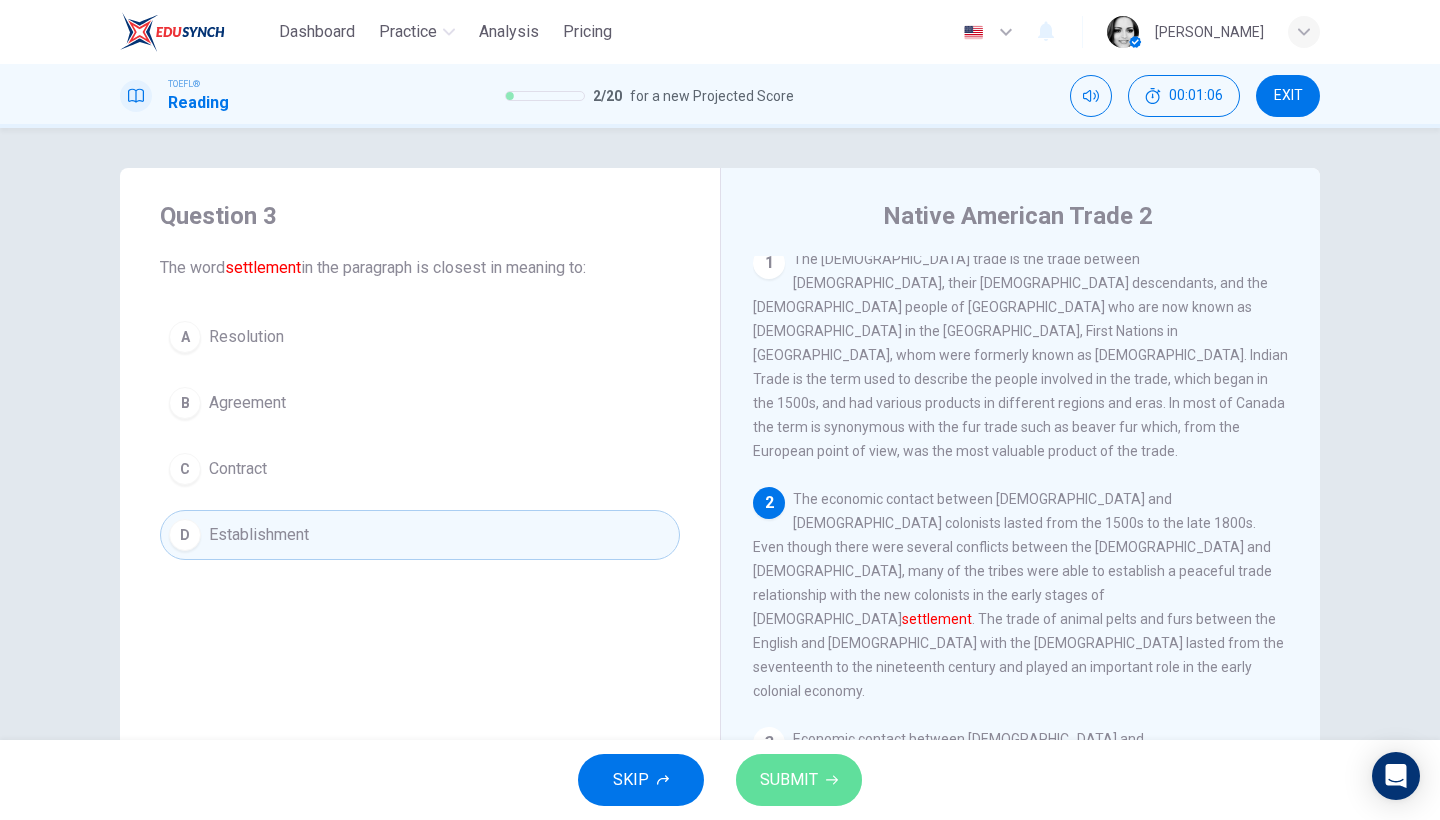 click on "SUBMIT" at bounding box center [789, 780] 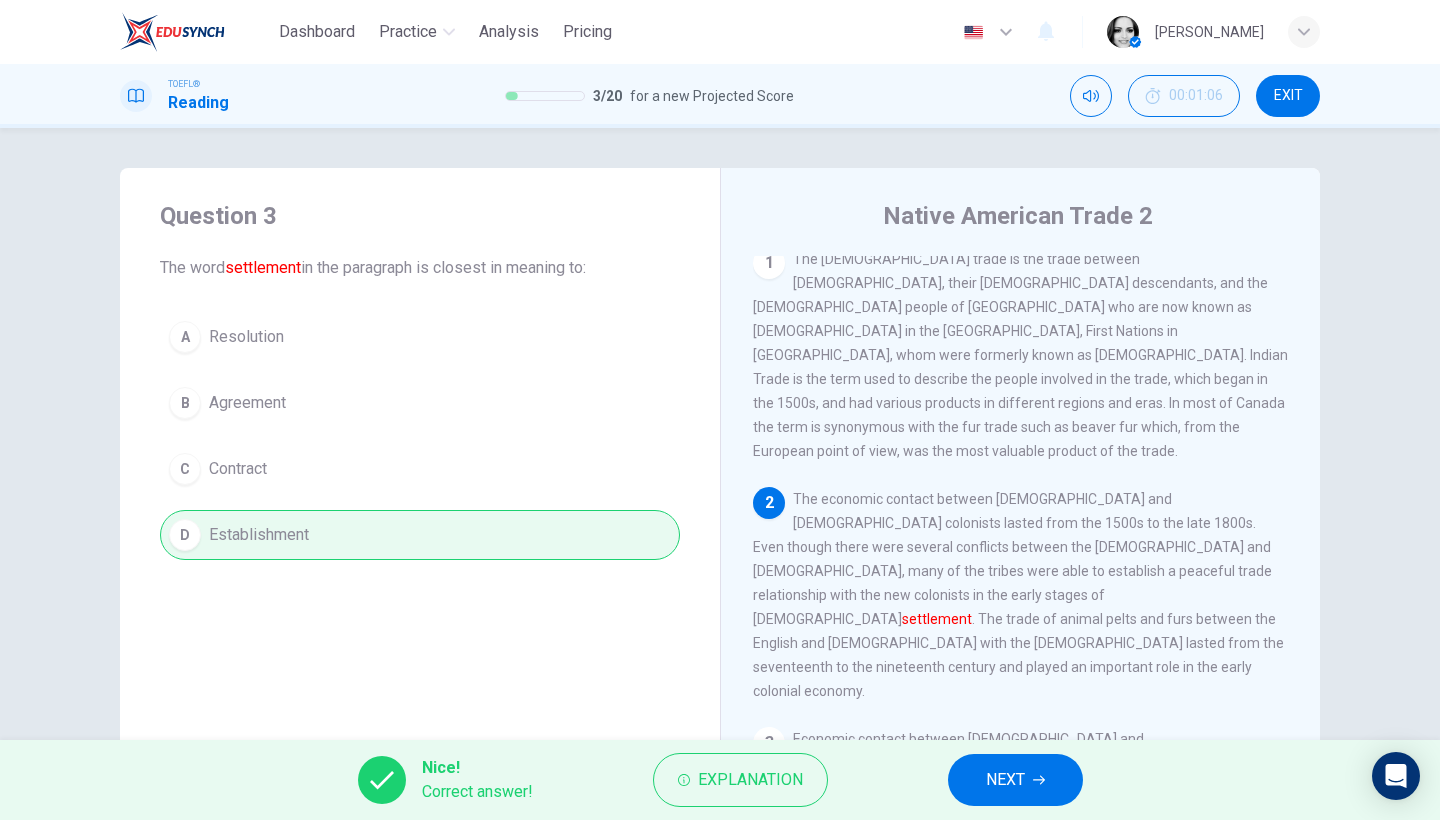 click on "NEXT" at bounding box center (1005, 780) 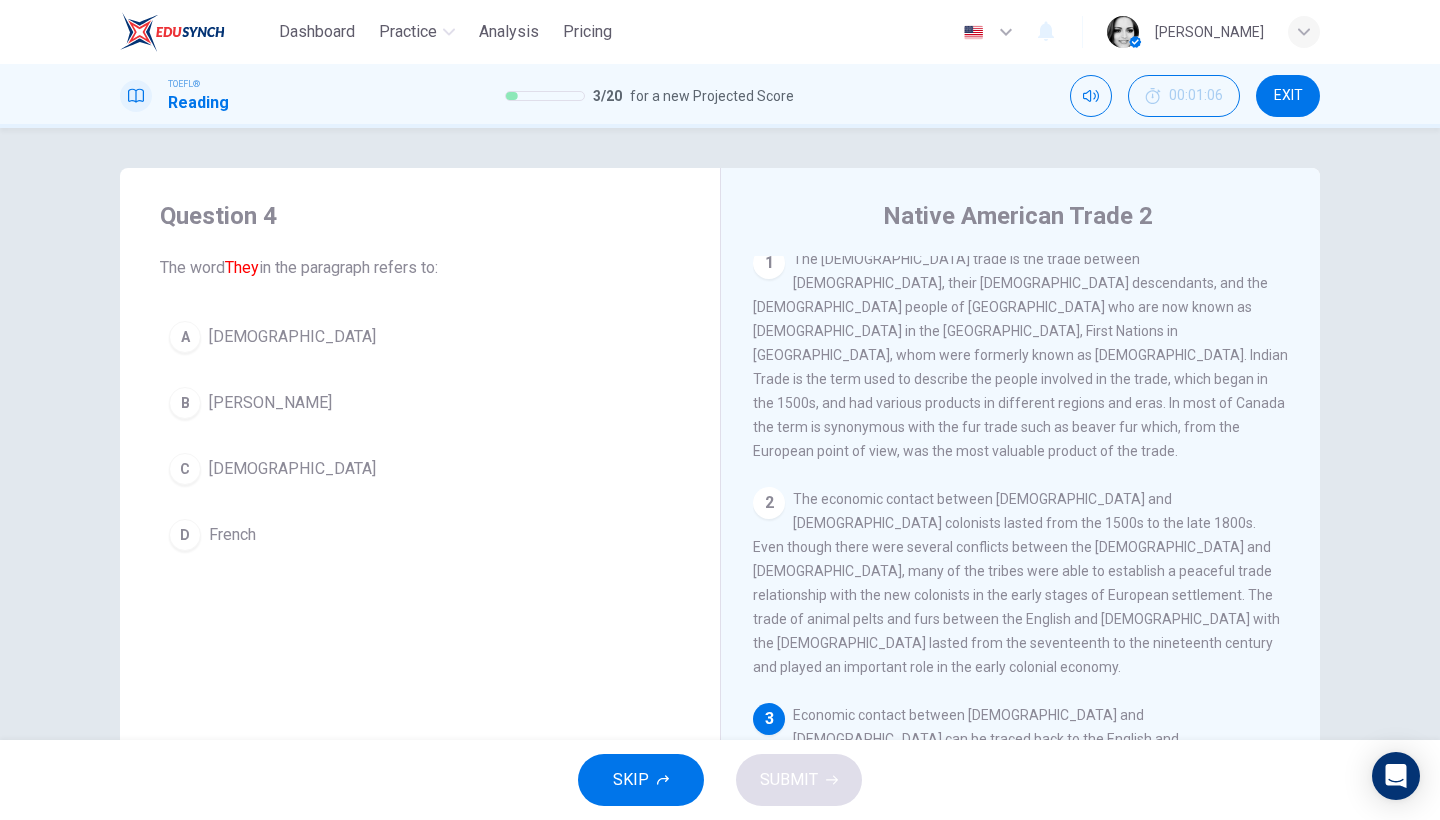 scroll, scrollTop: 225, scrollLeft: 0, axis: vertical 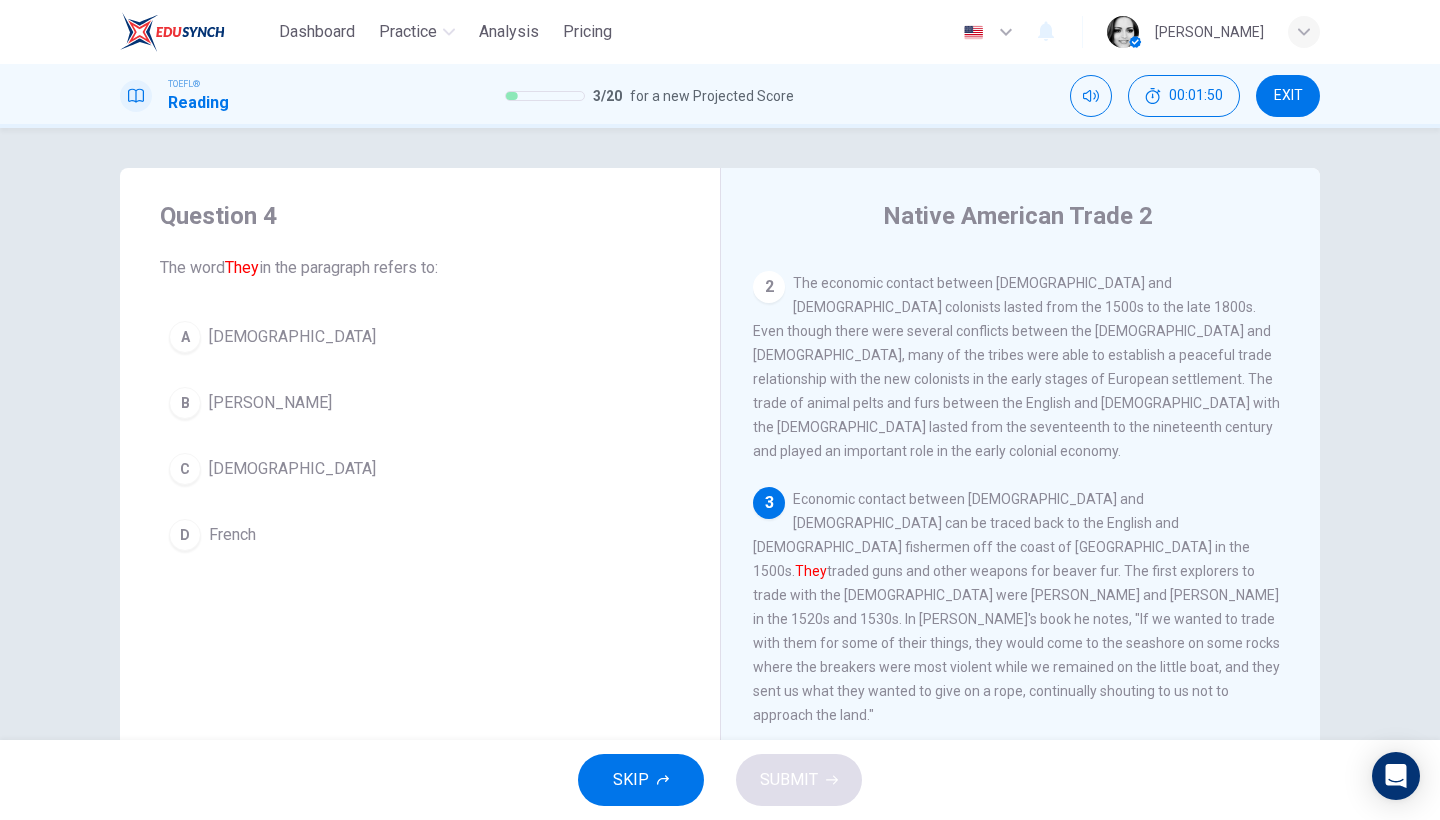 click on "Native Americans" at bounding box center [292, 337] 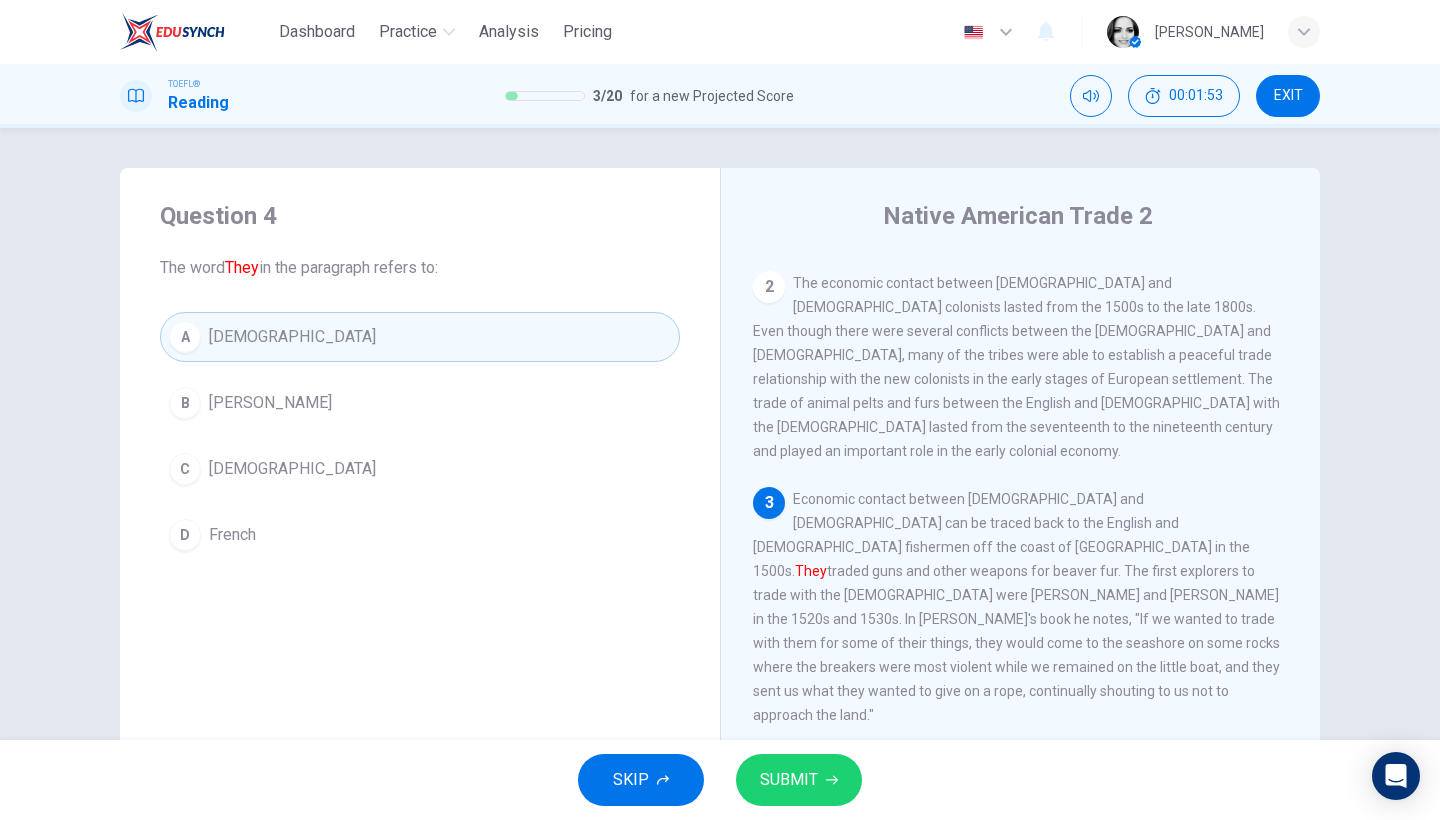 click on "SUBMIT" at bounding box center [799, 780] 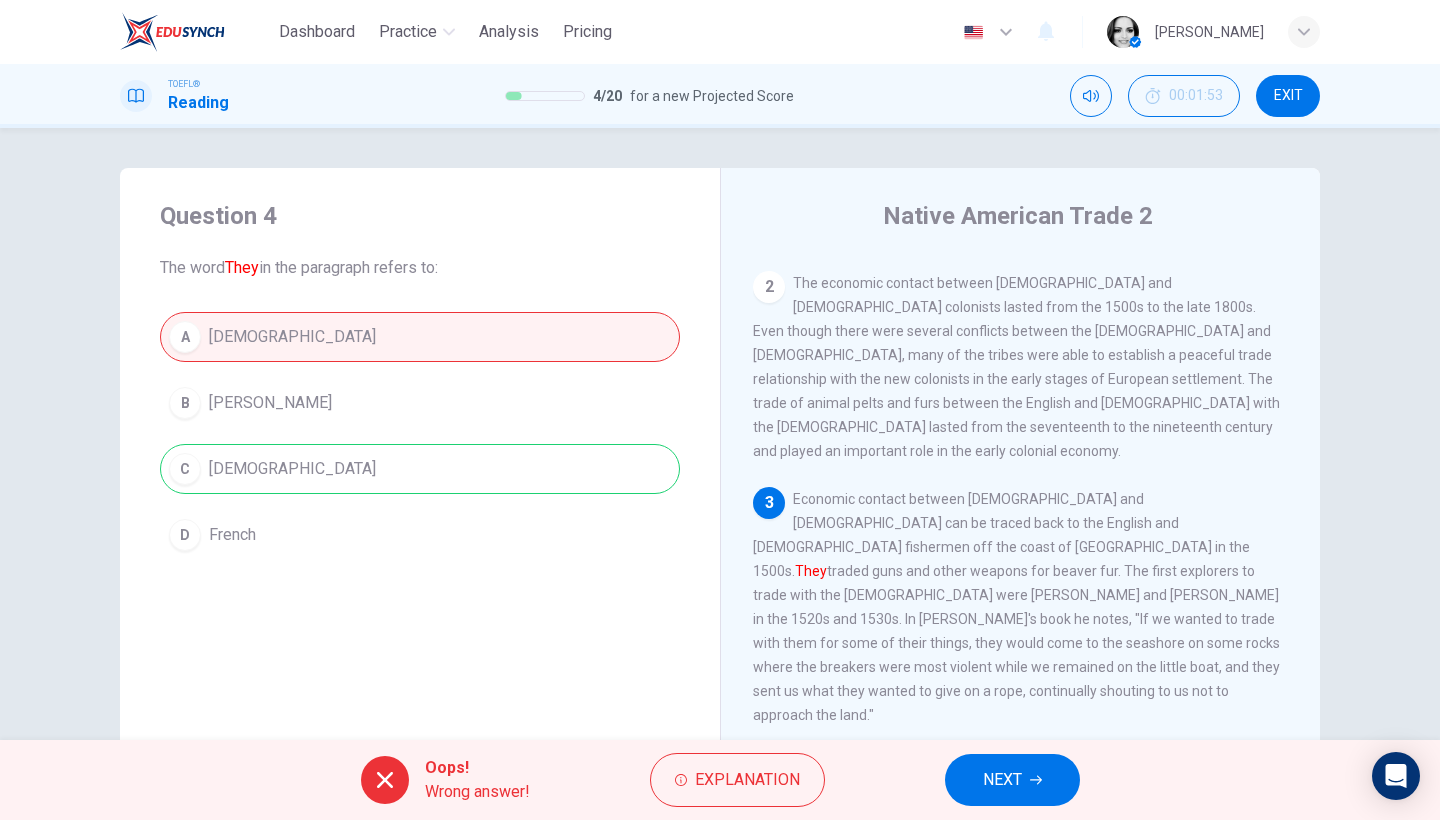 click on "NEXT" at bounding box center [1002, 780] 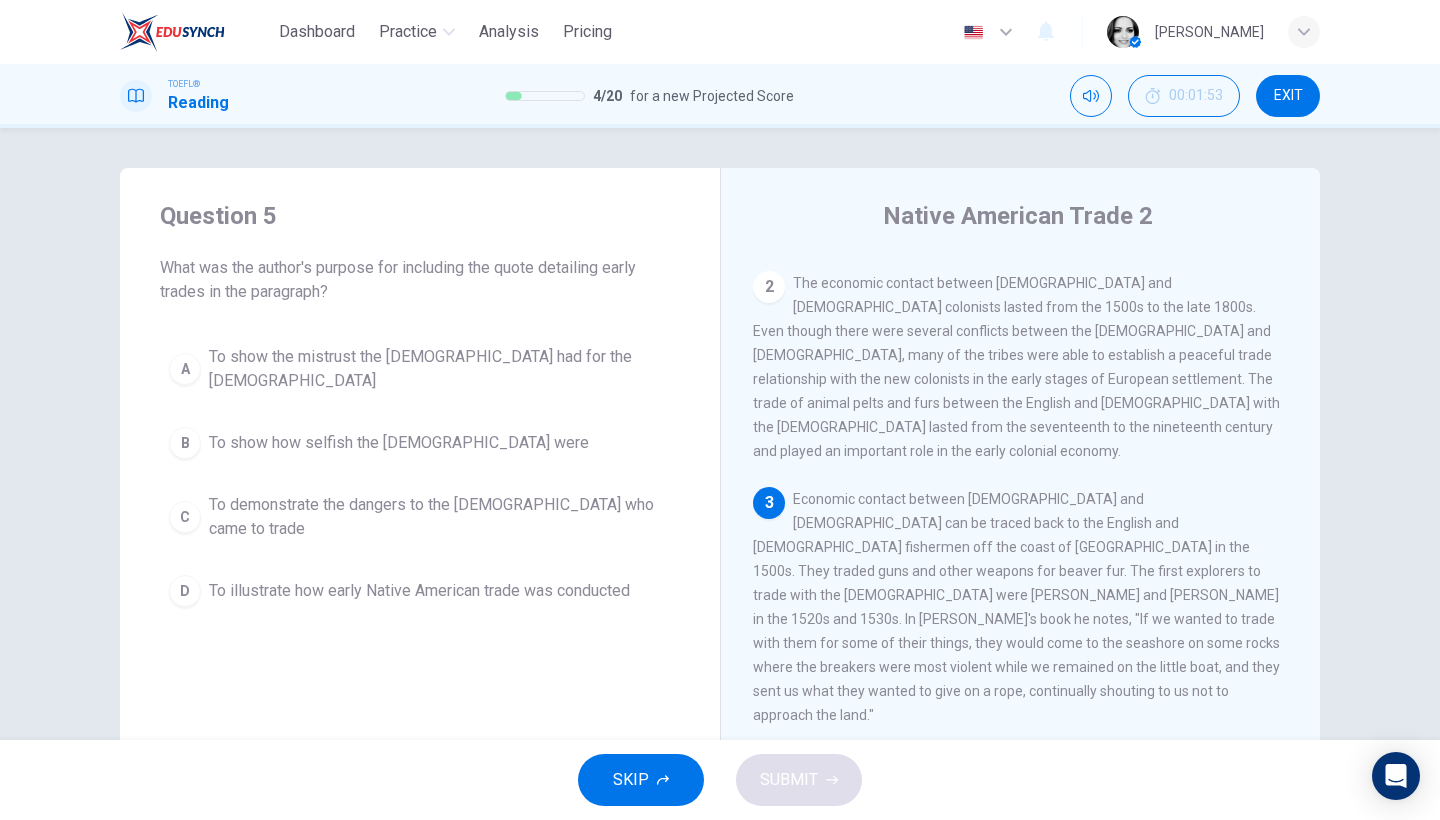scroll, scrollTop: 408, scrollLeft: 0, axis: vertical 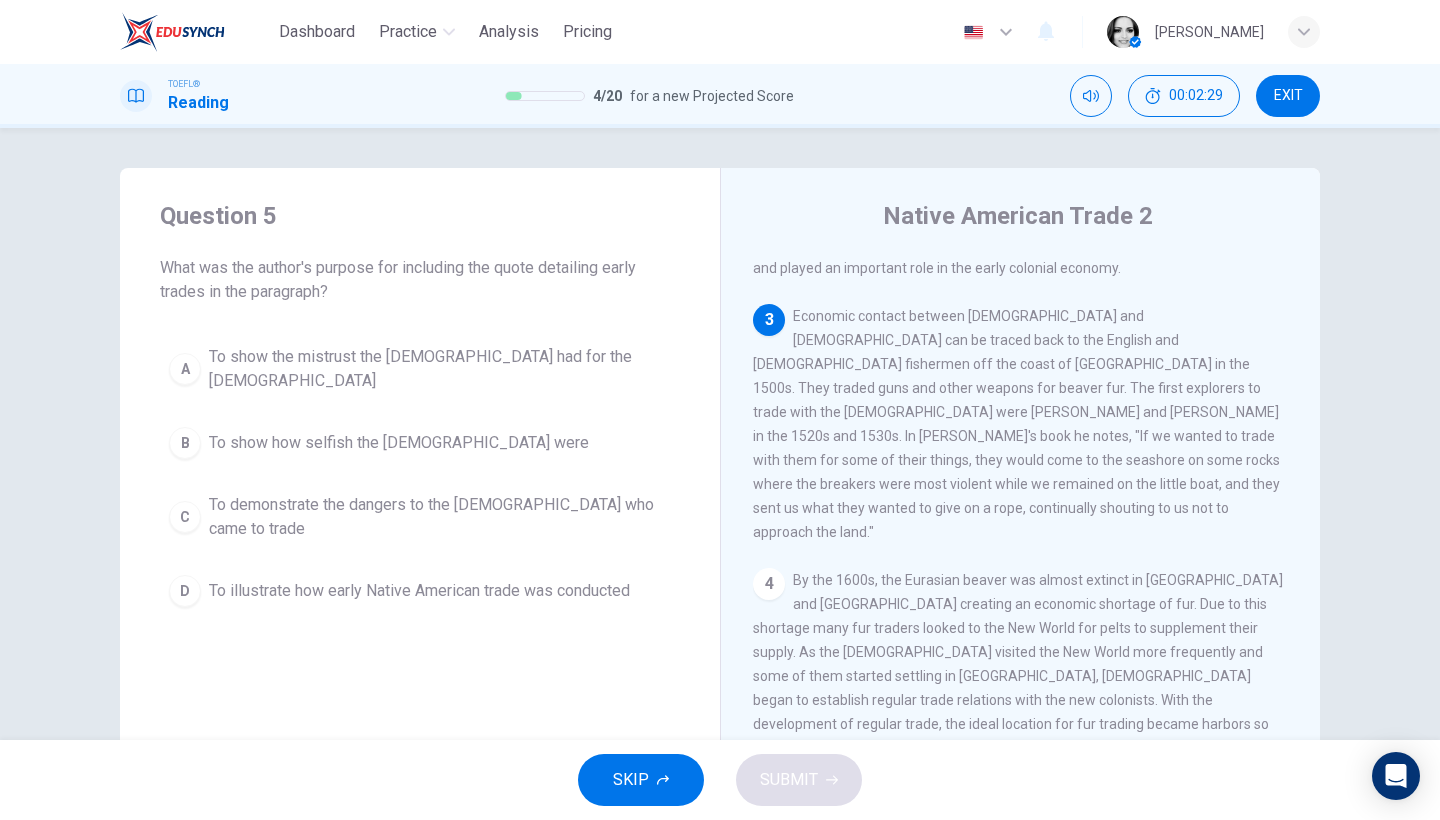 click on "To demonstrate the dangers to the Europeans who came to trade" at bounding box center [440, 517] 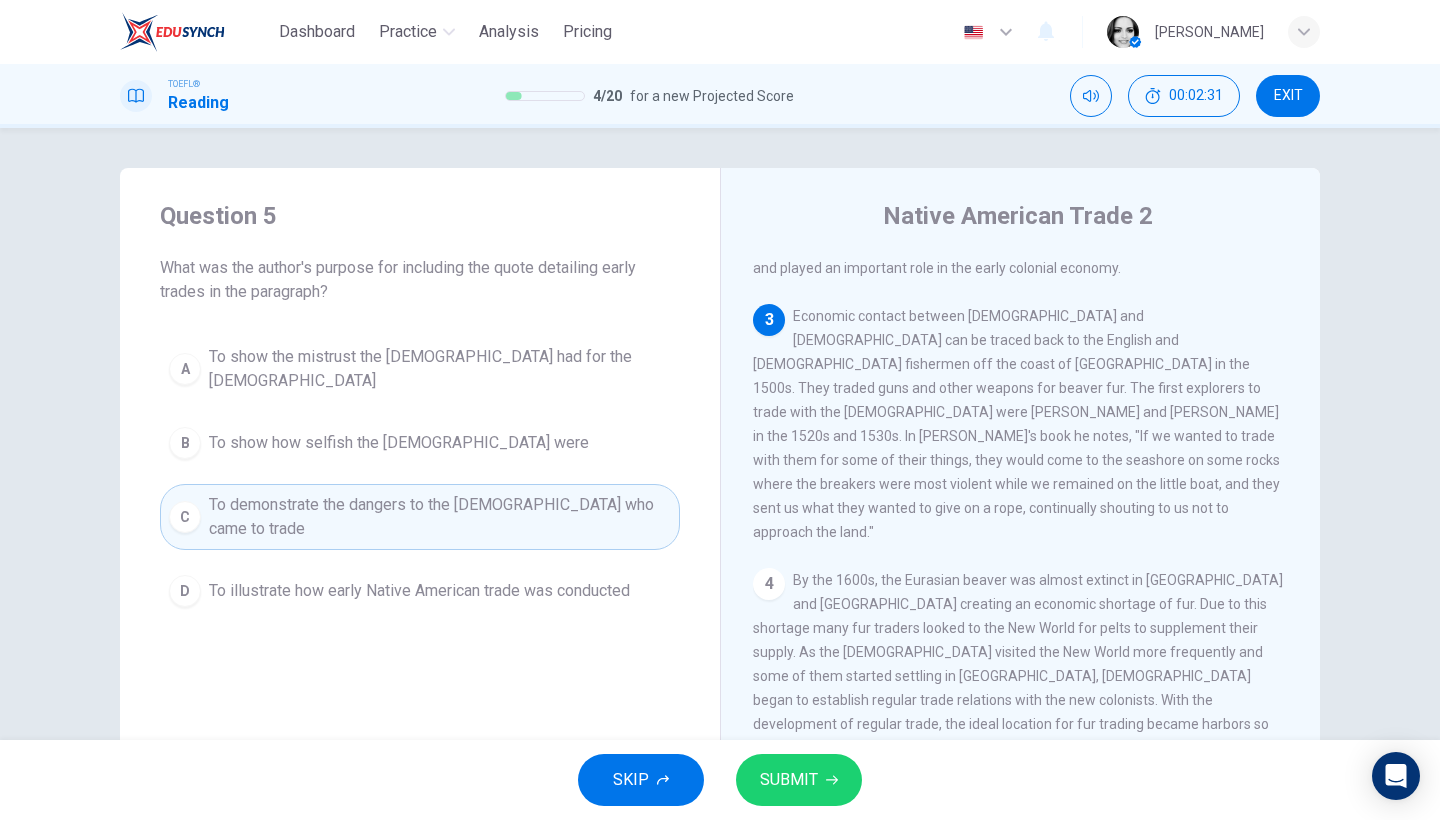 click on "To illustrate how early Native American trade was conducted" at bounding box center [419, 591] 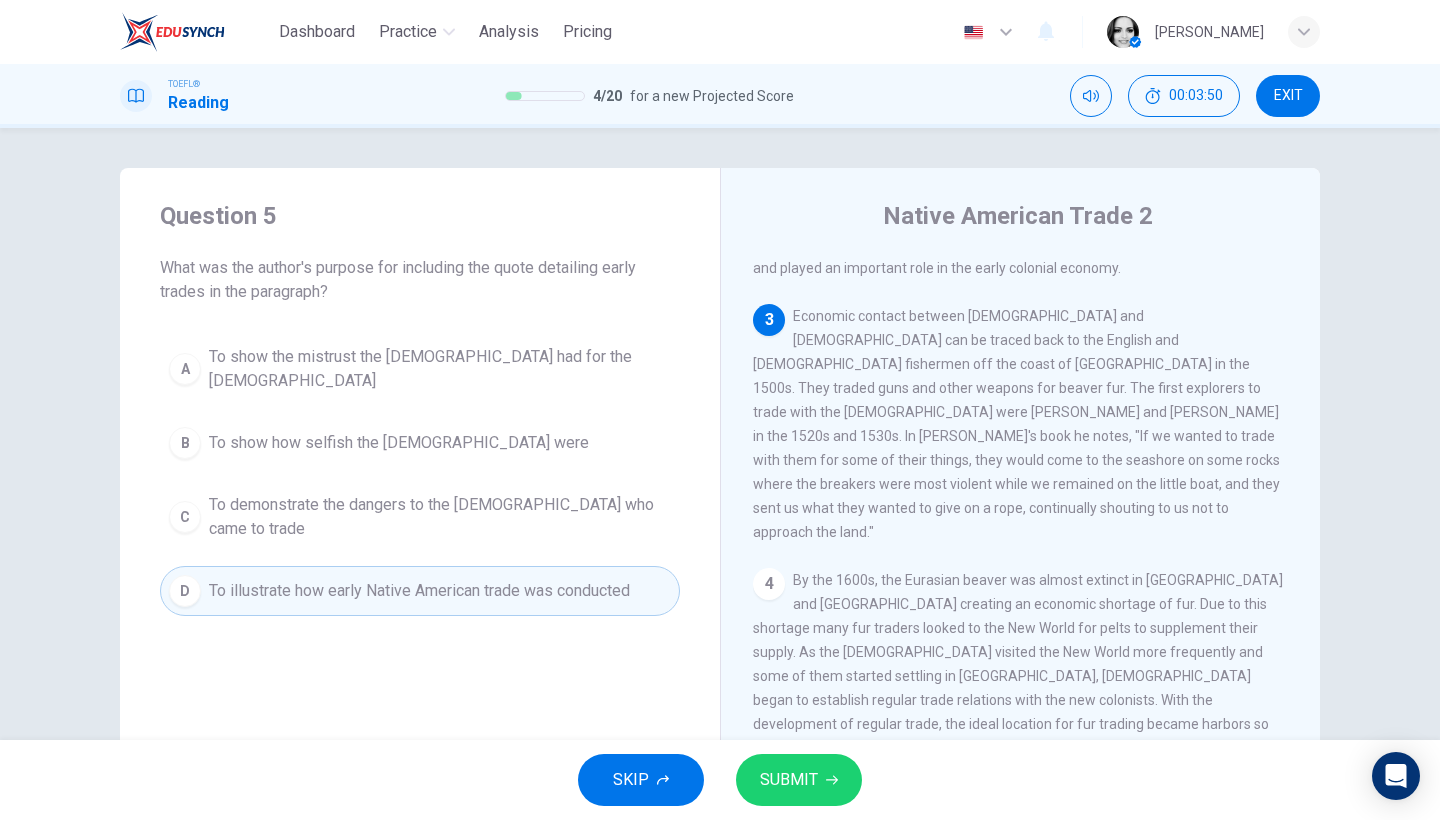click on "To demonstrate the dangers to the Europeans who came to trade" at bounding box center [440, 517] 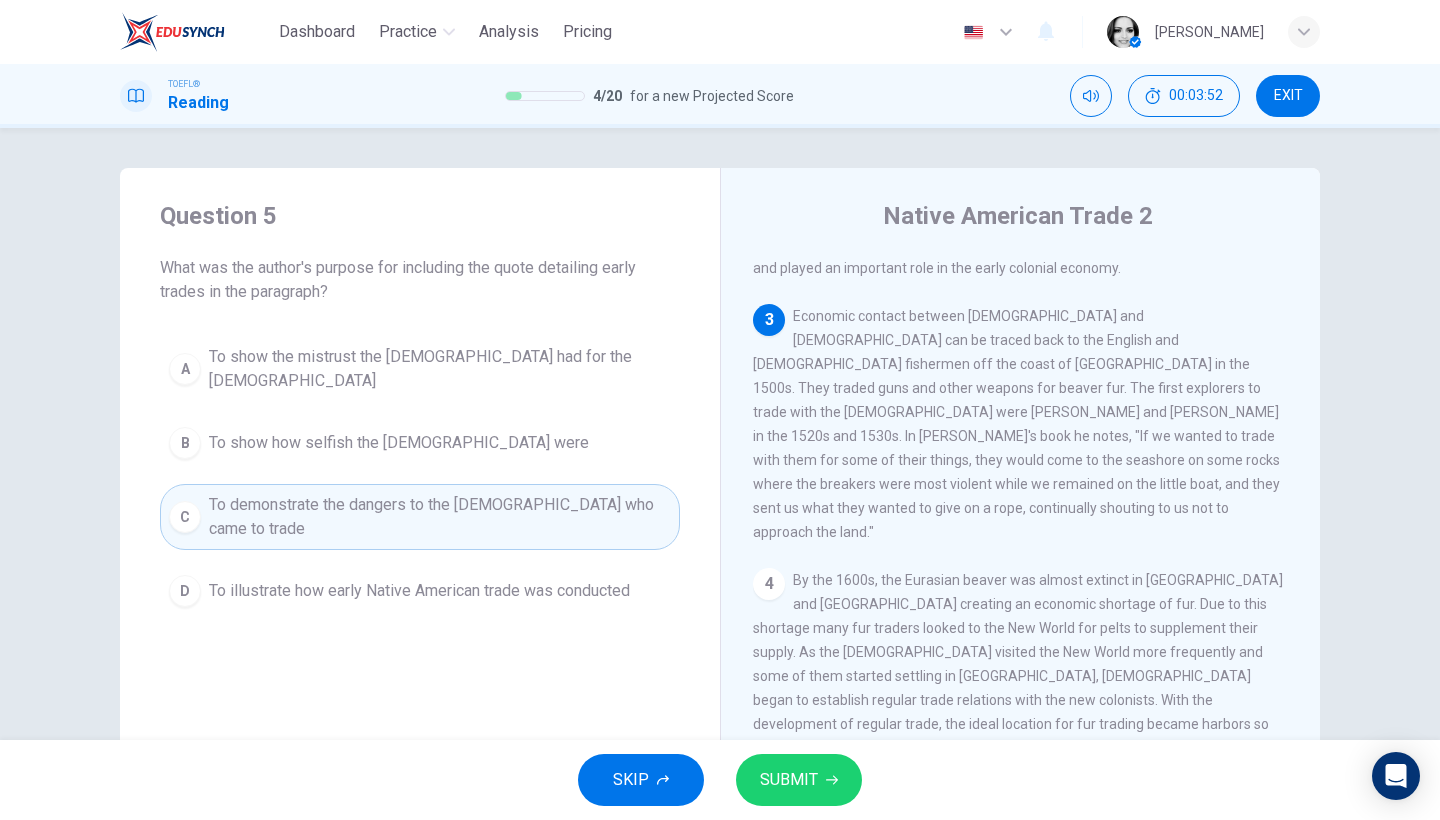 click on "SUBMIT" at bounding box center [789, 780] 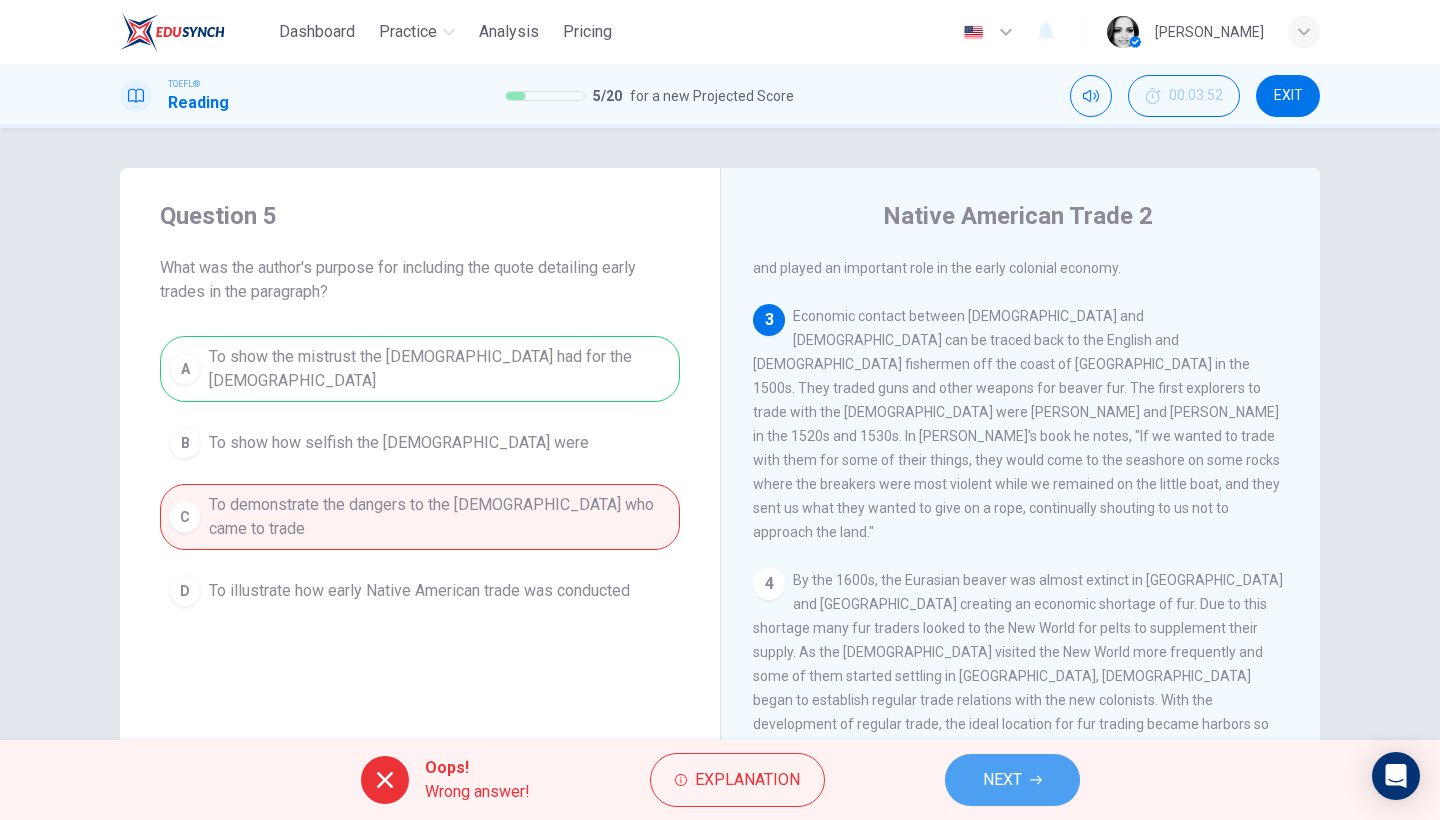 click on "NEXT" at bounding box center (1002, 780) 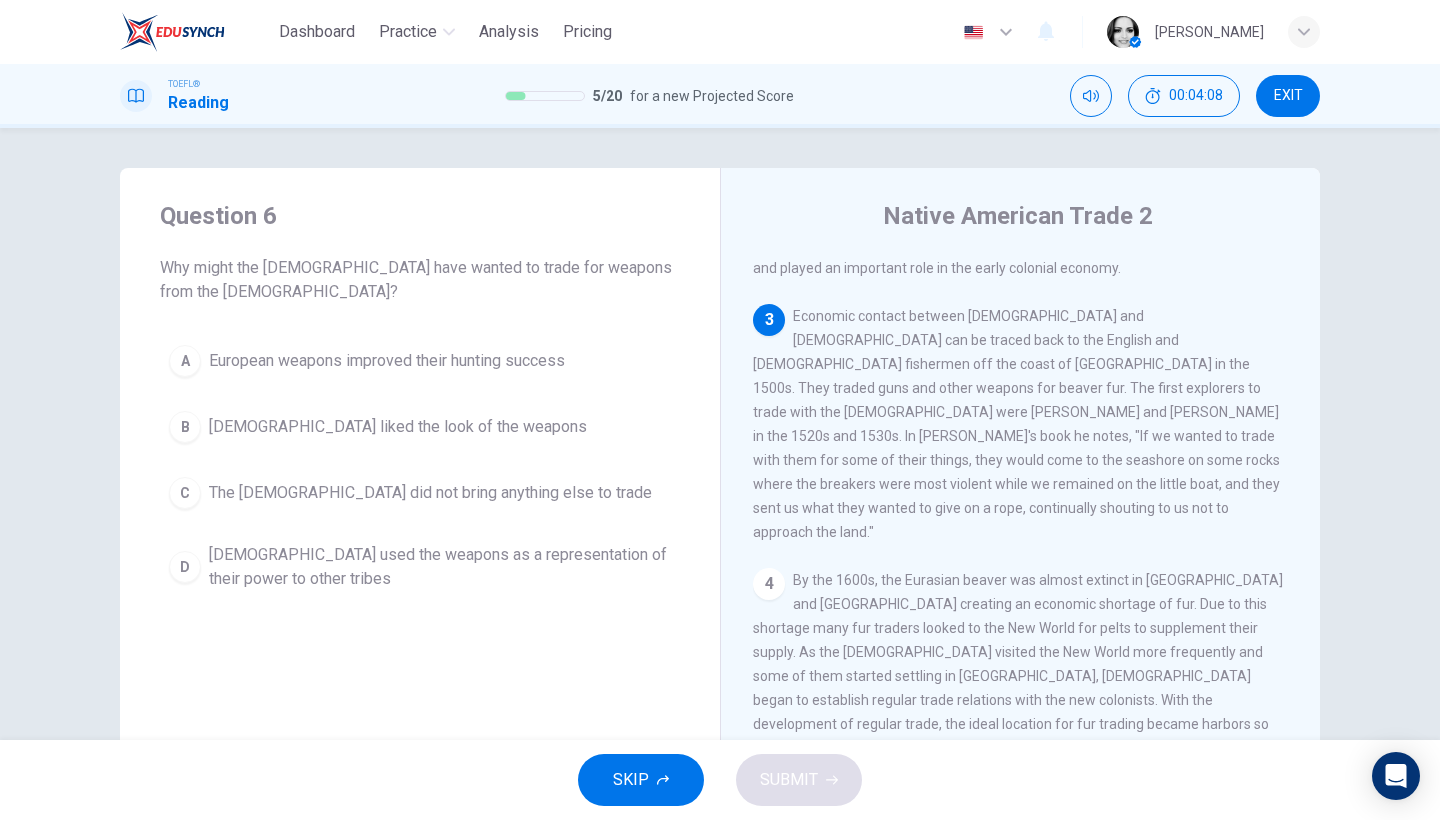 click on "Native Americans used the weapons as a representation of their power to other tribes" at bounding box center (440, 567) 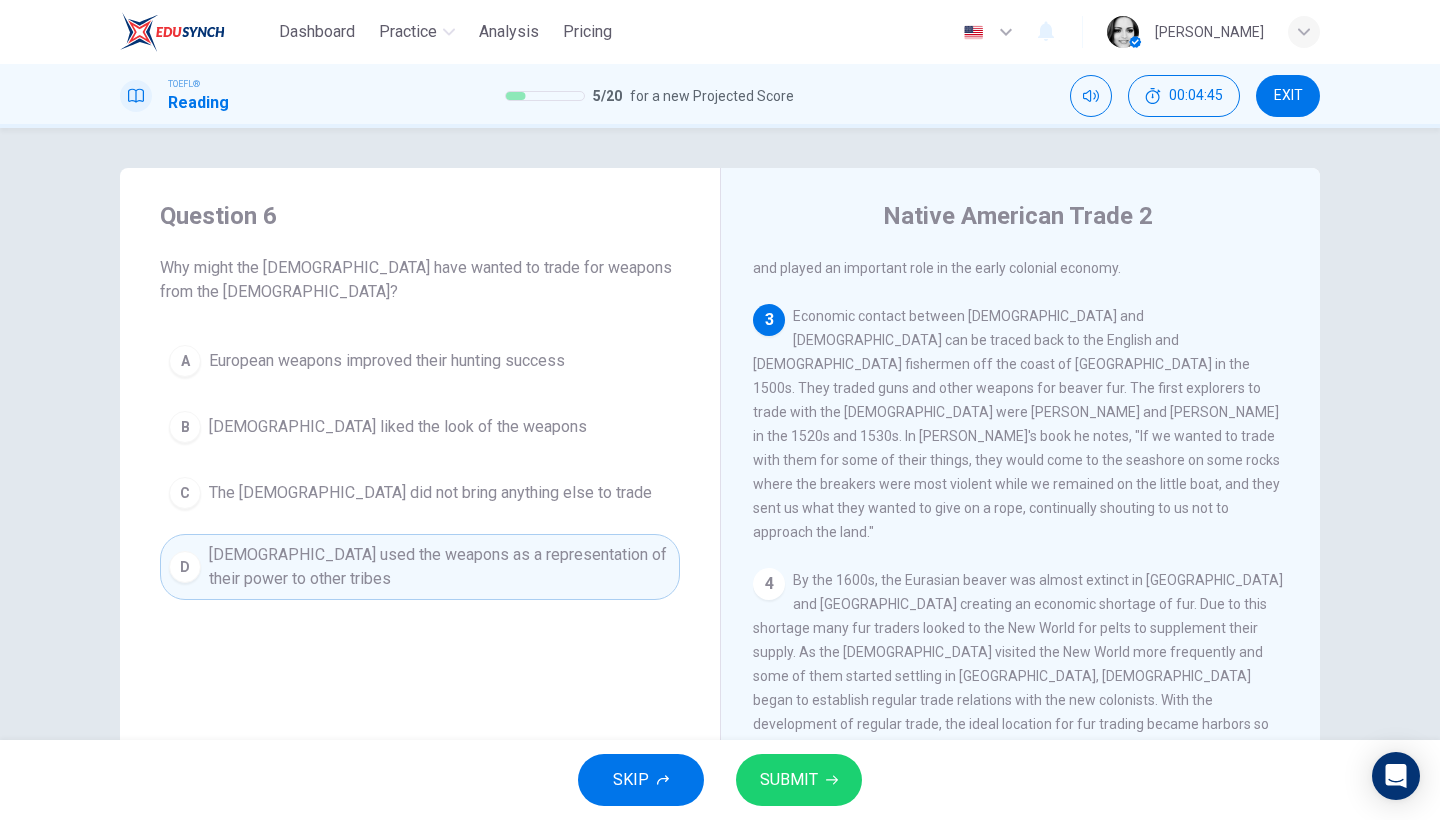 click on "EXIT" at bounding box center (1288, 96) 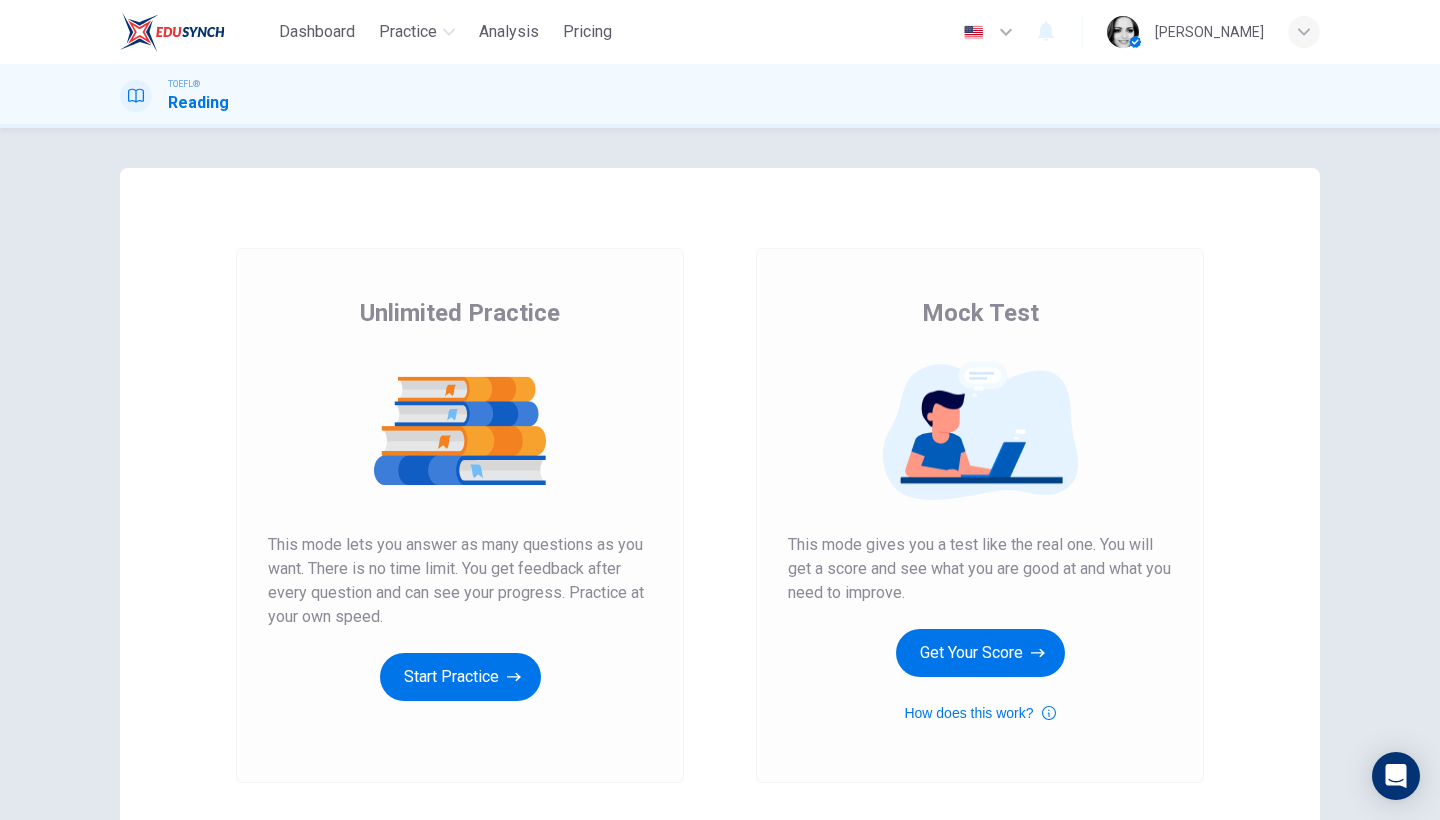 scroll, scrollTop: 0, scrollLeft: 0, axis: both 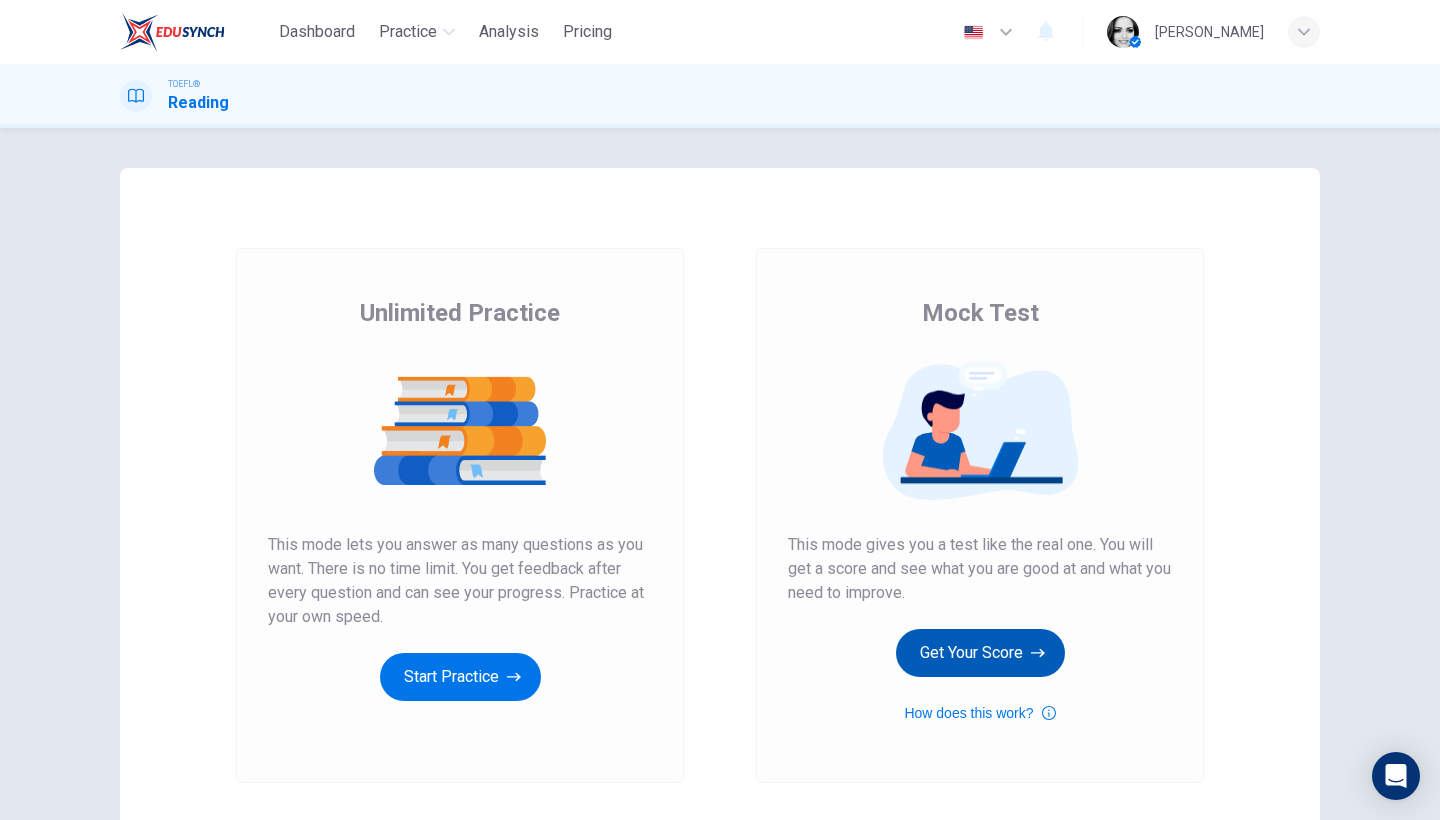 click on "Get Your Score" at bounding box center (980, 653) 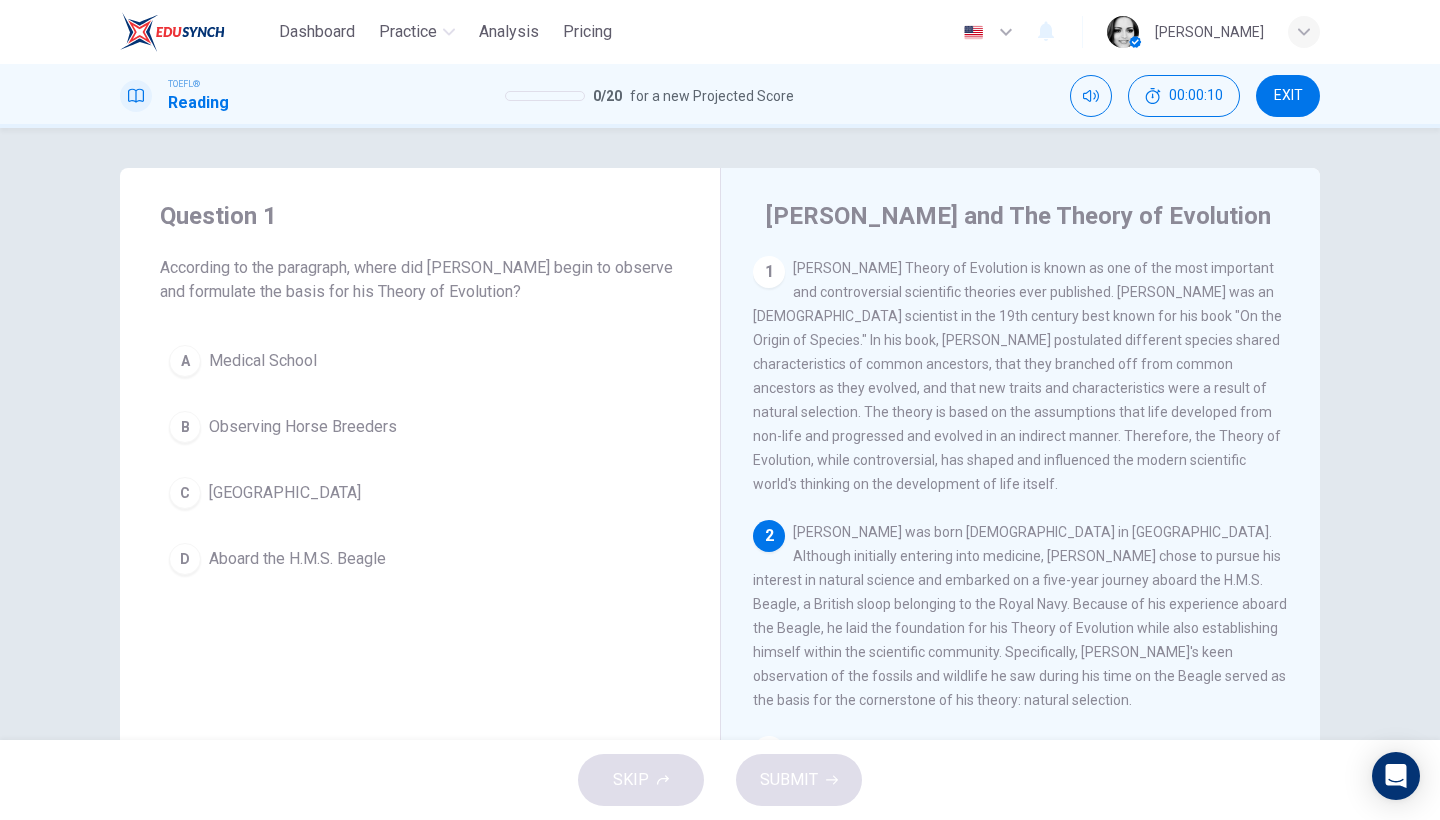 drag, startPoint x: 811, startPoint y: 265, endPoint x: 914, endPoint y: 291, distance: 106.23088 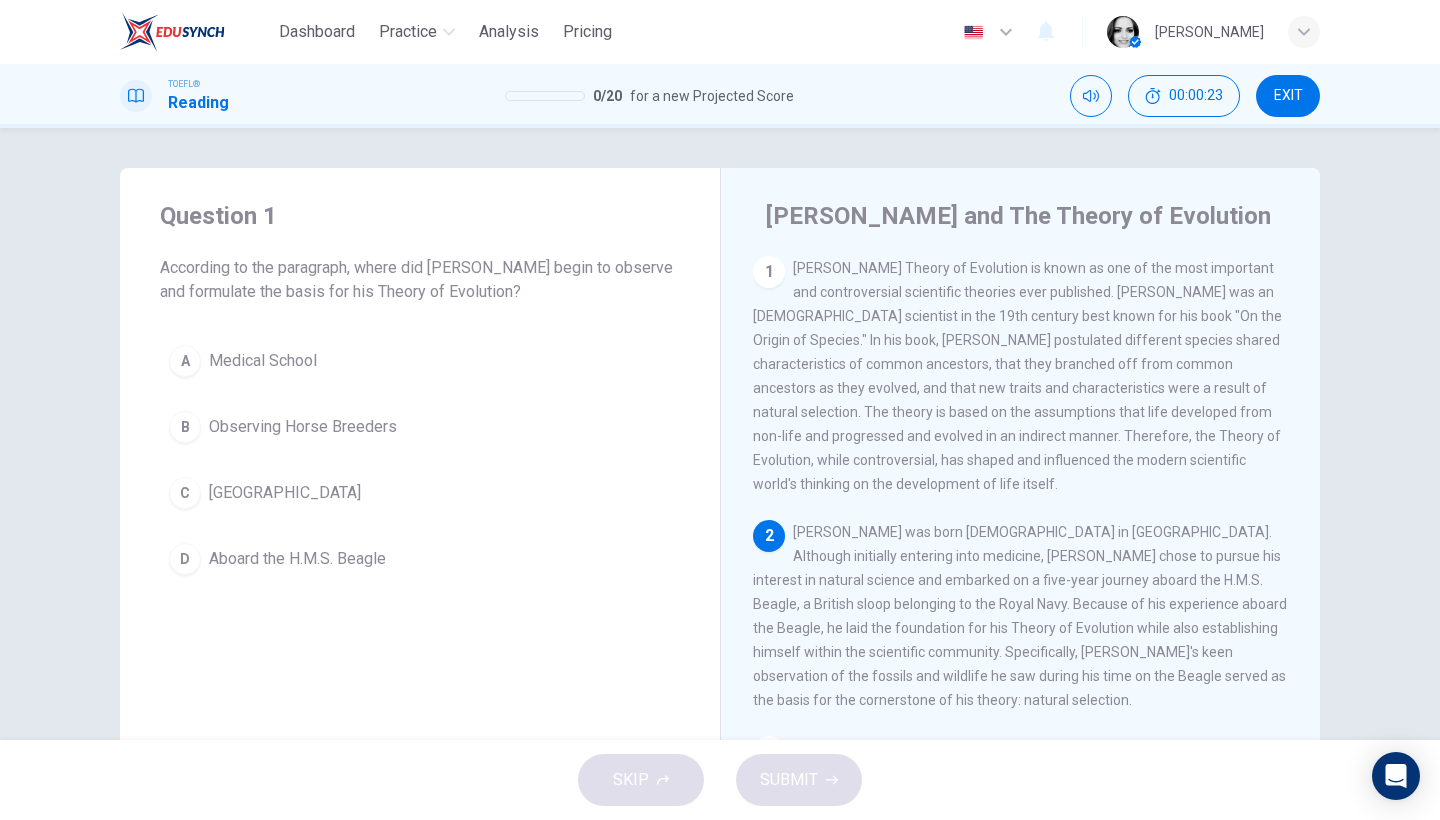 drag, startPoint x: 1155, startPoint y: 392, endPoint x: 1238, endPoint y: 405, distance: 84.0119 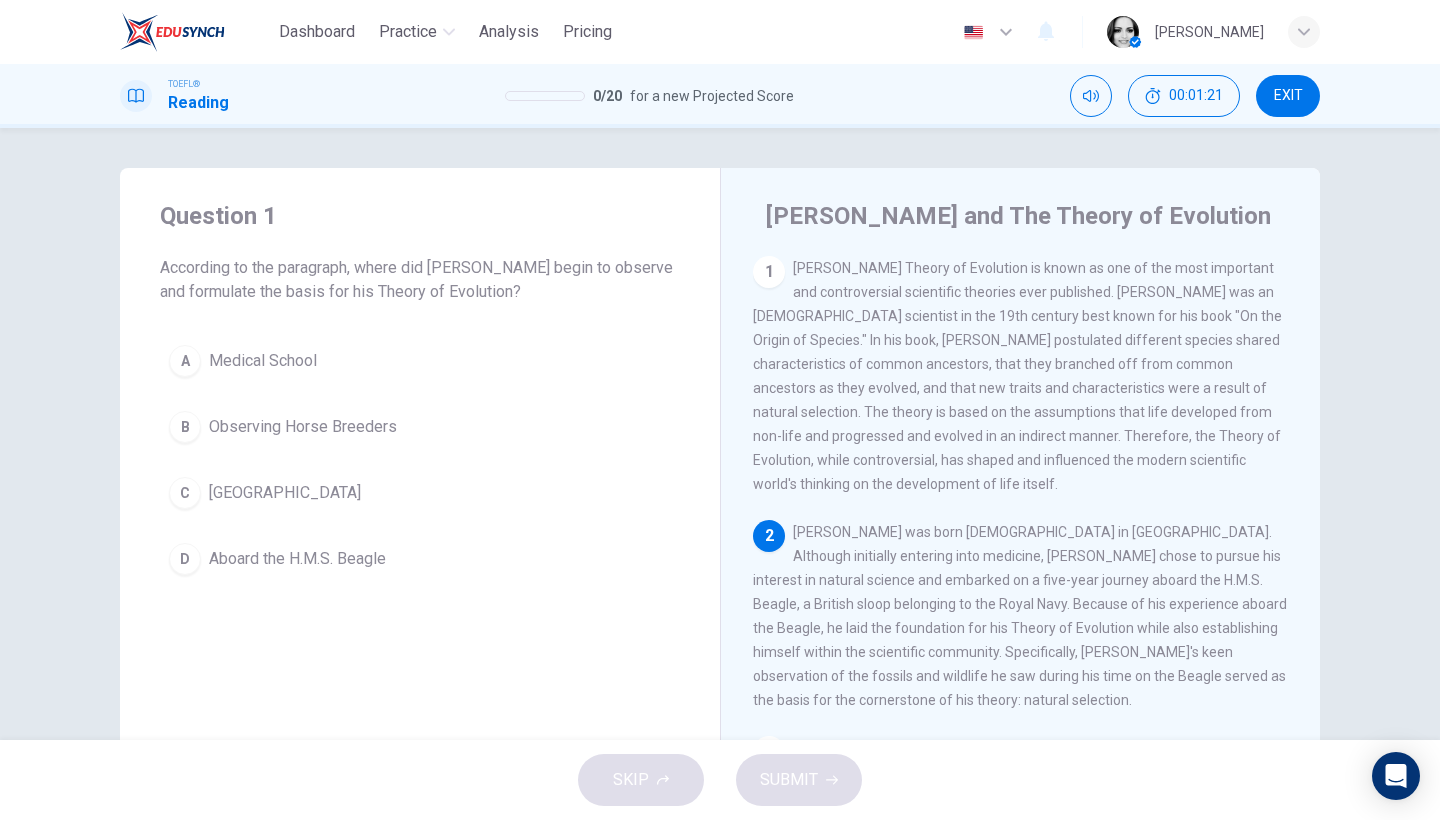click on "Observing Horse Breeders" at bounding box center [303, 427] 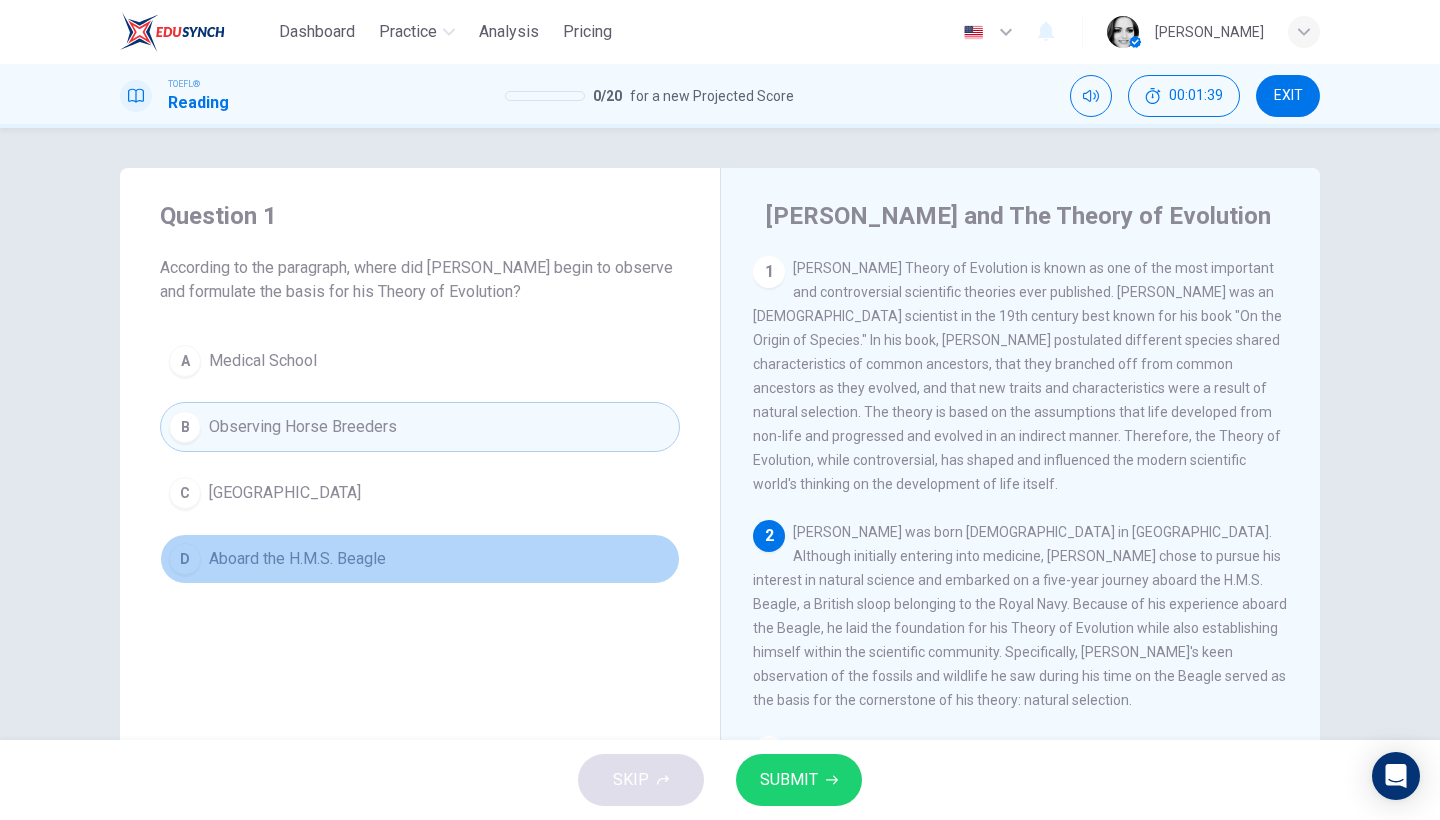 click on "D Aboard the H.M.S. Beagle" at bounding box center [420, 559] 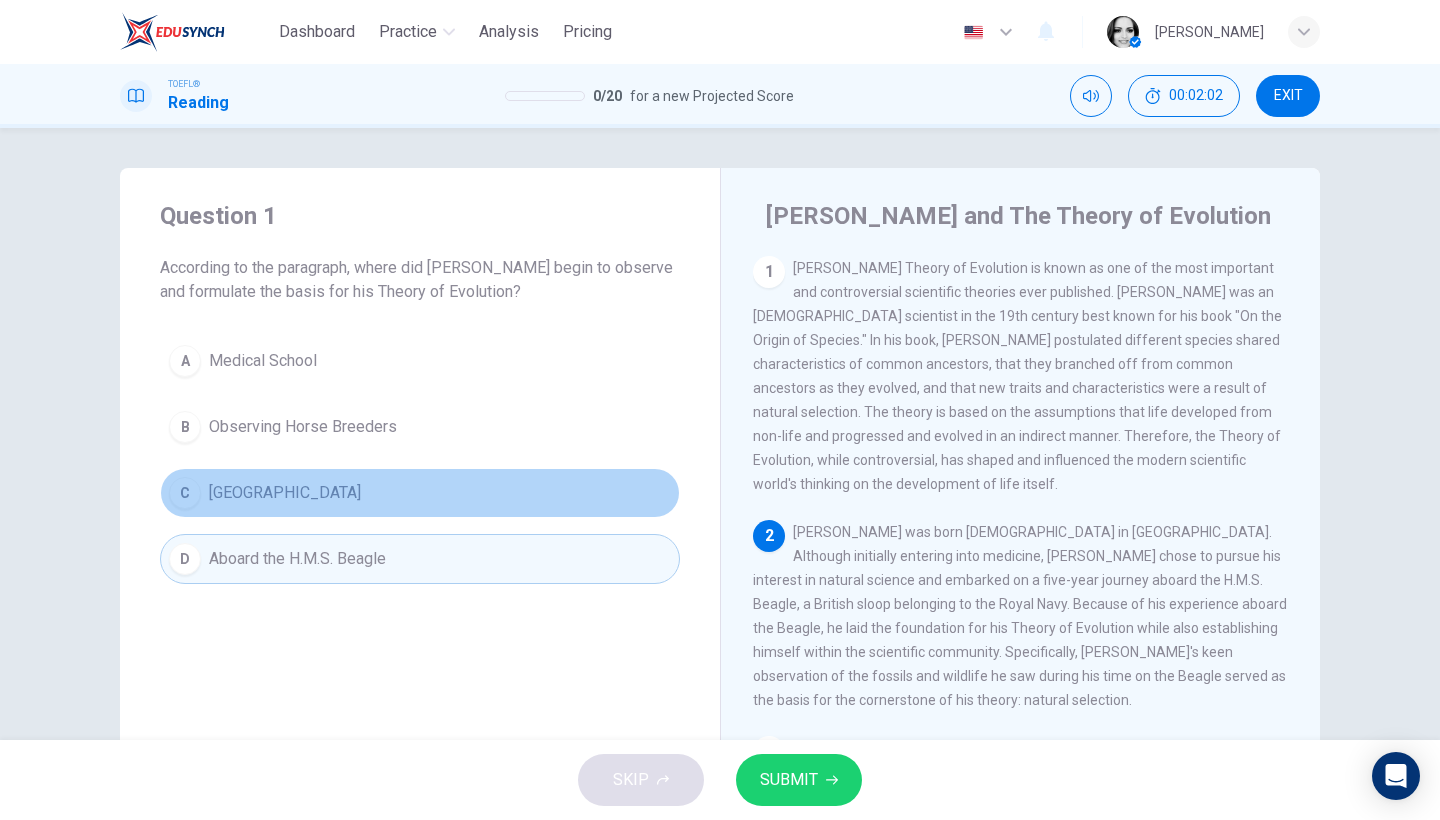 click on "C England" at bounding box center [420, 493] 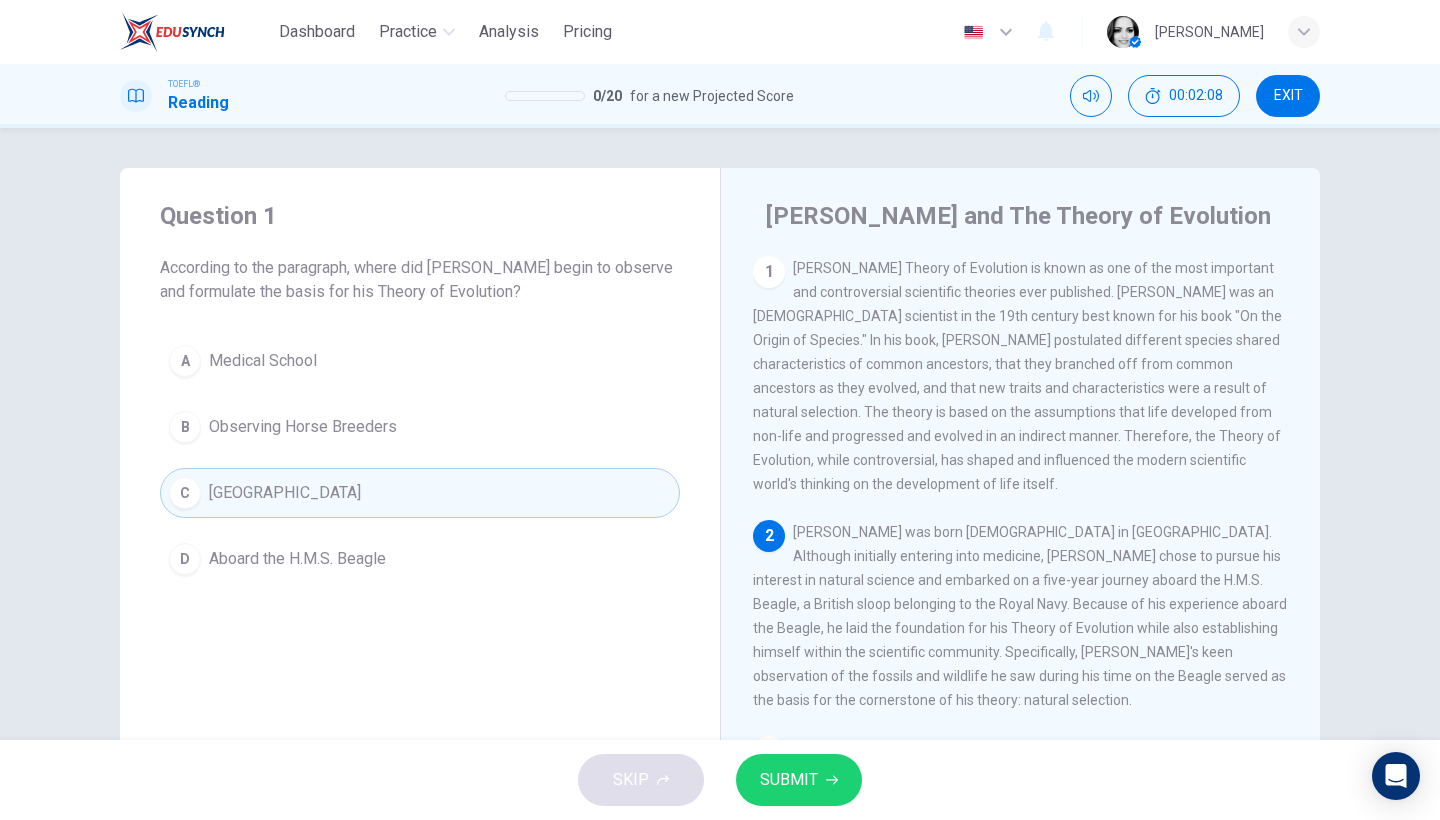 click on "SUBMIT" at bounding box center [789, 780] 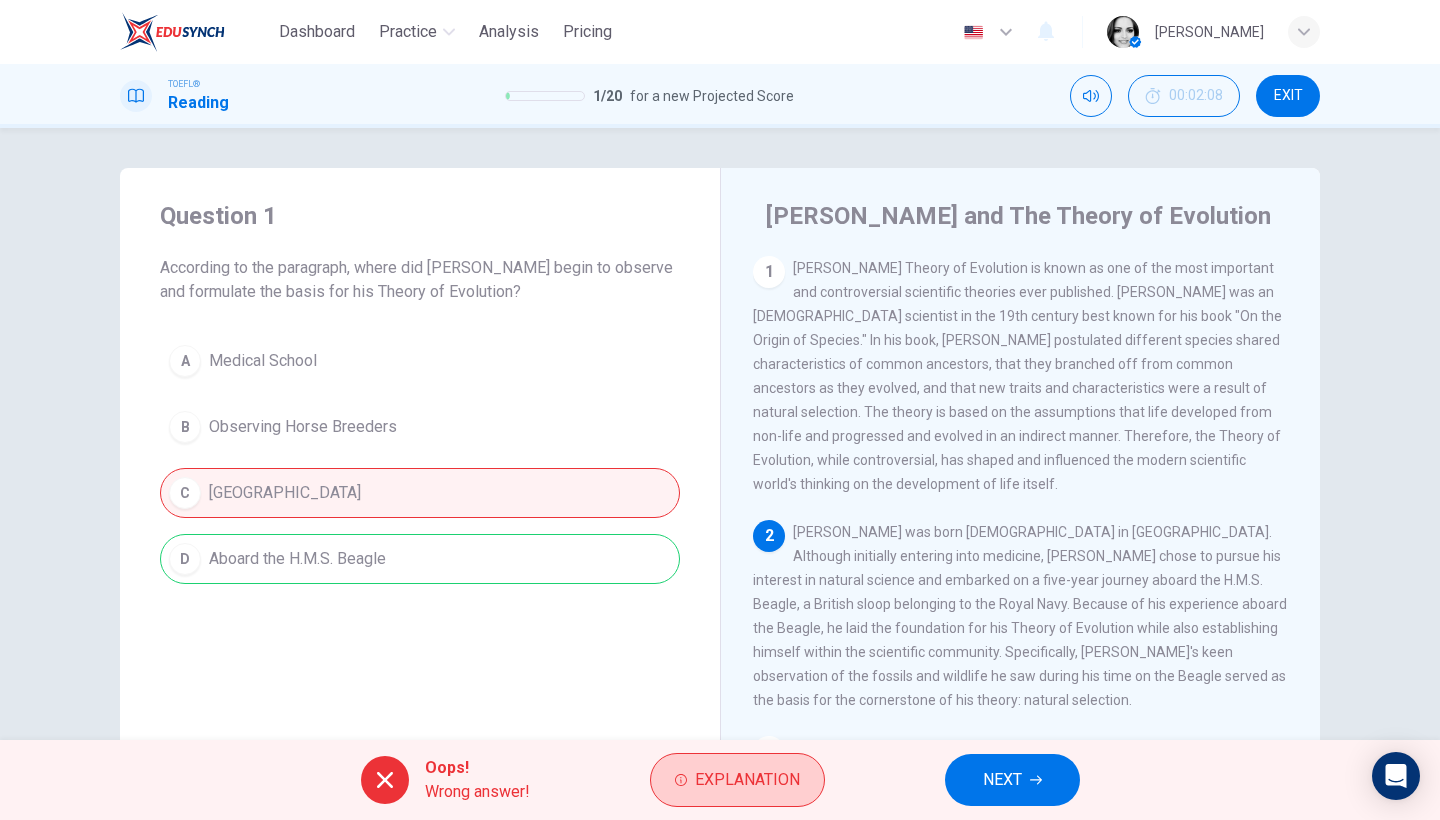 click on "Explanation" at bounding box center [747, 780] 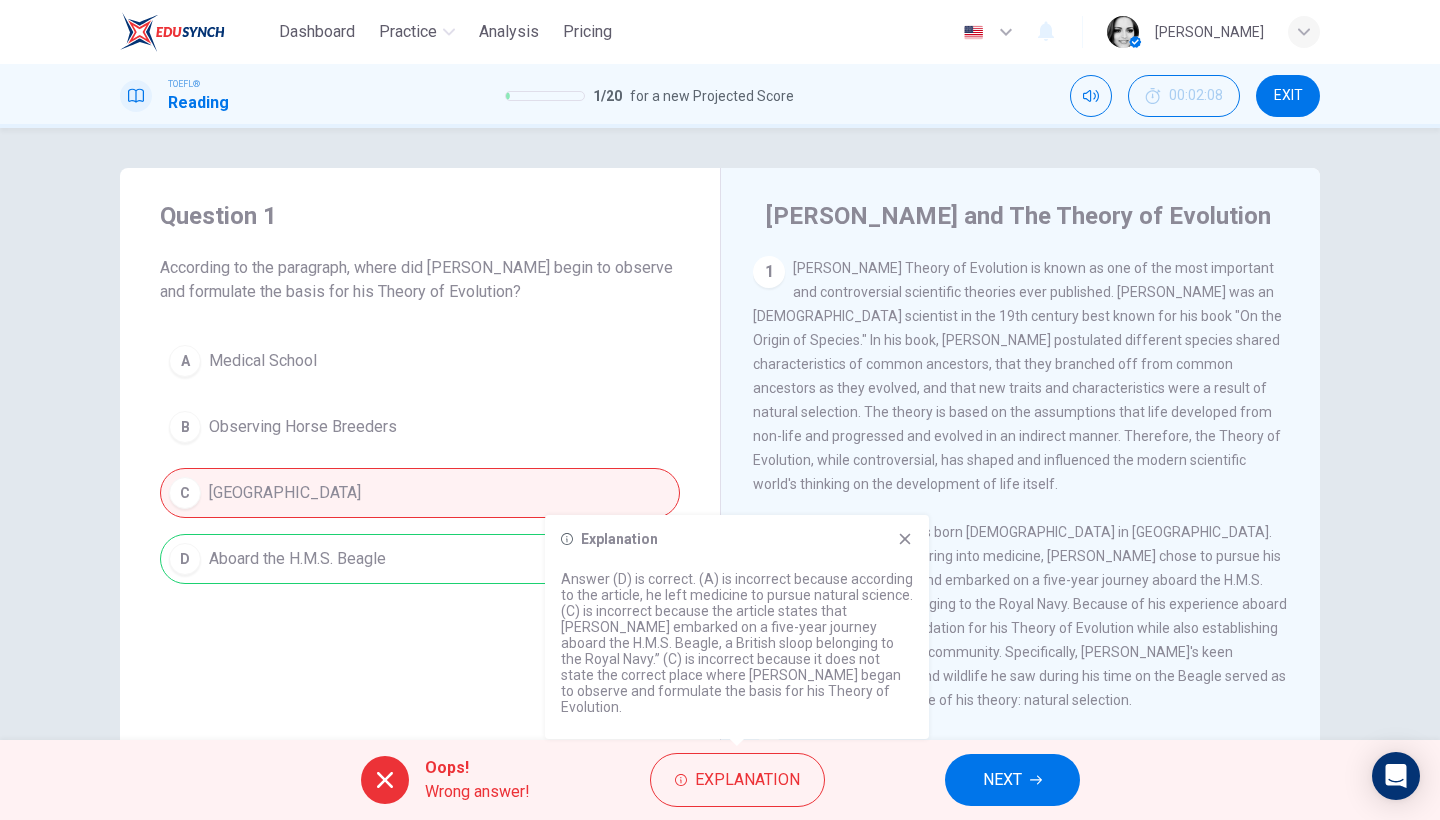 click on "EXIT" at bounding box center [1288, 96] 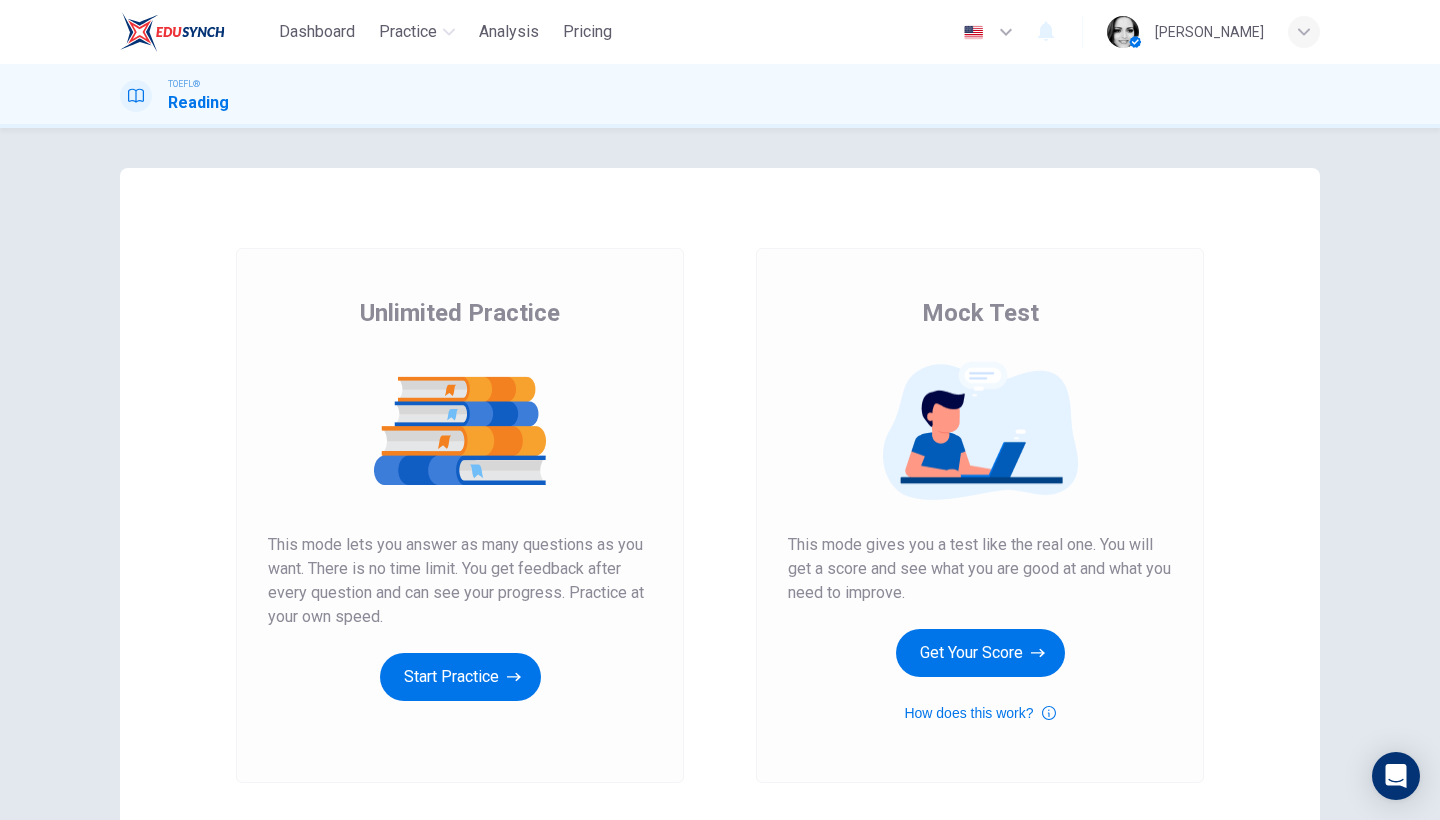 scroll, scrollTop: 0, scrollLeft: 0, axis: both 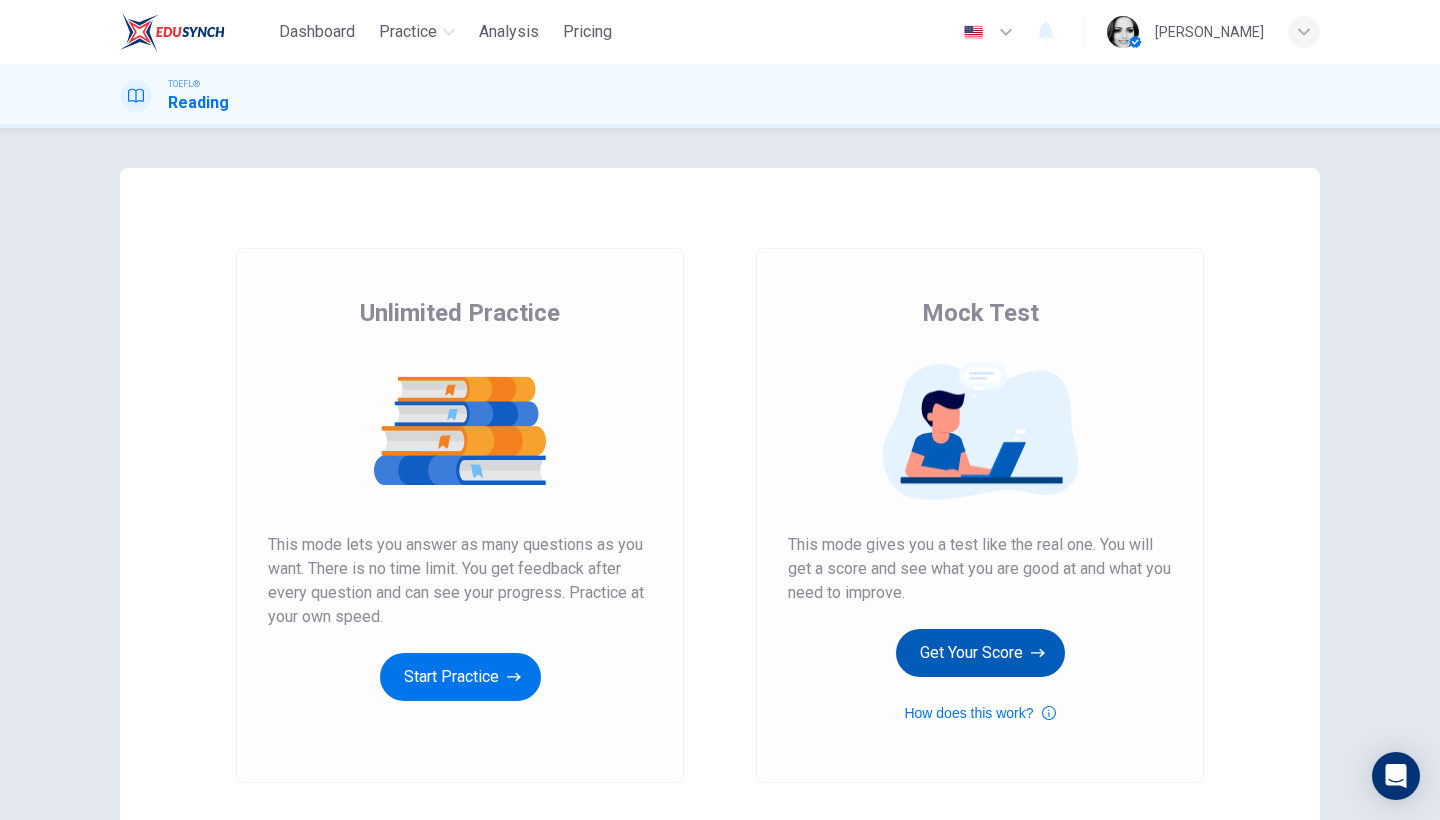 click on "Get Your Score" at bounding box center [980, 653] 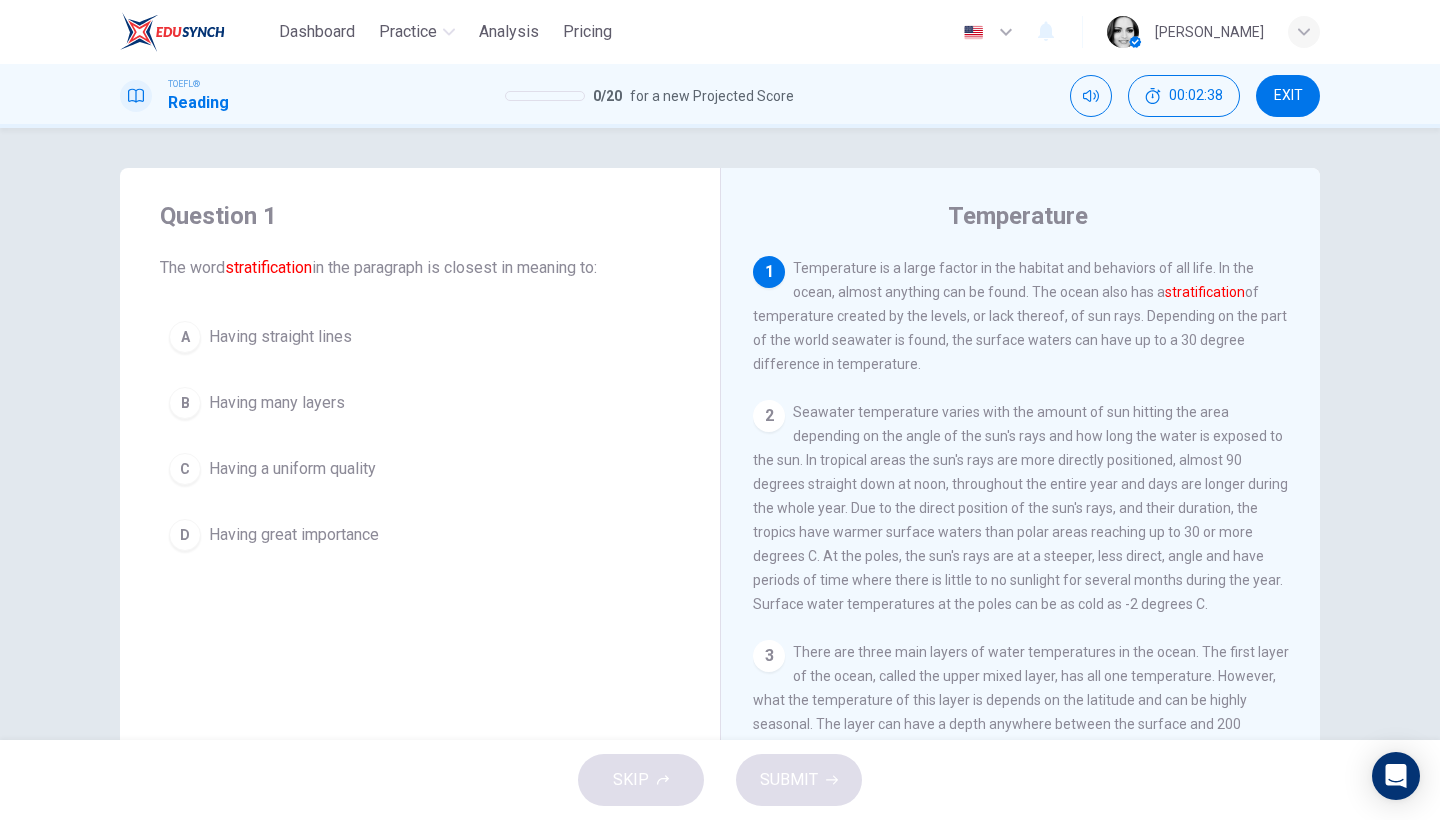 click on "B Having many layers" at bounding box center [420, 403] 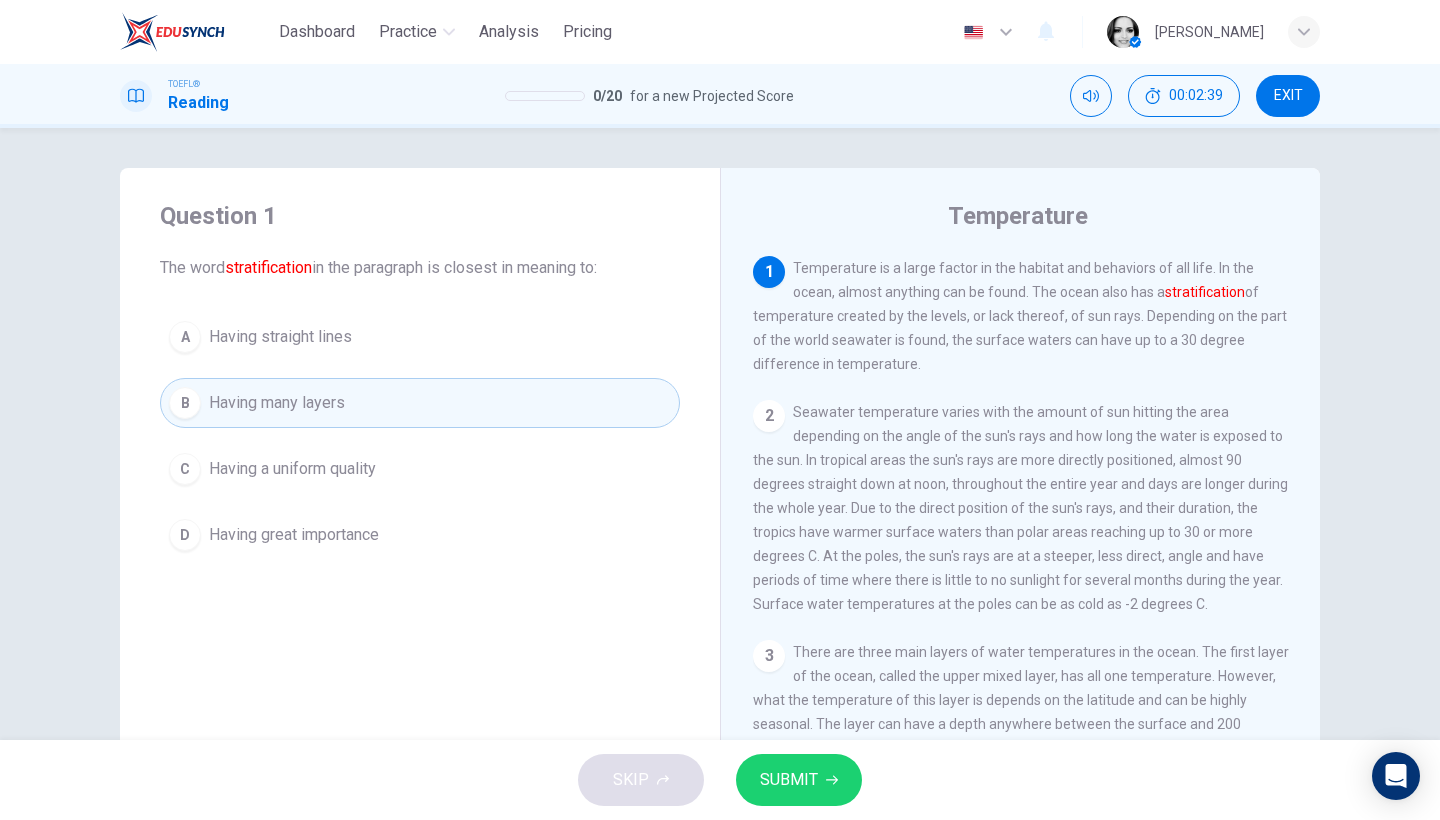 click on "SUBMIT" at bounding box center [789, 780] 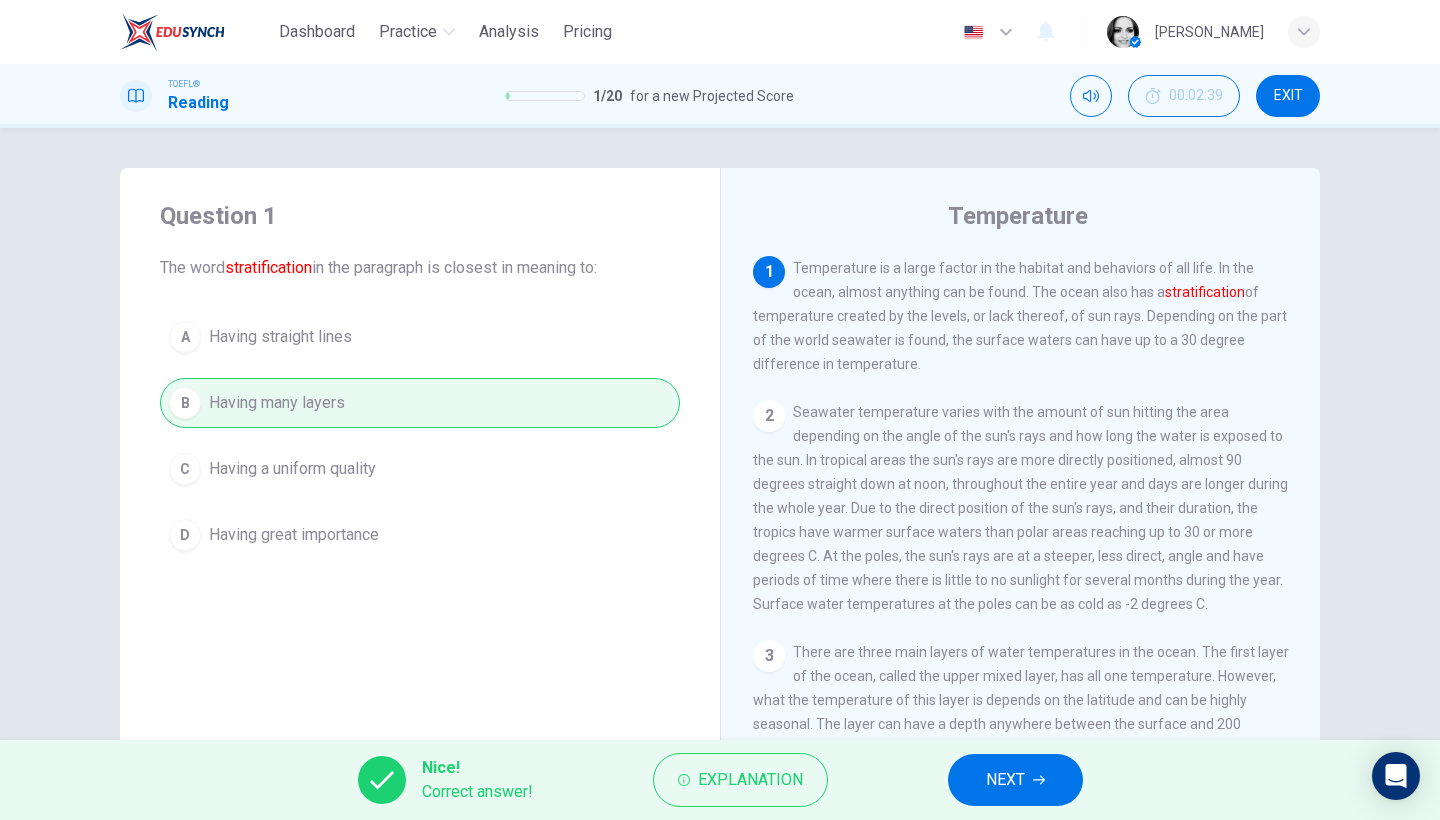 click on "Nice! Correct answer! Explanation NEXT" at bounding box center (720, 780) 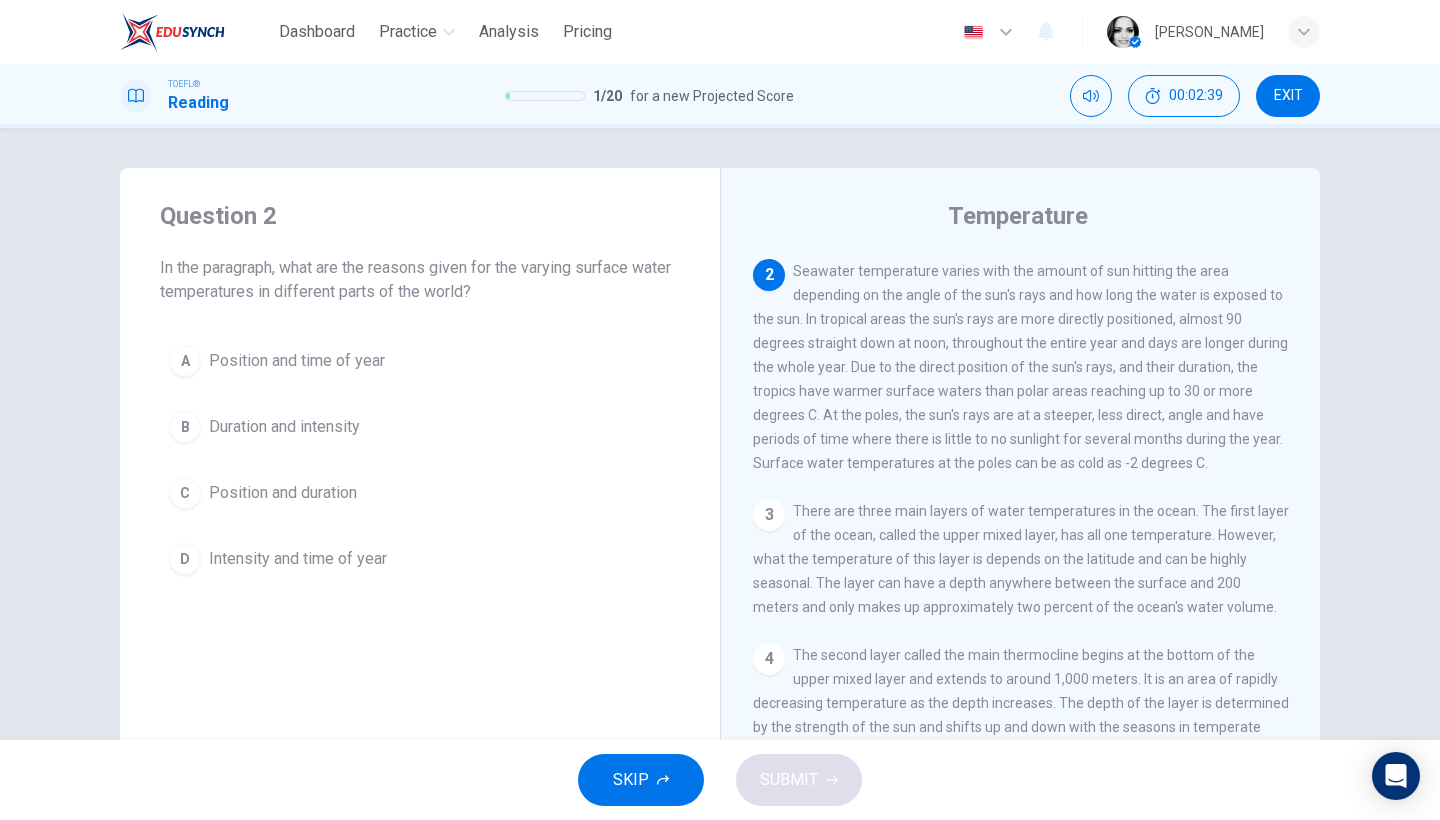 scroll, scrollTop: 144, scrollLeft: 0, axis: vertical 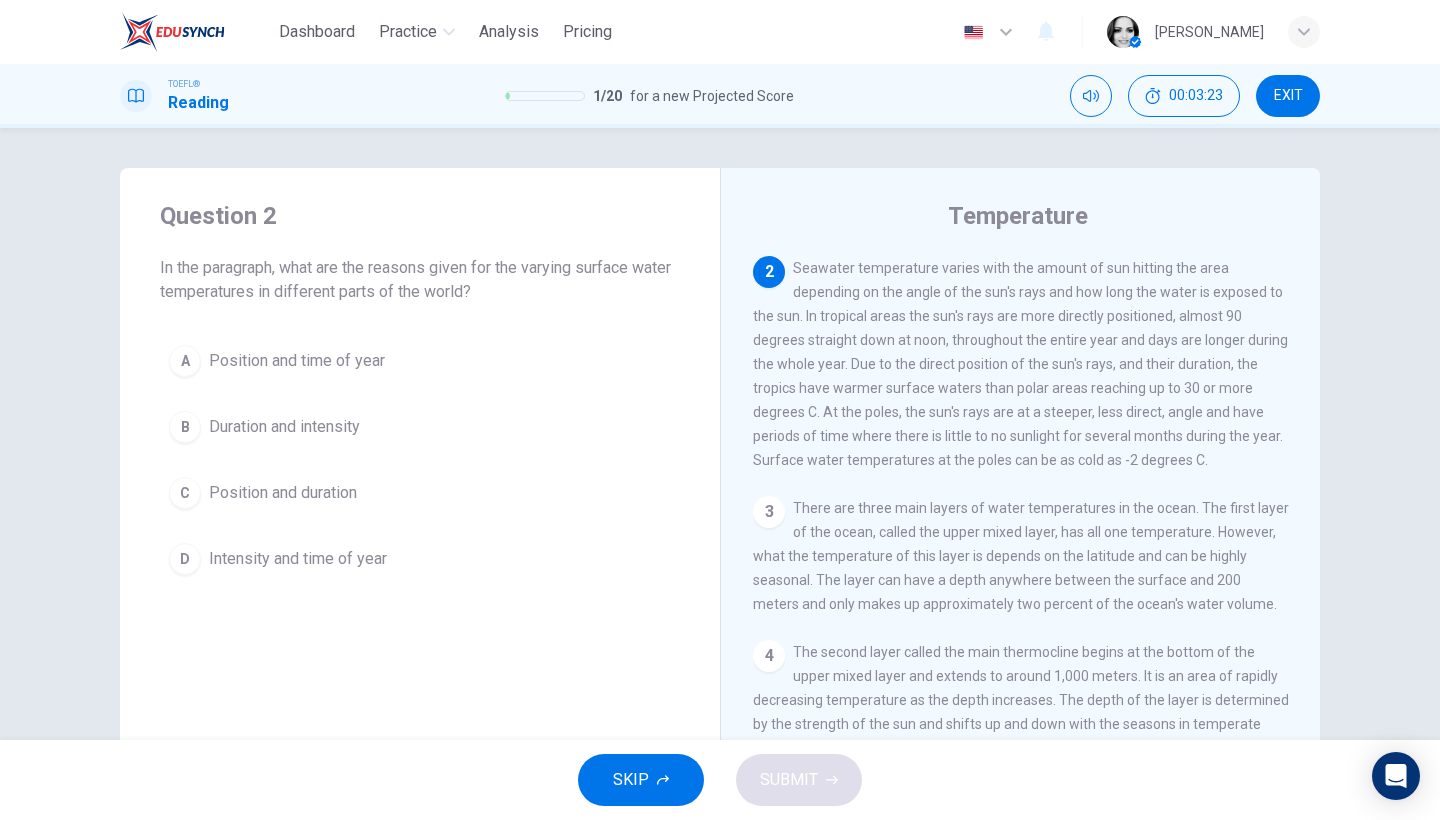 click on "EXIT" at bounding box center [1288, 96] 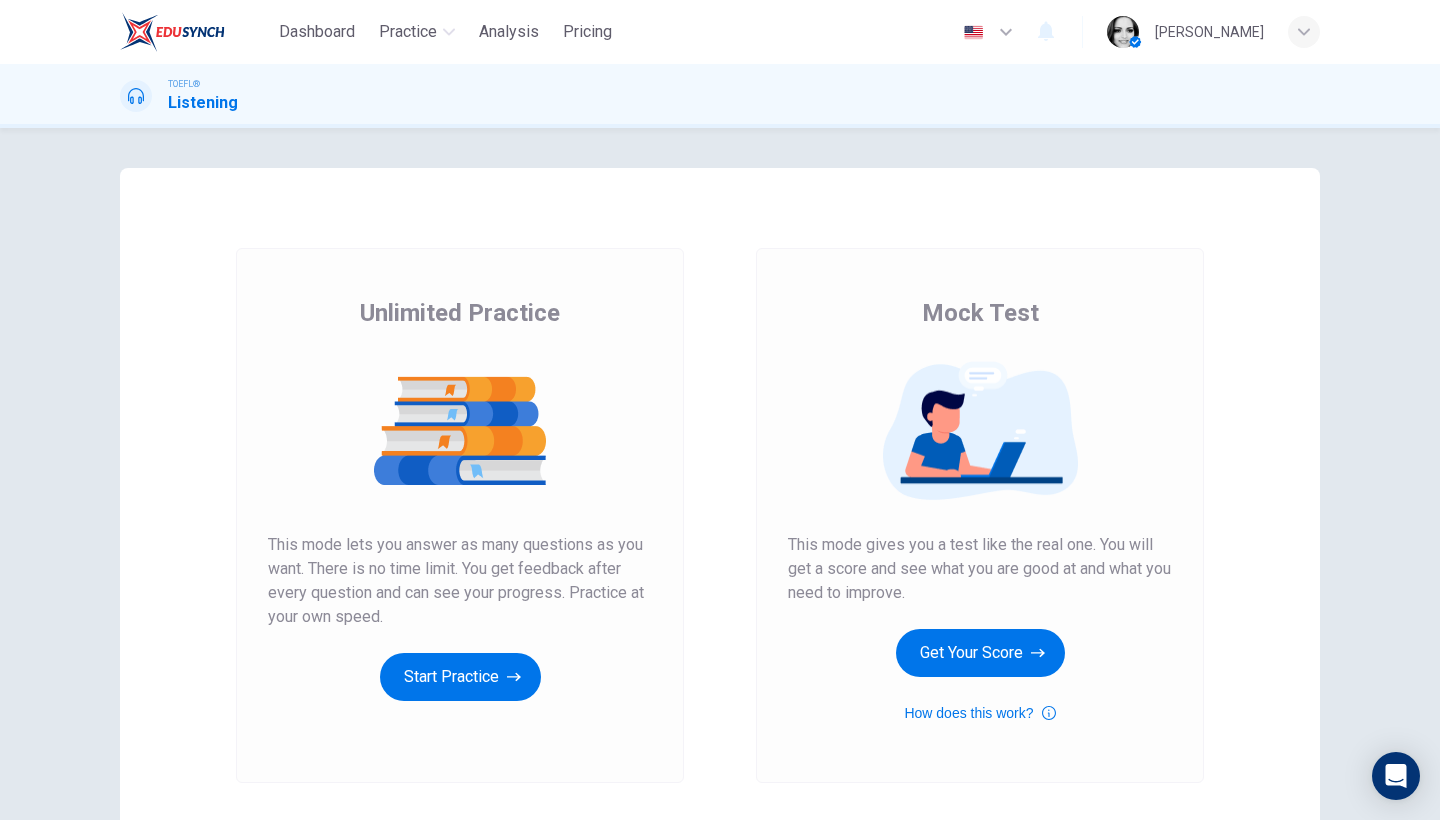 scroll, scrollTop: 0, scrollLeft: 0, axis: both 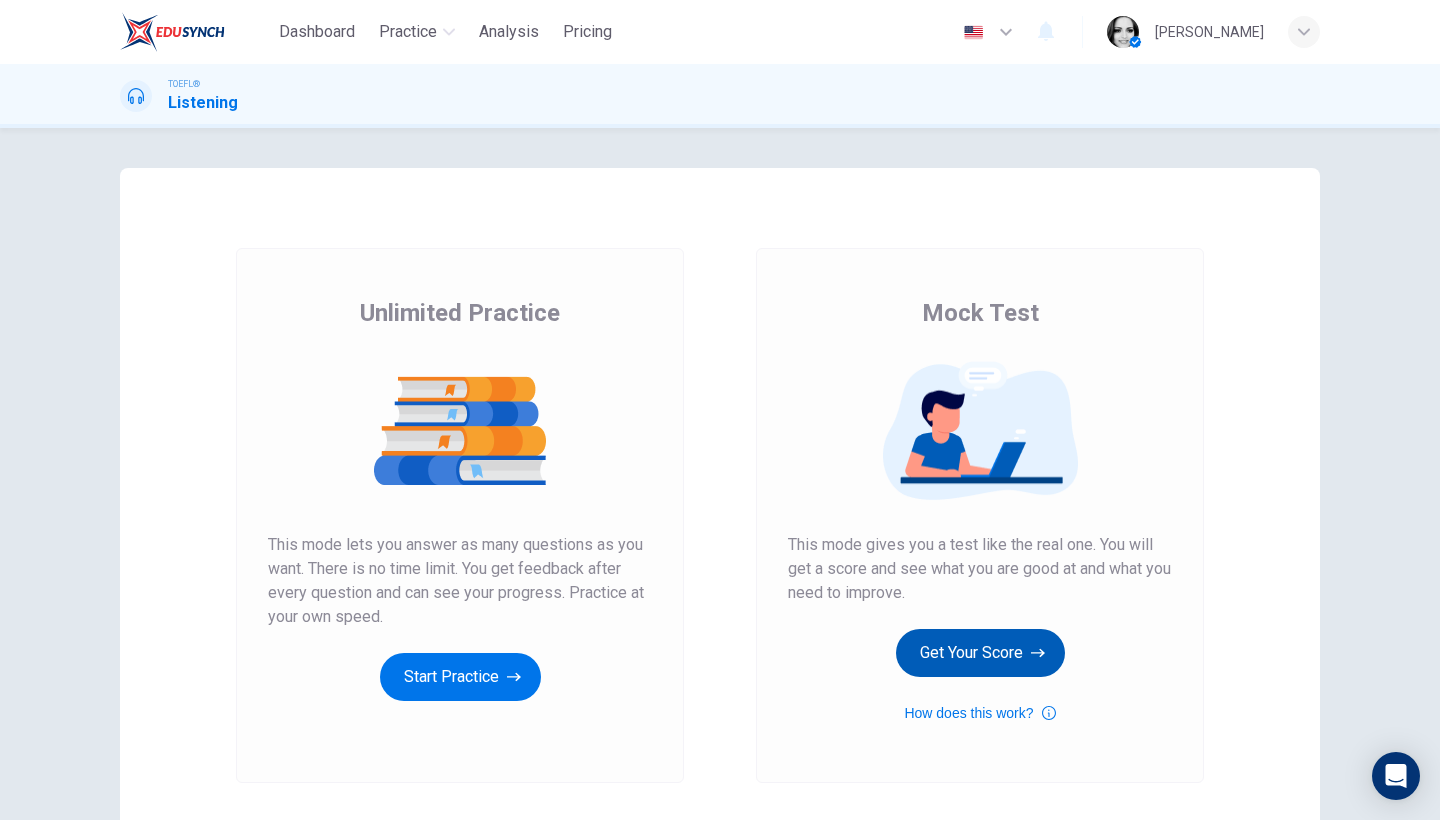click on "Get Your Score" at bounding box center [980, 653] 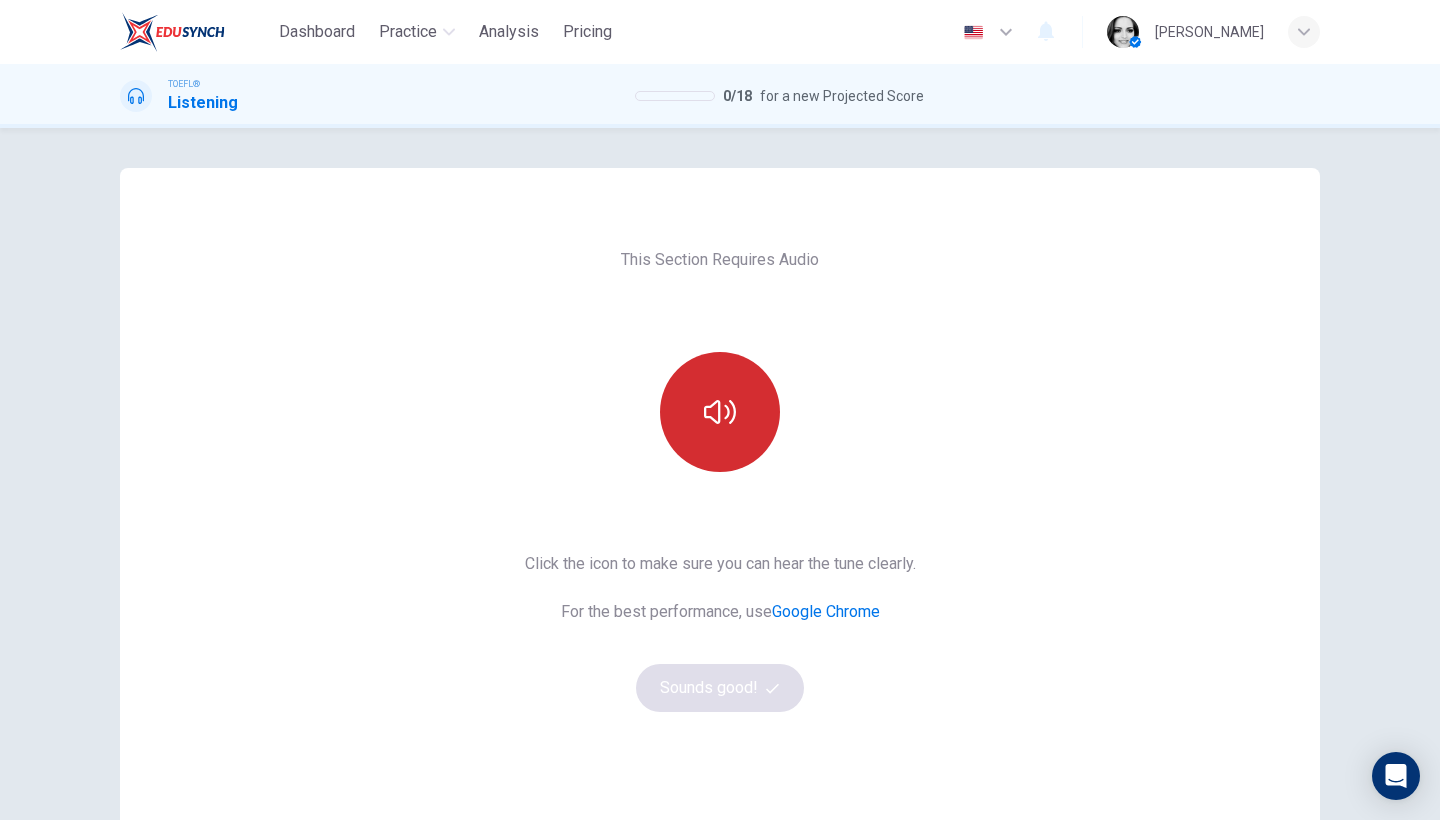 click at bounding box center [720, 412] 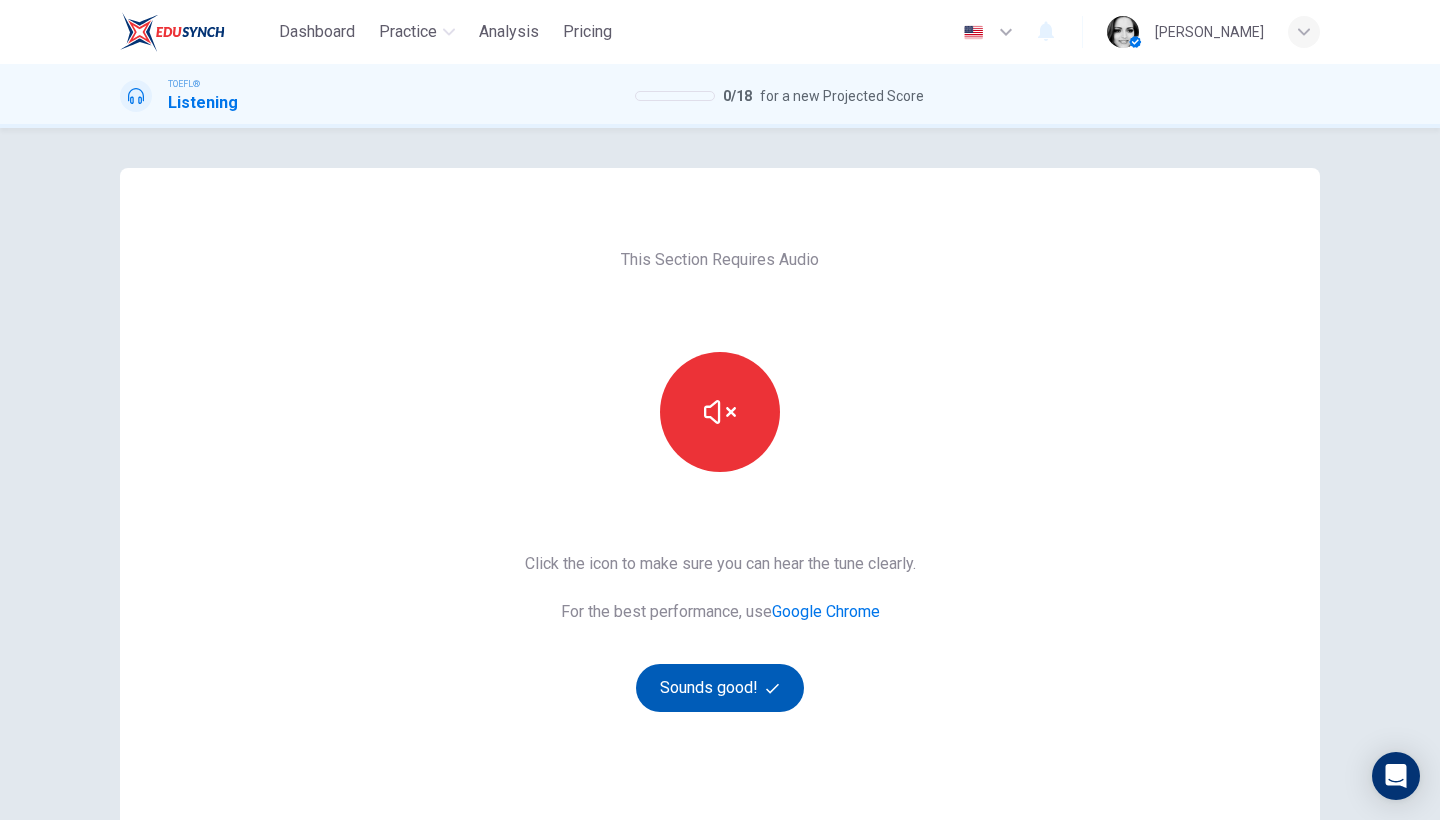 click on "Sounds good!" at bounding box center (720, 688) 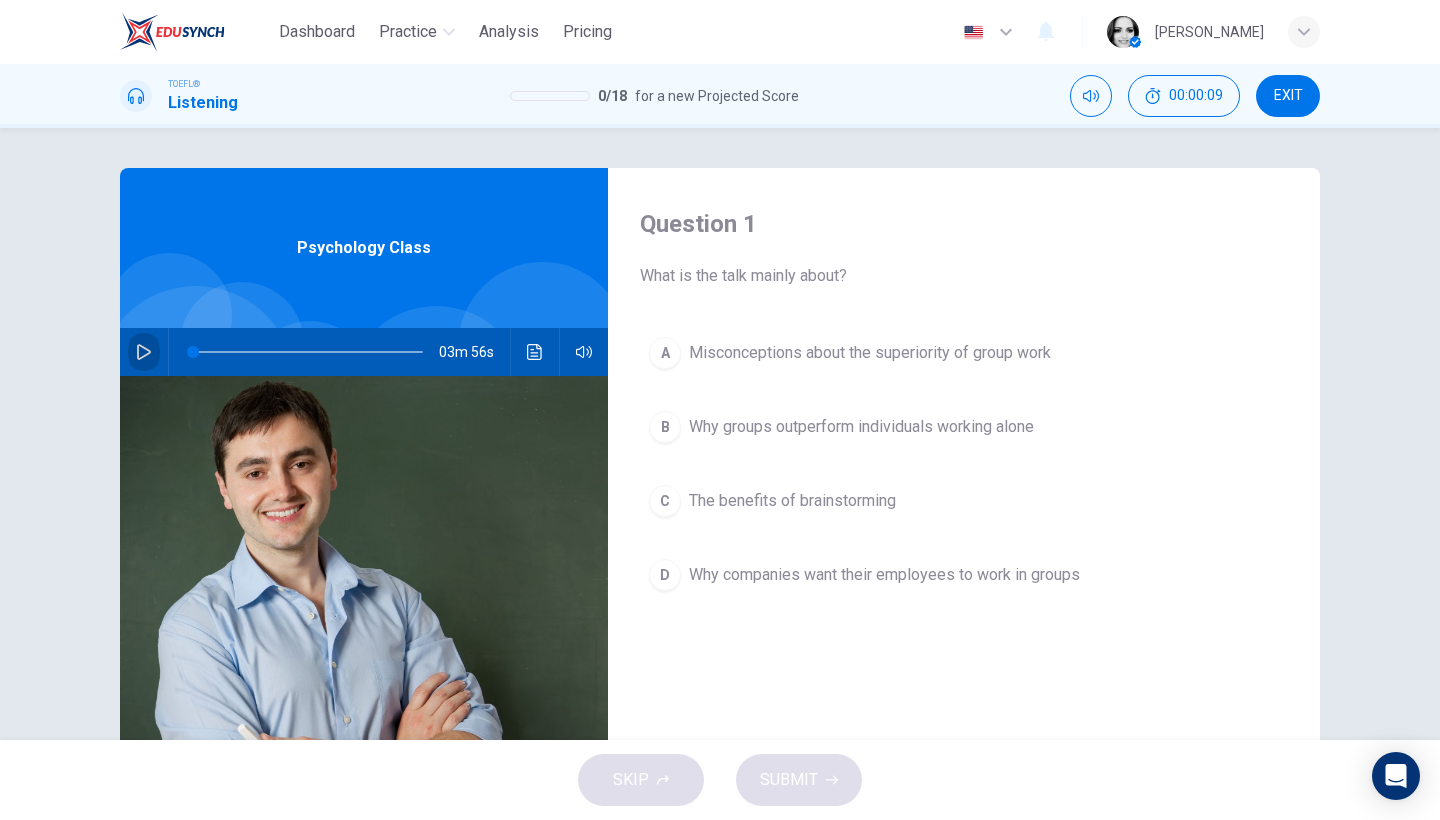 click 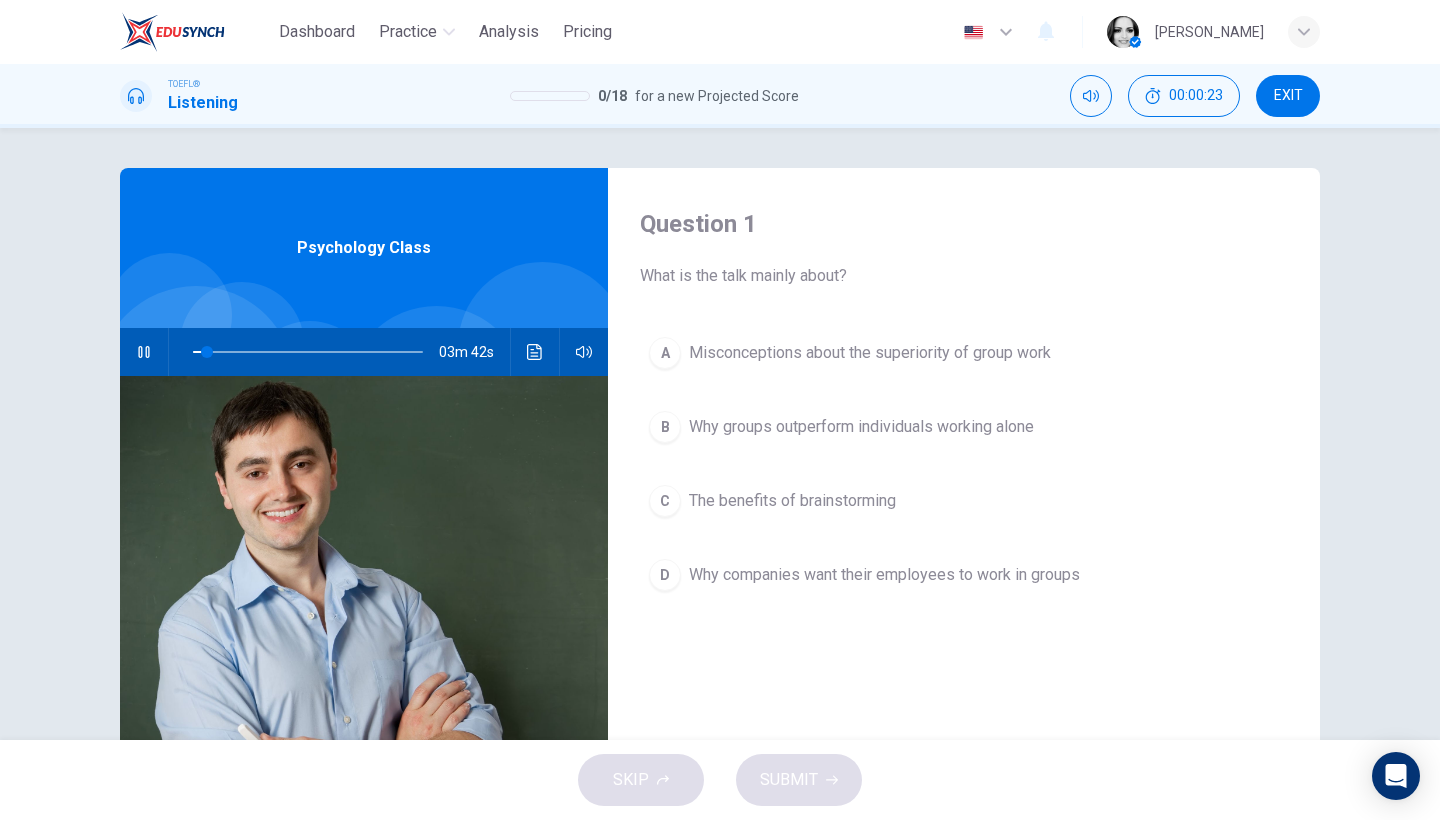 click on "Why groups outperform individuals working alone" at bounding box center (861, 427) 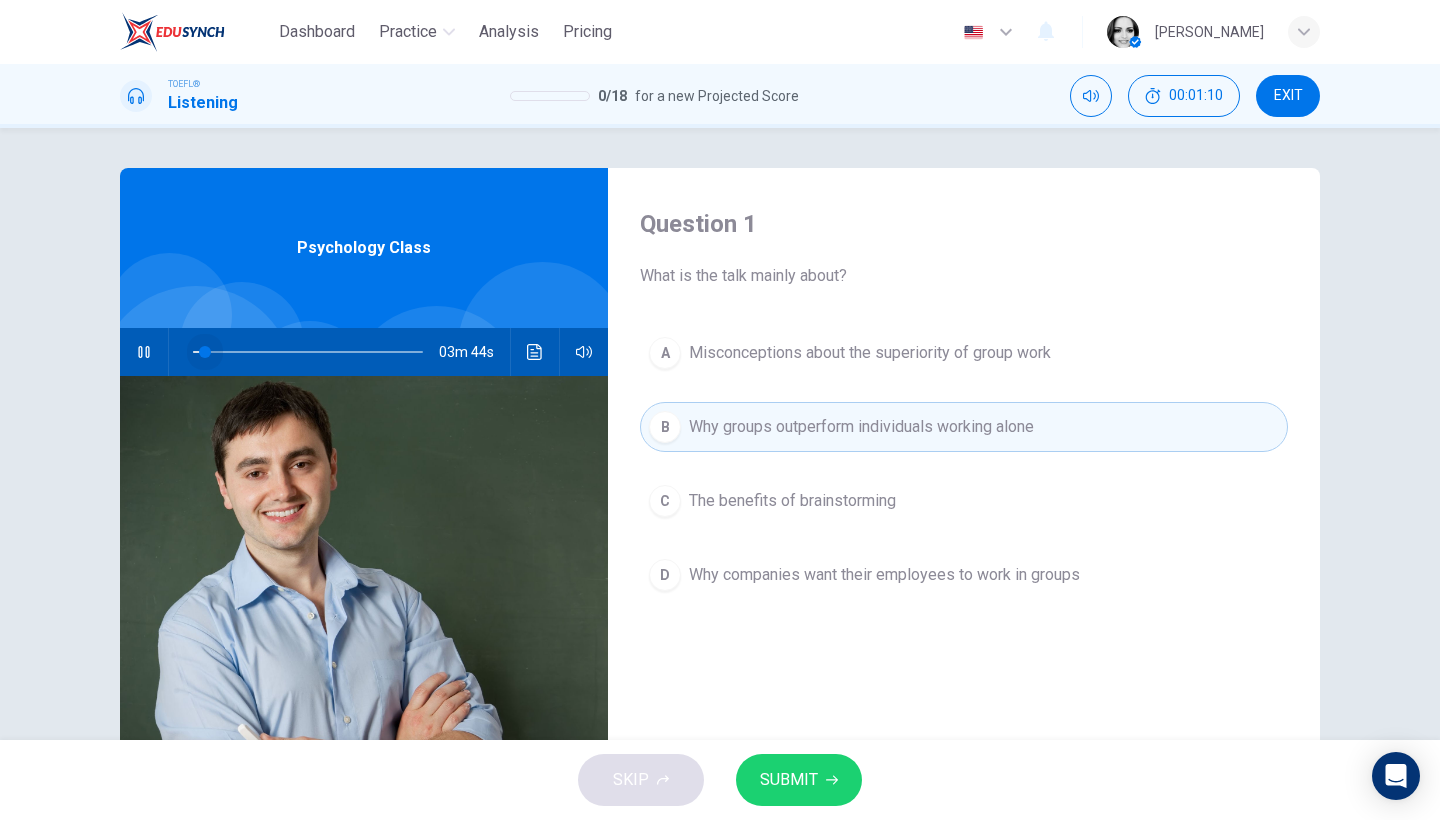 drag, startPoint x: 251, startPoint y: 351, endPoint x: 148, endPoint y: 366, distance: 104.0865 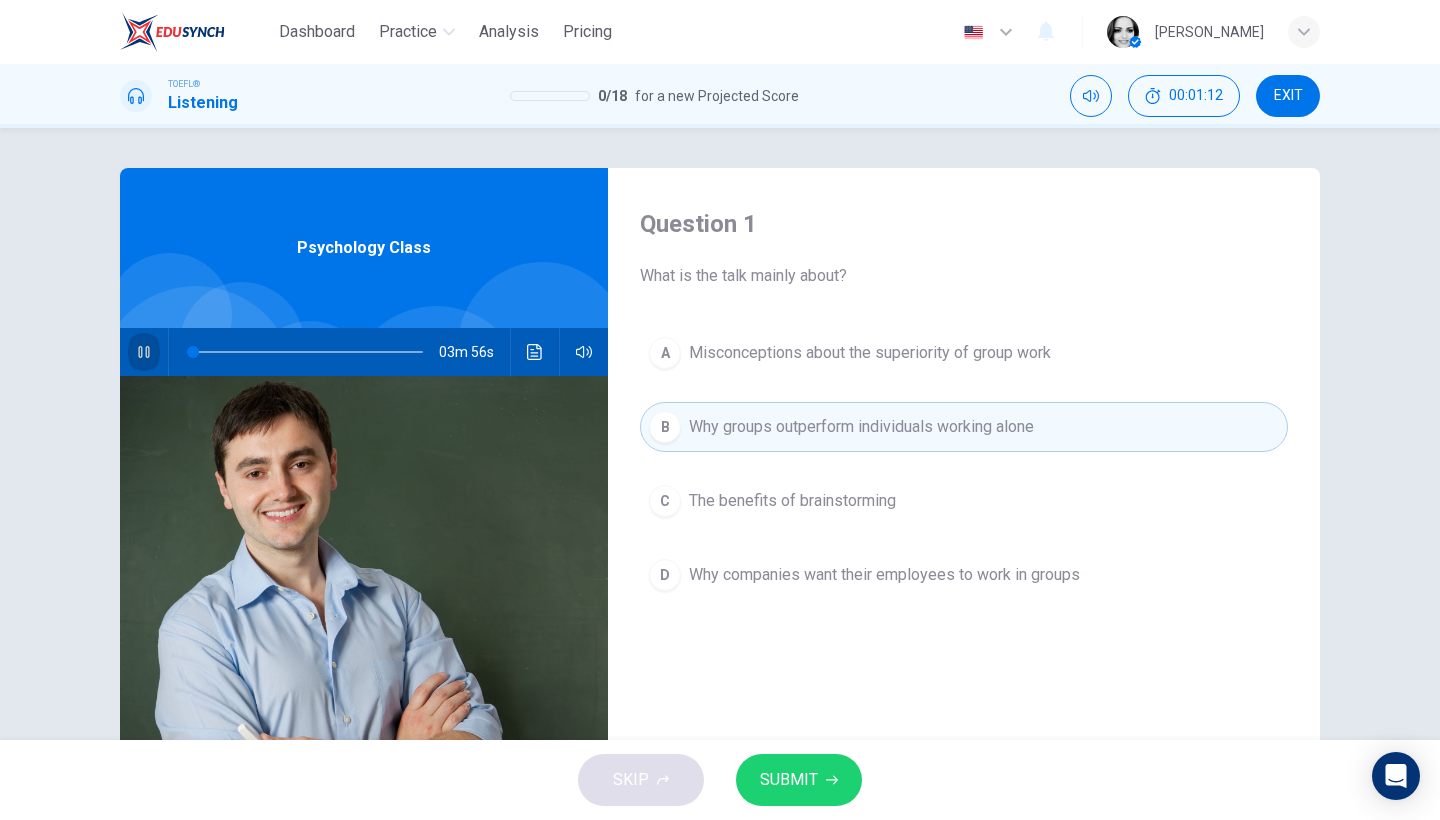 click 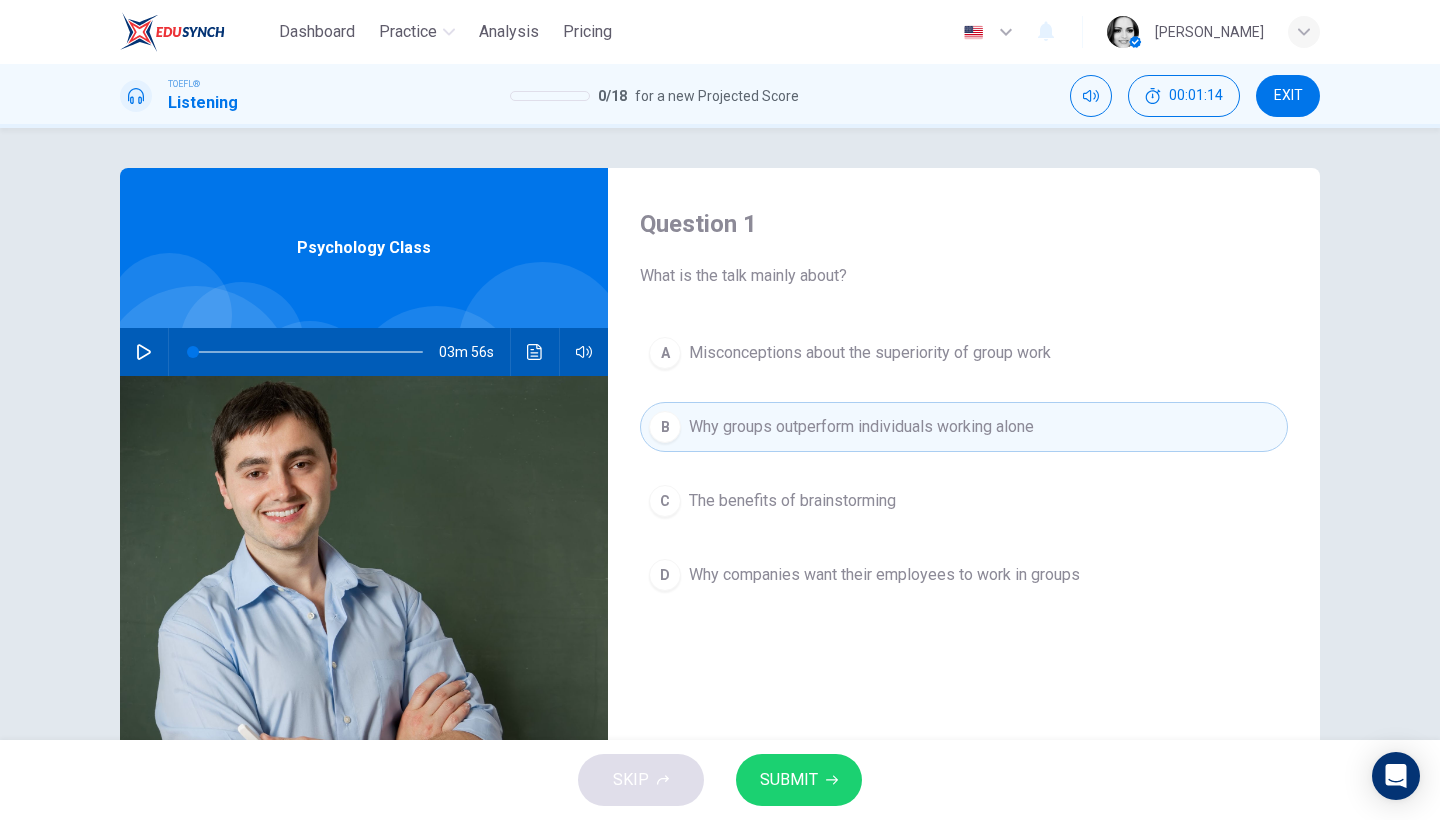 click 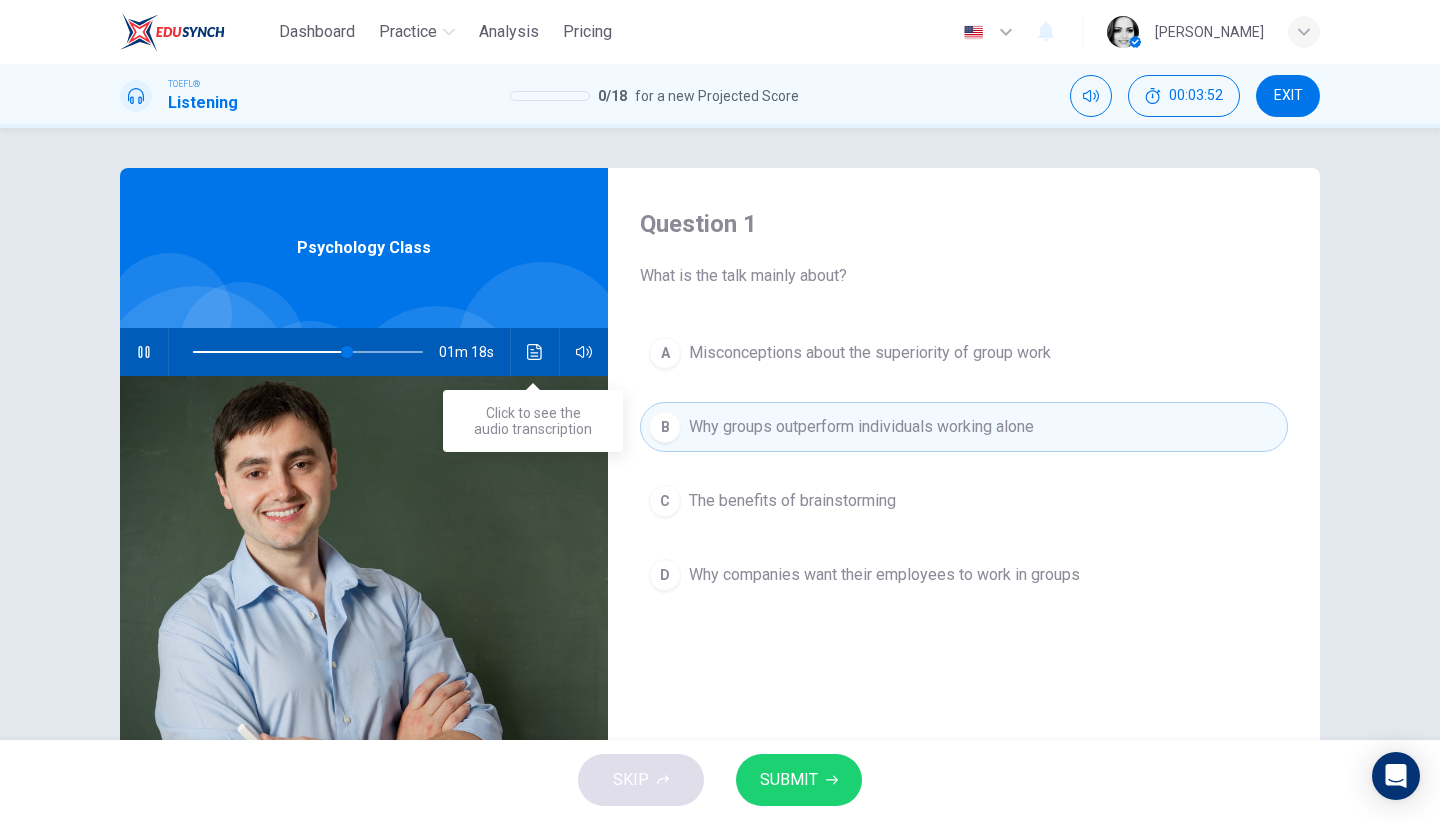 click 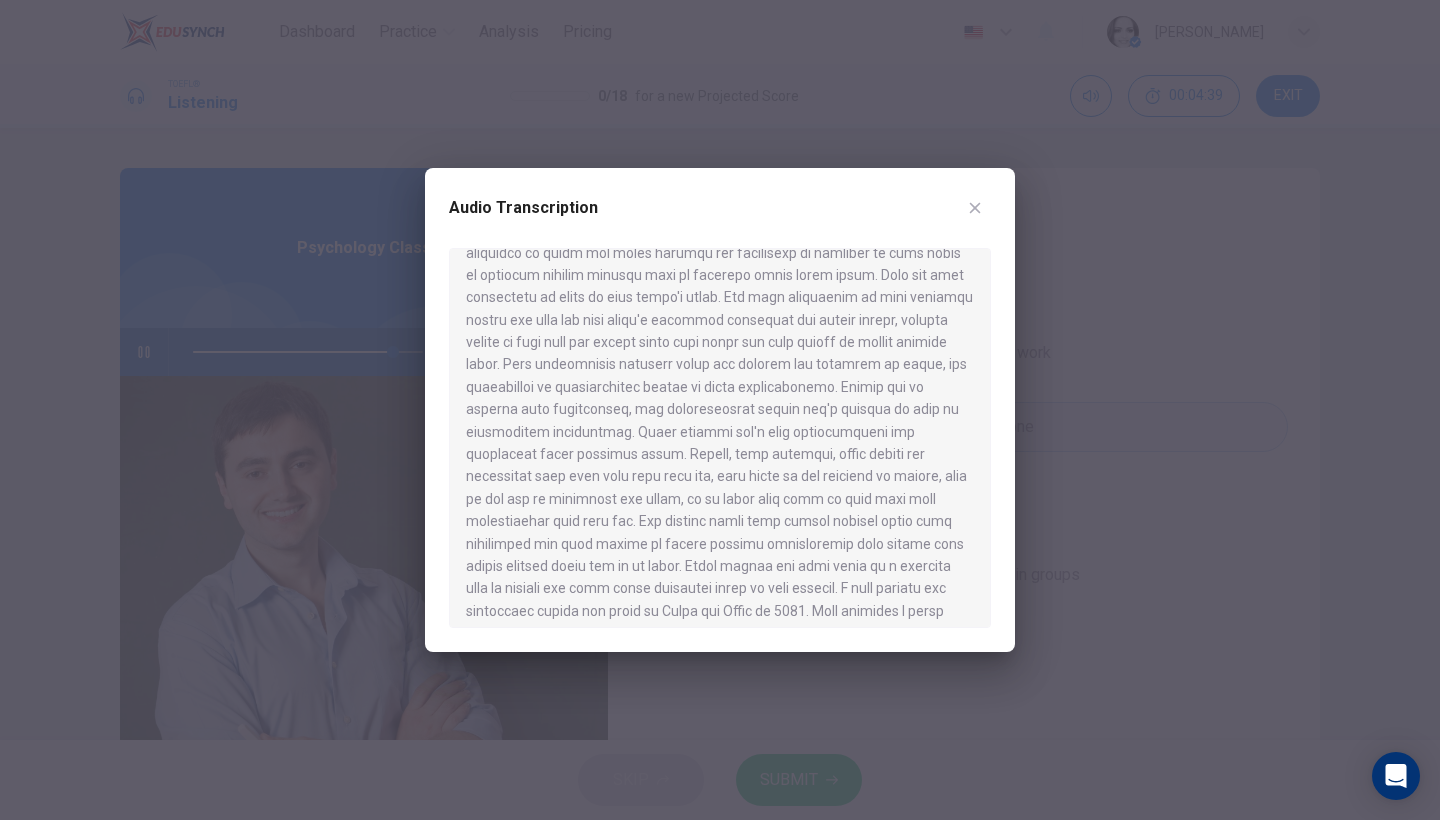scroll, scrollTop: 385, scrollLeft: 0, axis: vertical 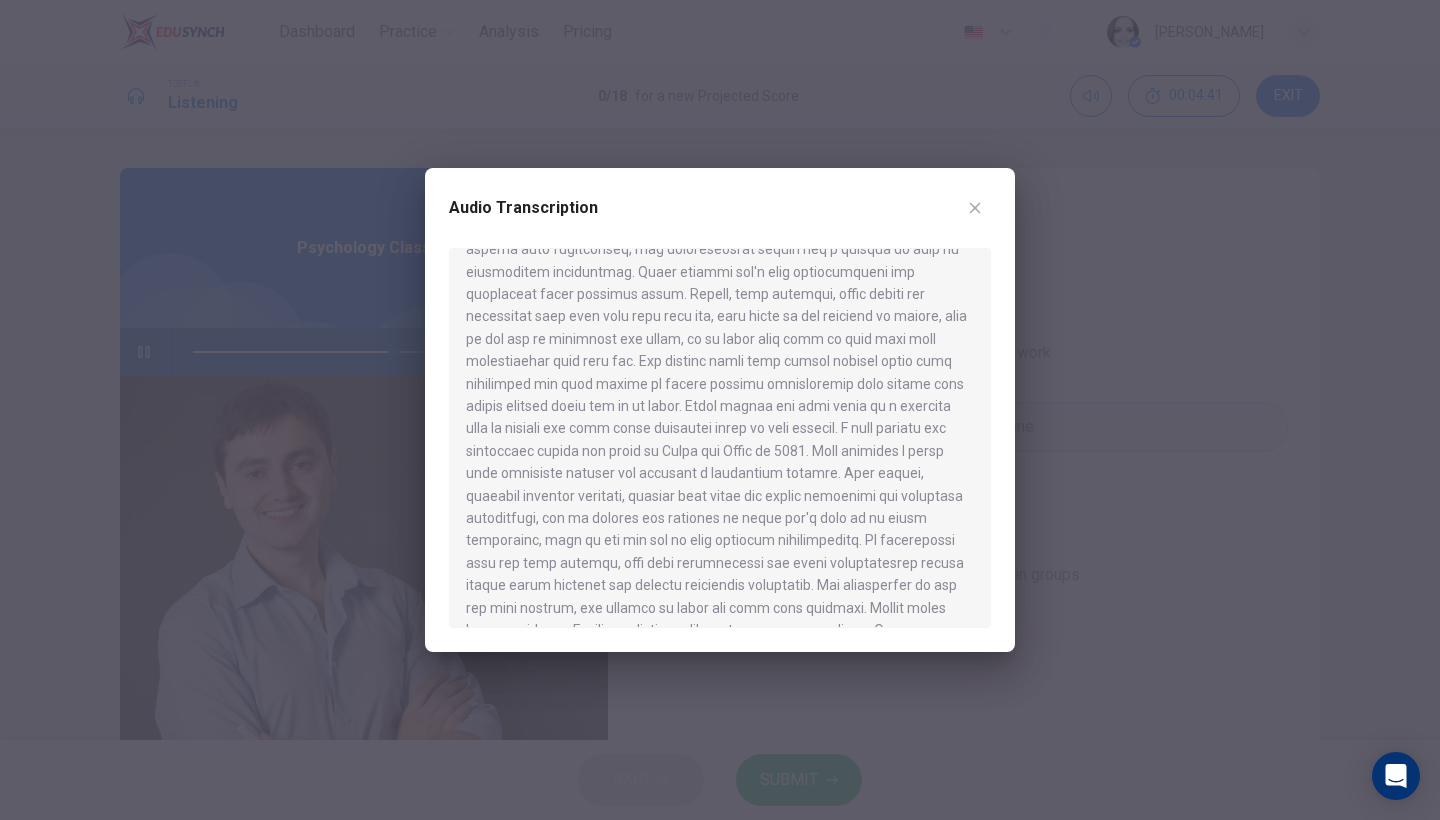 click 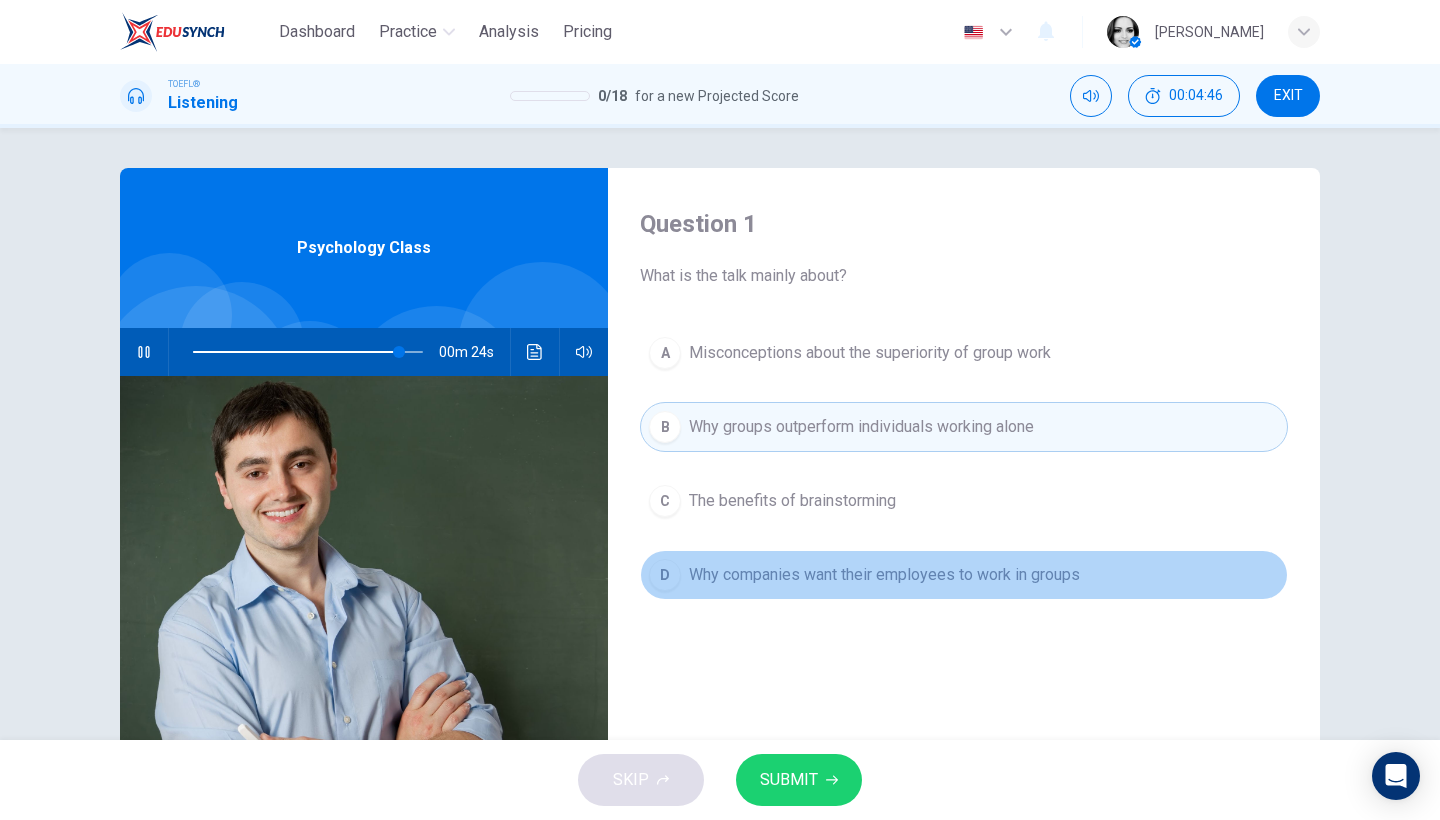 click on "Why companies want their employees to work in groups" at bounding box center [884, 575] 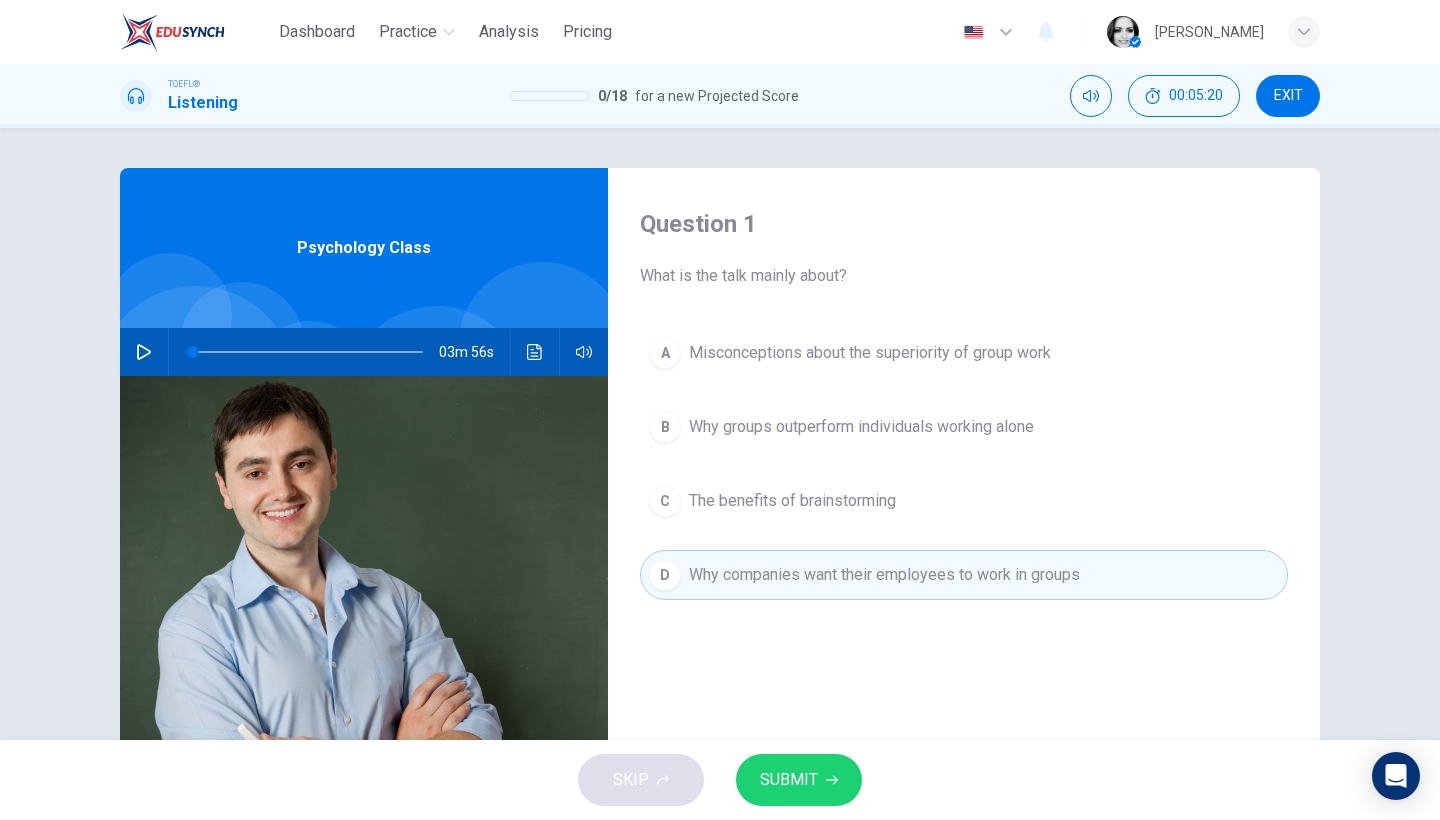 click on "Misconceptions about the superiority of group work" at bounding box center (870, 353) 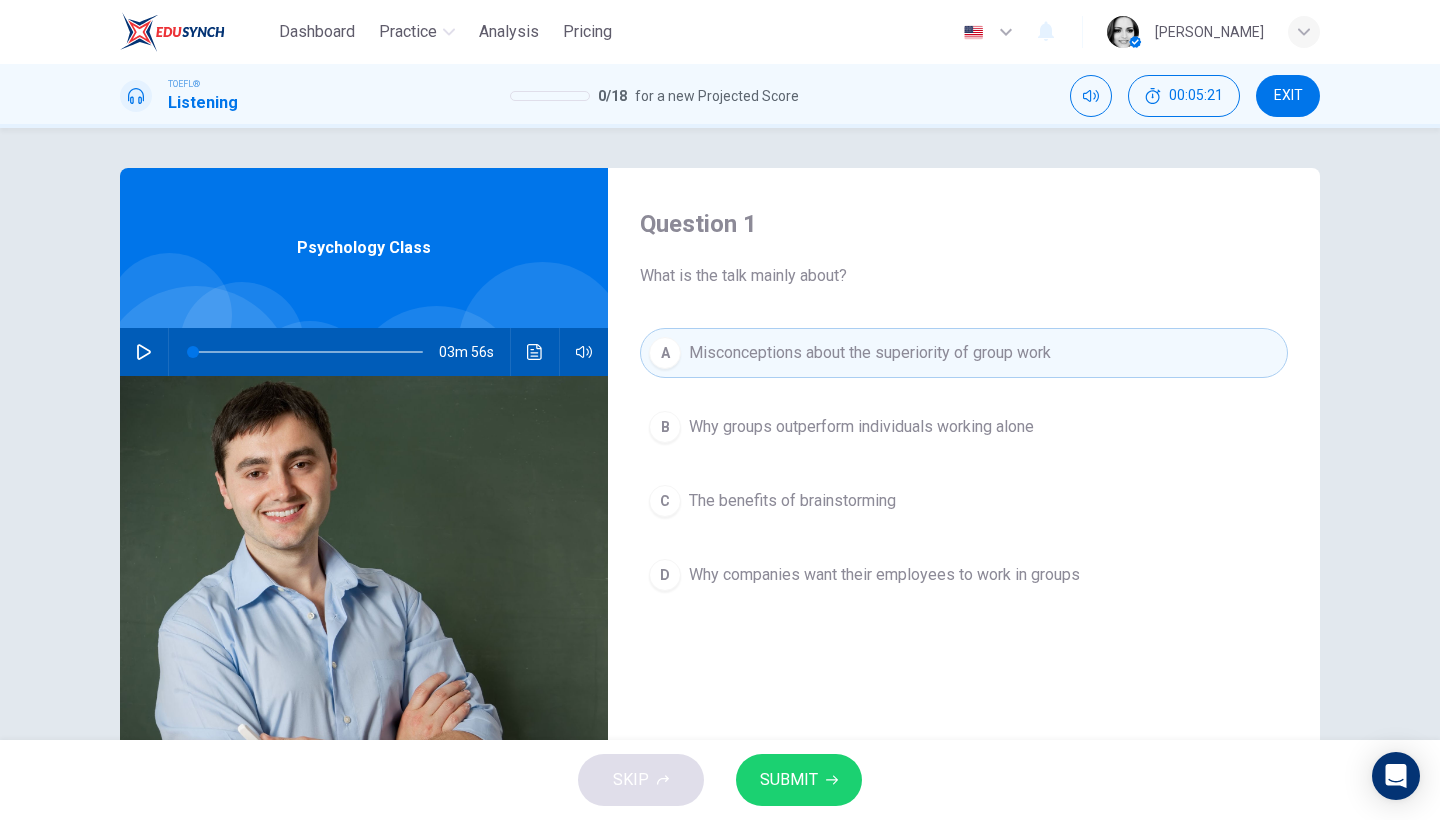 click on "SUBMIT" at bounding box center [799, 780] 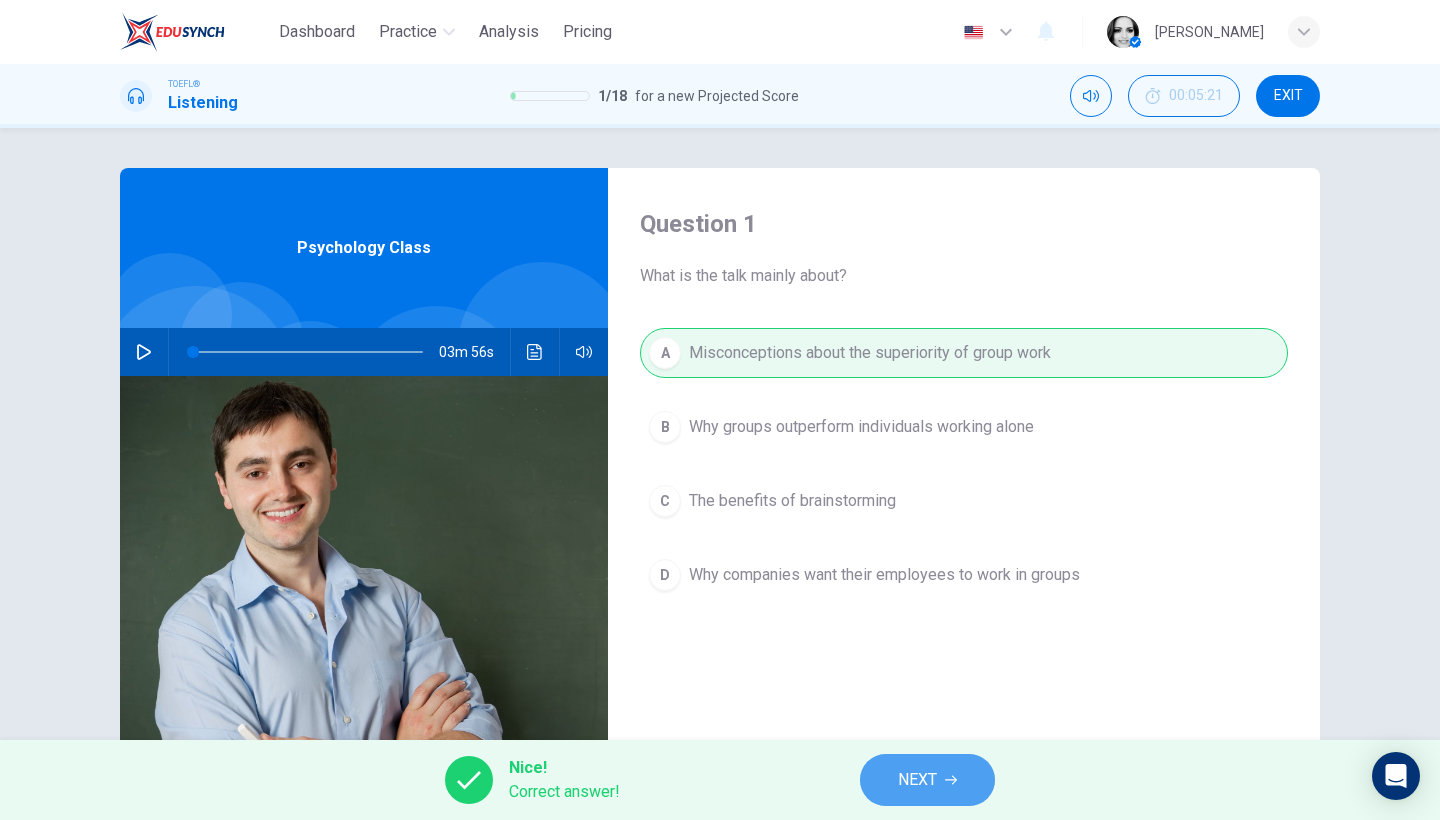click on "NEXT" at bounding box center [917, 780] 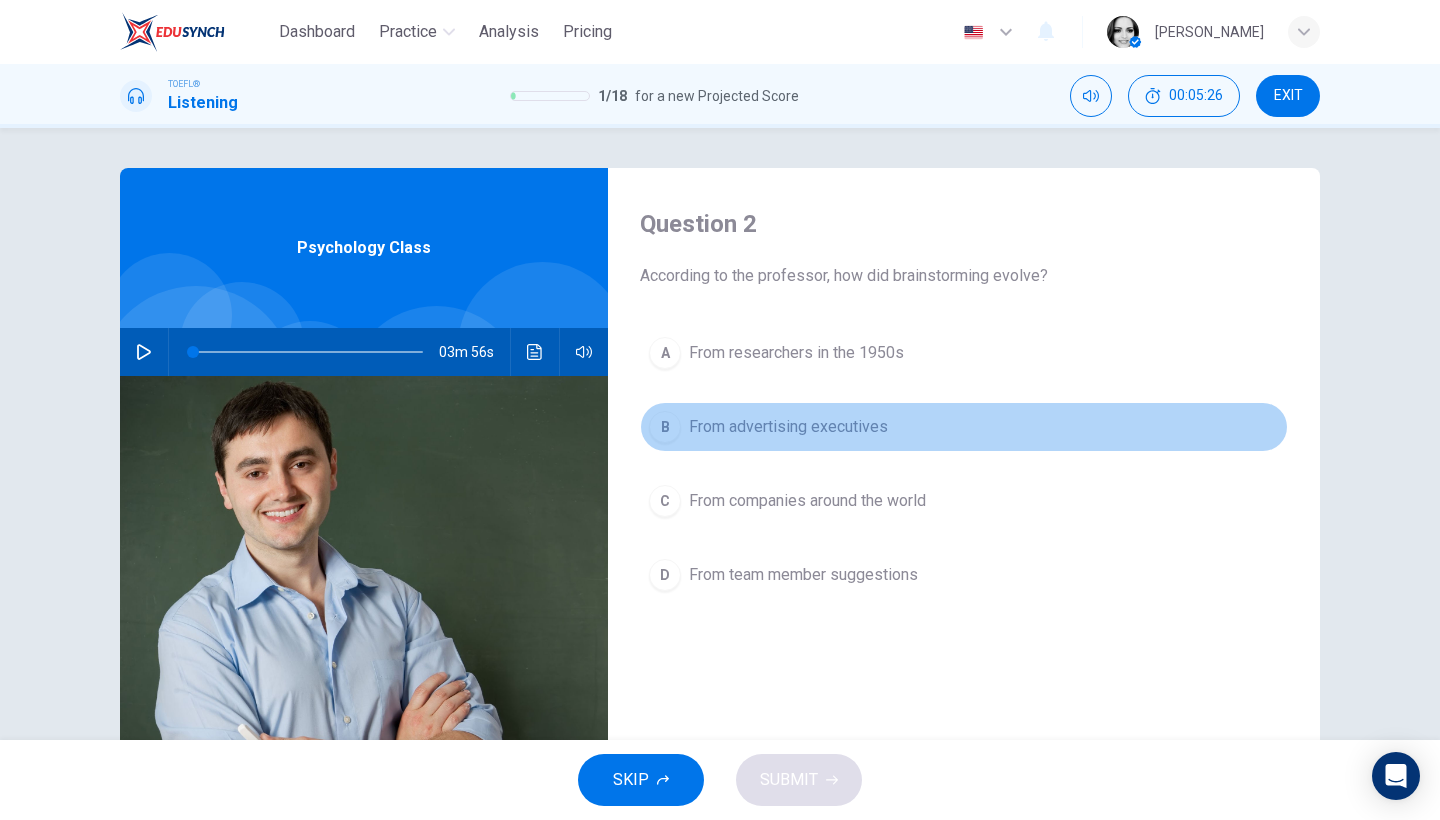 click on "From advertising executives" at bounding box center (788, 427) 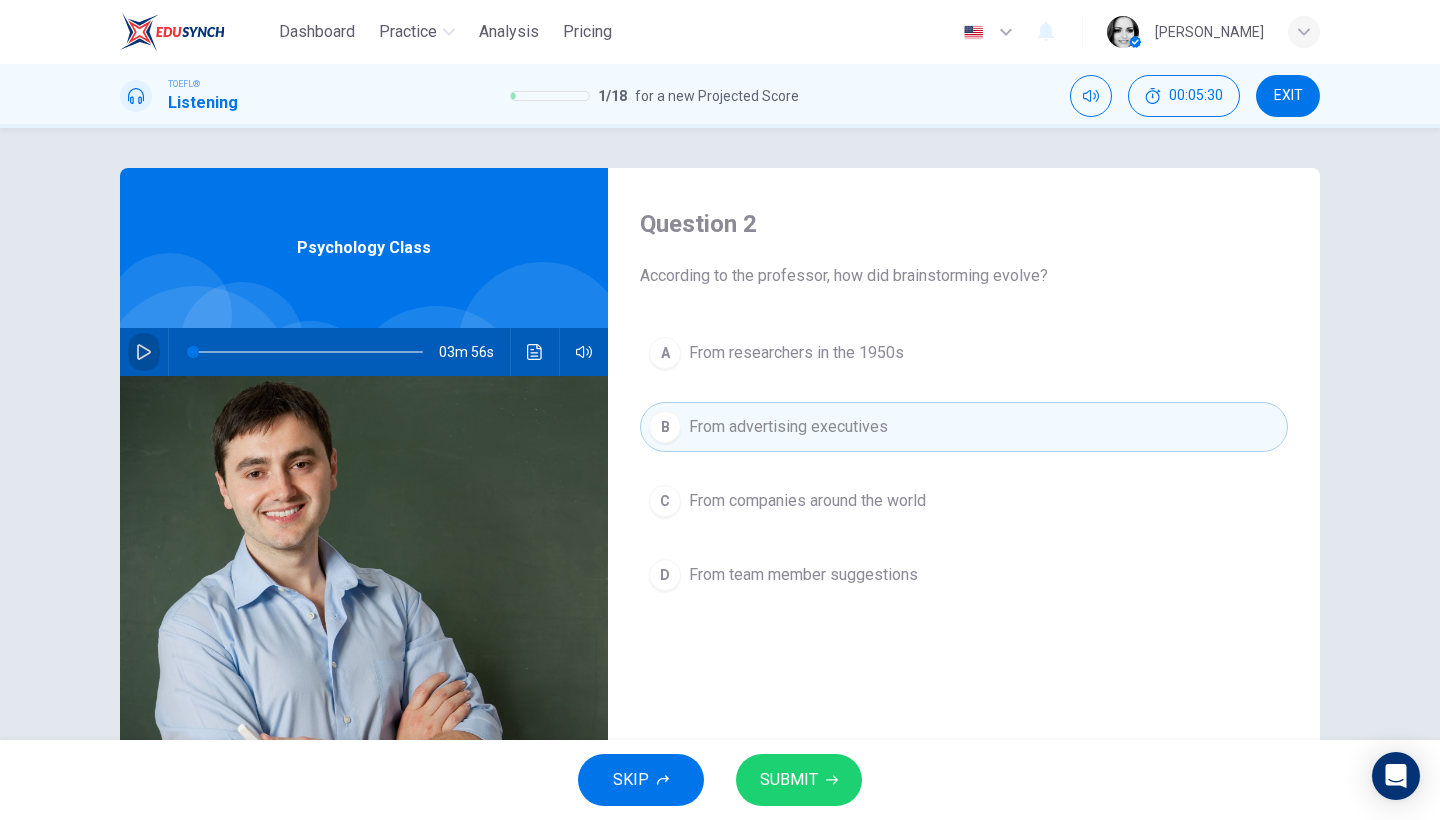 click at bounding box center [144, 352] 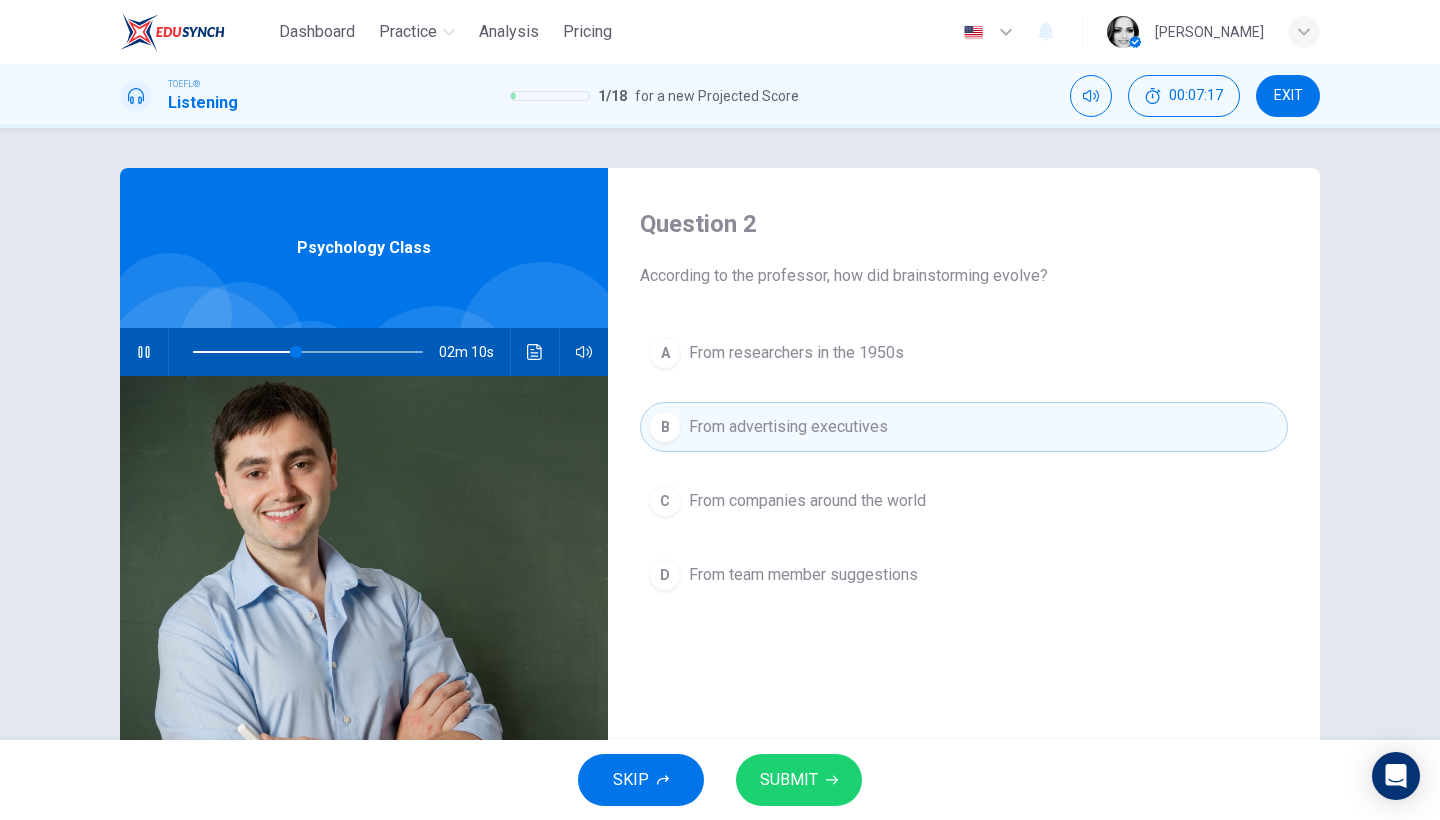 click on "D From team member suggestions" at bounding box center [964, 575] 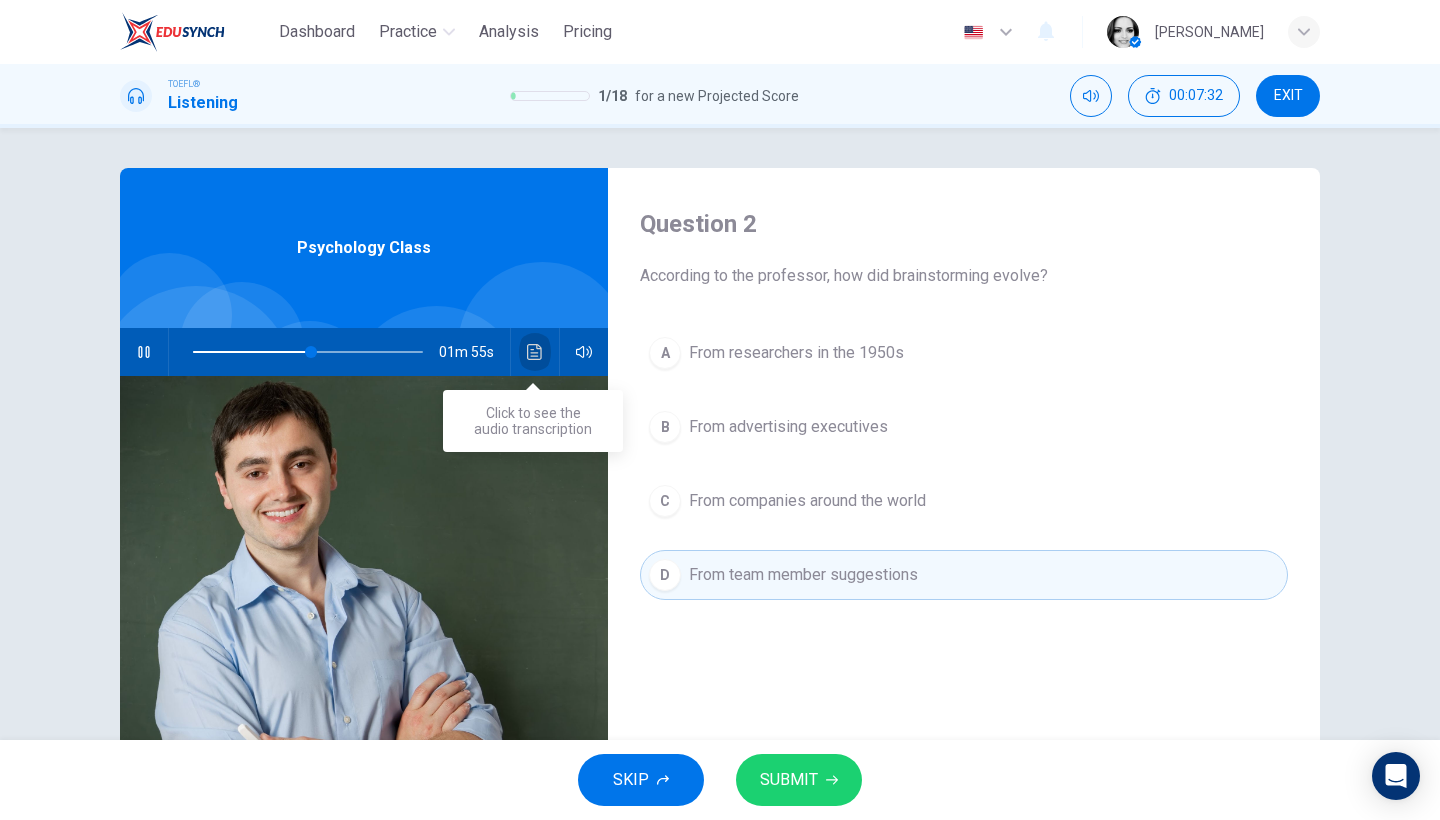 click 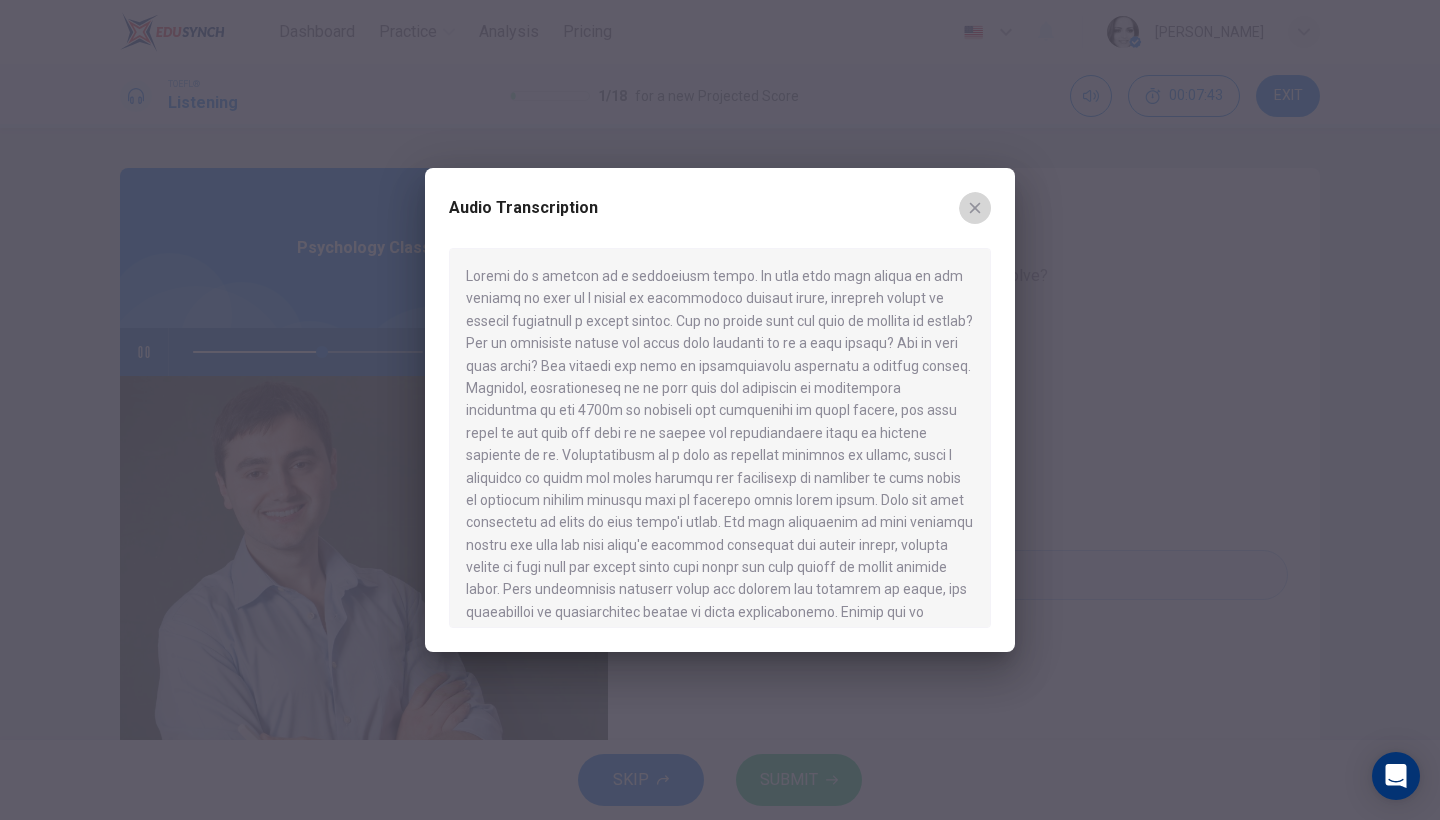 click 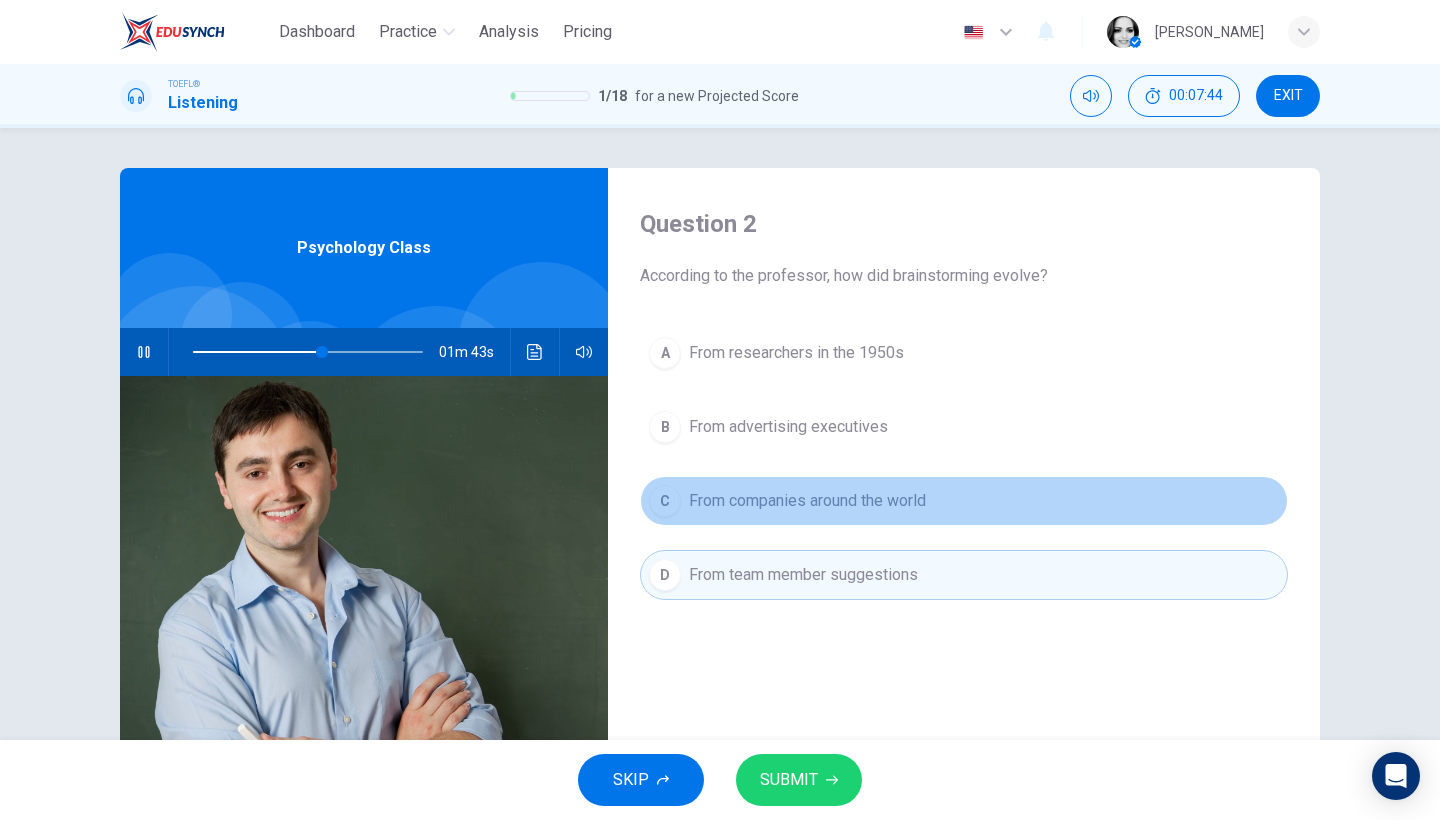 click on "C From companies around the world" at bounding box center (964, 501) 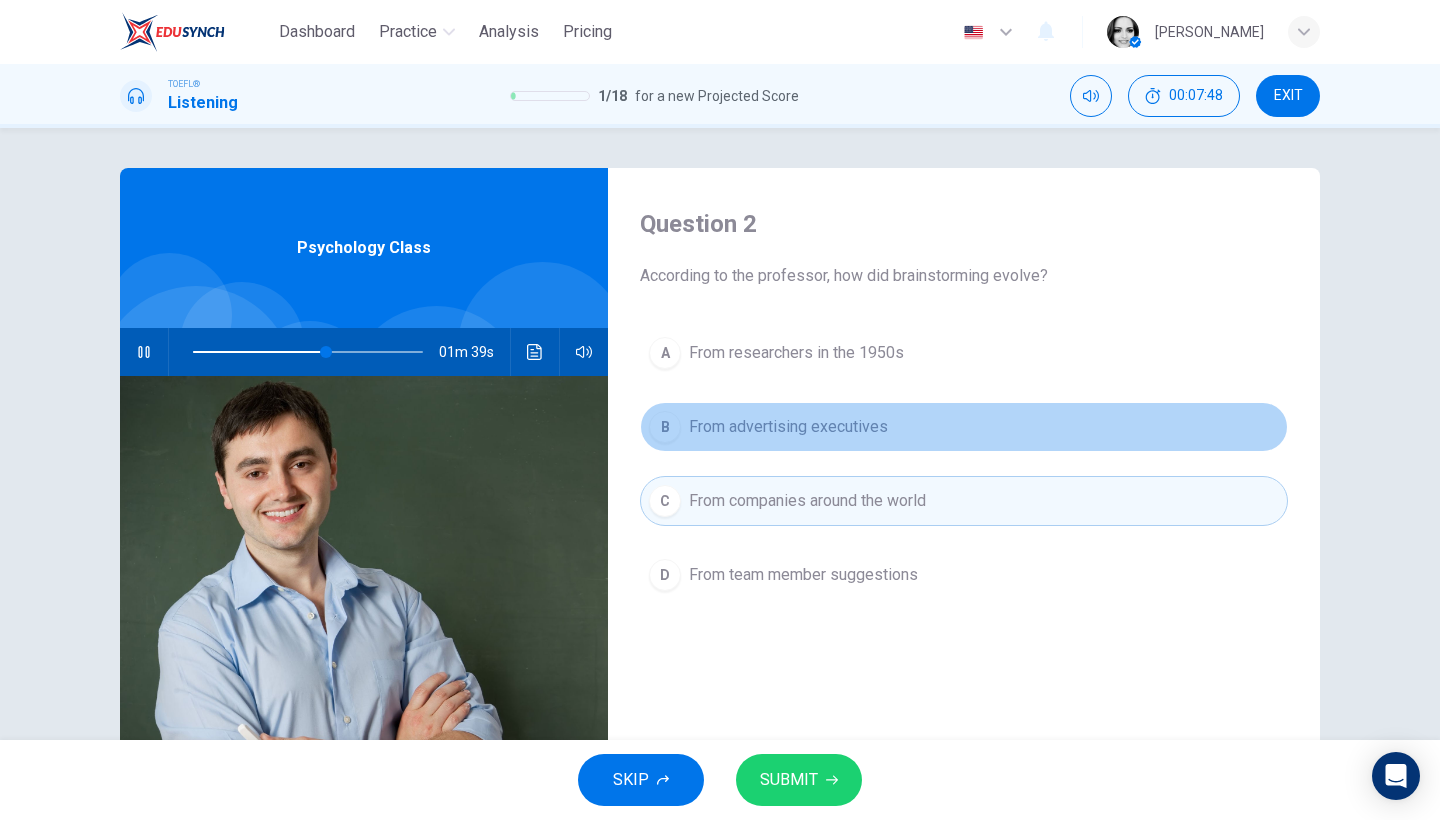 click on "From advertising executives" at bounding box center [788, 427] 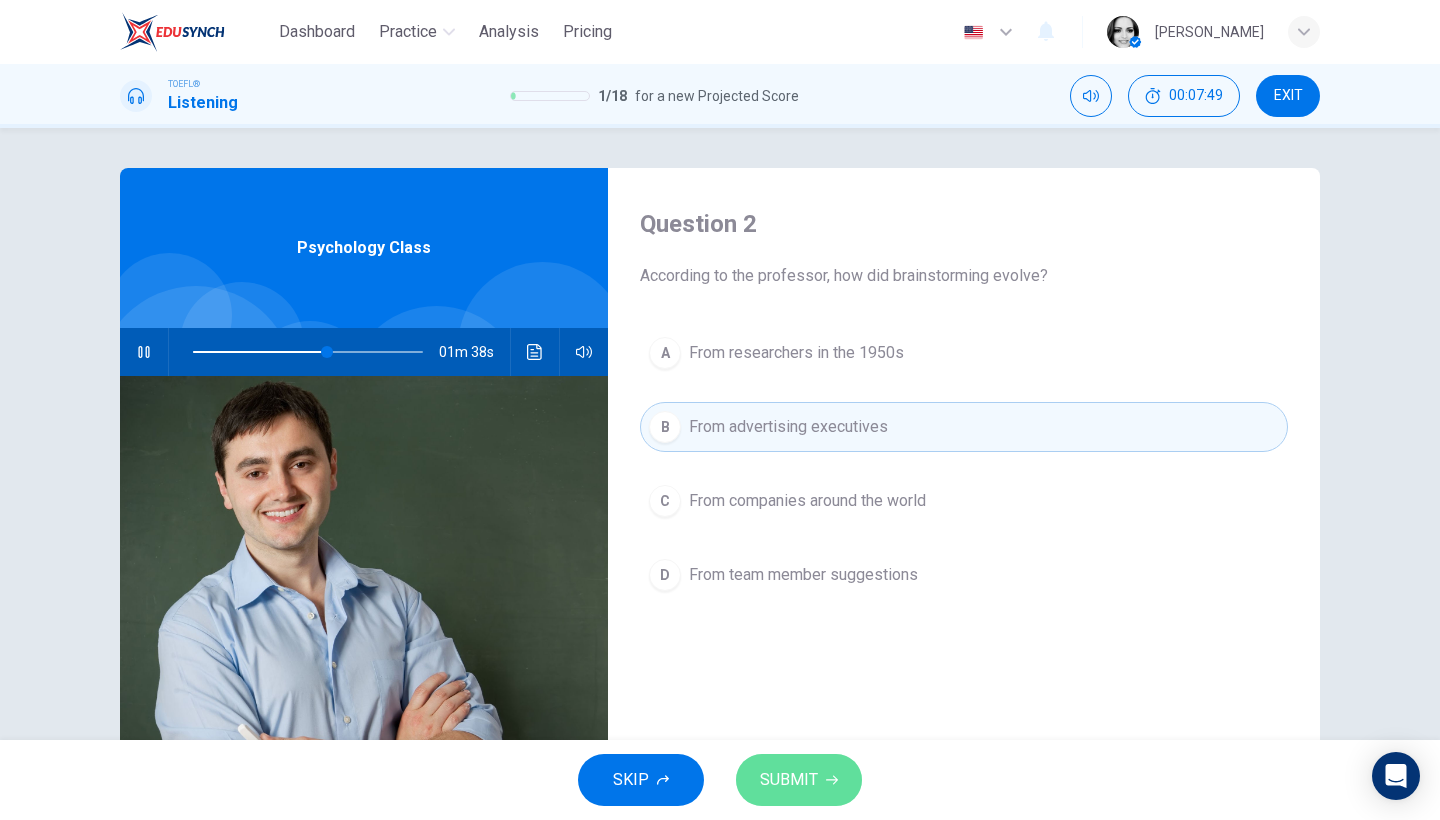 click on "SUBMIT" at bounding box center (799, 780) 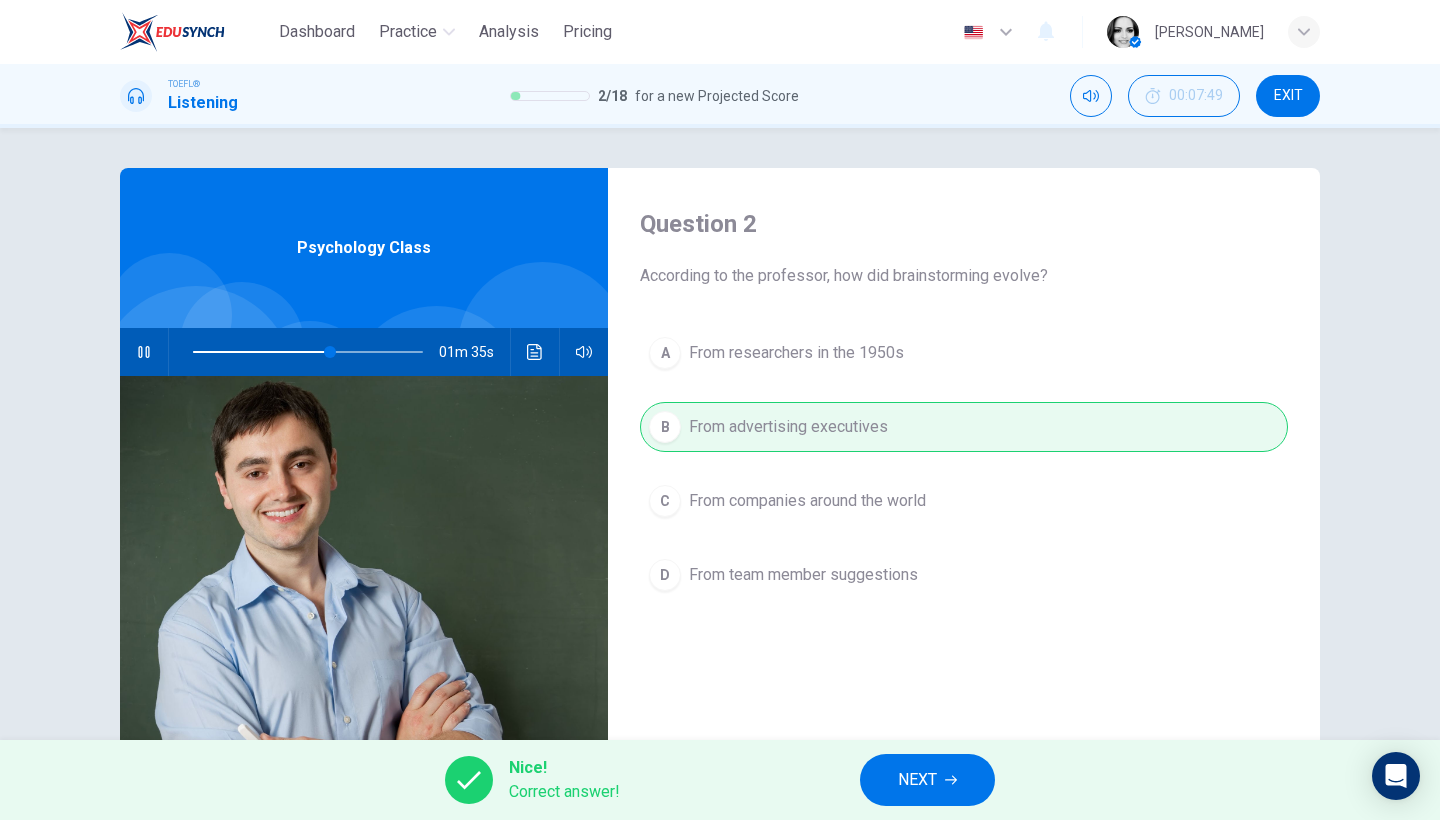 click on "NEXT" at bounding box center [927, 780] 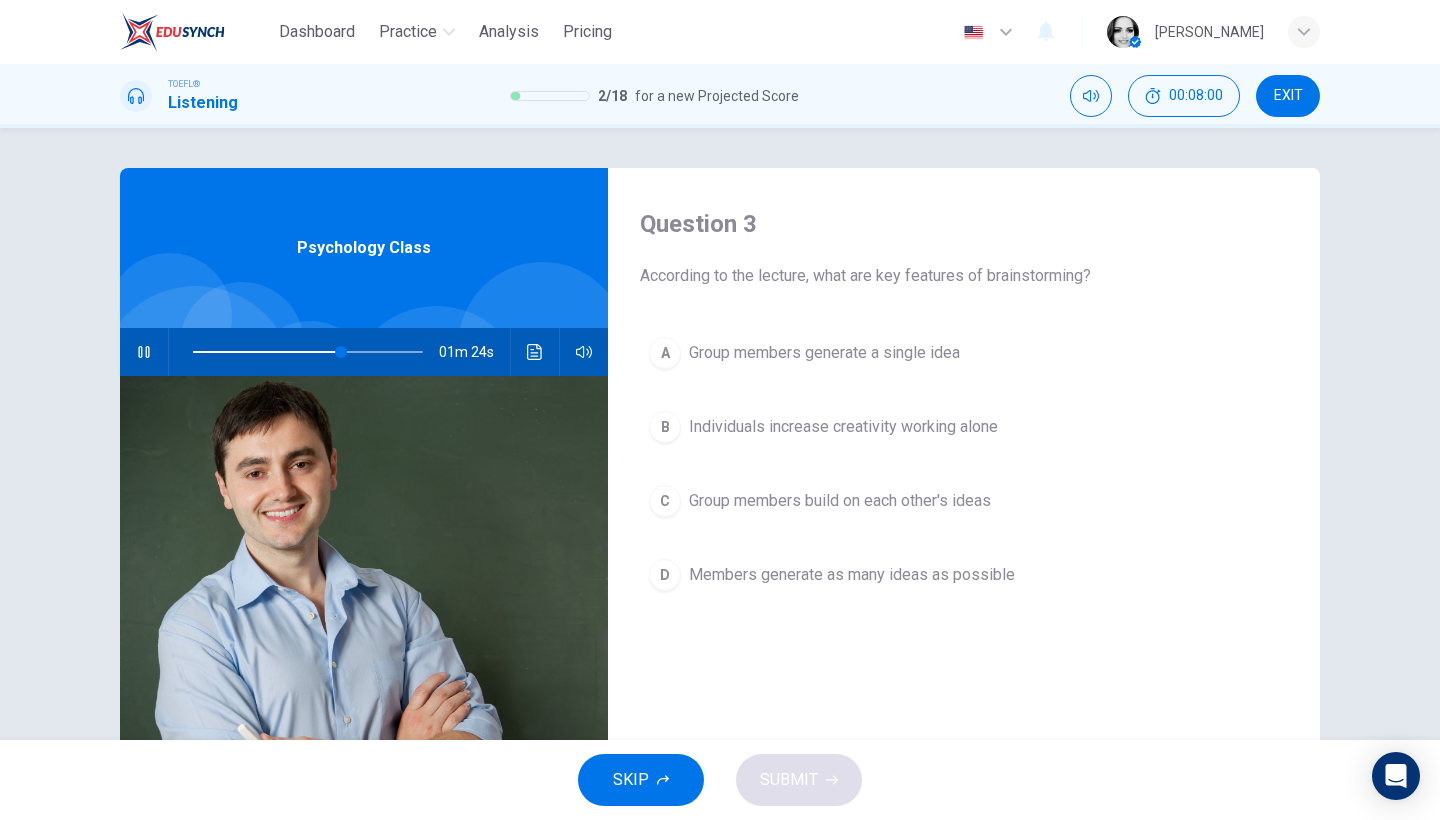 click on "D Members generate as many ideas as possible" at bounding box center [964, 575] 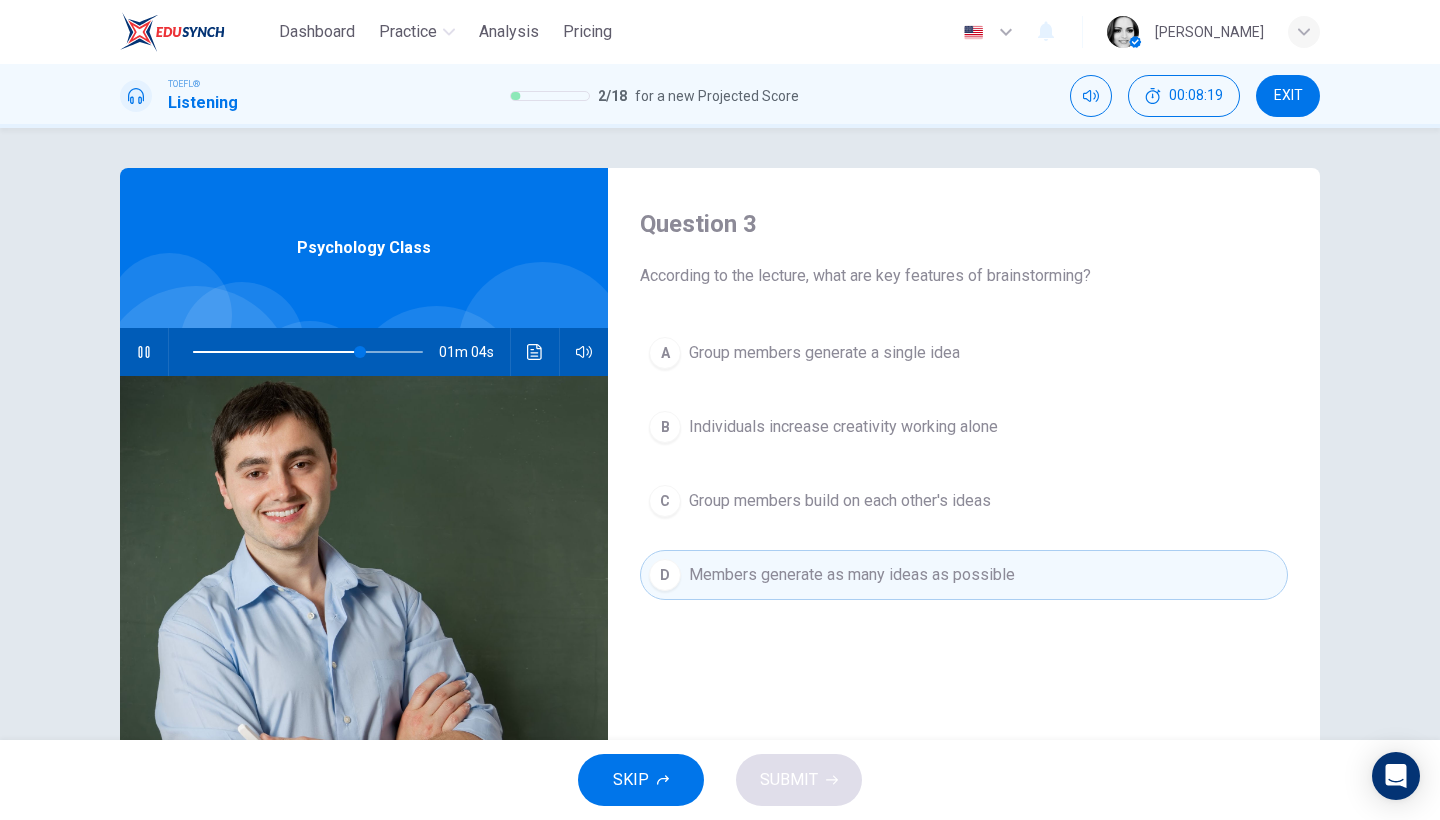 click on "Group members generate a single idea" at bounding box center [824, 353] 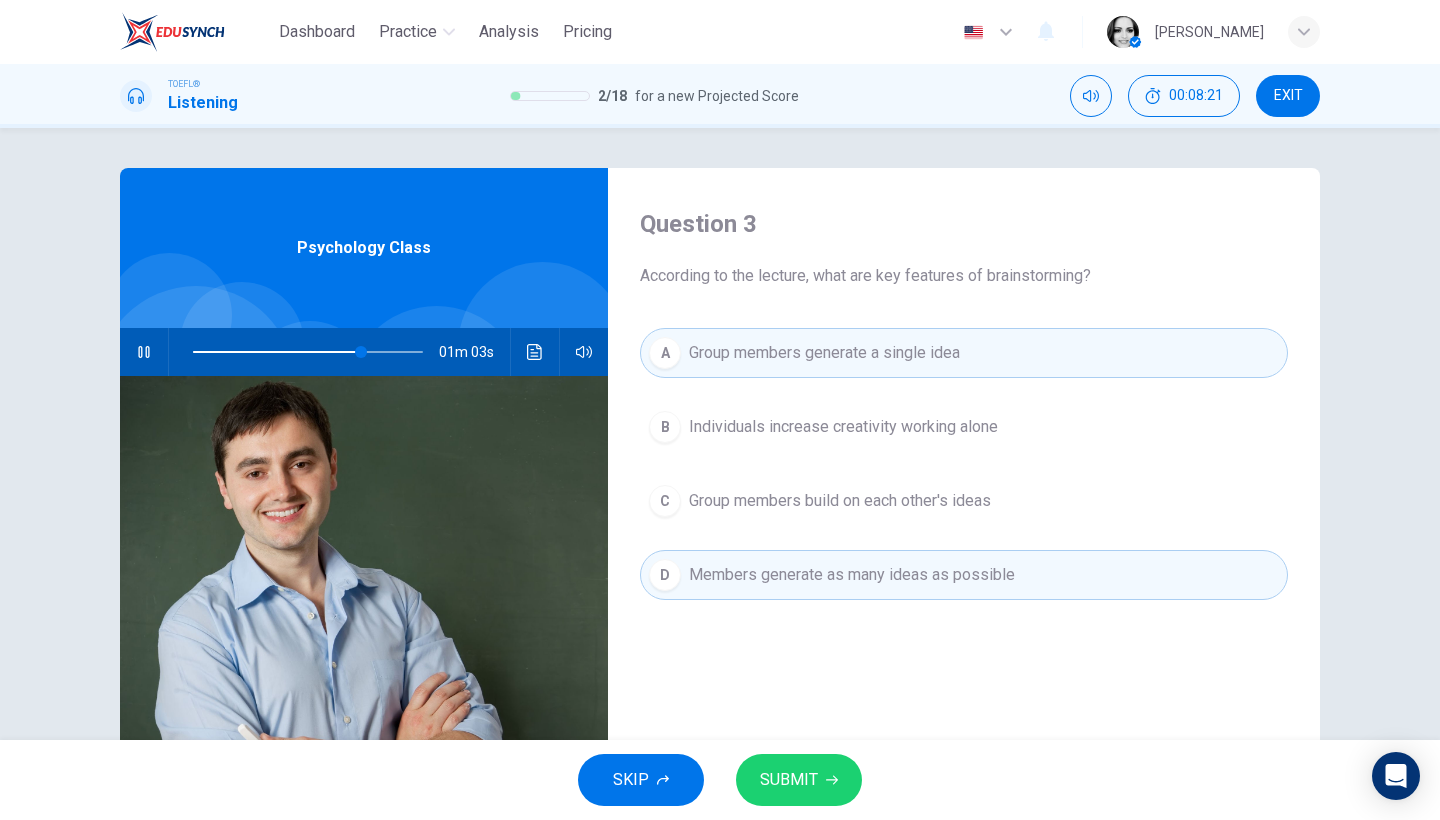 click on "SUBMIT" at bounding box center (789, 780) 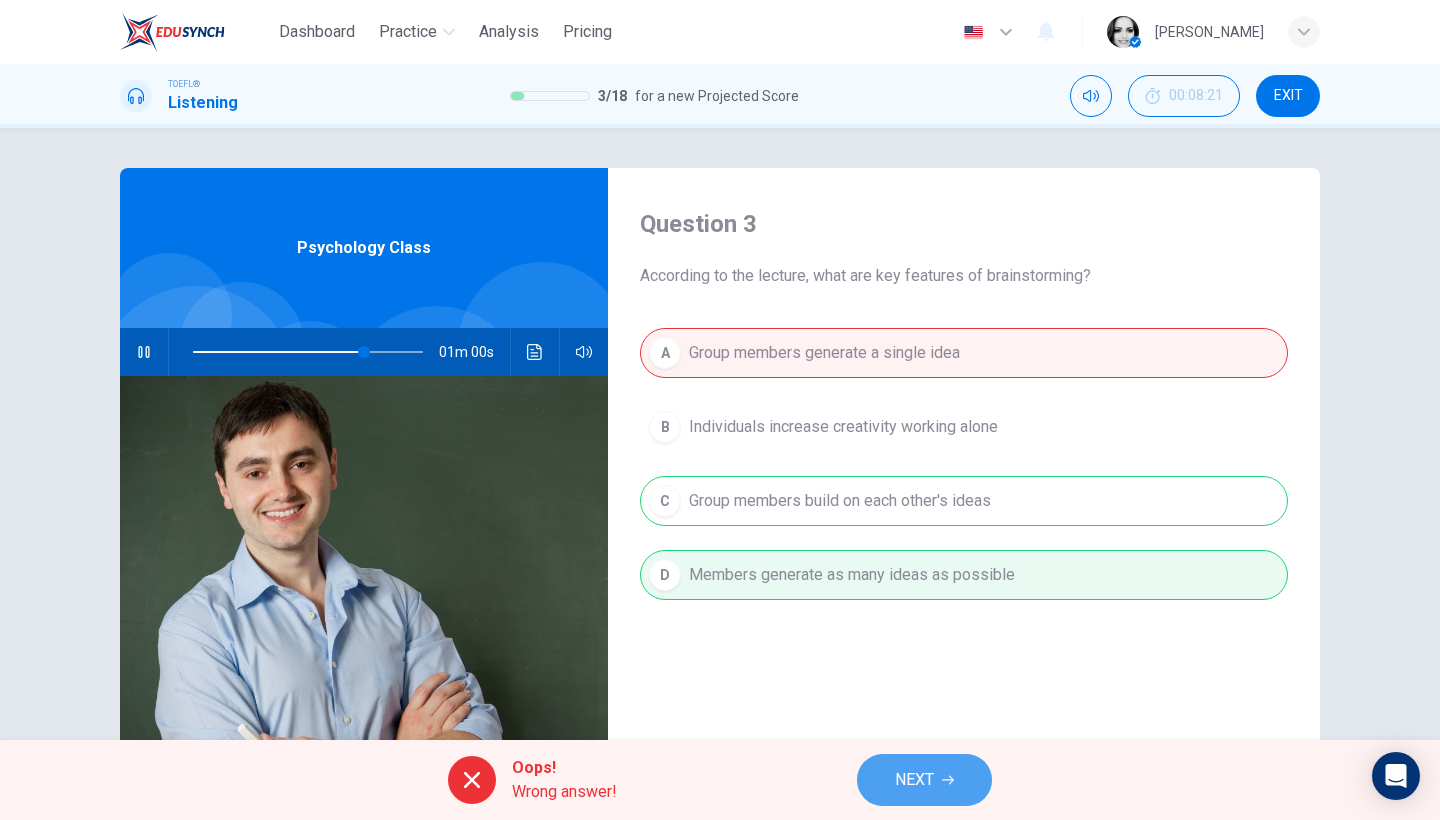 click on "NEXT" at bounding box center [914, 780] 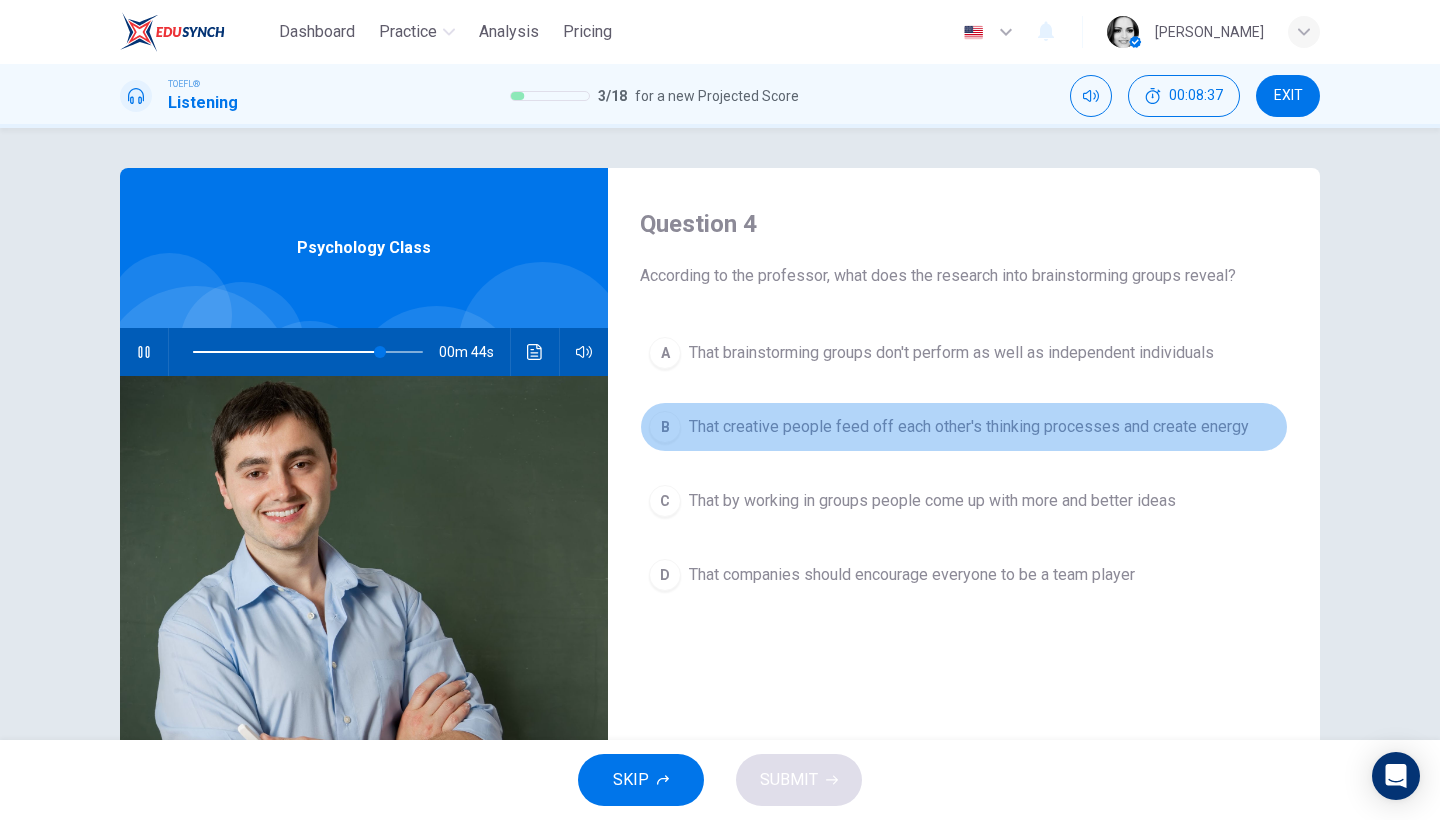 click on "That creative people feed off each other's thinking processes and create energy" at bounding box center [969, 427] 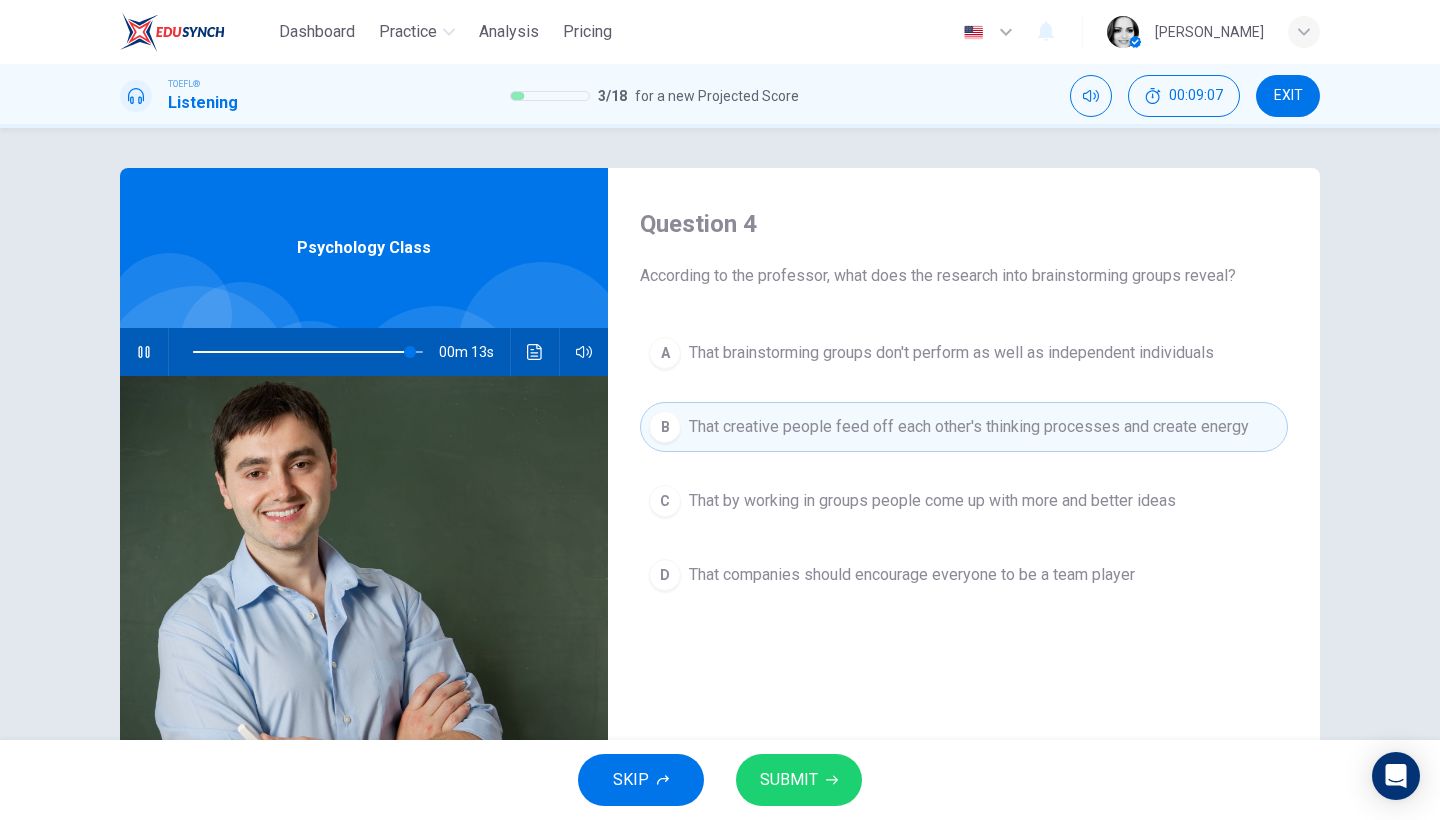 click on "That by working in groups people come up with more and better ideas" at bounding box center [932, 501] 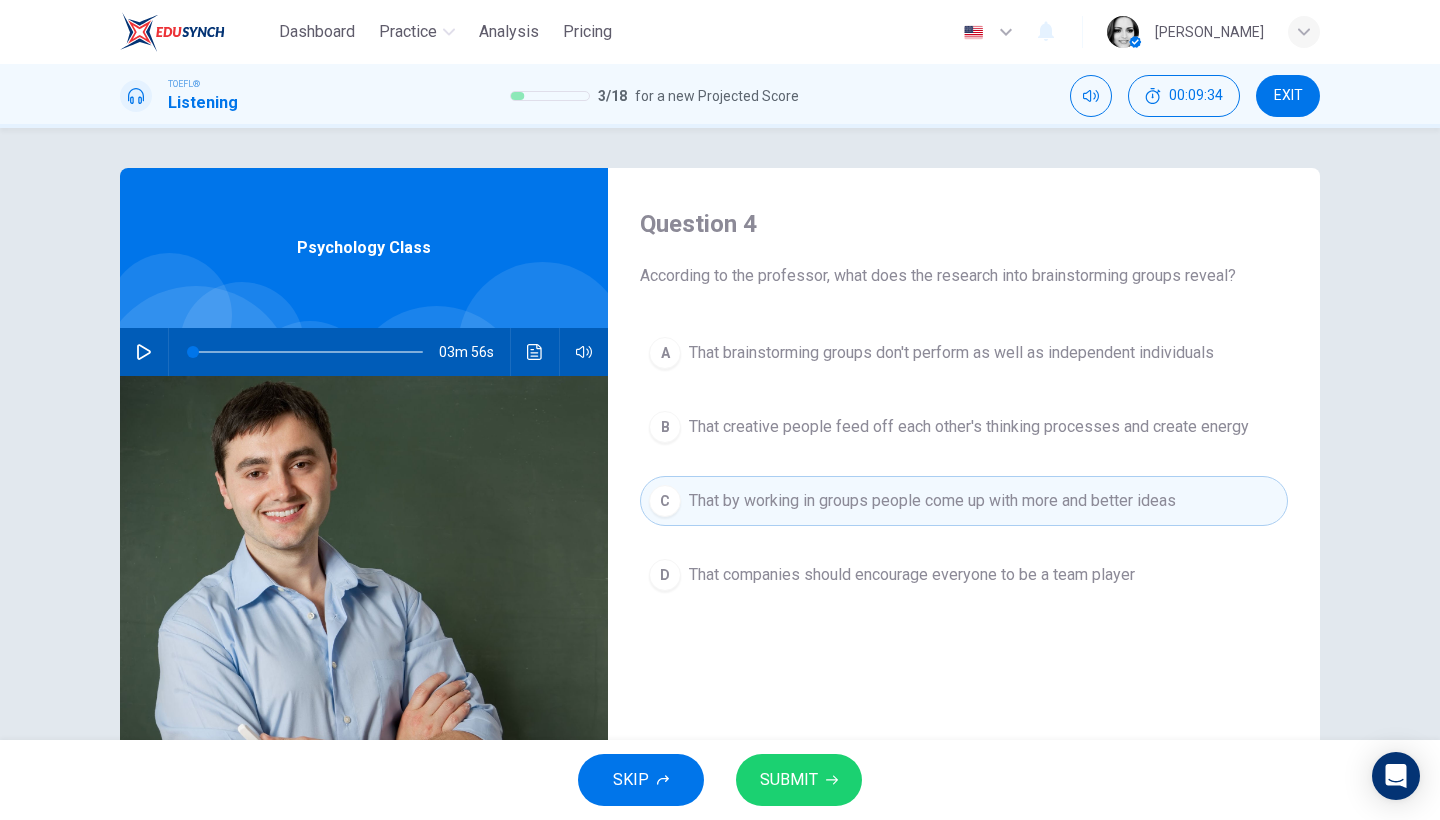 click on "SUBMIT" at bounding box center (789, 780) 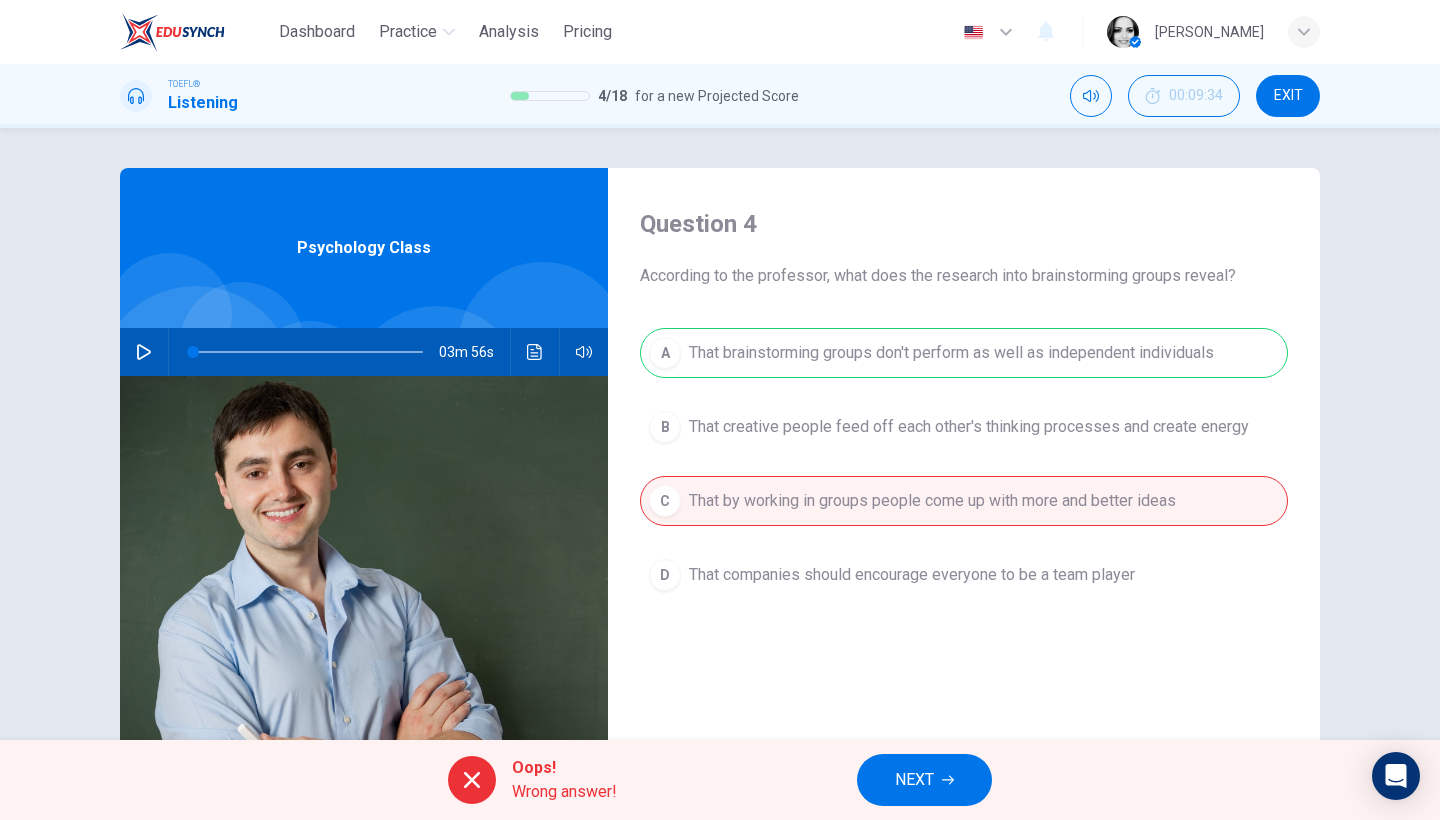 click on "NEXT" at bounding box center (914, 780) 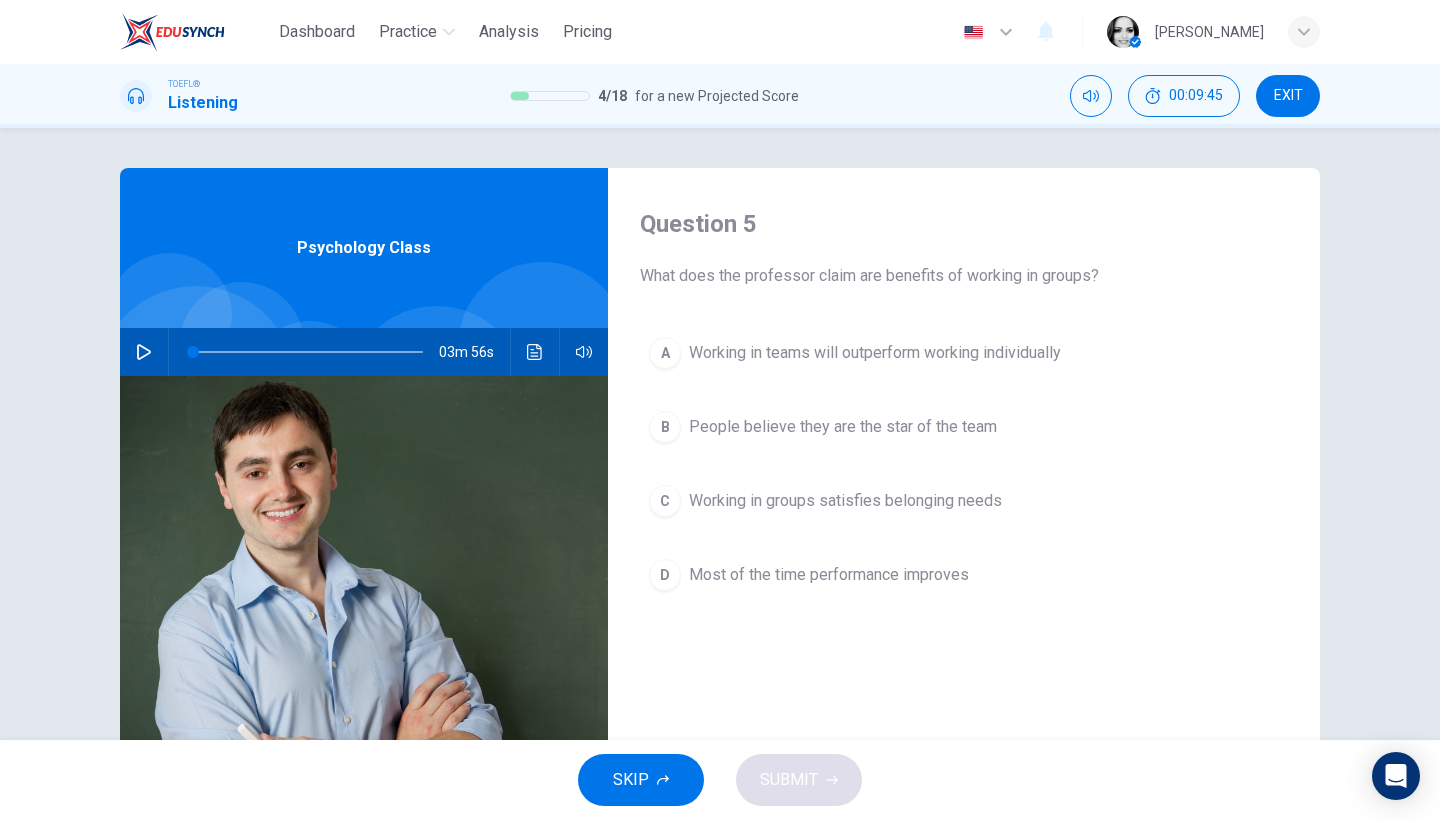 click on "Working in groups satisfies belonging needs" at bounding box center (845, 501) 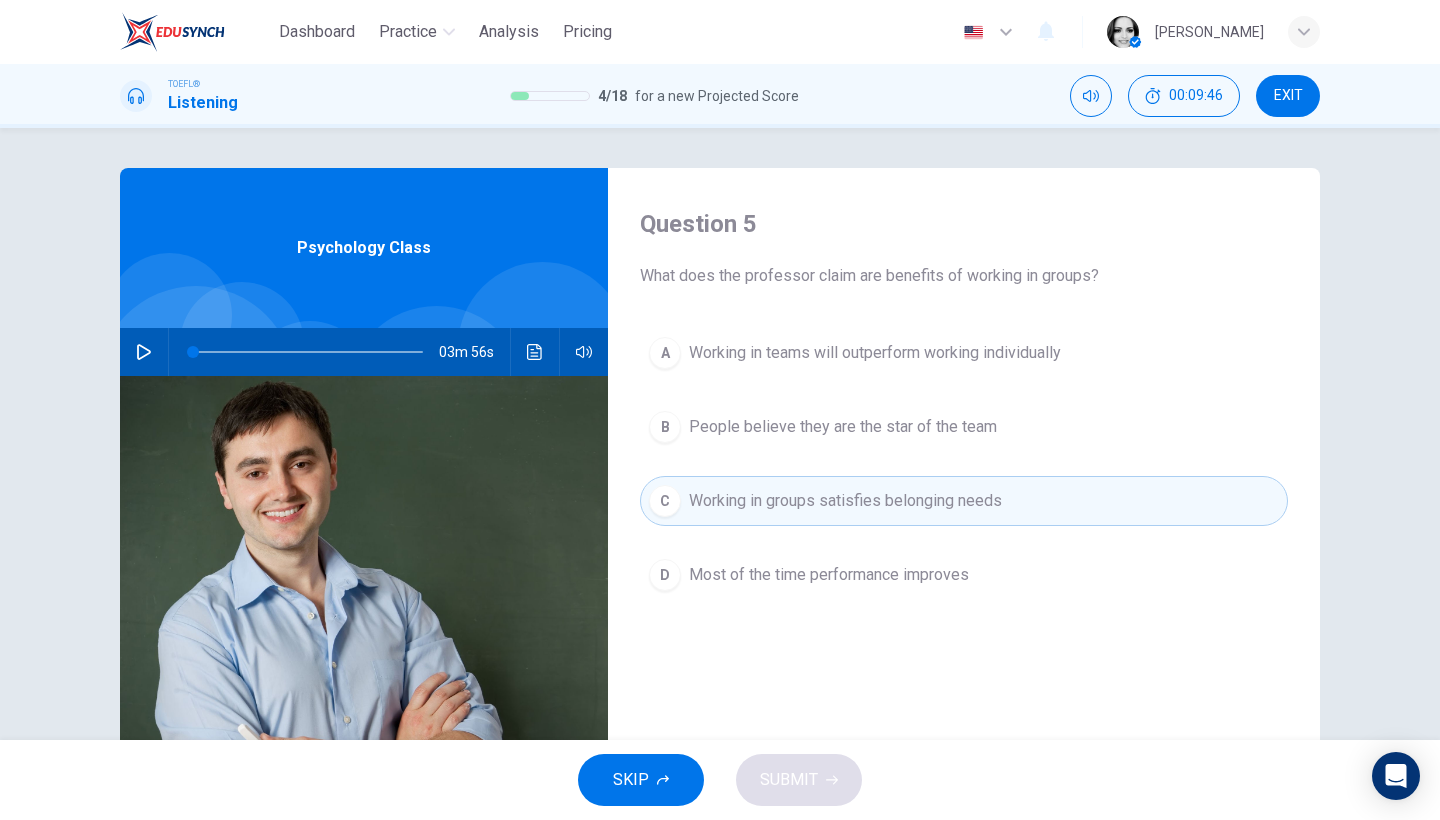 click on "People believe they are the star of the team" at bounding box center (843, 427) 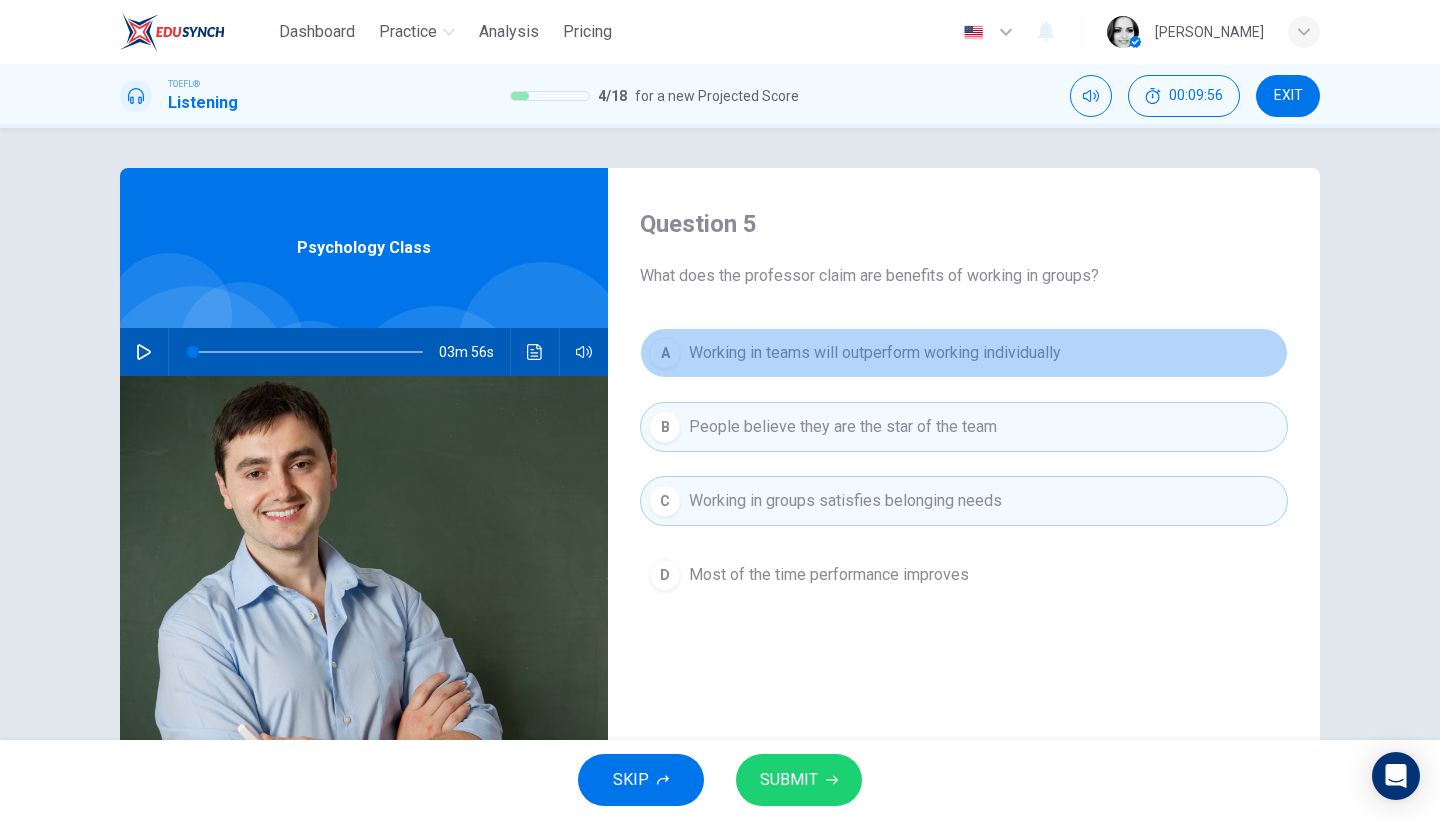 click on "Working in teams will outperform working individually" at bounding box center (875, 353) 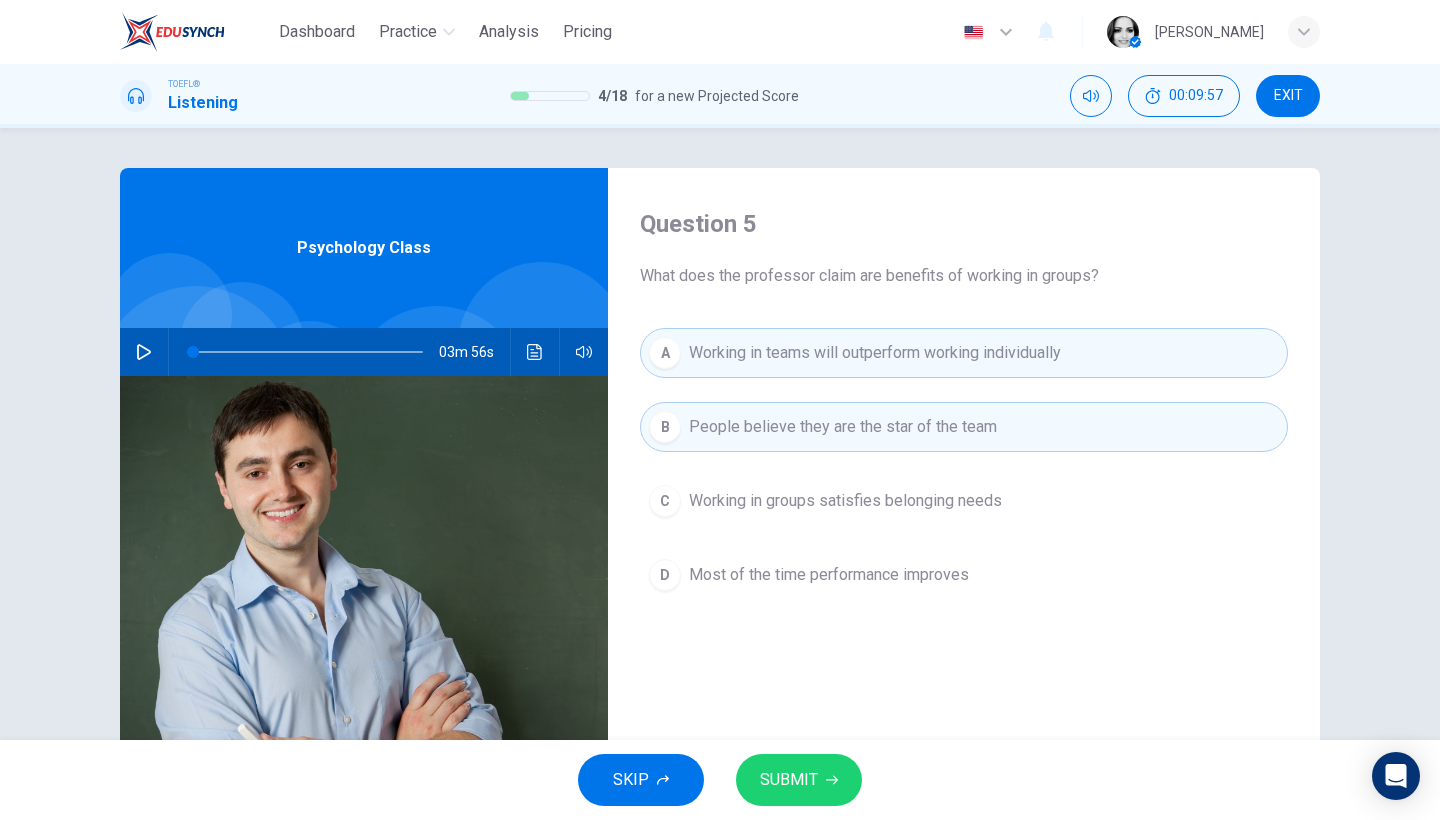 click on "Working in groups satisfies belonging needs" at bounding box center [845, 501] 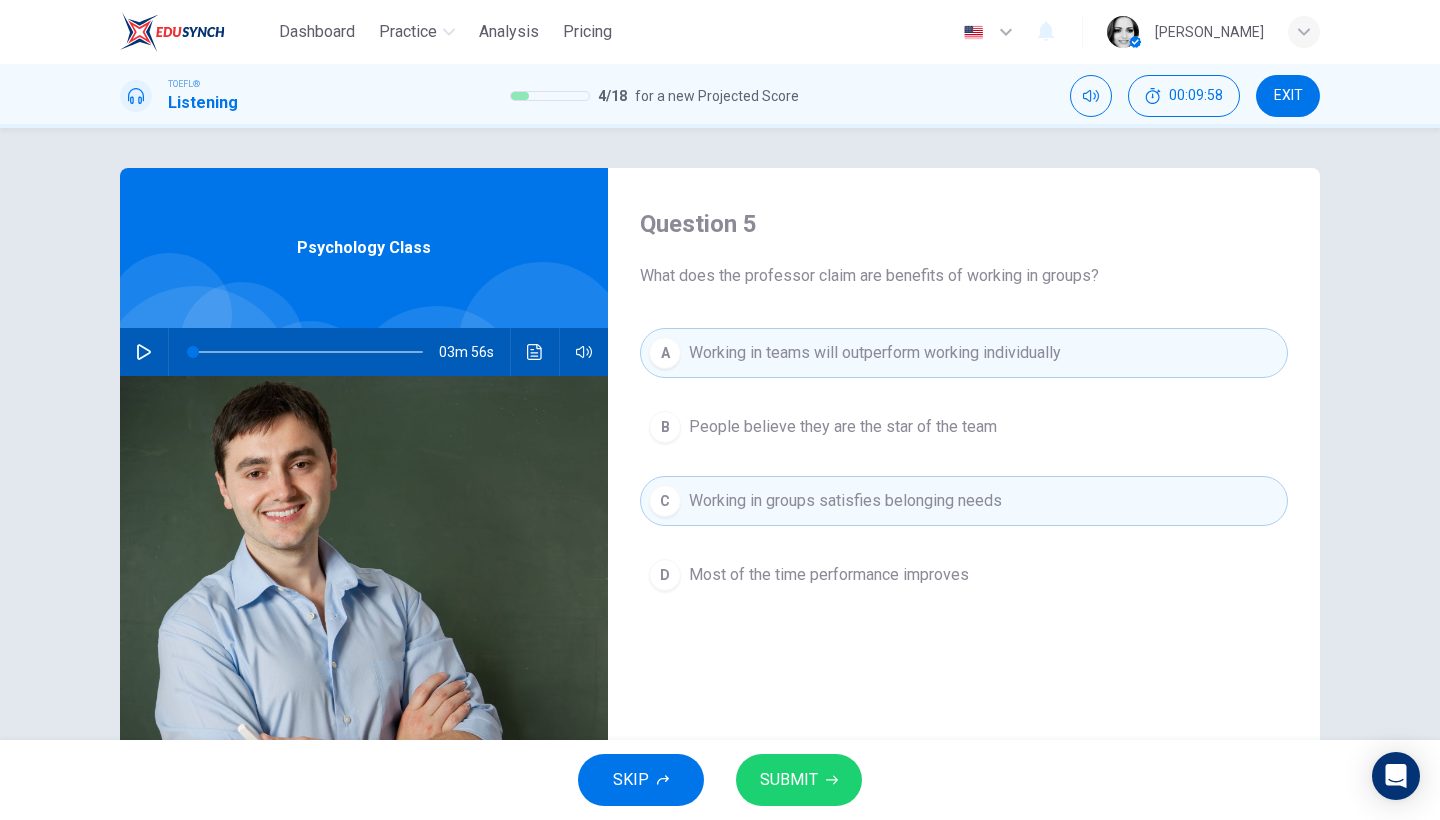 click on "B People believe they are the star of the team" at bounding box center [964, 427] 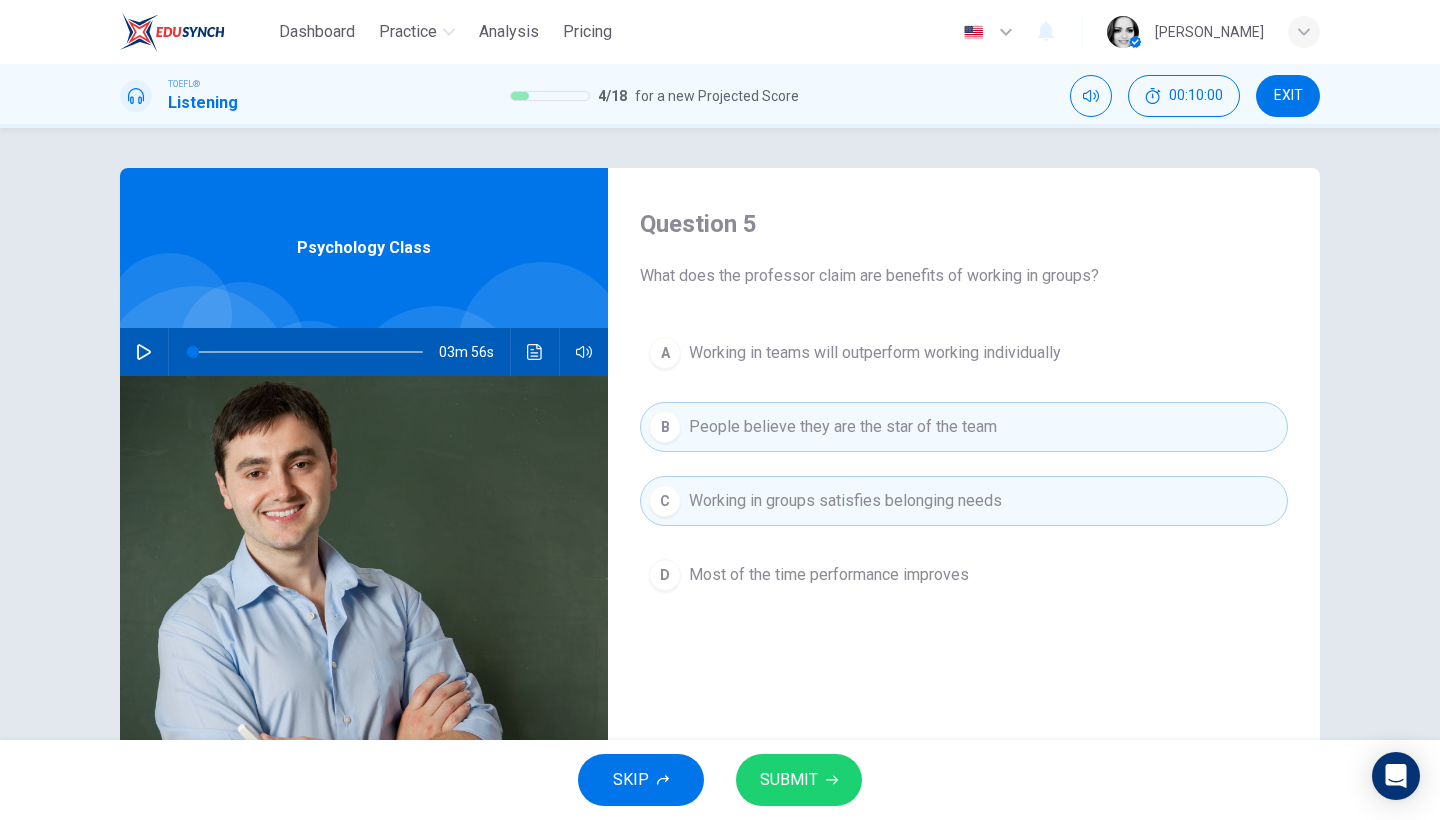 click on "SUBMIT" at bounding box center (789, 780) 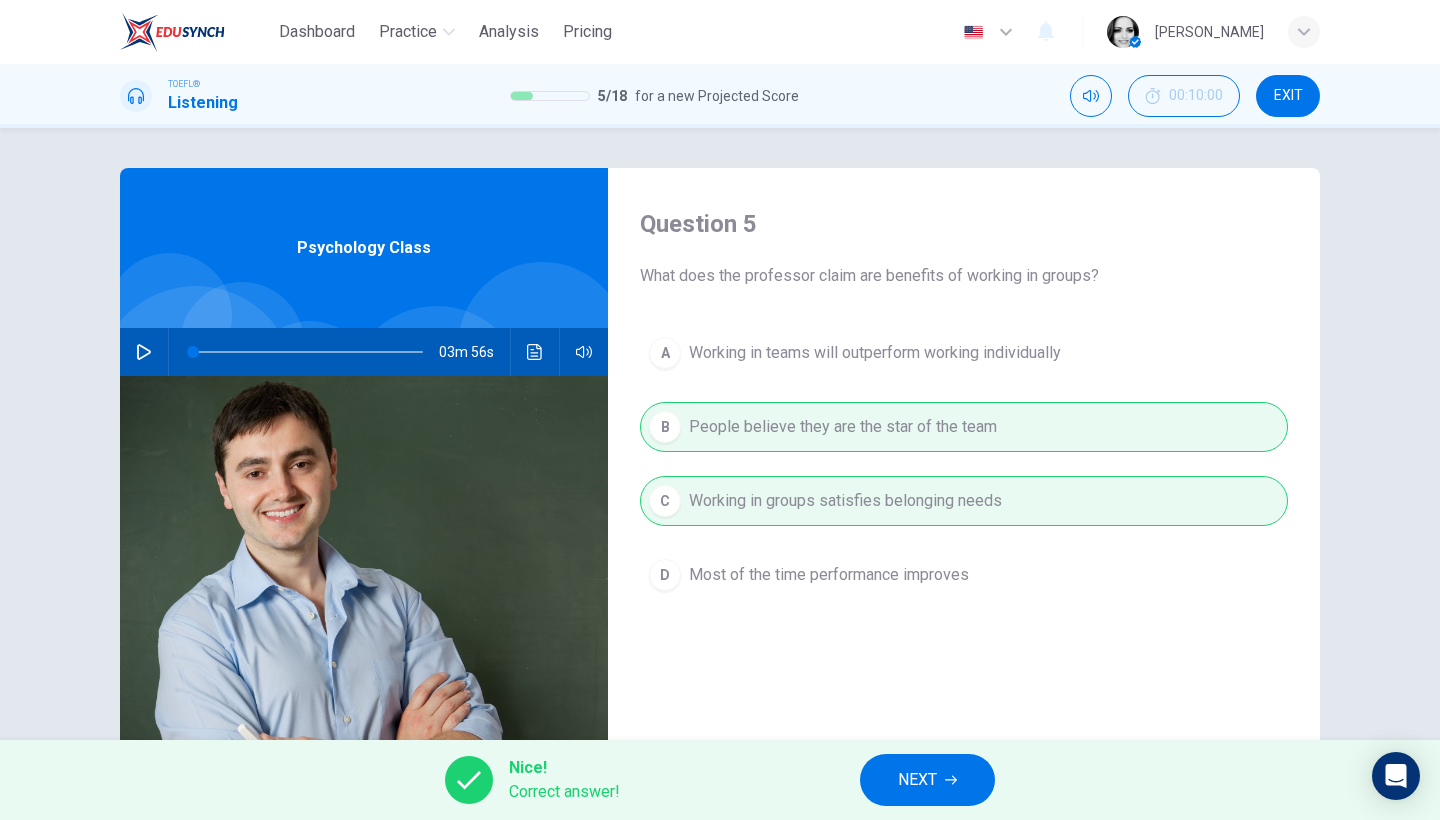 click on "NEXT" at bounding box center [917, 780] 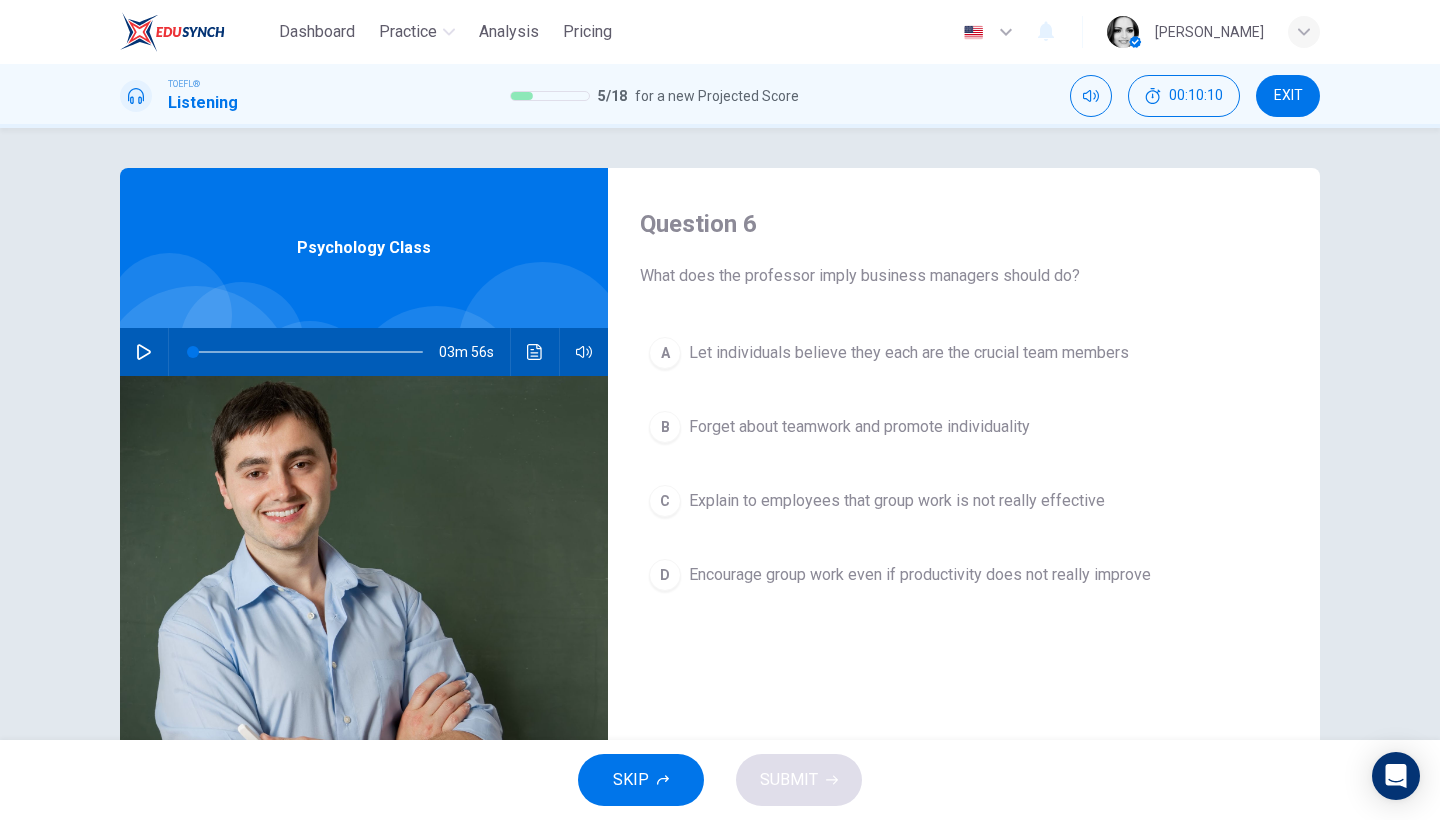 click on "Let individuals believe they each are the crucial team members" at bounding box center (909, 353) 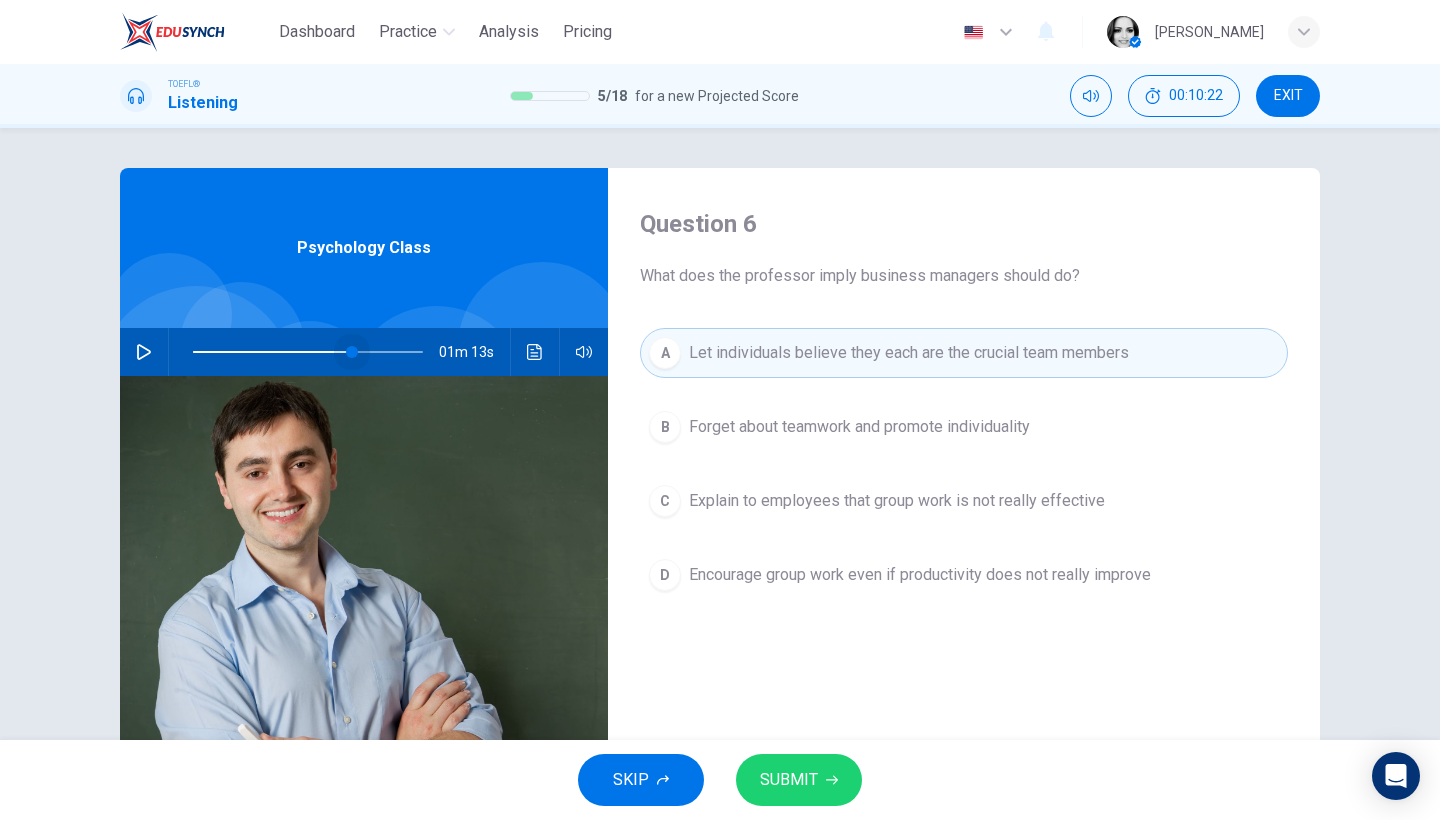 drag, startPoint x: 191, startPoint y: 352, endPoint x: 349, endPoint y: 352, distance: 158 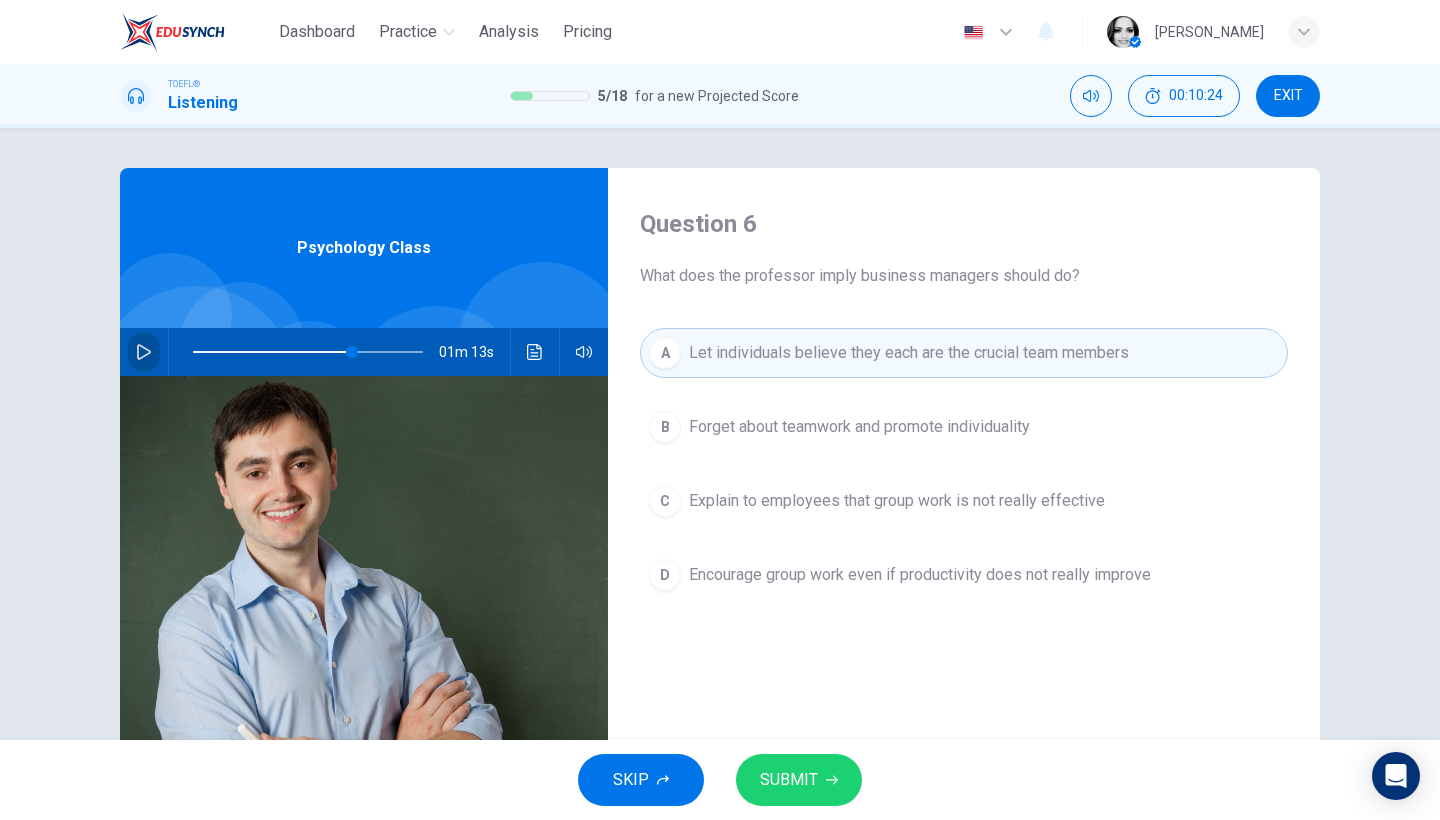 click 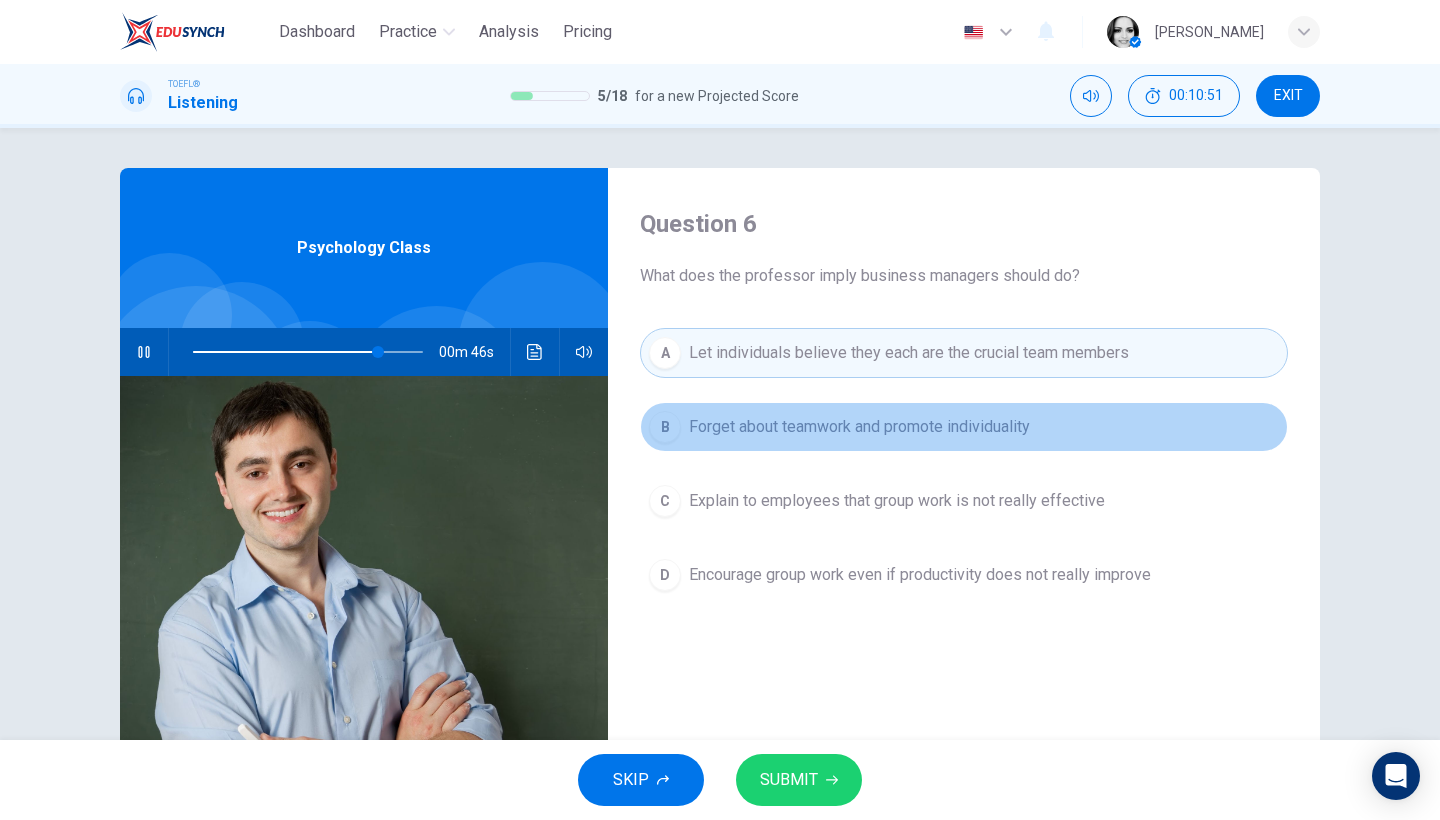 click on "Forget about teamwork and promote individuality" at bounding box center [859, 427] 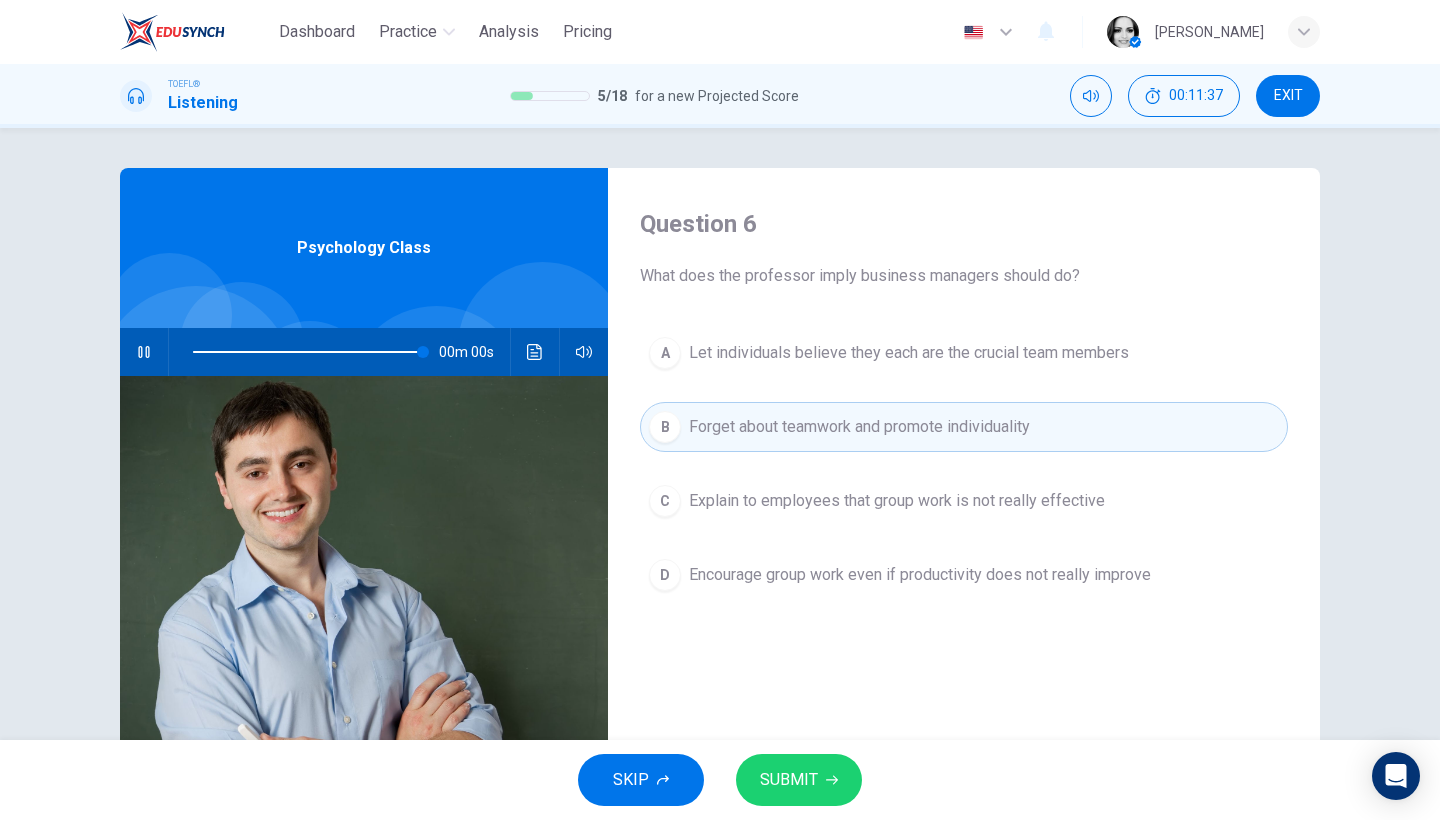 type on "0" 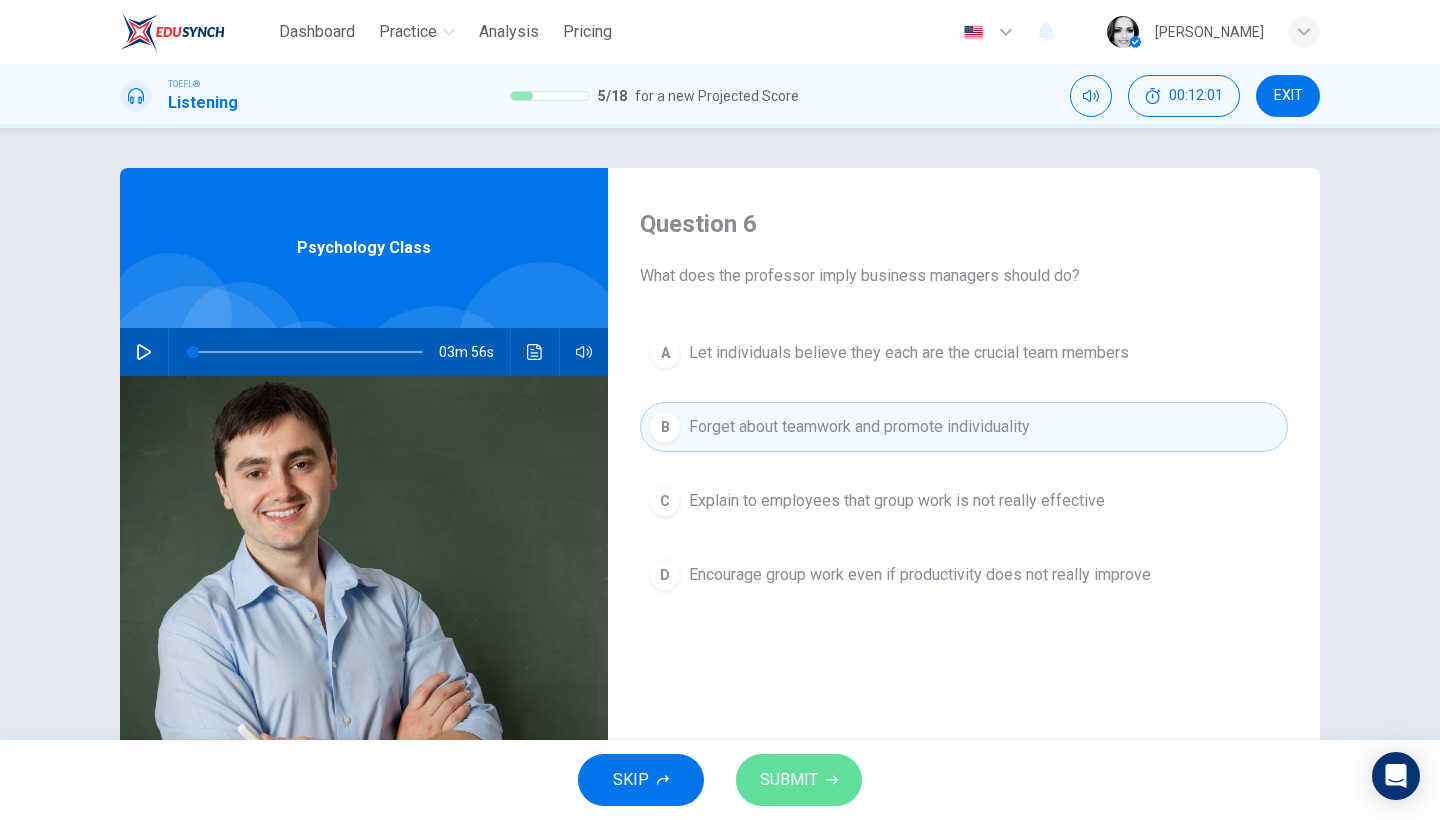 click on "SUBMIT" at bounding box center (789, 780) 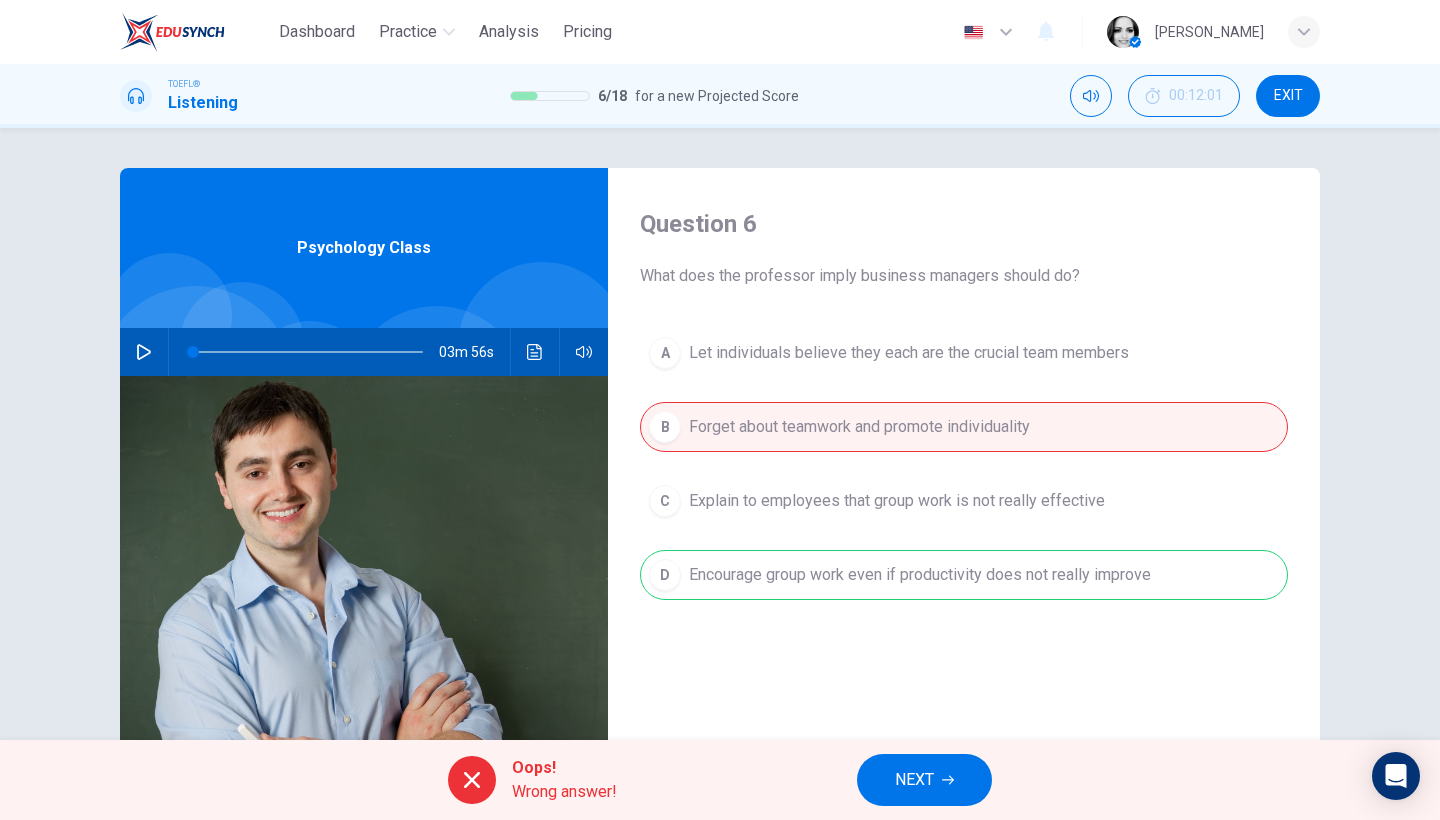 click on "NEXT" at bounding box center (924, 780) 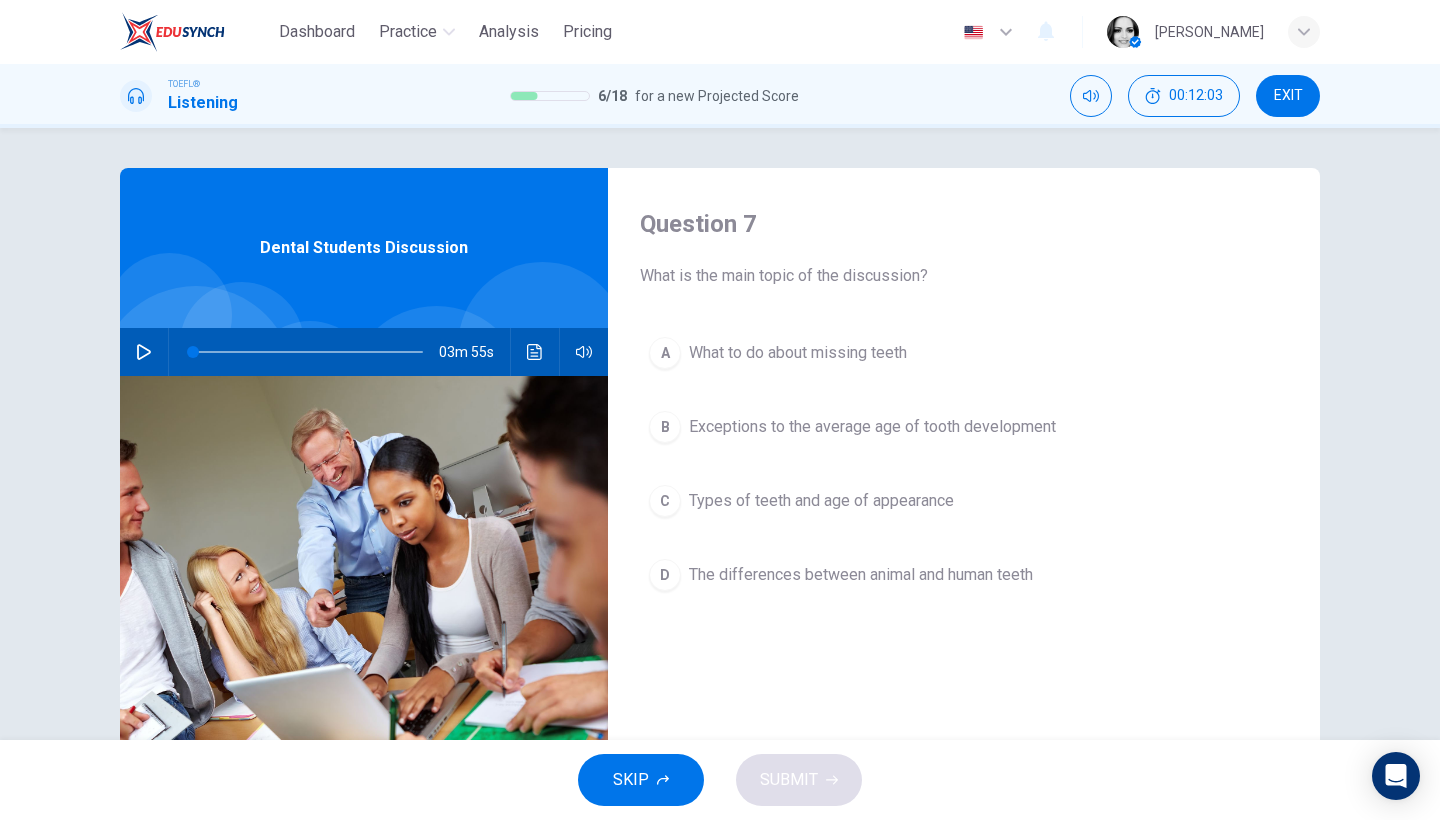 click 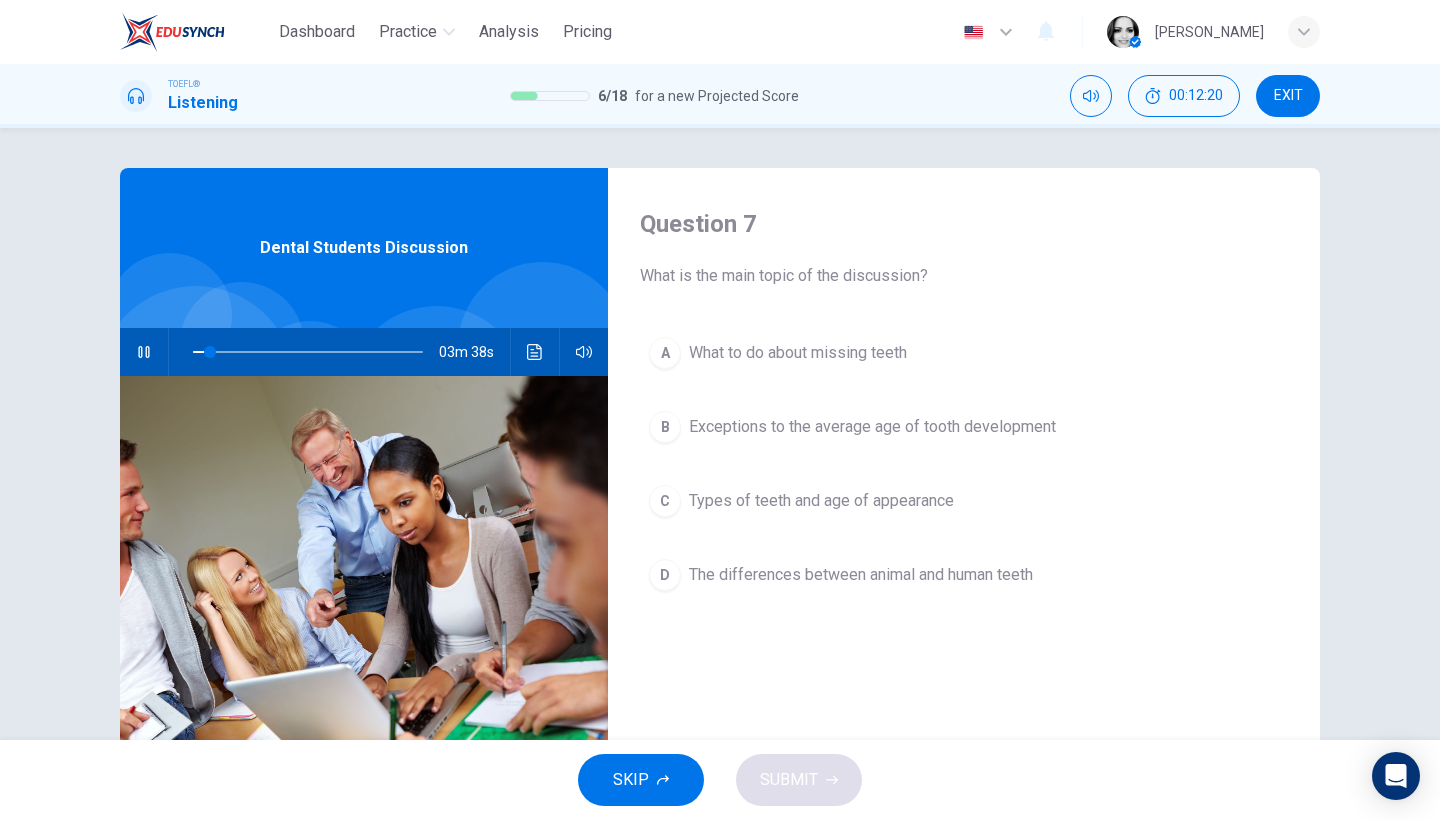 click on "The differences between animal and human teeth" at bounding box center [861, 575] 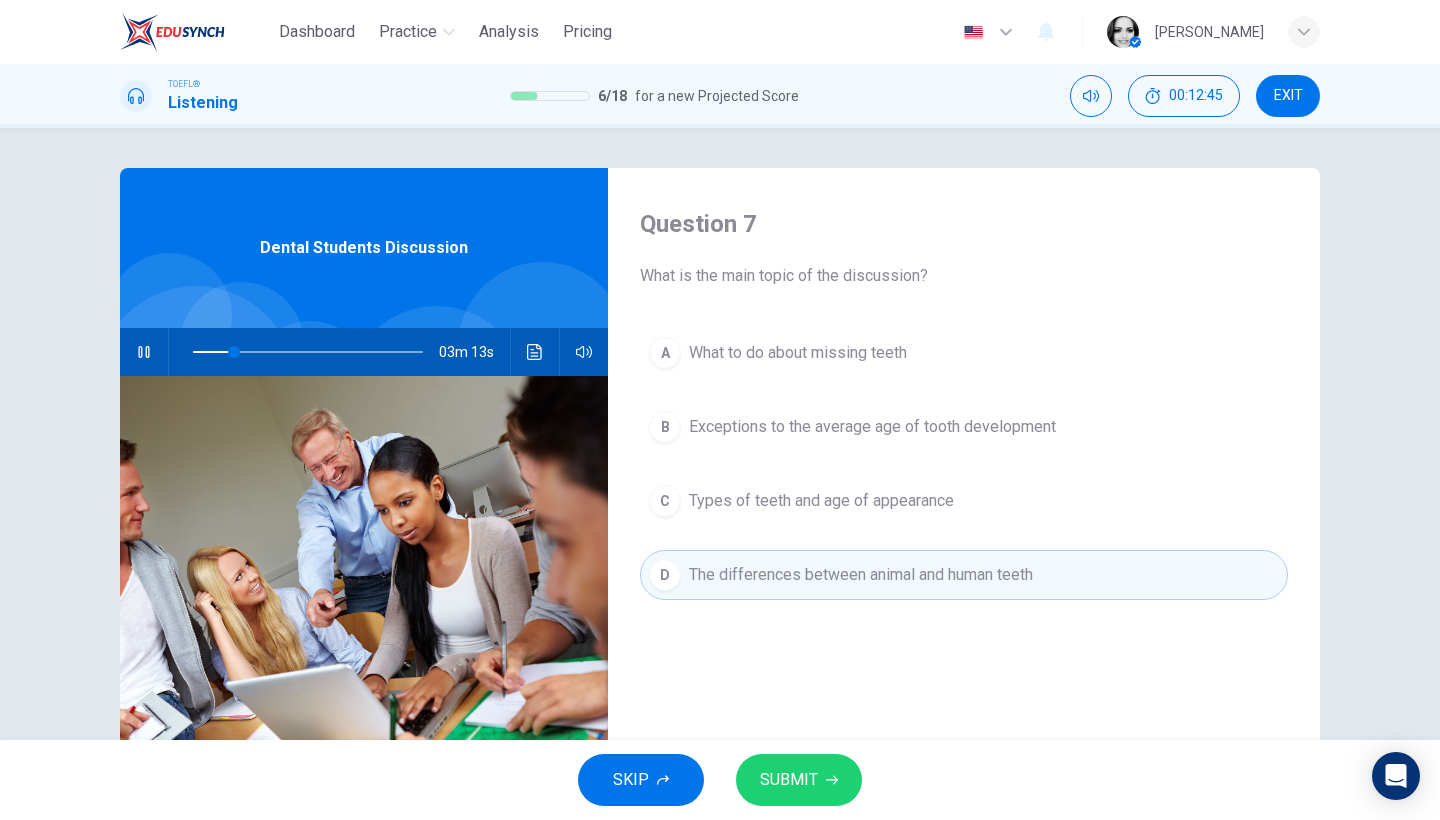 click on "Types of teeth and age of appearance" at bounding box center (821, 501) 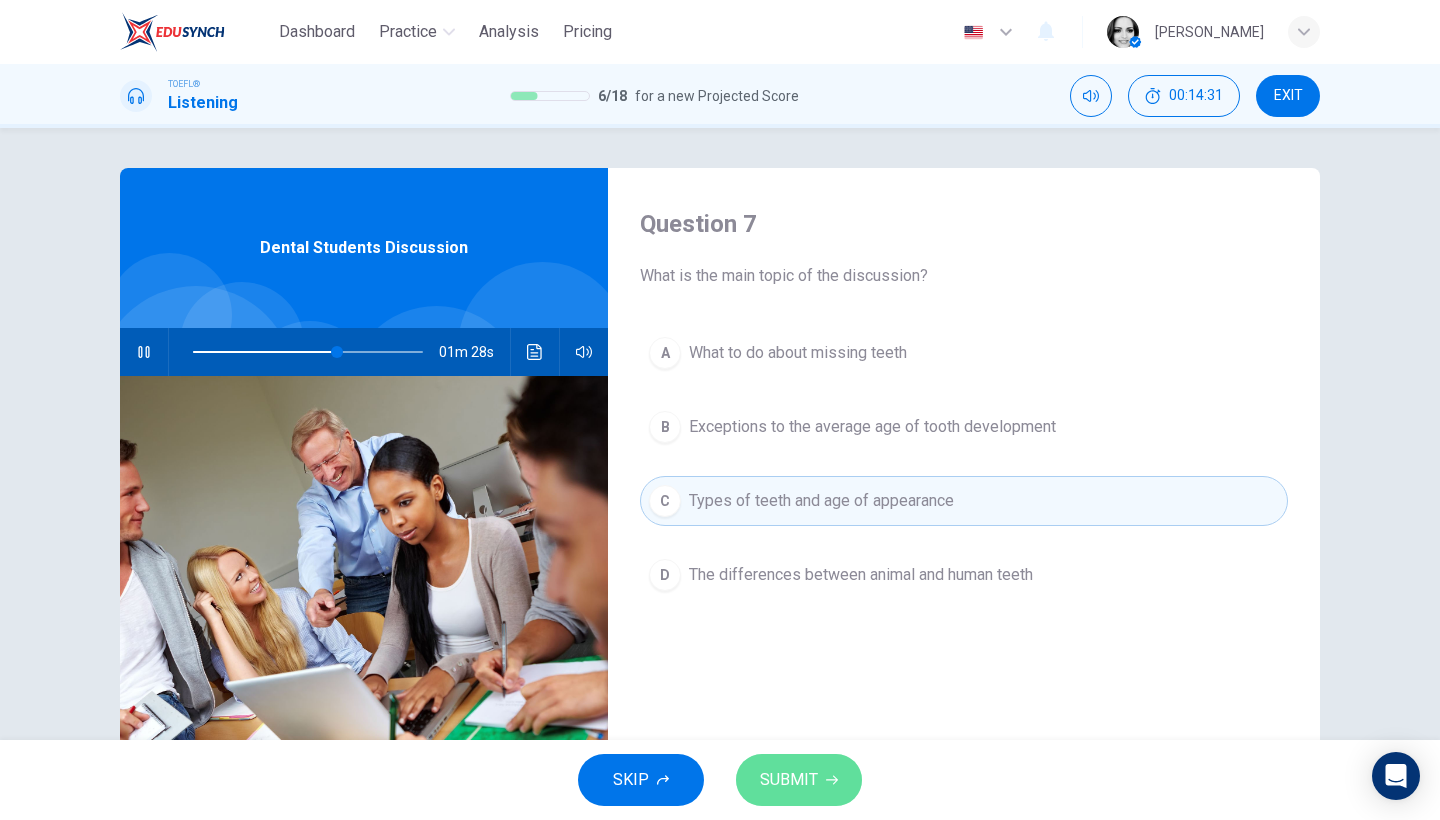 click on "SUBMIT" at bounding box center (789, 780) 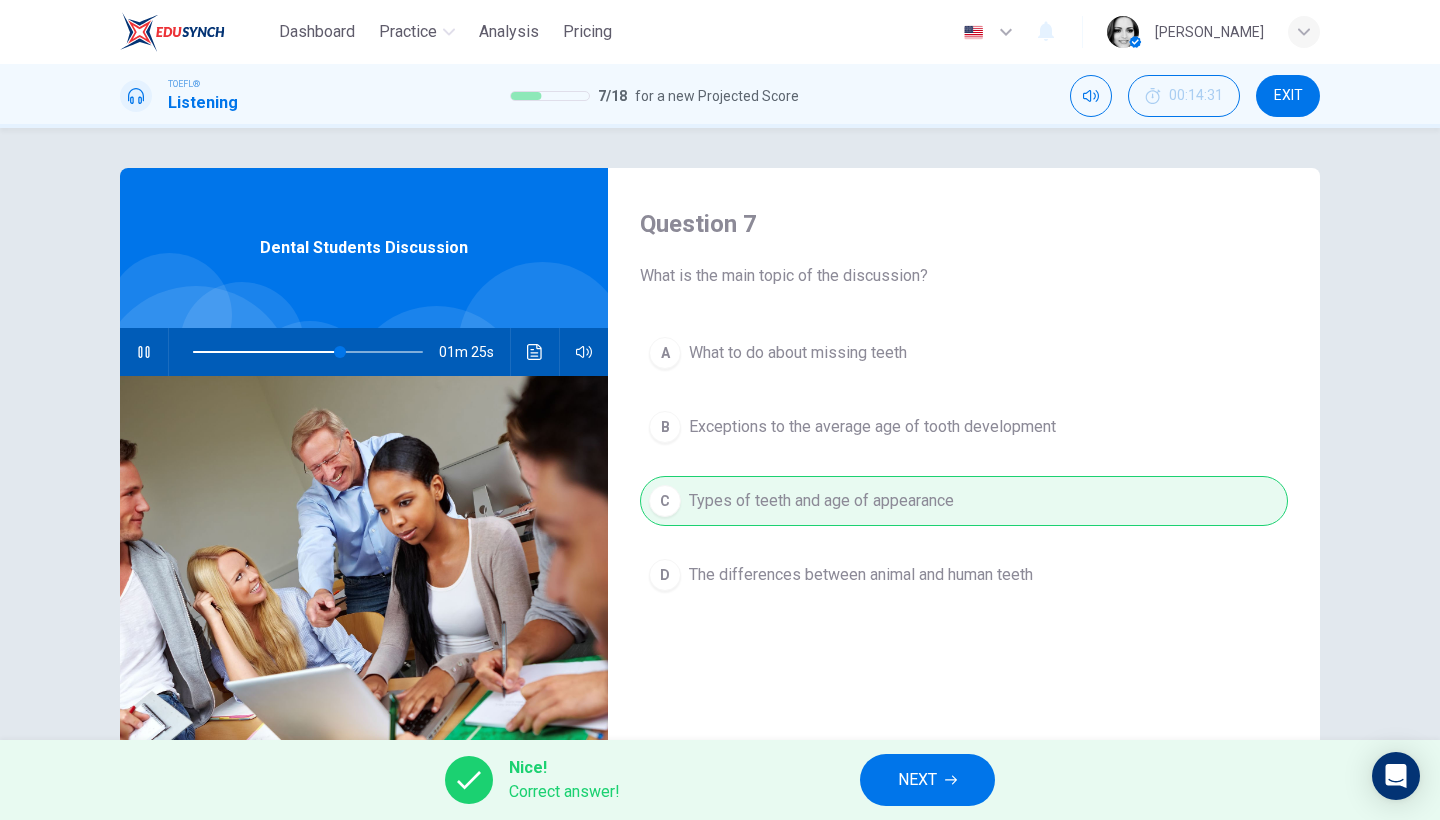 click on "NEXT" at bounding box center [917, 780] 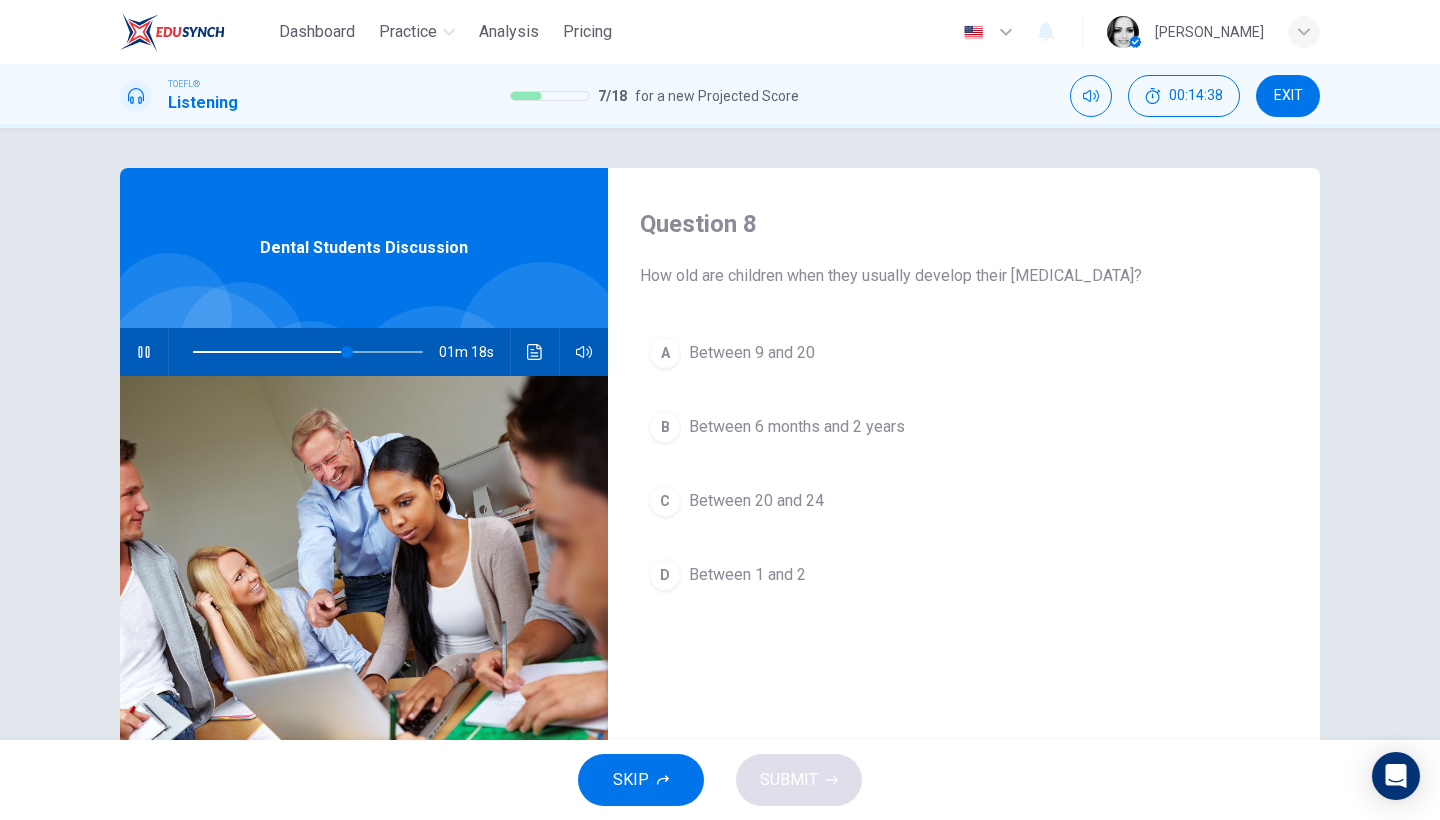 click at bounding box center (308, 352) 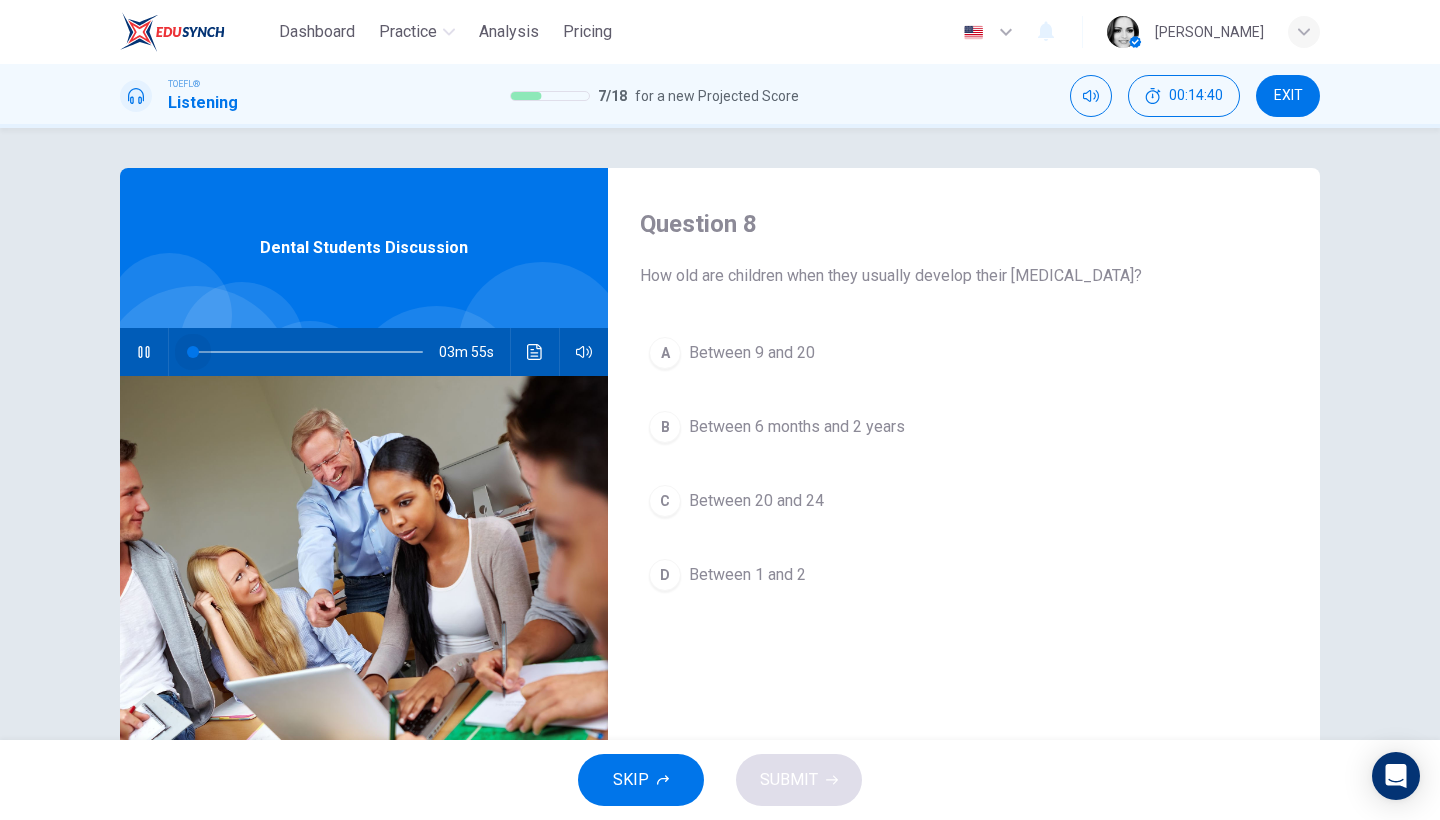 drag, startPoint x: 202, startPoint y: 355, endPoint x: 174, endPoint y: 352, distance: 28.160255 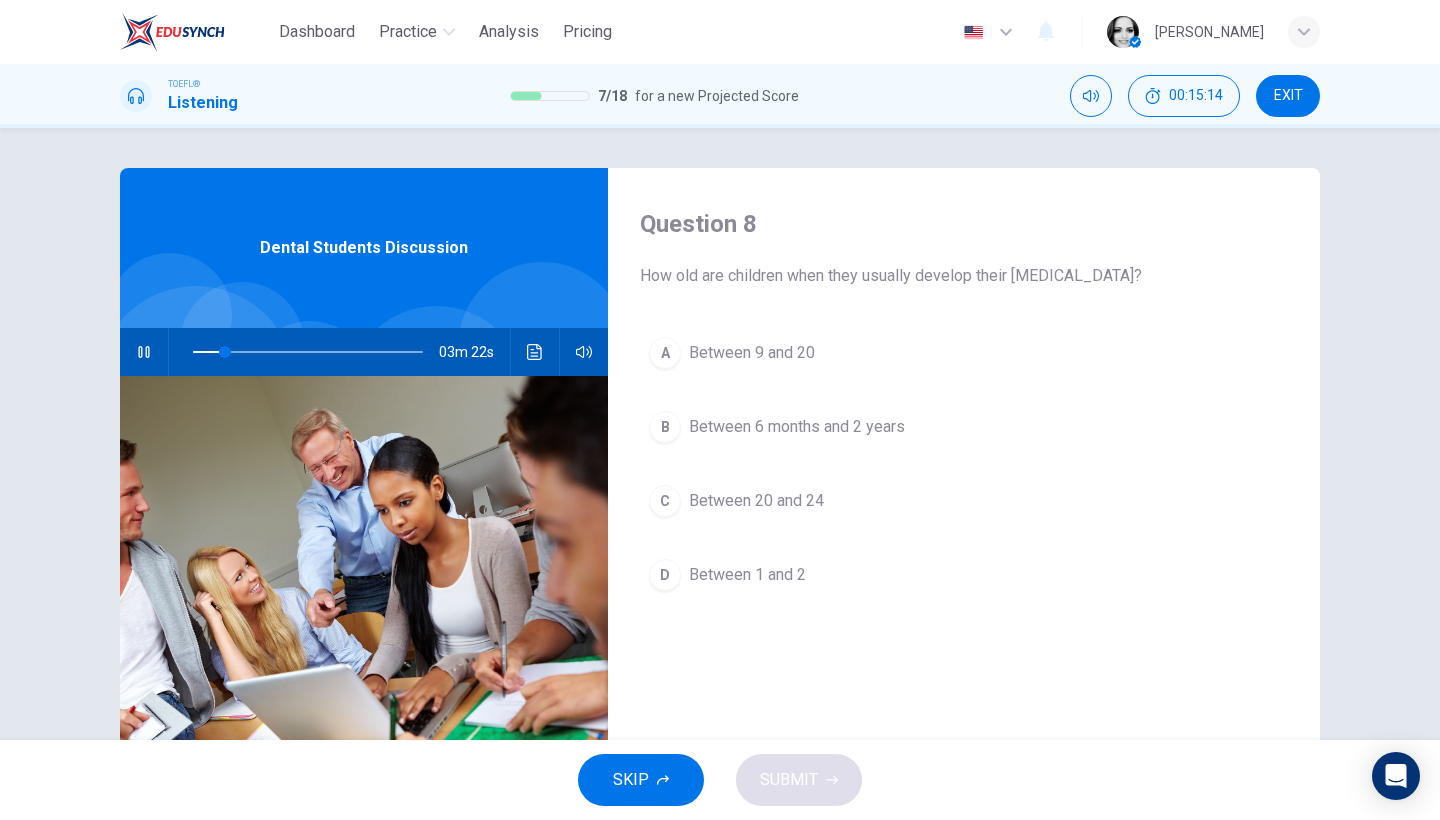 click on "Between 6 months and 2 years" at bounding box center [797, 427] 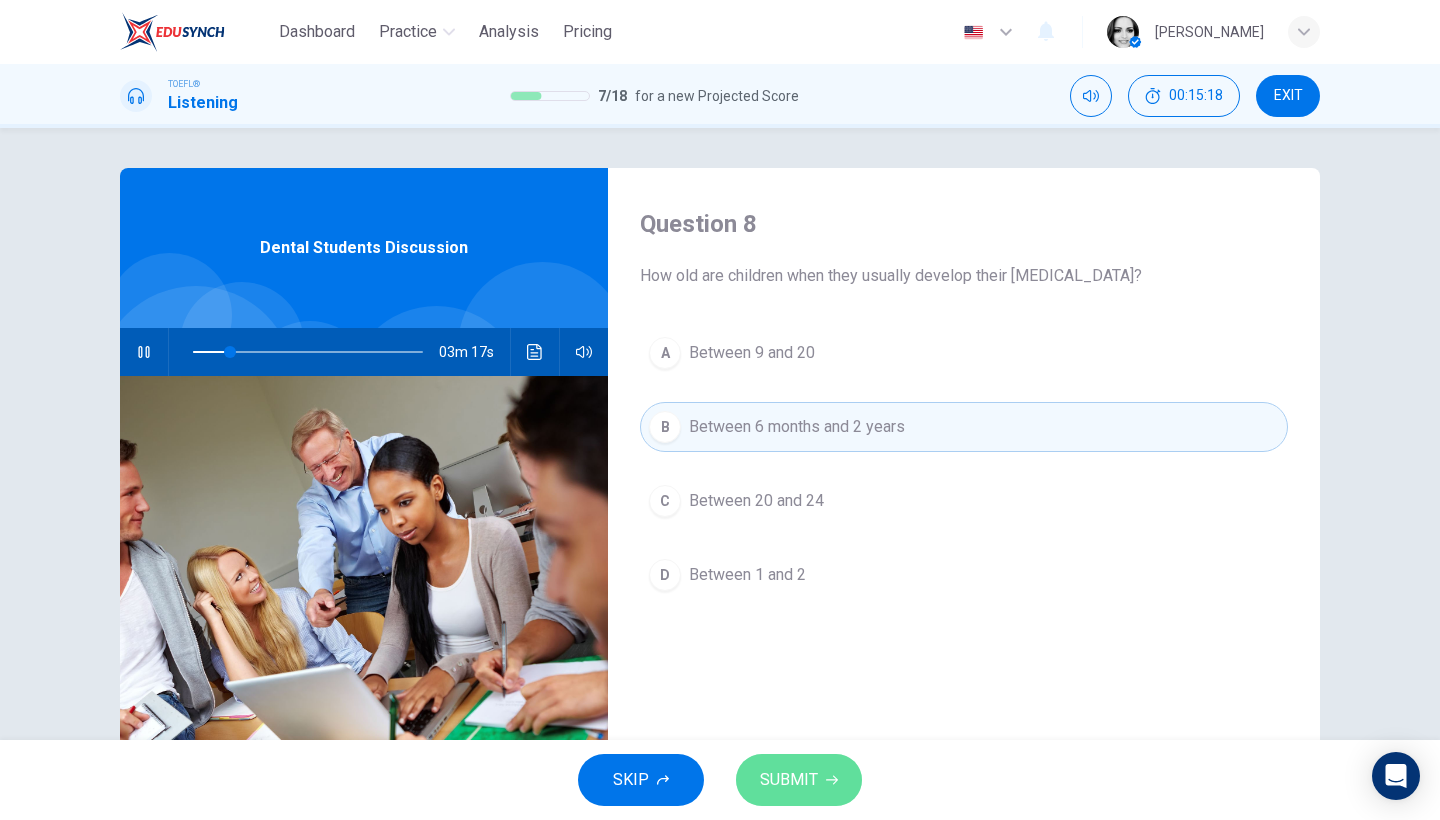 click on "SUBMIT" at bounding box center [799, 780] 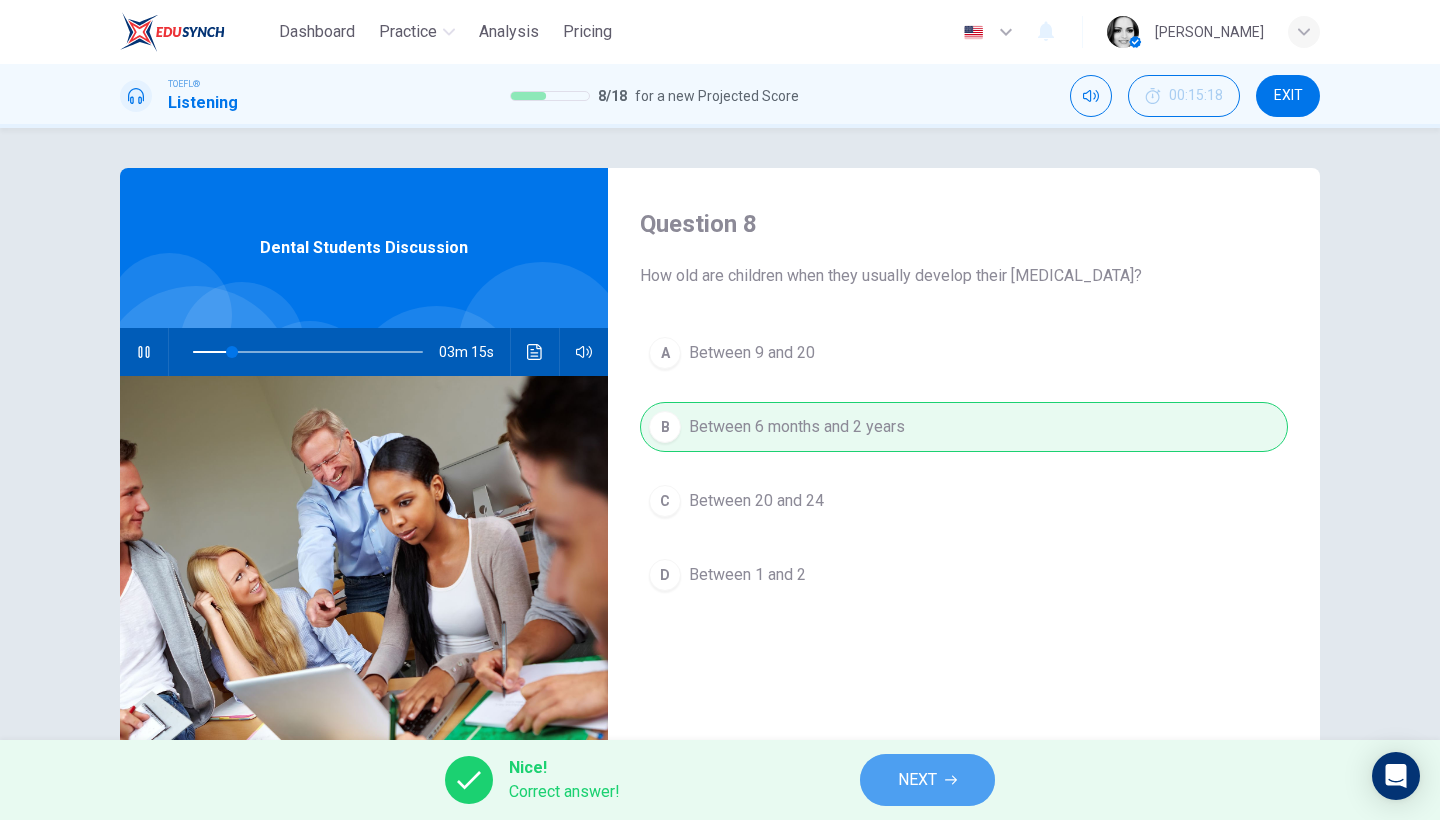 click on "NEXT" at bounding box center [927, 780] 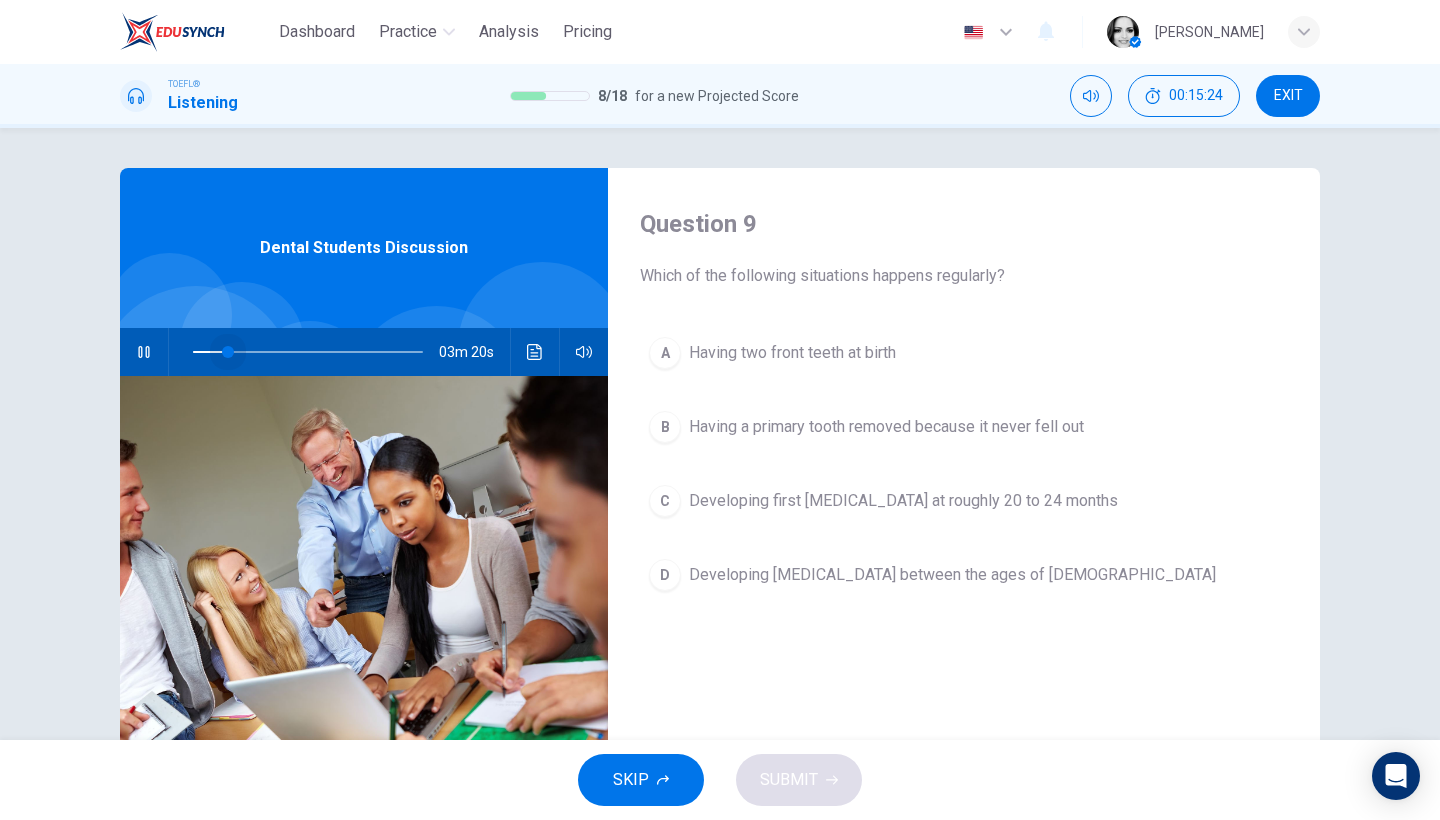 click at bounding box center [228, 352] 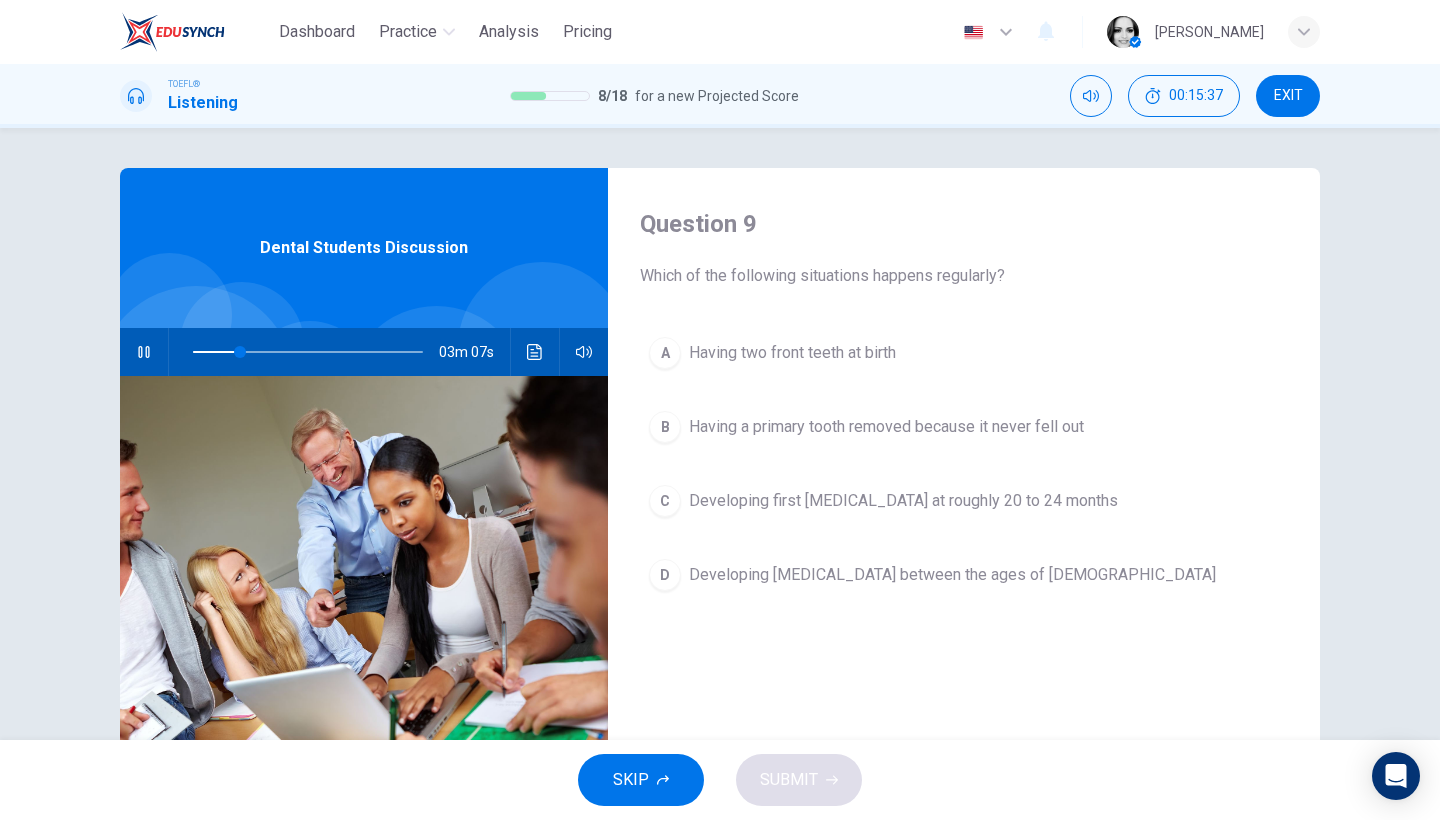 click on "Developing wisdom teeth between the ages of 17 and 21" at bounding box center [952, 575] 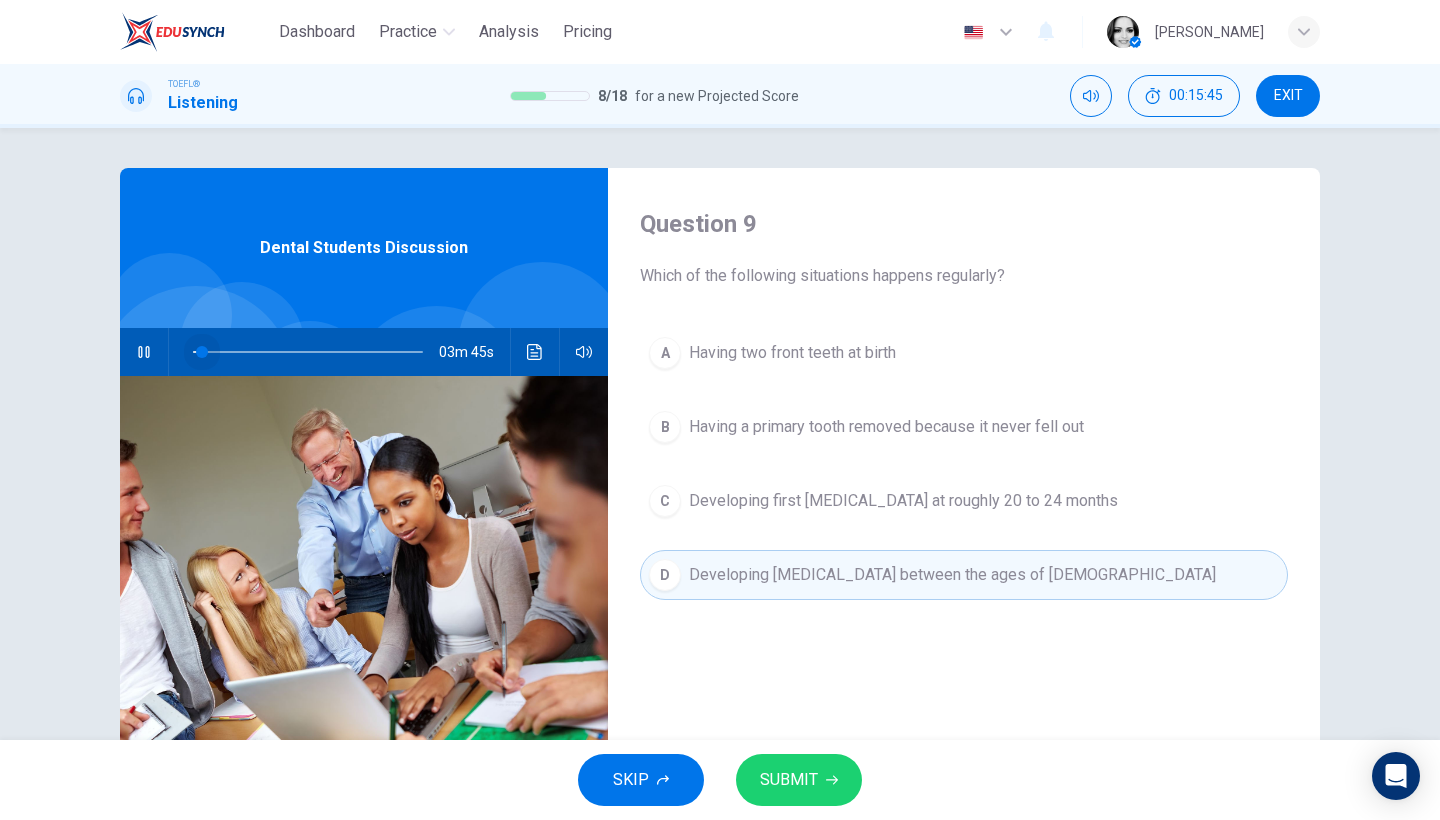 drag, startPoint x: 218, startPoint y: 349, endPoint x: 199, endPoint y: 348, distance: 19.026299 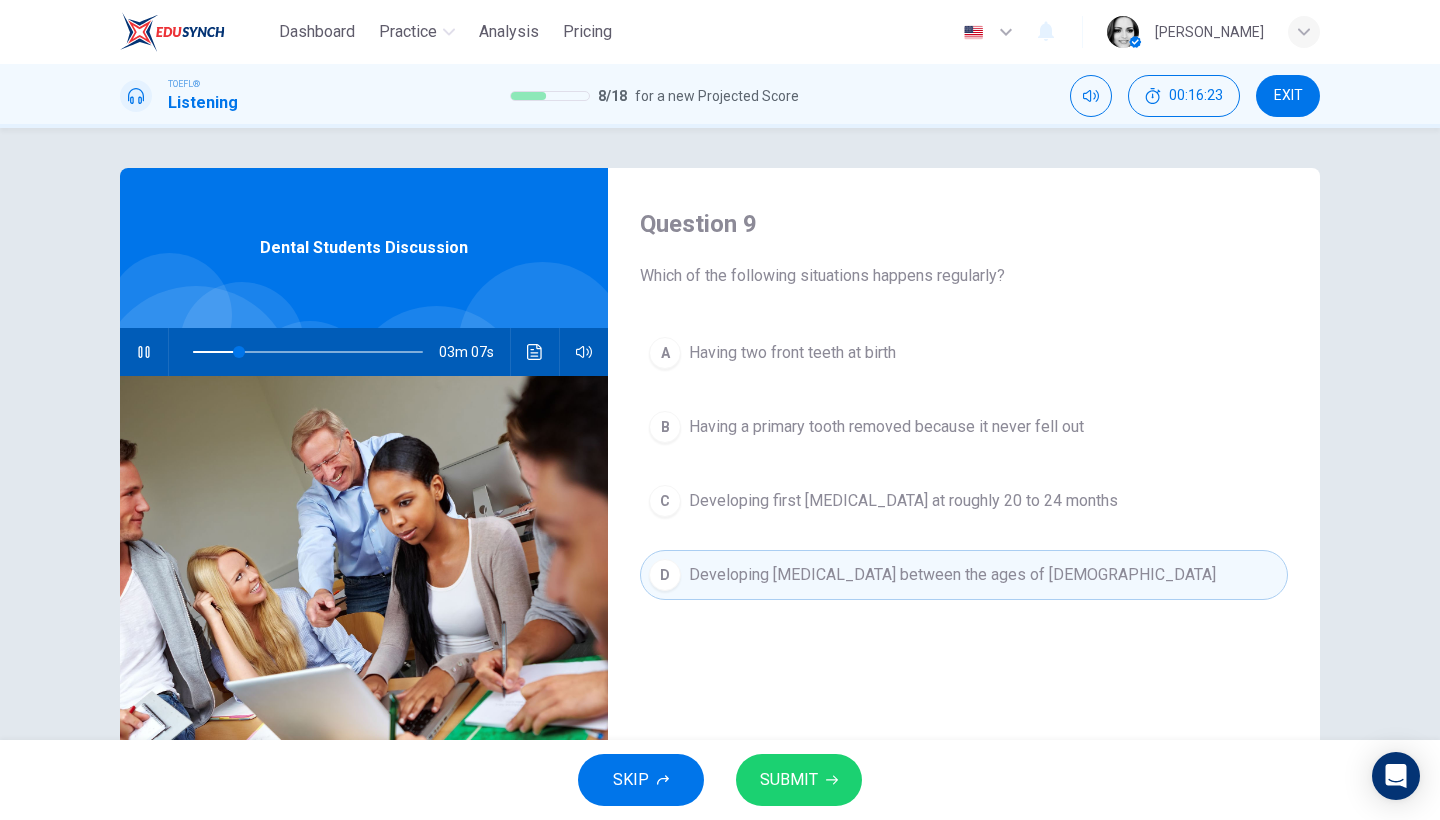 click on "Developing first permanent teeth at roughly 20 to 24 months" at bounding box center (903, 501) 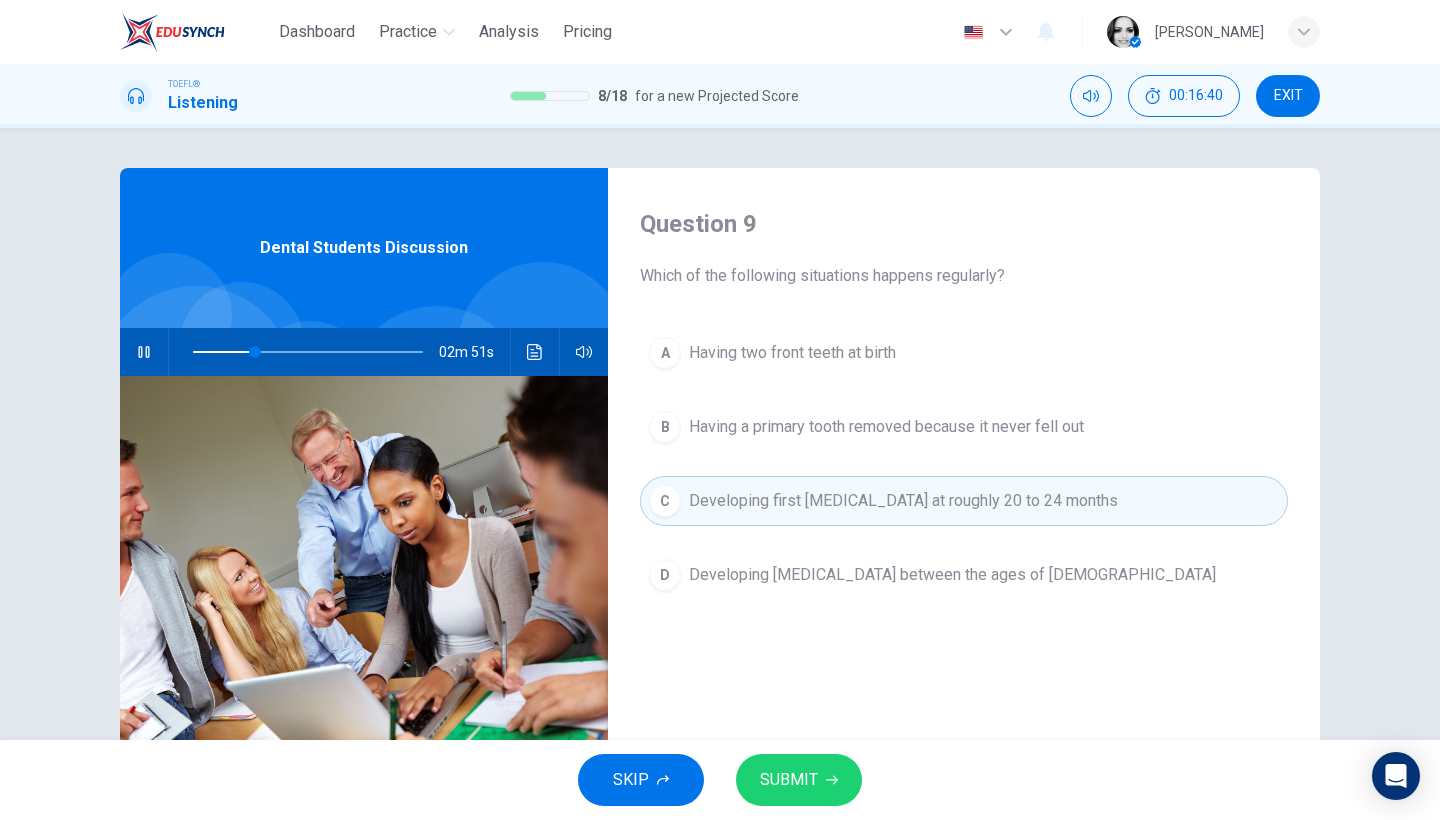 click on "SUBMIT" at bounding box center (789, 780) 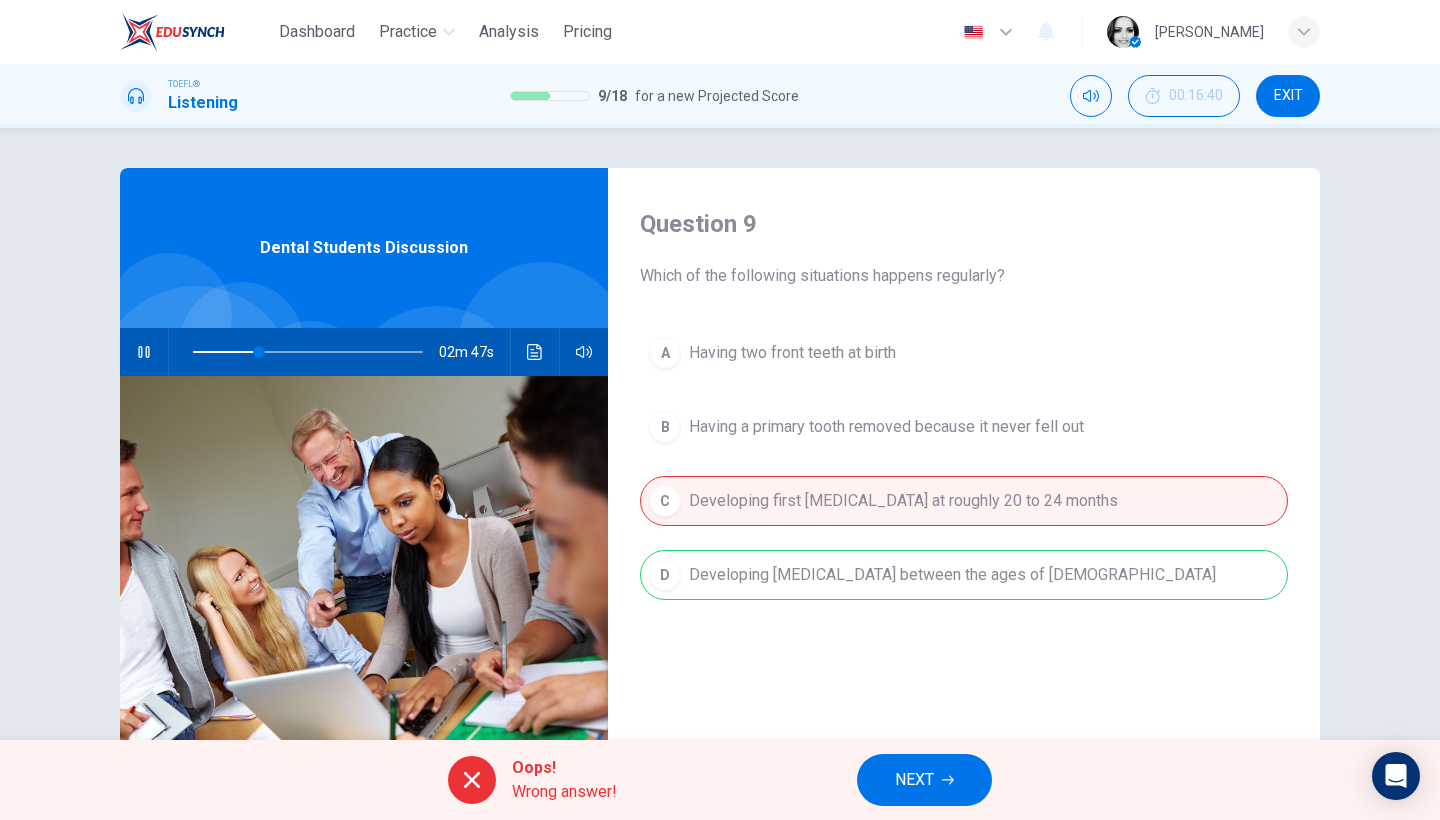 click on "NEXT" at bounding box center (924, 780) 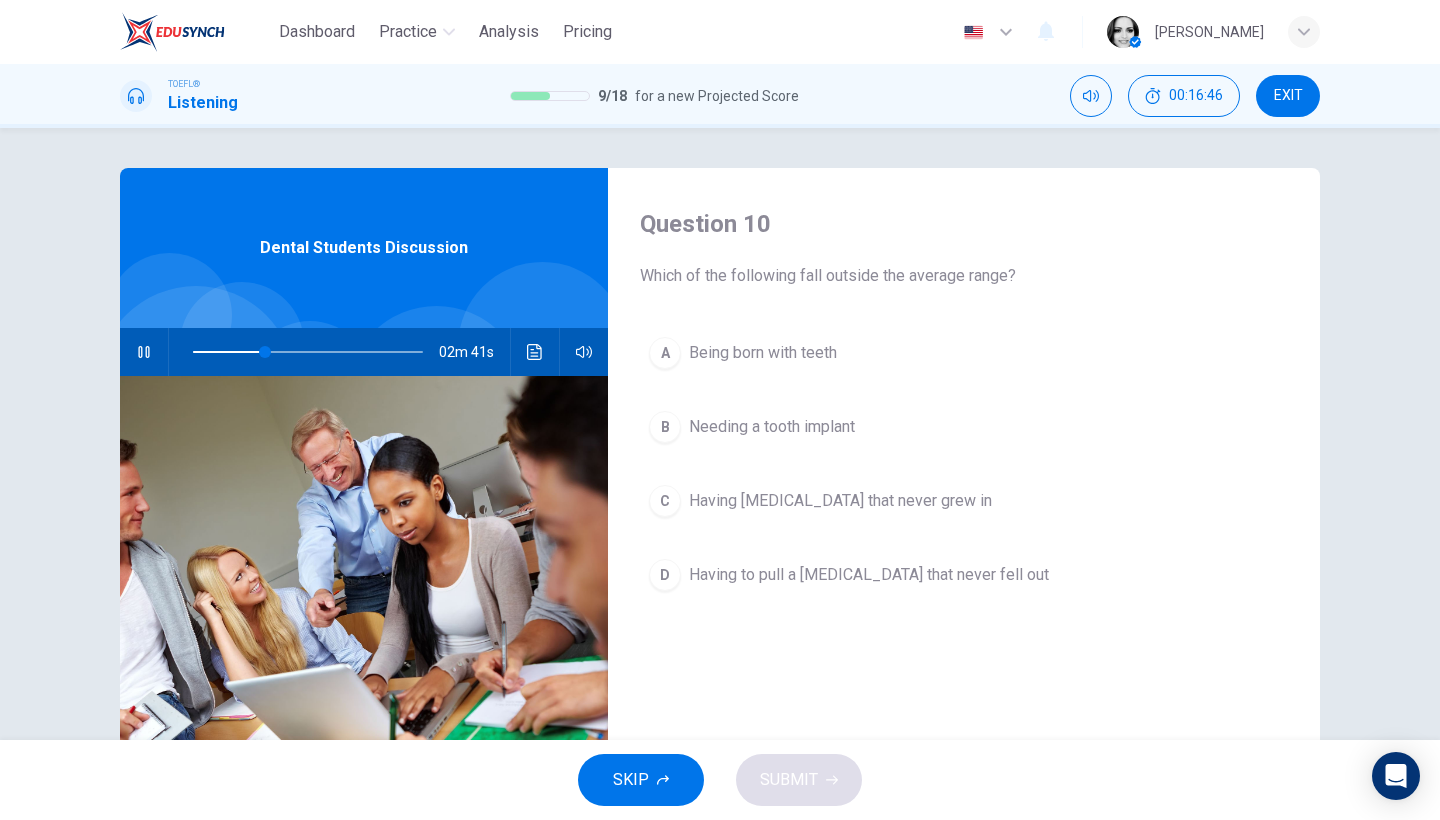 click on "Being born with teeth" at bounding box center (763, 353) 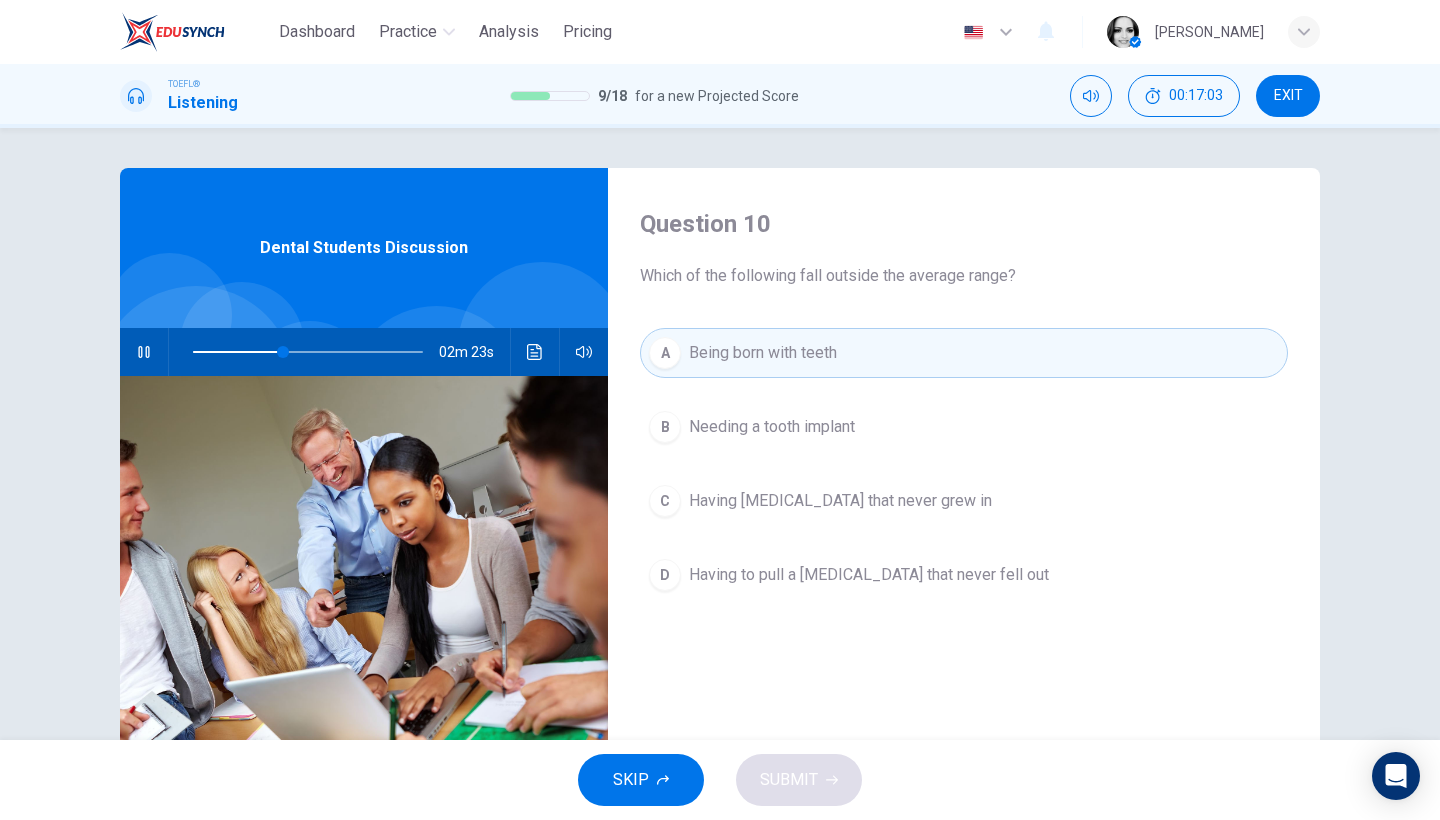 click on "Having permanent teeth that never grew in" at bounding box center [840, 501] 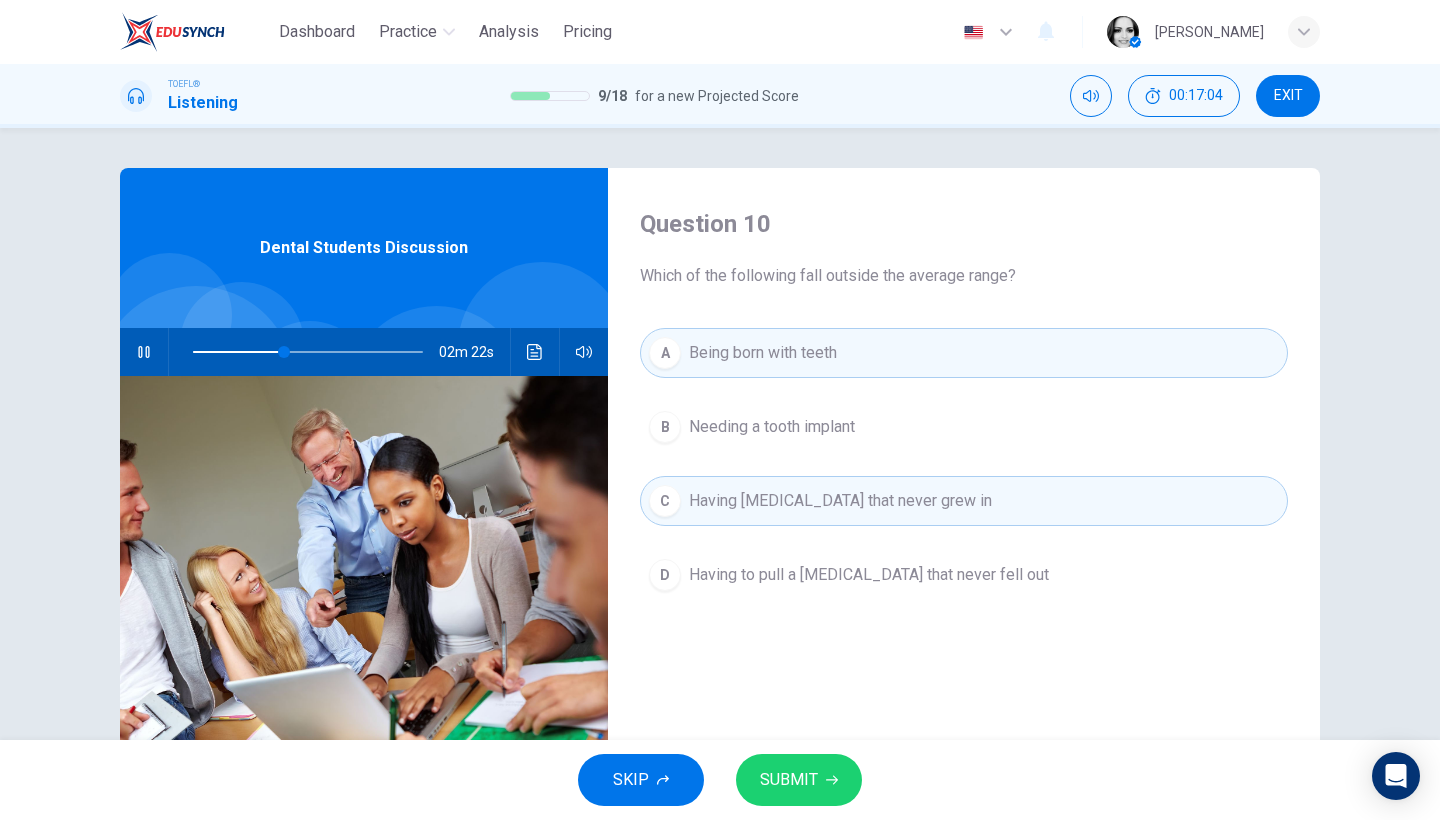 click 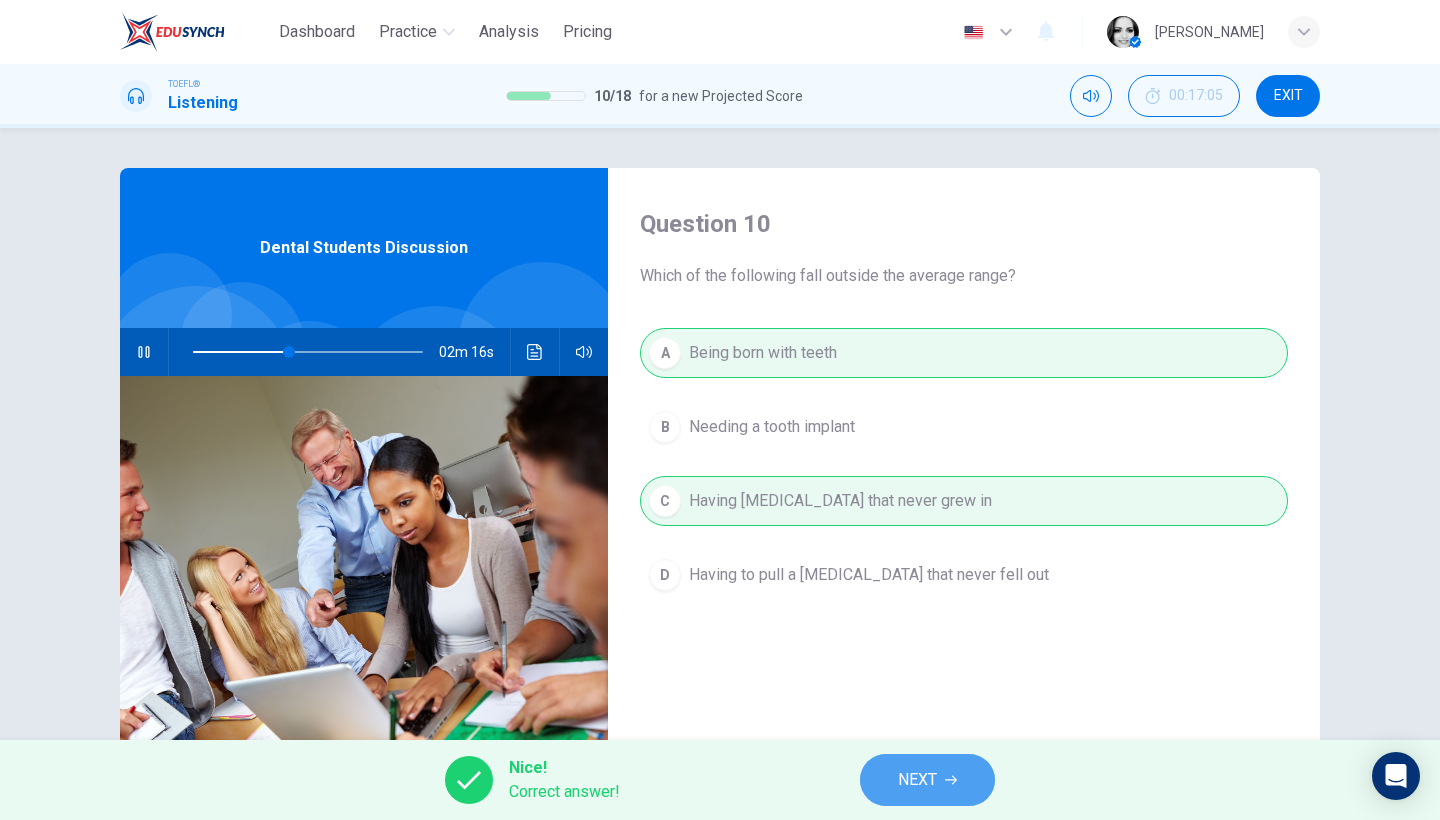 click 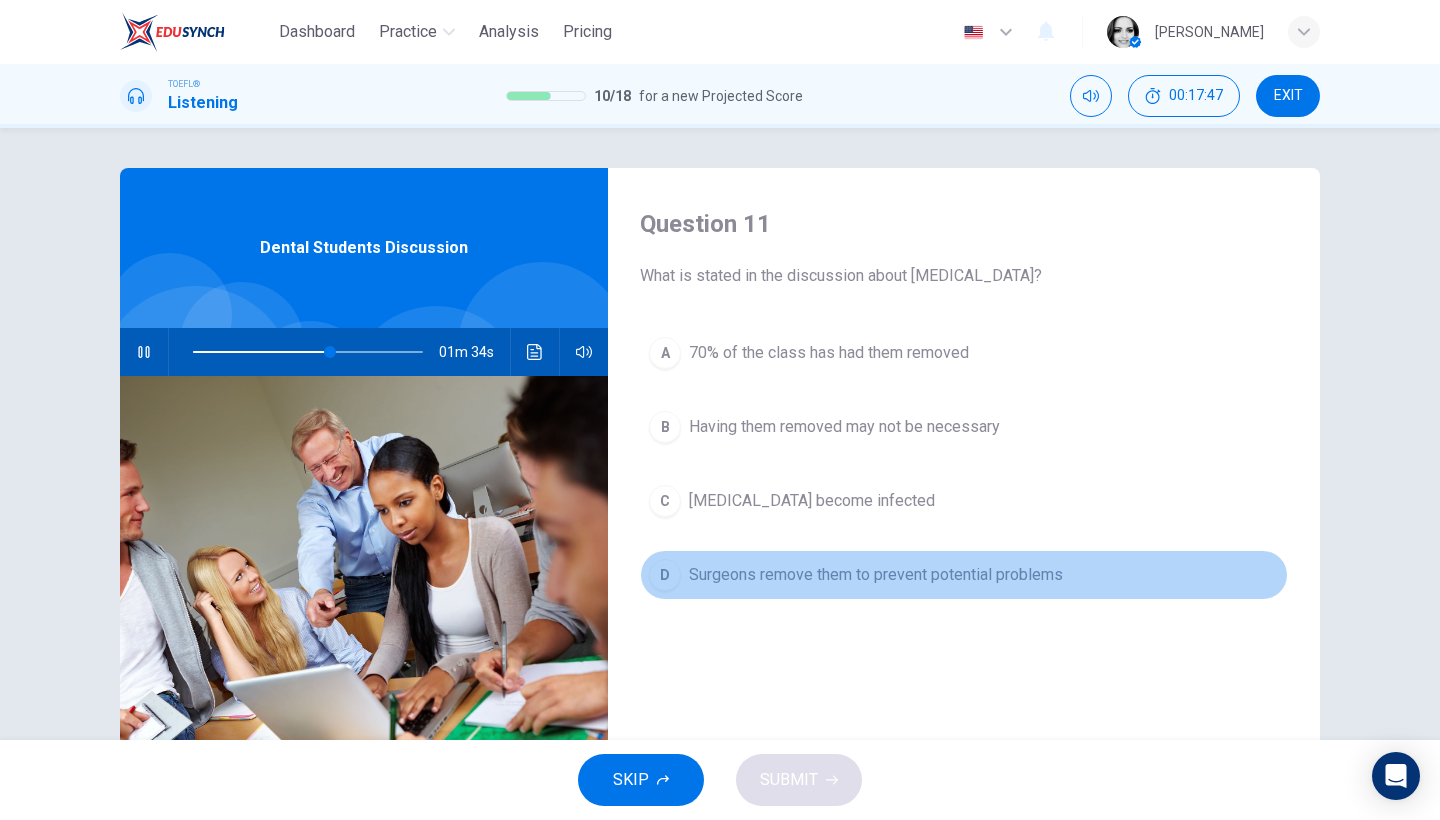 click on "Surgeons remove them to prevent potential problems" at bounding box center [876, 575] 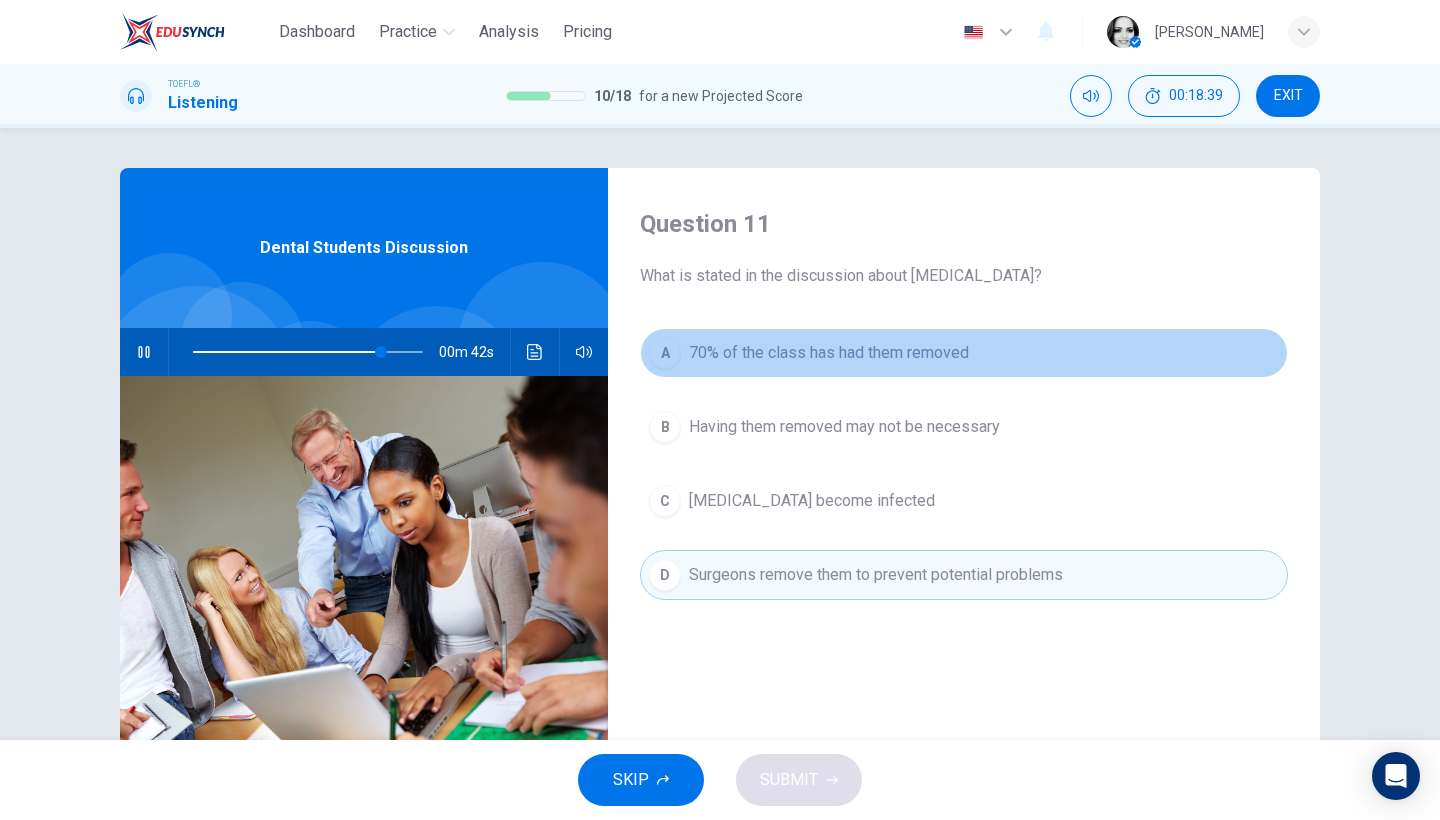 click on "70% of the class has had them removed" at bounding box center [829, 353] 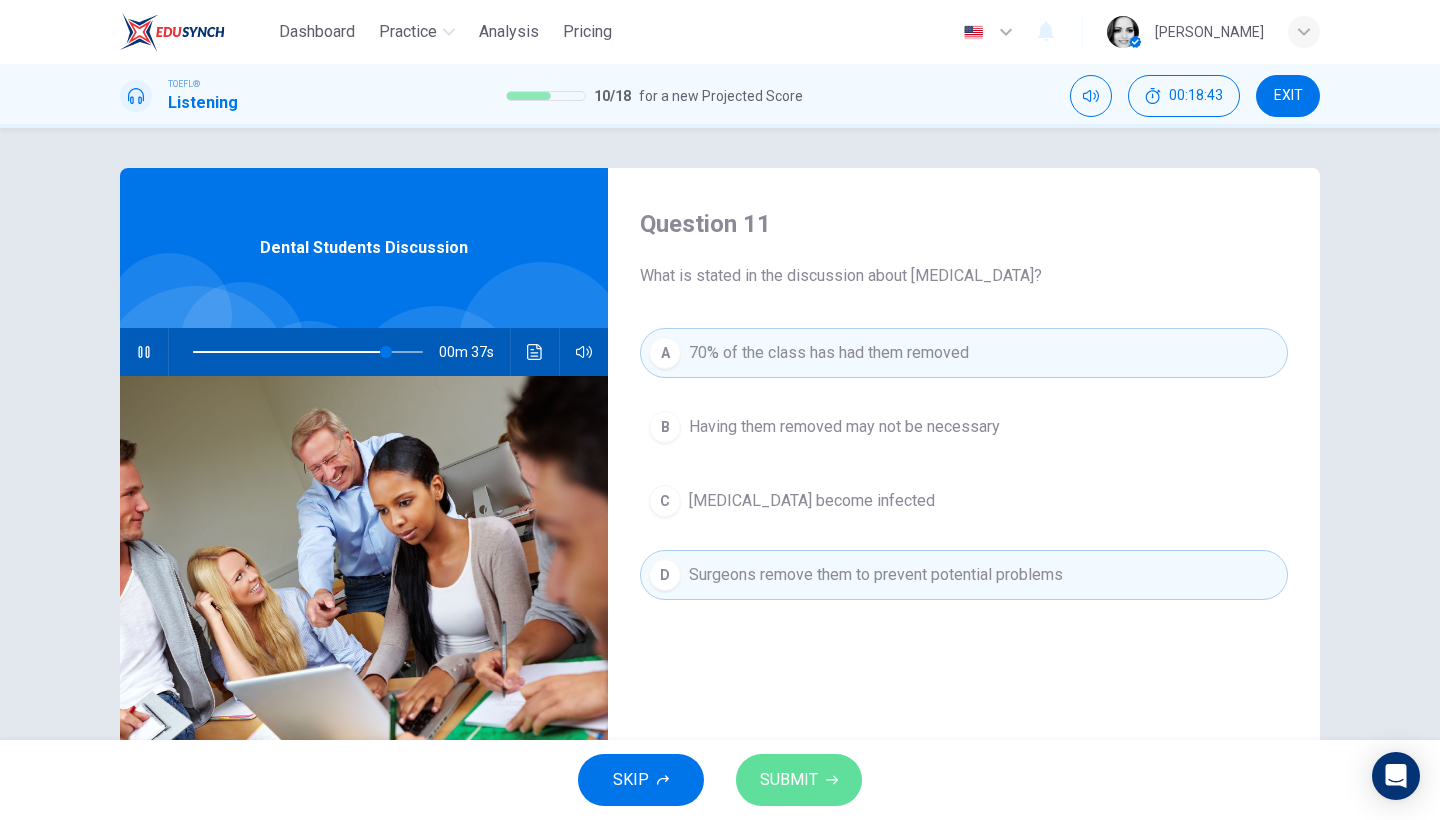 click on "SUBMIT" at bounding box center [789, 780] 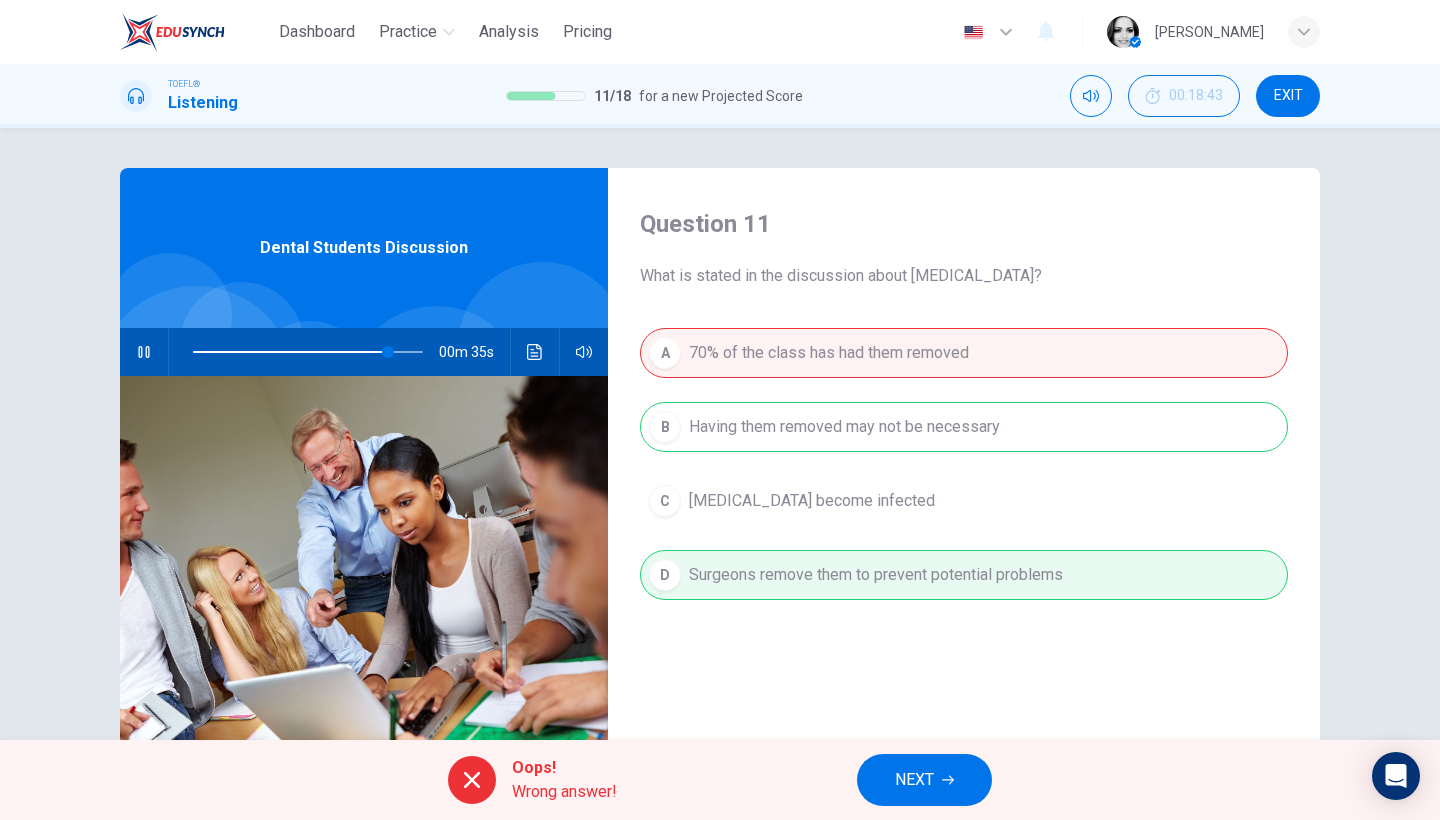 type on "85" 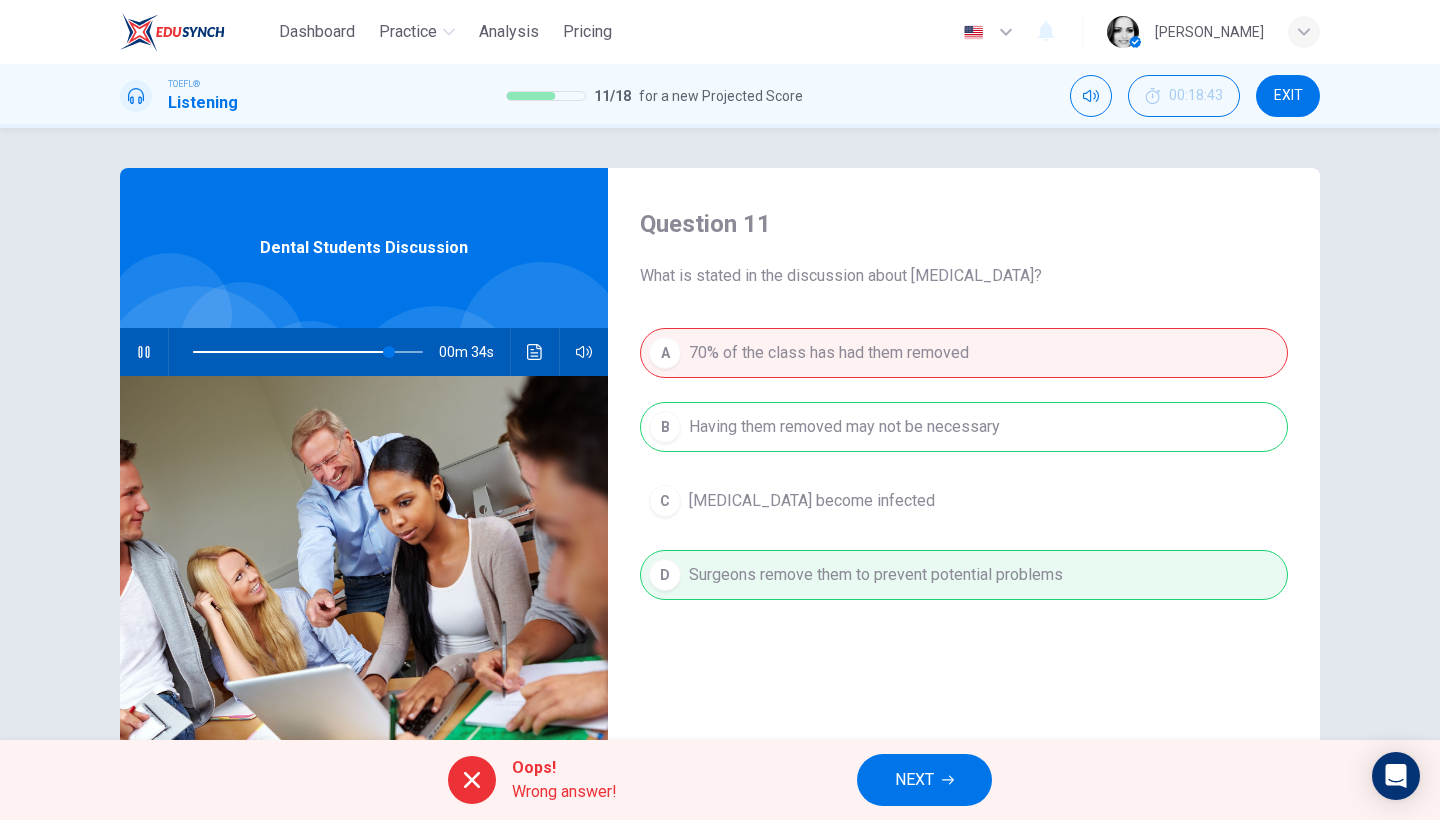 click on "NEXT" at bounding box center [914, 780] 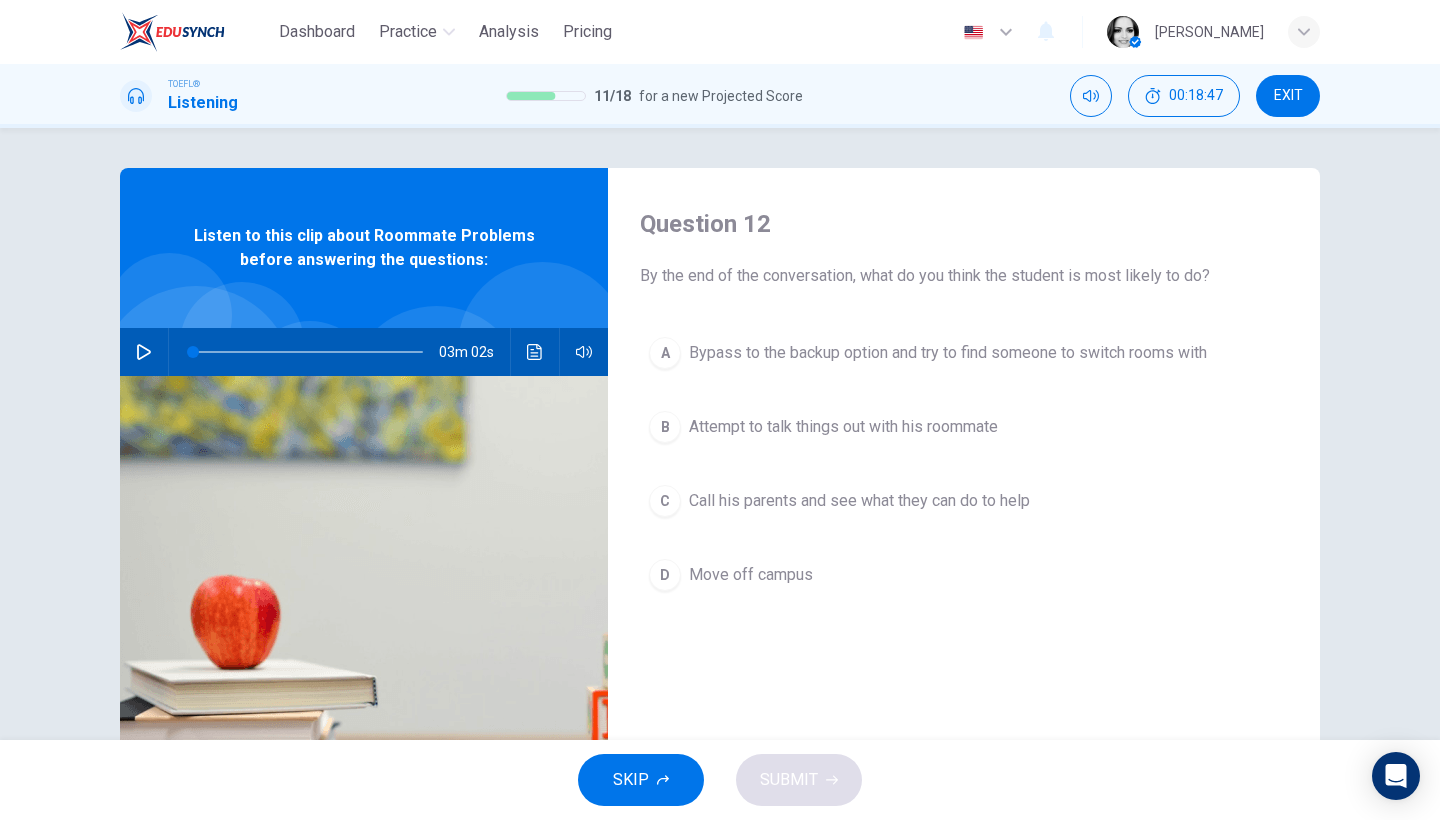 click 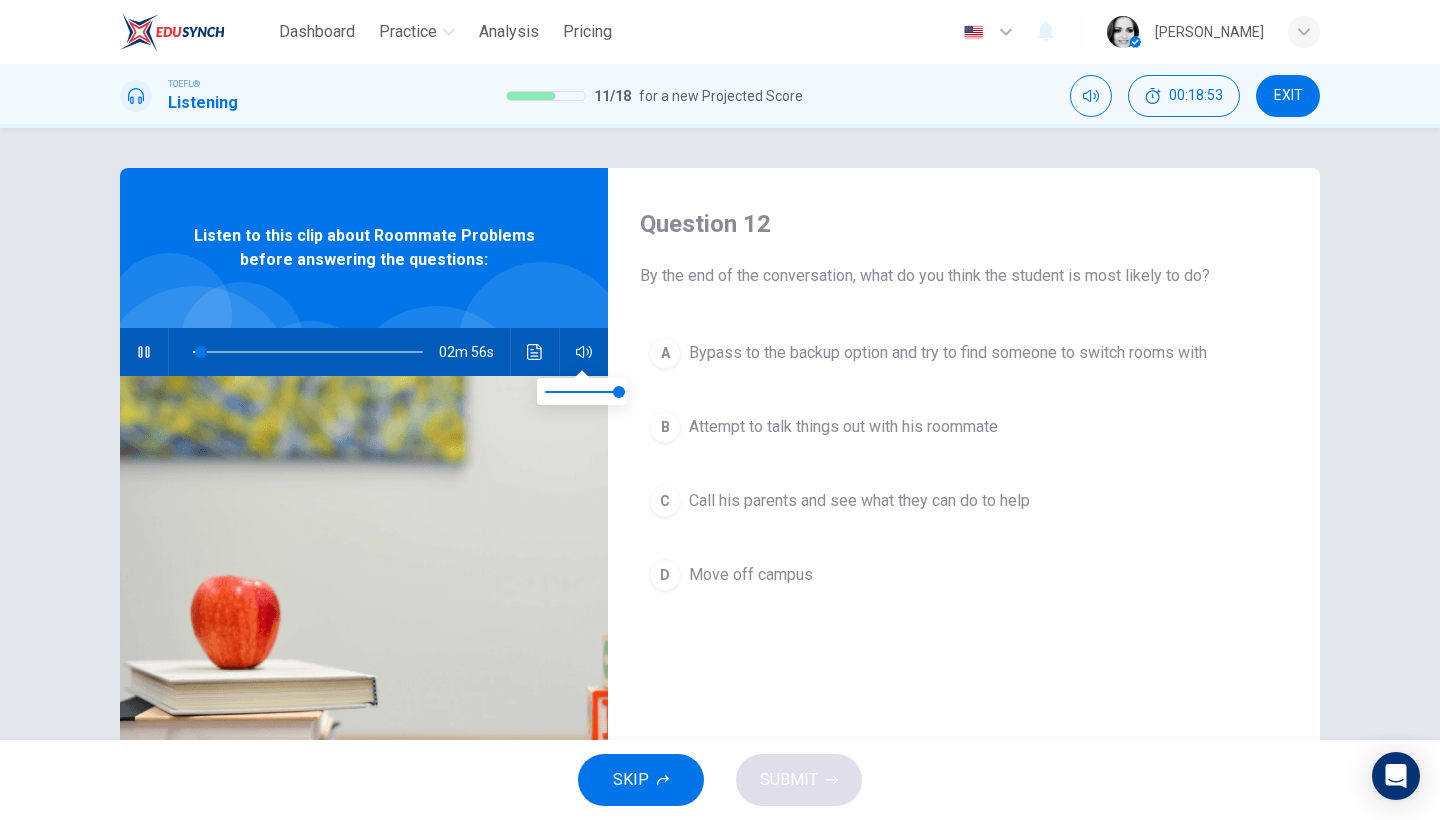click 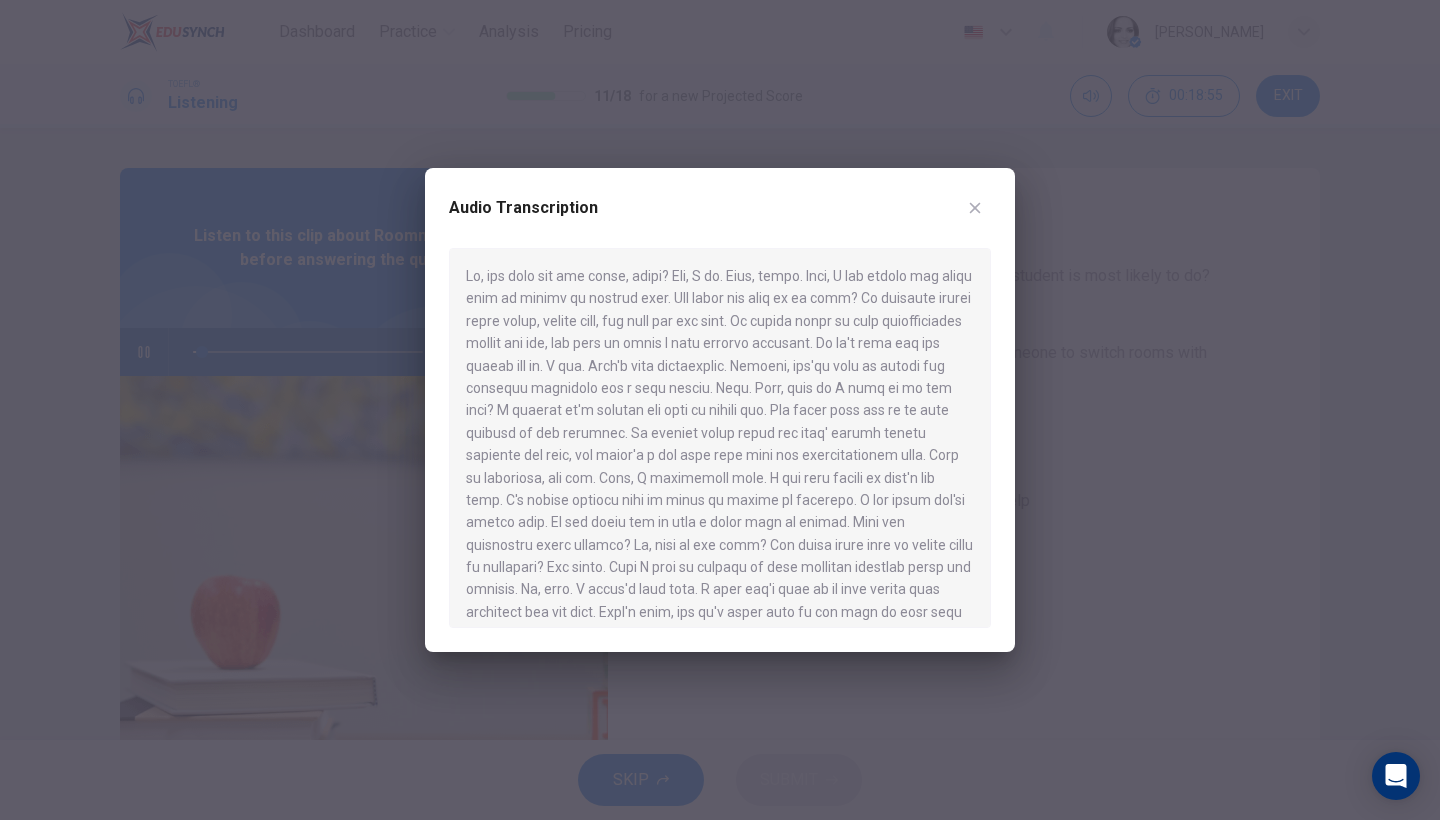 click 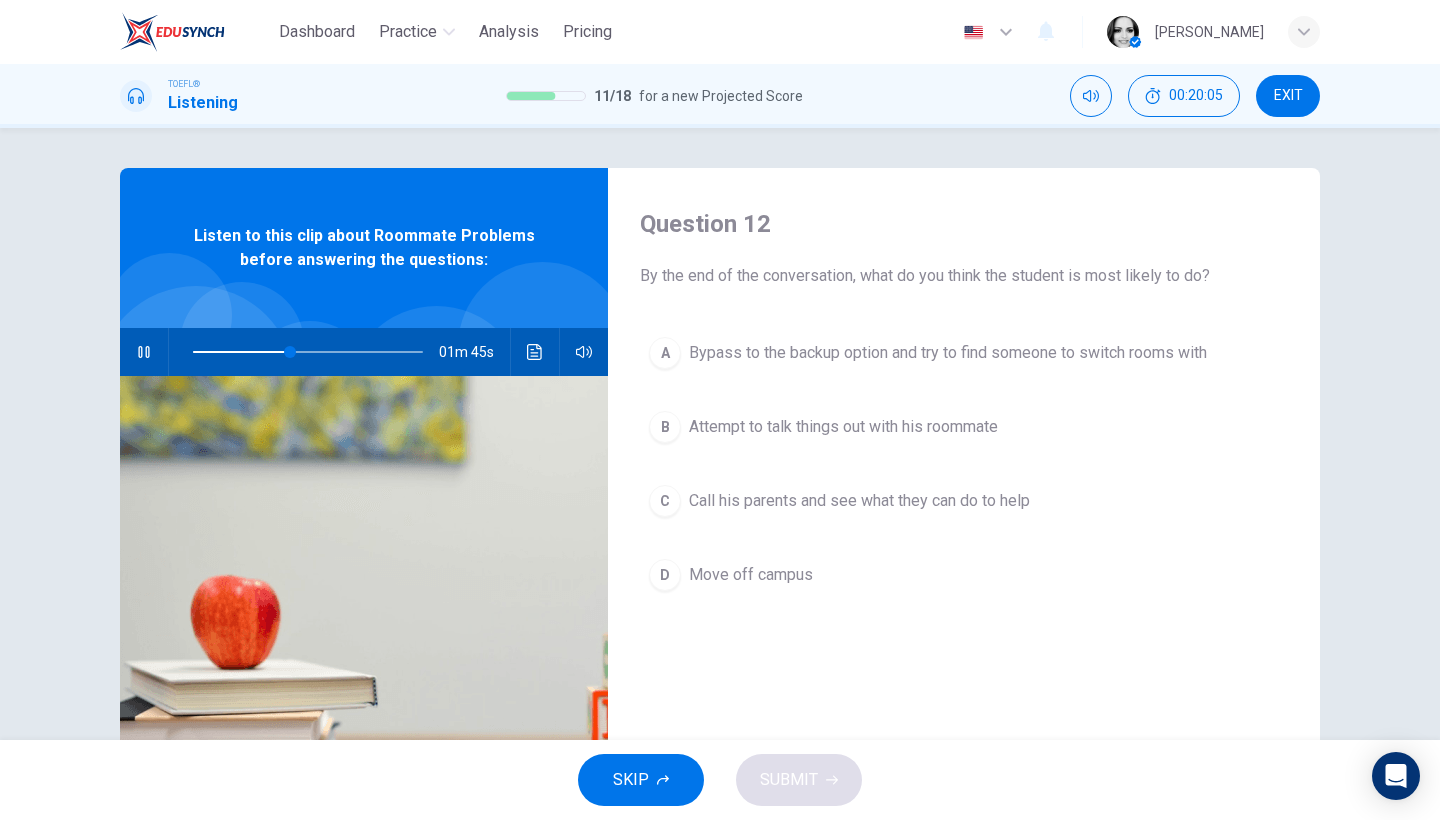 click on "Attempt to talk things out with his roommate" at bounding box center (843, 427) 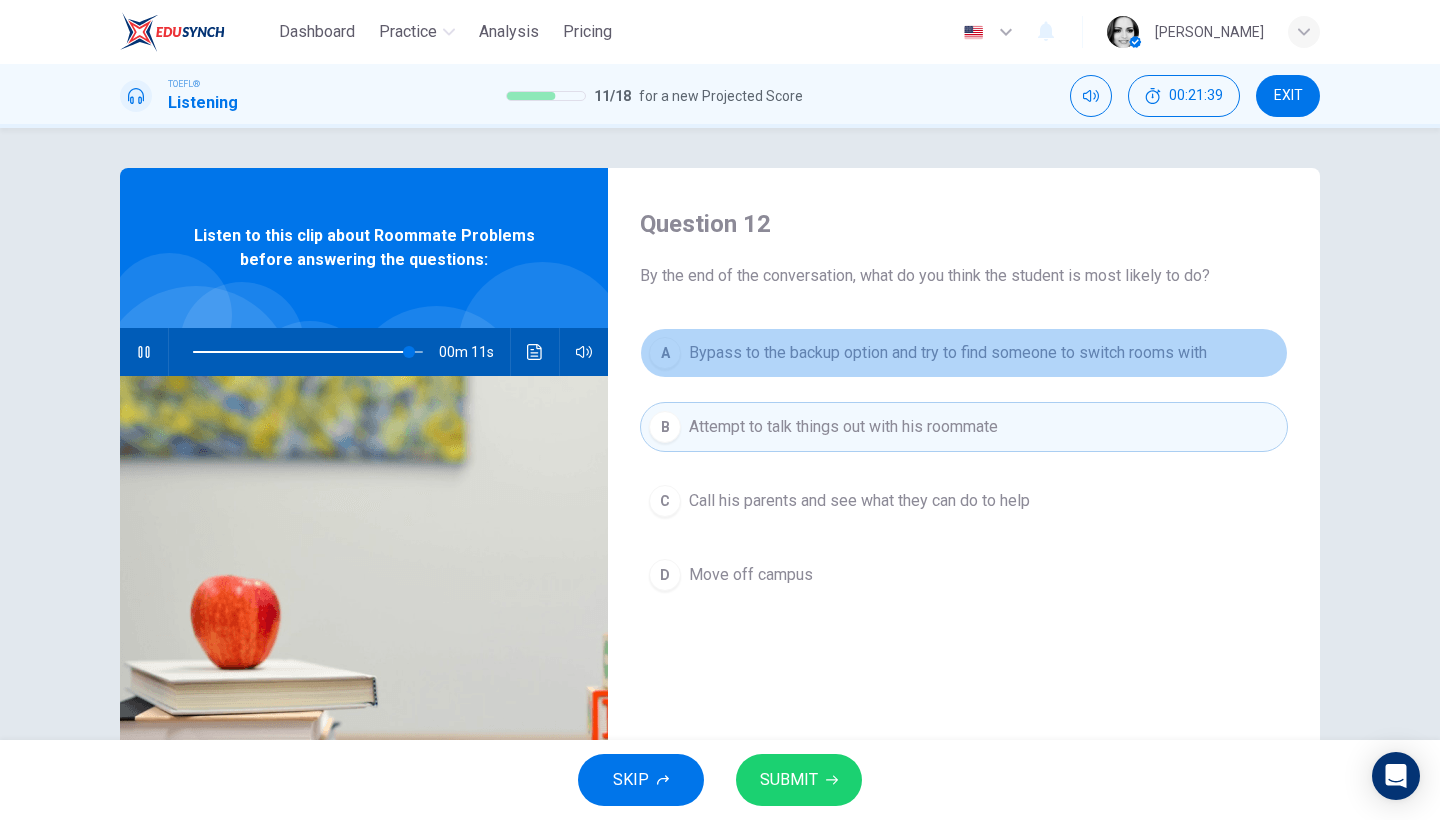 click on "Bypass to the backup option and try to find someone to switch rooms with" at bounding box center [948, 353] 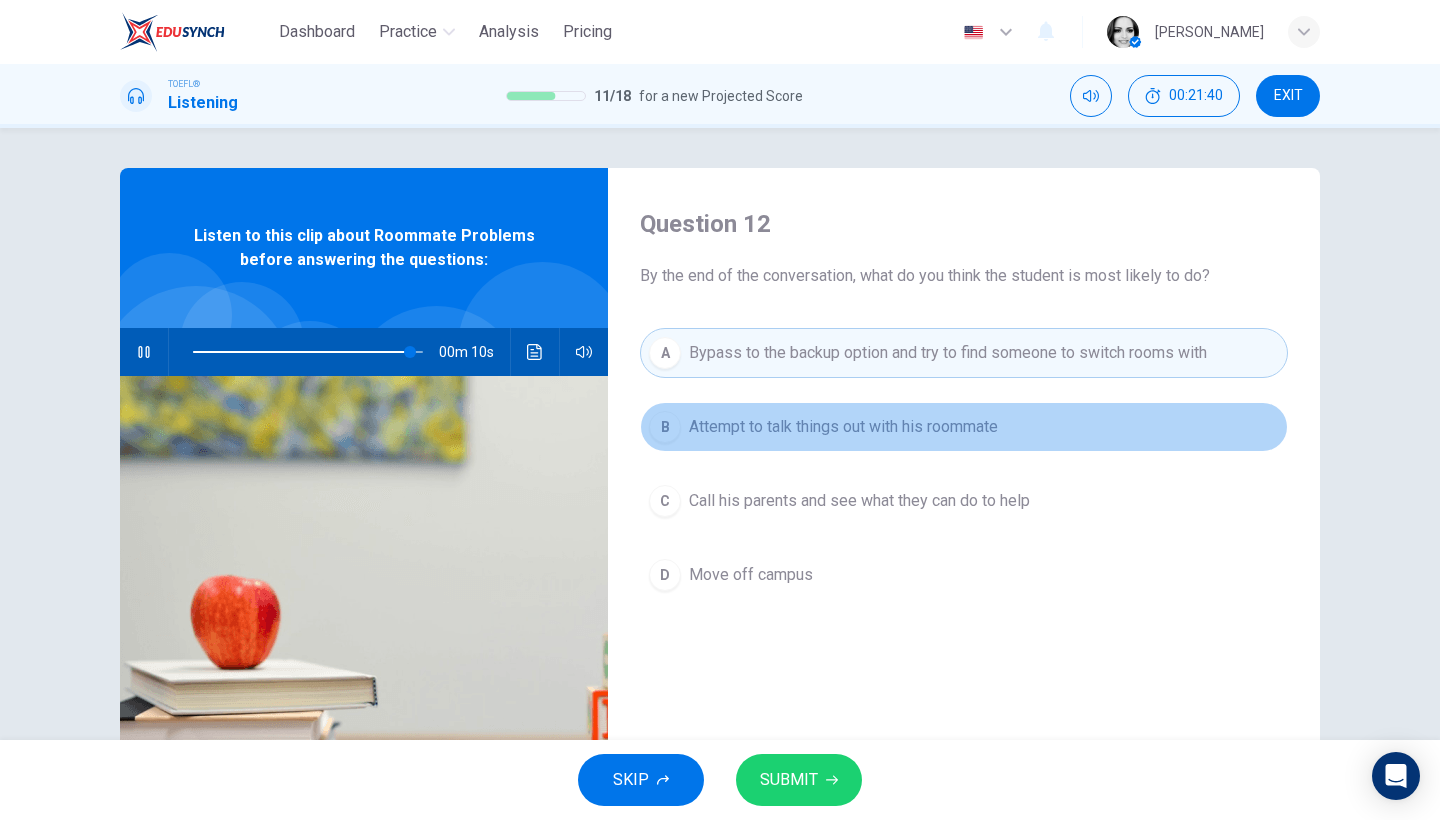 click on "Attempt to talk things out with his roommate" at bounding box center (843, 427) 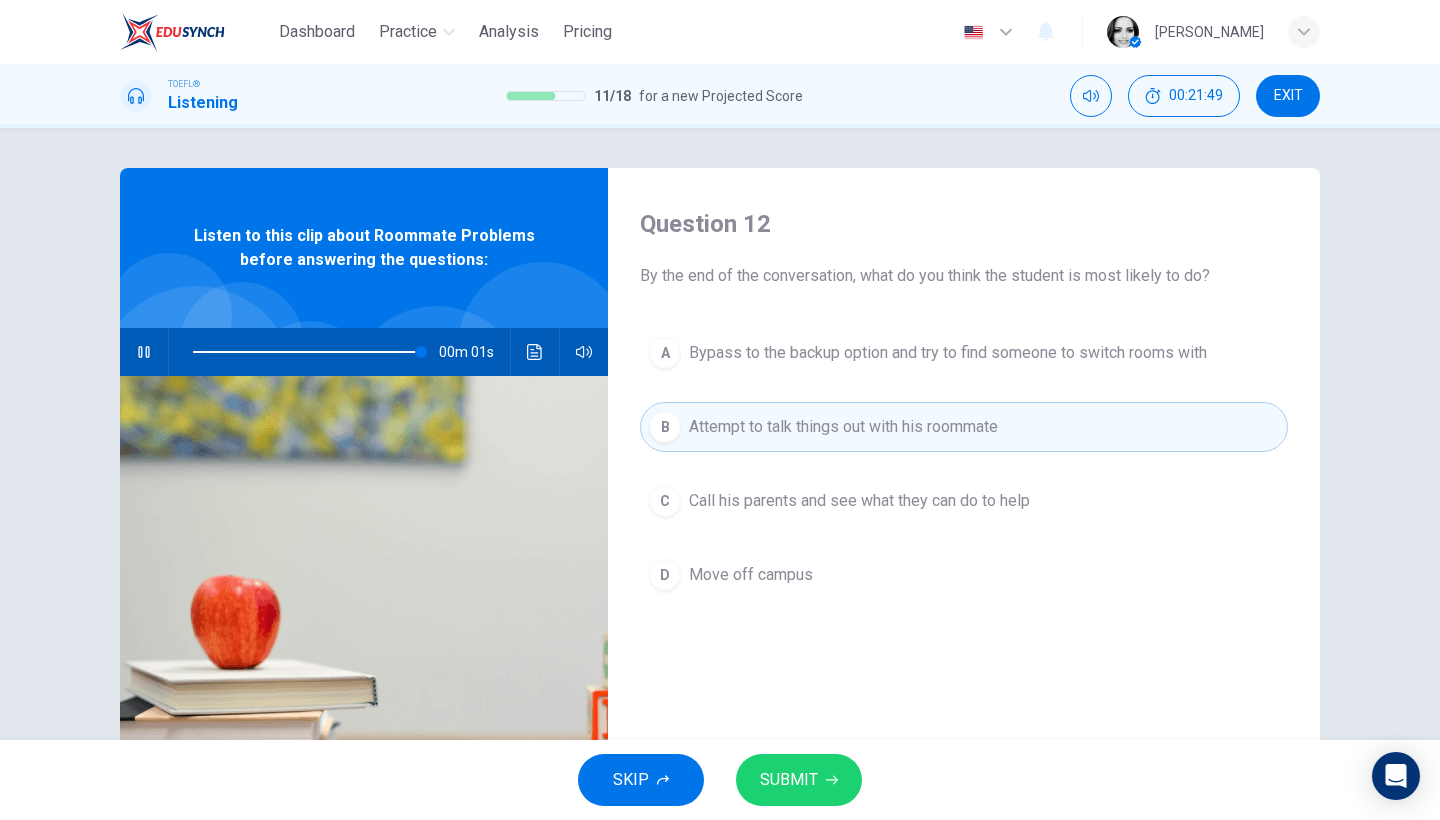 click on "SUBMIT" at bounding box center [789, 780] 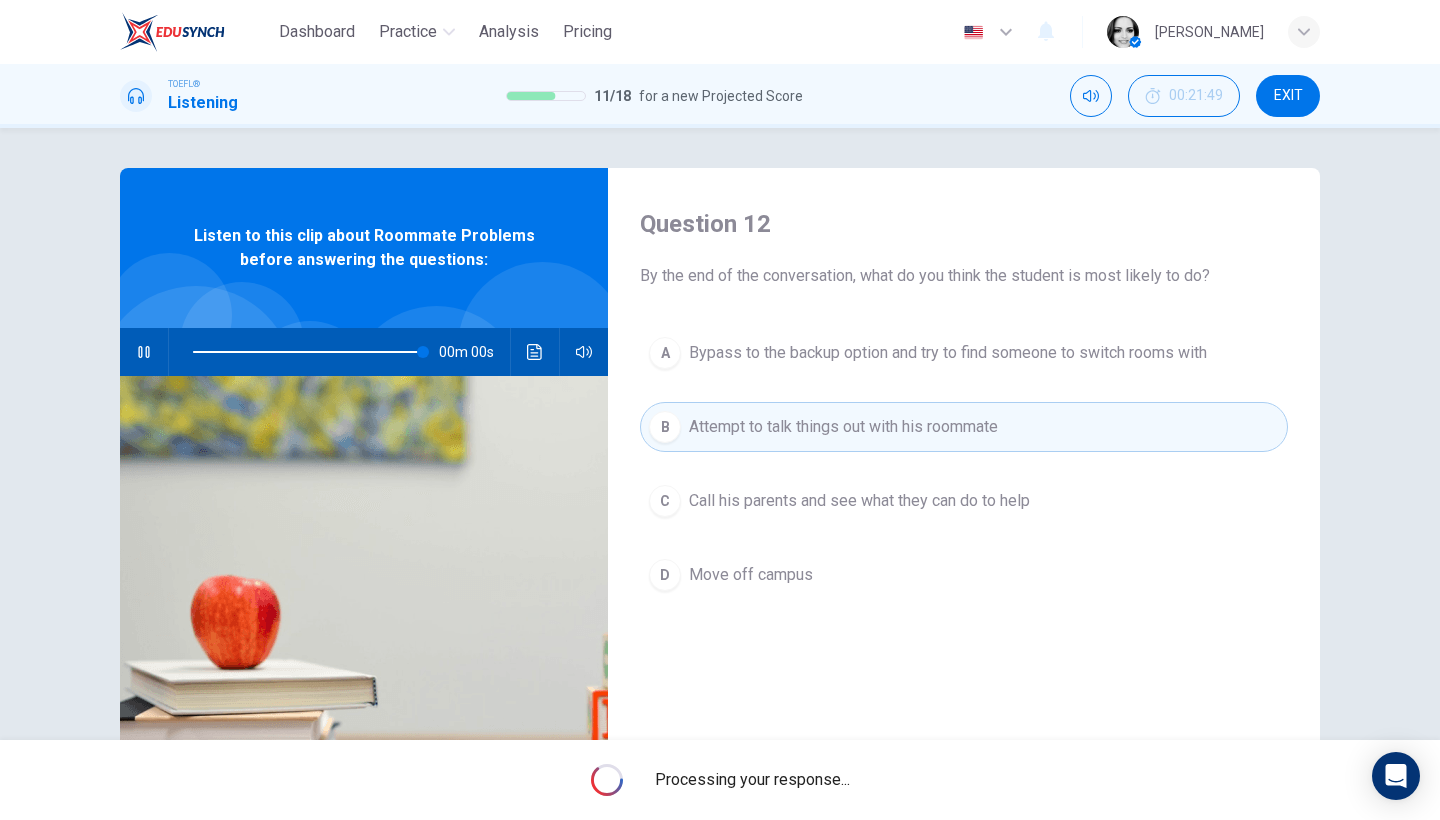 type on "0" 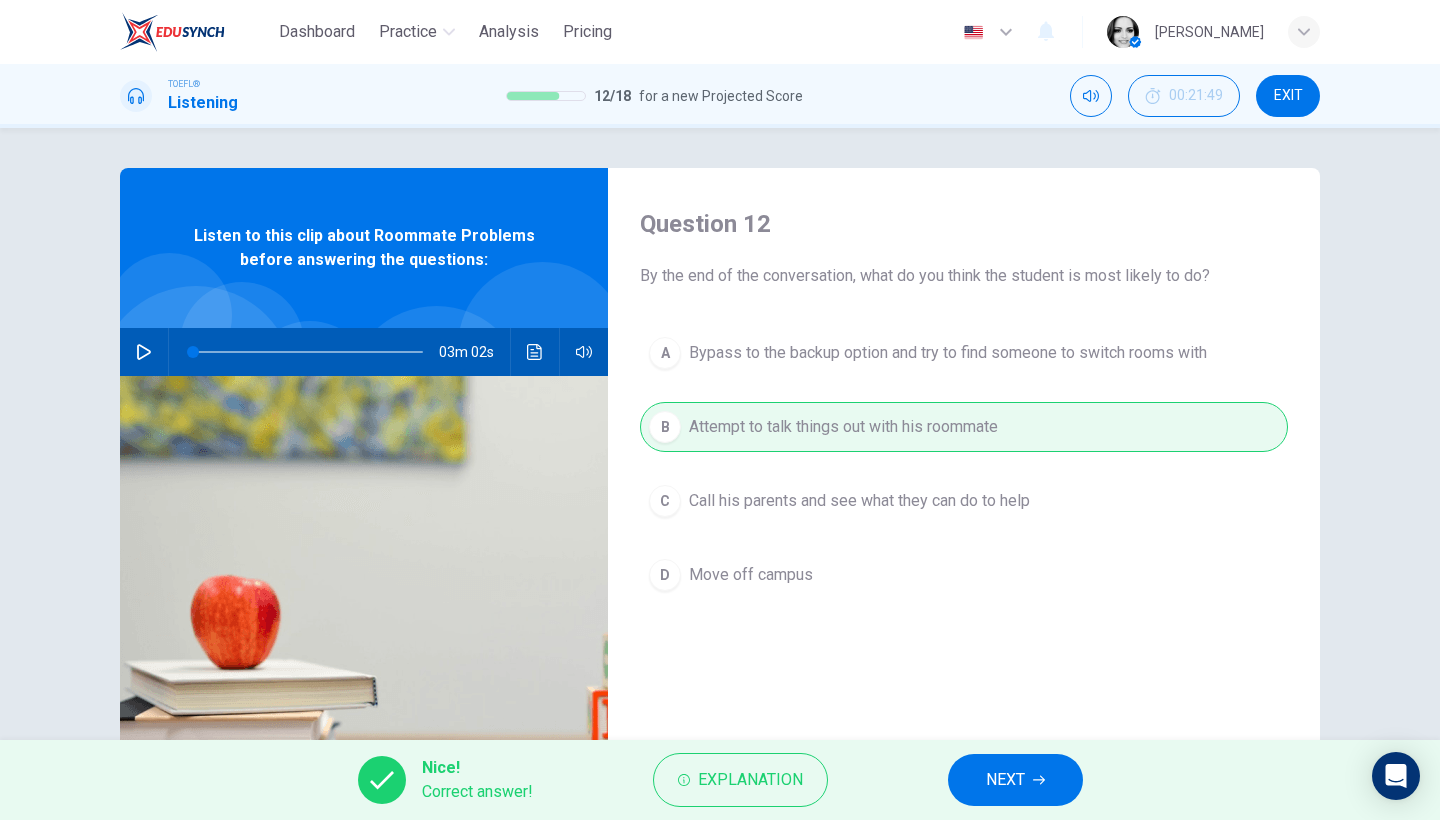 click on "NEXT" at bounding box center (1015, 780) 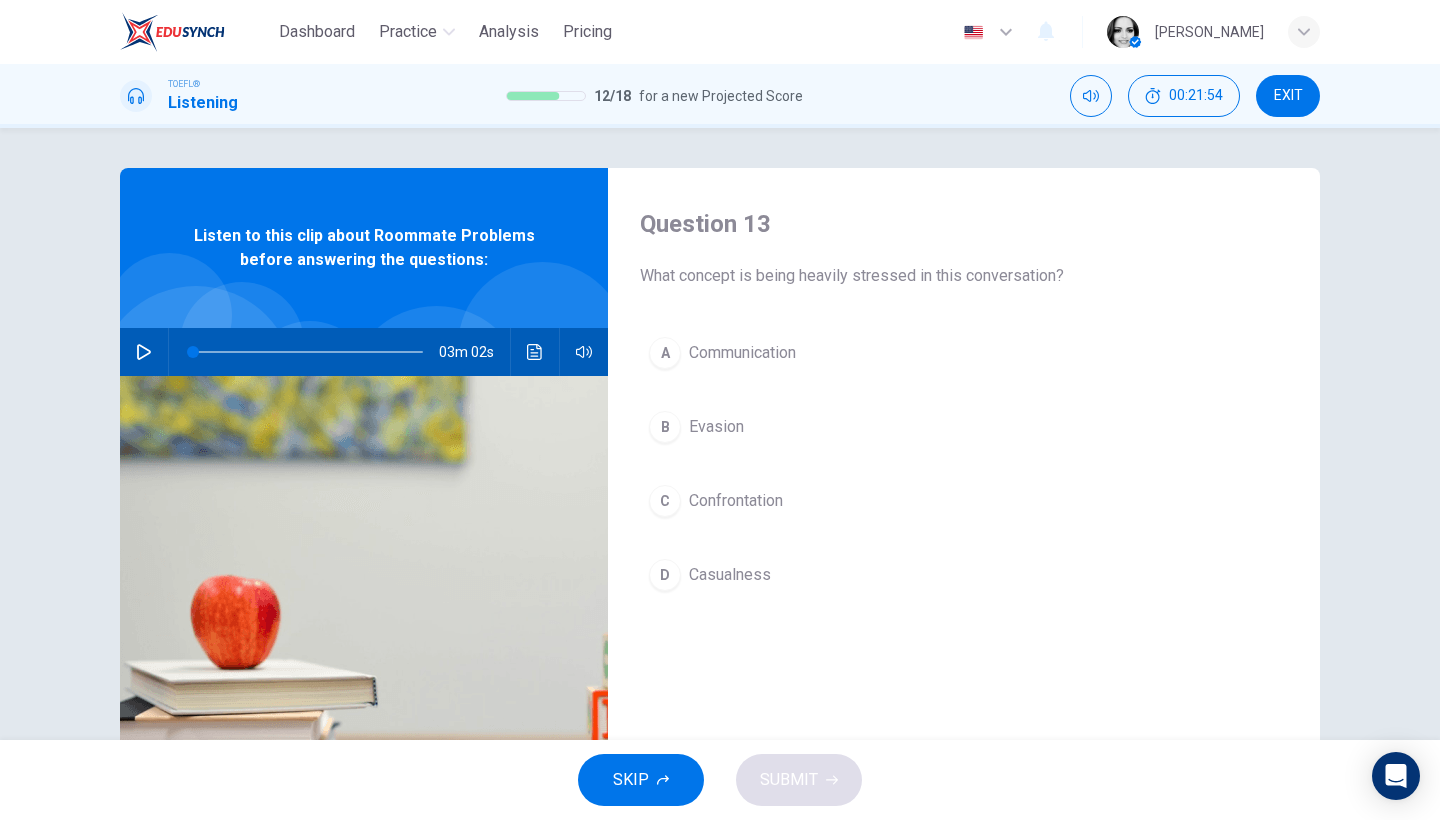 click on "Communication" at bounding box center [742, 353] 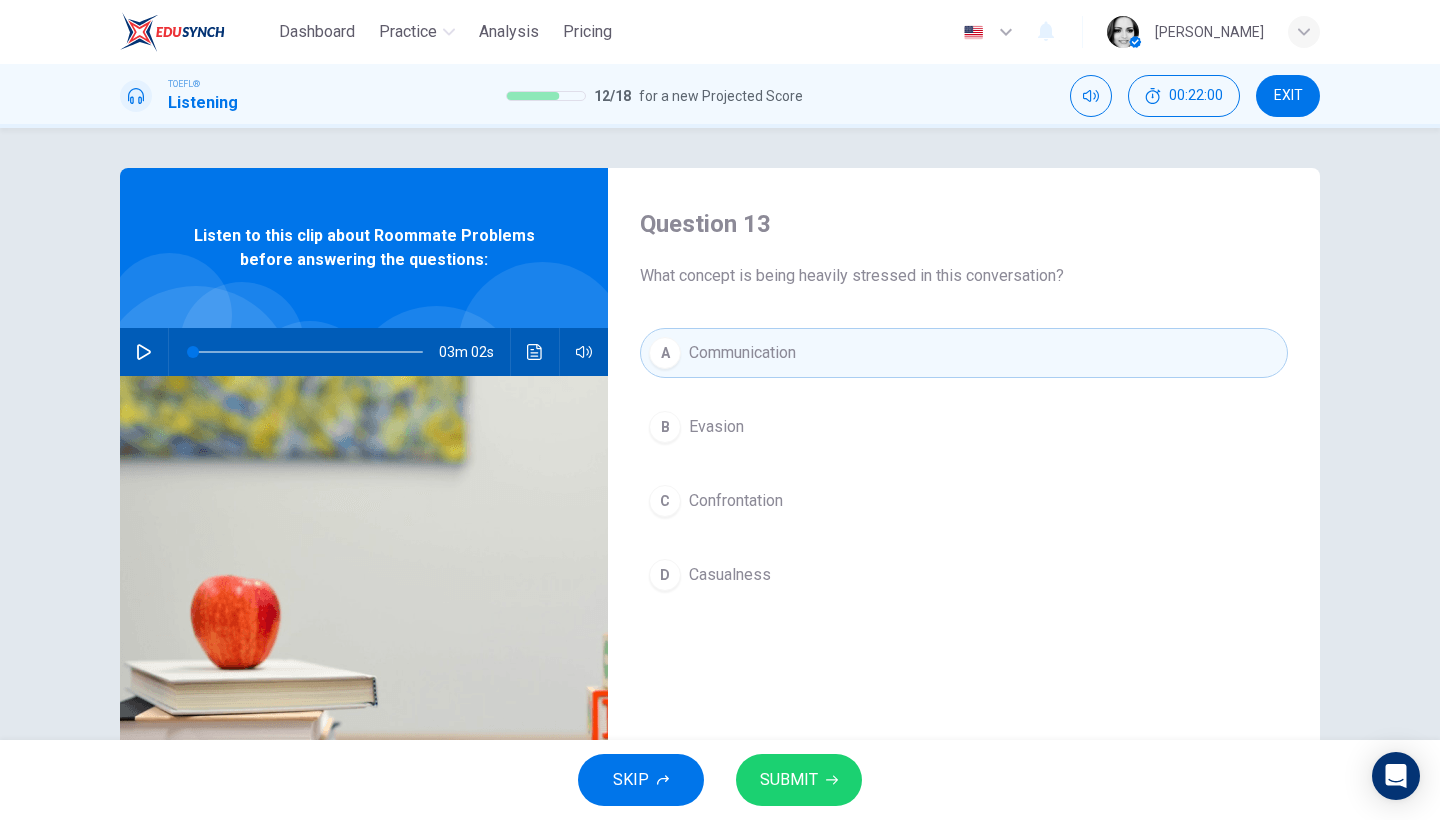 click on "Confrontation" at bounding box center [736, 501] 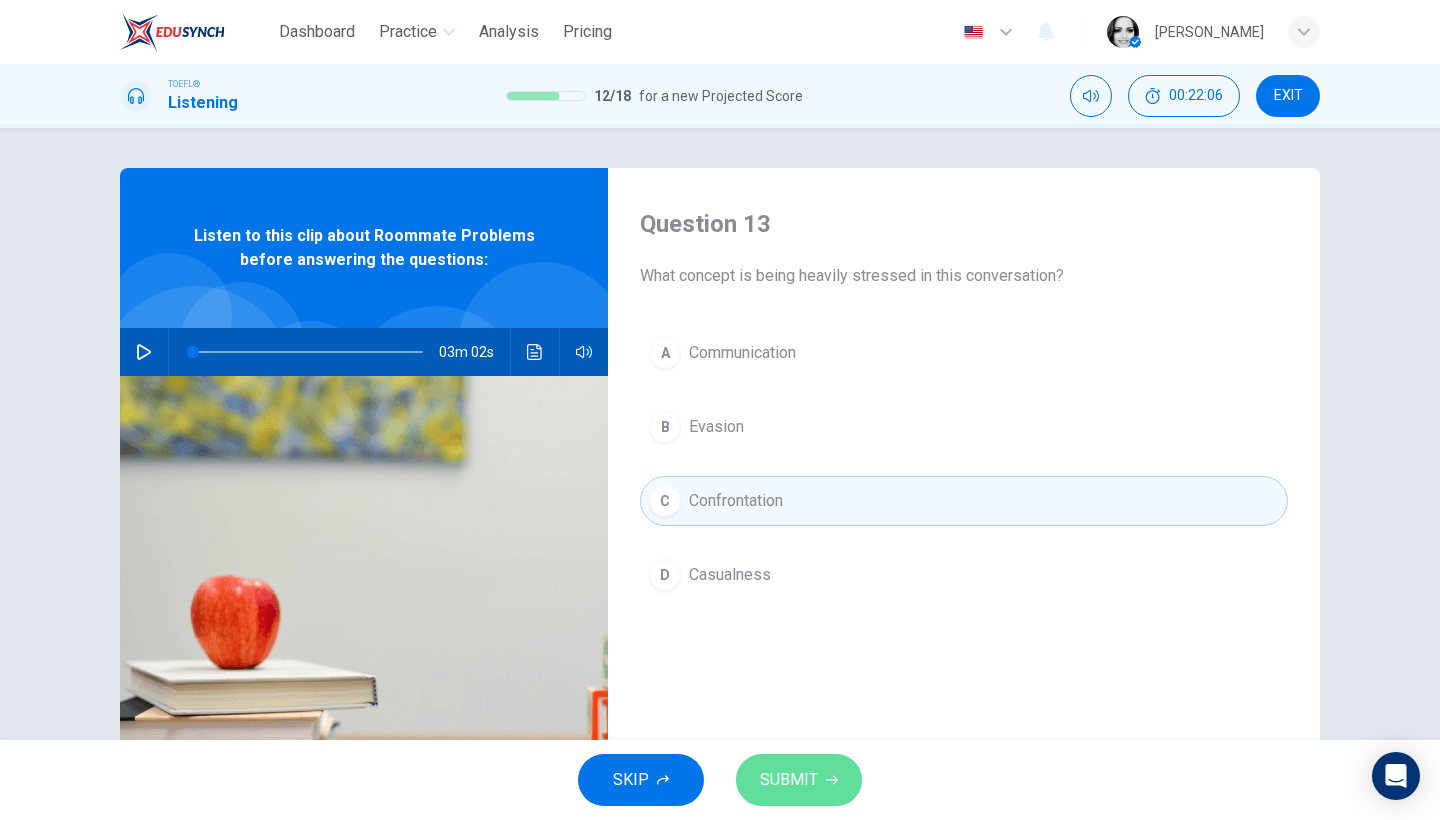 click on "SUBMIT" at bounding box center [799, 780] 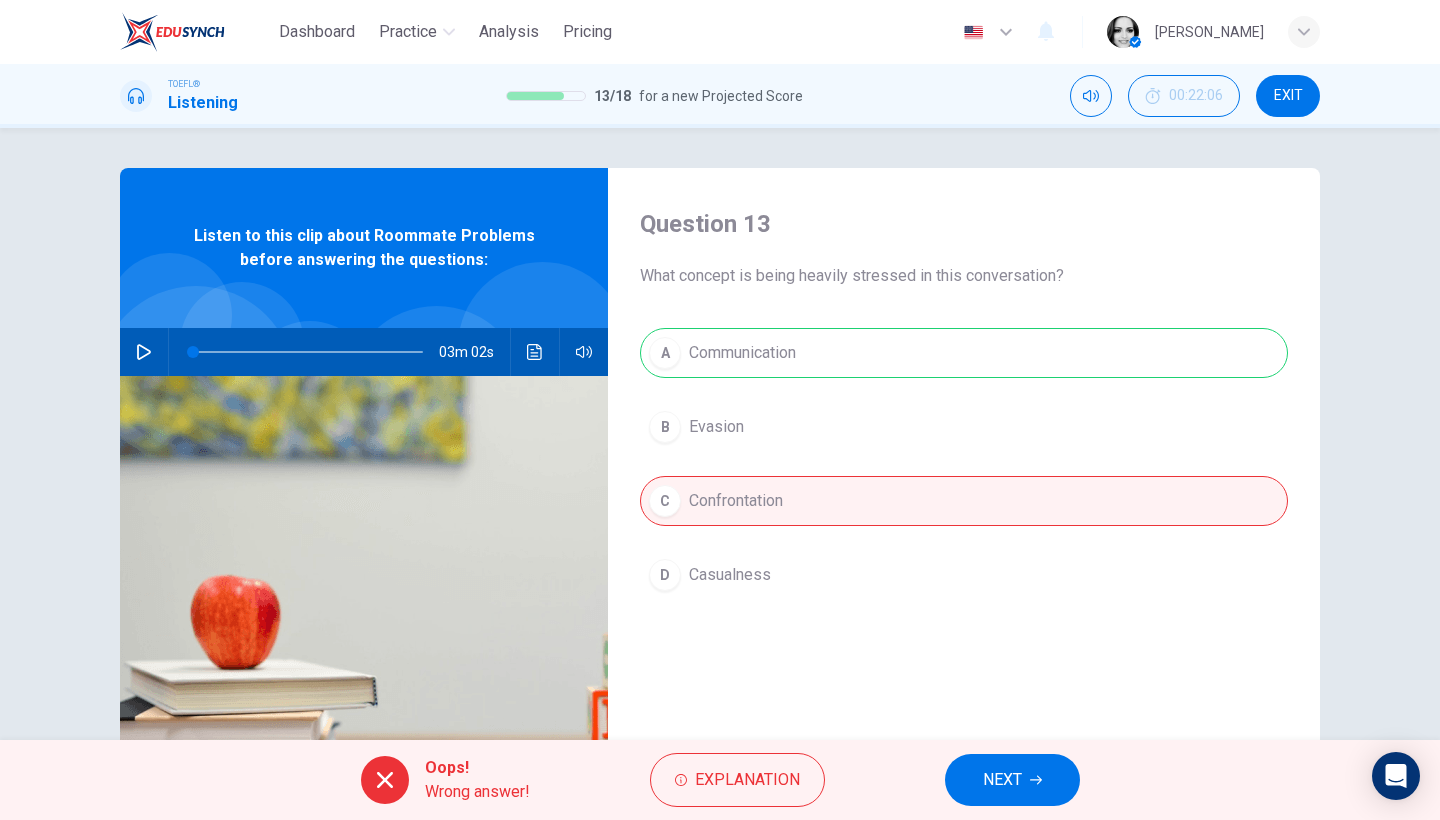 click on "NEXT" at bounding box center [1002, 780] 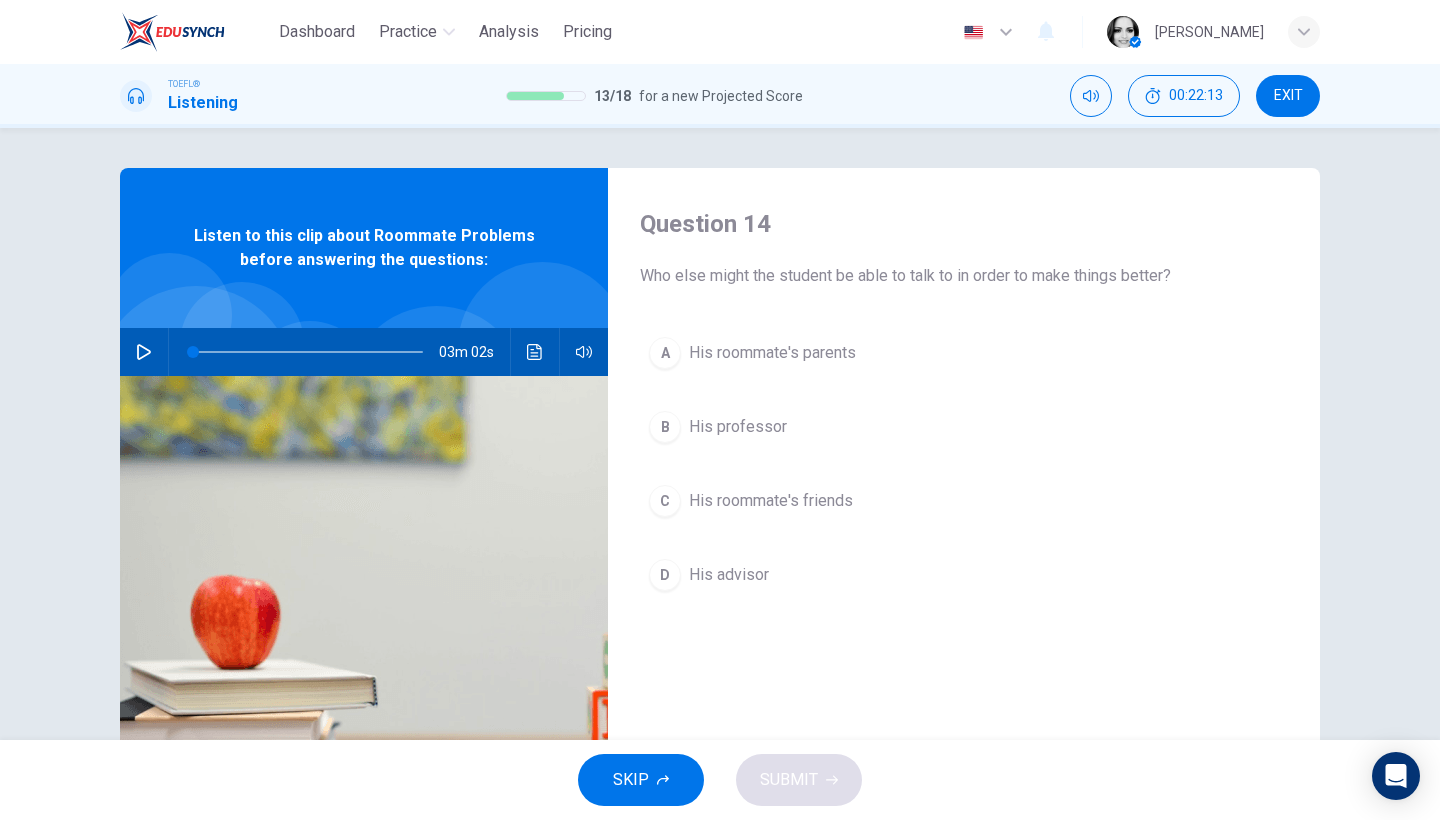 click on "His advisor" at bounding box center [729, 575] 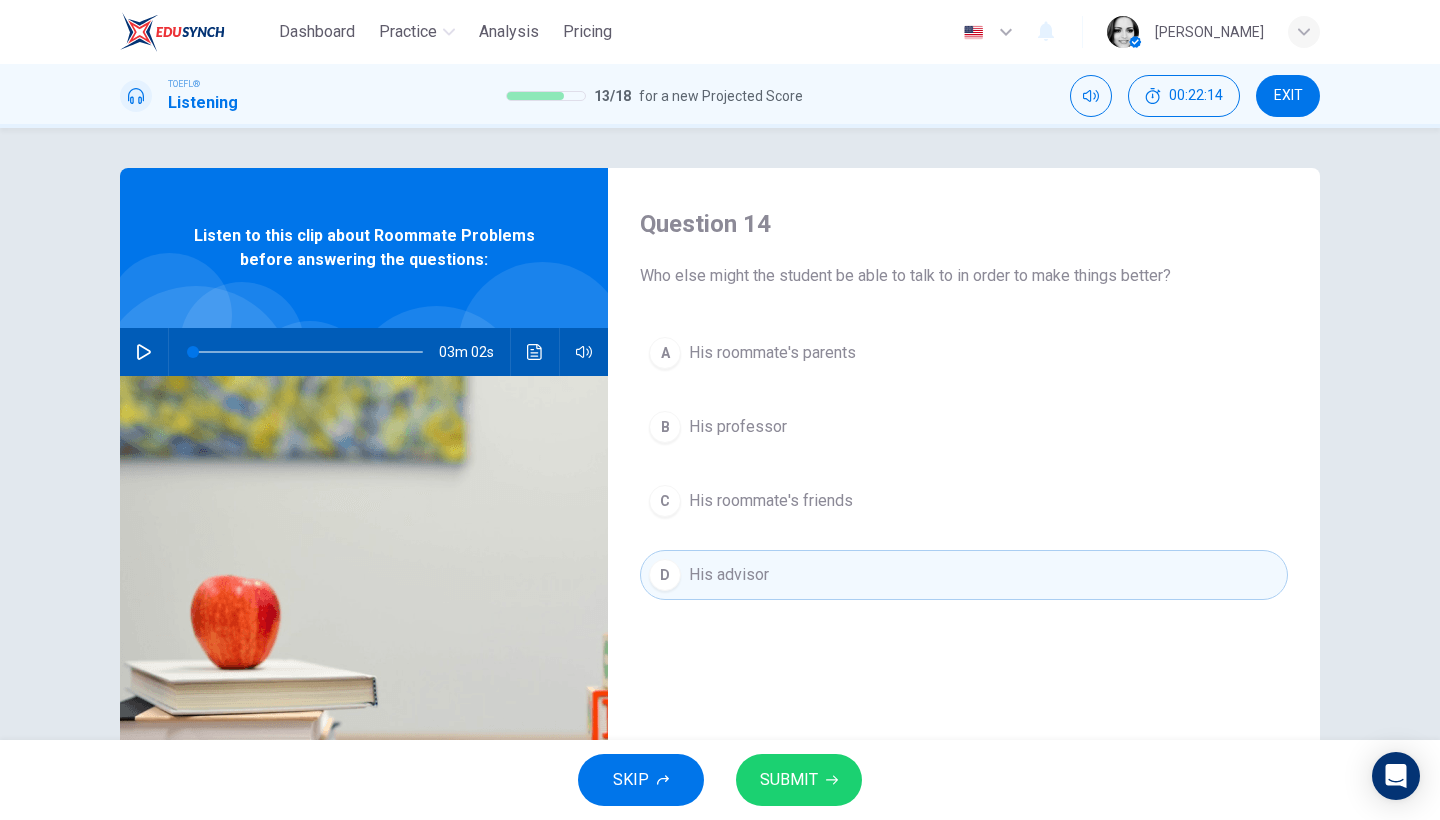 click on "SUBMIT" at bounding box center (799, 780) 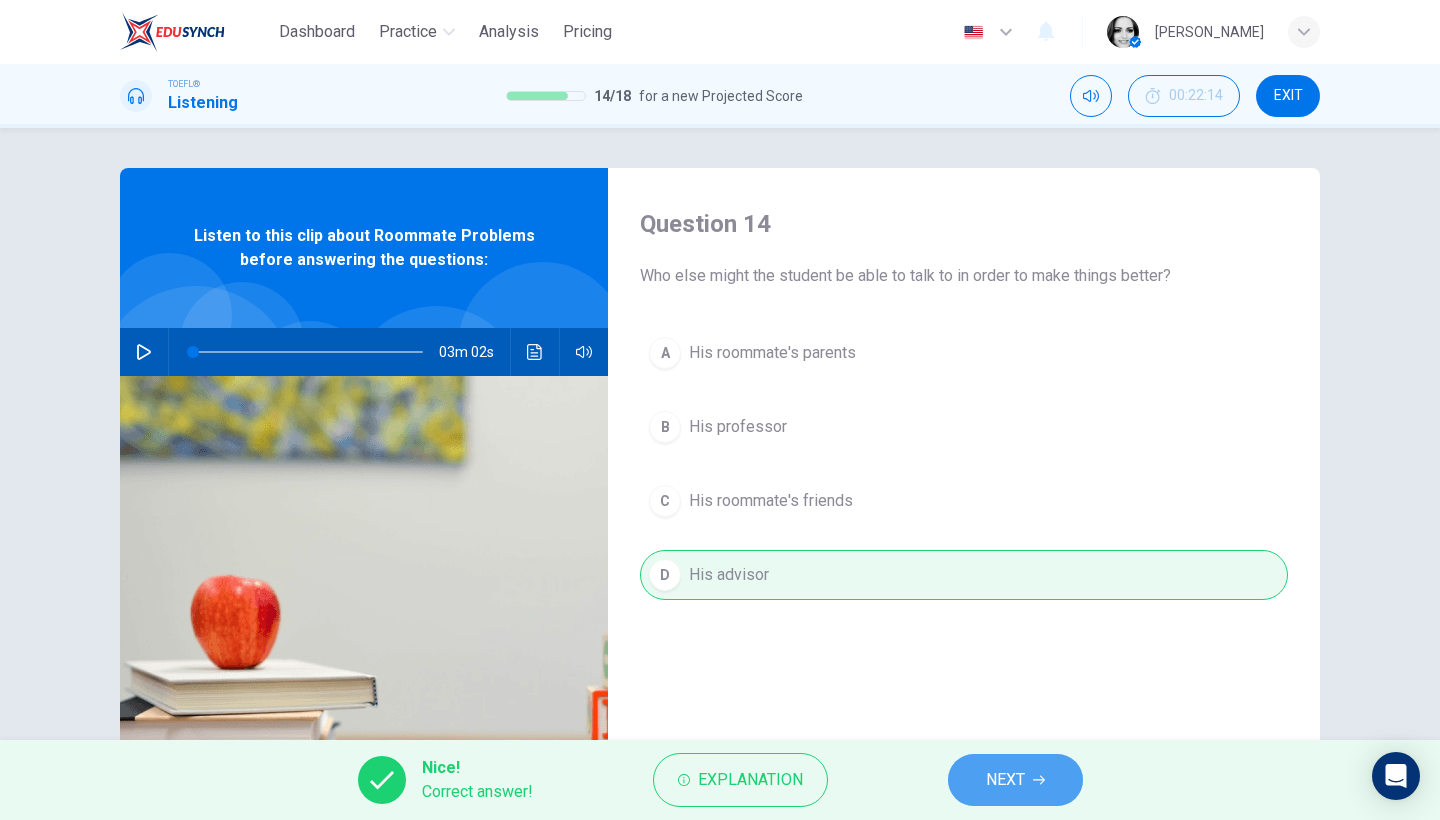 click on "NEXT" at bounding box center (1005, 780) 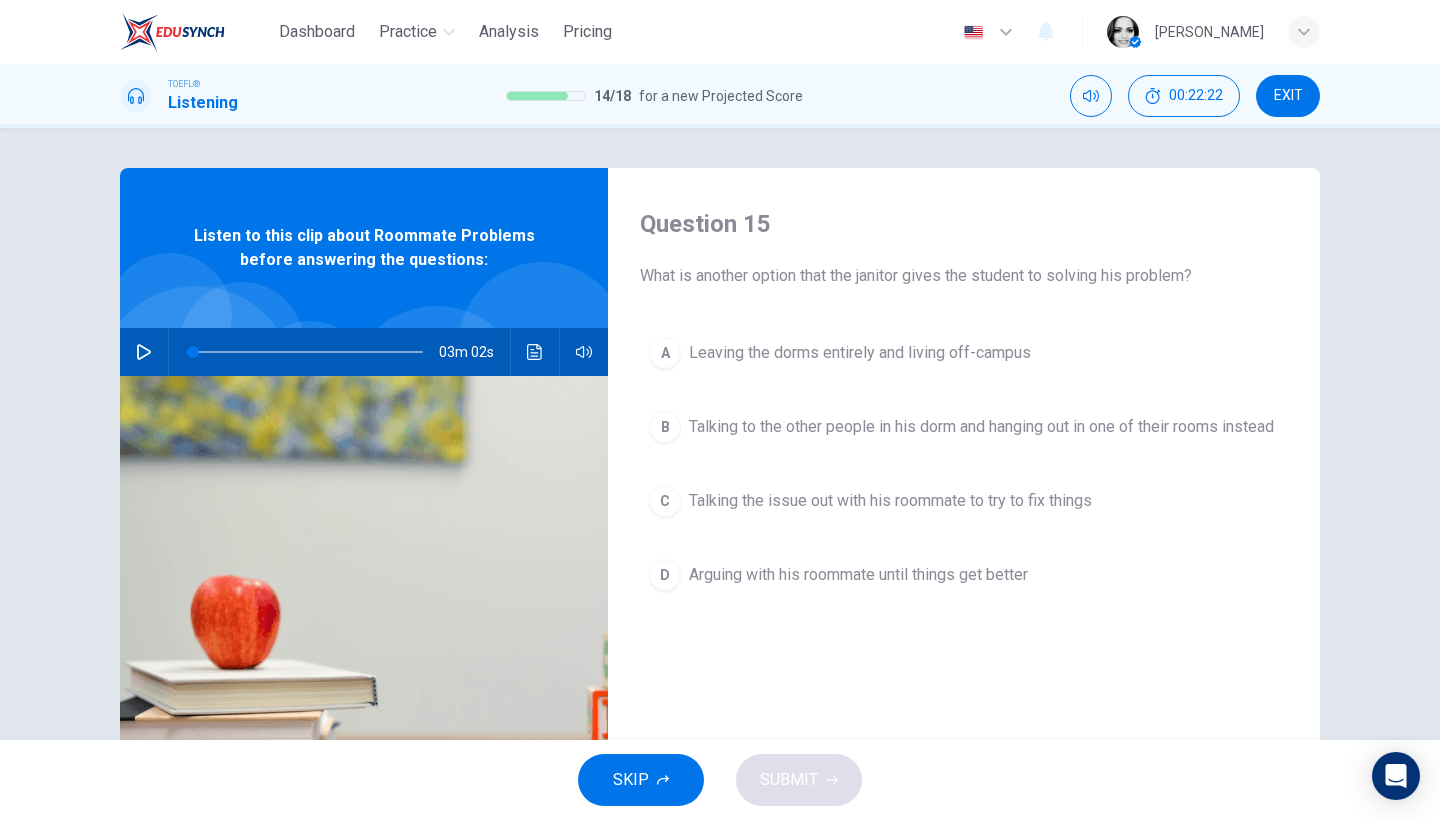 click on "Talking to the other people in his dorm and hanging out in one of their rooms instead" at bounding box center [981, 427] 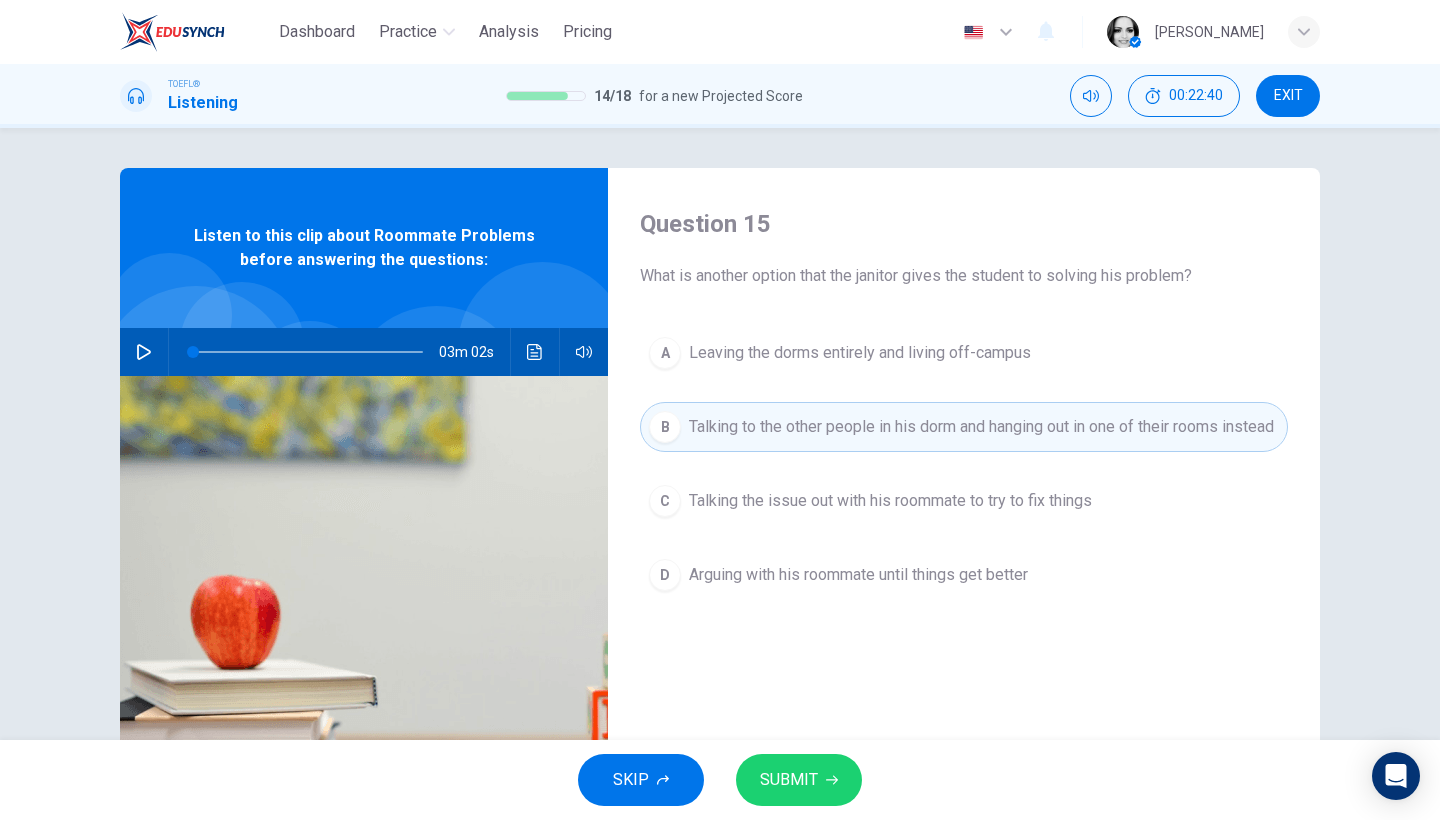 click on "C Talking the issue out with his roommate to try to fix things" at bounding box center (964, 501) 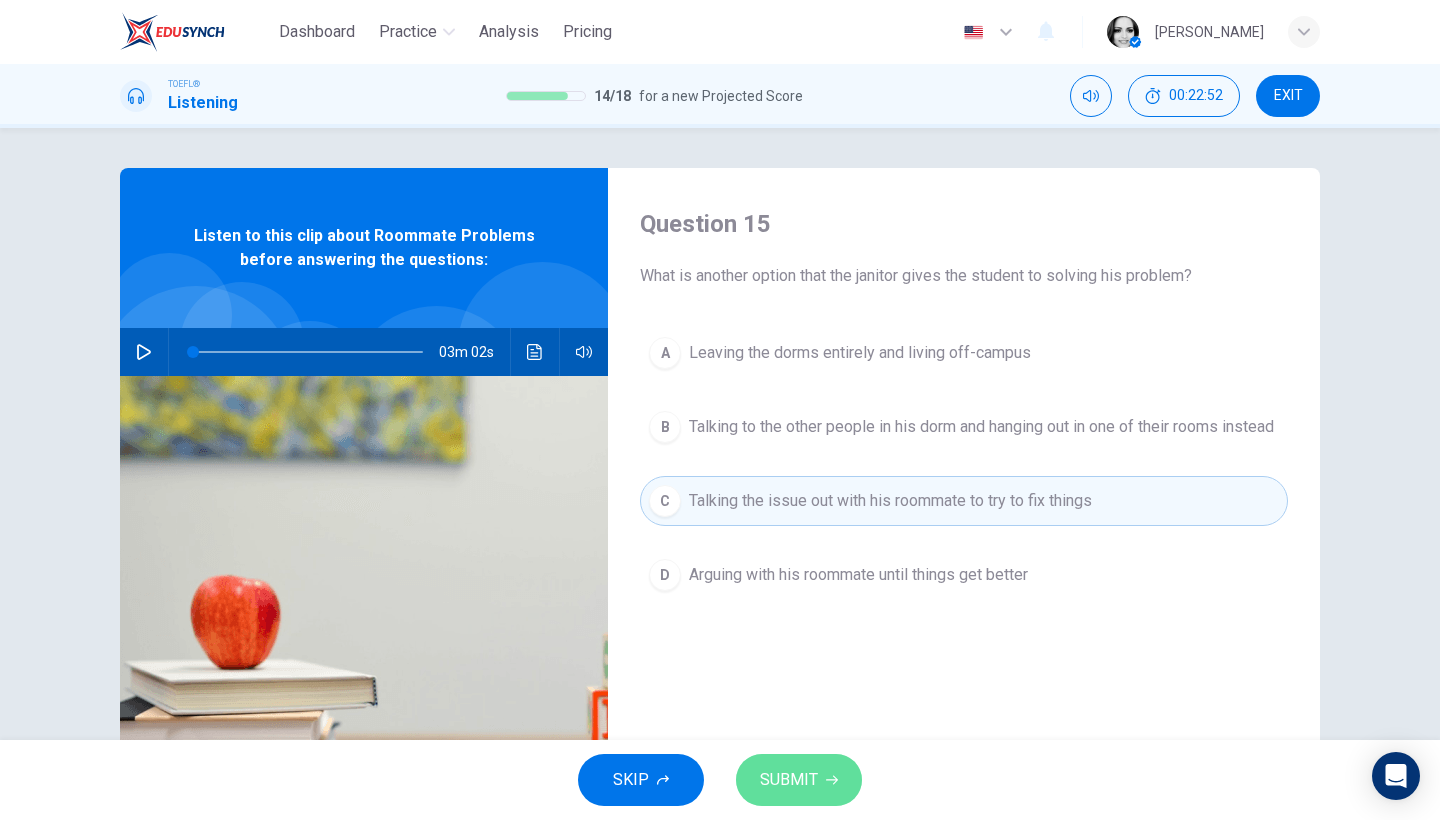 click on "SUBMIT" at bounding box center (799, 780) 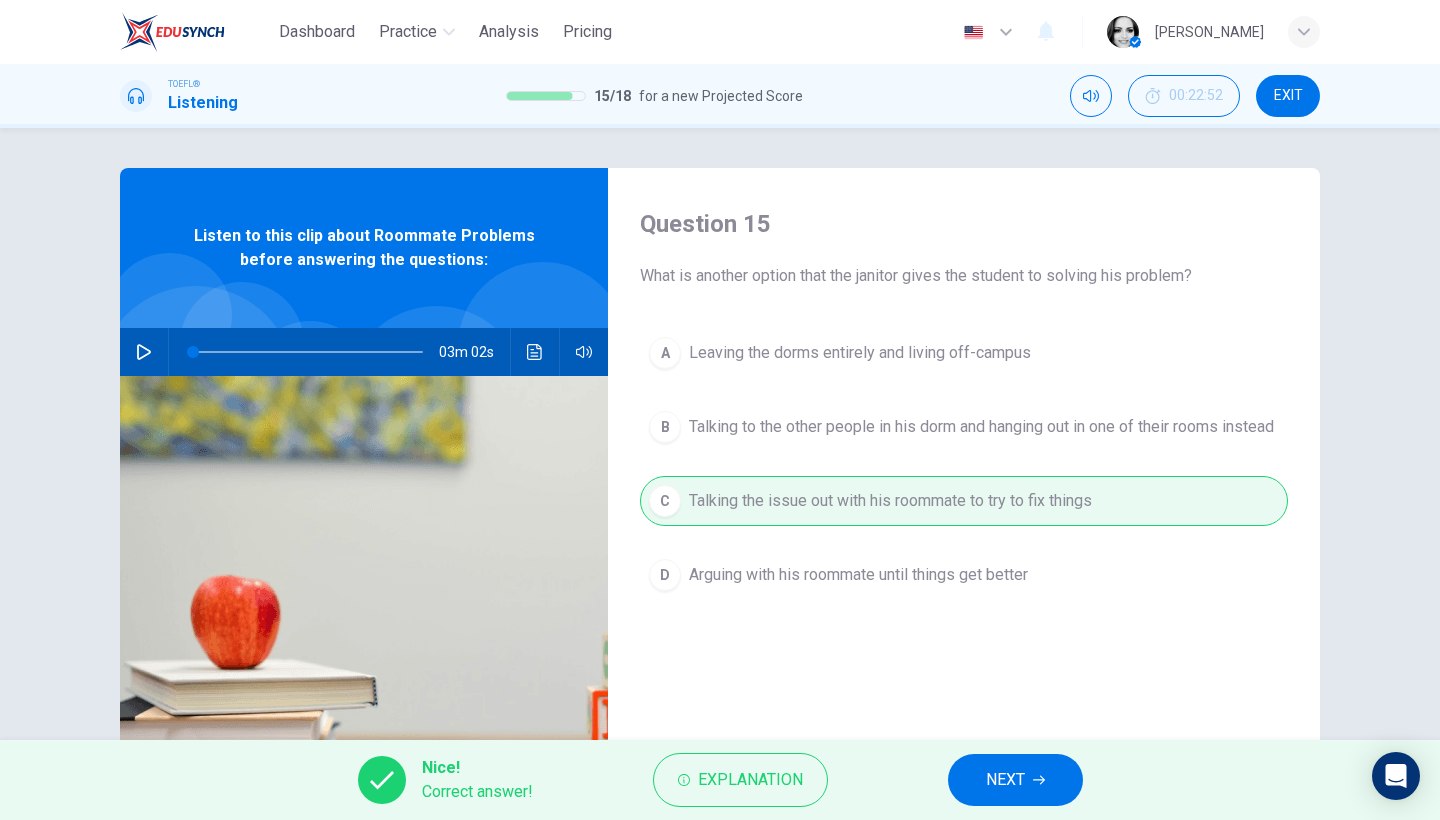 click 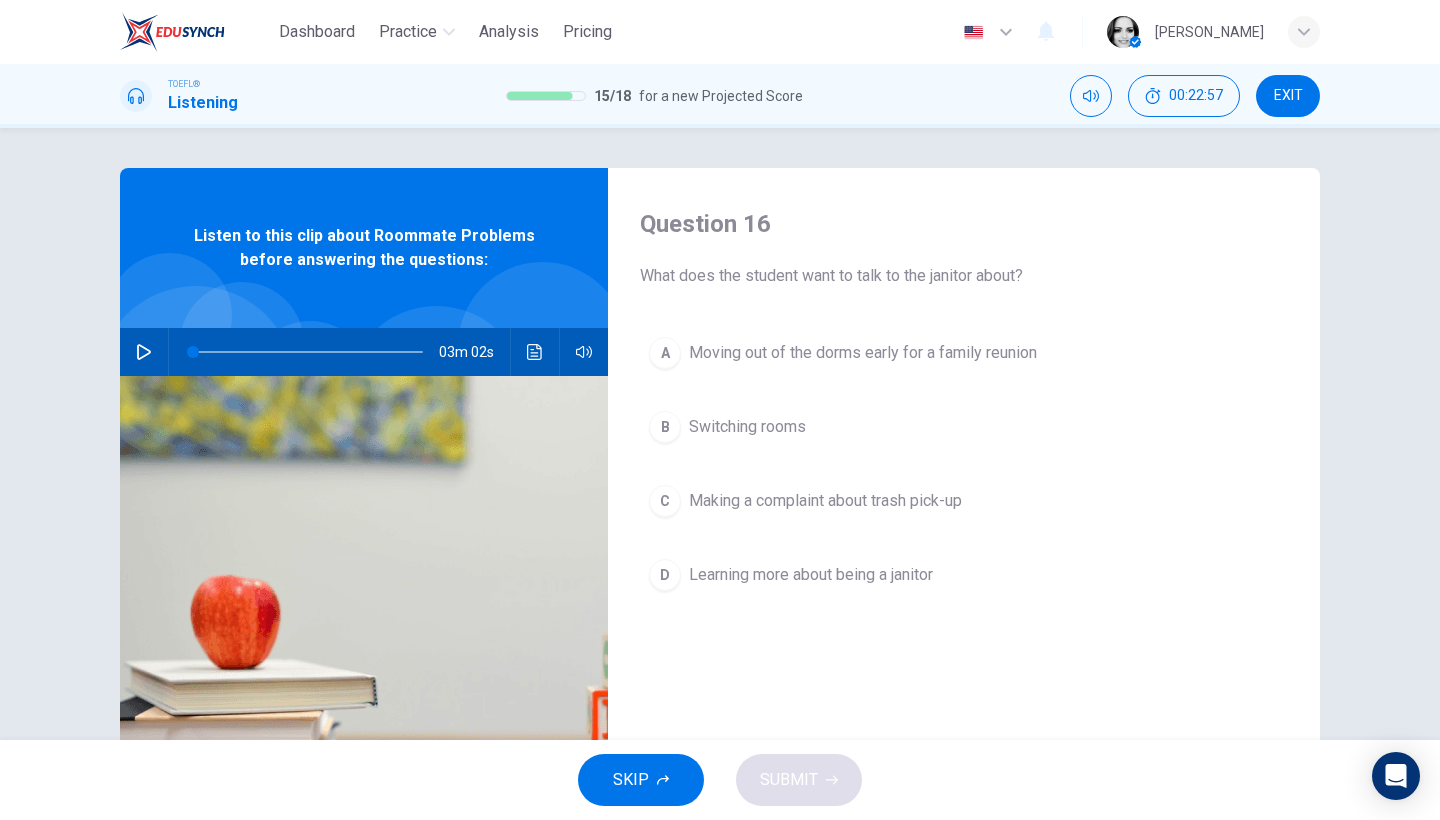 click on "Switching rooms" at bounding box center (747, 427) 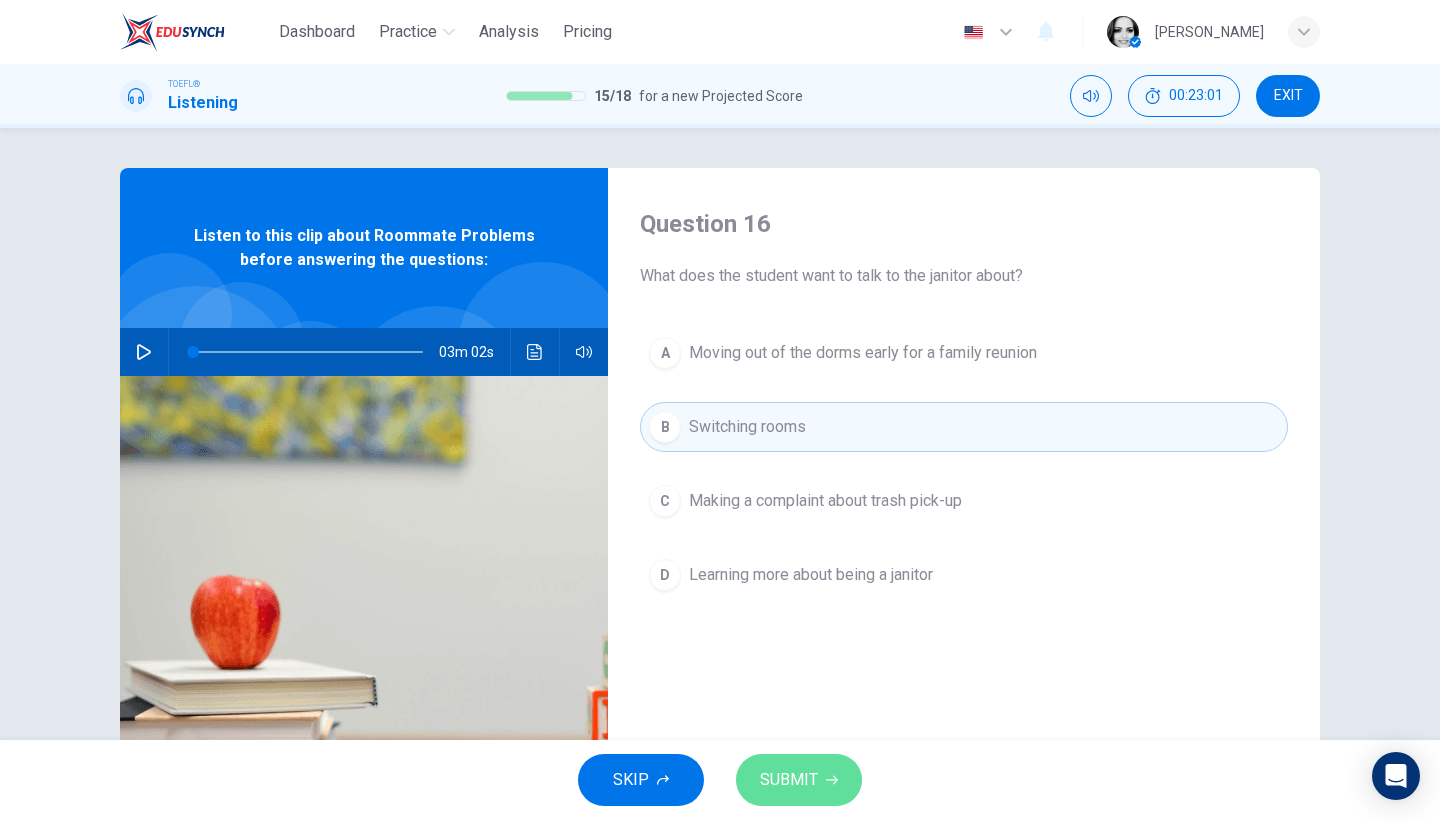 click on "SUBMIT" at bounding box center [789, 780] 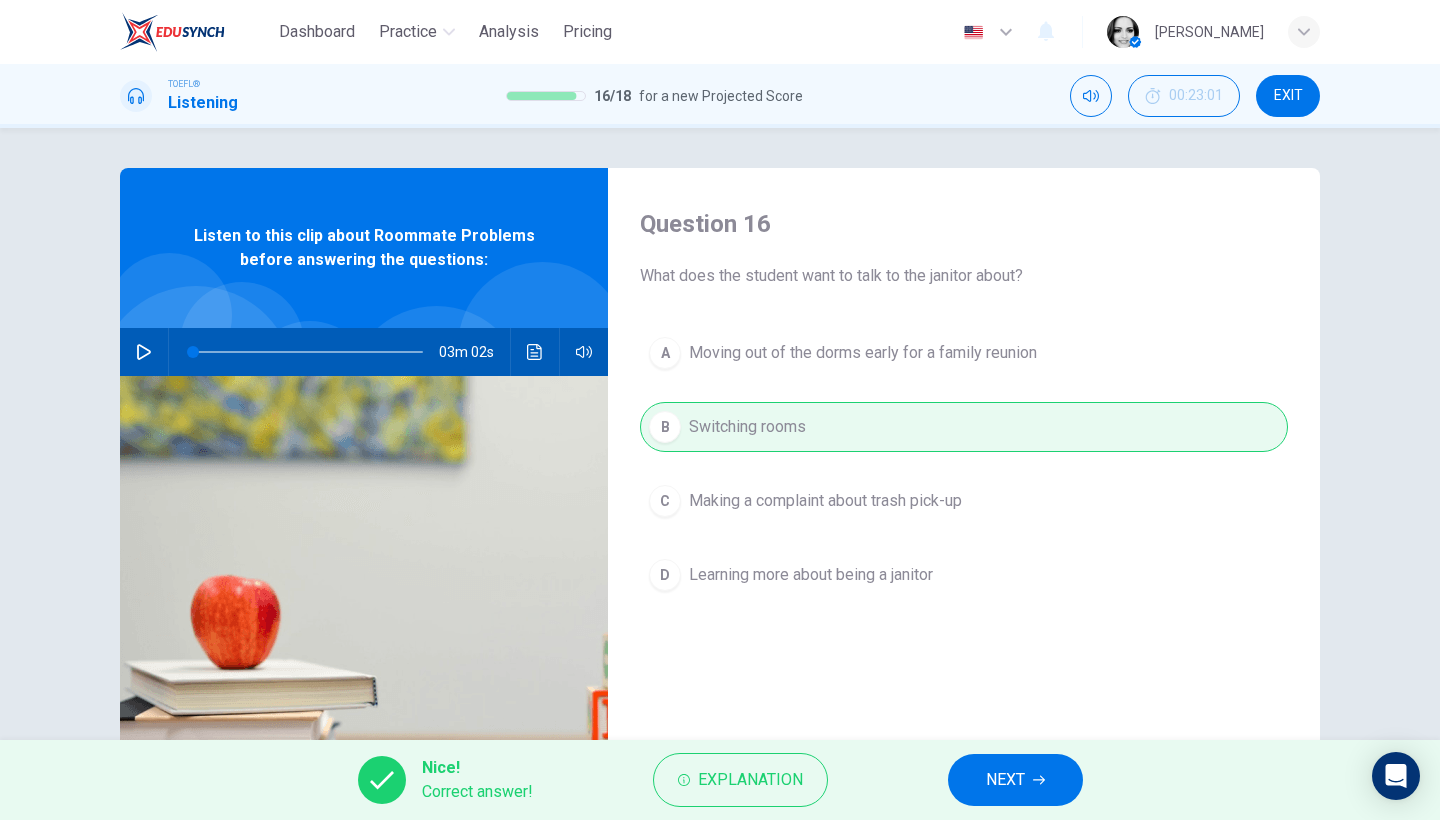 click on "NEXT" at bounding box center [1005, 780] 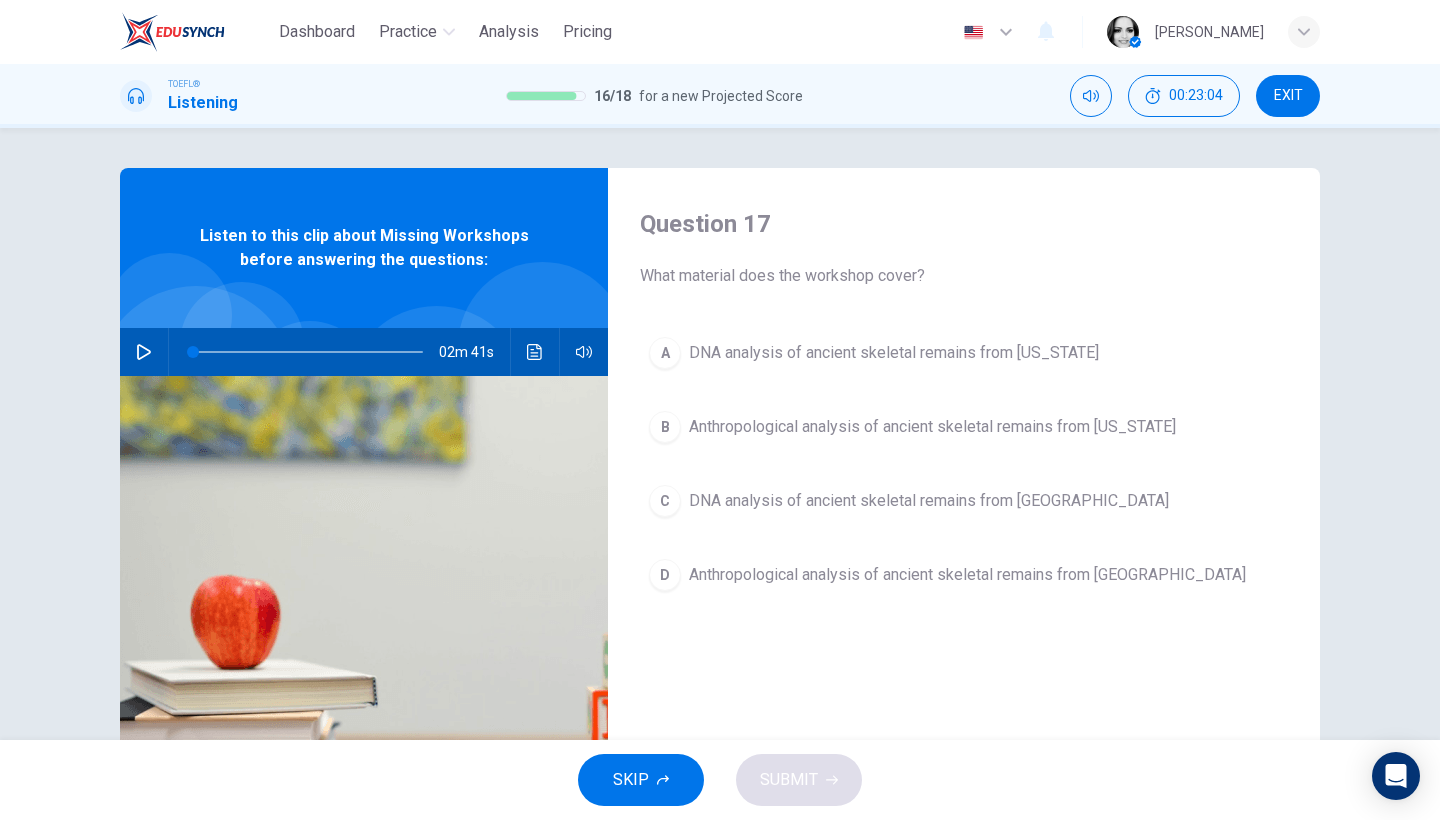 click 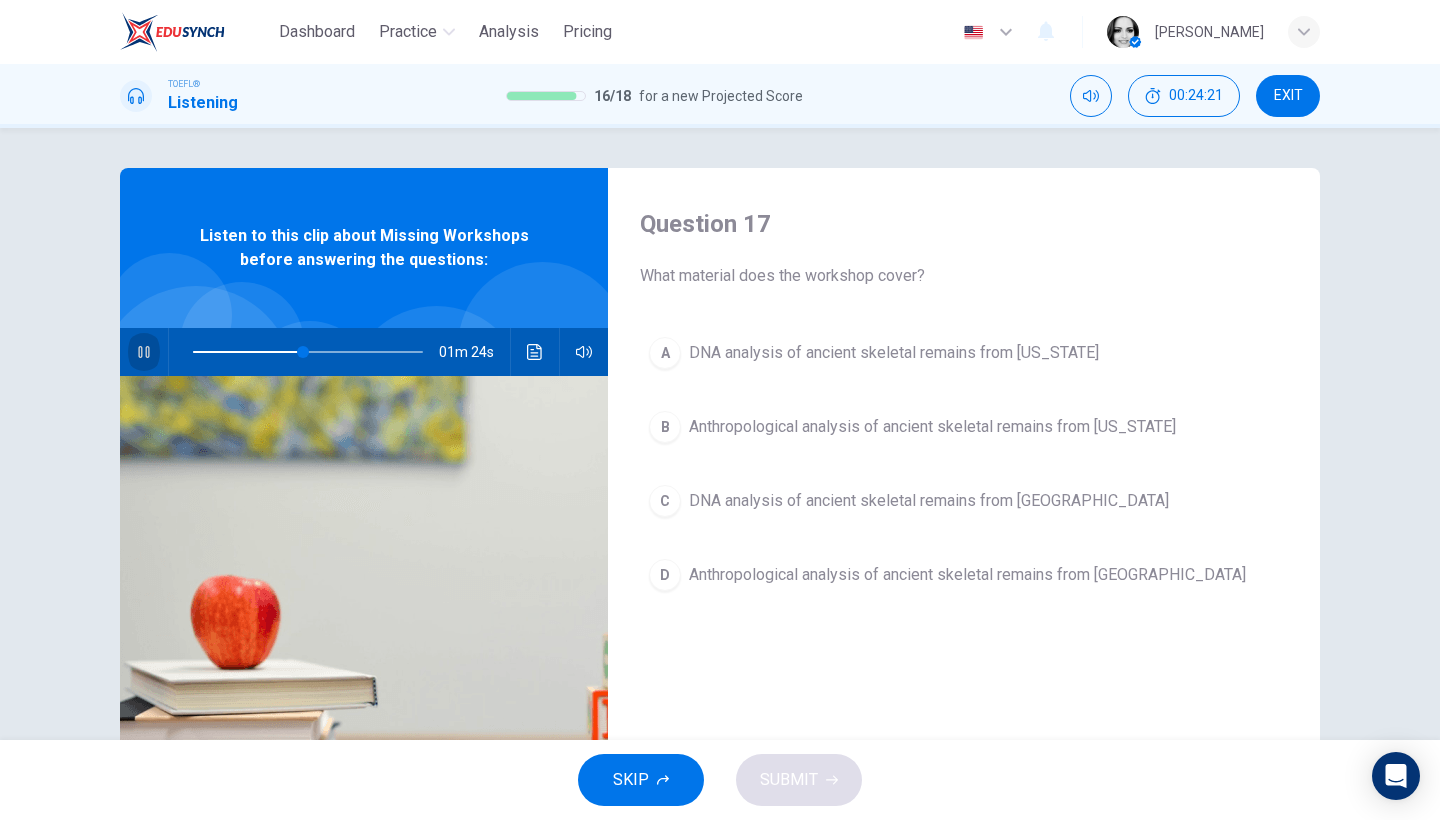click 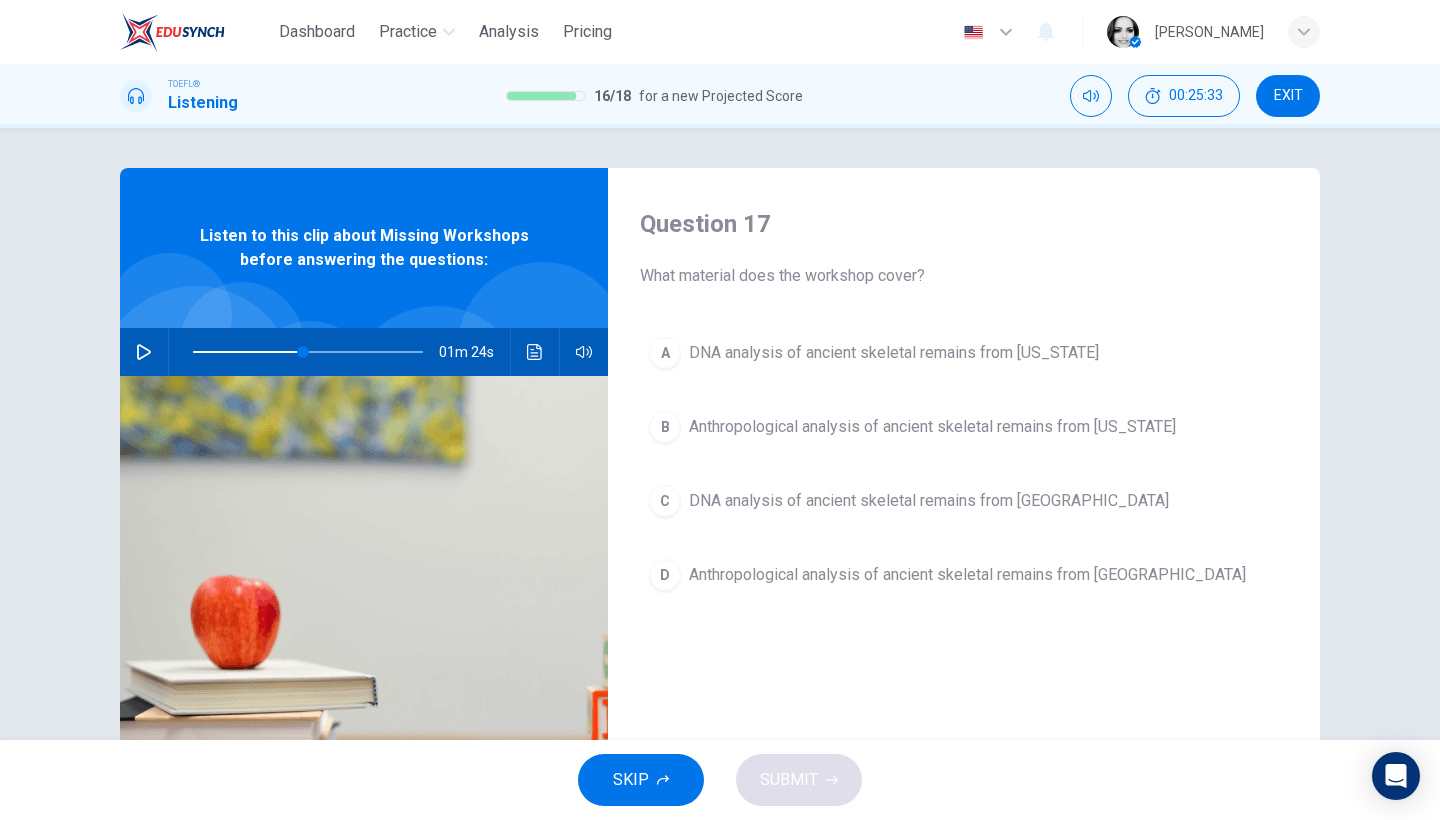 click 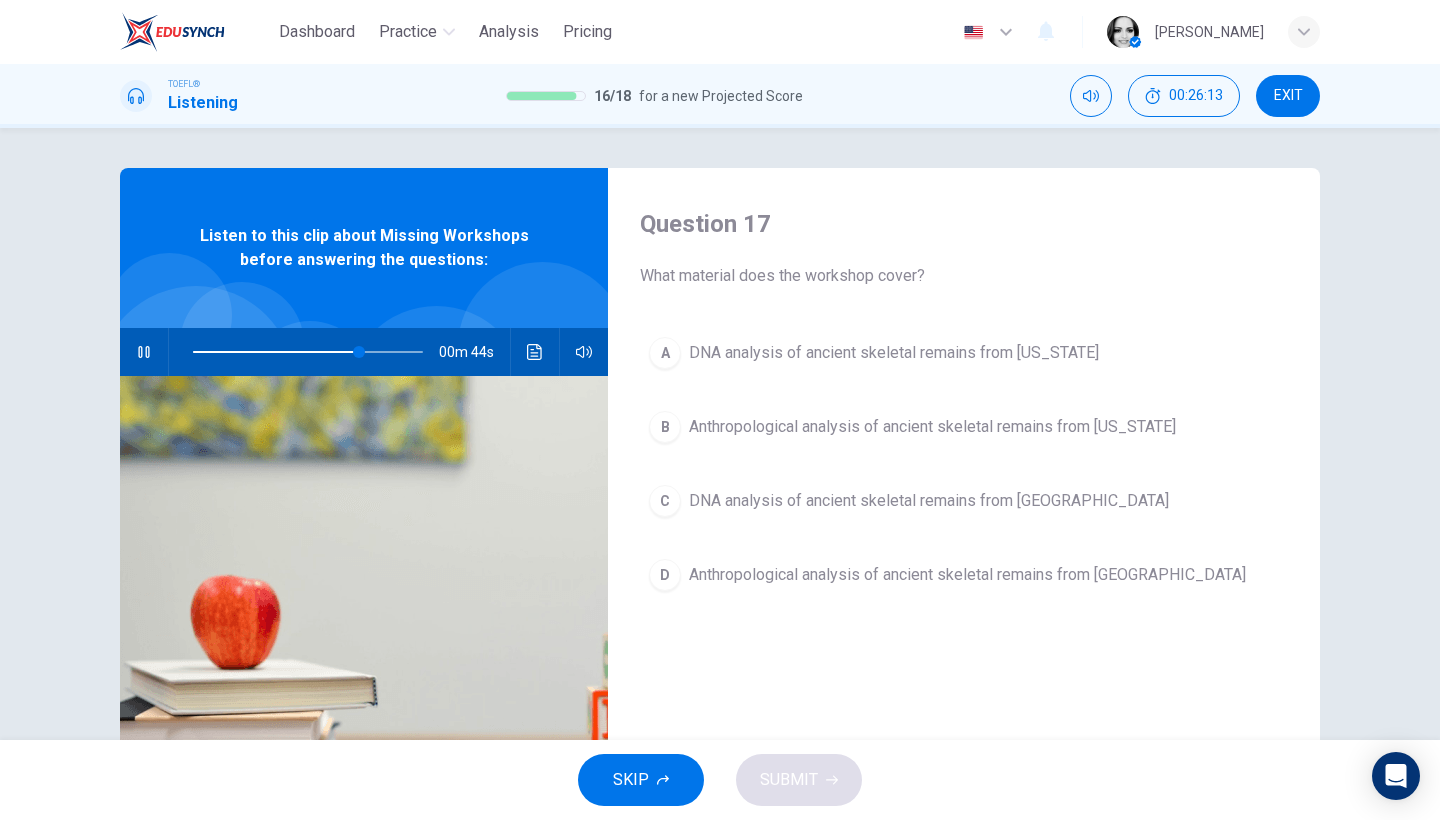 click on "DNA analysis of ancient skeletal remains from Alaska" at bounding box center (894, 353) 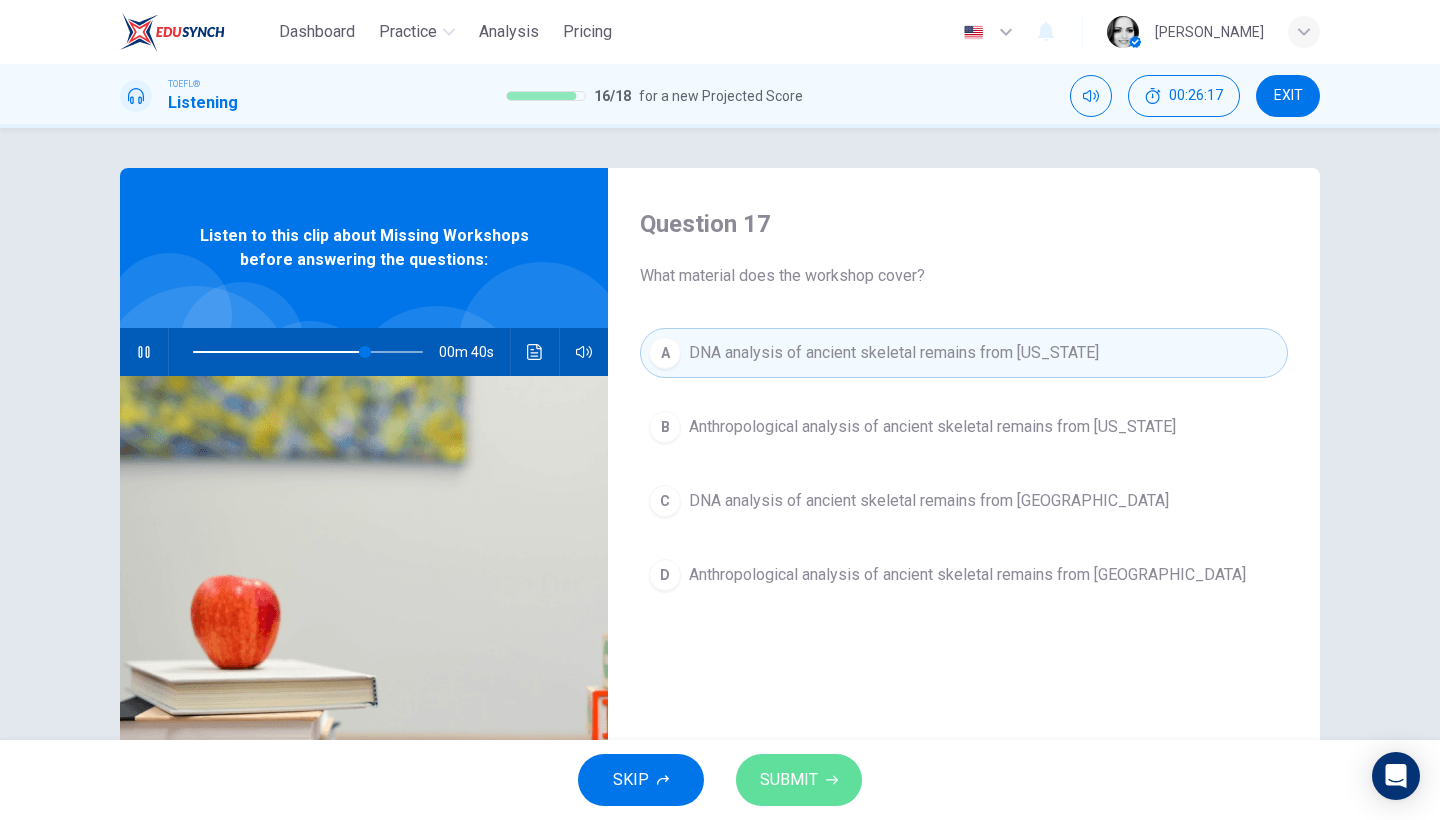 click 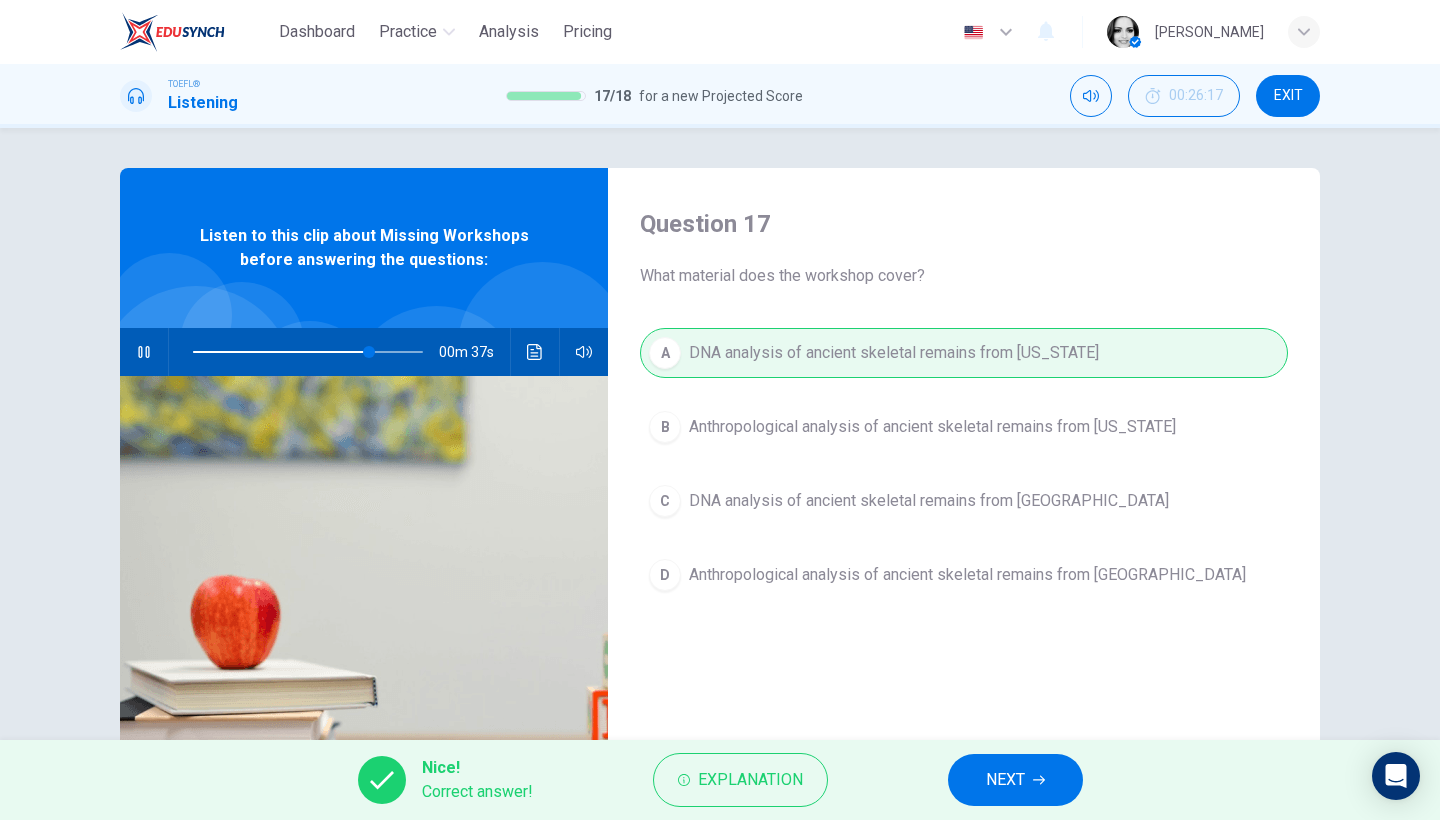 click on "NEXT" at bounding box center [1005, 780] 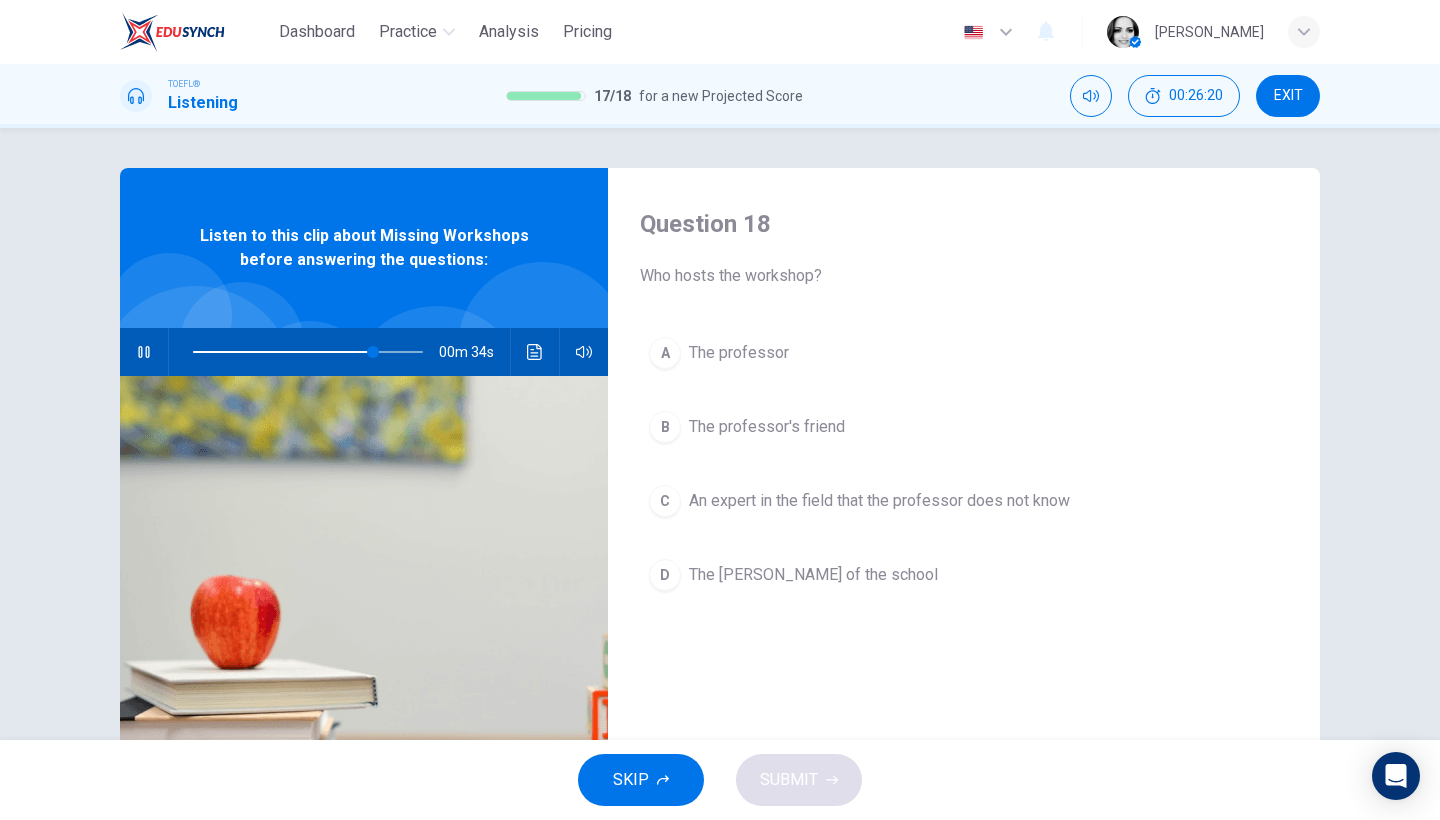 click on "B The professor's friend" at bounding box center [964, 427] 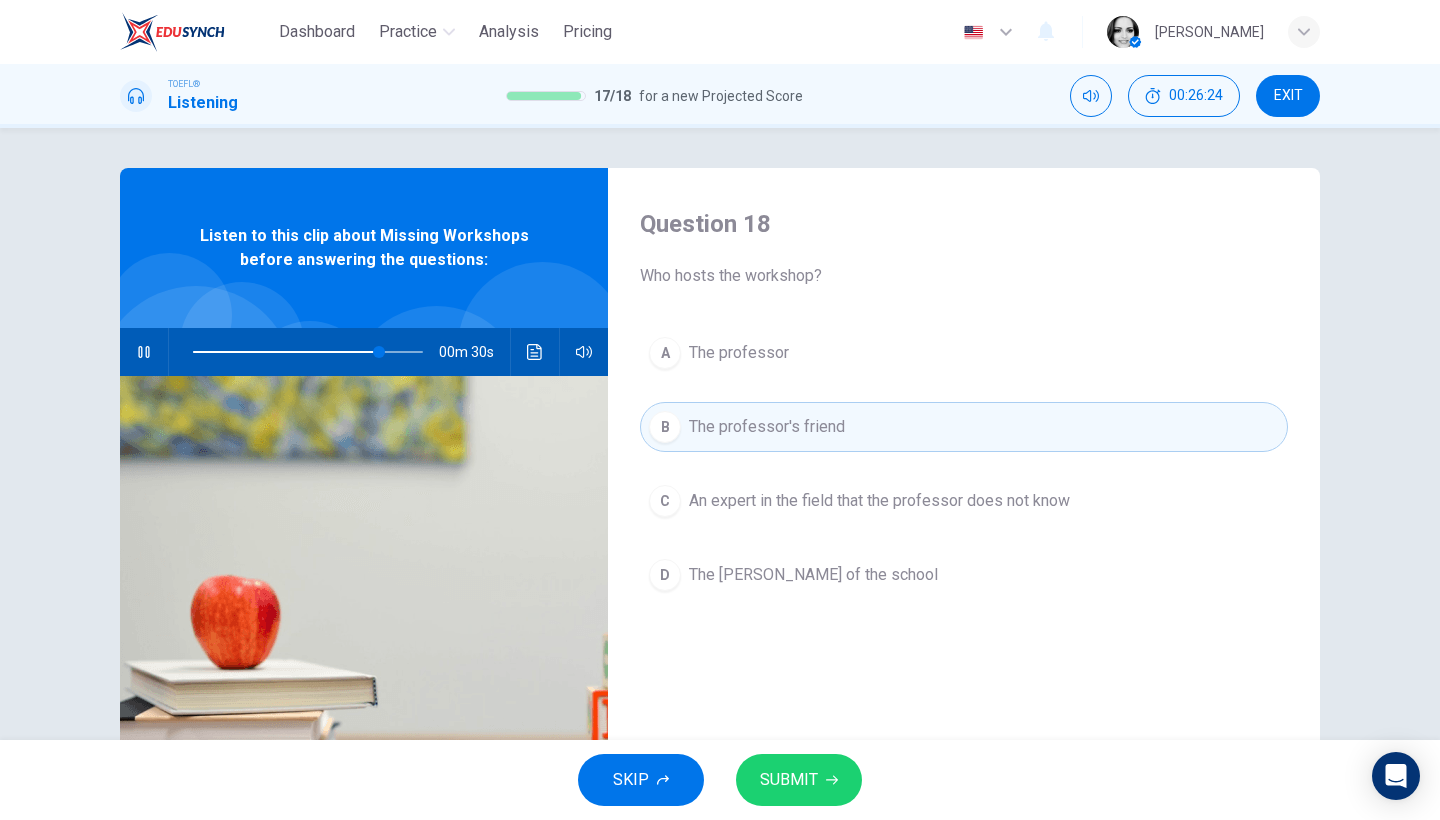 click on "SUBMIT" at bounding box center (799, 780) 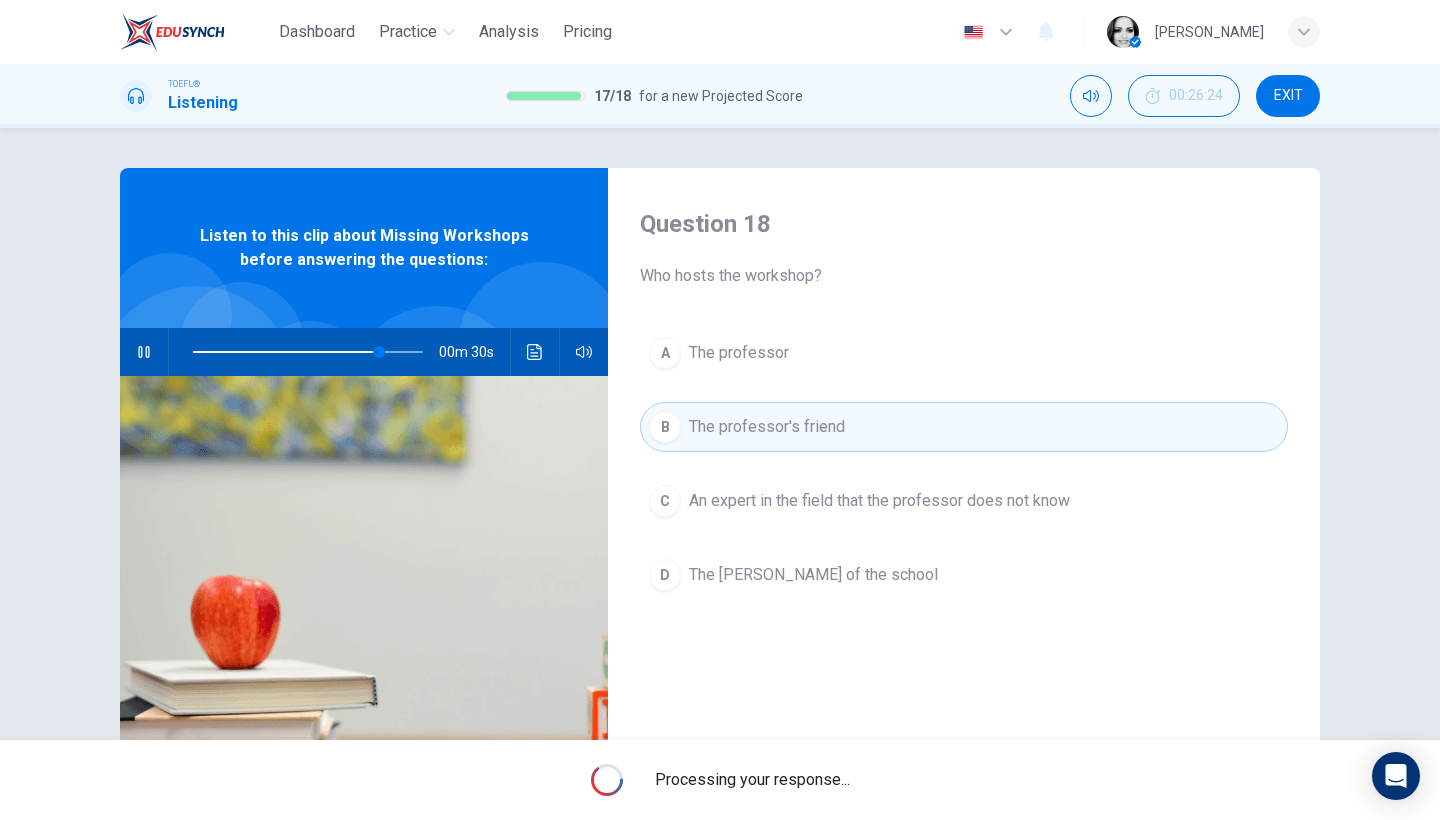type on "82" 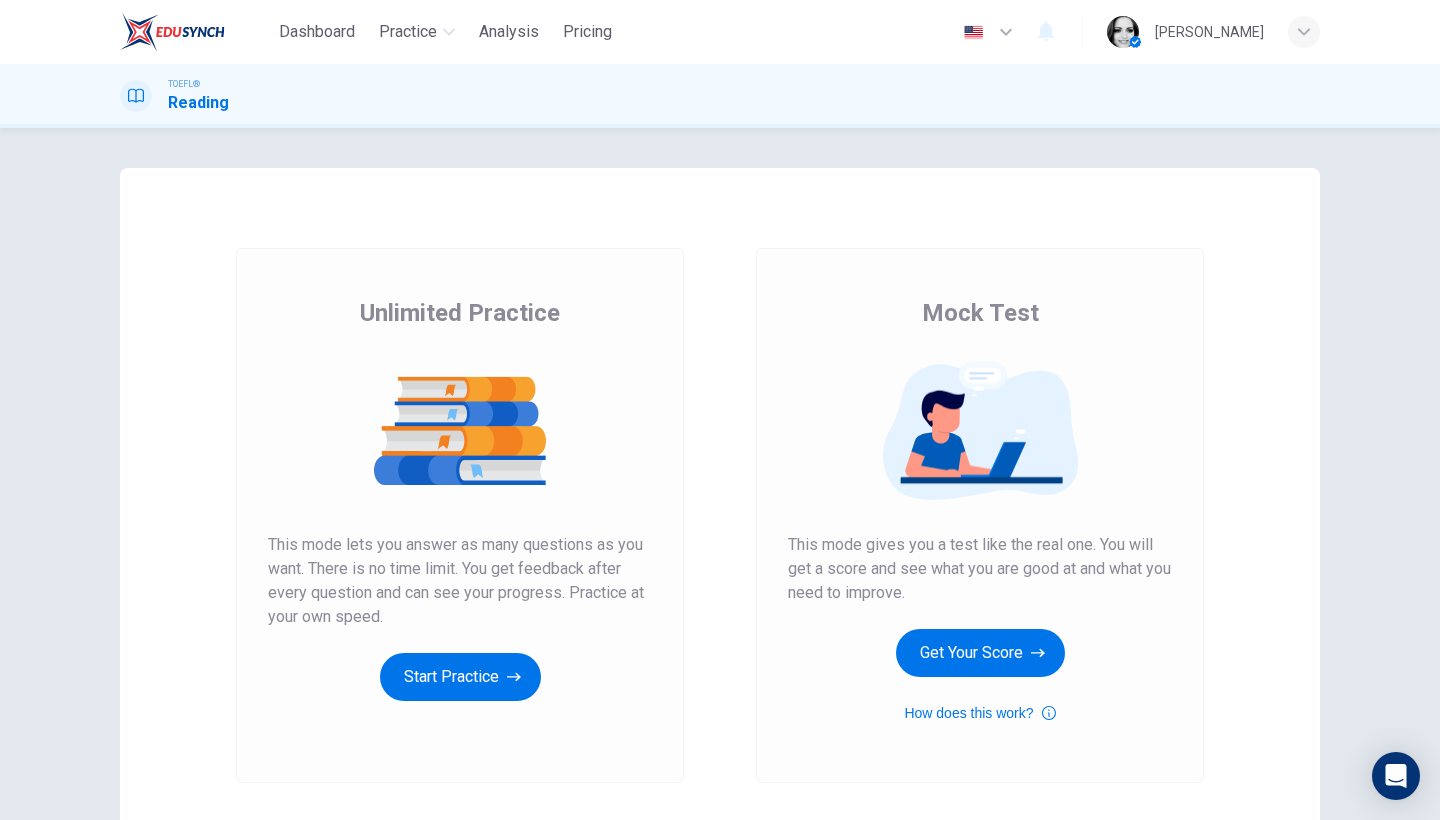 scroll, scrollTop: 0, scrollLeft: 0, axis: both 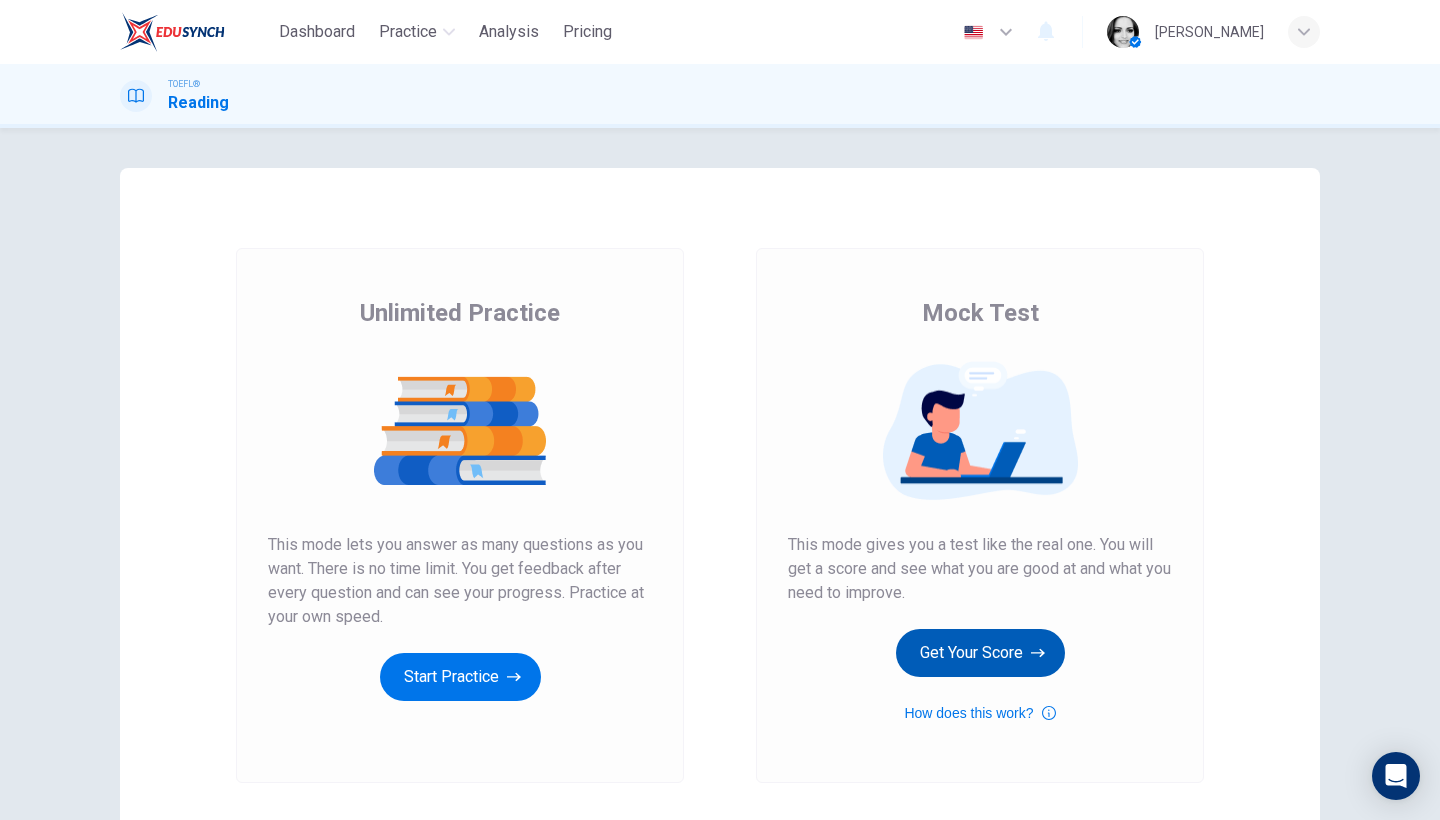 click on "Get Your Score" at bounding box center (980, 653) 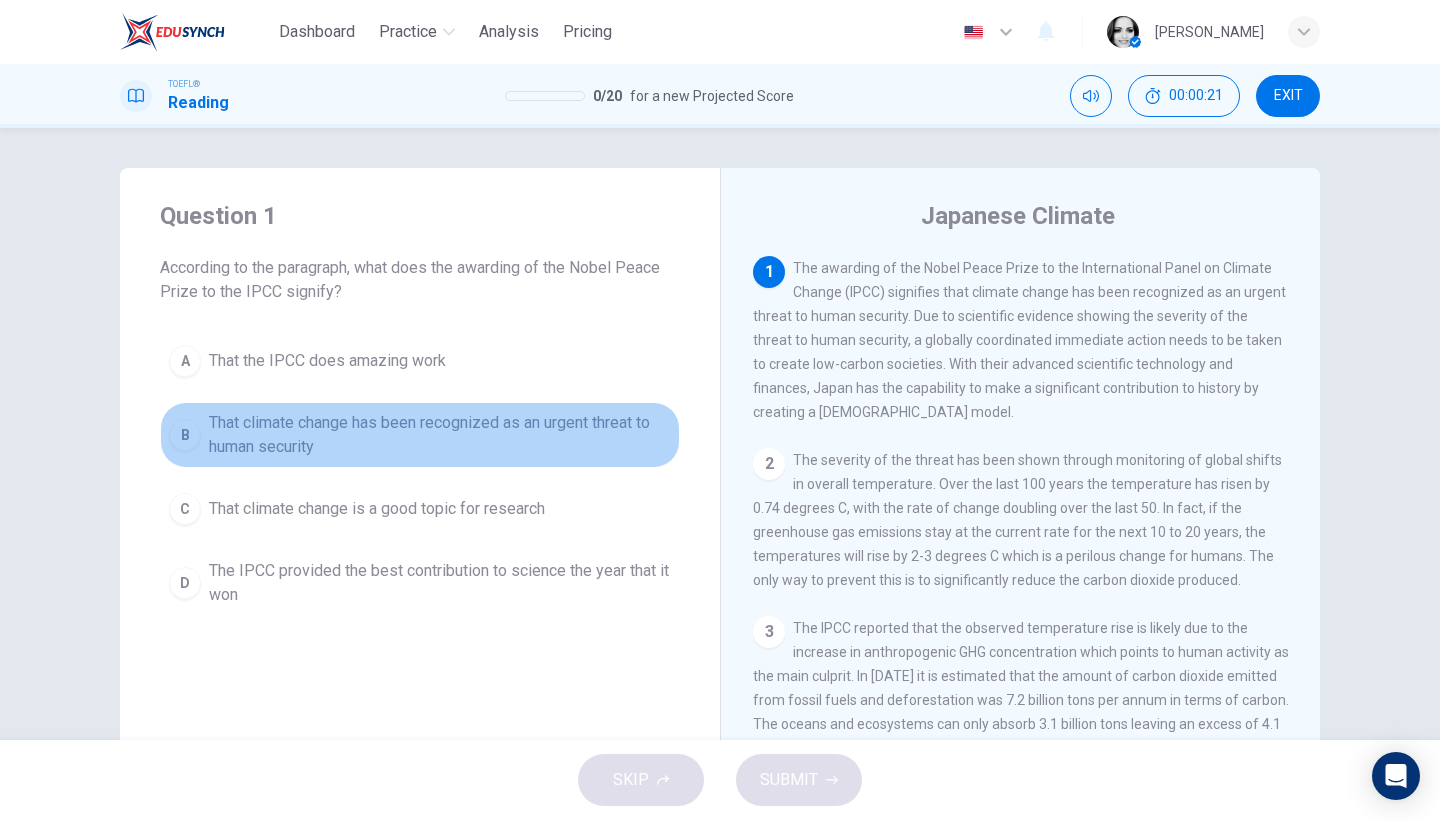 click on "That climate change has been recognized as an urgent threat to human security" at bounding box center (440, 435) 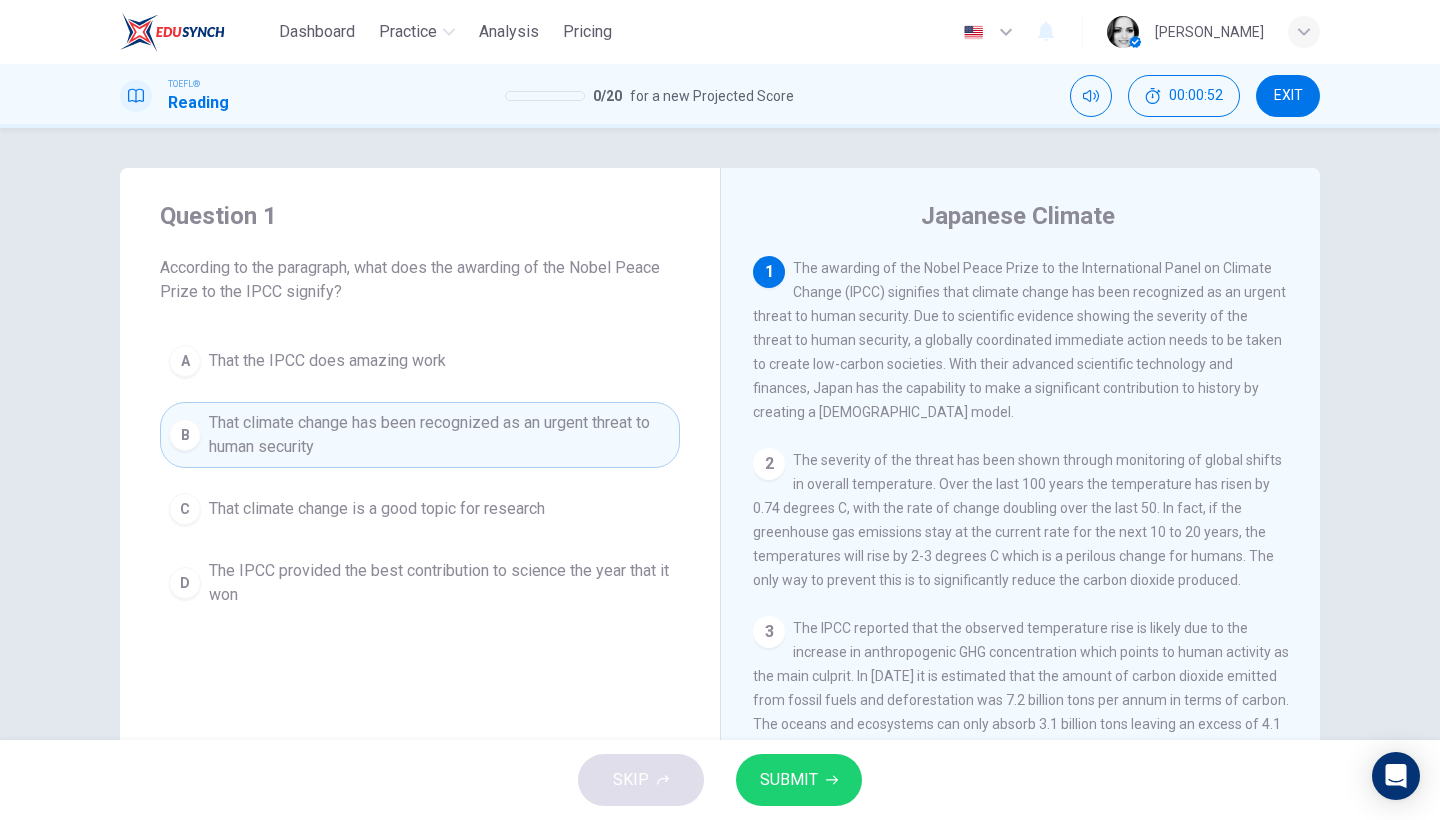 click on "SUBMIT" at bounding box center [789, 780] 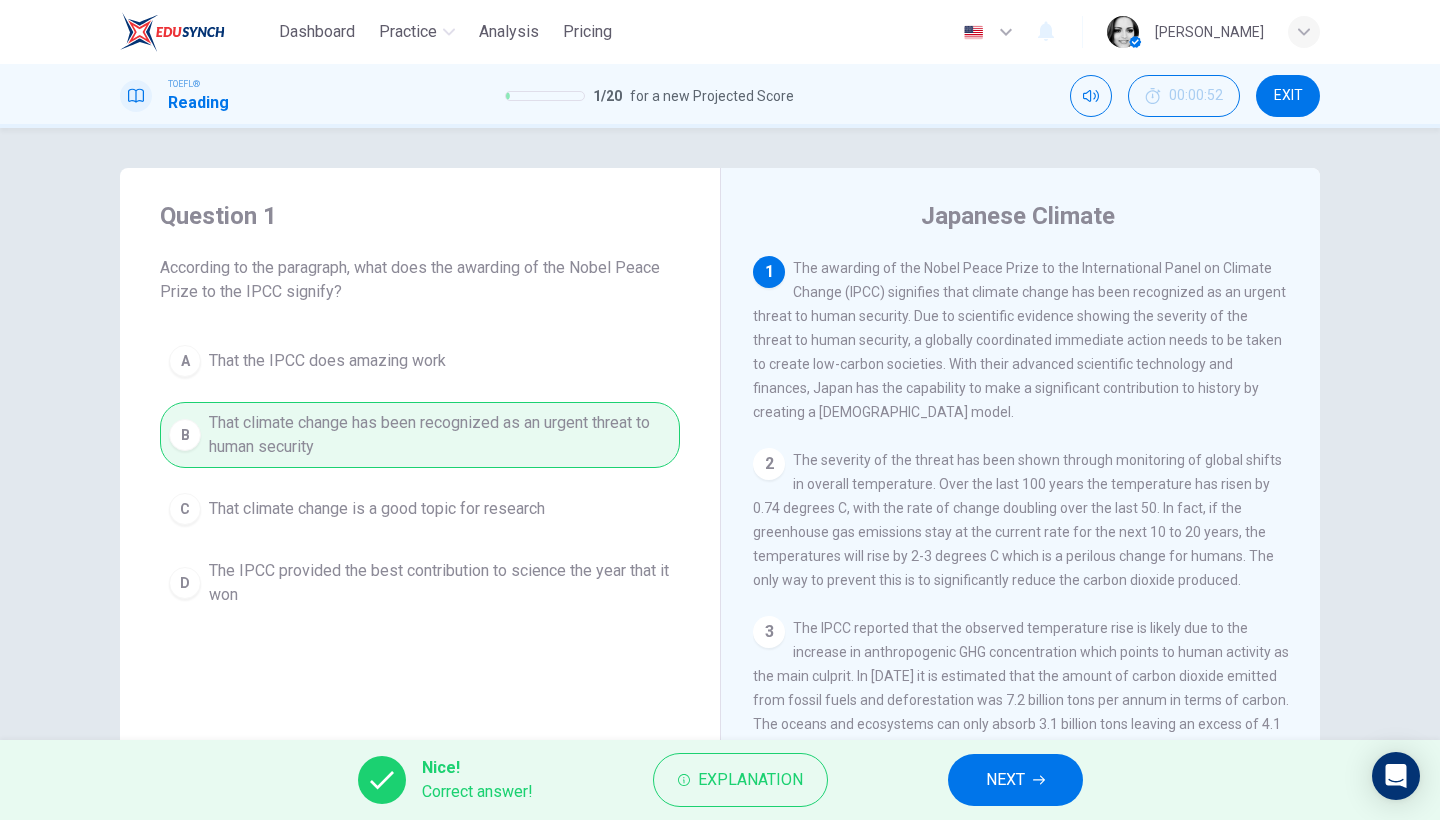 click on "NEXT" at bounding box center (1005, 780) 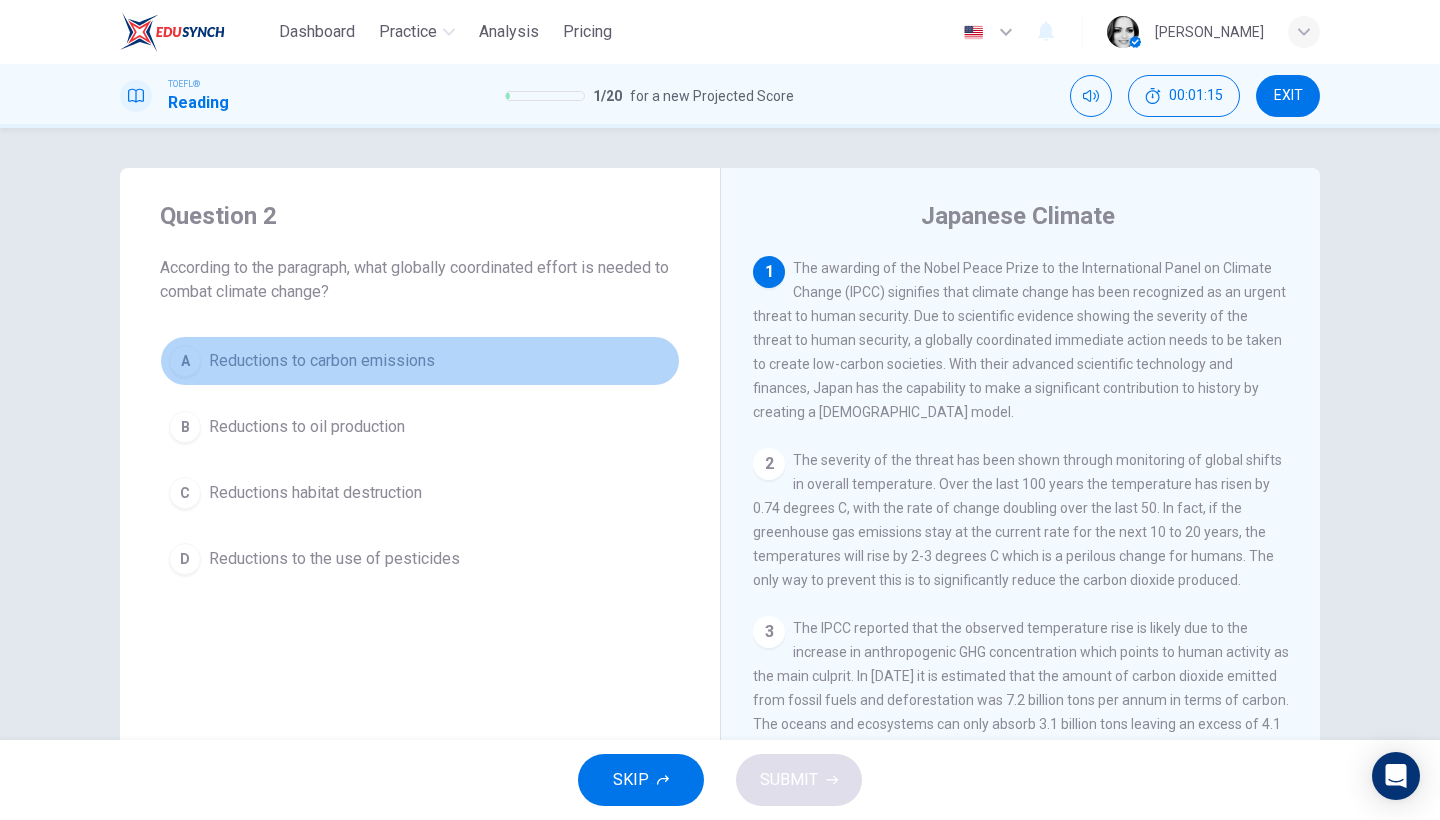 click on "Reductions to carbon emissions" at bounding box center [322, 361] 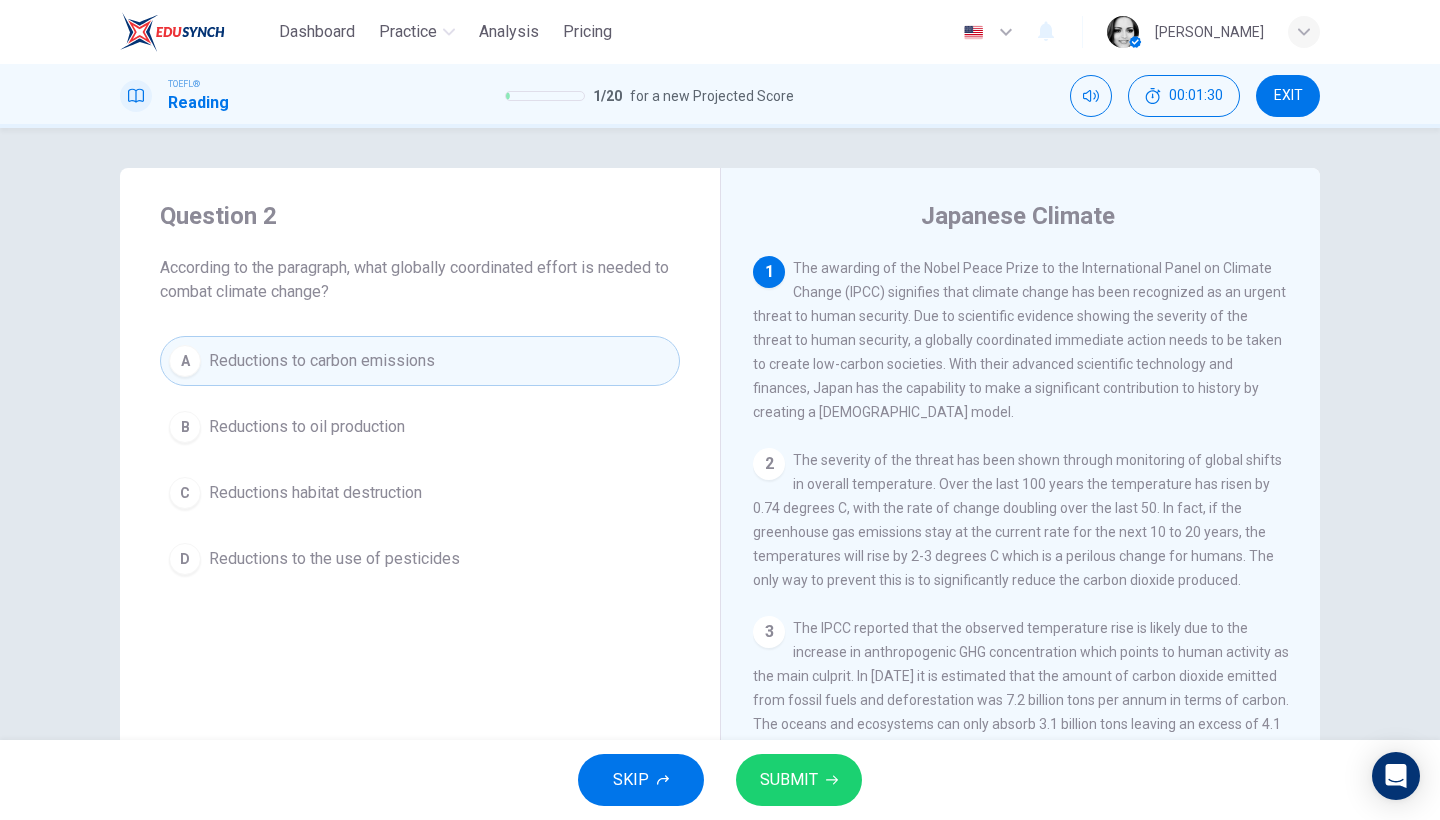 click on "SUBMIT" at bounding box center [799, 780] 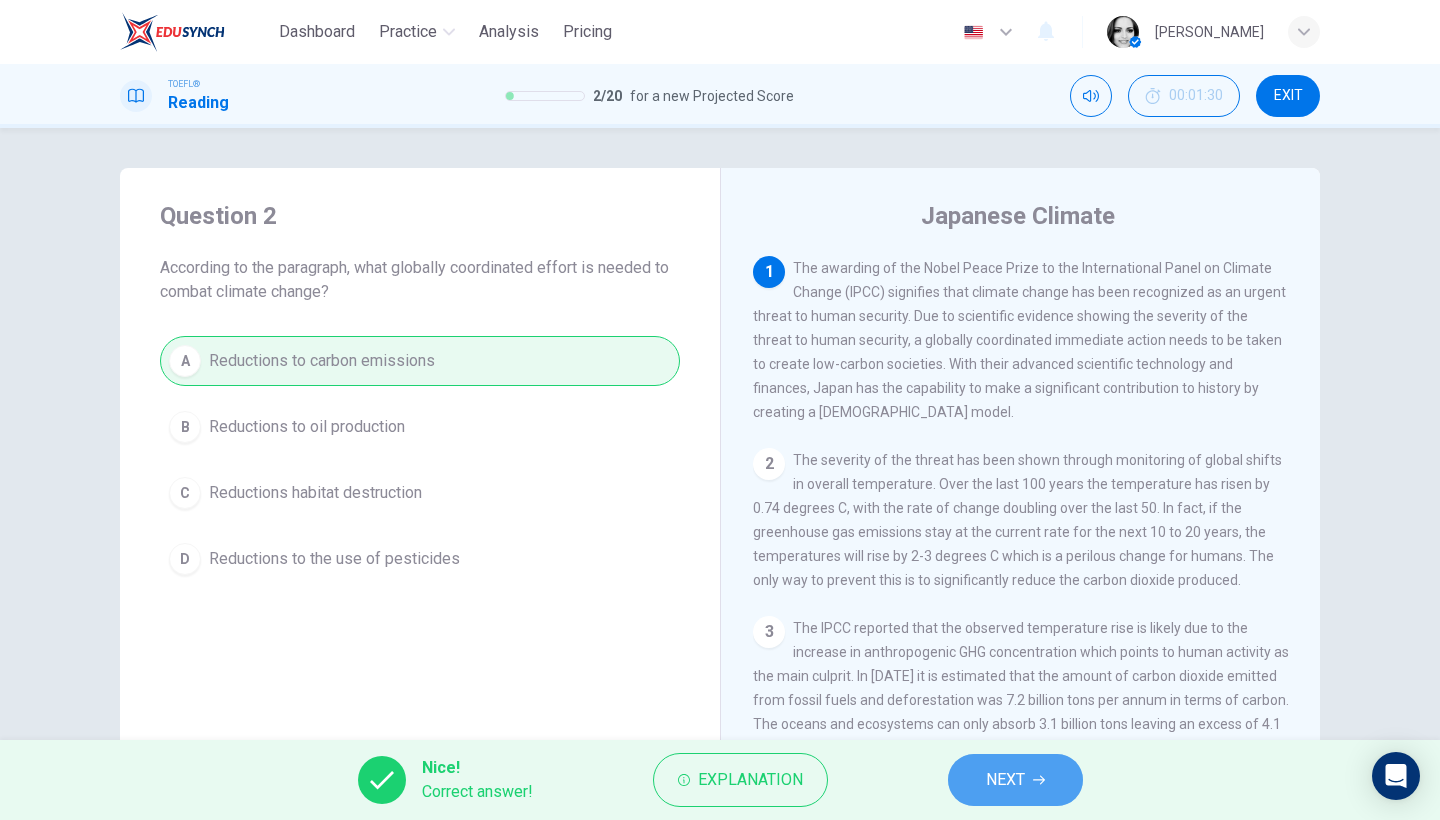 click on "NEXT" at bounding box center (1005, 780) 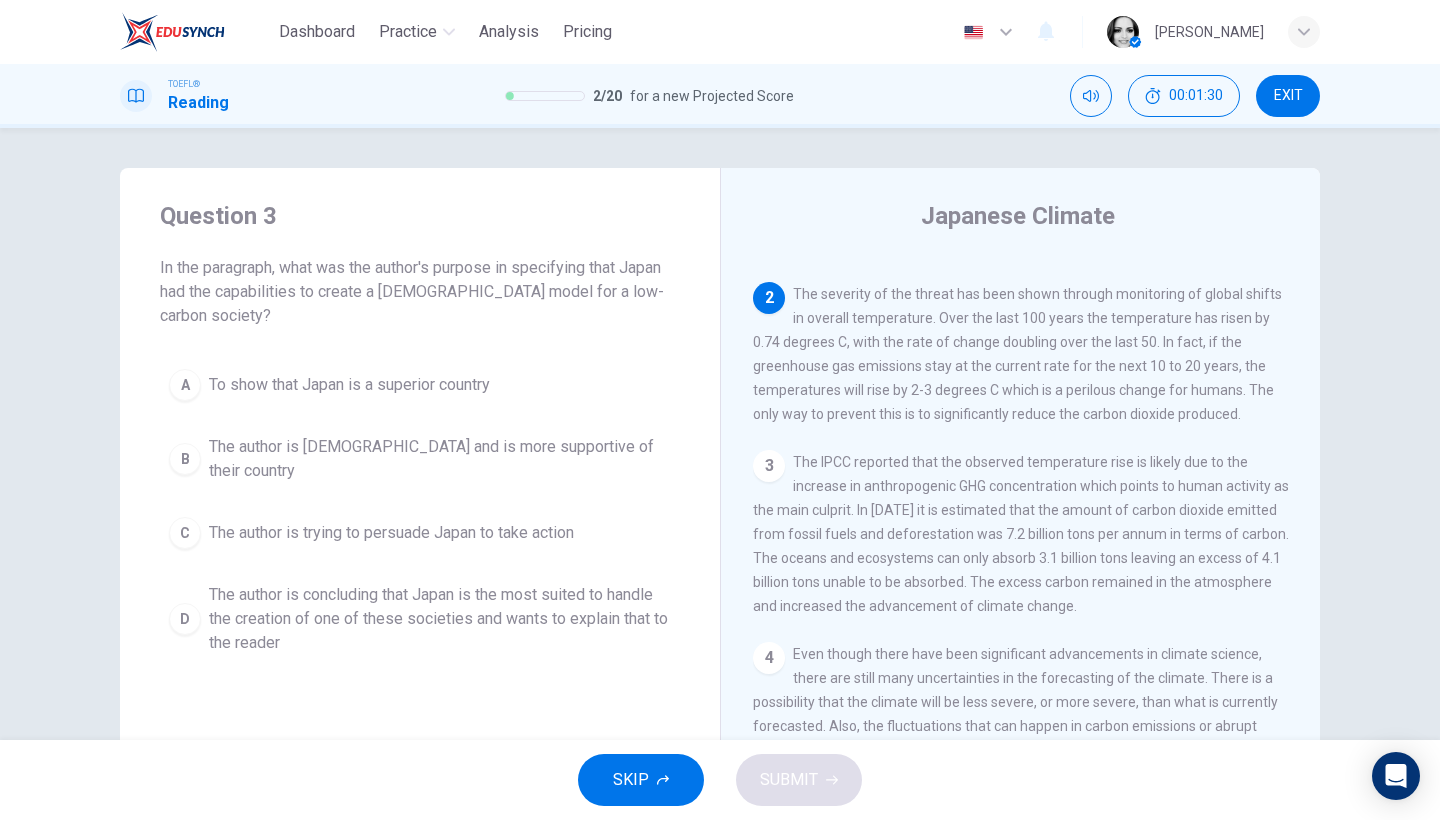 scroll, scrollTop: 192, scrollLeft: 0, axis: vertical 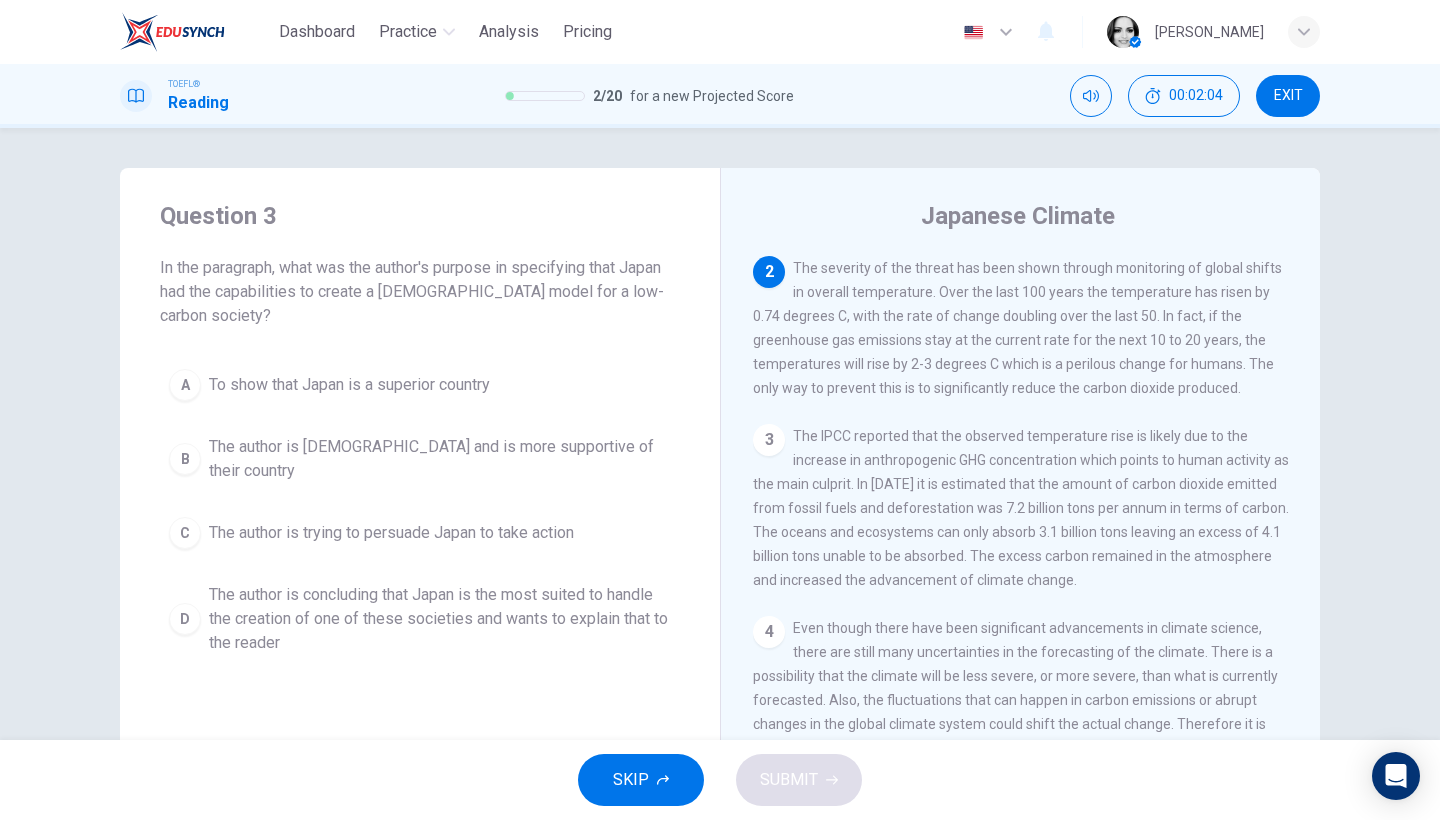 click on "The author is concluding that Japan is the most suited to handle the creation of one of these societies and wants to explain that to the reader" at bounding box center (440, 619) 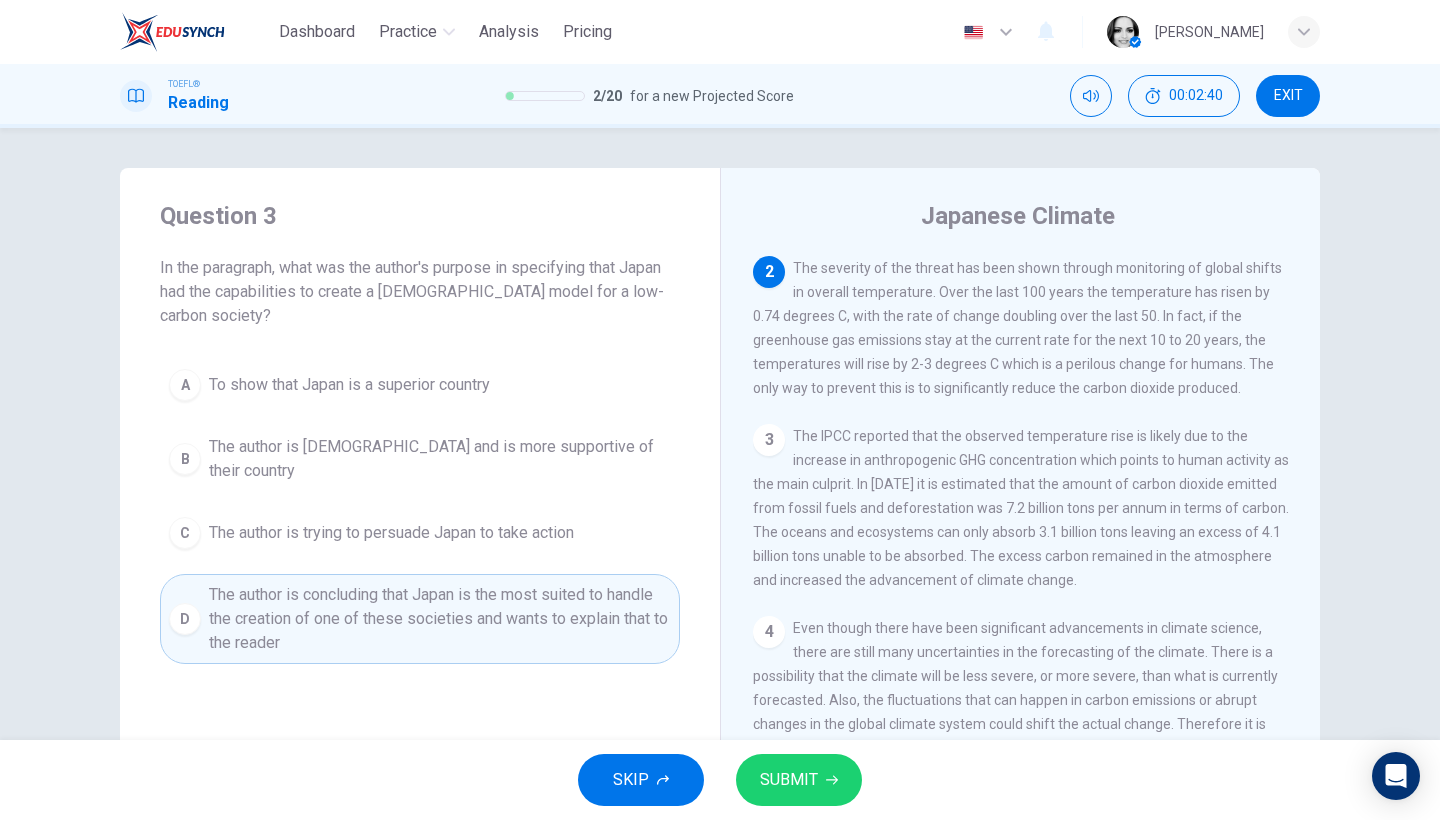 click on "The author is trying to persuade Japan to take action" at bounding box center (391, 533) 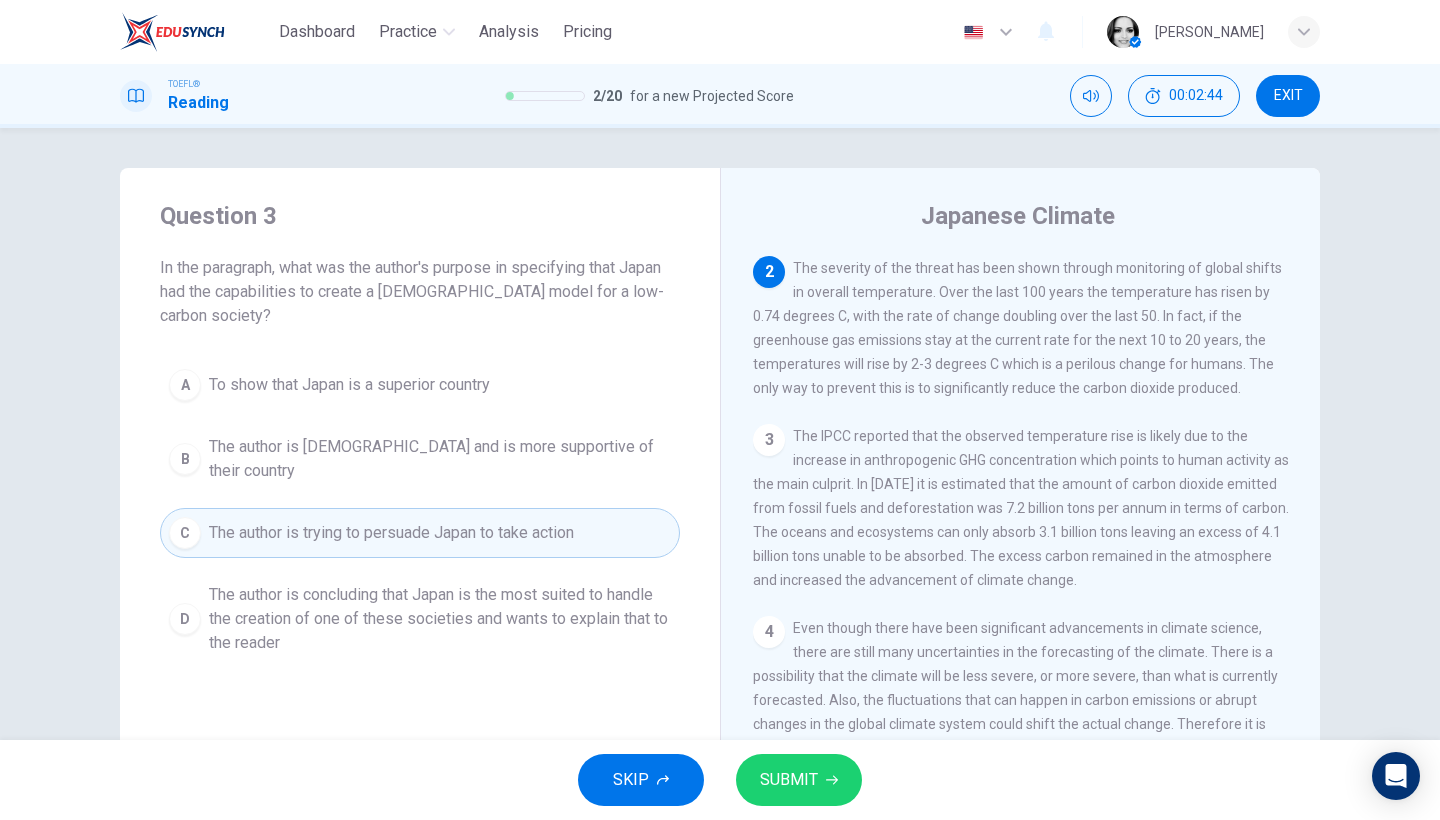 click on "SUBMIT" at bounding box center [789, 780] 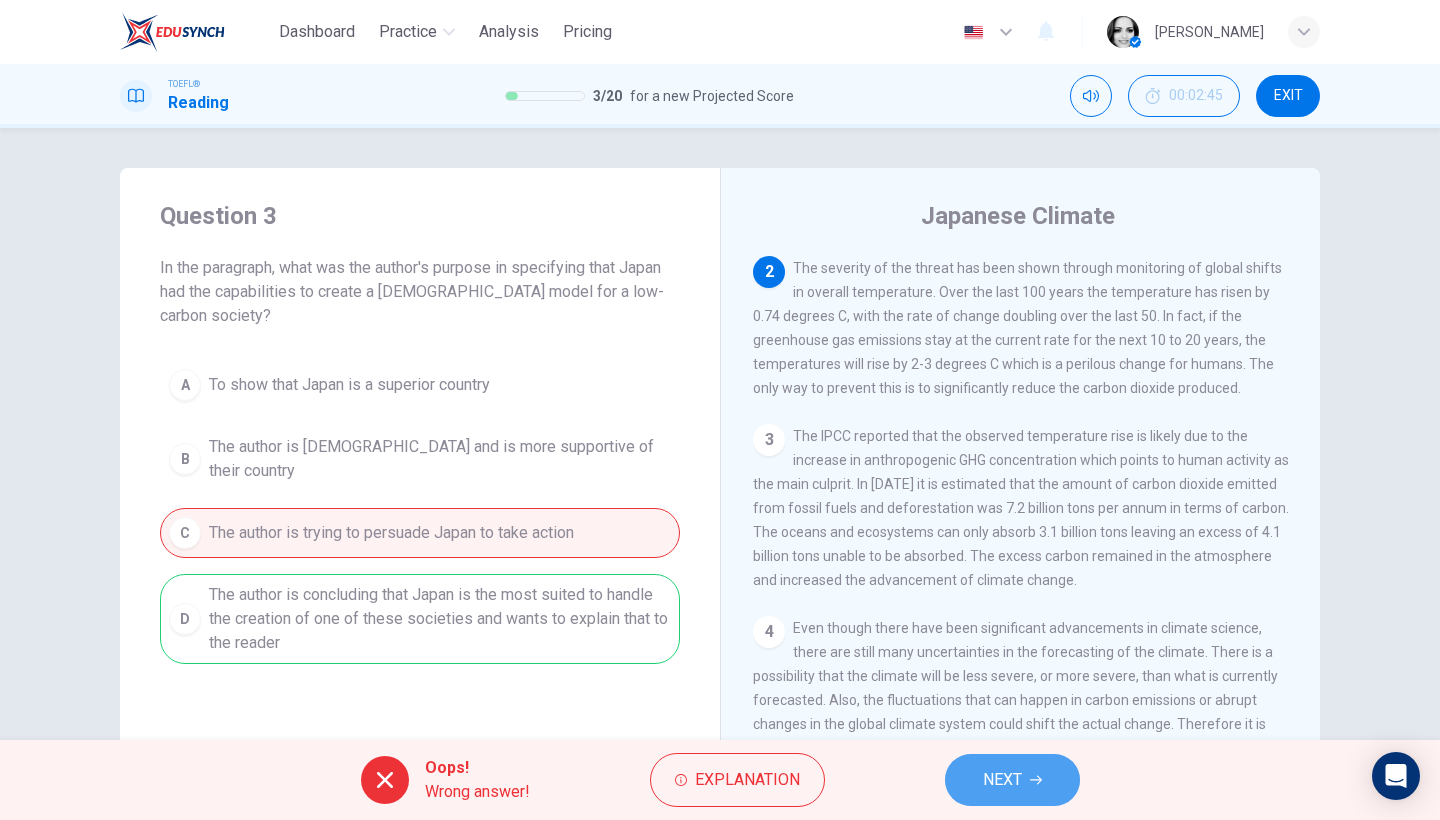 click on "NEXT" at bounding box center [1002, 780] 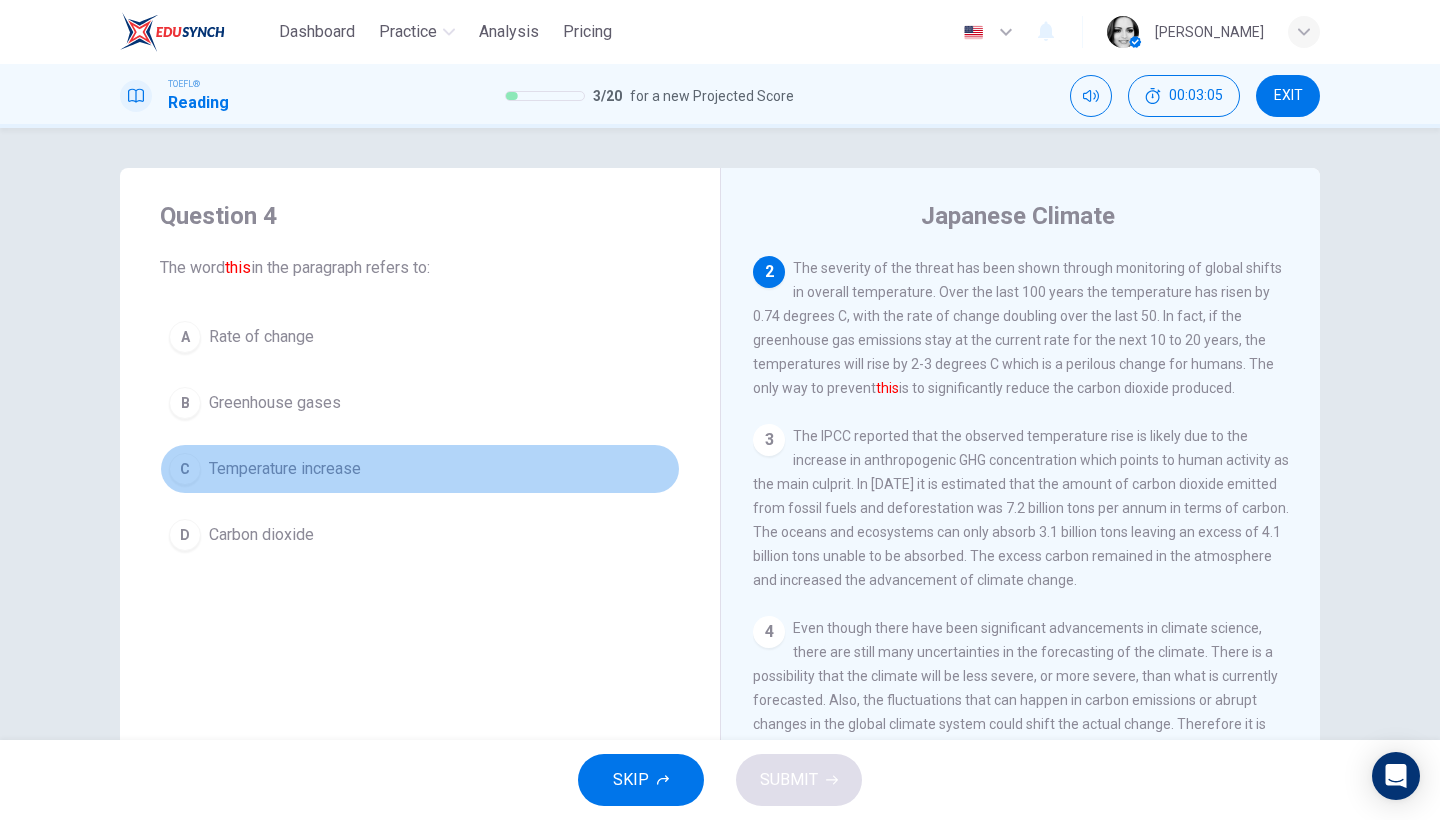 click on "Temperature increase" at bounding box center [285, 469] 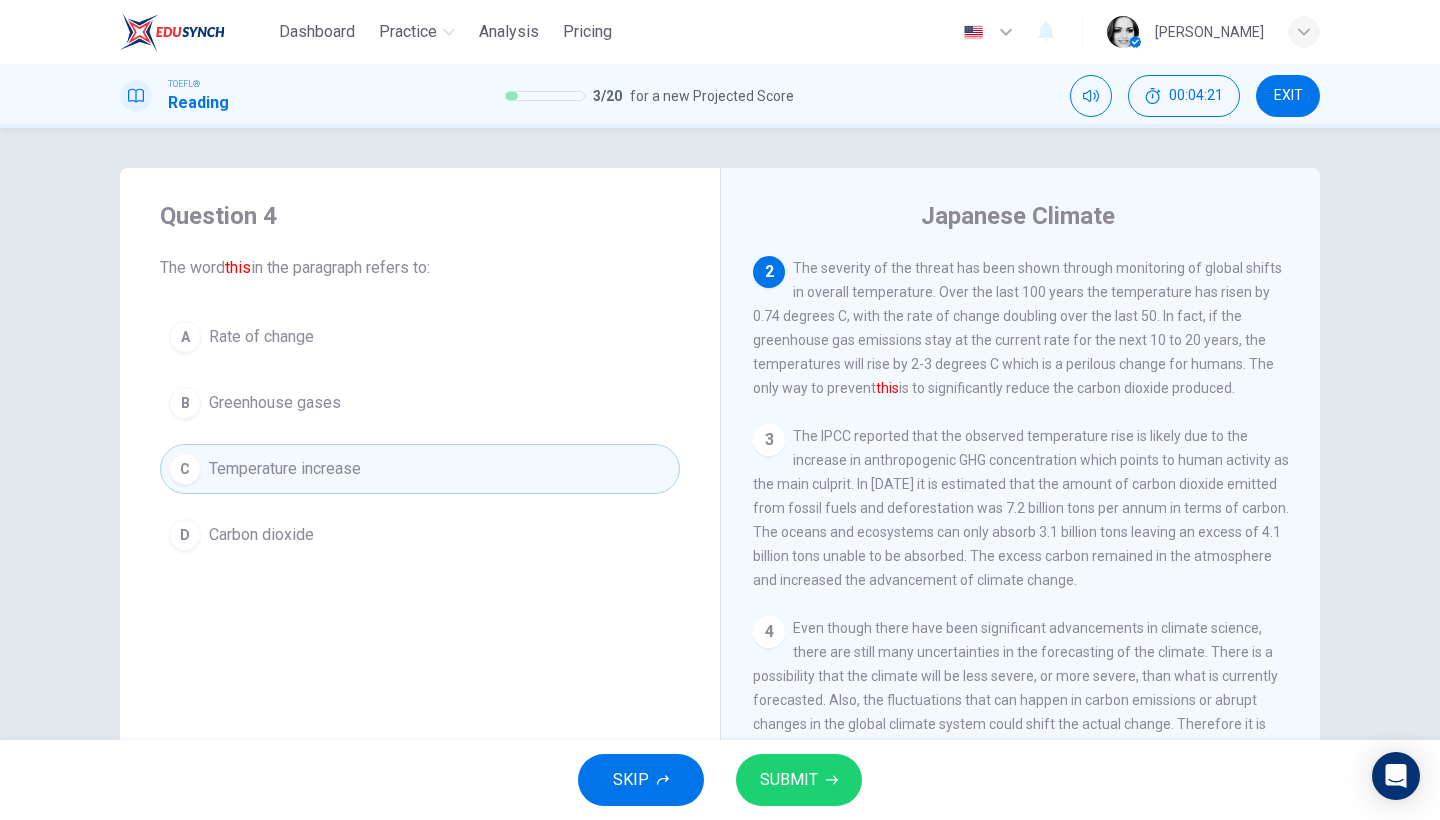 click on "Rate of change" at bounding box center (261, 337) 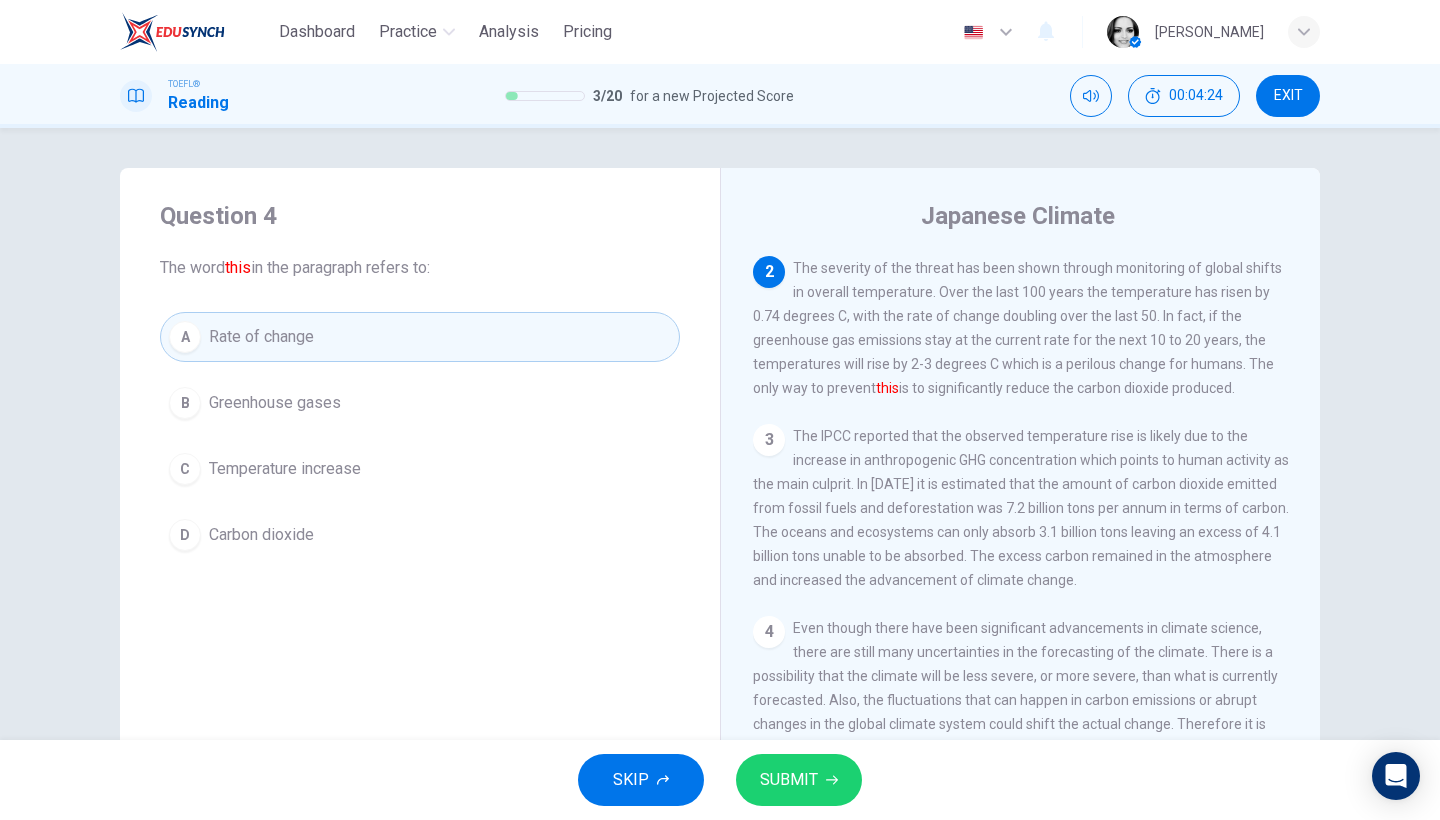 click 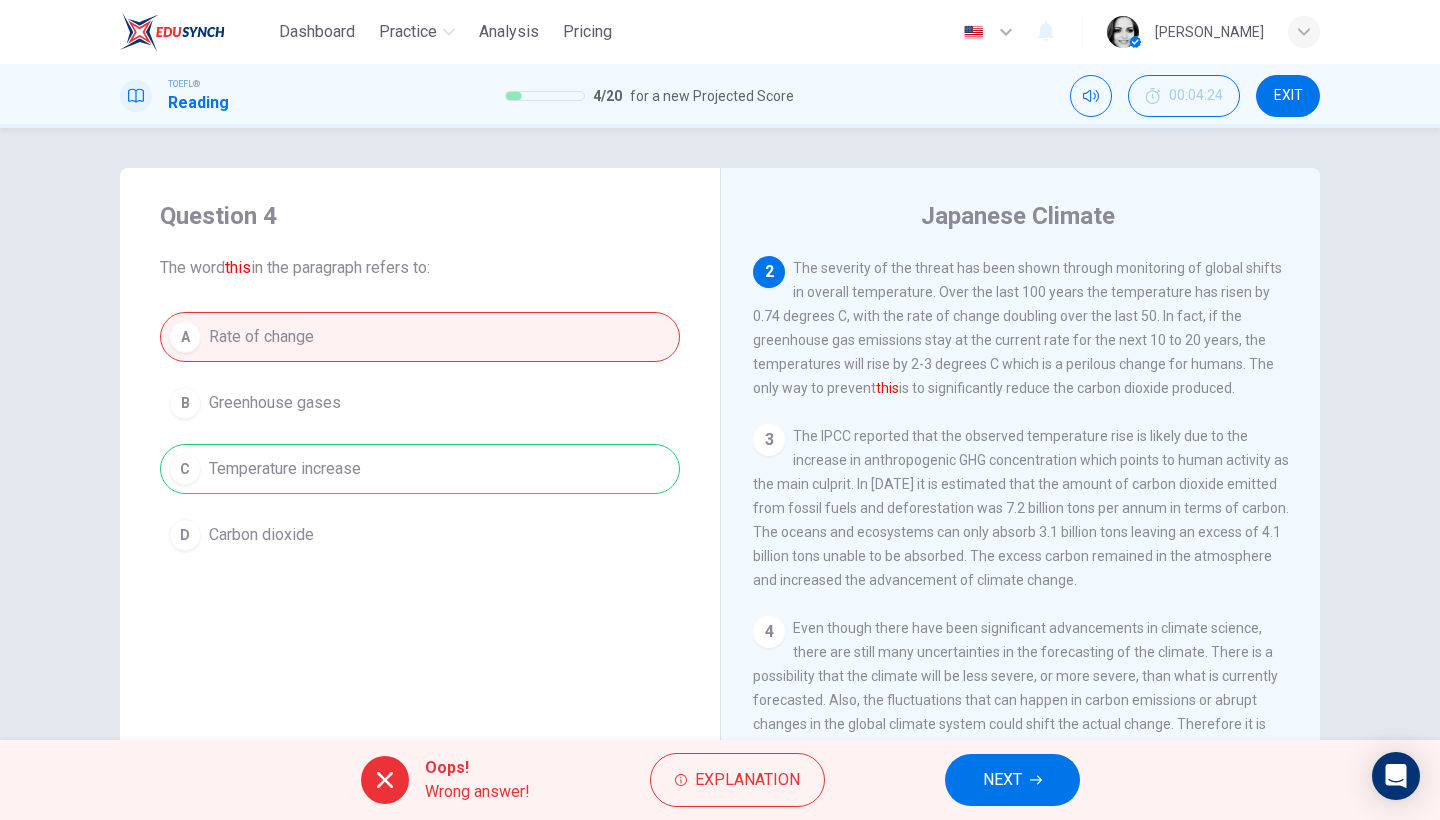 click on "Oops! Wrong answer! Explanation NEXT" at bounding box center [720, 780] 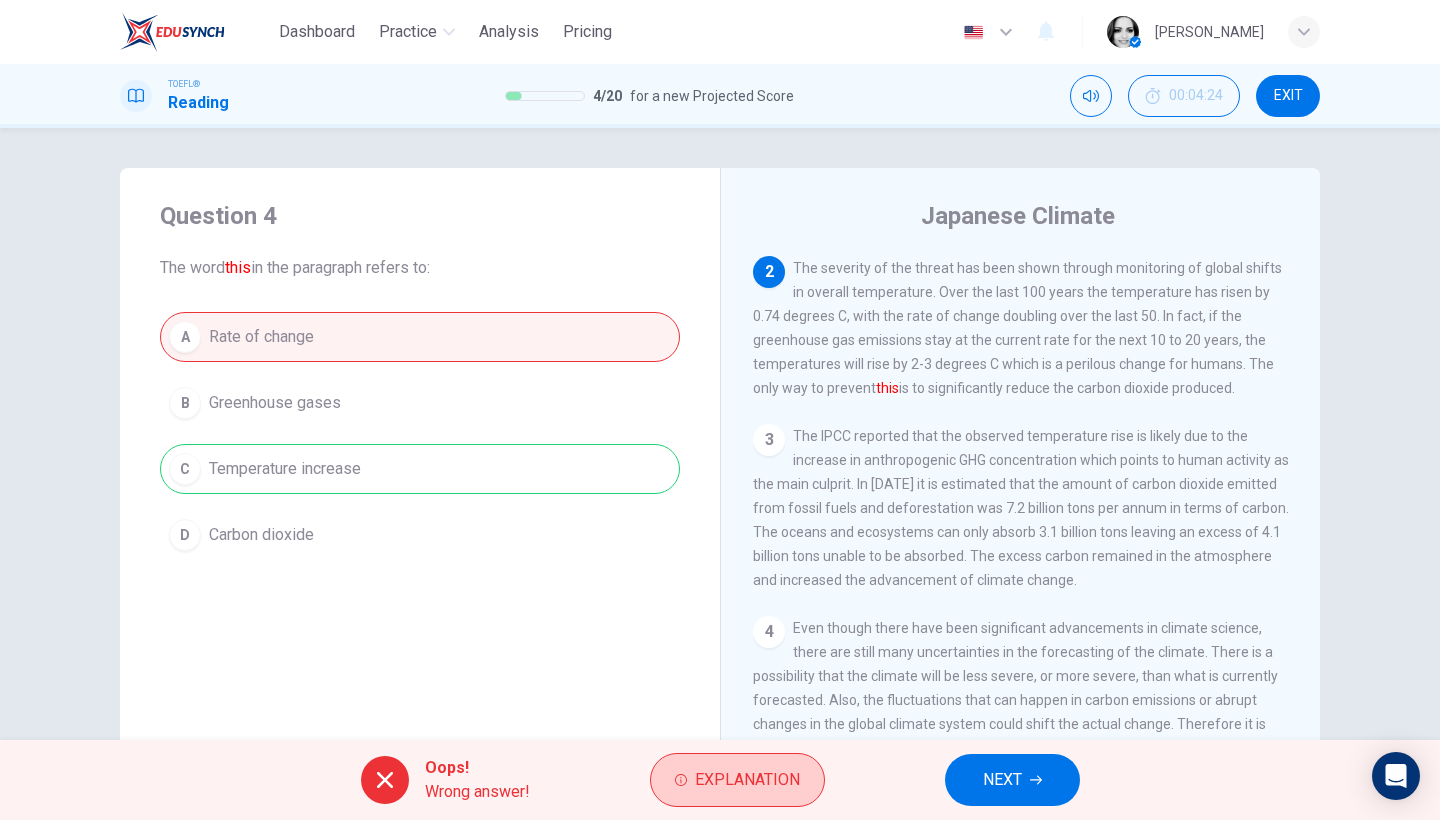 click on "Explanation" at bounding box center [737, 780] 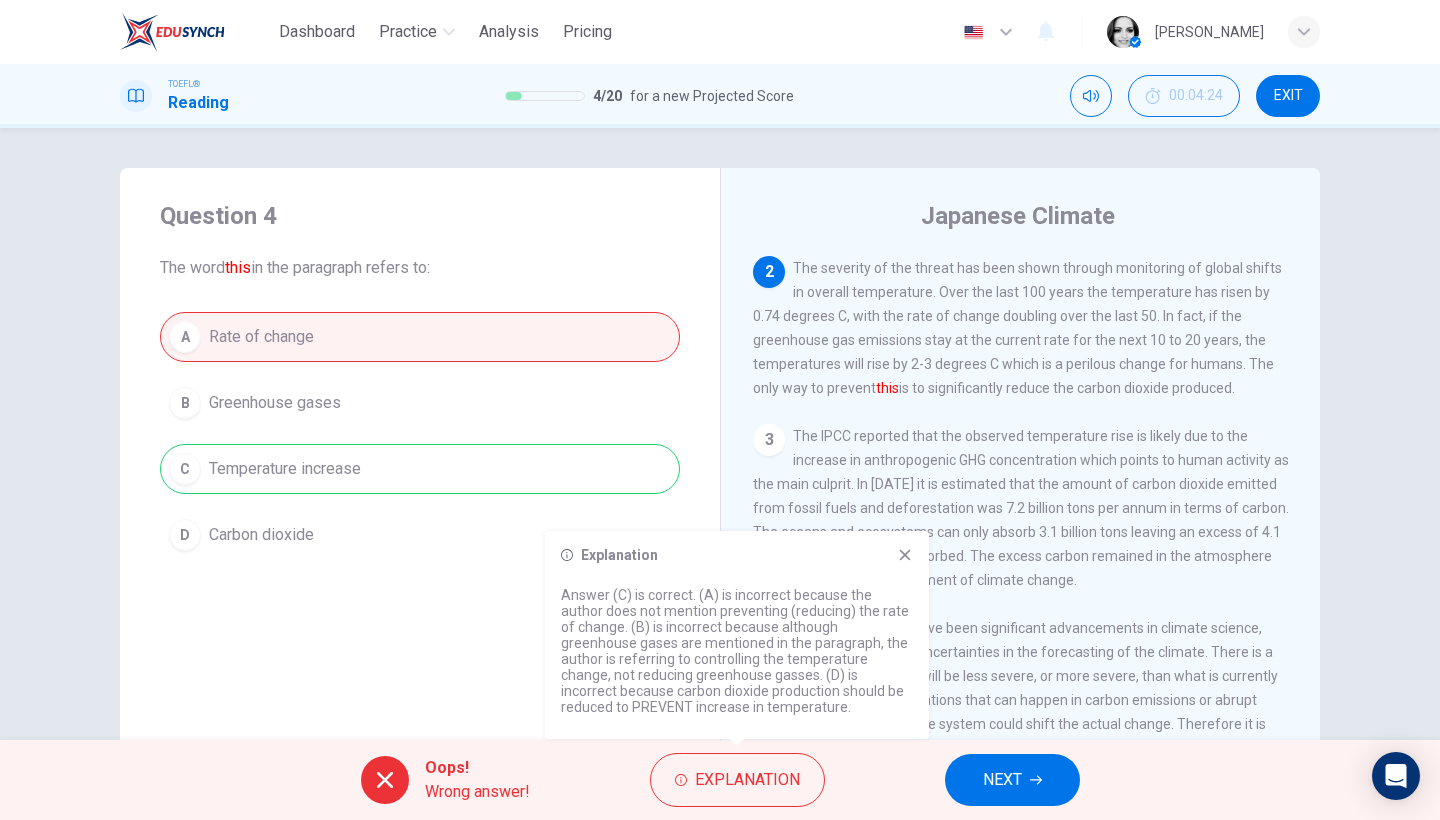 click on "NEXT" at bounding box center (1002, 780) 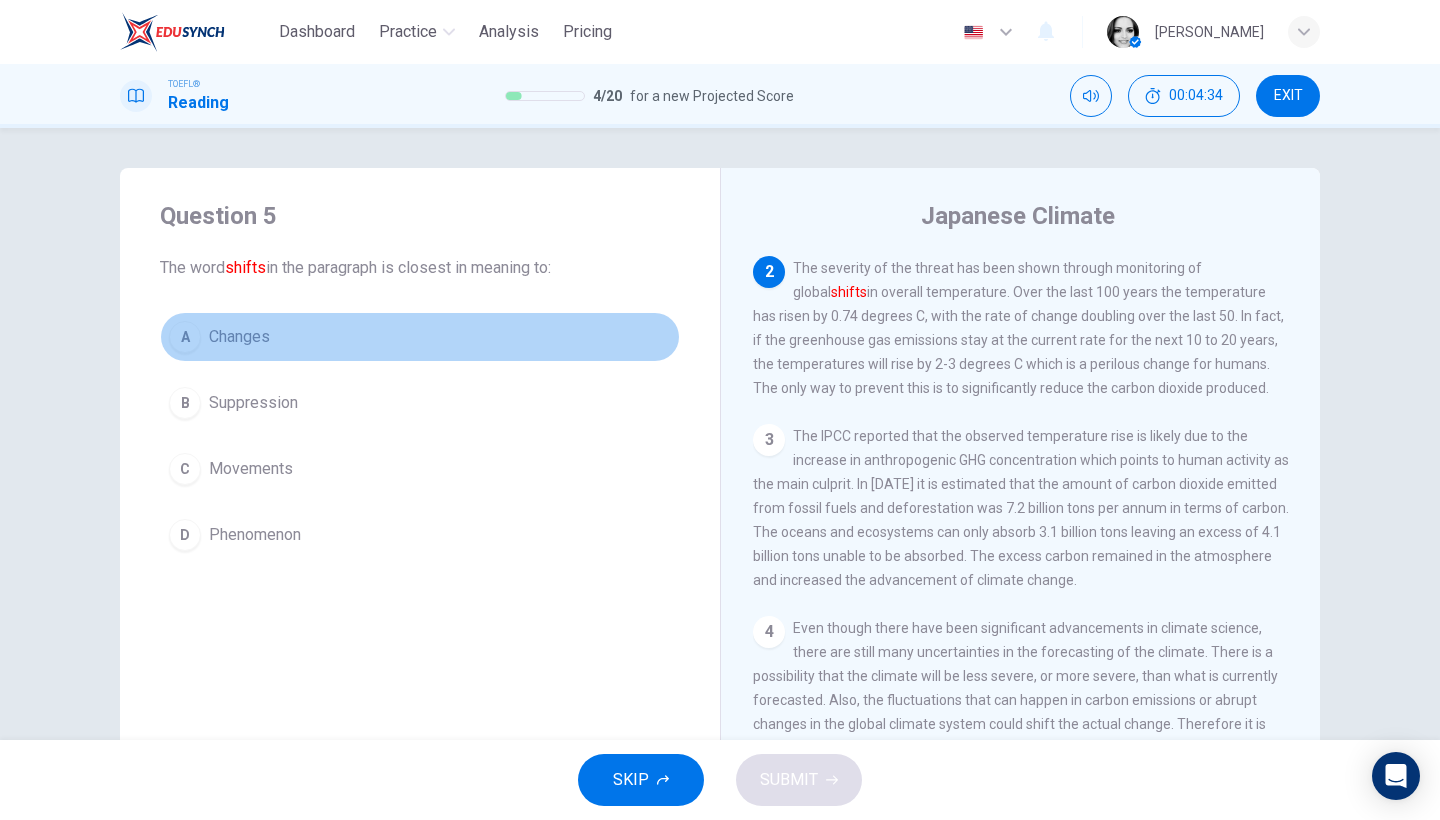 click on "Changes" at bounding box center (239, 337) 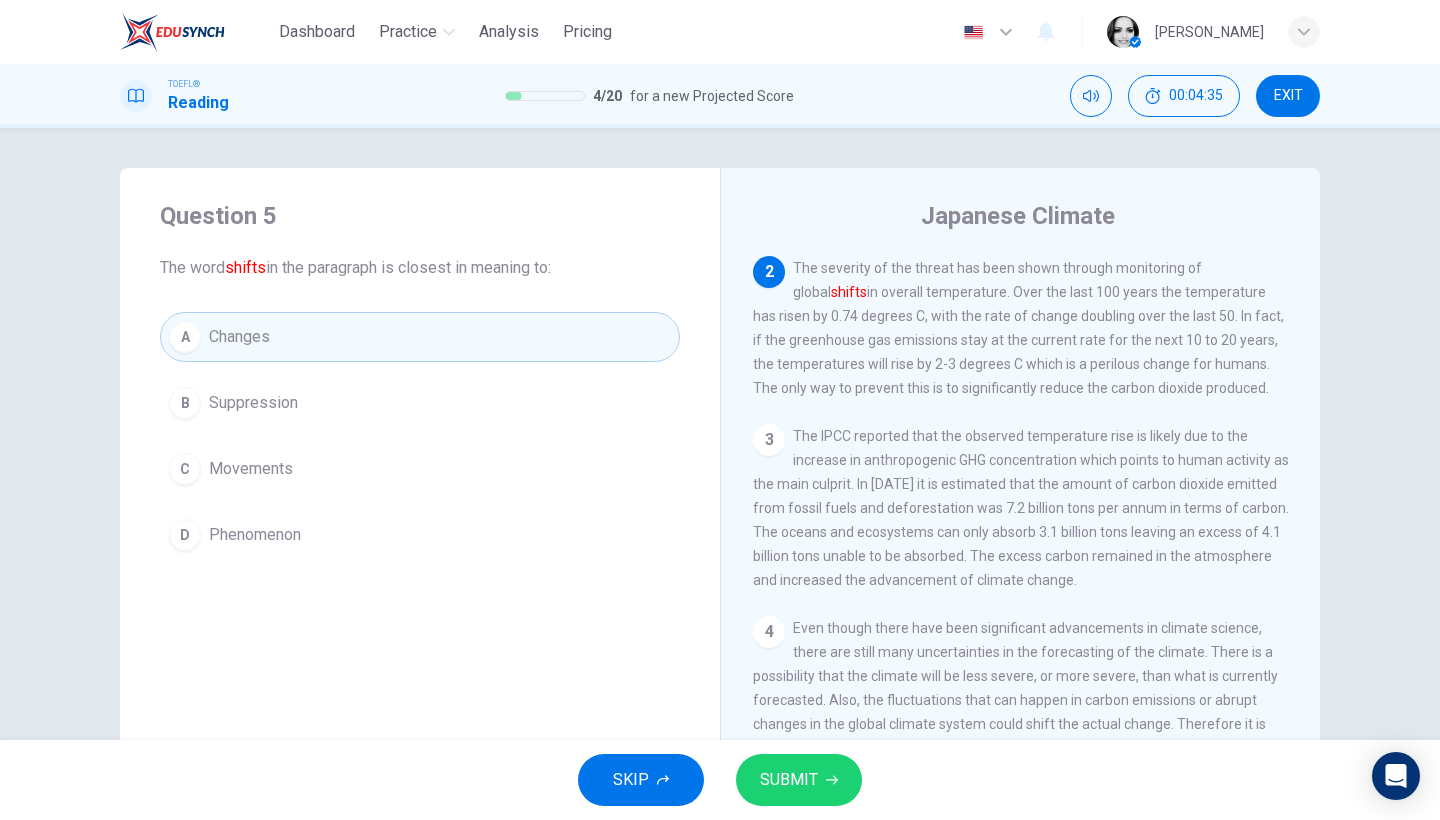 click on "SUBMIT" at bounding box center (789, 780) 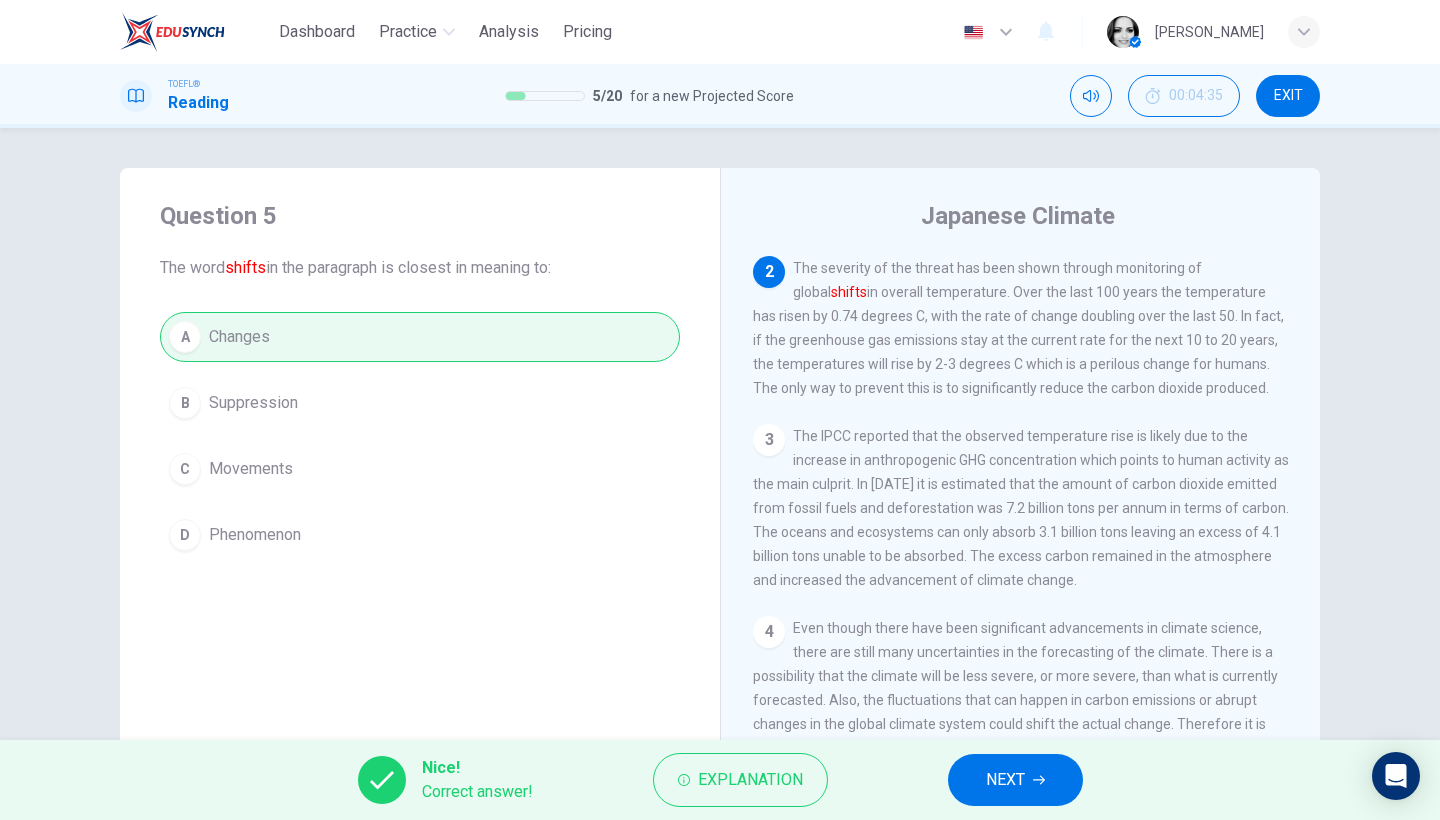 click on "NEXT" at bounding box center [1015, 780] 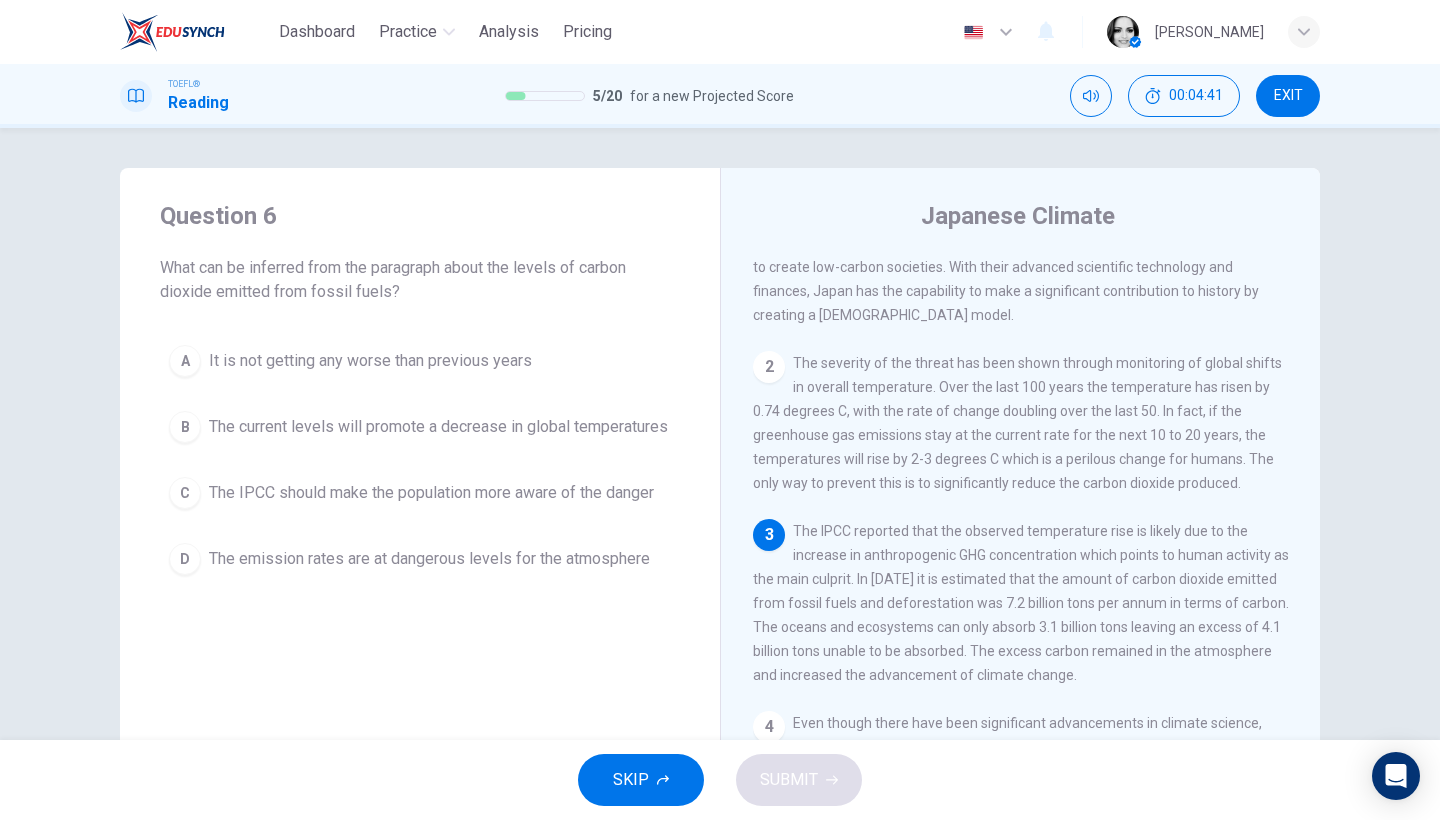 scroll, scrollTop: 138, scrollLeft: 0, axis: vertical 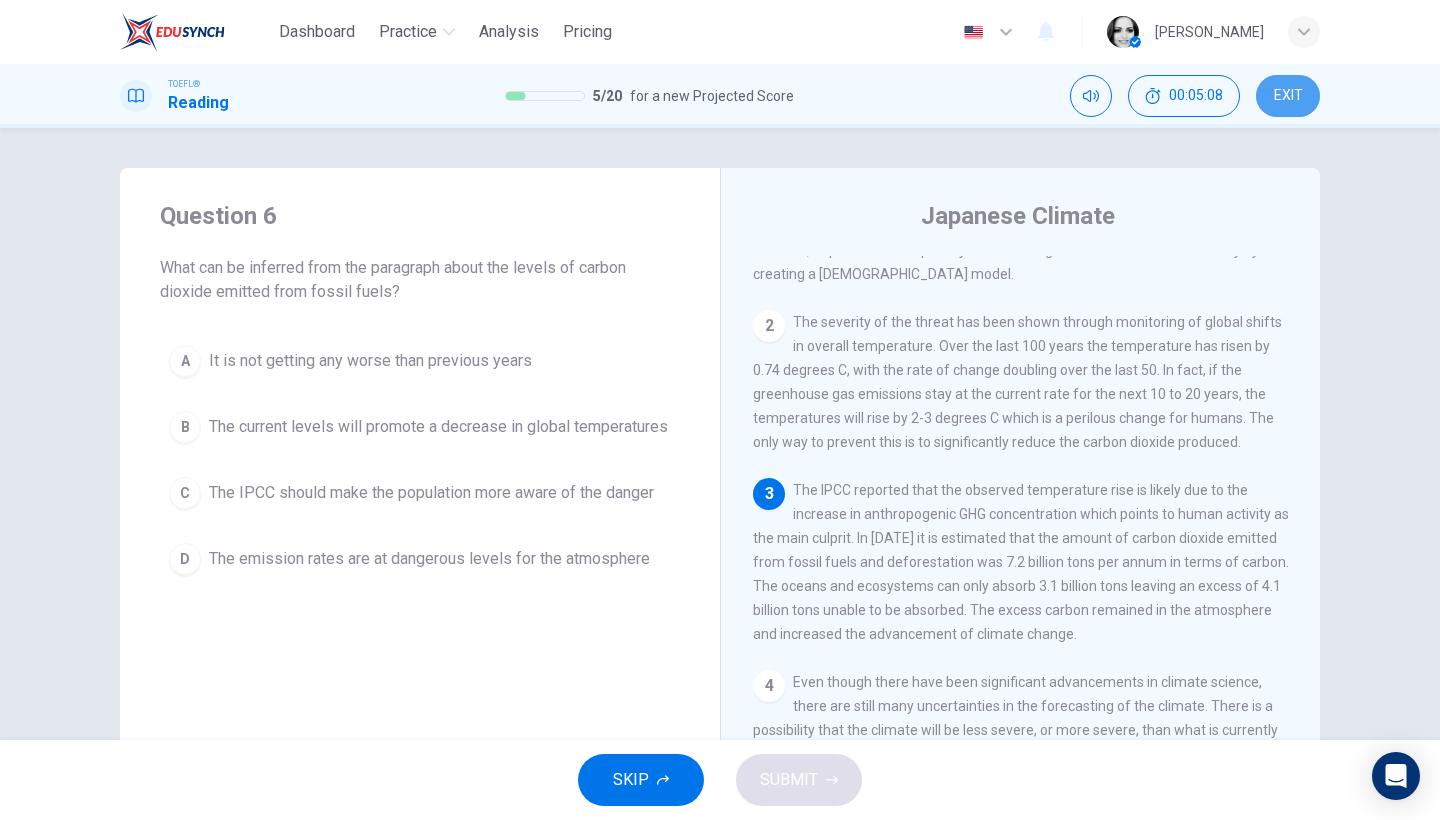 click on "EXIT" at bounding box center (1288, 96) 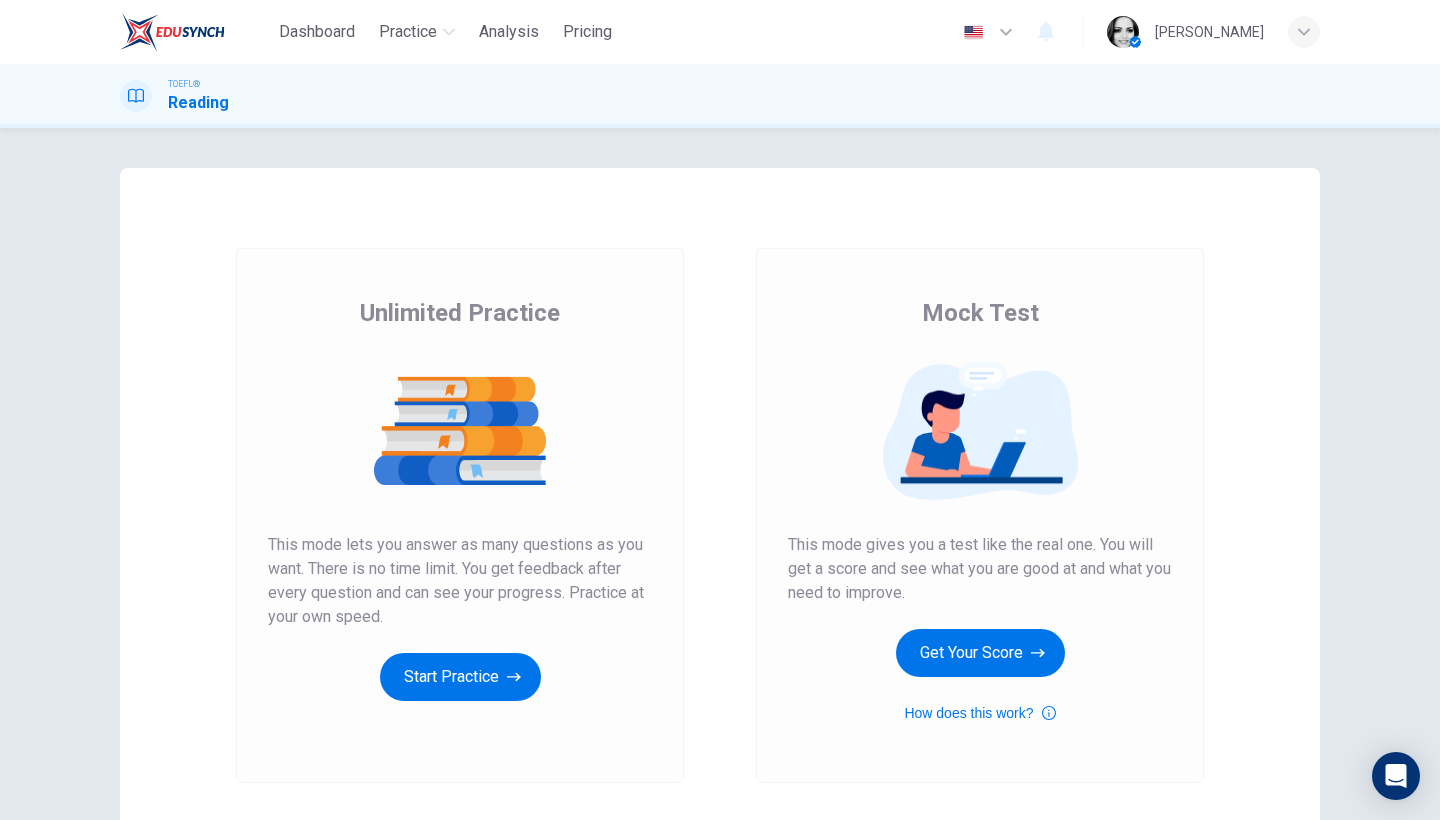 scroll, scrollTop: 0, scrollLeft: 0, axis: both 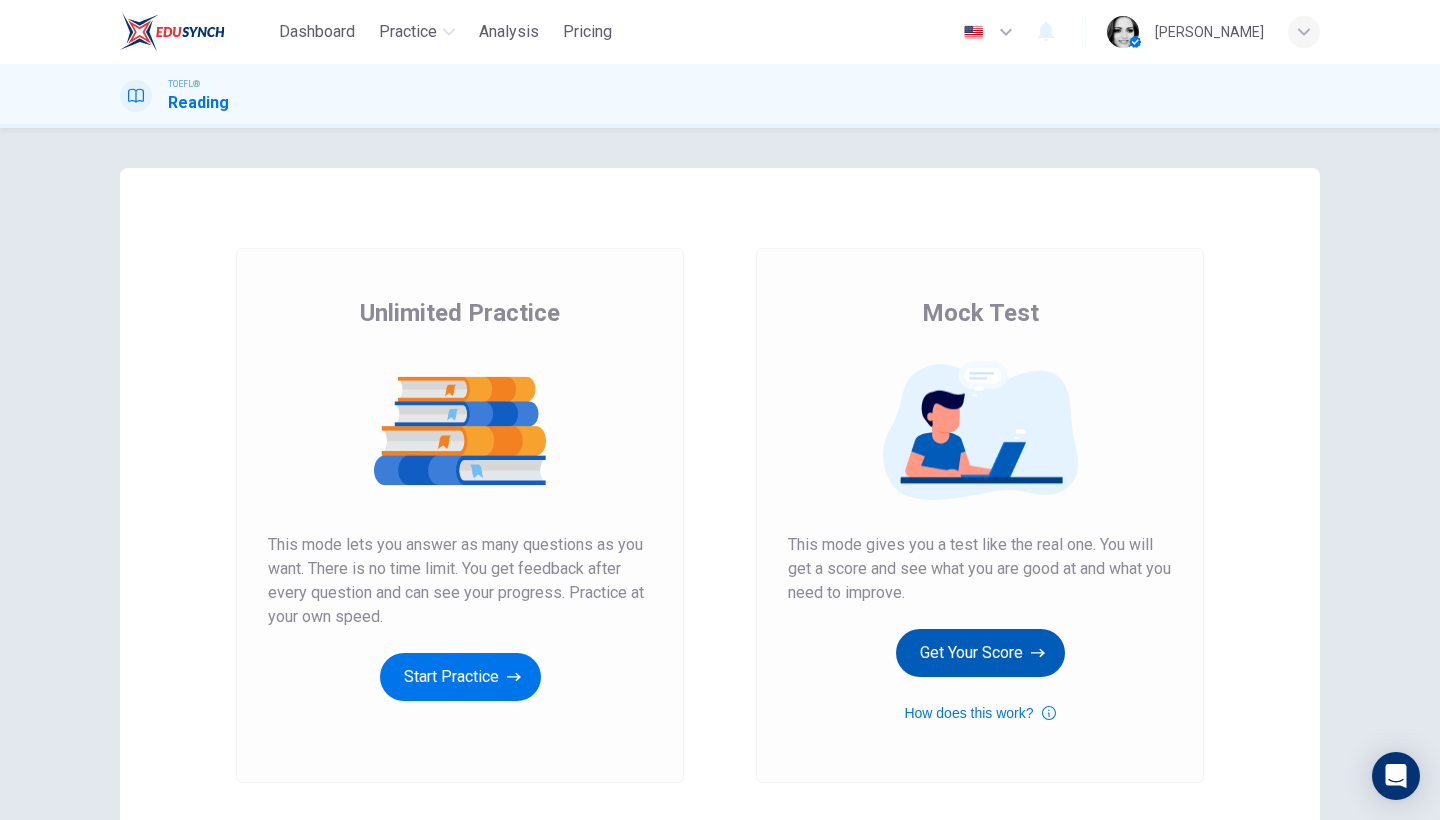 click on "Get Your Score" at bounding box center [980, 653] 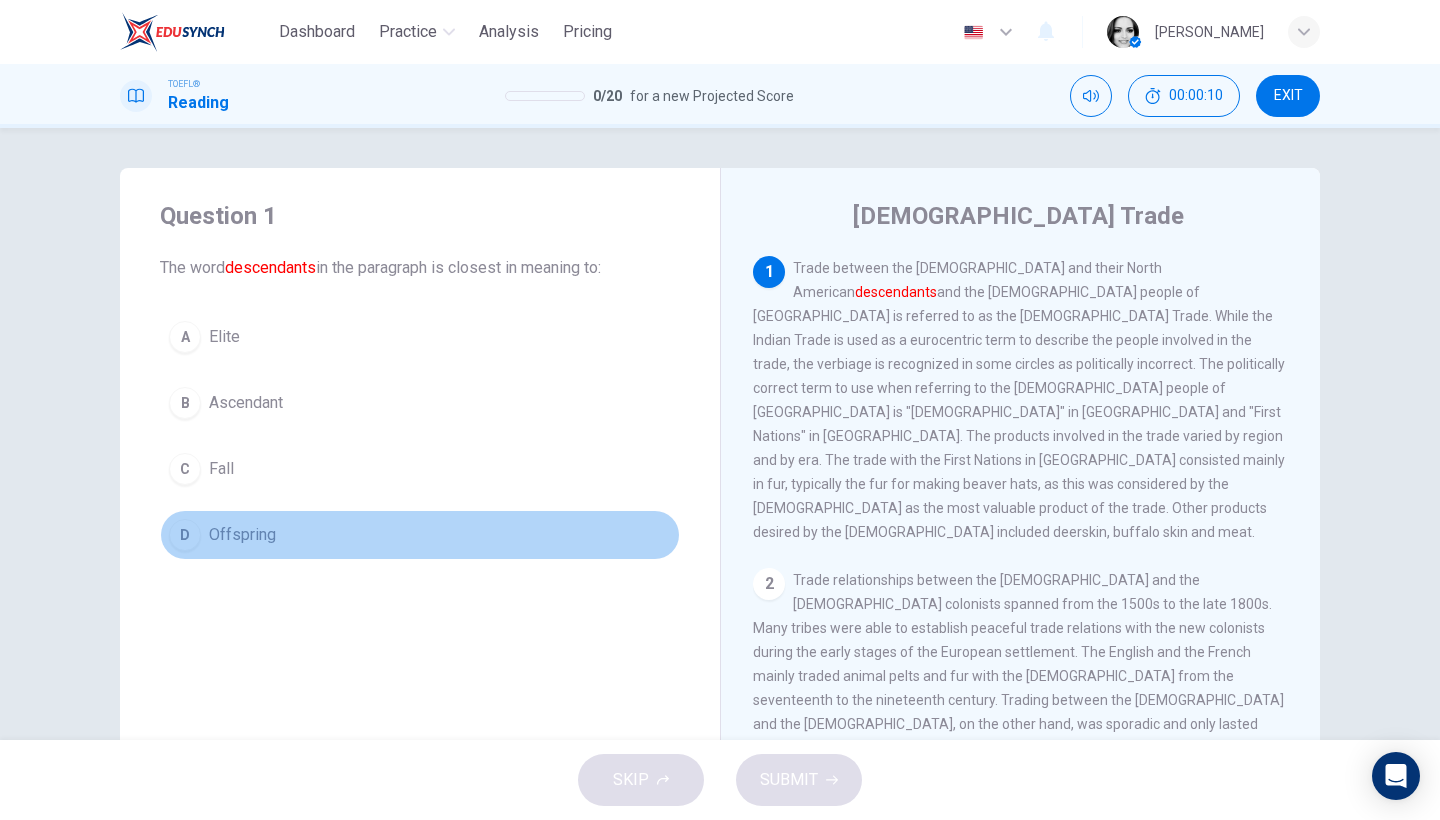 click on "Offspring" at bounding box center (242, 535) 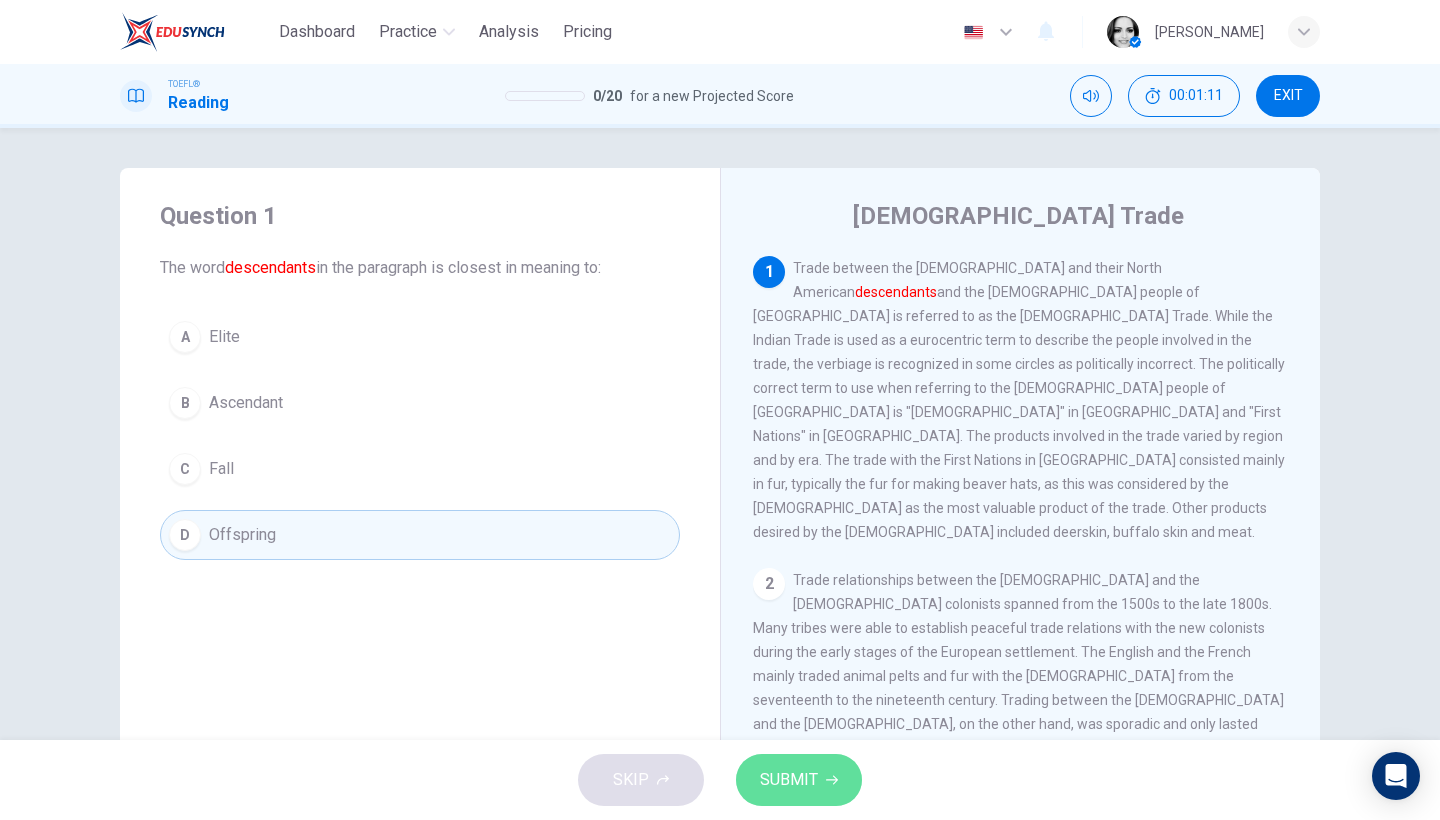 click on "SUBMIT" at bounding box center [789, 780] 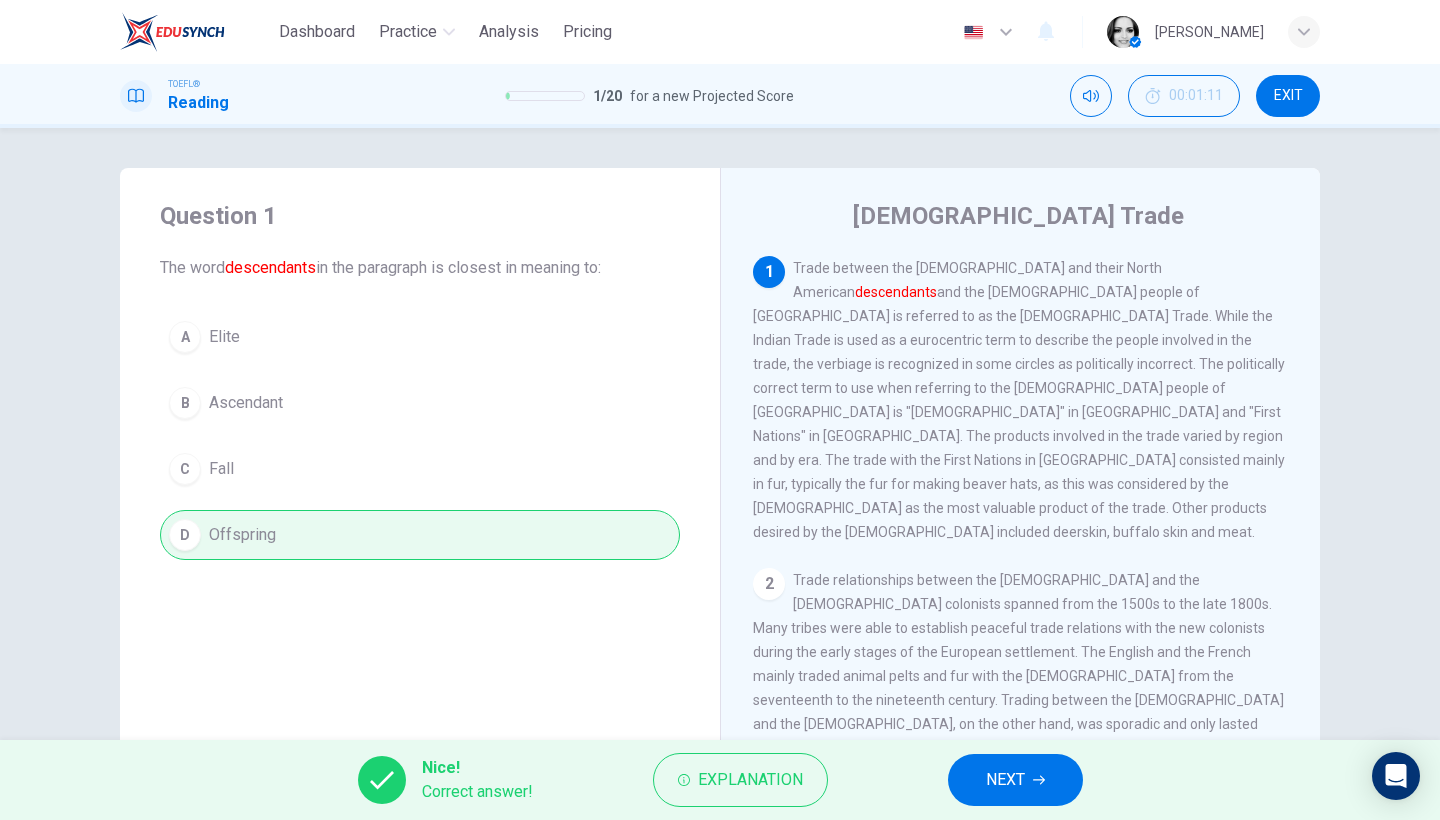 click 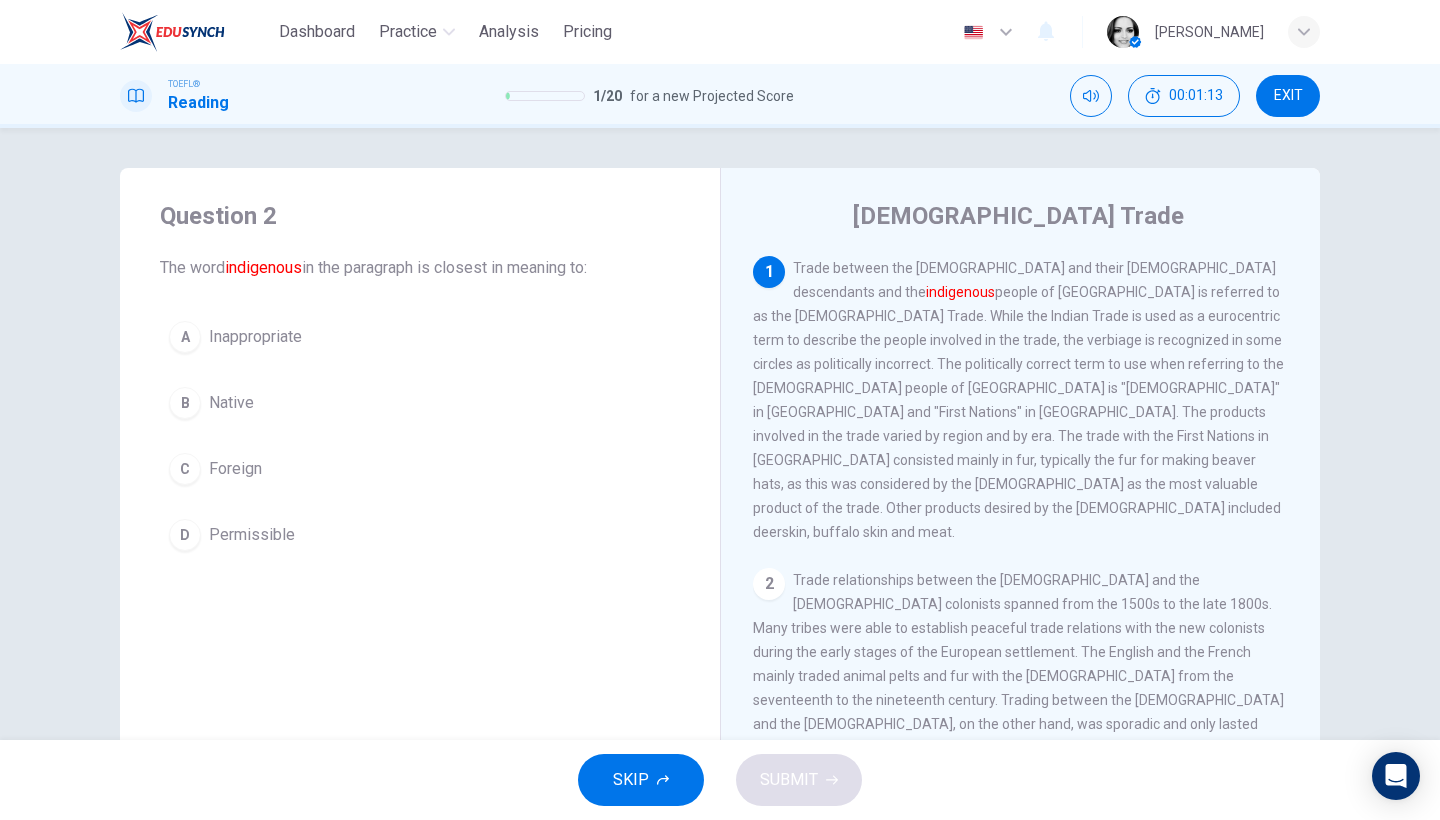 click on "B Native" at bounding box center (420, 403) 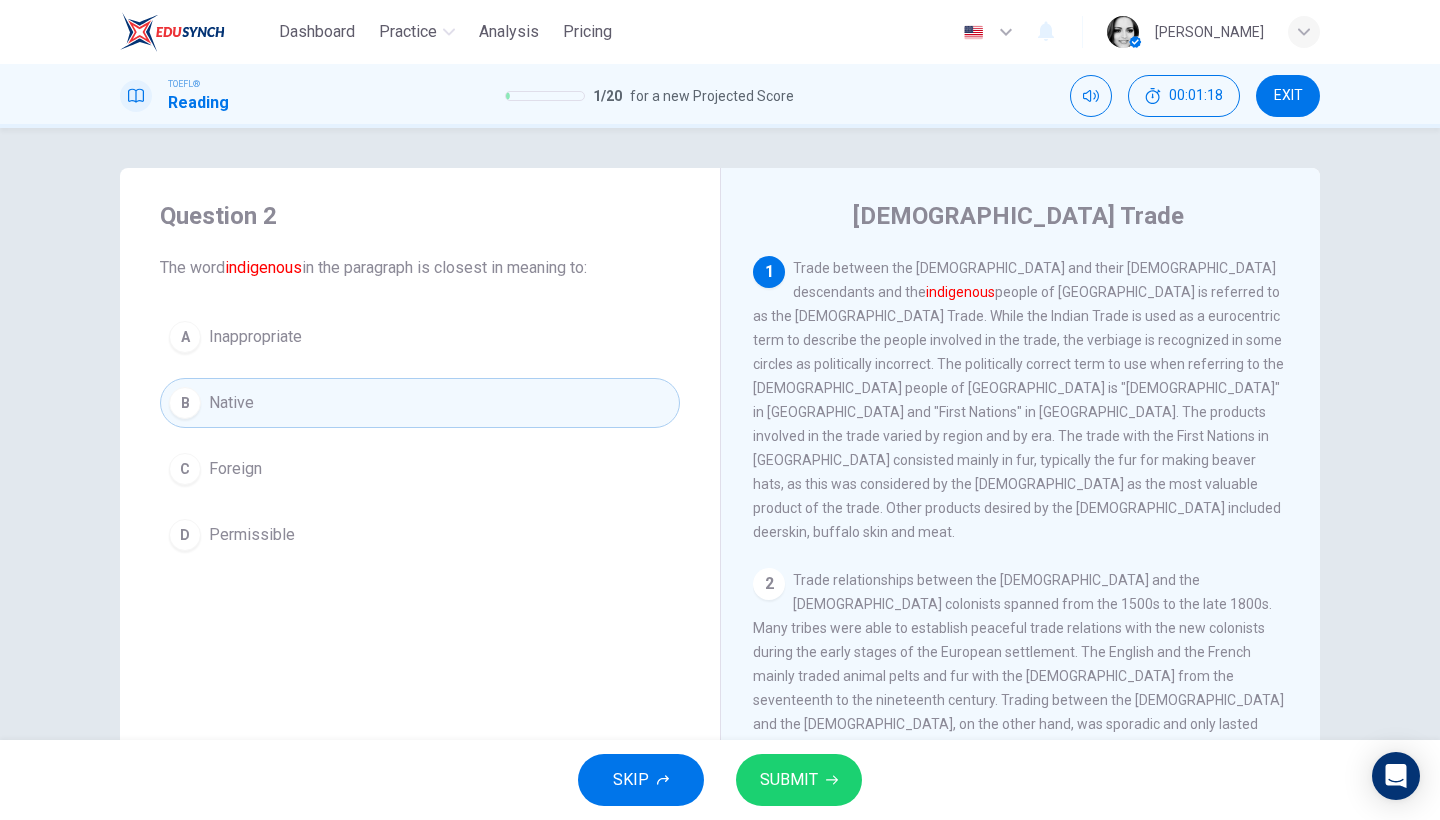 click on "SUBMIT" at bounding box center (789, 780) 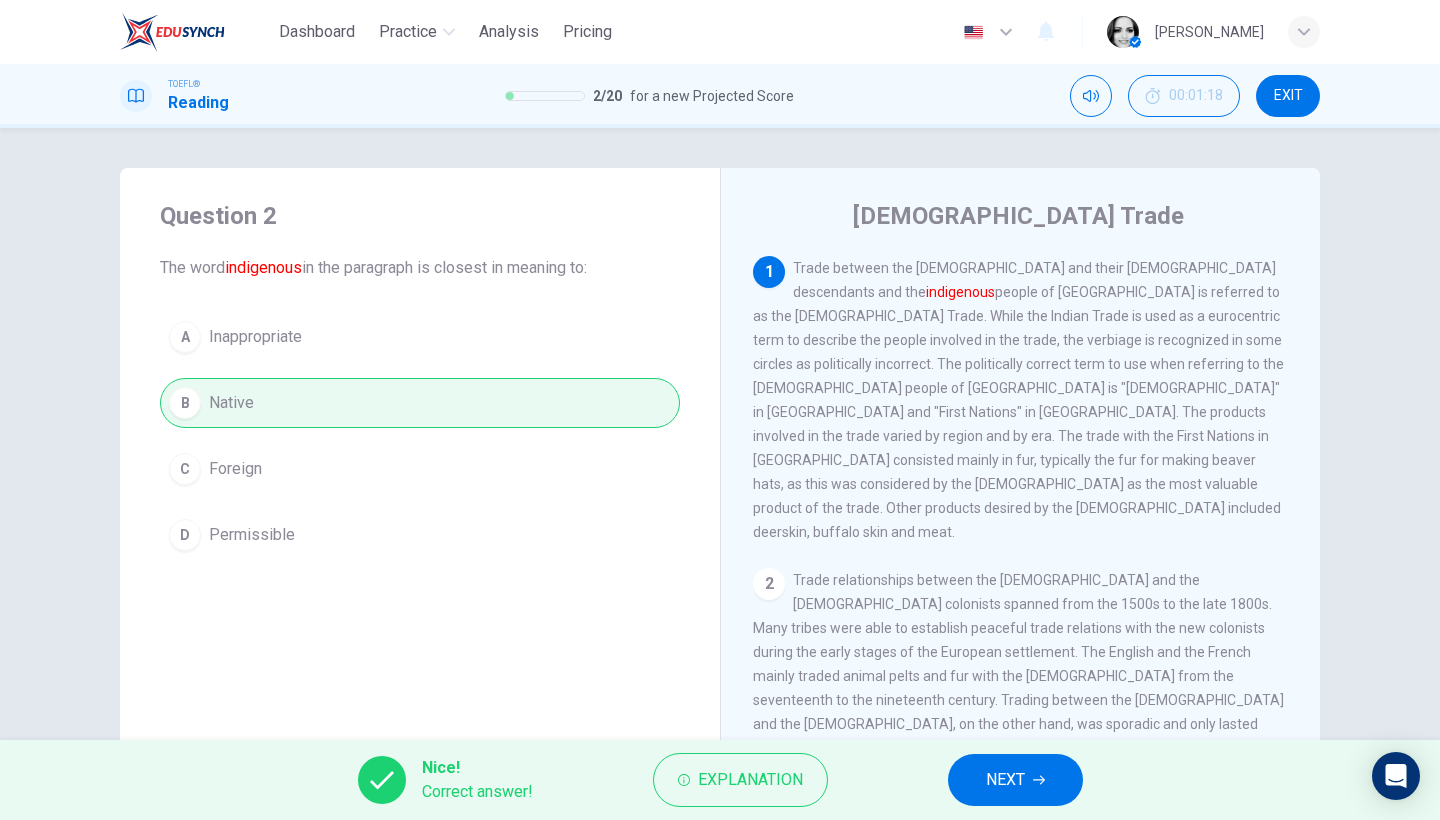 click on "NEXT" at bounding box center (1015, 780) 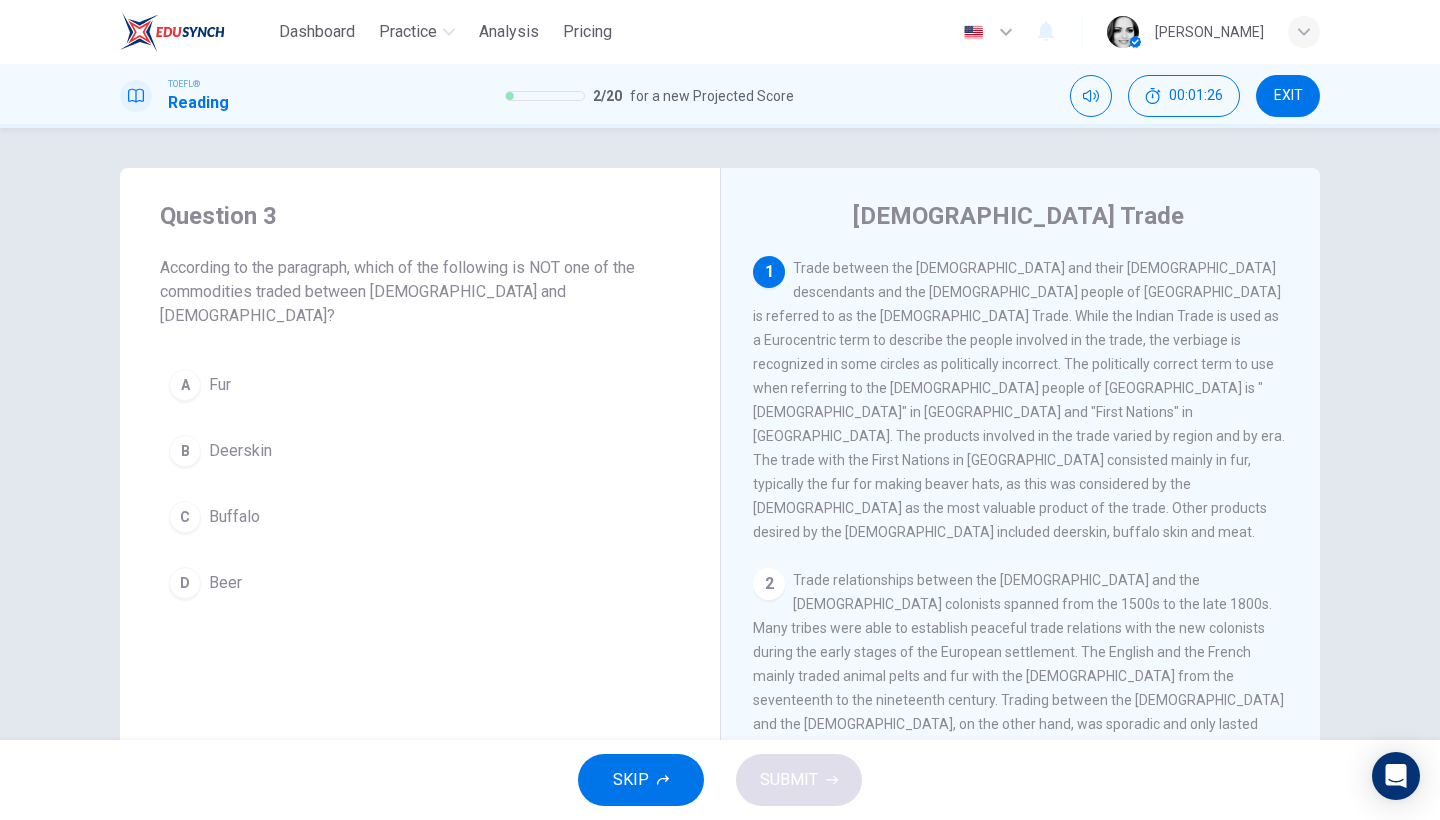 drag, startPoint x: 801, startPoint y: 270, endPoint x: 1085, endPoint y: 261, distance: 284.14258 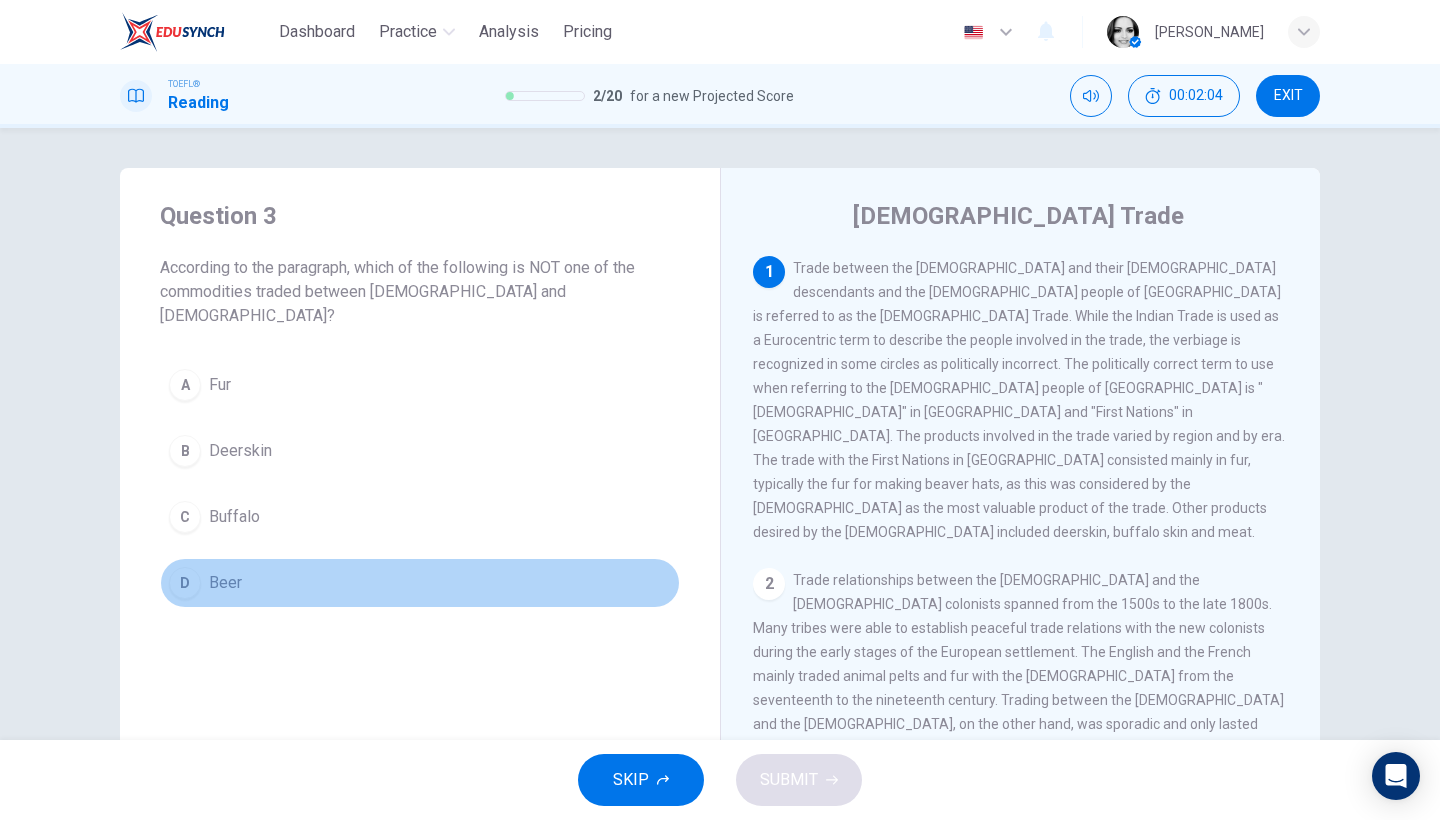click on "D Beer" at bounding box center [420, 583] 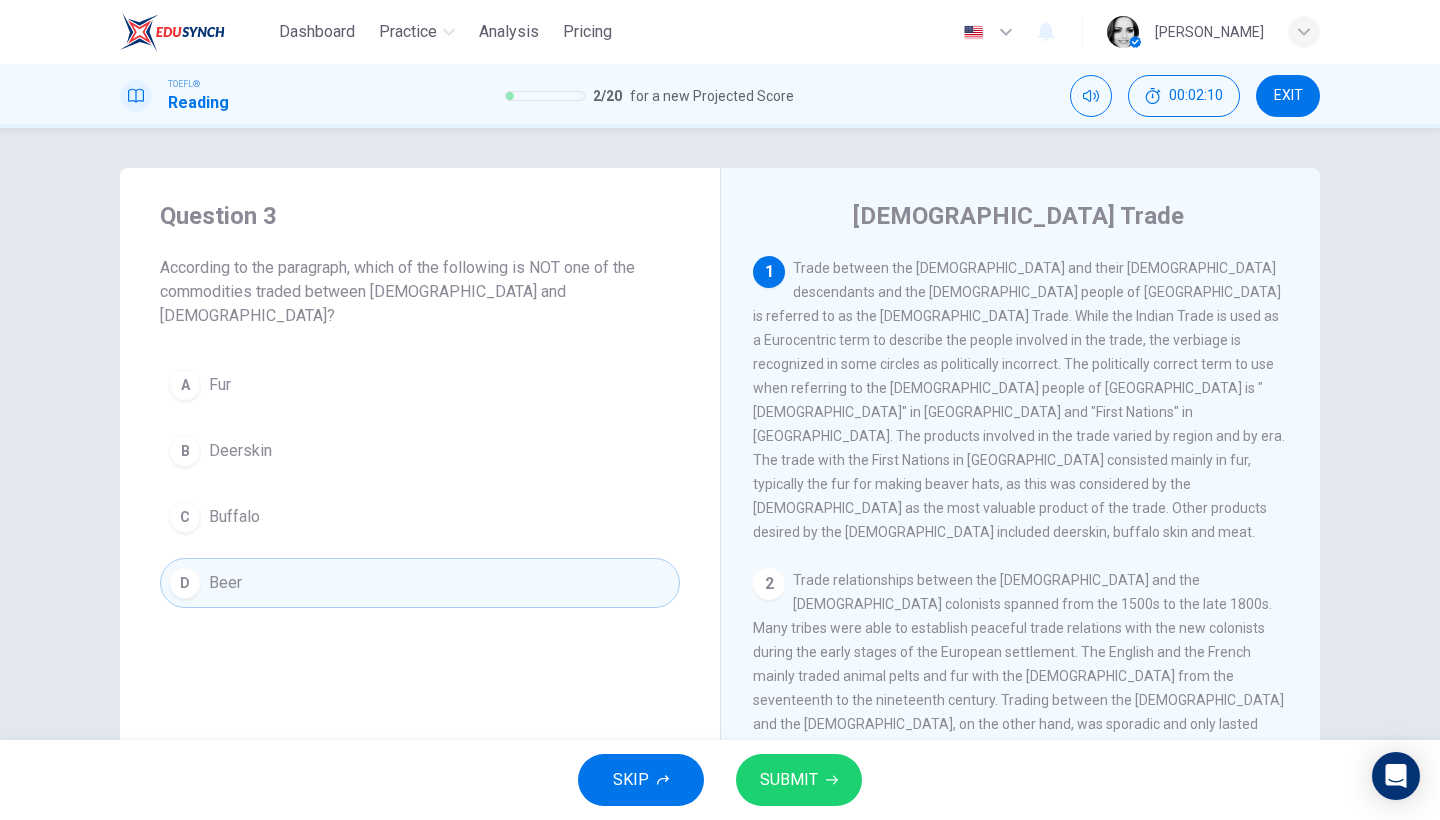click on "SUBMIT" at bounding box center [789, 780] 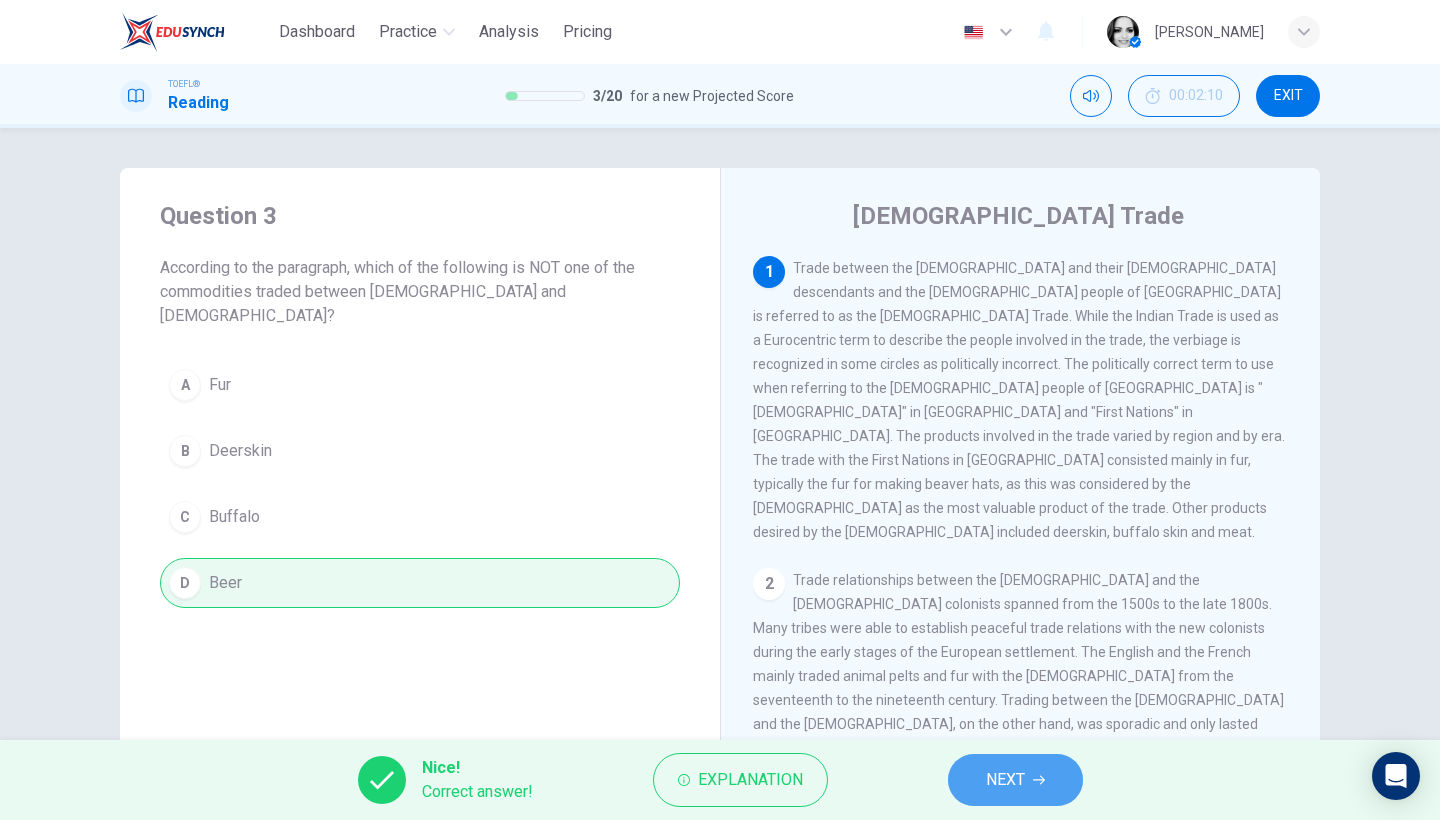 click on "NEXT" at bounding box center [1005, 780] 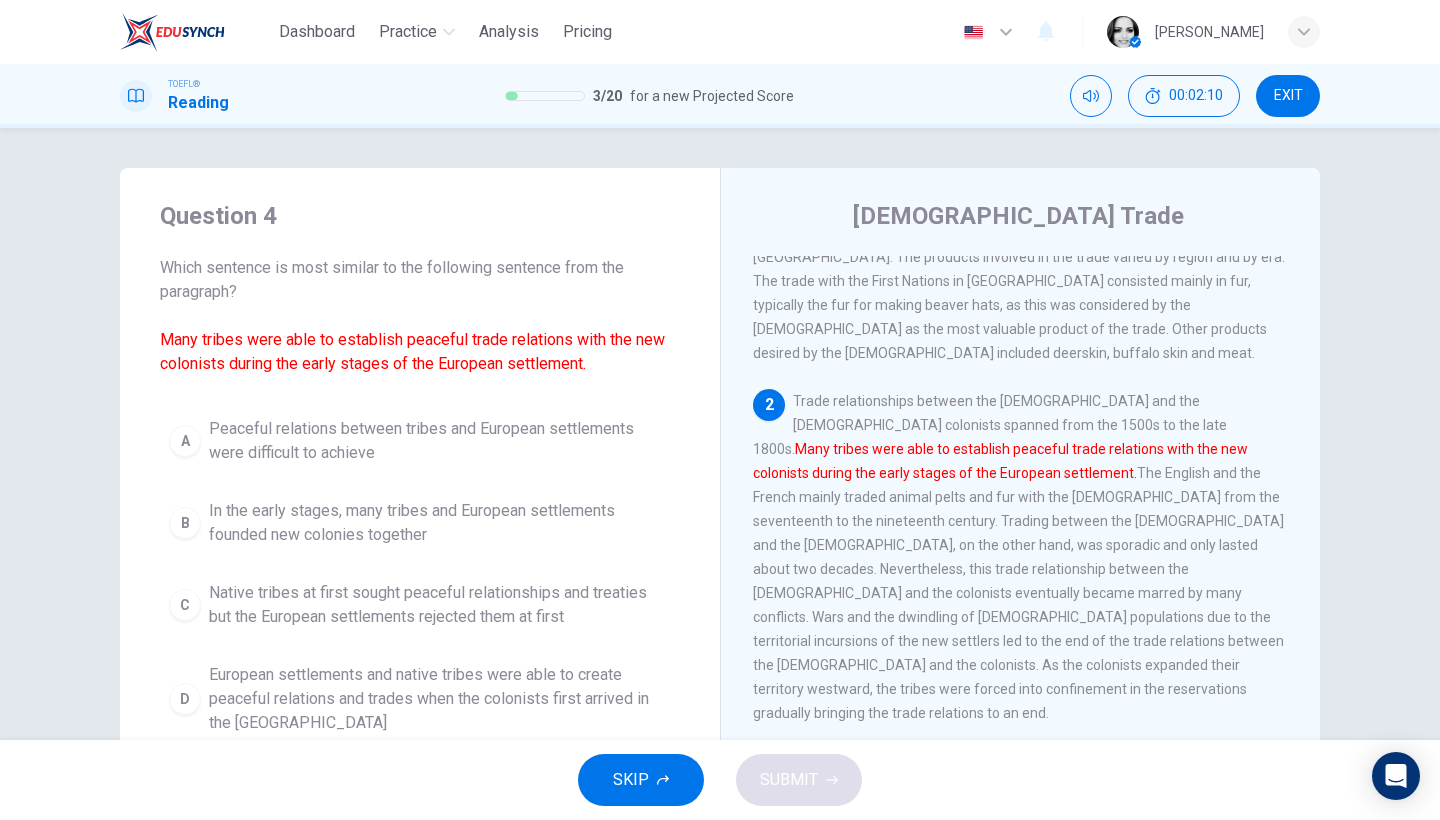 scroll, scrollTop: 201, scrollLeft: 0, axis: vertical 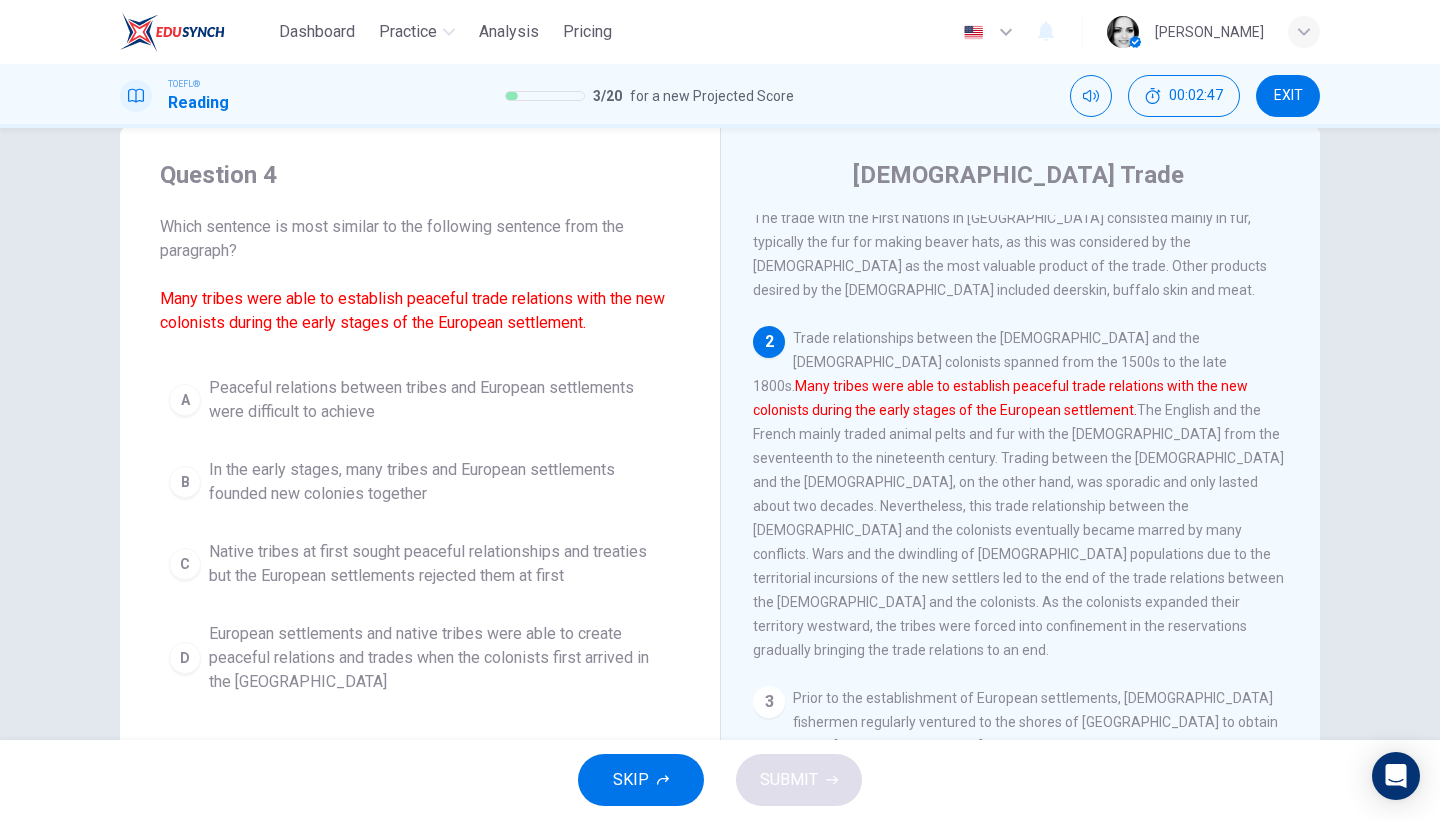 click on "European settlements and native tribes were able to create peaceful relations and trades when the colonists first arrived in the [GEOGRAPHIC_DATA]" at bounding box center (440, 658) 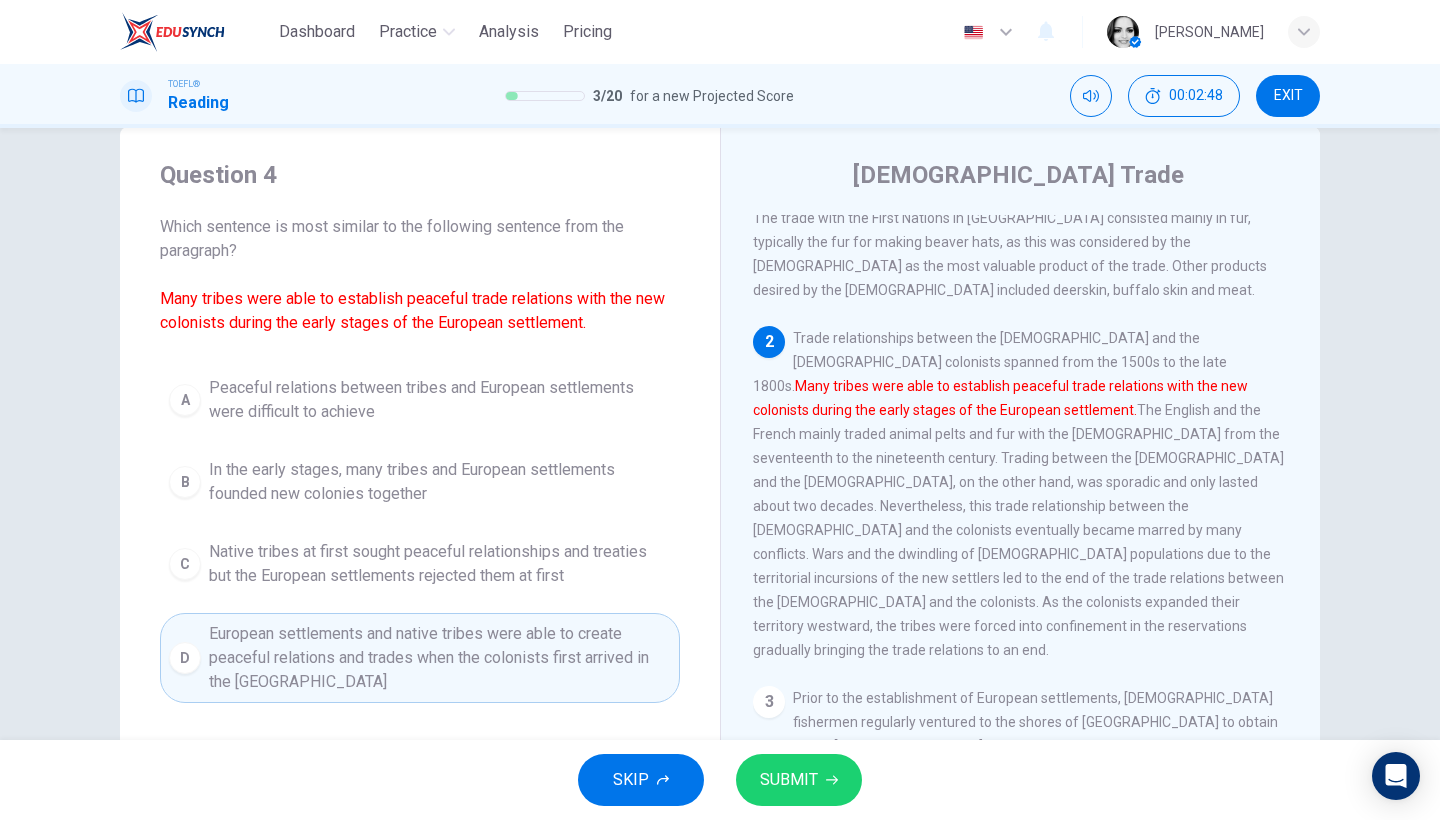 click on "SUBMIT" at bounding box center (799, 780) 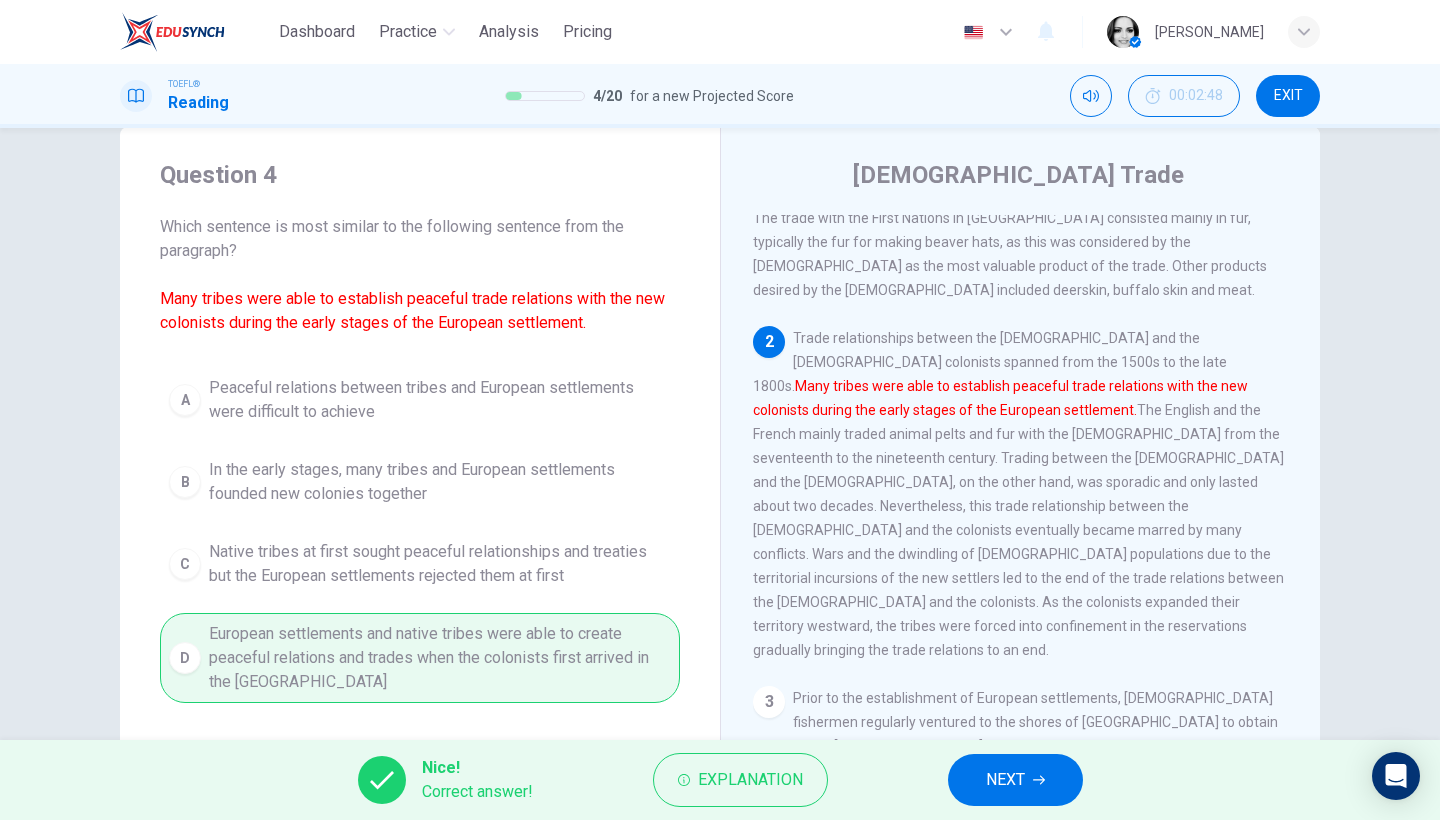 click on "NEXT" at bounding box center (1005, 780) 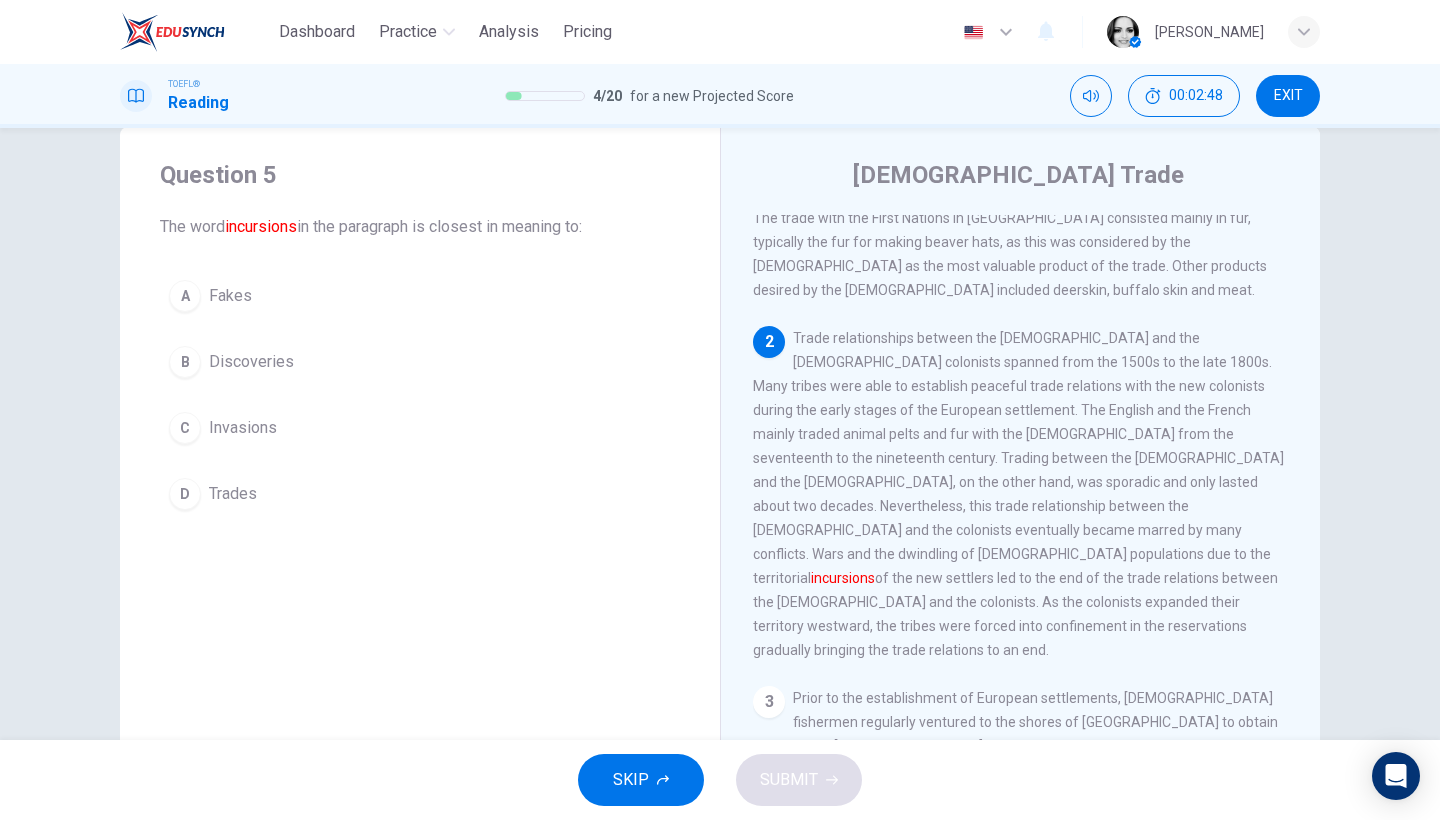 scroll, scrollTop: 288, scrollLeft: 0, axis: vertical 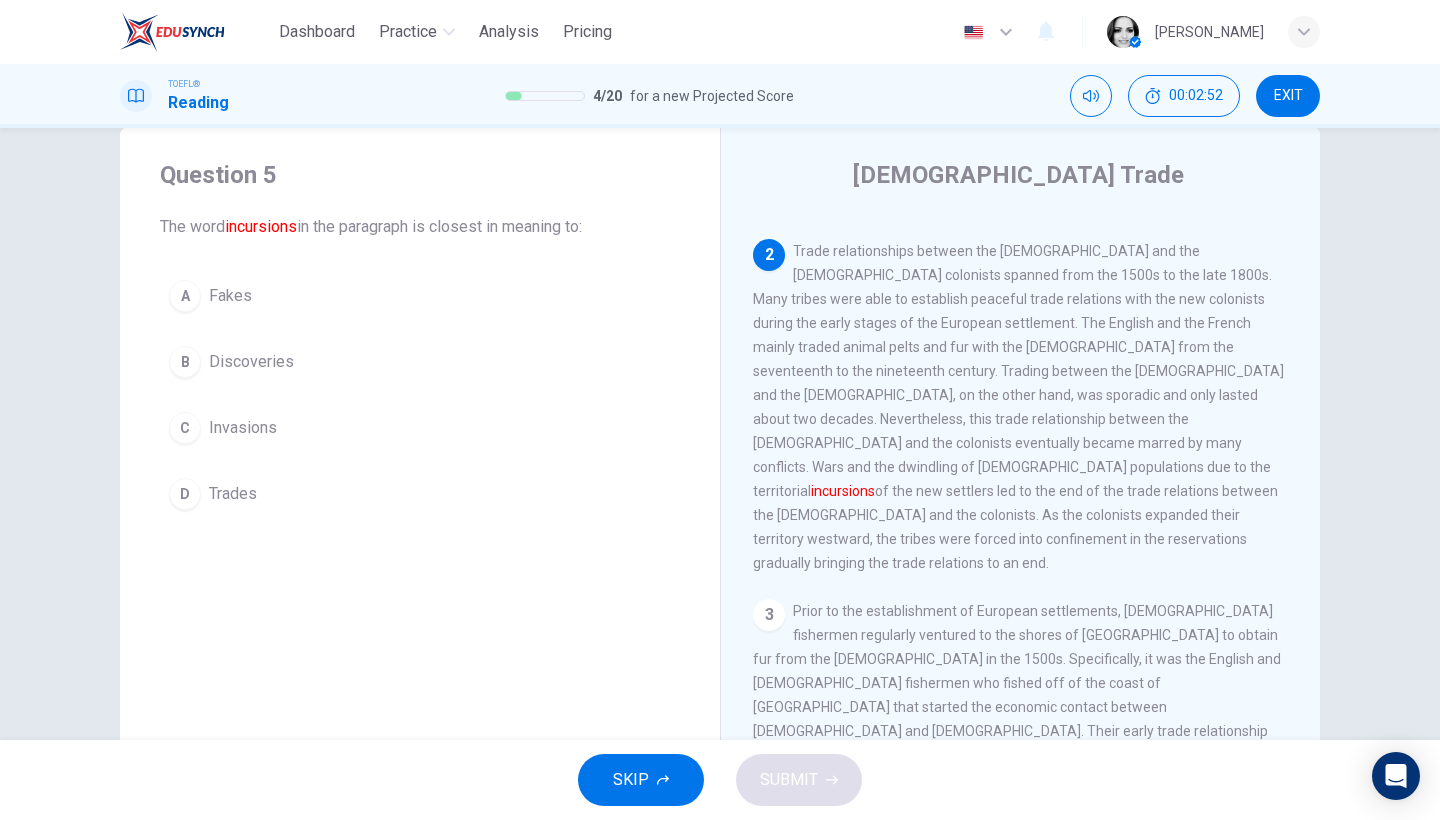 click on "B Discoveries" at bounding box center [420, 362] 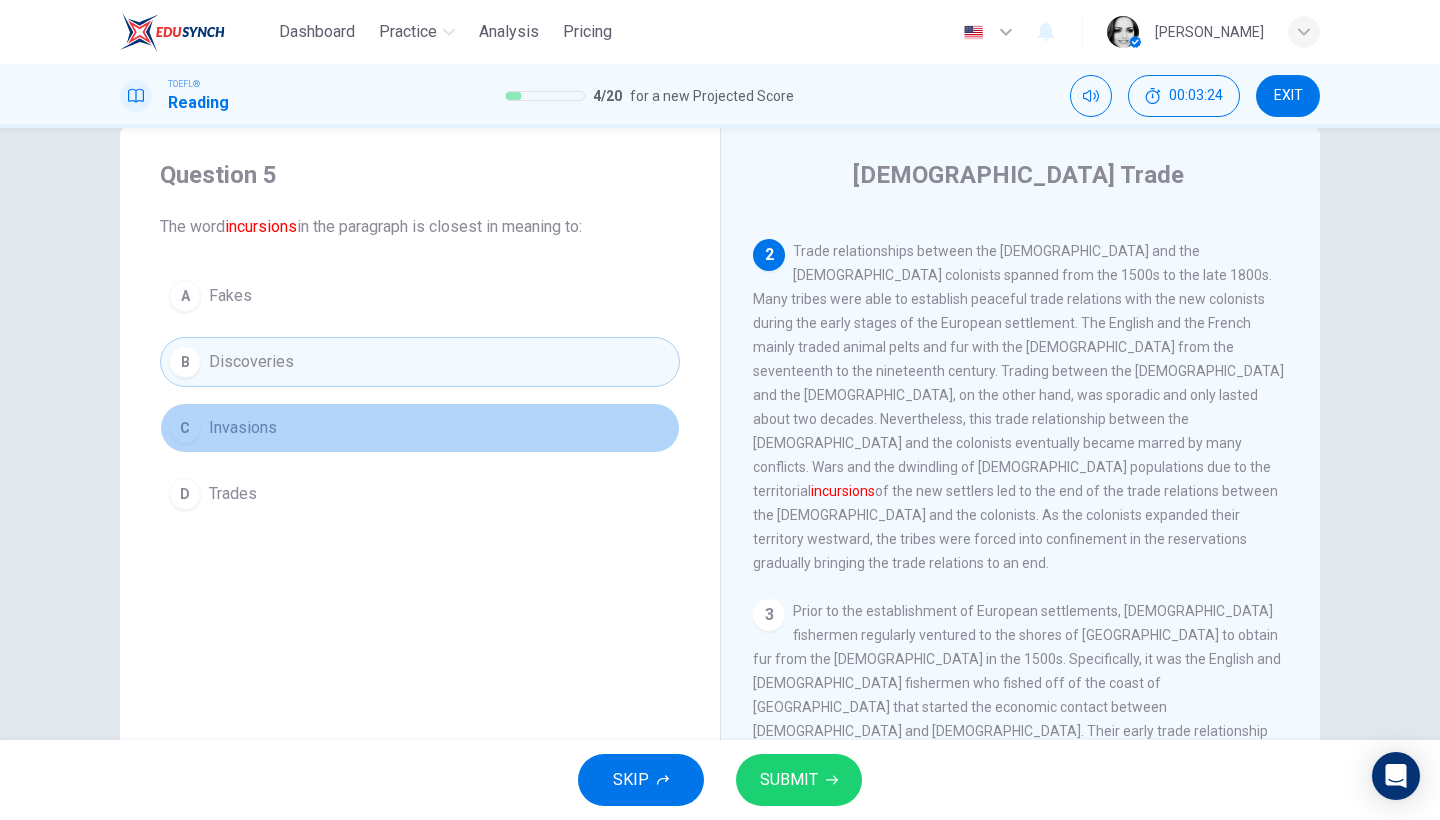 click on "C Invasions" at bounding box center (420, 428) 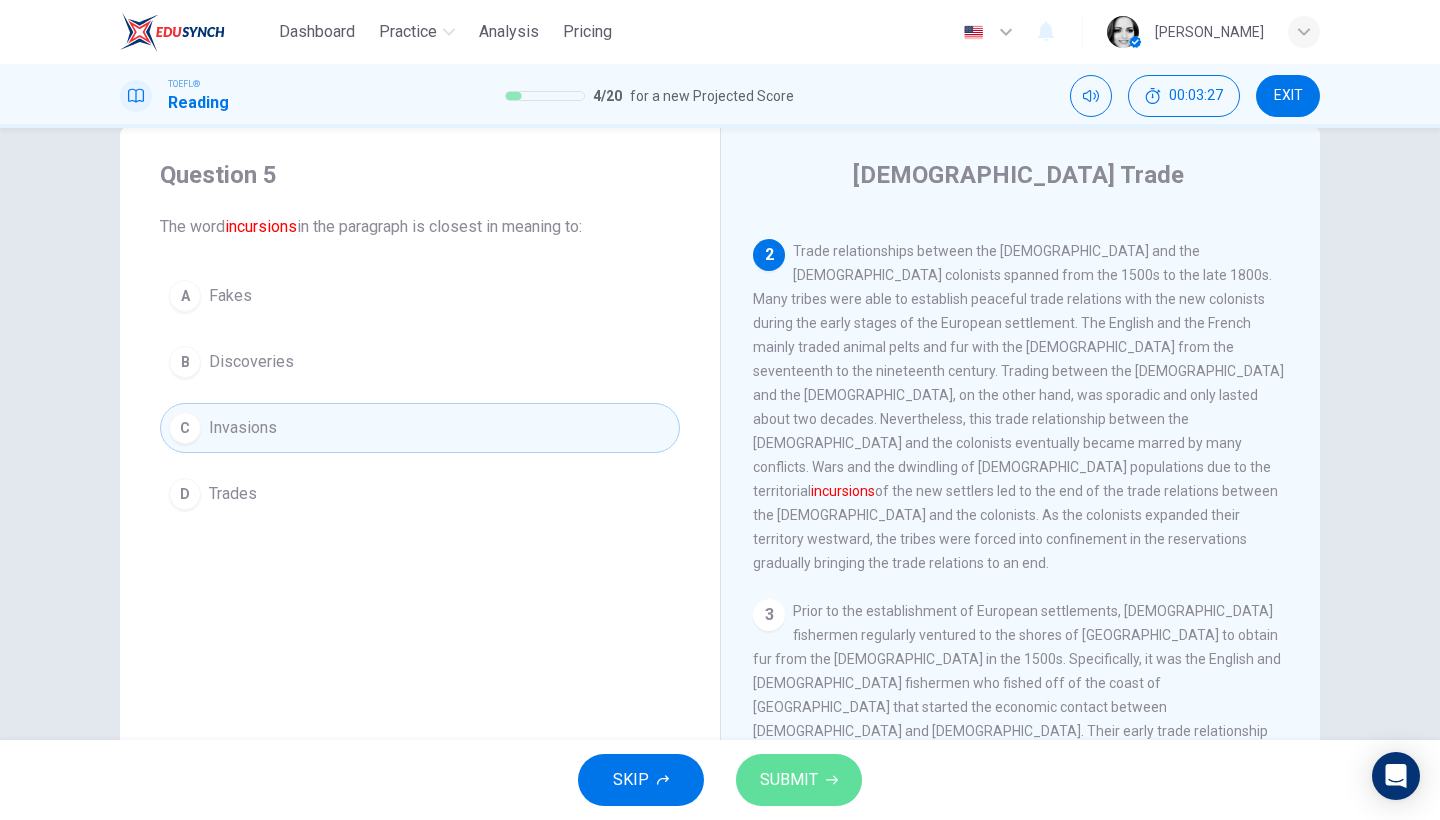 click 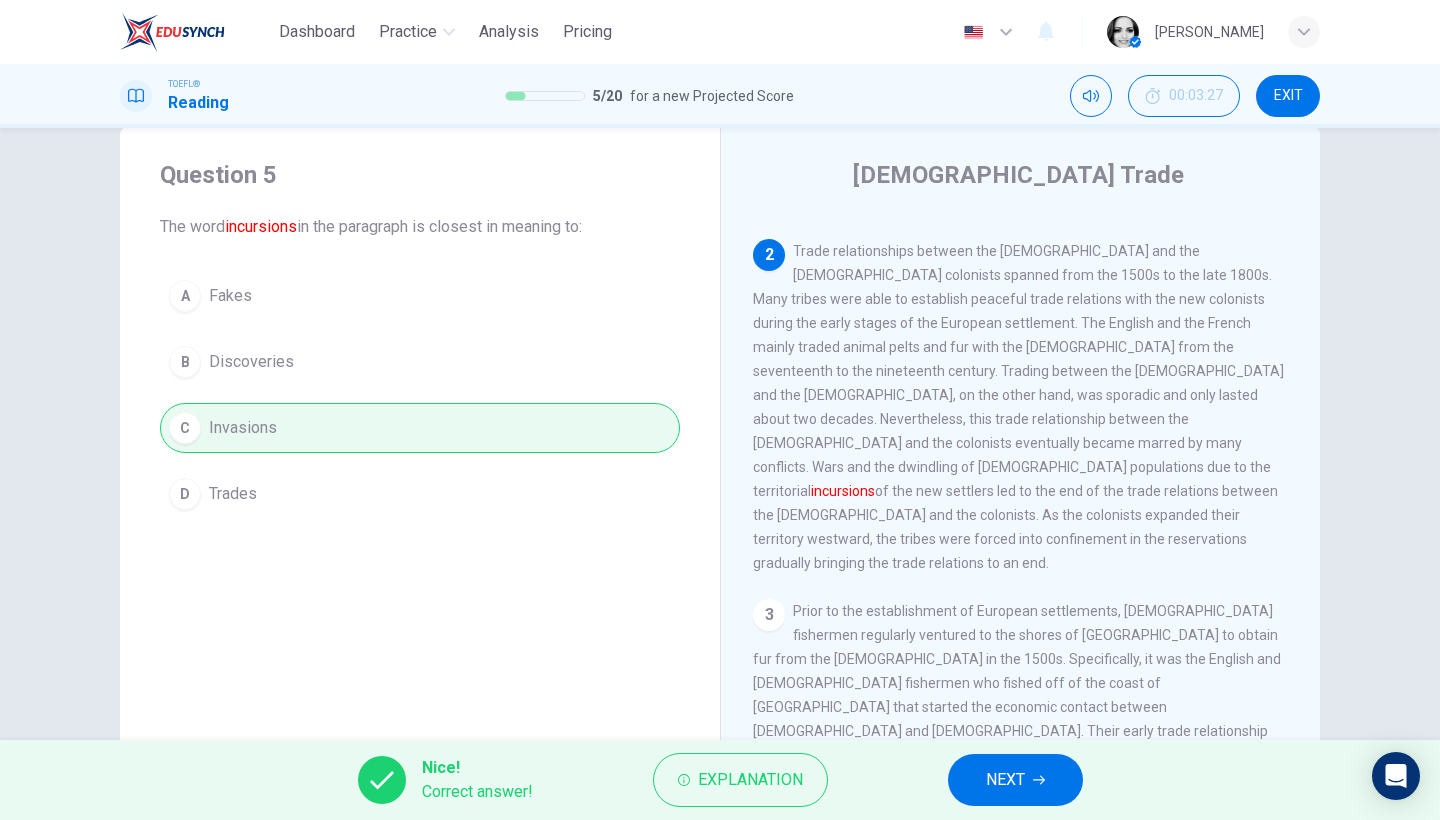 click on "NEXT" at bounding box center (1005, 780) 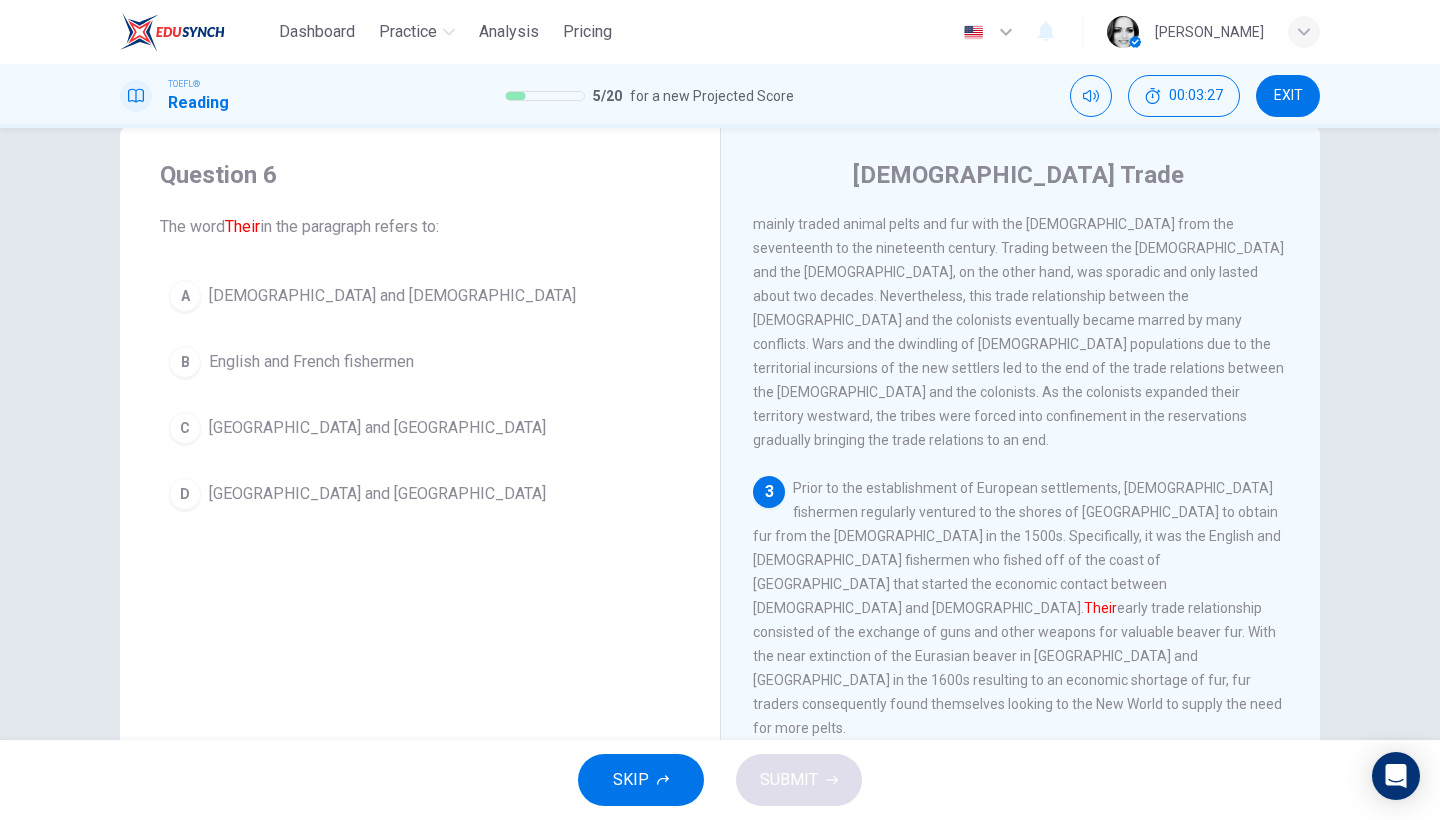 scroll, scrollTop: 441, scrollLeft: 0, axis: vertical 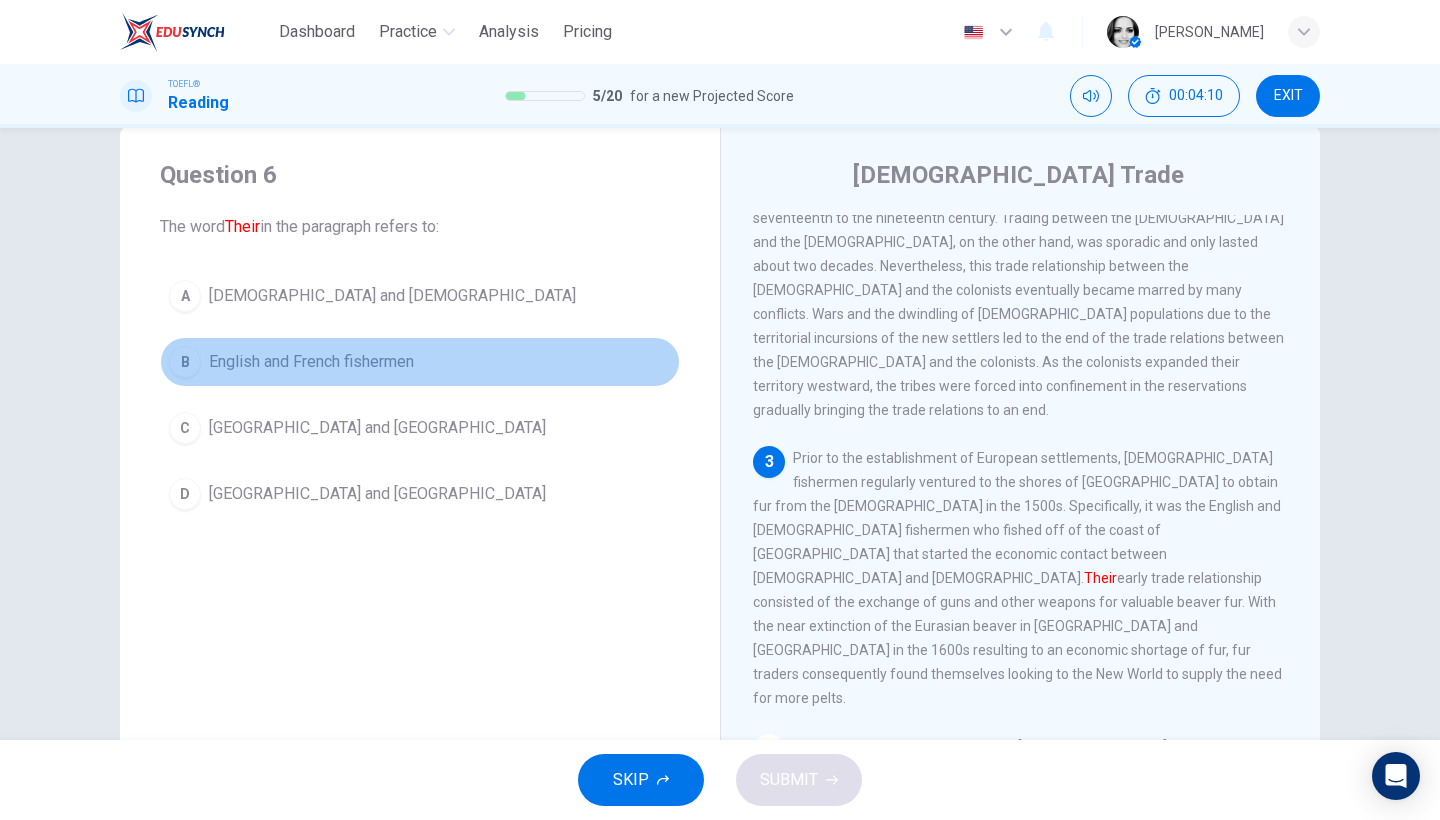 click on "English and French fishermen" at bounding box center (311, 362) 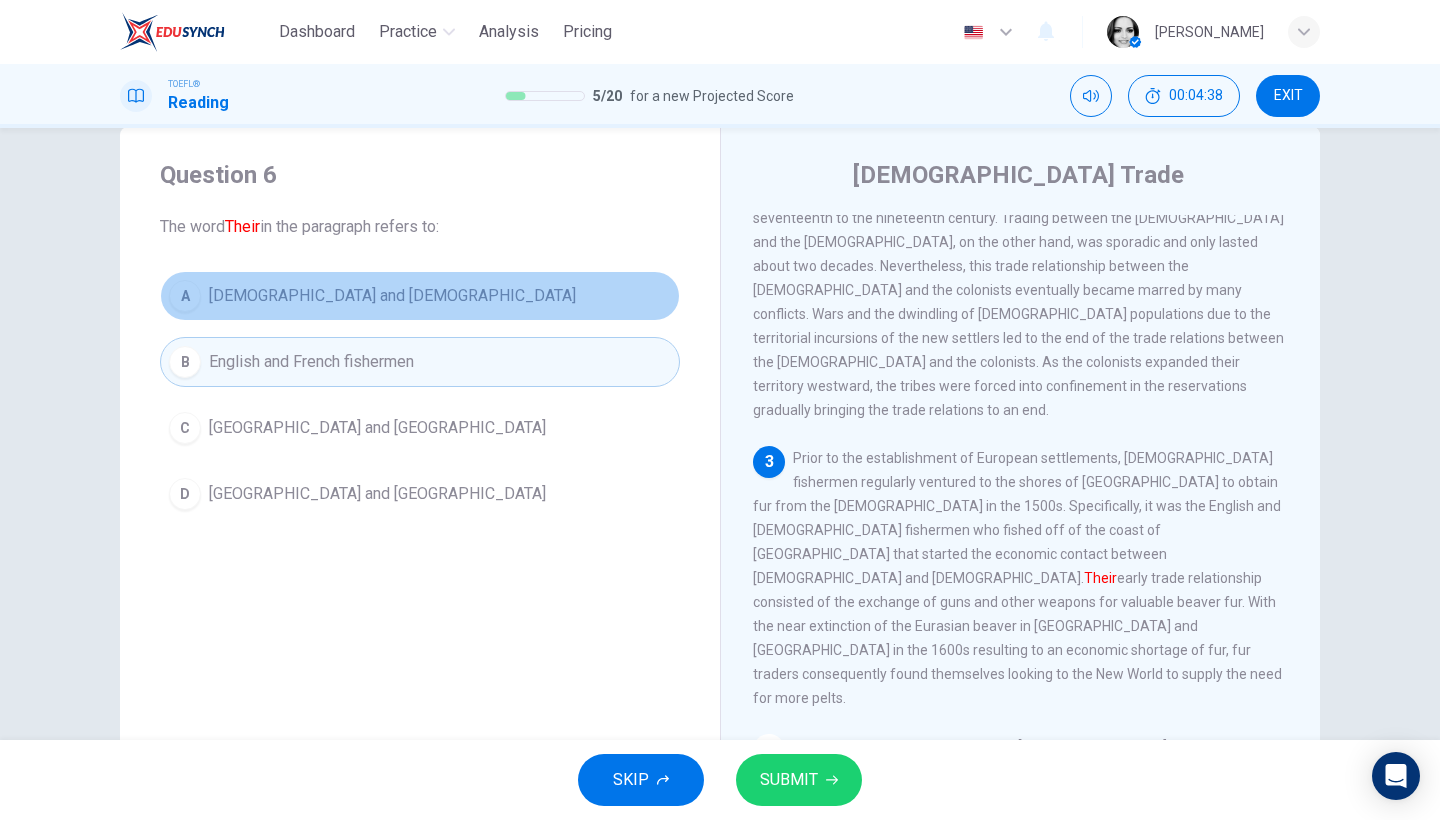 click on "[DEMOGRAPHIC_DATA] and [DEMOGRAPHIC_DATA]" at bounding box center (392, 296) 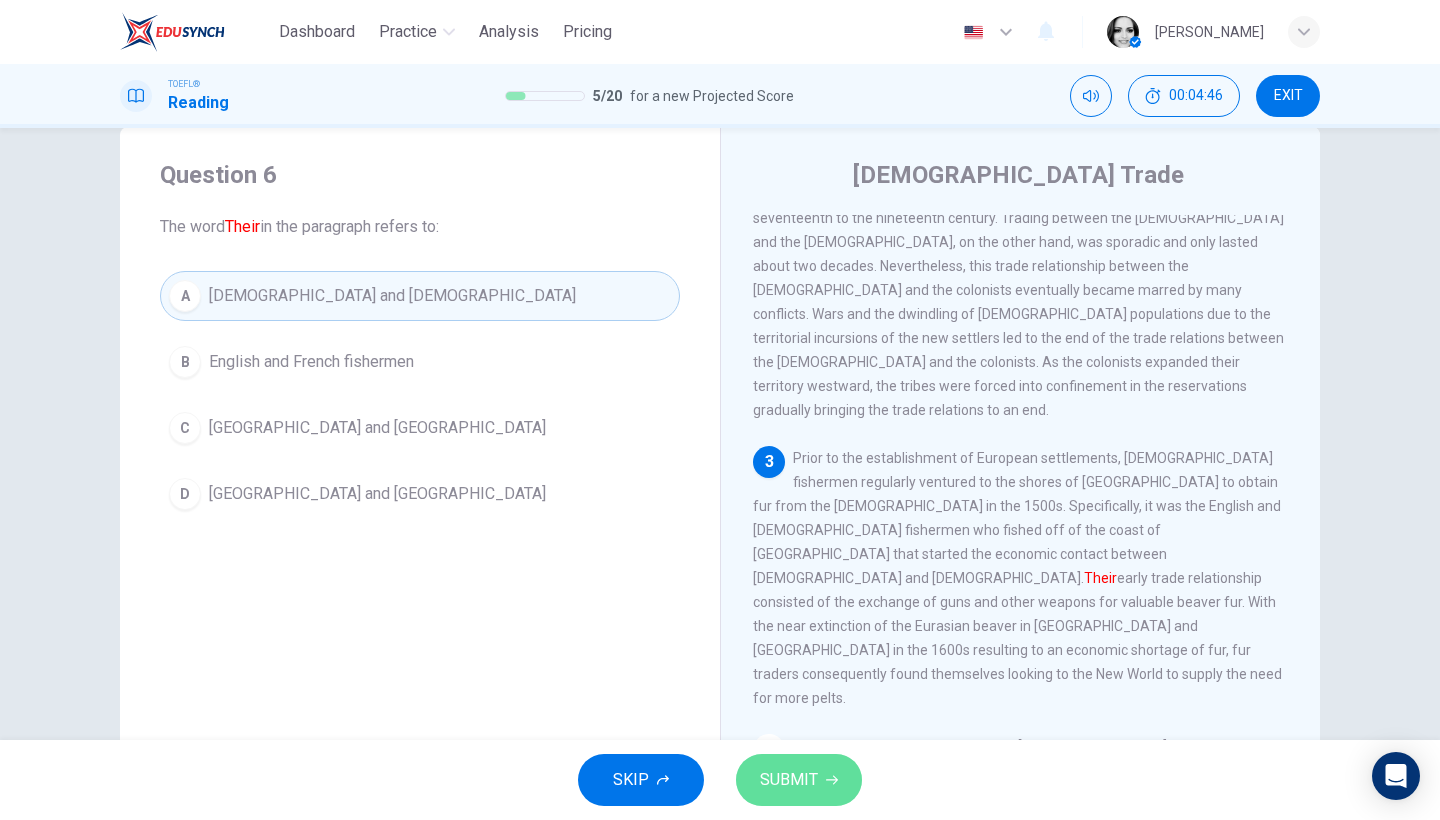 click on "SUBMIT" at bounding box center (789, 780) 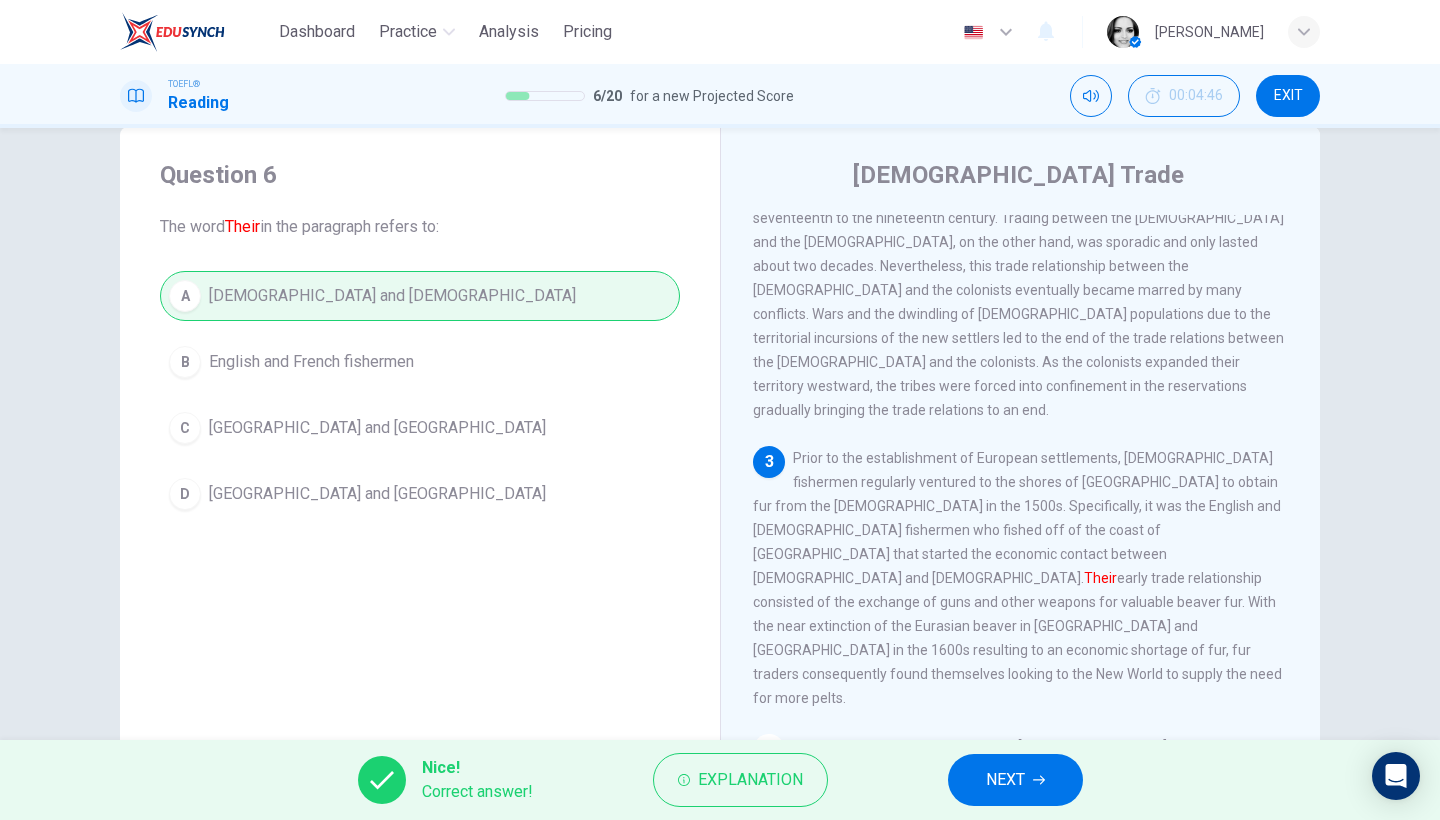 click on "NEXT" at bounding box center (1015, 780) 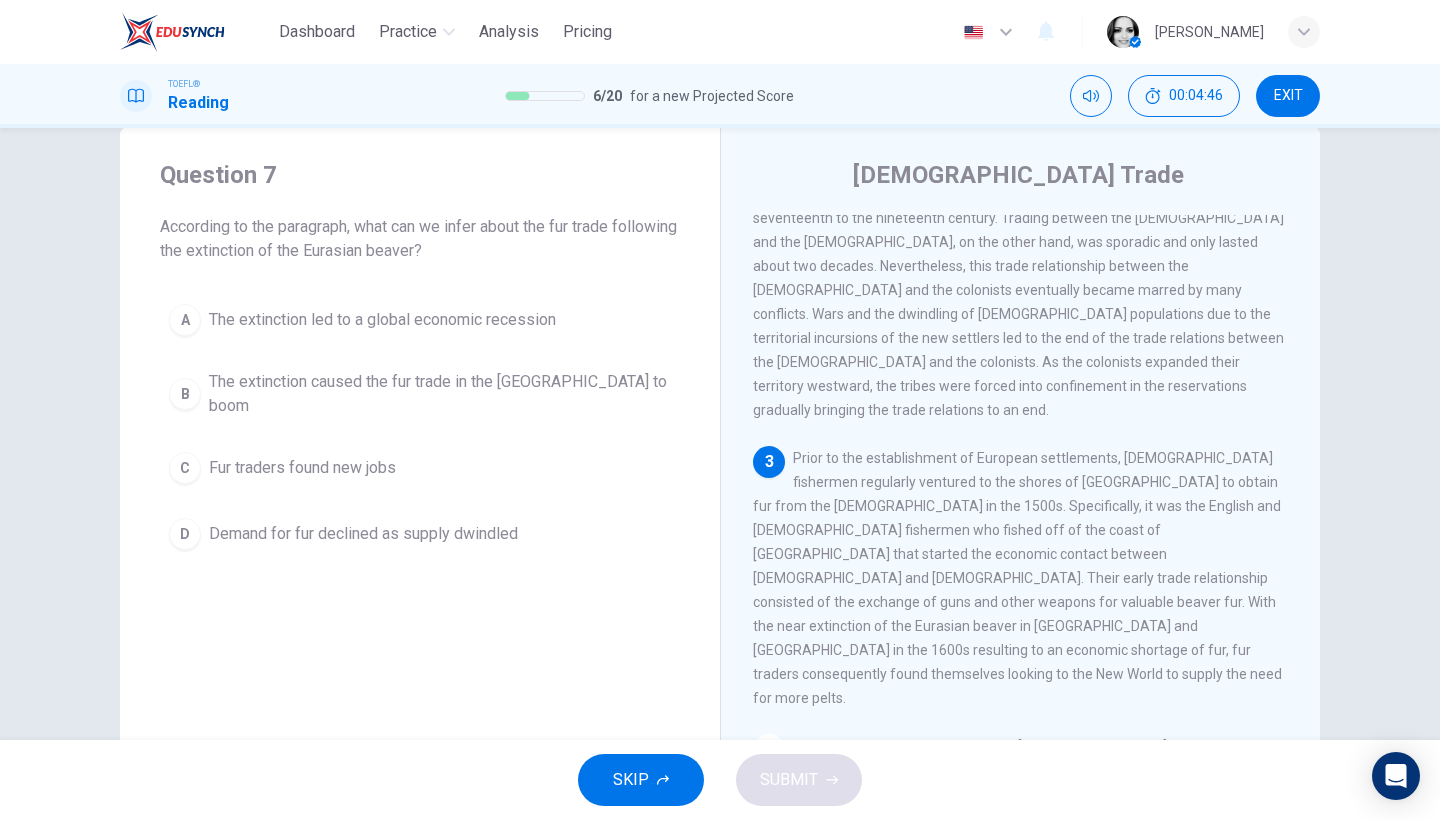 scroll, scrollTop: 600, scrollLeft: 0, axis: vertical 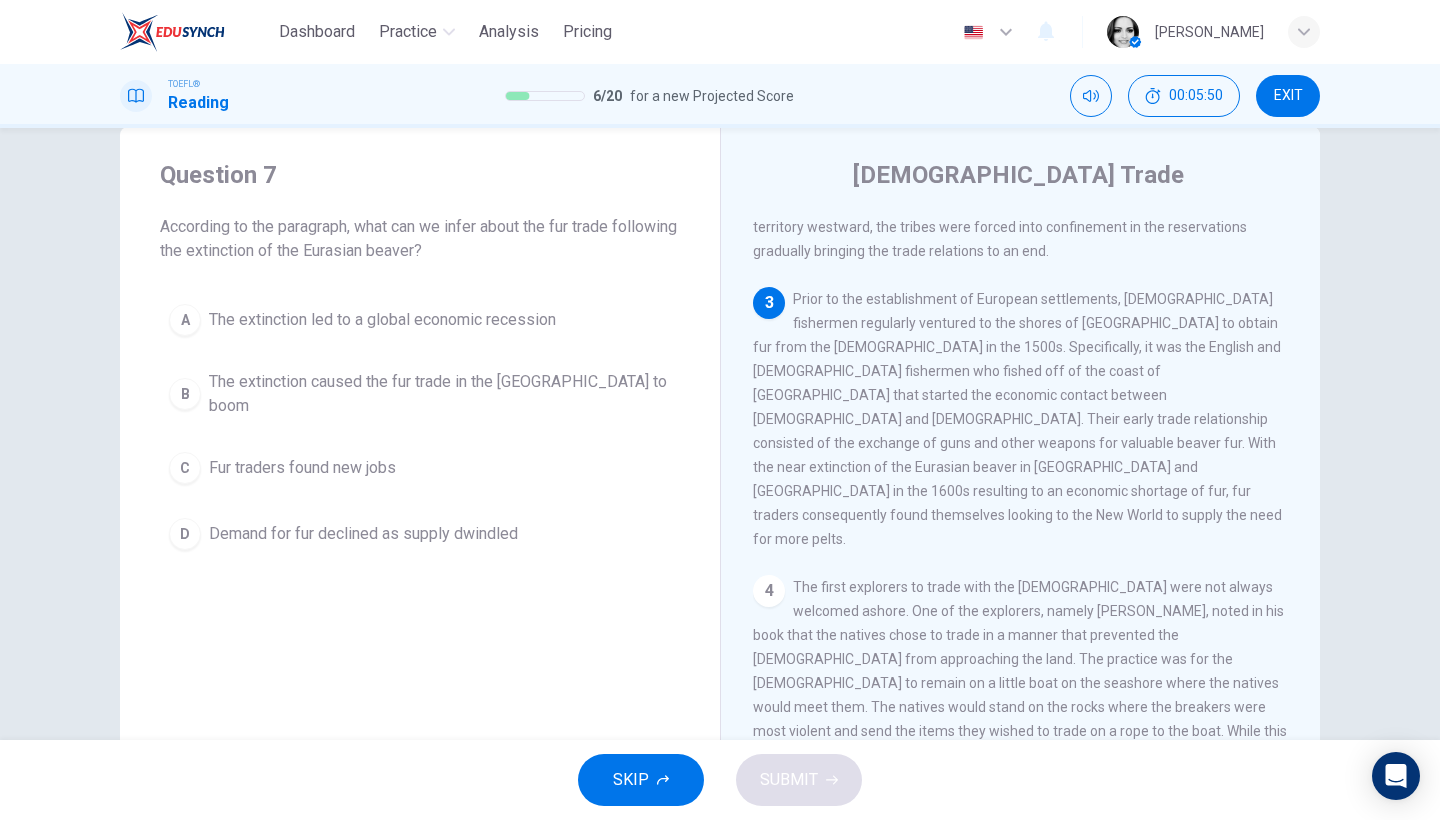 drag, startPoint x: 1113, startPoint y: 241, endPoint x: 1153, endPoint y: 253, distance: 41.761227 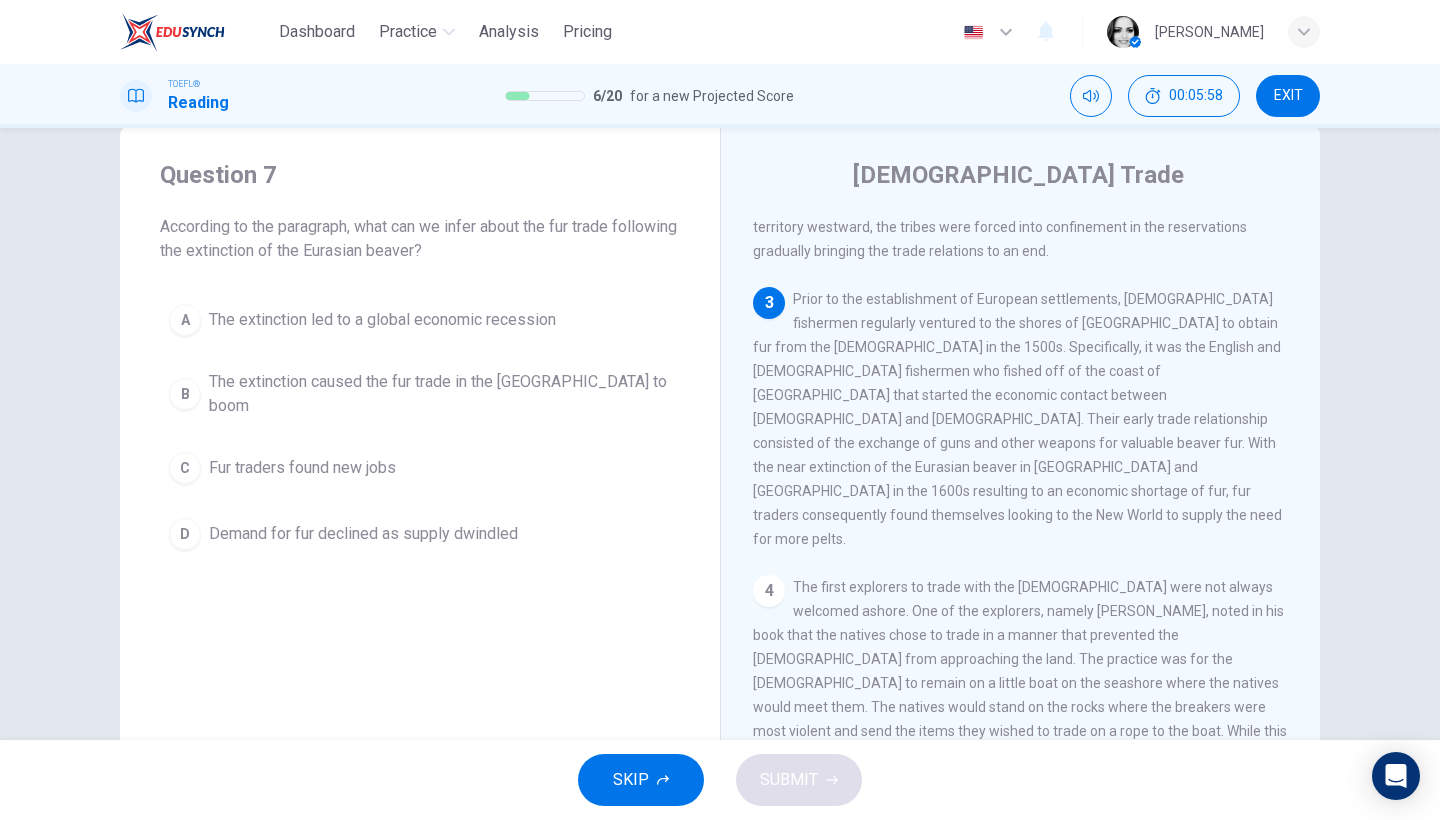drag, startPoint x: 993, startPoint y: 343, endPoint x: 1040, endPoint y: 347, distance: 47.169907 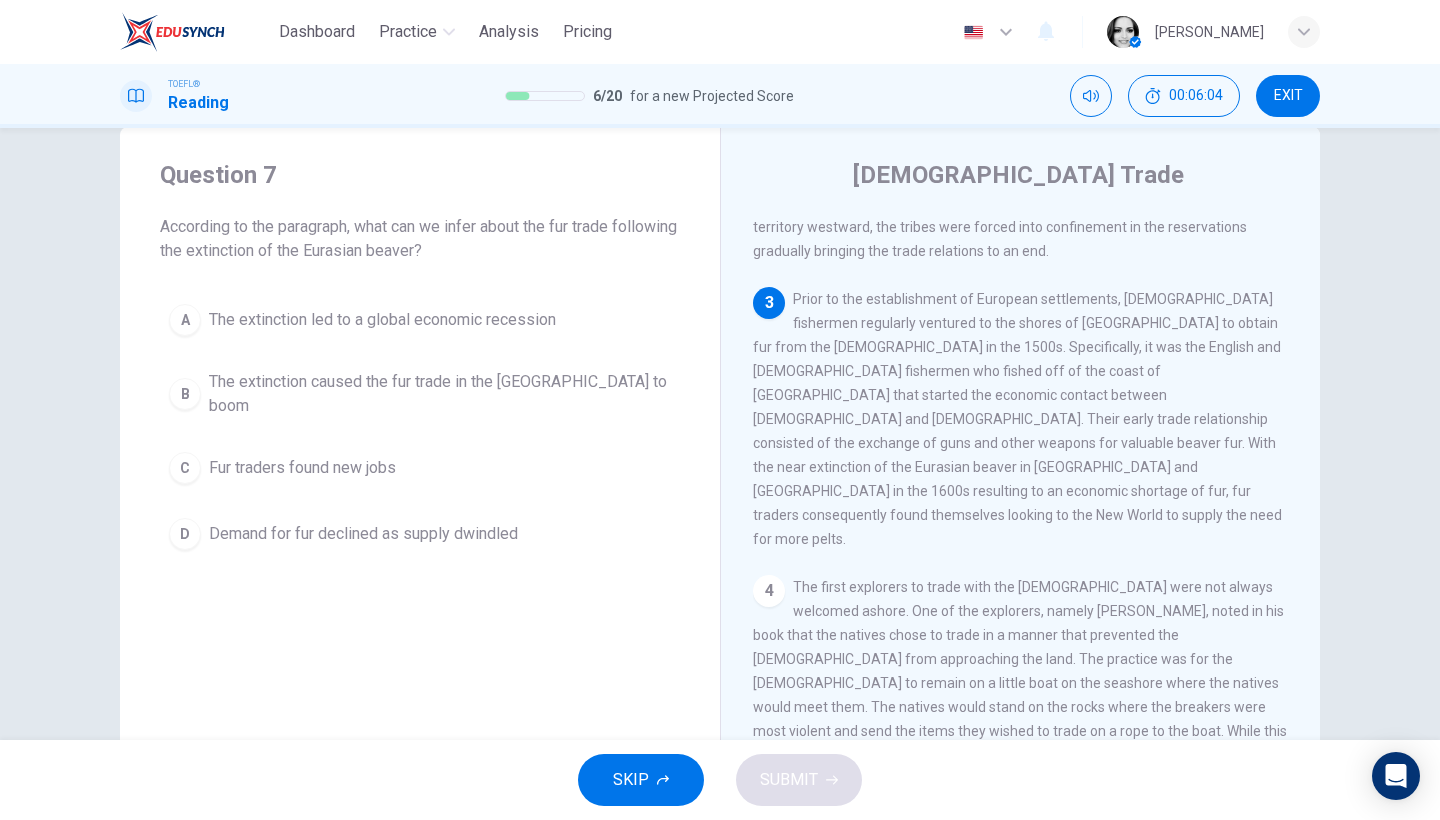 drag, startPoint x: 853, startPoint y: 397, endPoint x: 1037, endPoint y: 402, distance: 184.06792 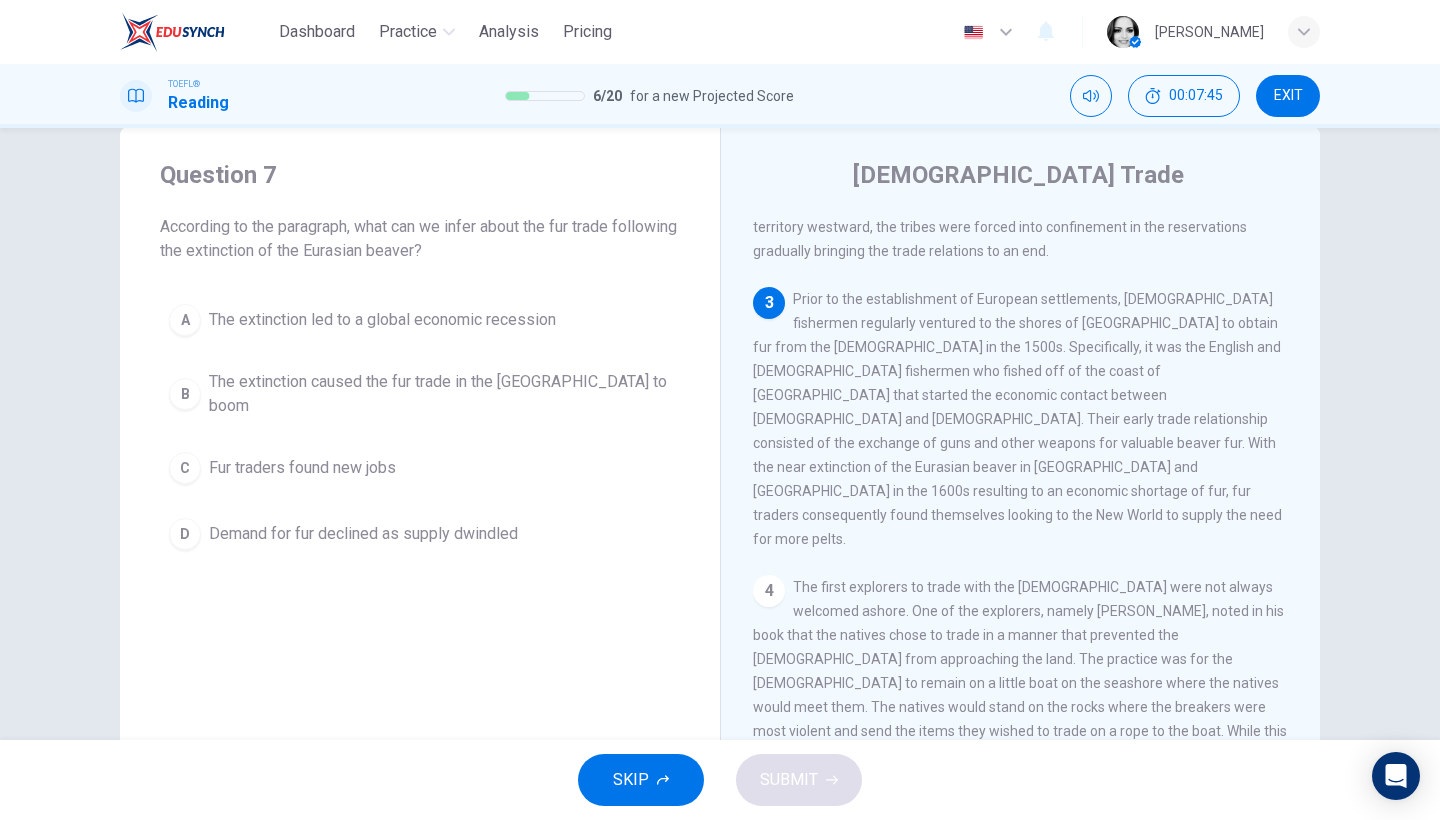 click on "The extinction caused the fur trade in the [GEOGRAPHIC_DATA] to boom" at bounding box center [440, 394] 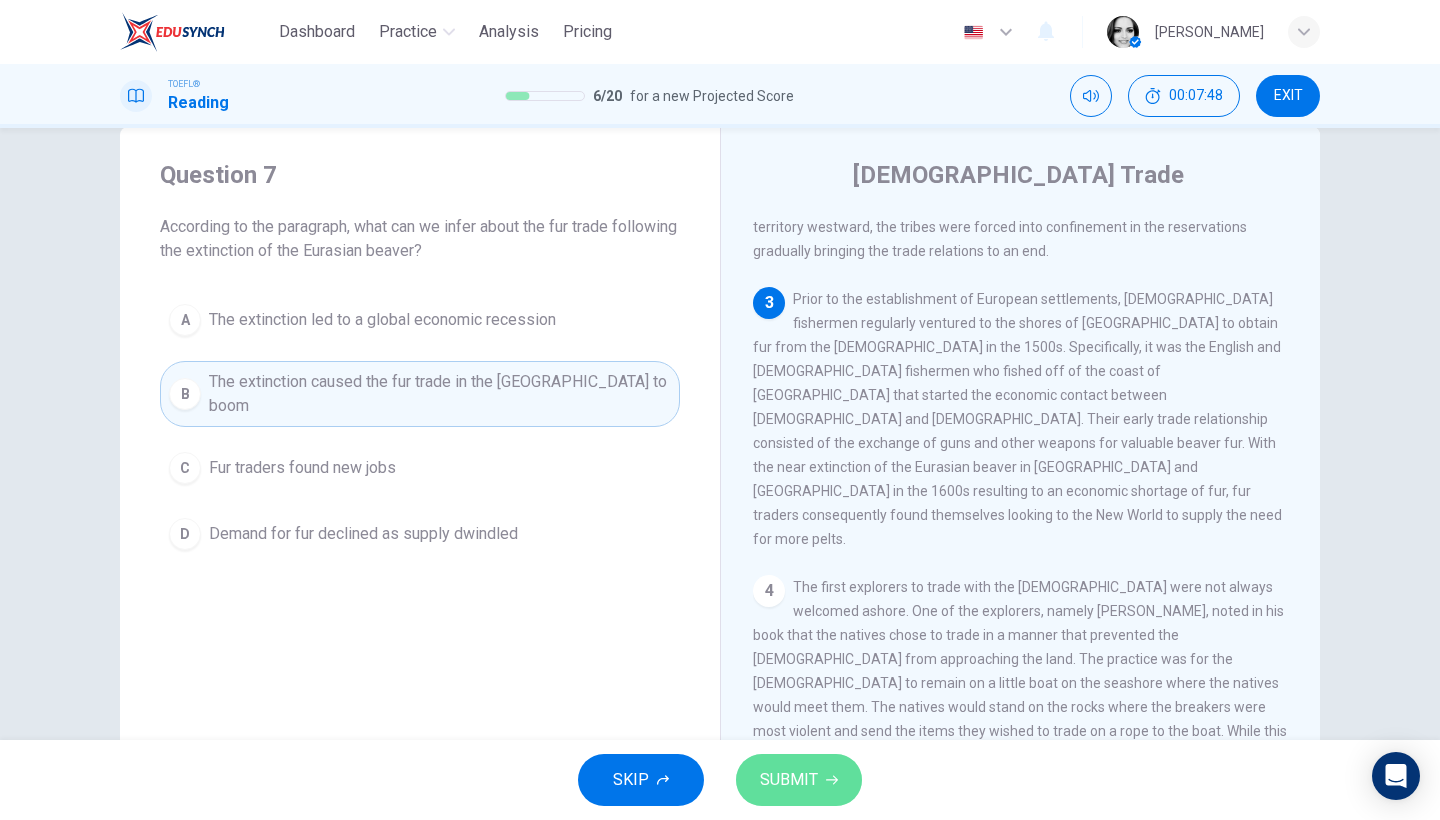 click on "SUBMIT" at bounding box center [789, 780] 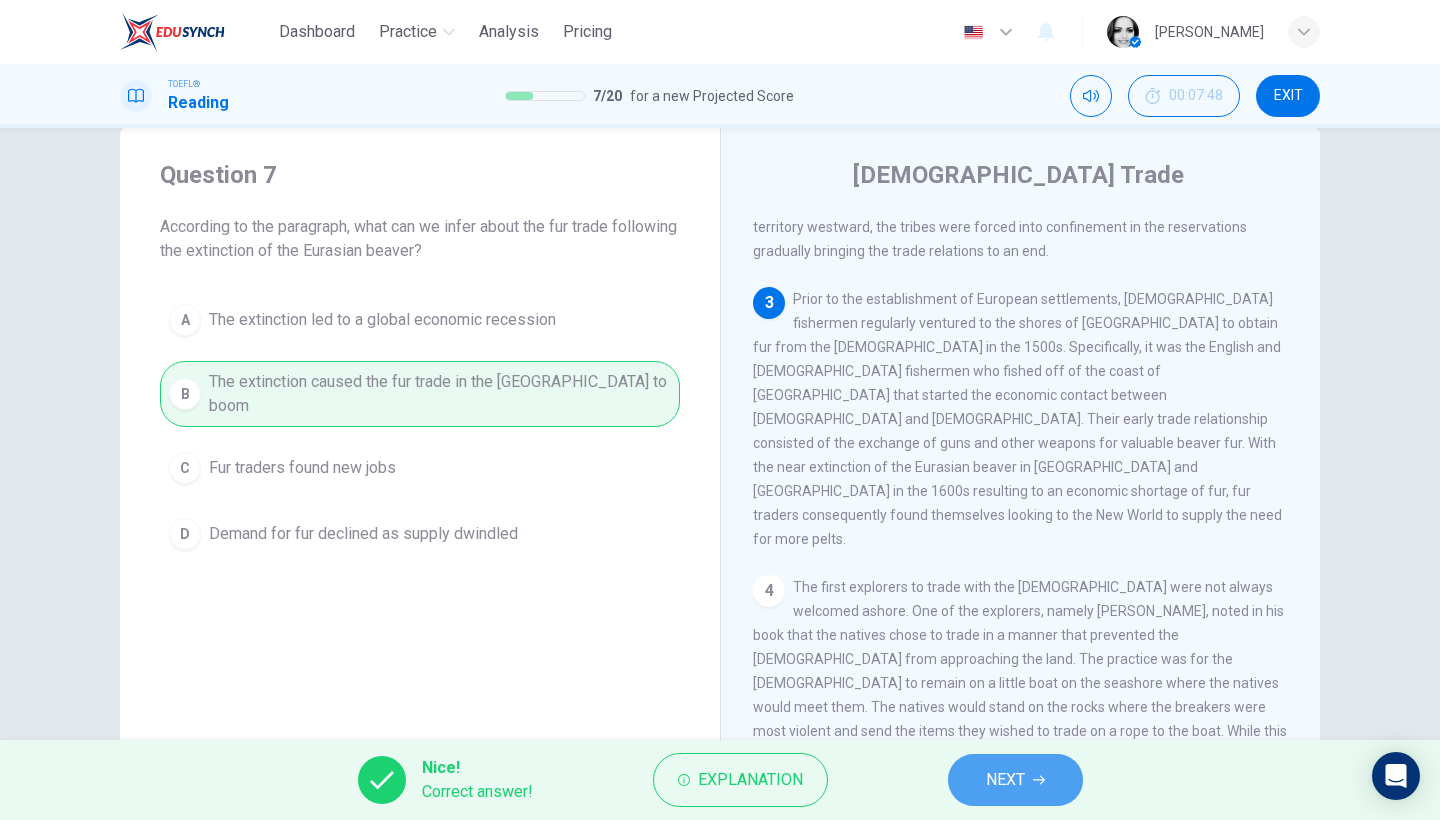 click on "NEXT" at bounding box center (1005, 780) 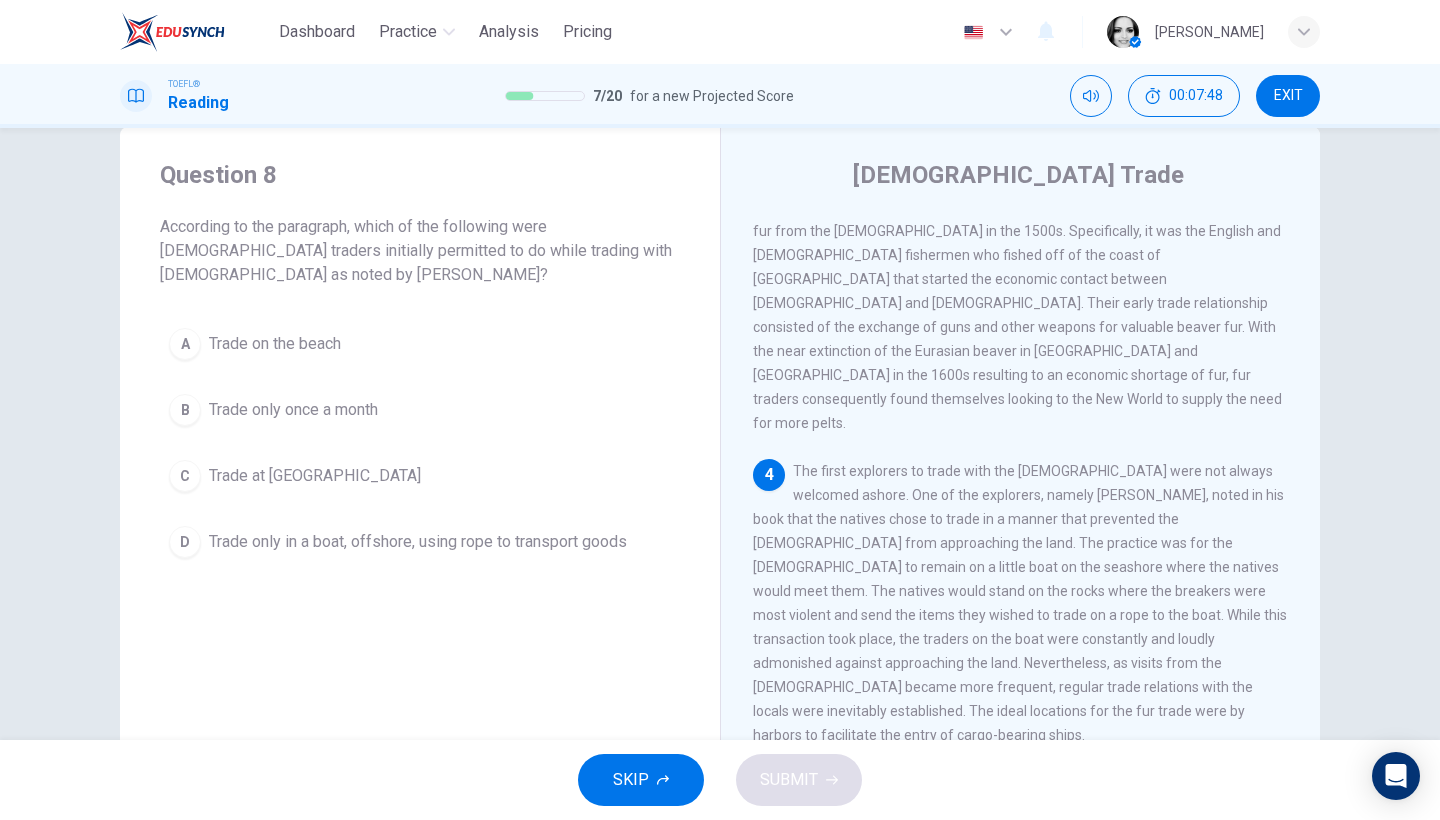 scroll, scrollTop: 729, scrollLeft: 0, axis: vertical 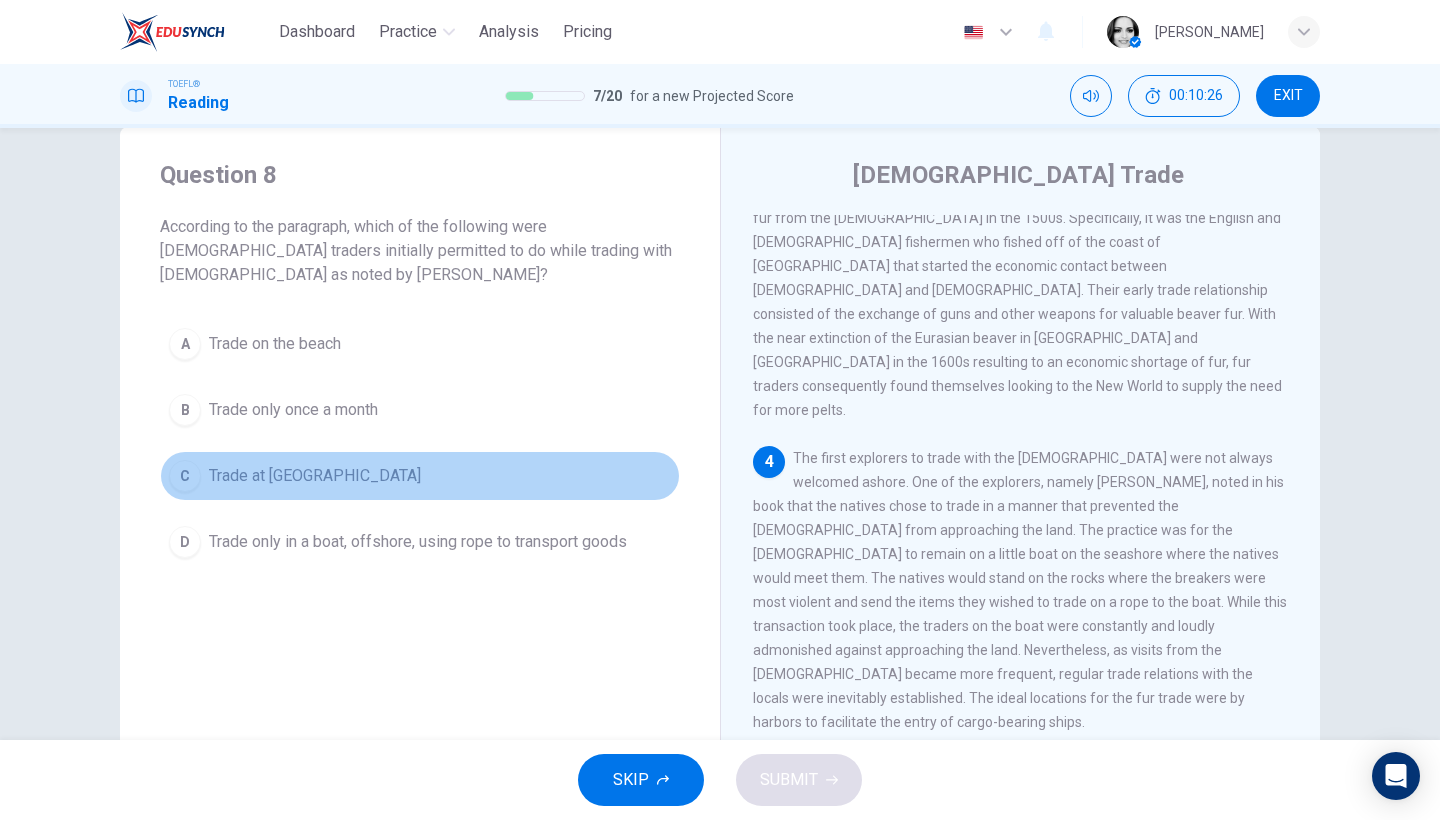click on "C Trade at [GEOGRAPHIC_DATA]" at bounding box center [420, 476] 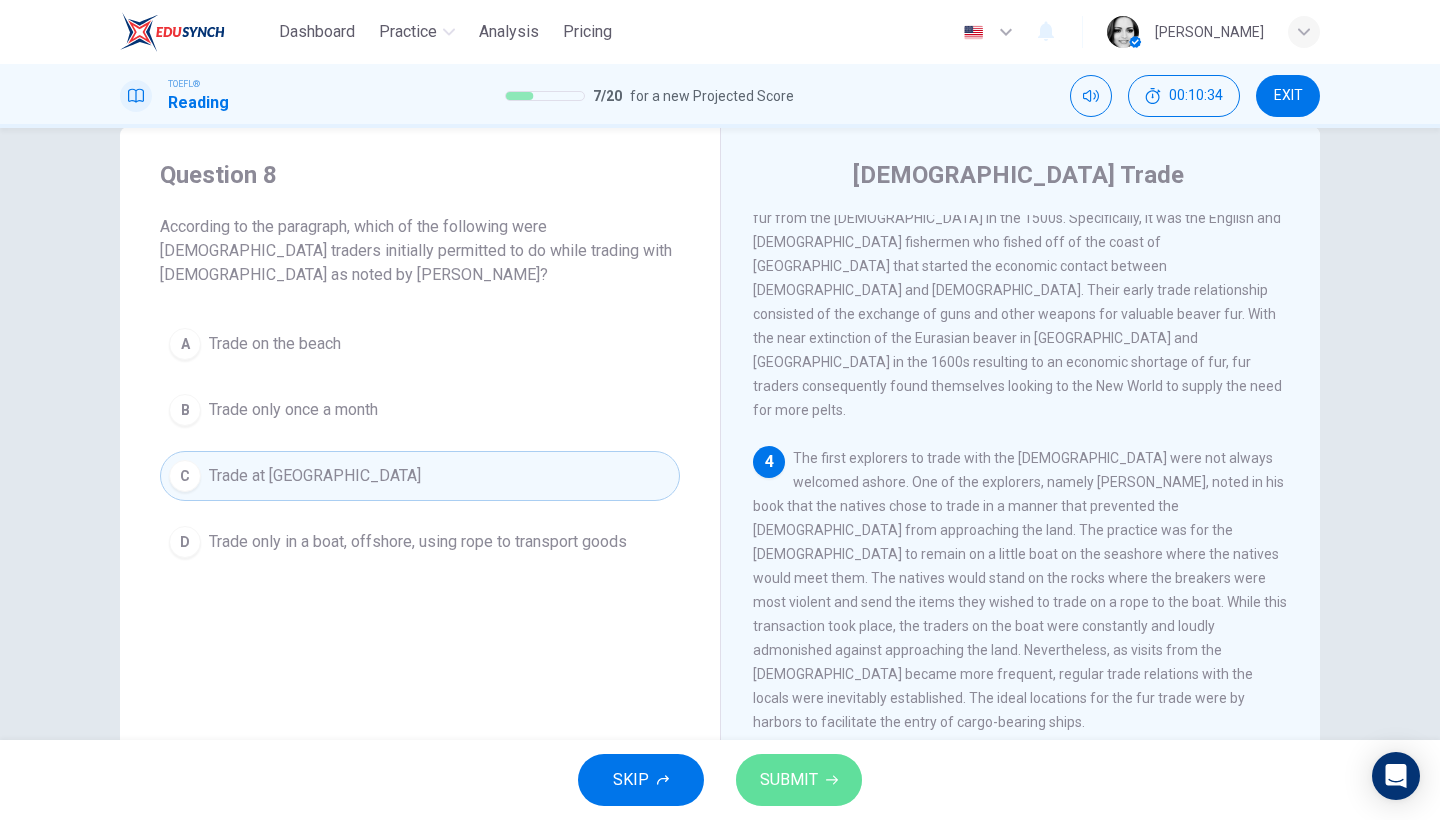 click on "SUBMIT" at bounding box center [789, 780] 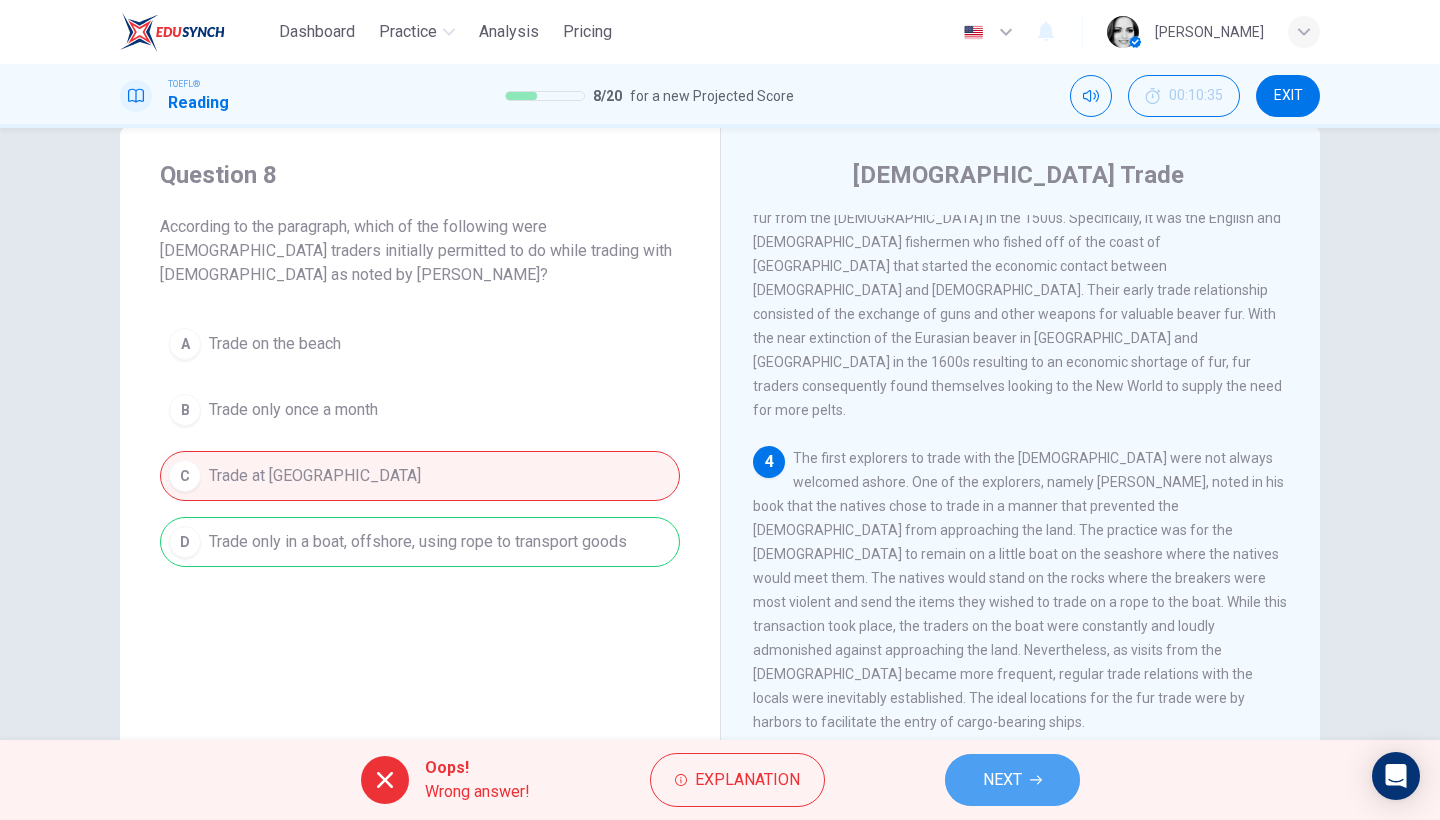 click on "NEXT" at bounding box center [1002, 780] 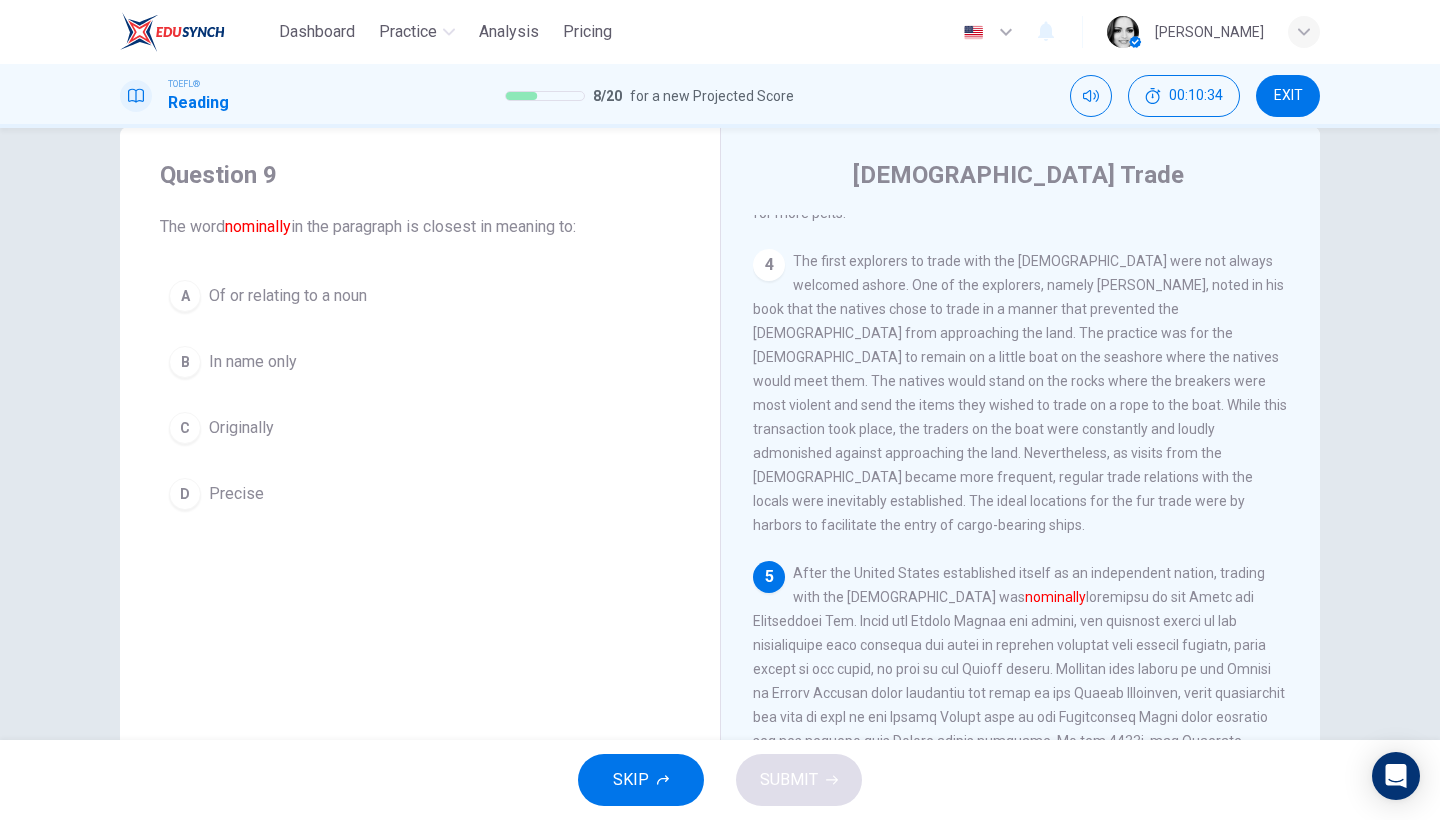 scroll, scrollTop: 961, scrollLeft: 0, axis: vertical 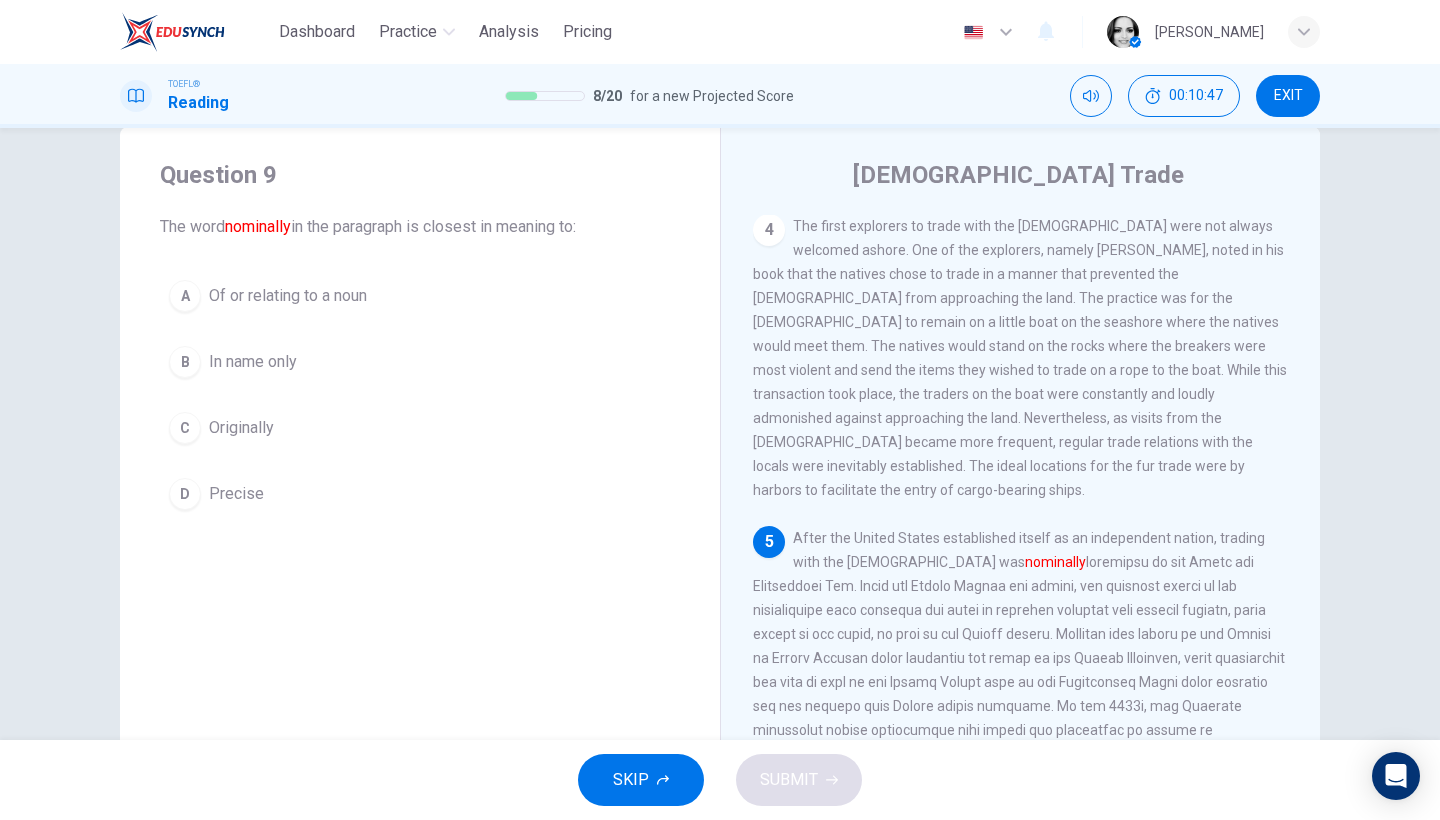 click on "A  Of or relating to a noun B  In name only C  Originally D  Precise" at bounding box center (420, 395) 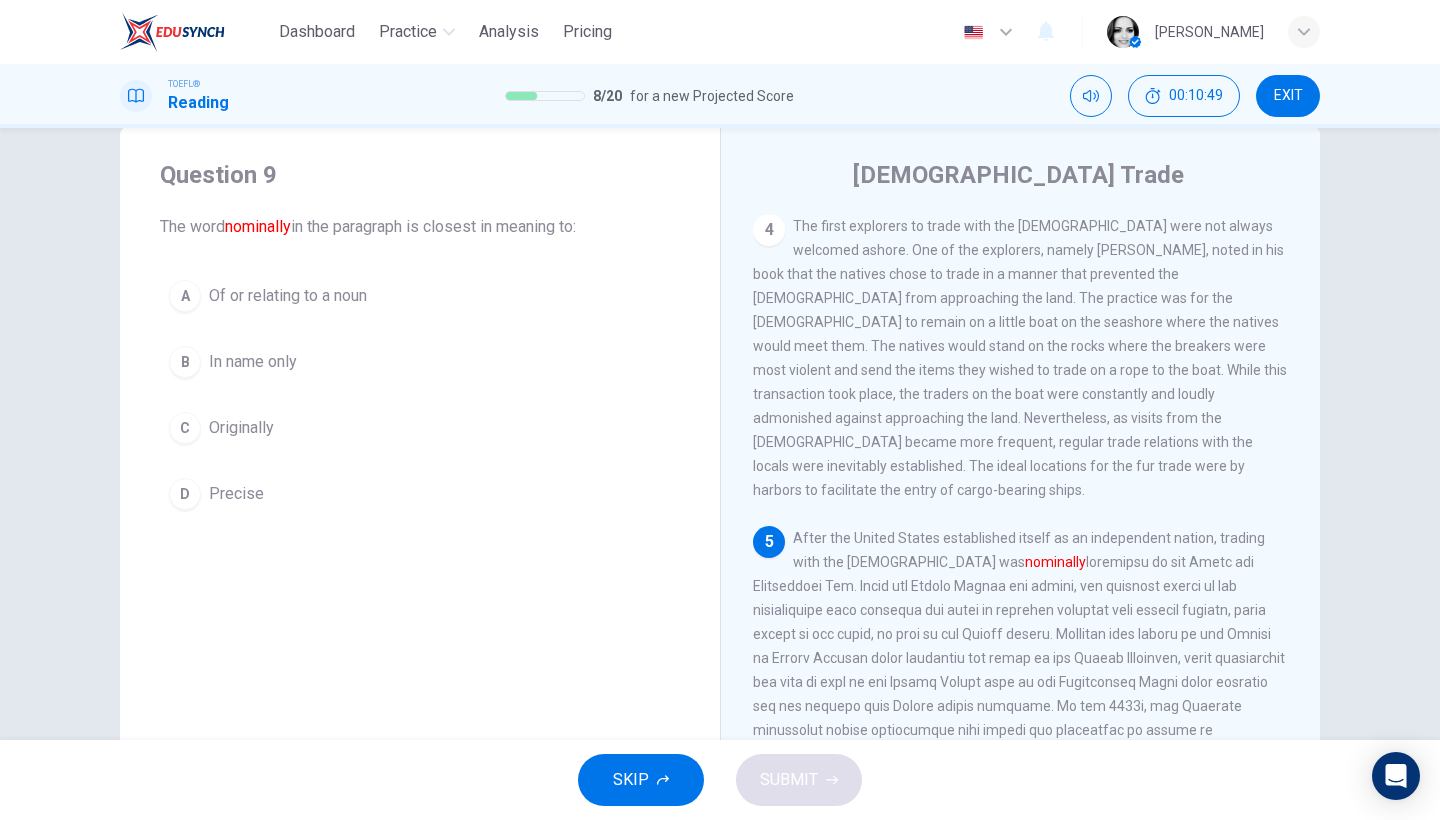 click on "Precise" at bounding box center [236, 494] 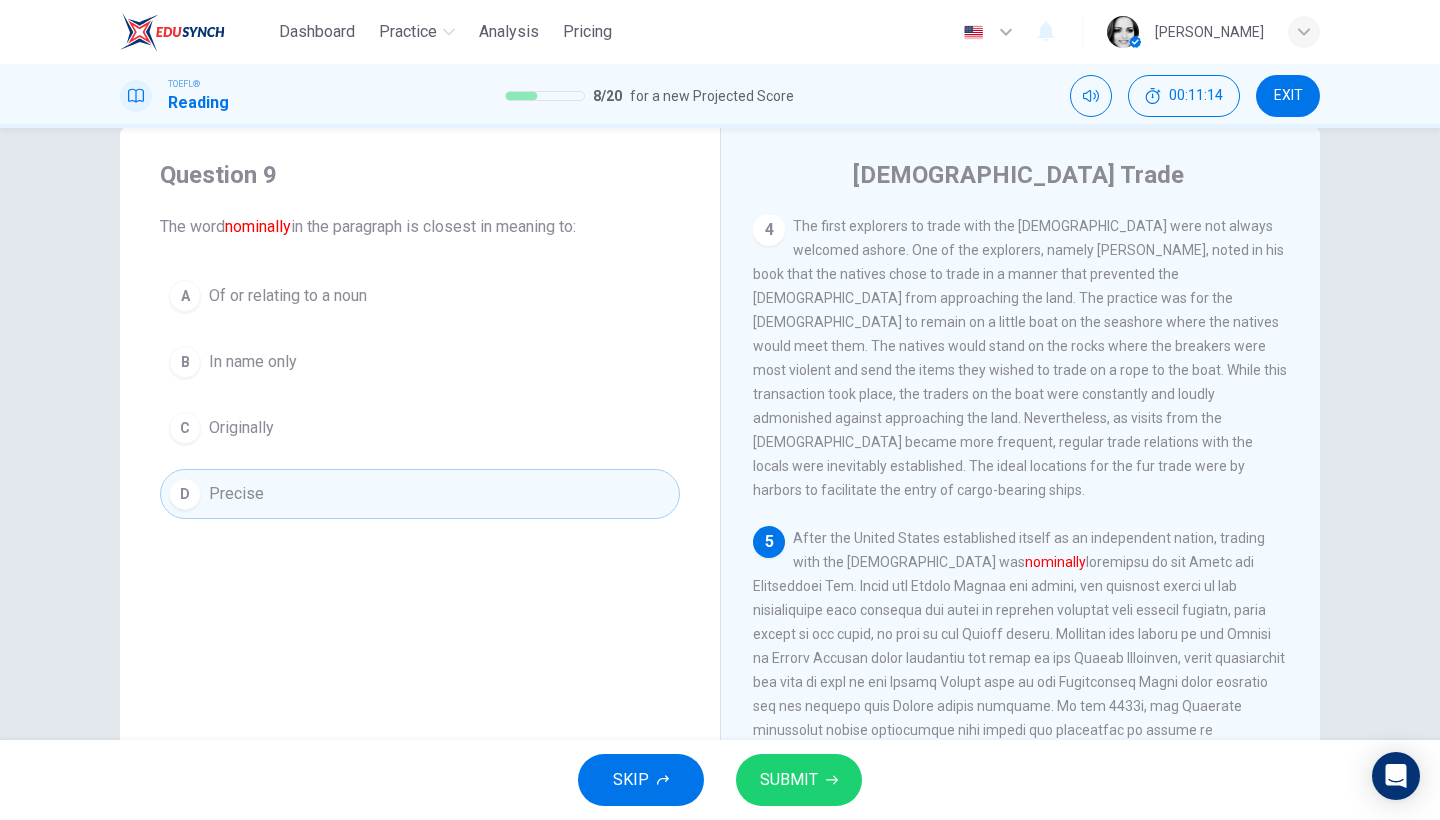 click on "B  In name only" at bounding box center [420, 362] 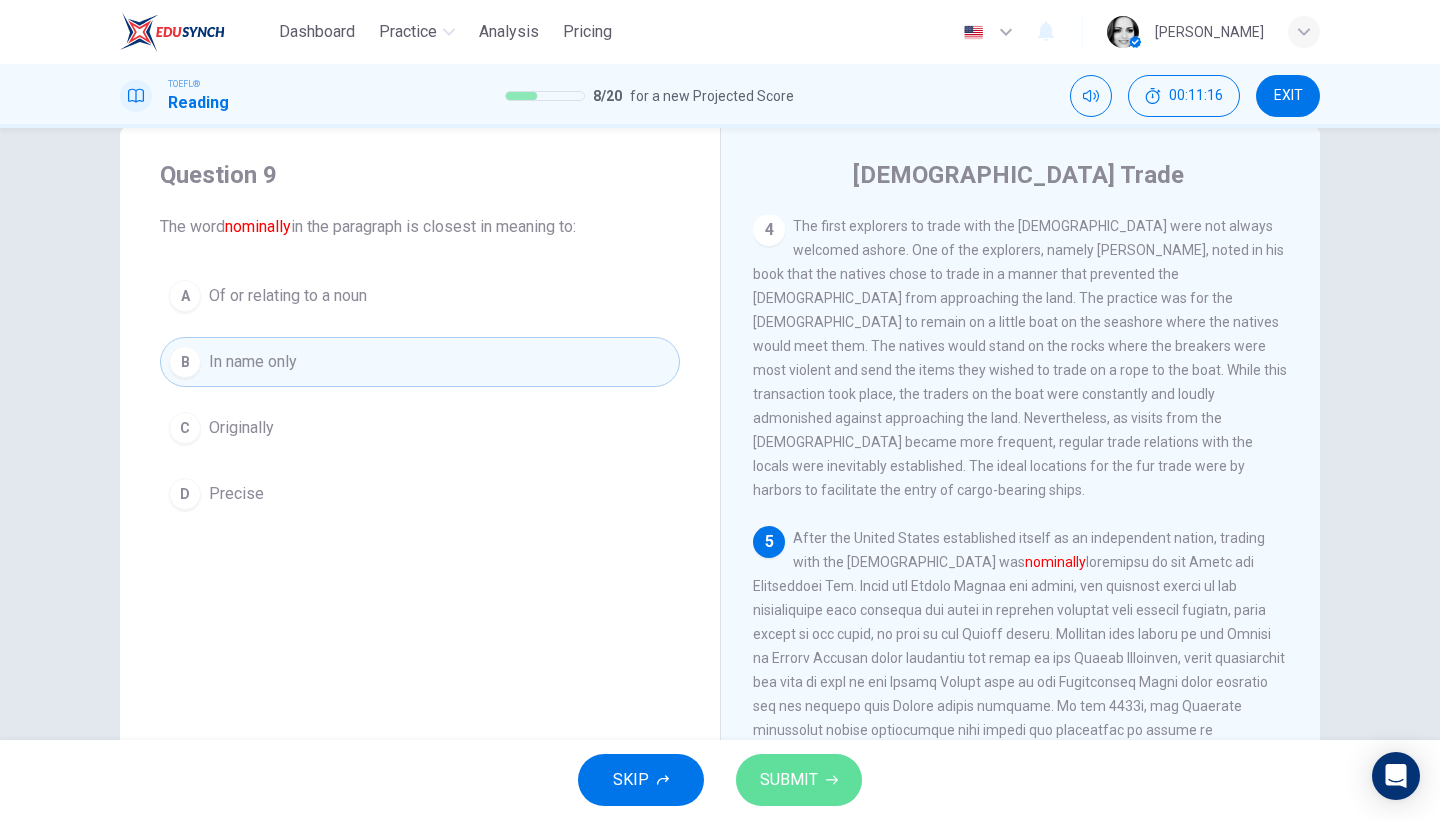 click on "SUBMIT" at bounding box center (789, 780) 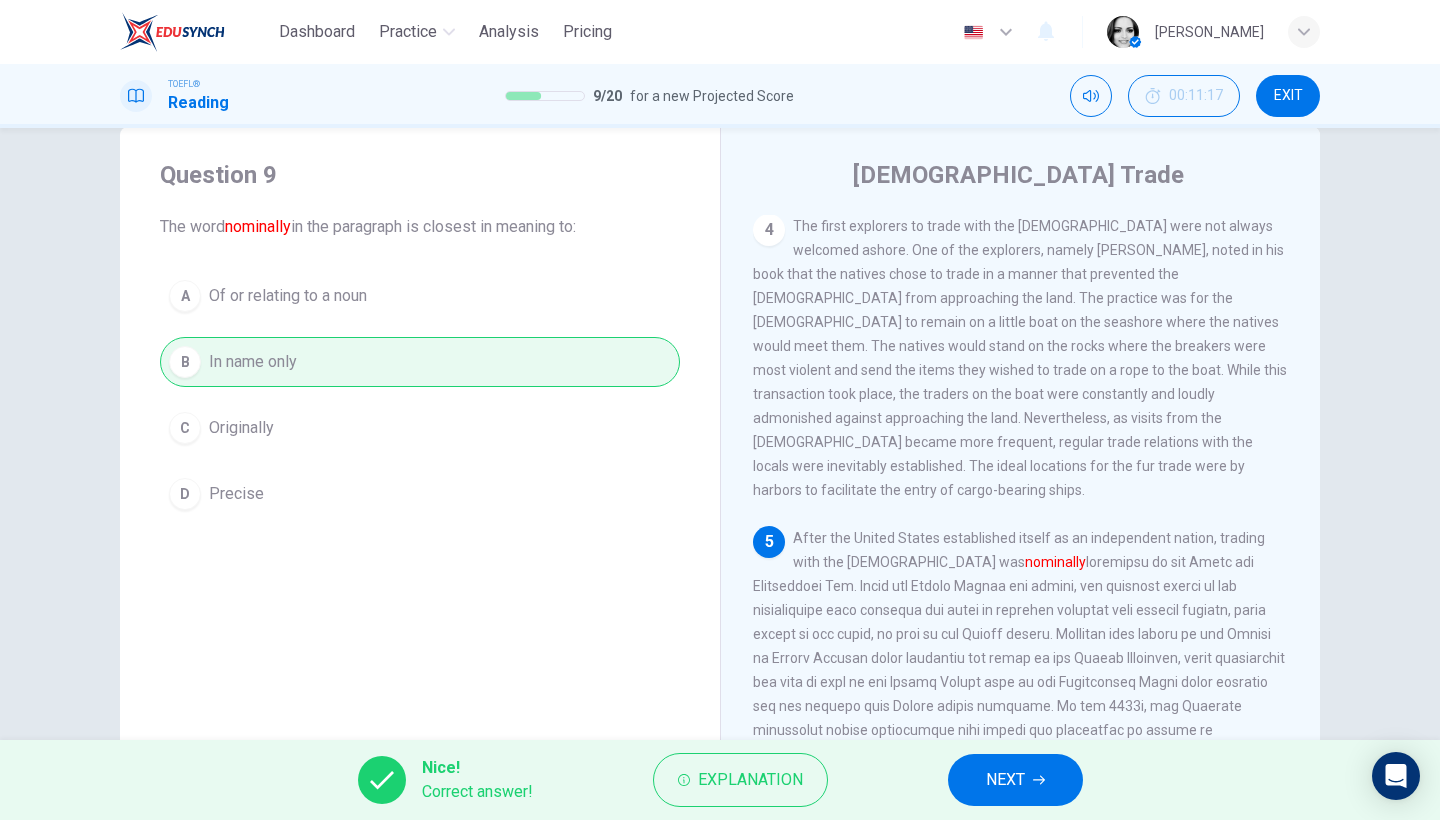 click on "NEXT" at bounding box center (1015, 780) 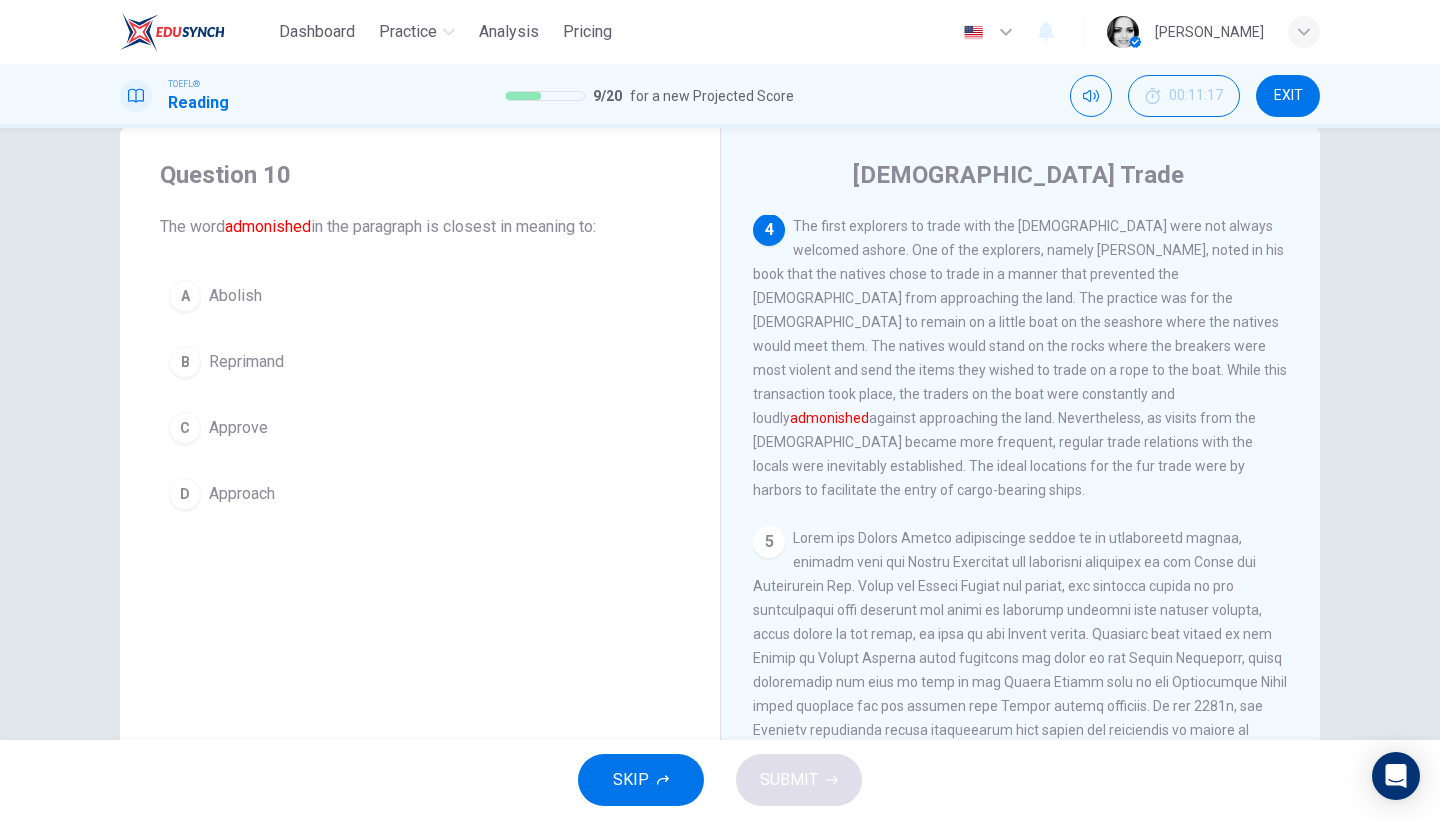 scroll, scrollTop: 840, scrollLeft: 0, axis: vertical 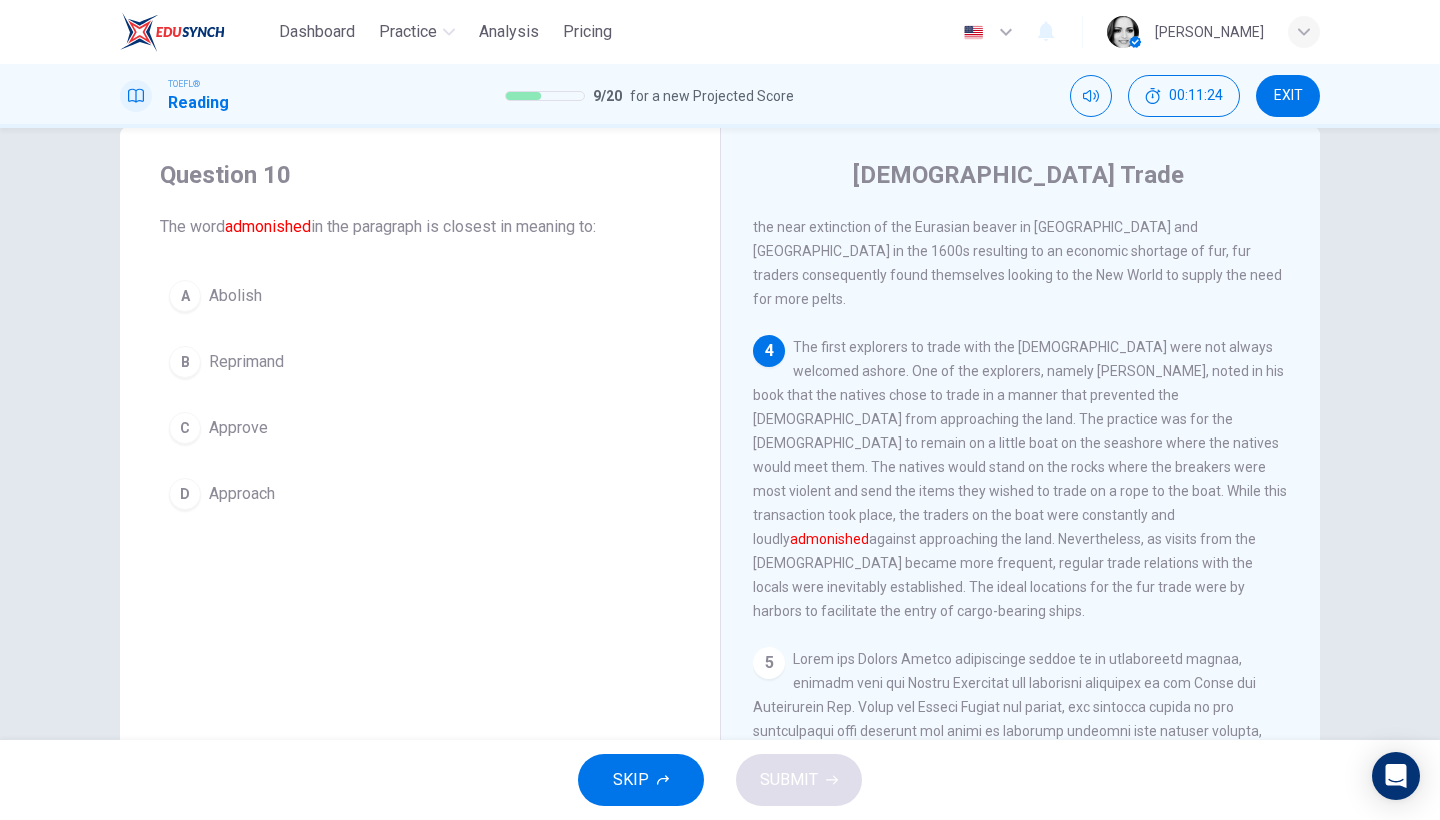 click on "Abolish" at bounding box center (235, 296) 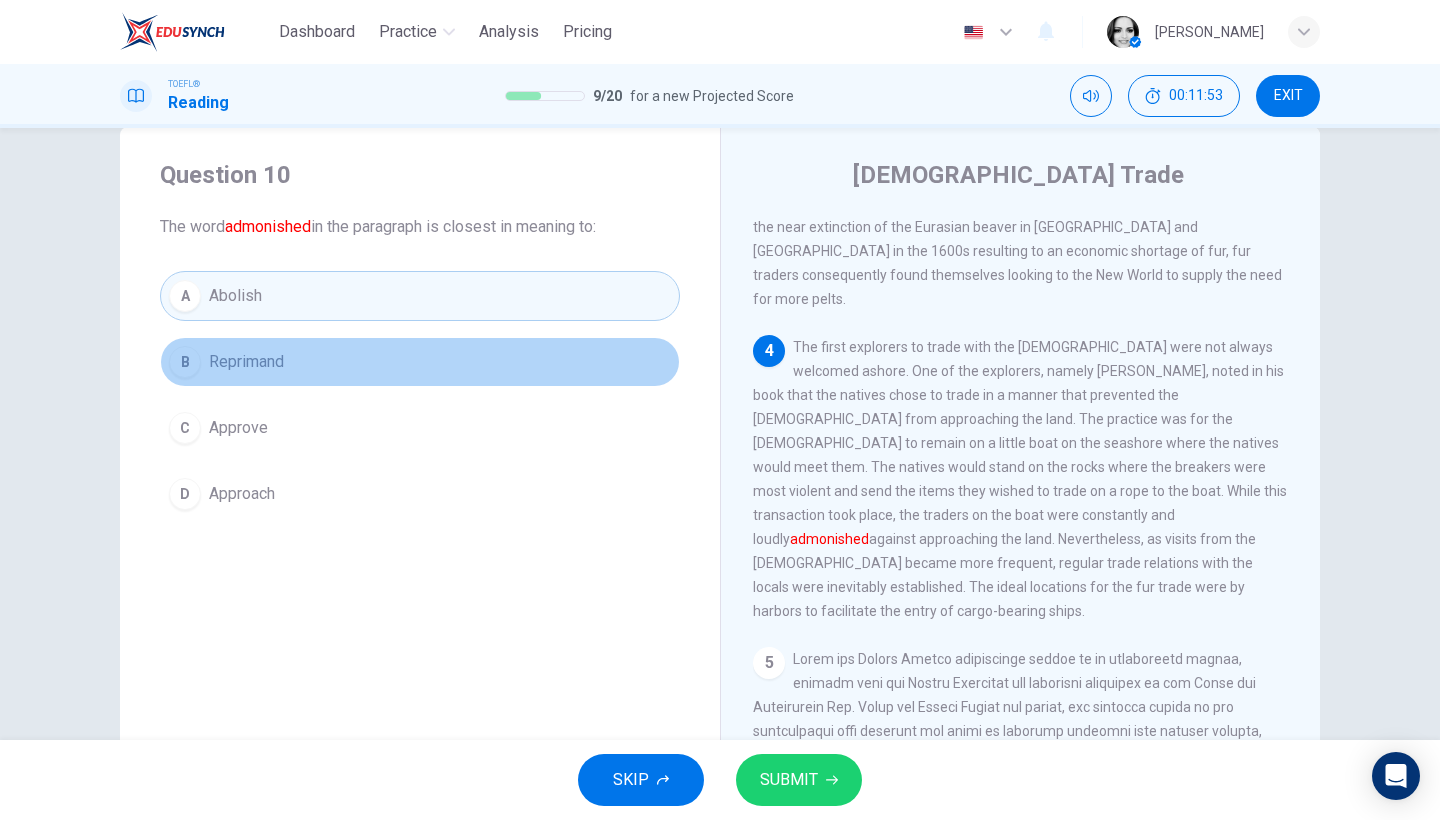 click on "Reprimand" at bounding box center [246, 362] 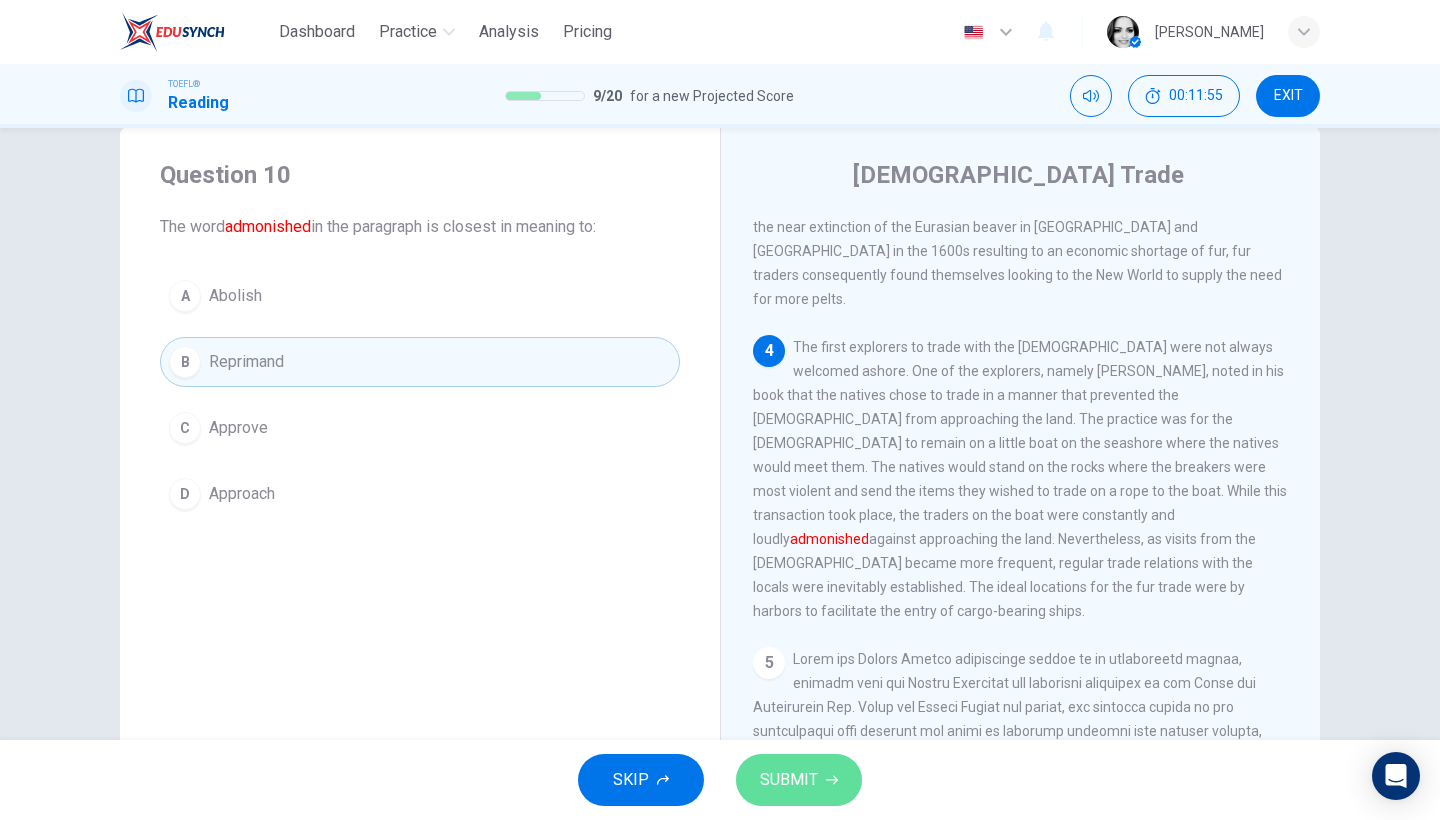 click on "SUBMIT" at bounding box center (789, 780) 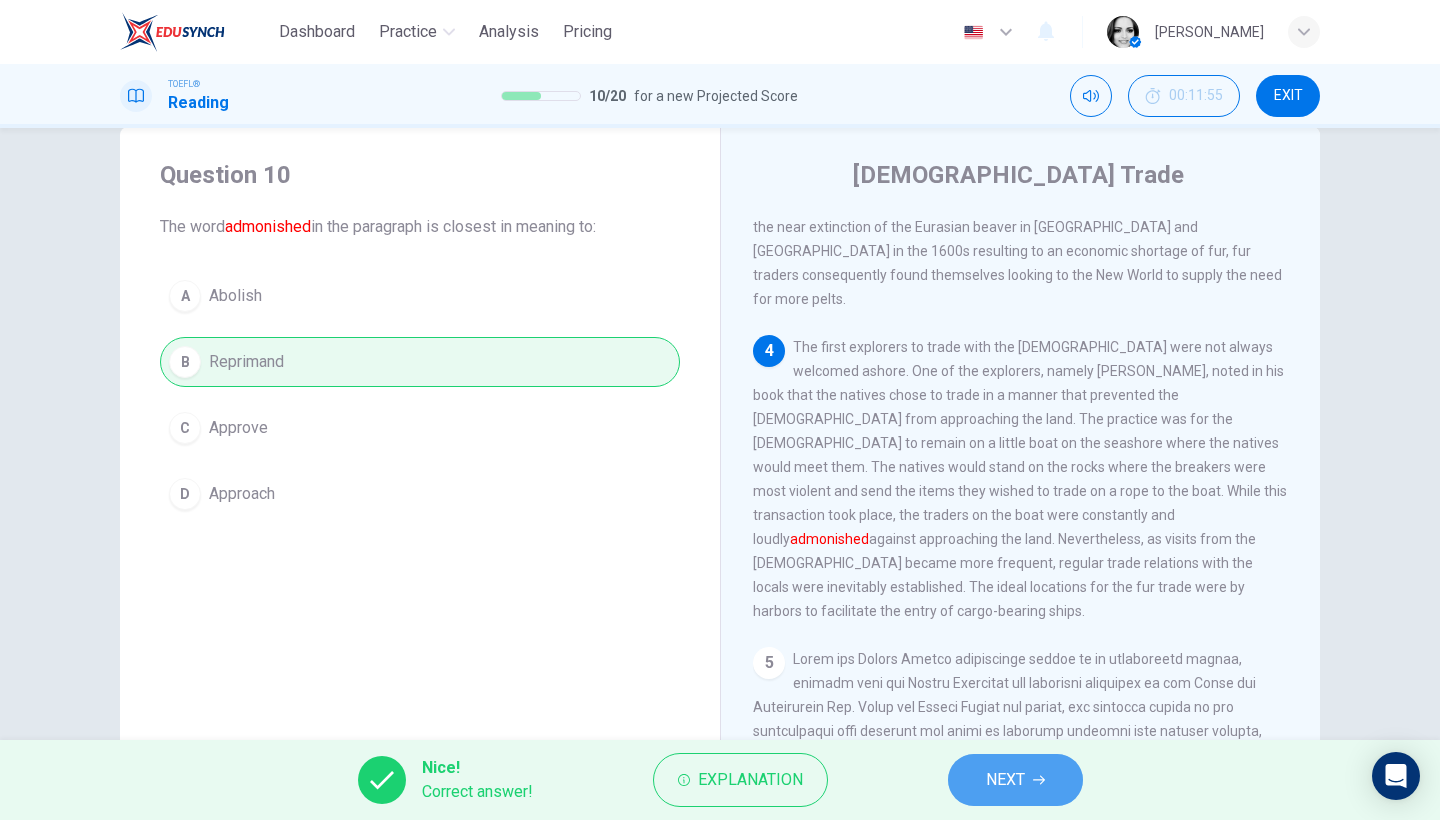 click on "NEXT" at bounding box center [1015, 780] 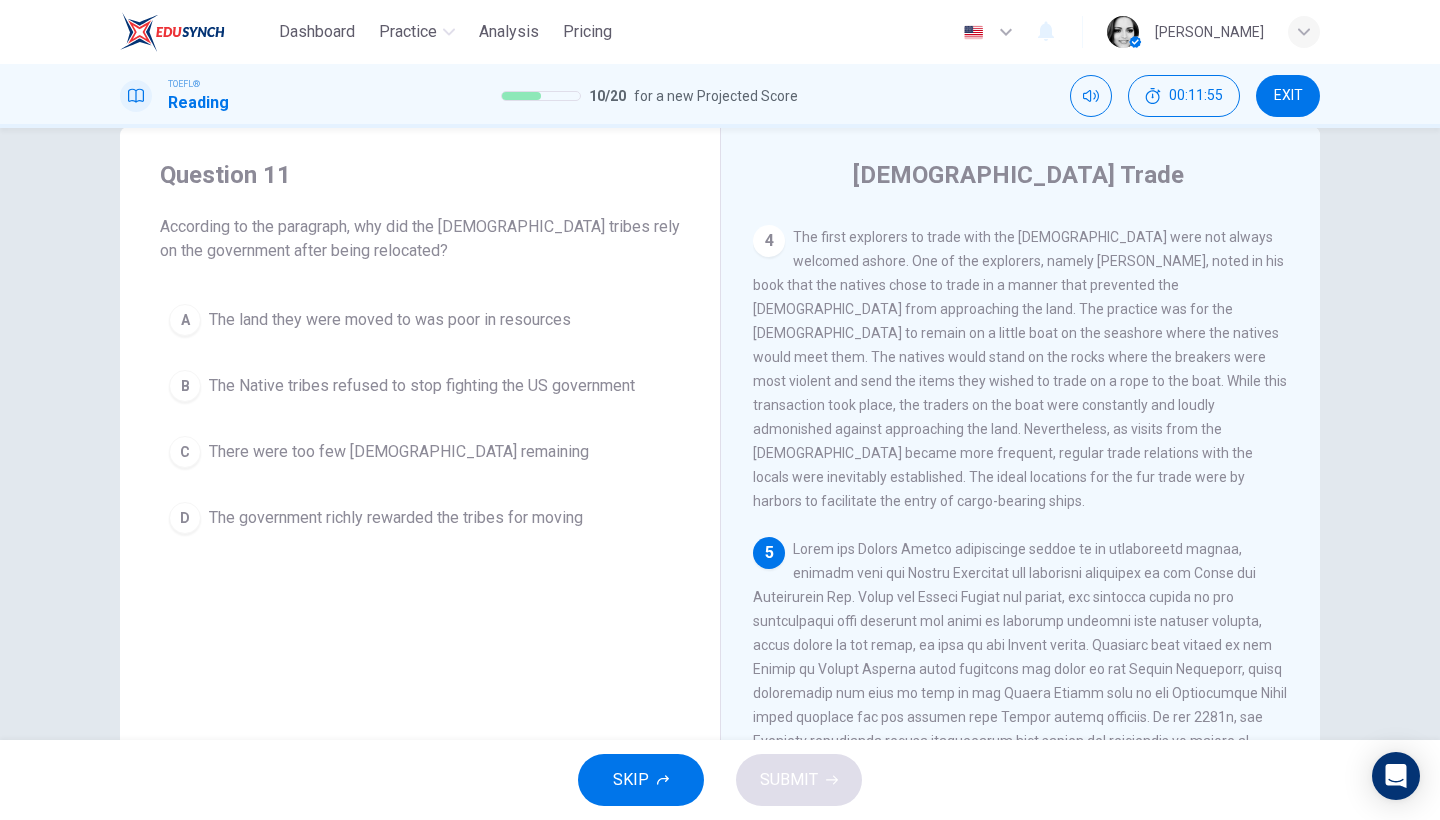 scroll, scrollTop: 961, scrollLeft: 0, axis: vertical 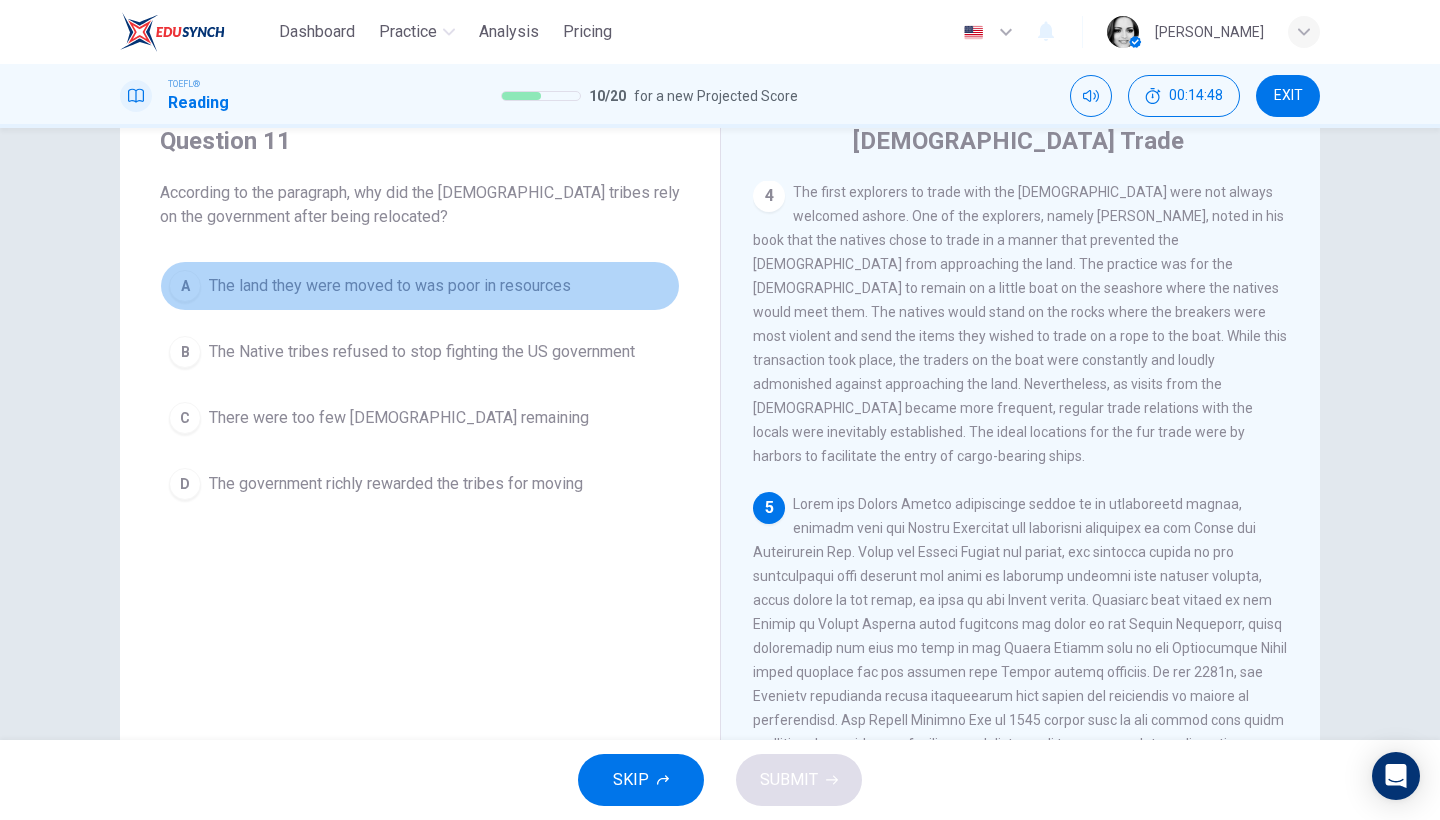 click on "The land they were moved to was poor in resources" at bounding box center (390, 286) 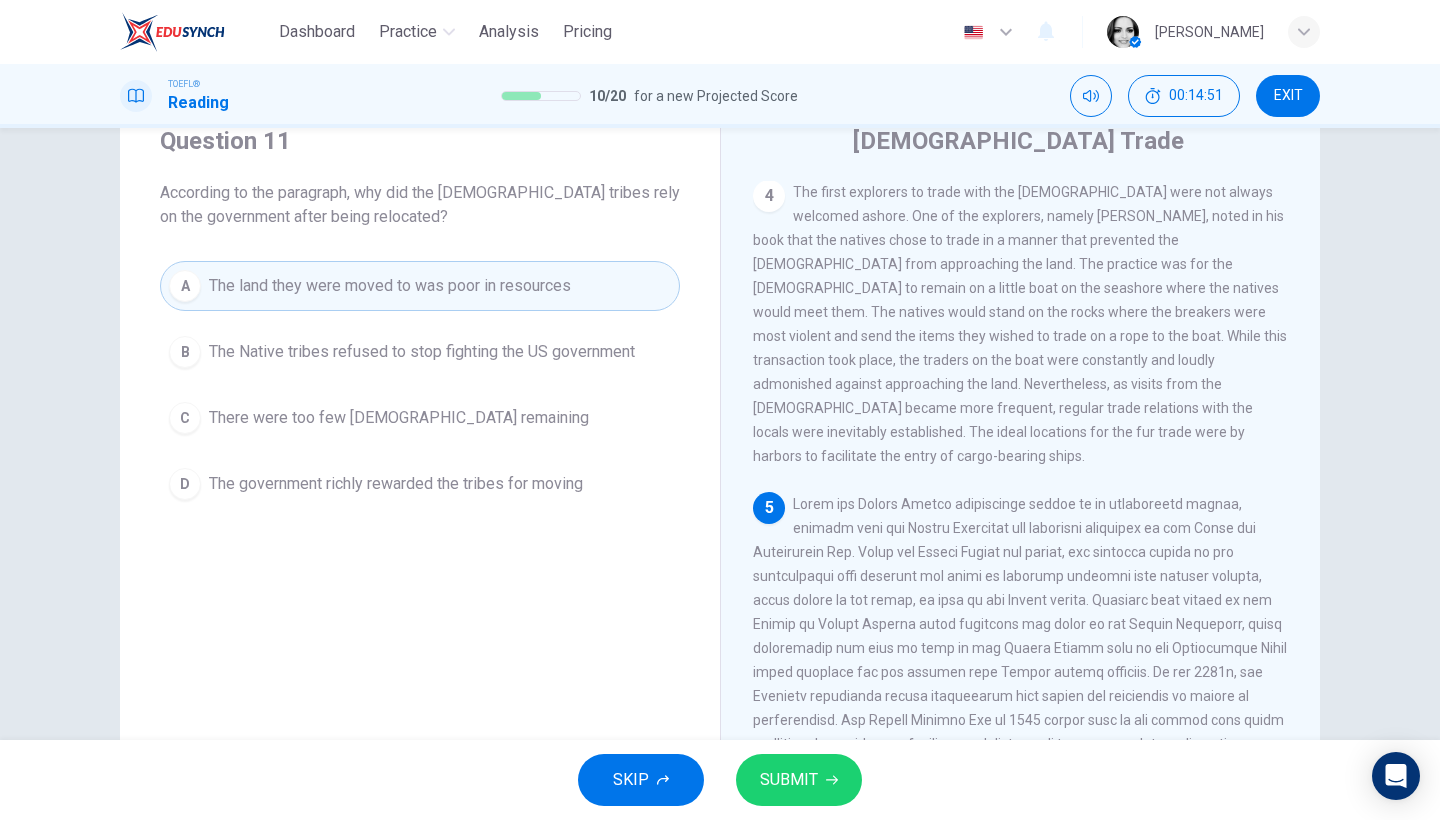 click on "SUBMIT" at bounding box center [789, 780] 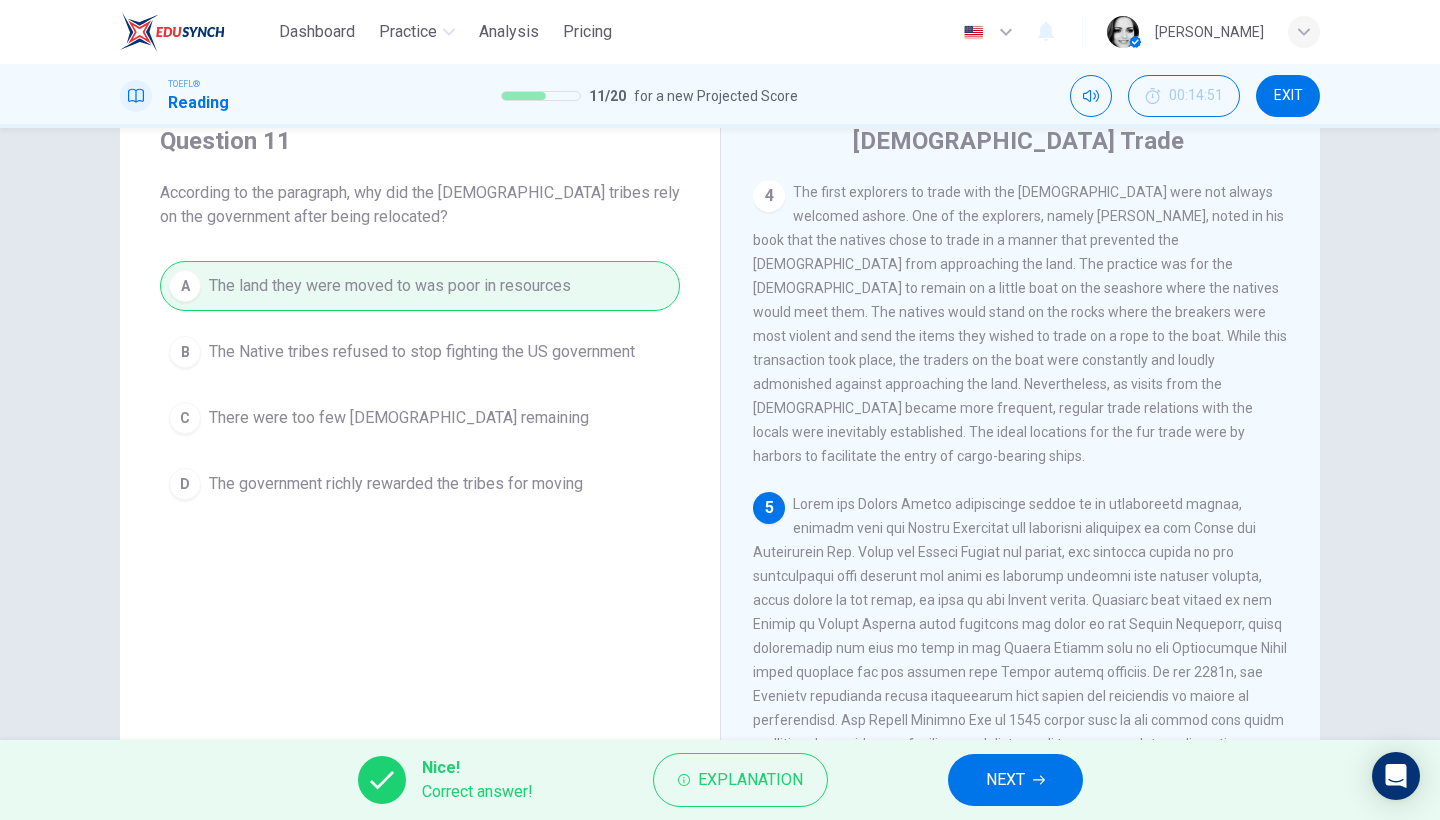 click on "NEXT" at bounding box center [1005, 780] 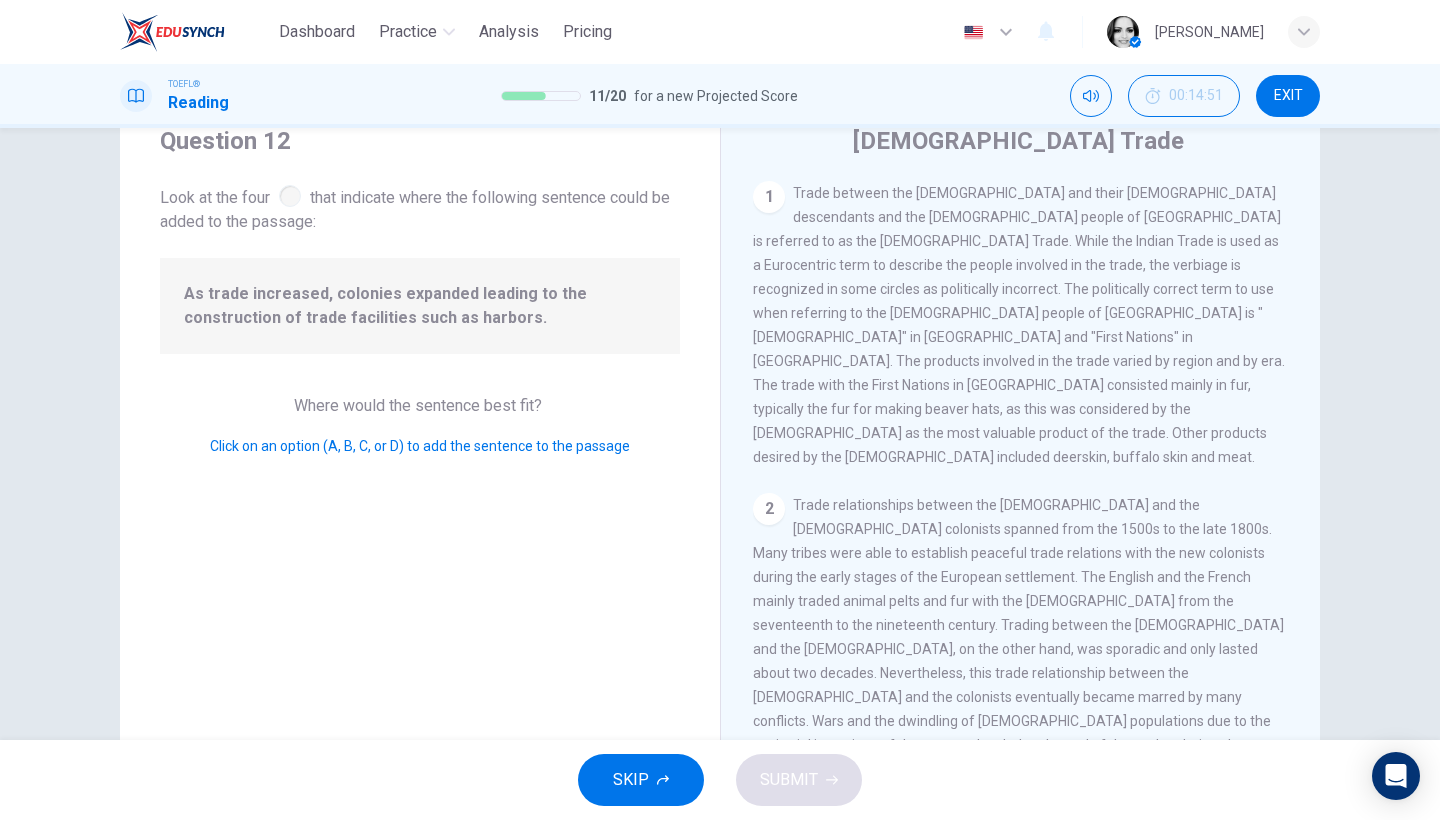 scroll, scrollTop: 785, scrollLeft: 0, axis: vertical 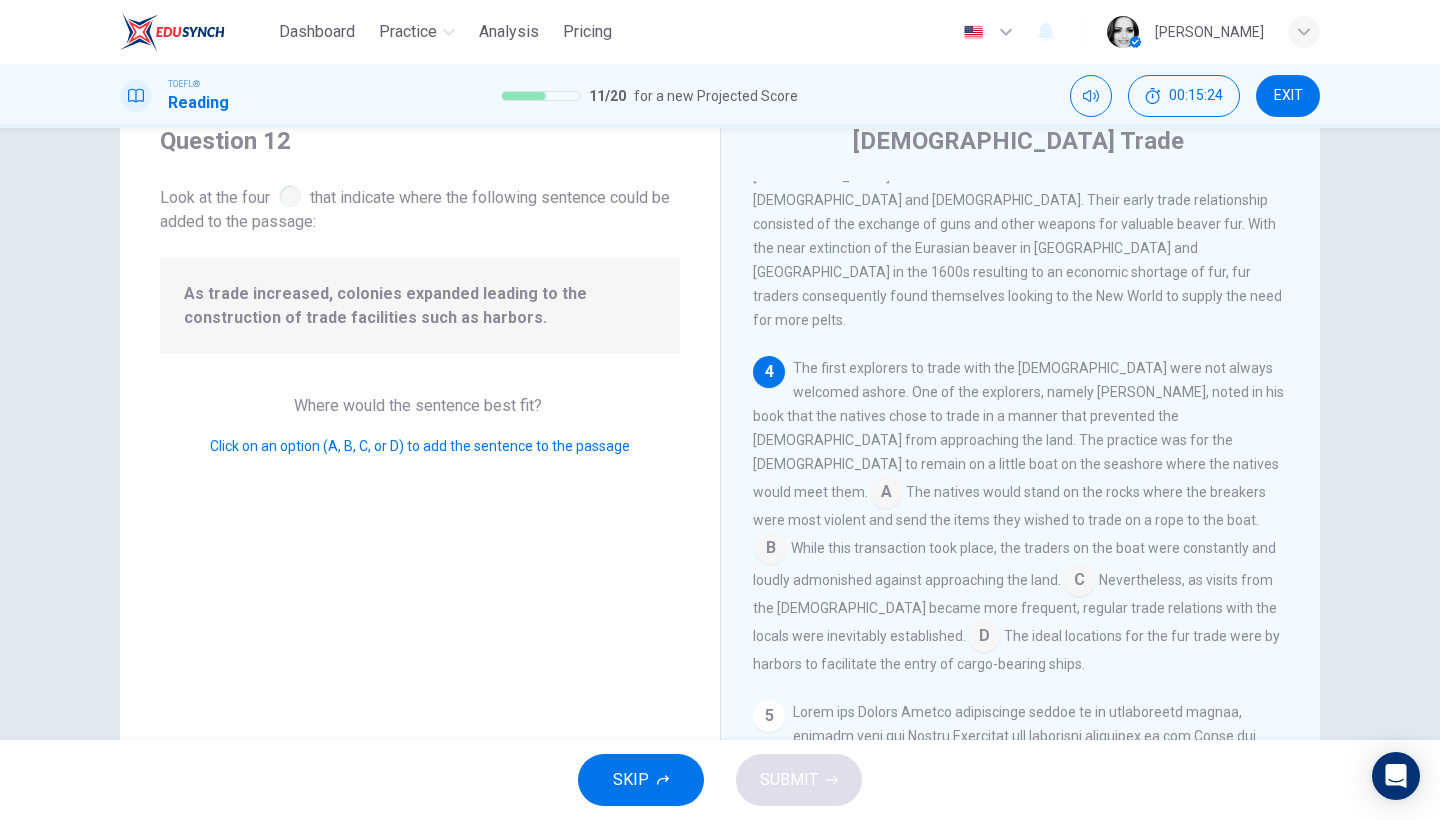 click at bounding box center (984, 638) 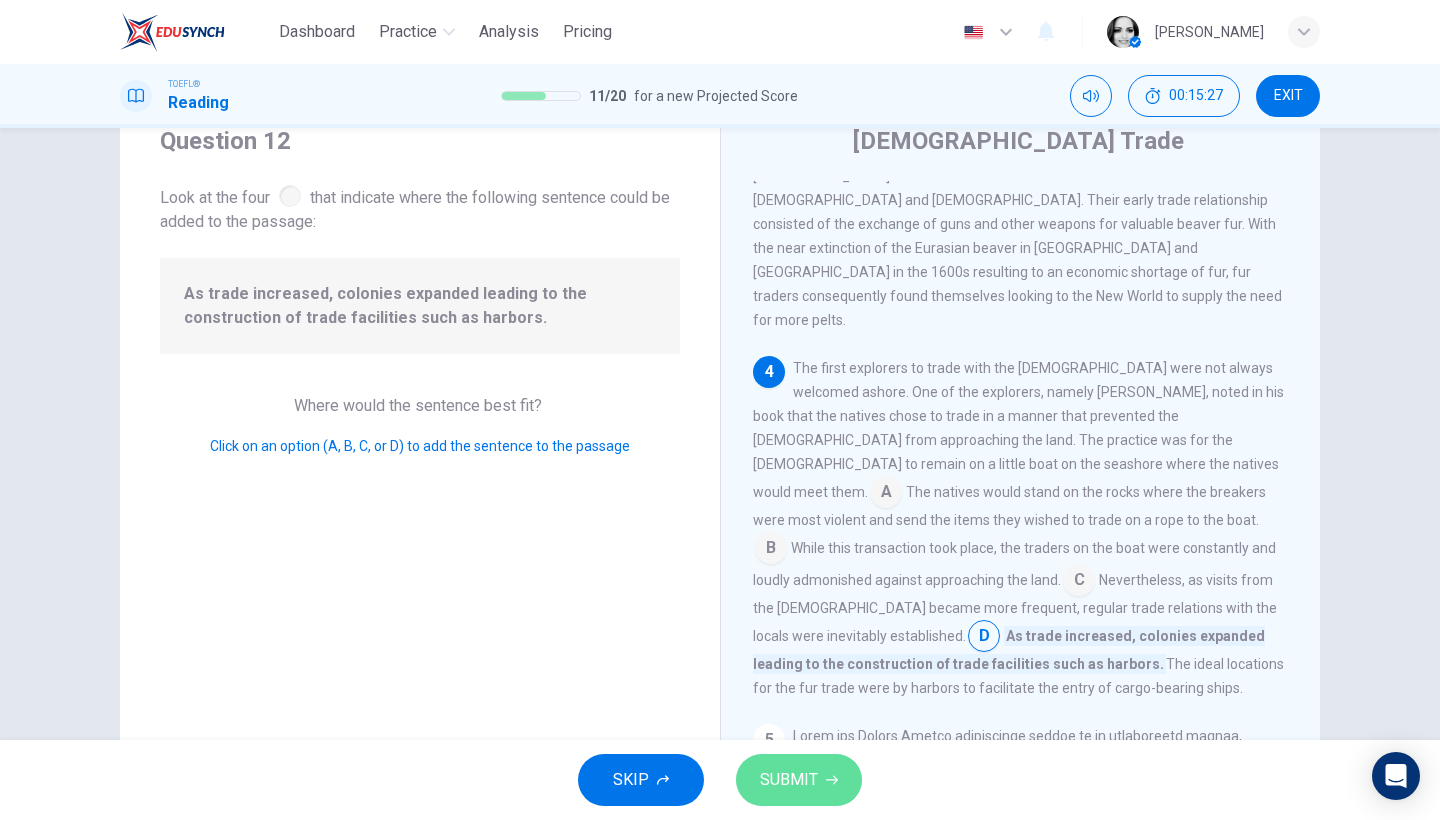 click on "SUBMIT" at bounding box center (789, 780) 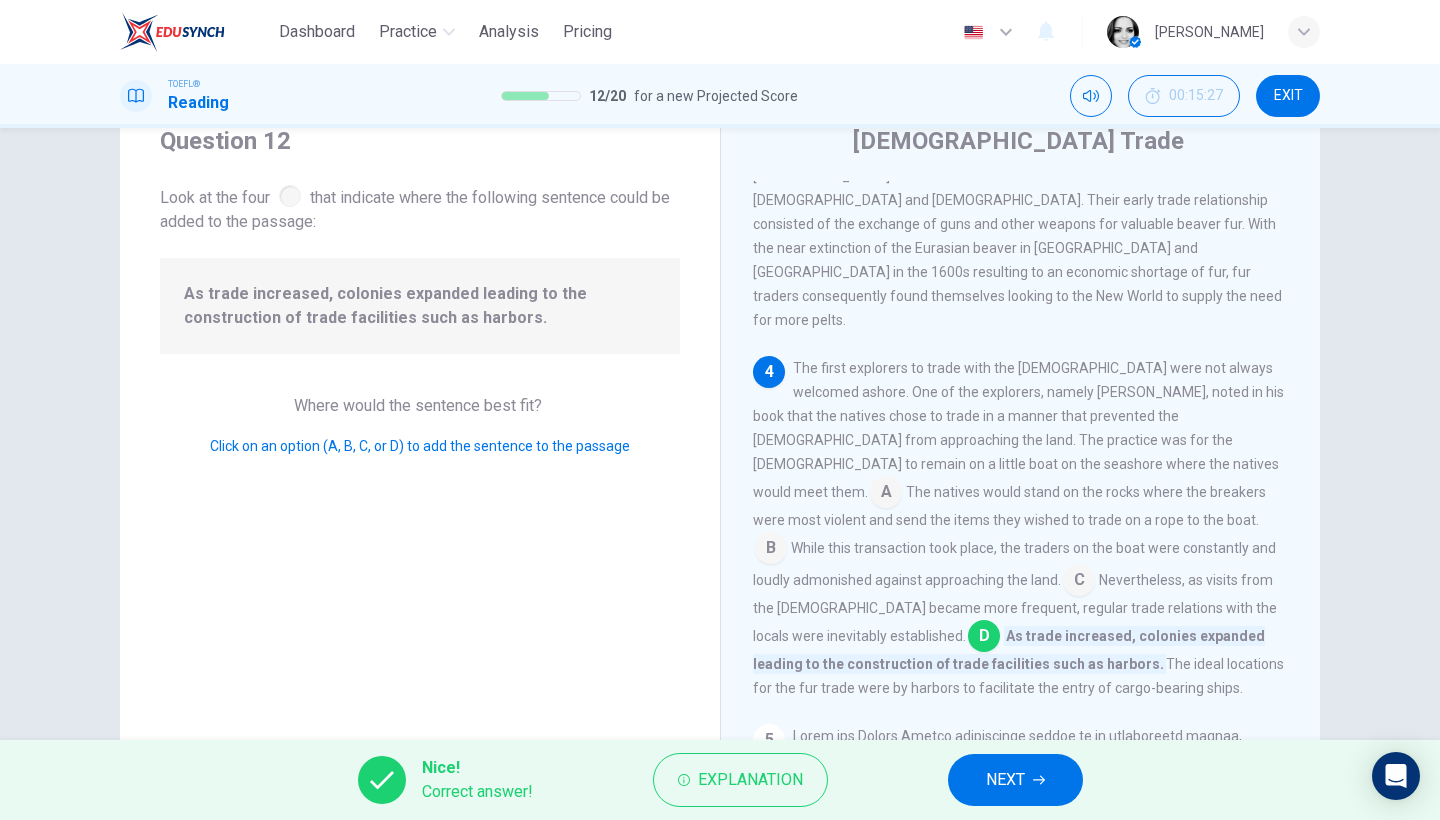click on "NEXT" at bounding box center [1015, 780] 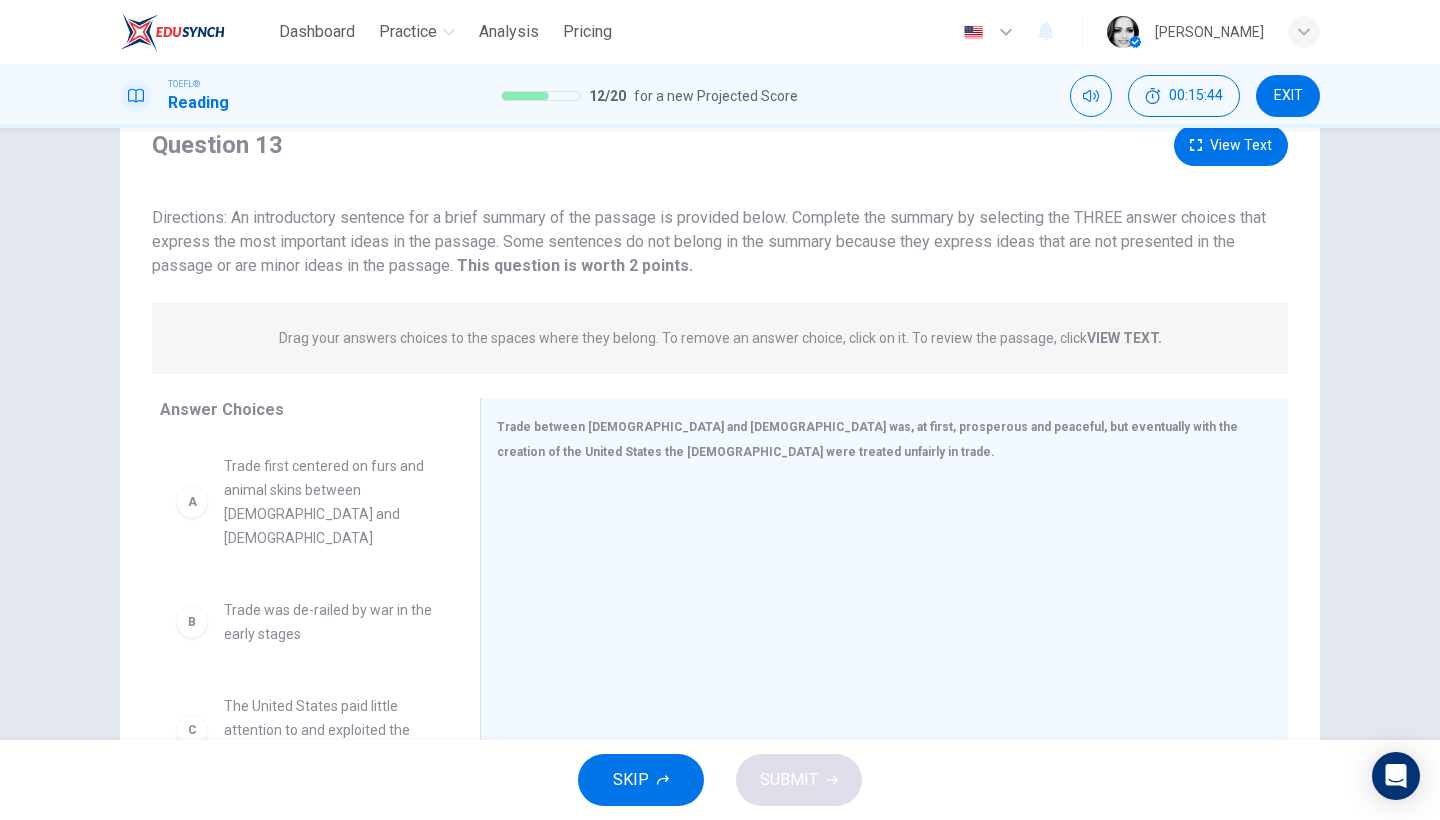scroll, scrollTop: 161, scrollLeft: 0, axis: vertical 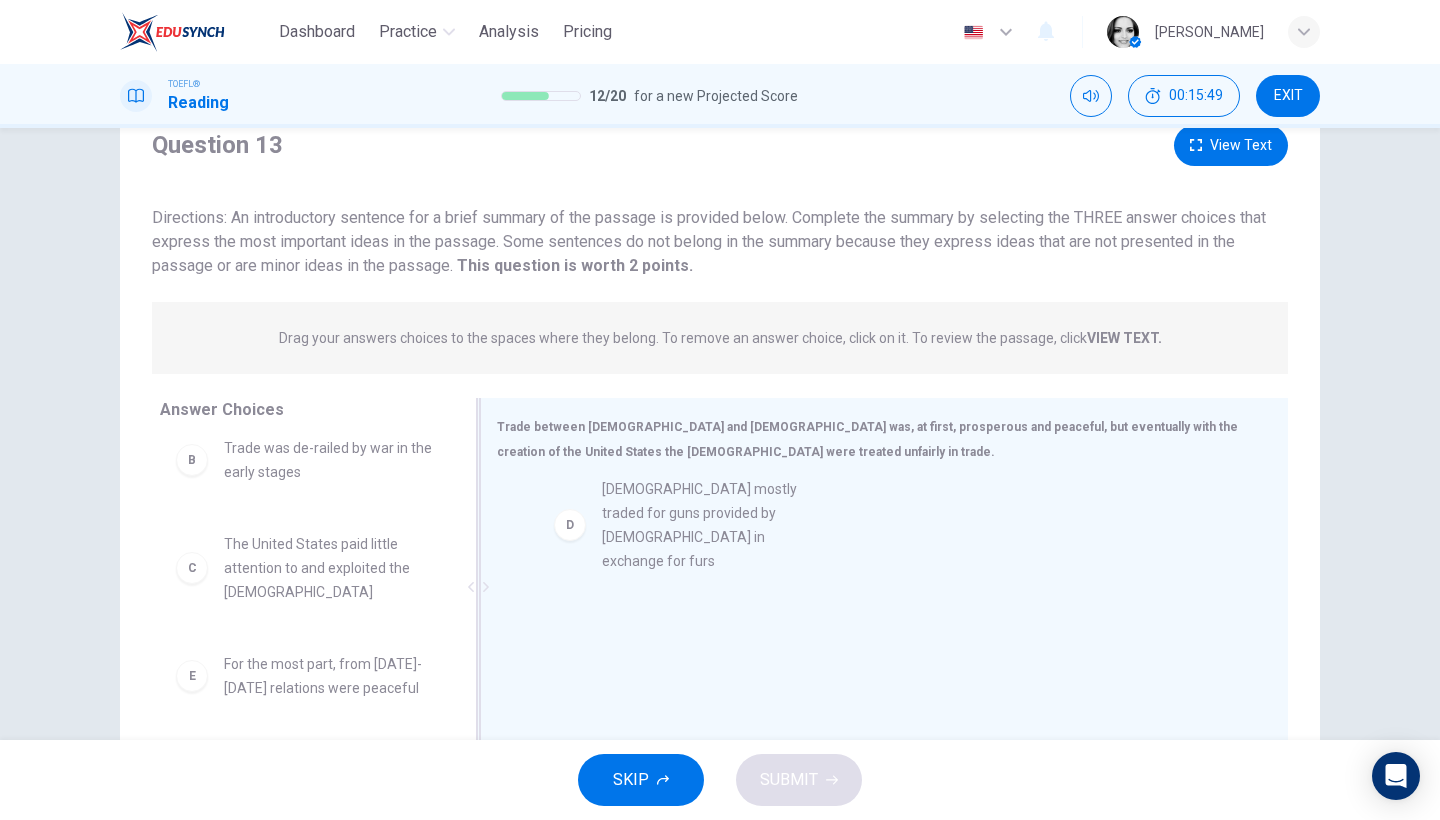 drag, startPoint x: 384, startPoint y: 685, endPoint x: 770, endPoint y: 534, distance: 414.484 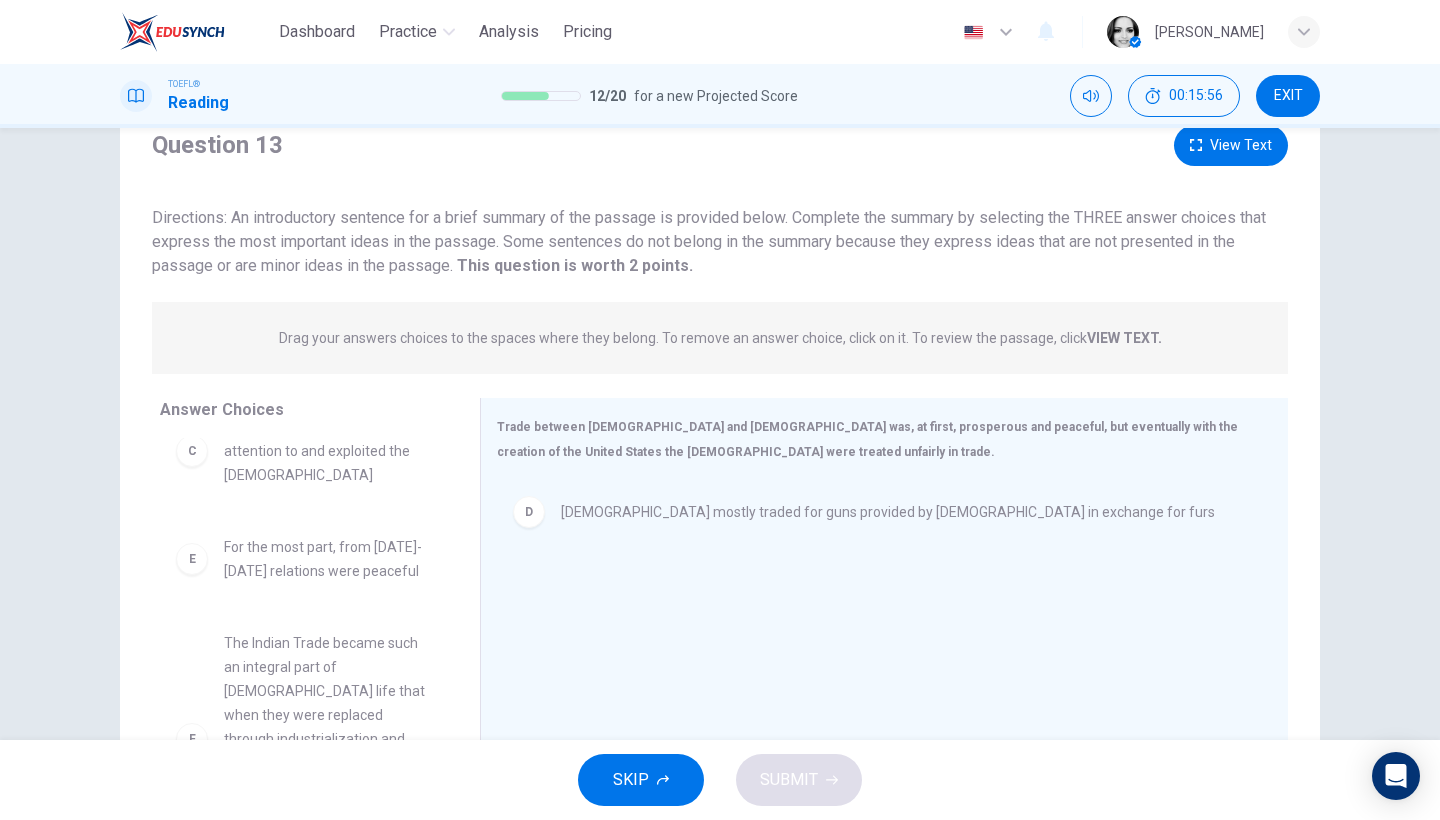 scroll, scrollTop: 310, scrollLeft: 0, axis: vertical 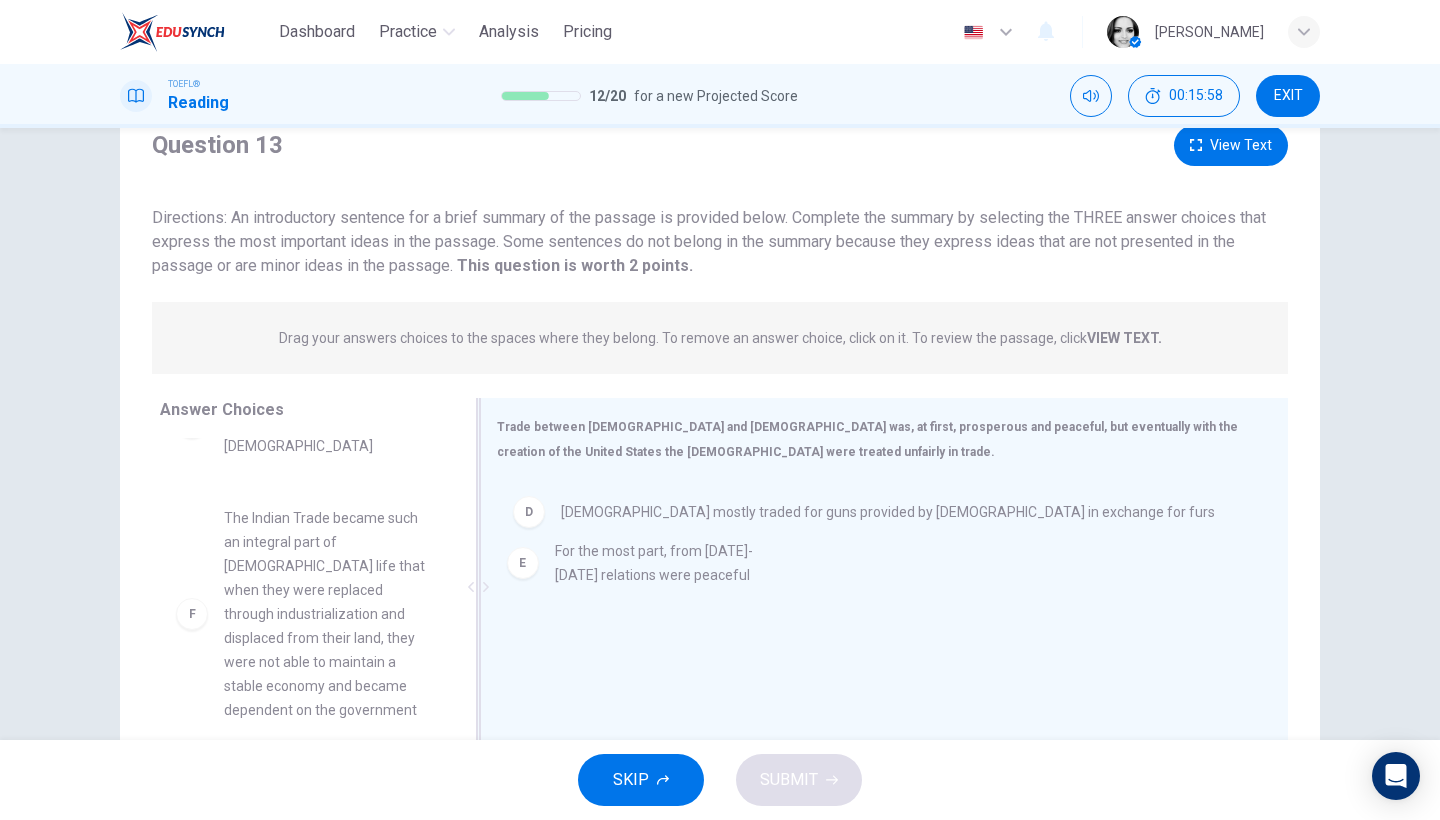 drag, startPoint x: 339, startPoint y: 511, endPoint x: 697, endPoint y: 572, distance: 363.15976 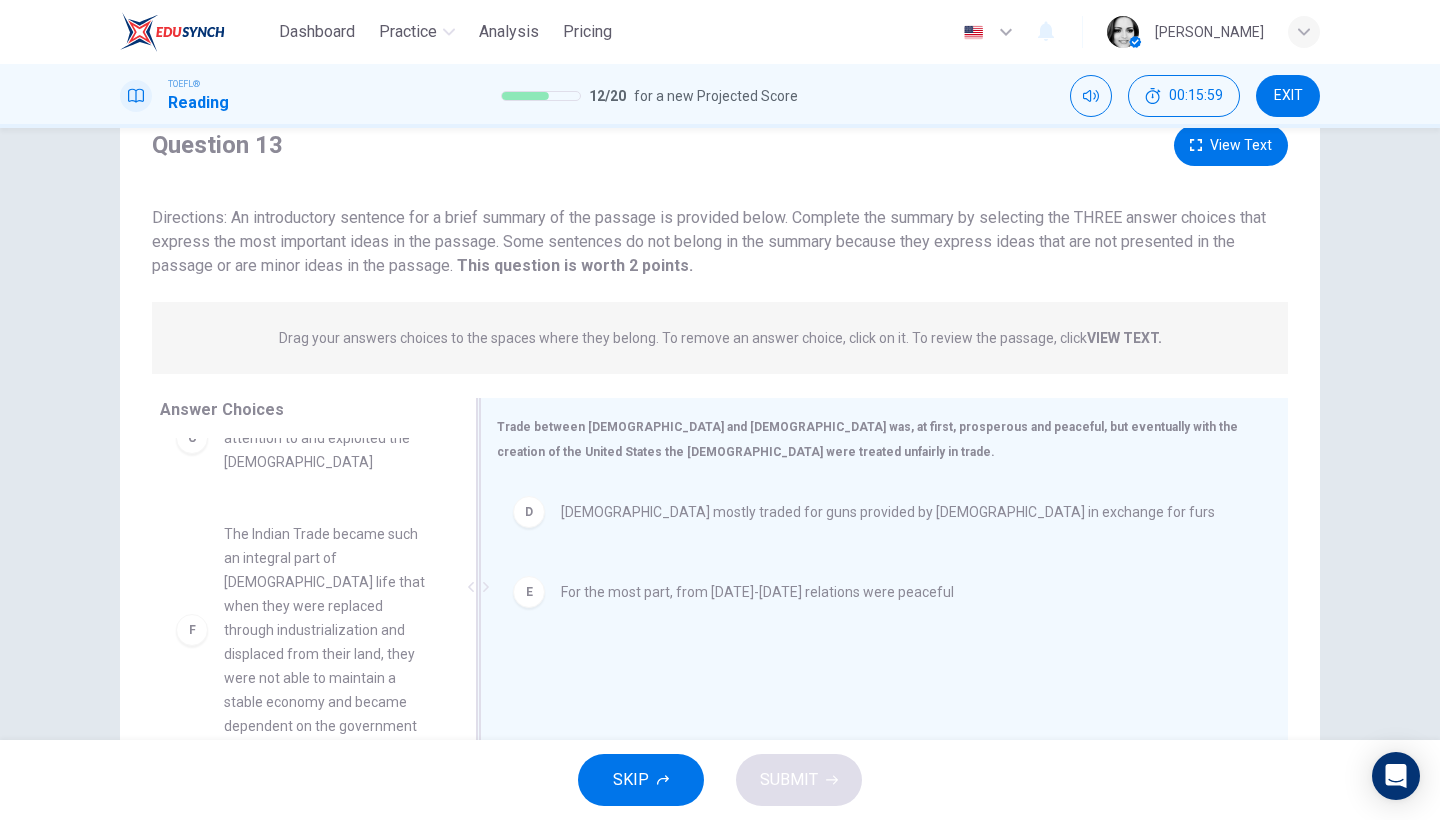 scroll, scrollTop: 276, scrollLeft: 0, axis: vertical 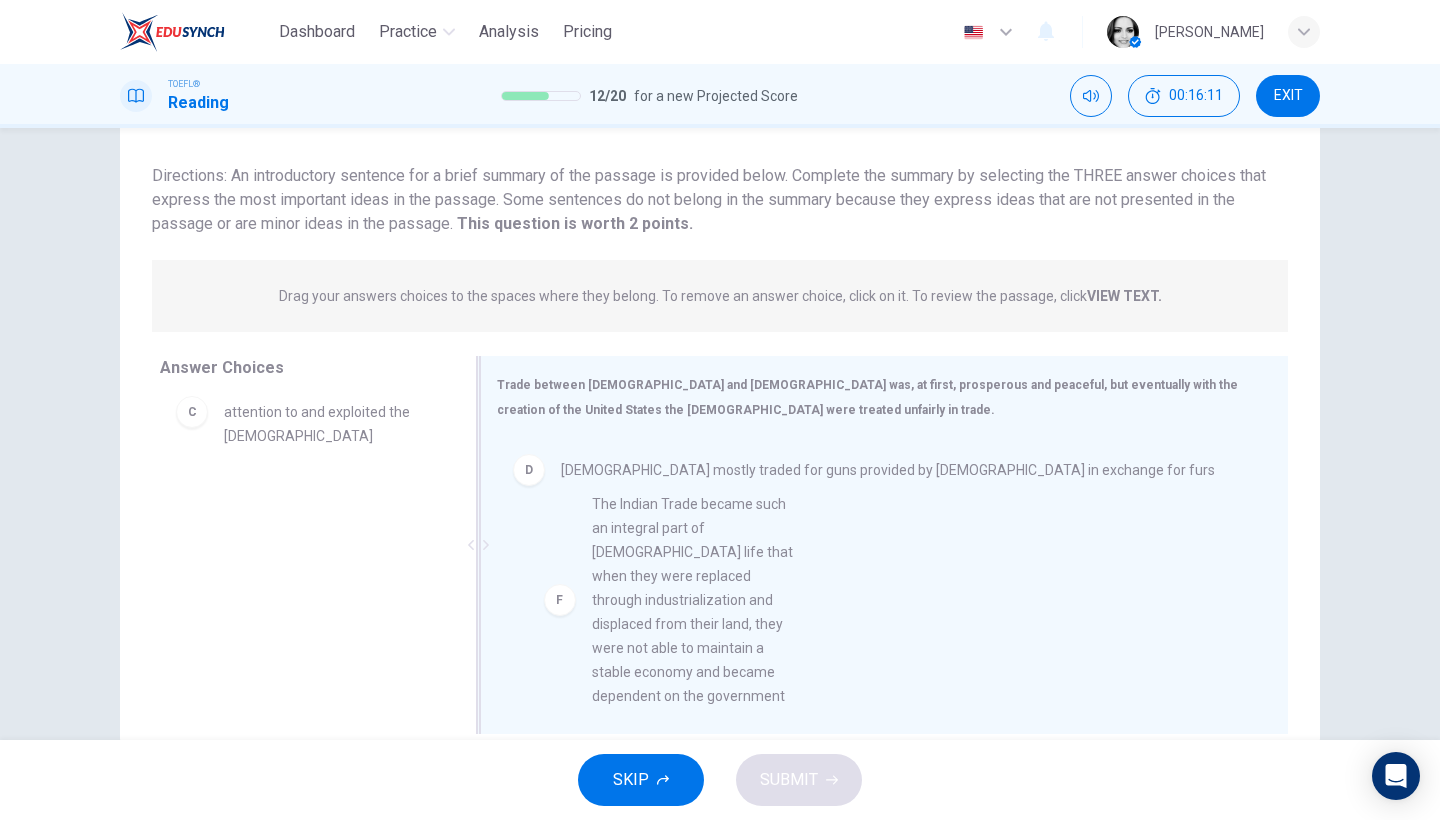 drag, startPoint x: 378, startPoint y: 625, endPoint x: 755, endPoint y: 649, distance: 377.76315 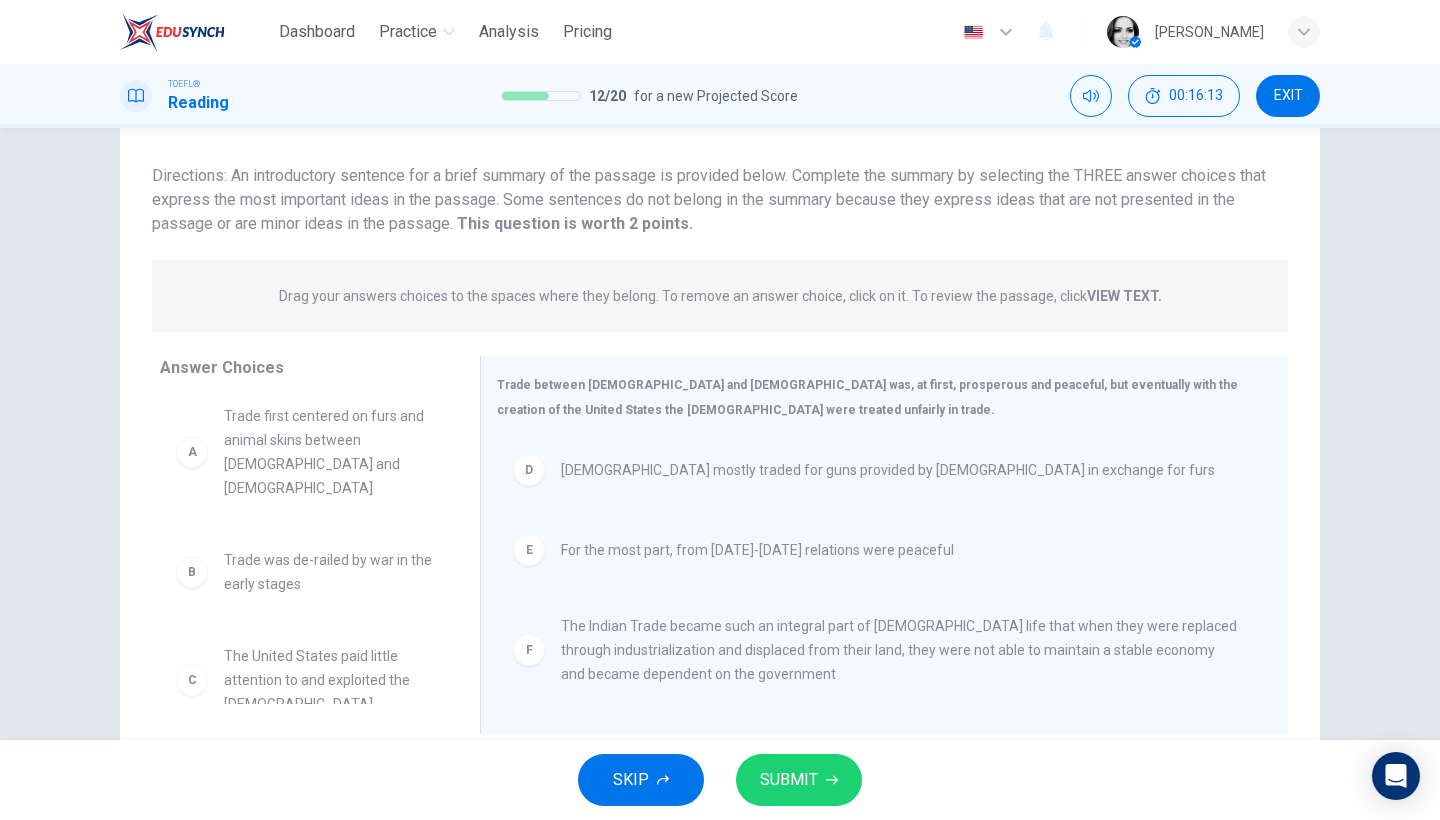 scroll, scrollTop: 0, scrollLeft: 0, axis: both 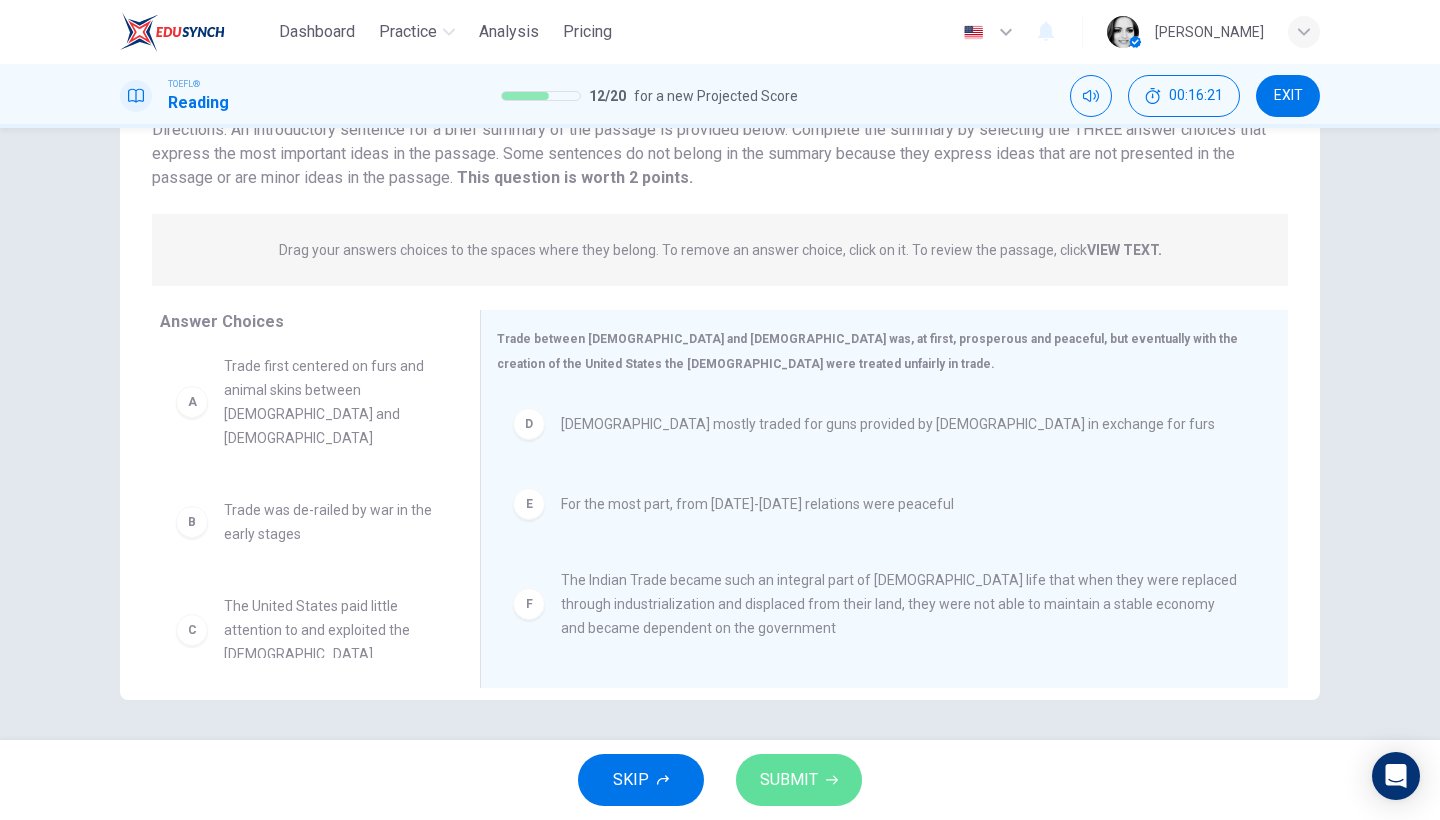 click on "SUBMIT" at bounding box center (789, 780) 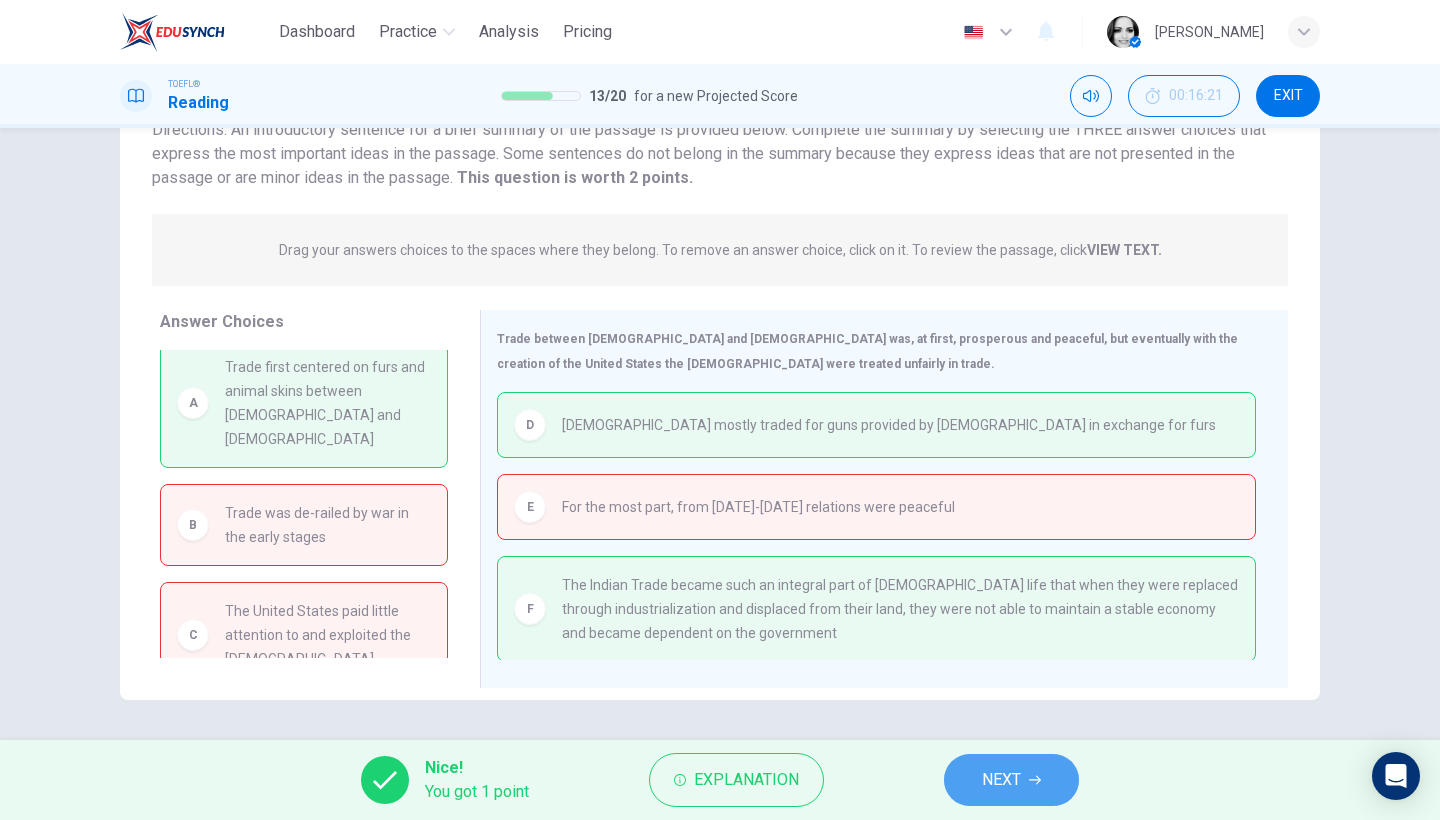 click on "NEXT" at bounding box center (1001, 780) 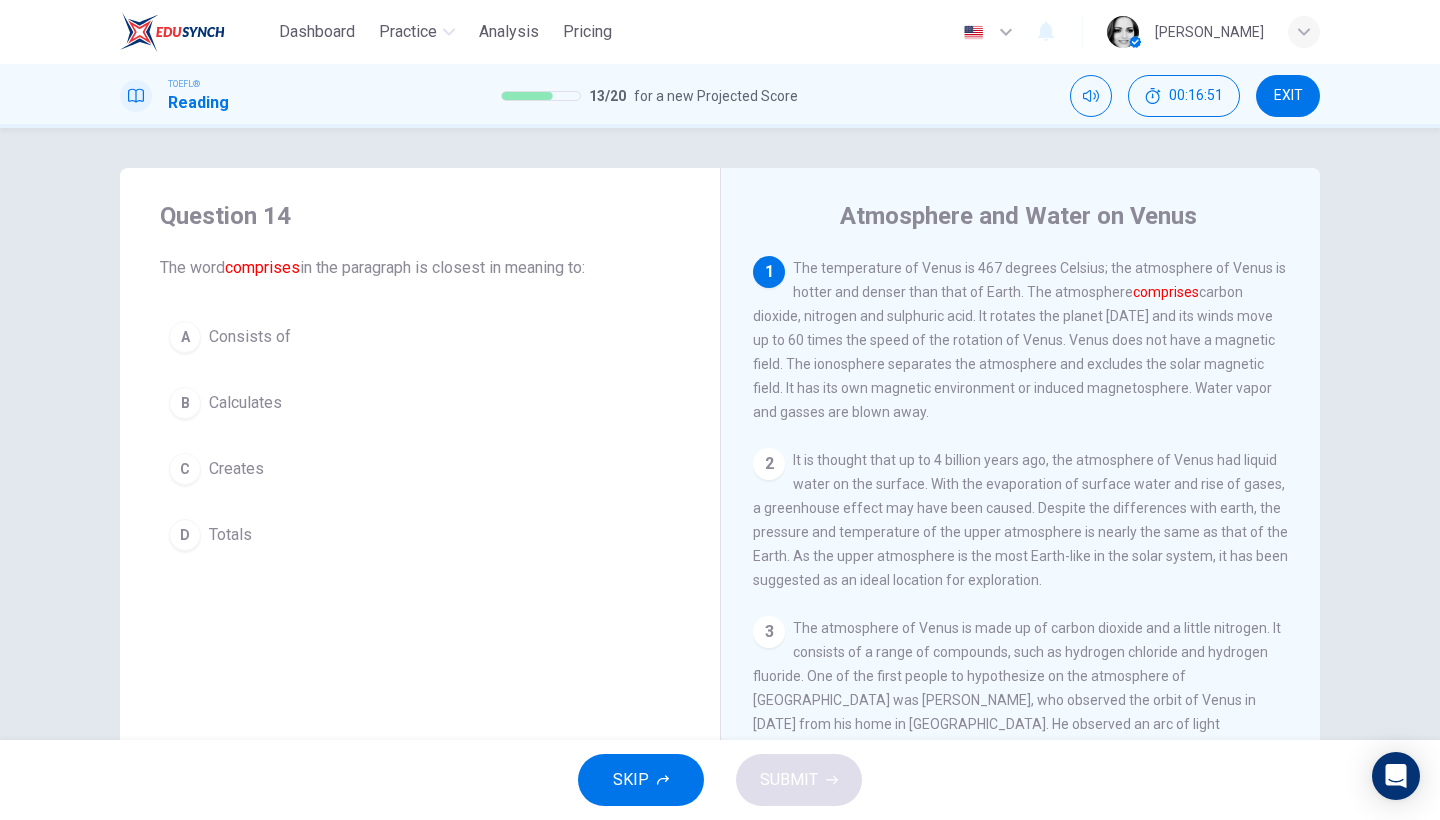click on "A" at bounding box center [185, 337] 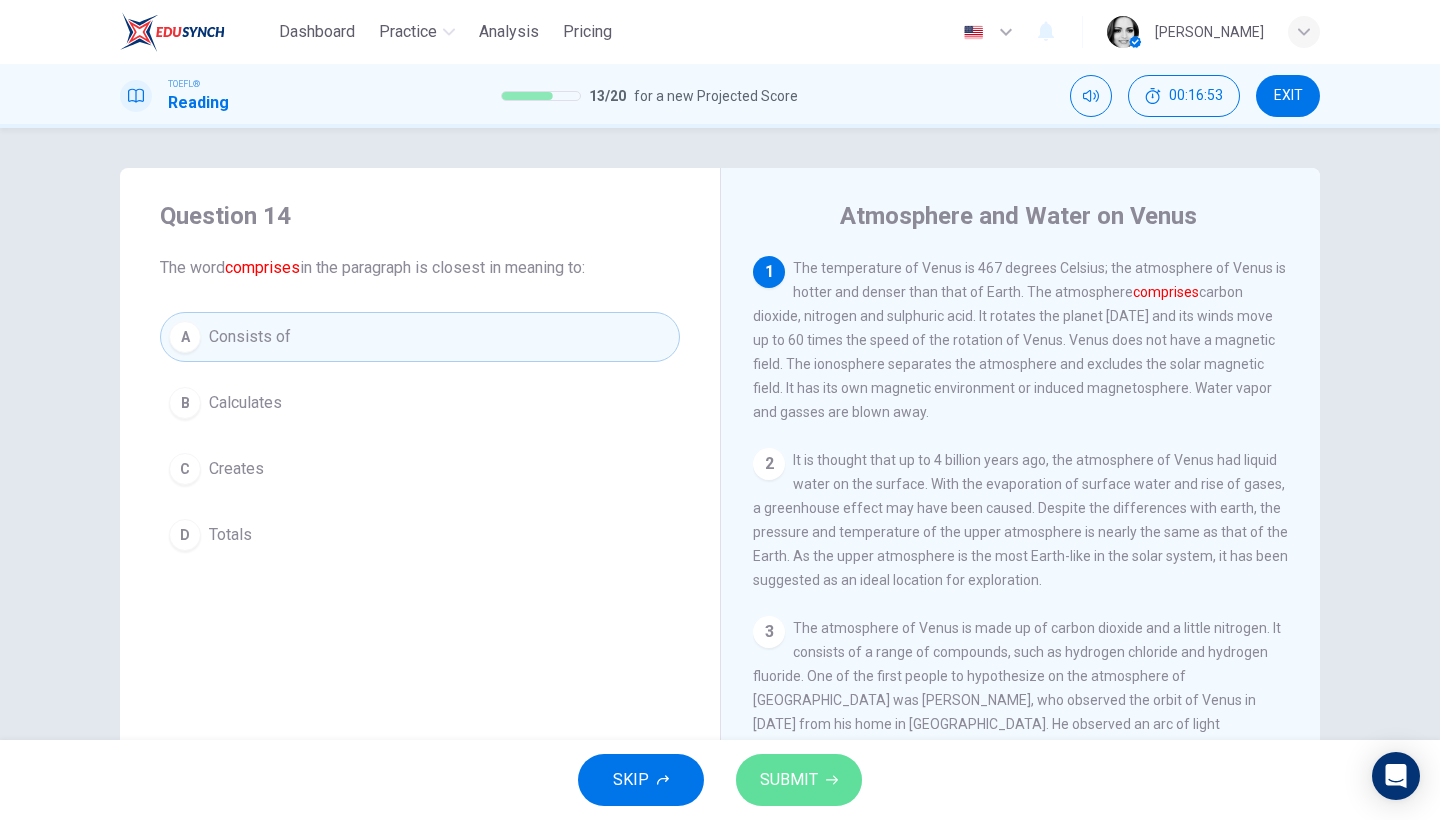 click on "SUBMIT" at bounding box center (799, 780) 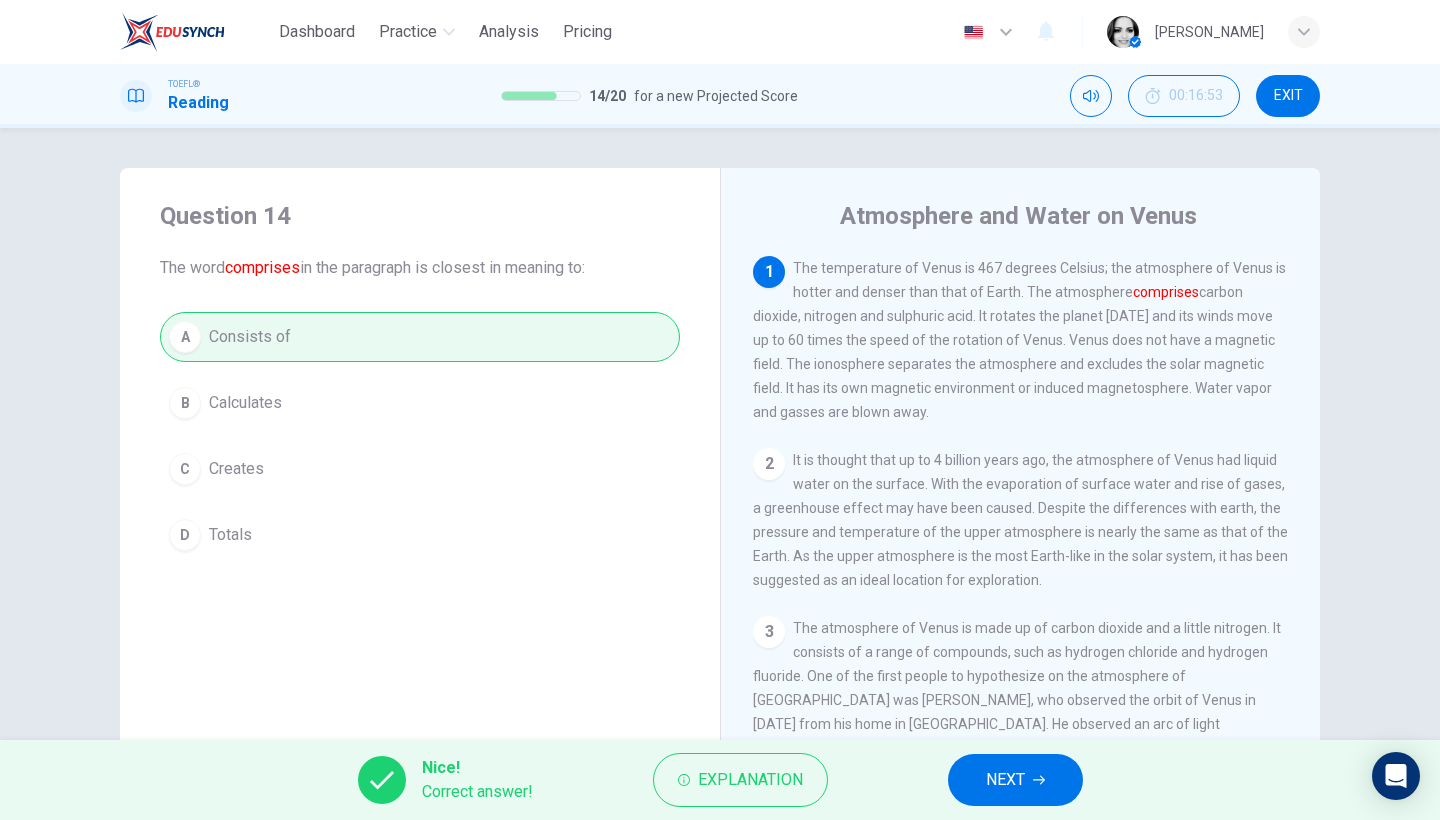 click on "NEXT" at bounding box center [1005, 780] 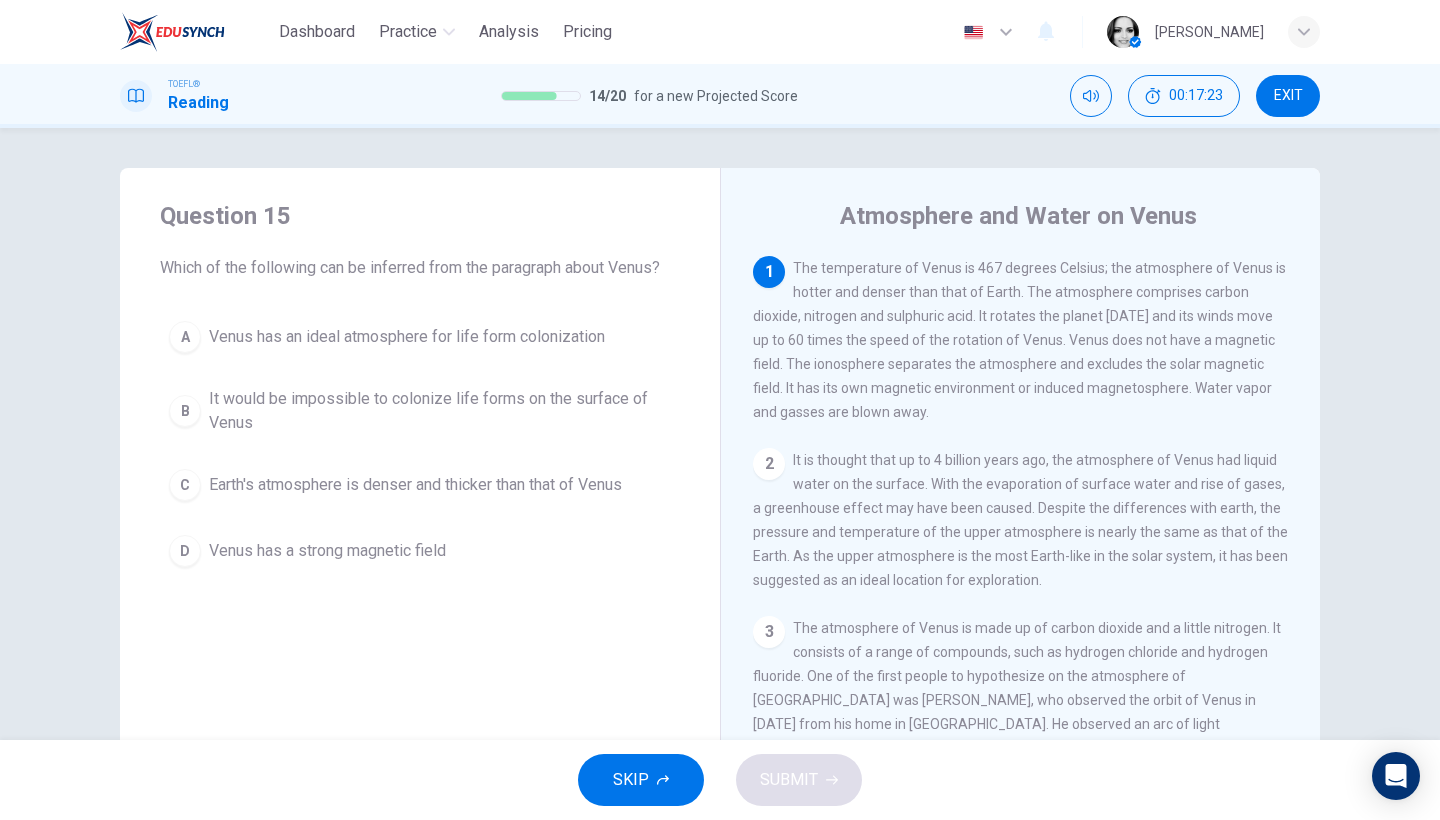 click on "Question 15 Which of the following can be inferred from the paragraph about Venus? A Venus has an ideal atmosphere for life form colonization B It would be impossible to colonize life forms on the surface of Venus C Earth's atmosphere is denser and thicker than that of Venus D Venus has a strong magnetic field" at bounding box center [420, 388] 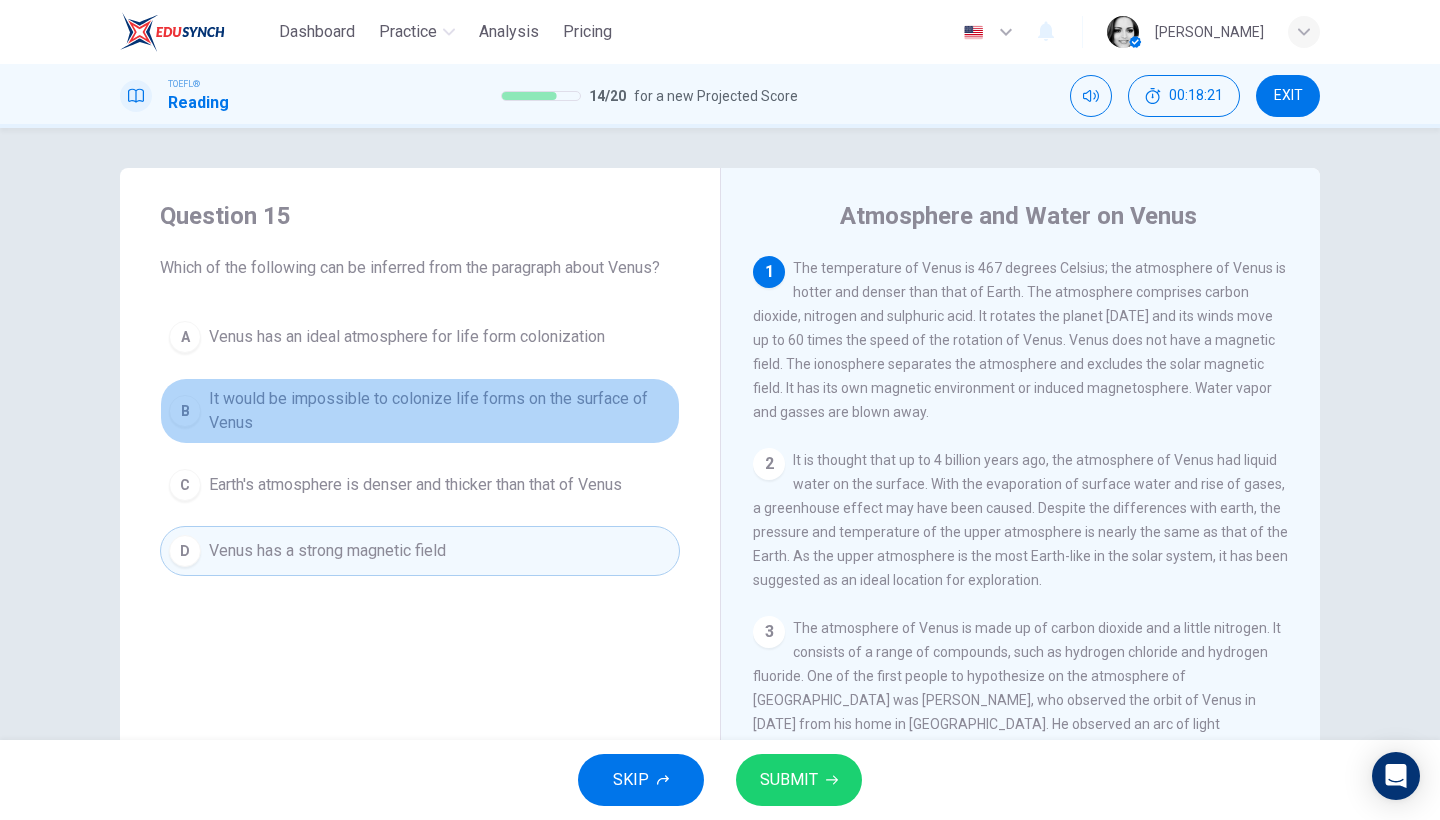click on "It would be impossible to colonize life forms on the surface of Venus" at bounding box center (440, 411) 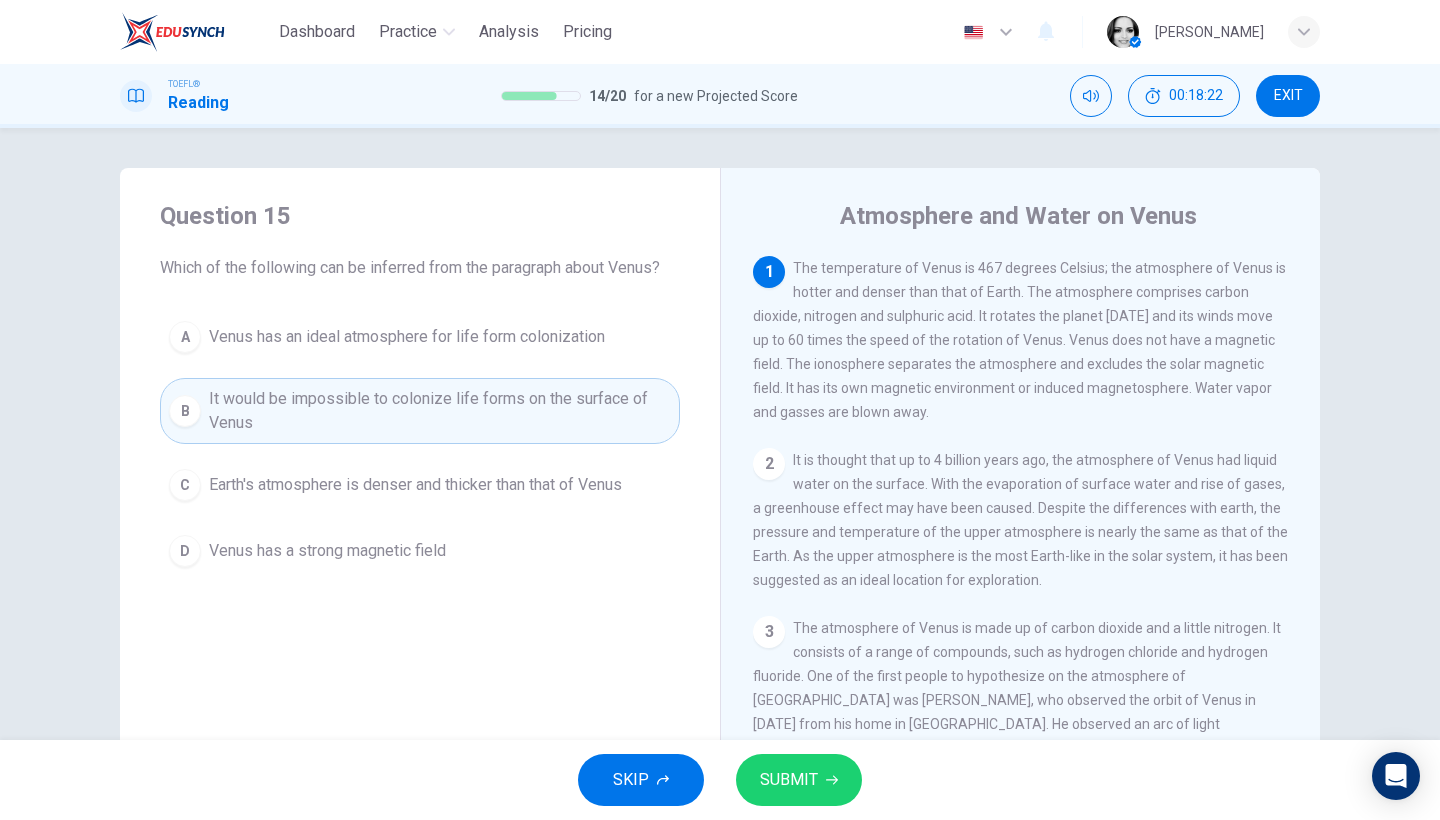 click on "It would be impossible to colonize life forms on the surface of Venus" at bounding box center [440, 411] 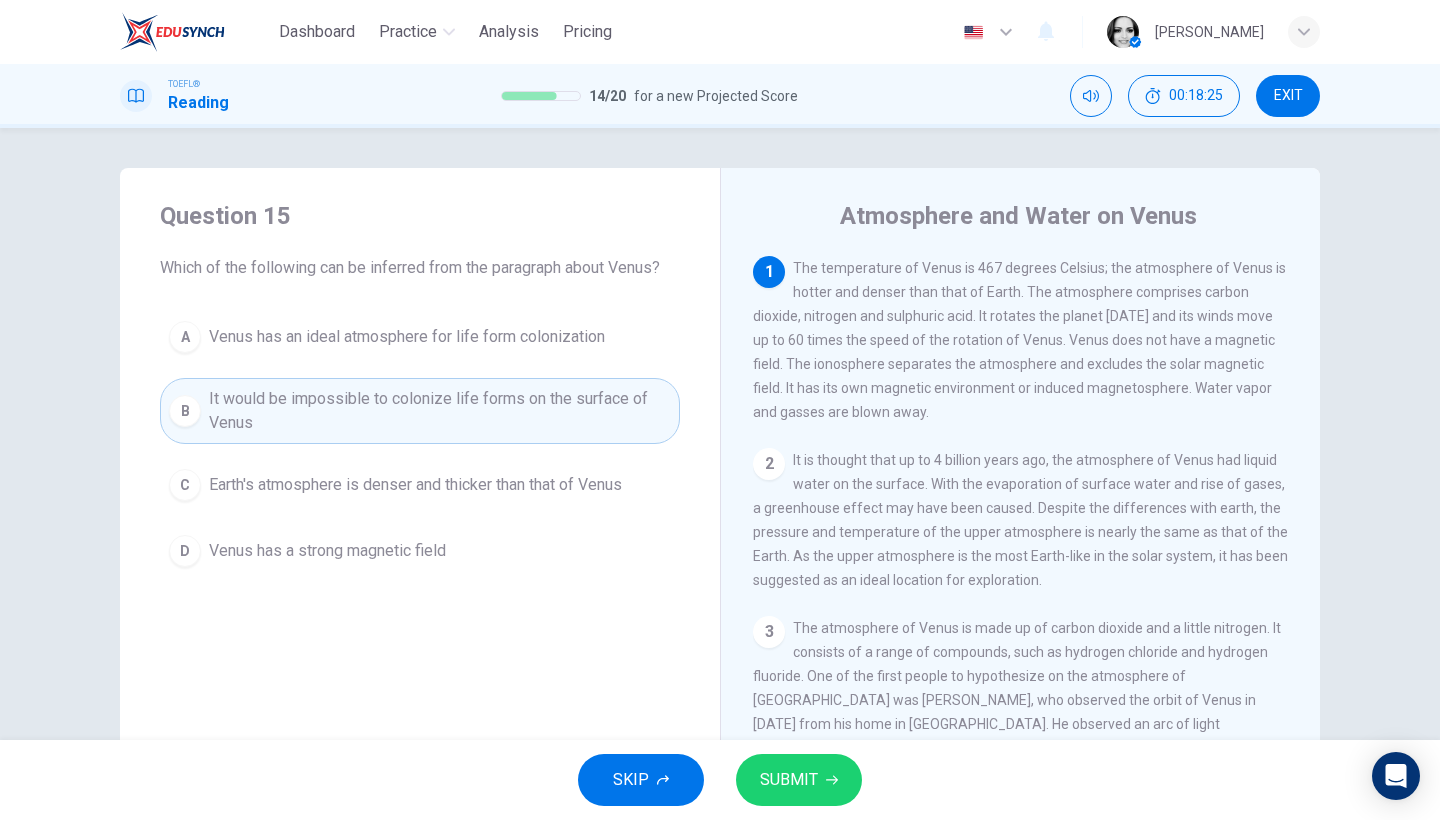 click on "SUBMIT" at bounding box center (799, 780) 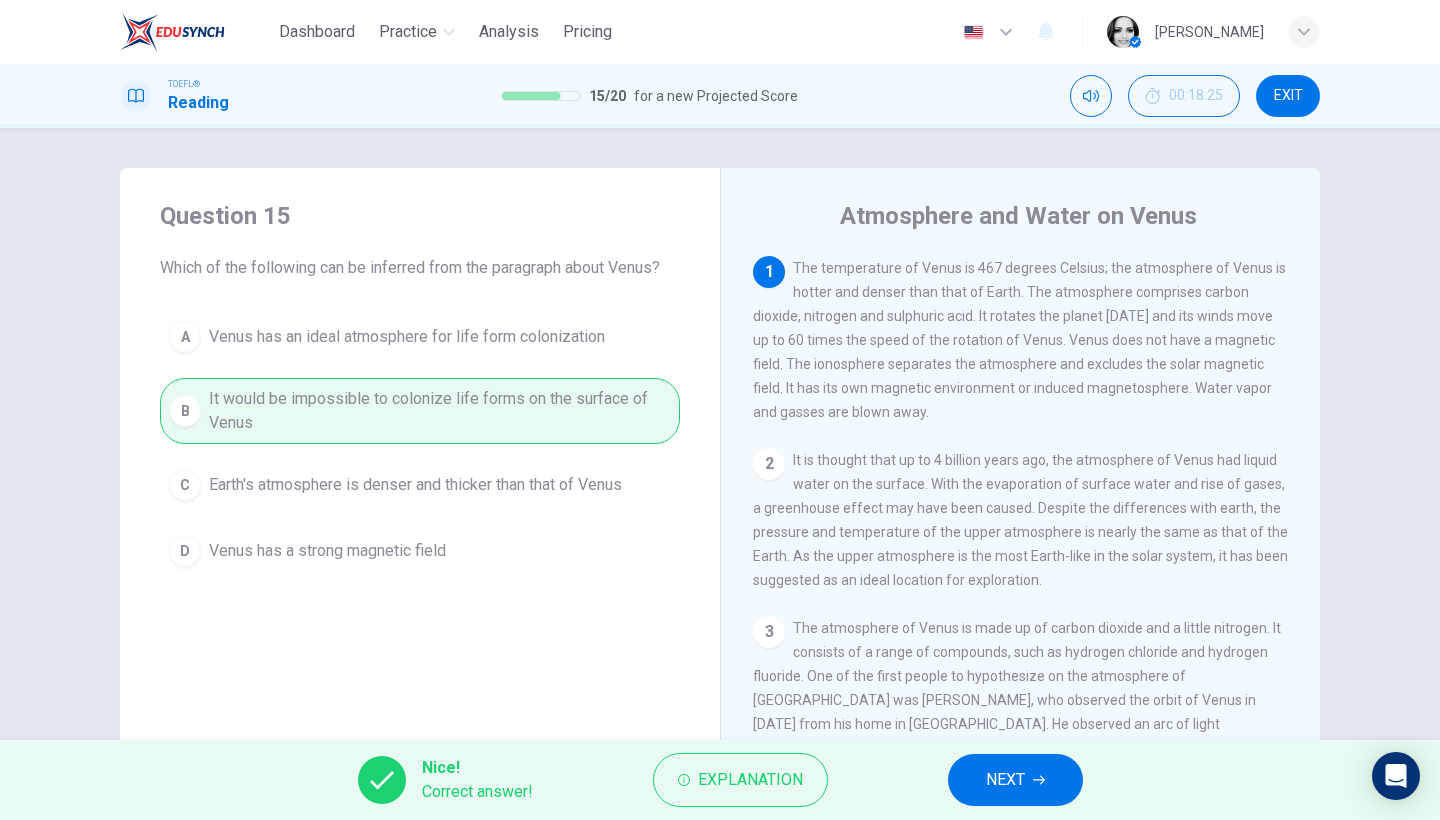 click on "NEXT" at bounding box center [1015, 780] 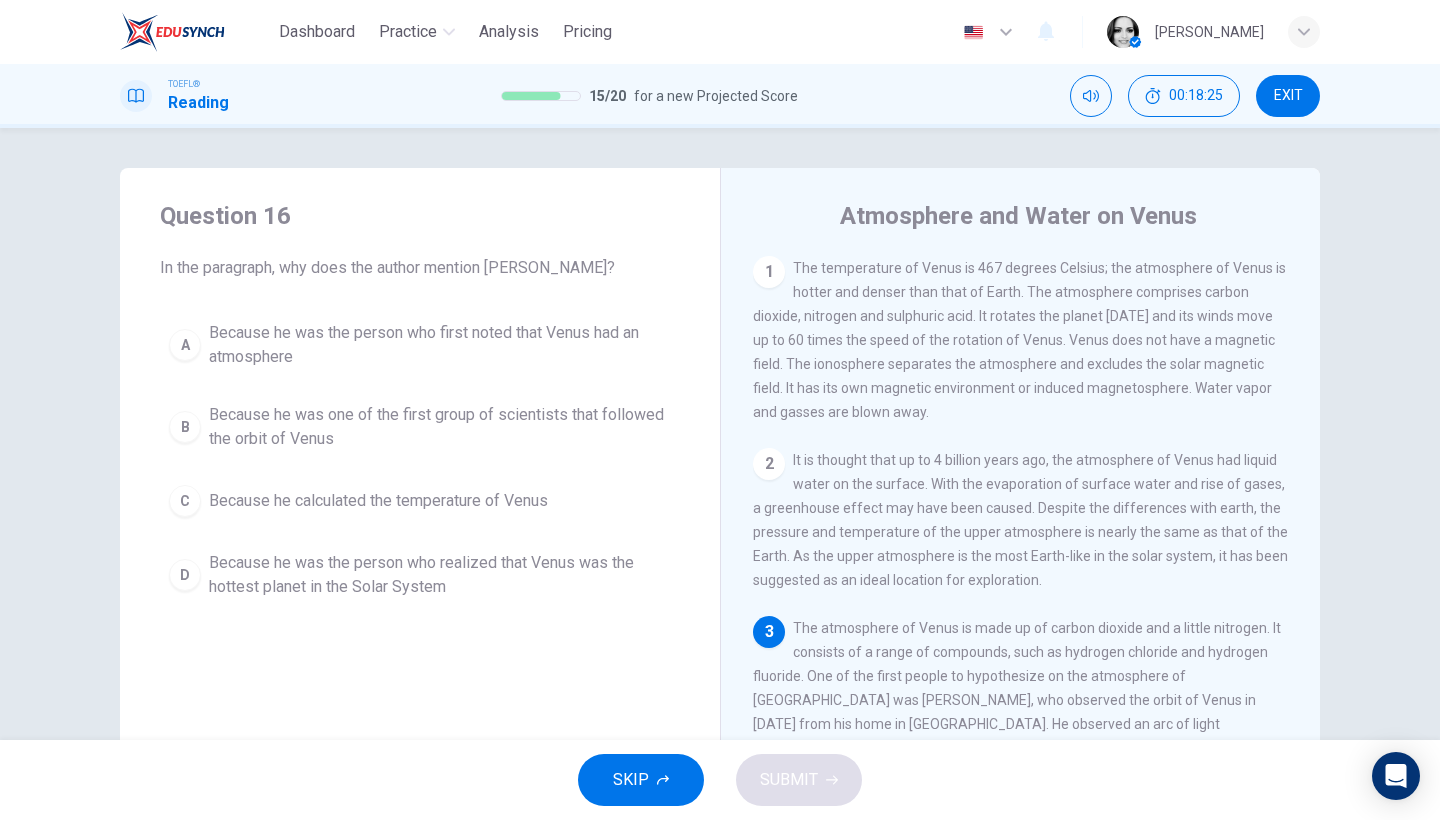 scroll, scrollTop: 177, scrollLeft: 0, axis: vertical 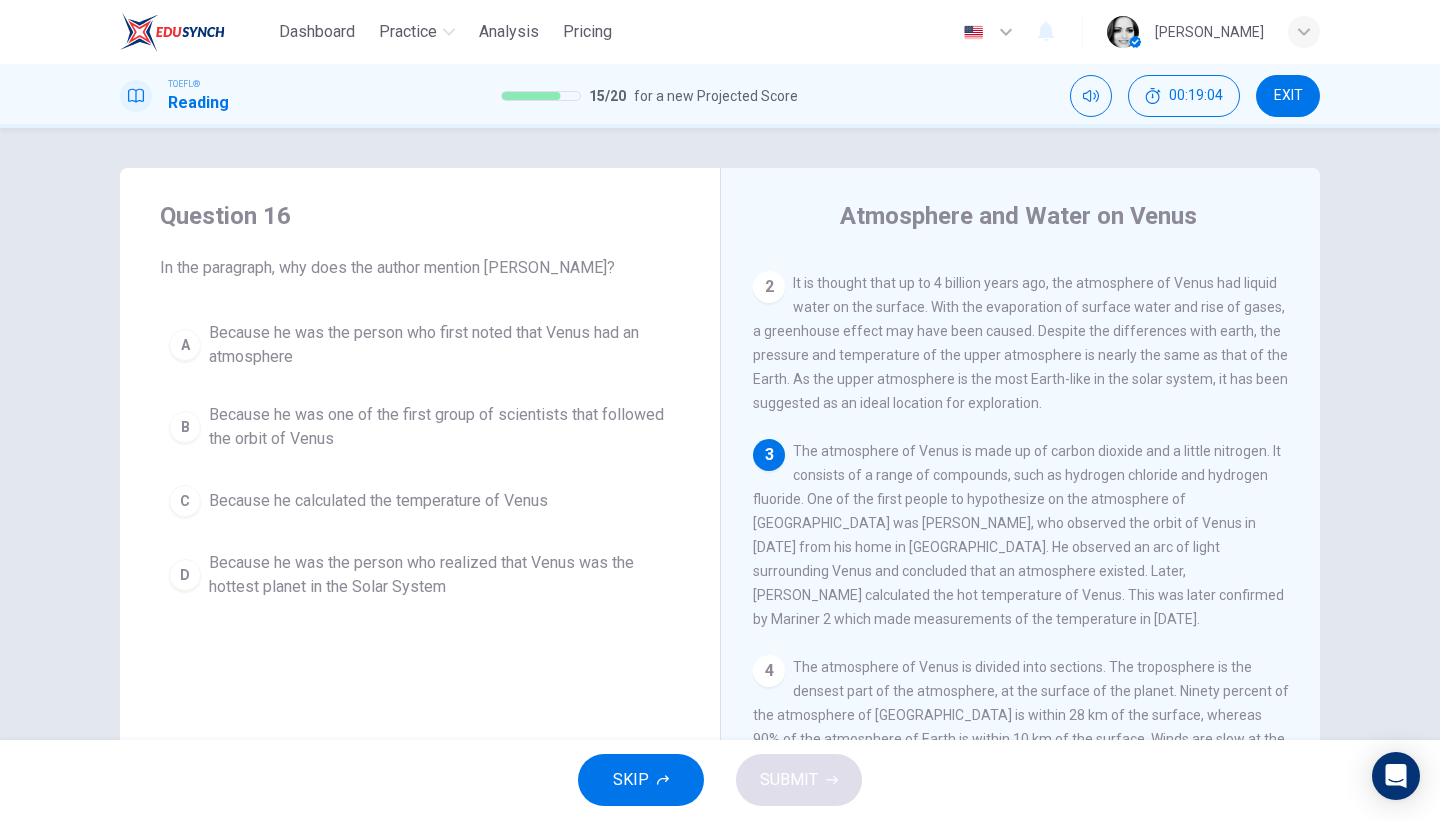 drag, startPoint x: 1304, startPoint y: 526, endPoint x: 1301, endPoint y: 558, distance: 32.140316 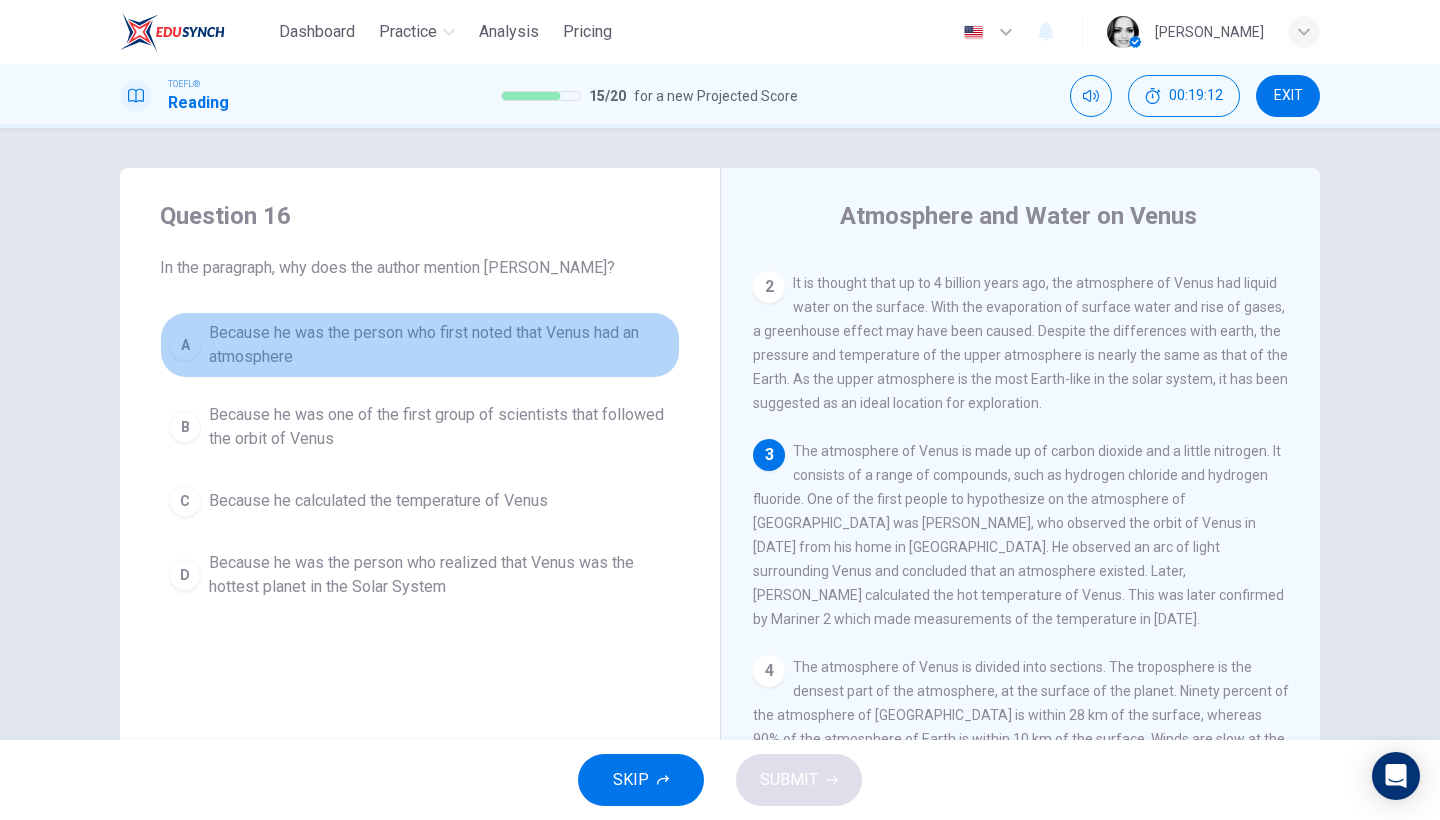 click on "Because he was the person who first noted that Venus had an atmosphere" at bounding box center (440, 345) 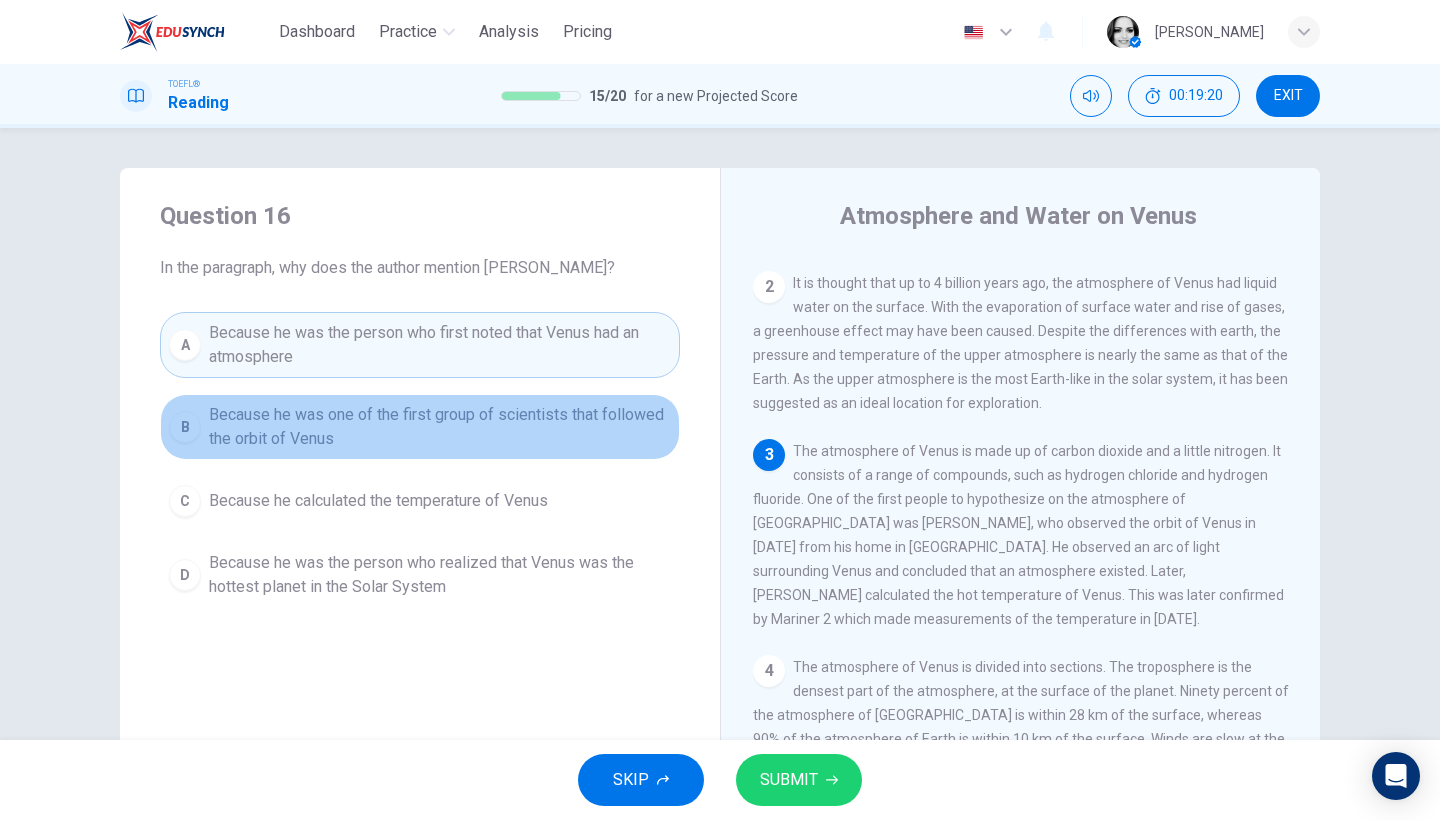 click on "Because he was one of the first group of scientists that followed the orbit of Venus" at bounding box center (440, 427) 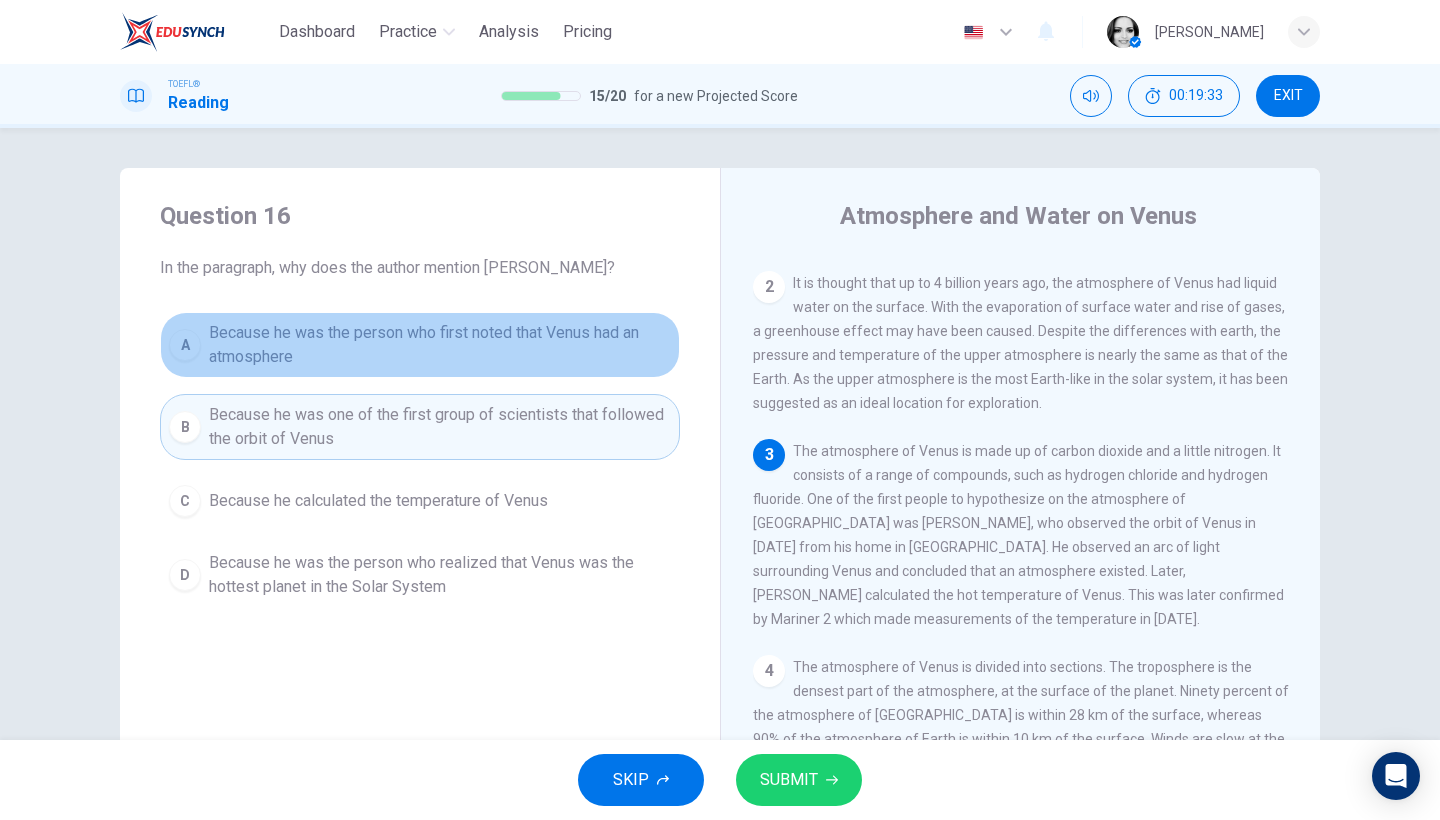 click on "Because he was the person who first noted that Venus had an atmosphere" at bounding box center [440, 345] 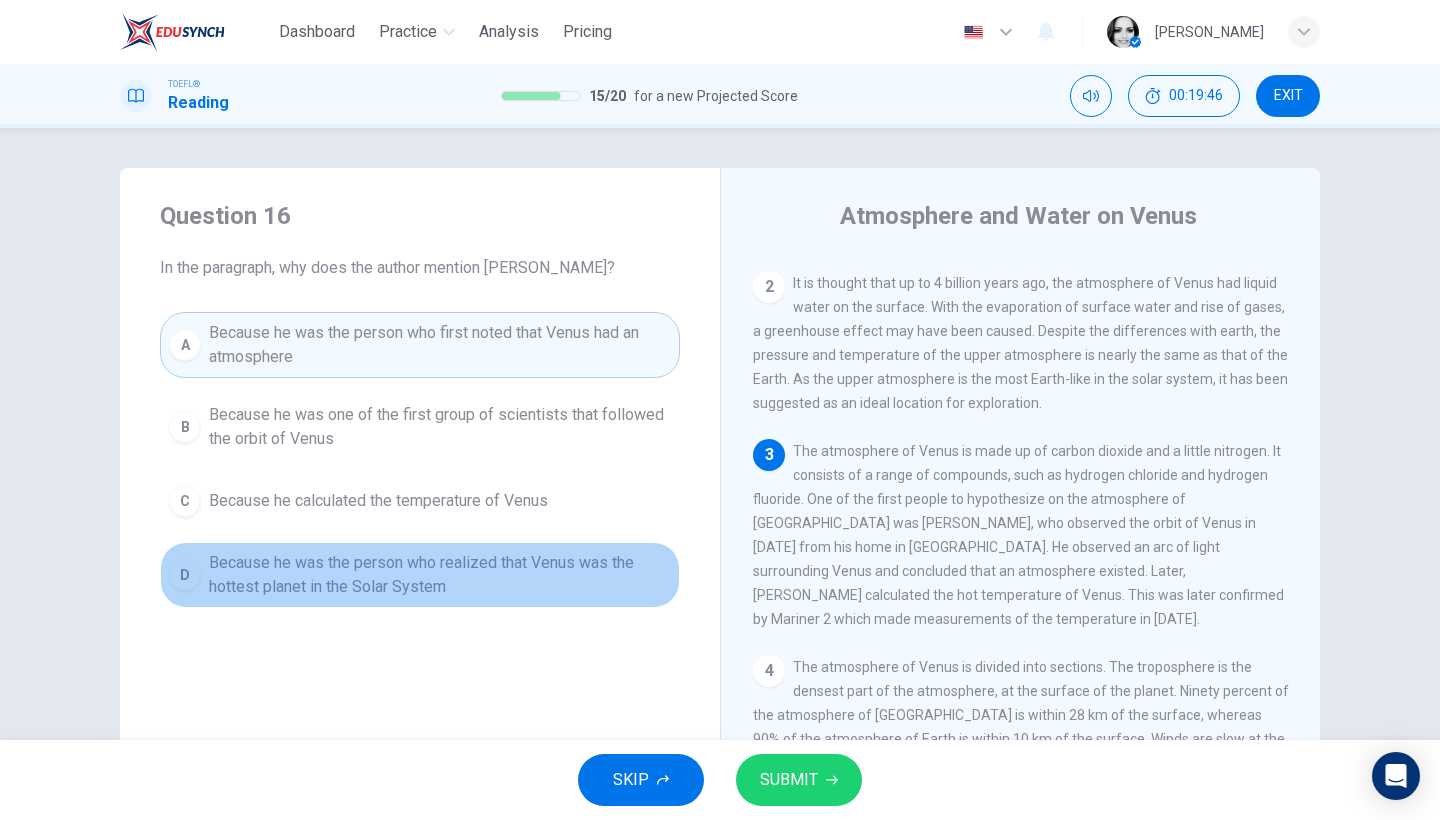 click on "Because he was the person who realized that Venus was the hottest planet in the Solar System" at bounding box center [440, 575] 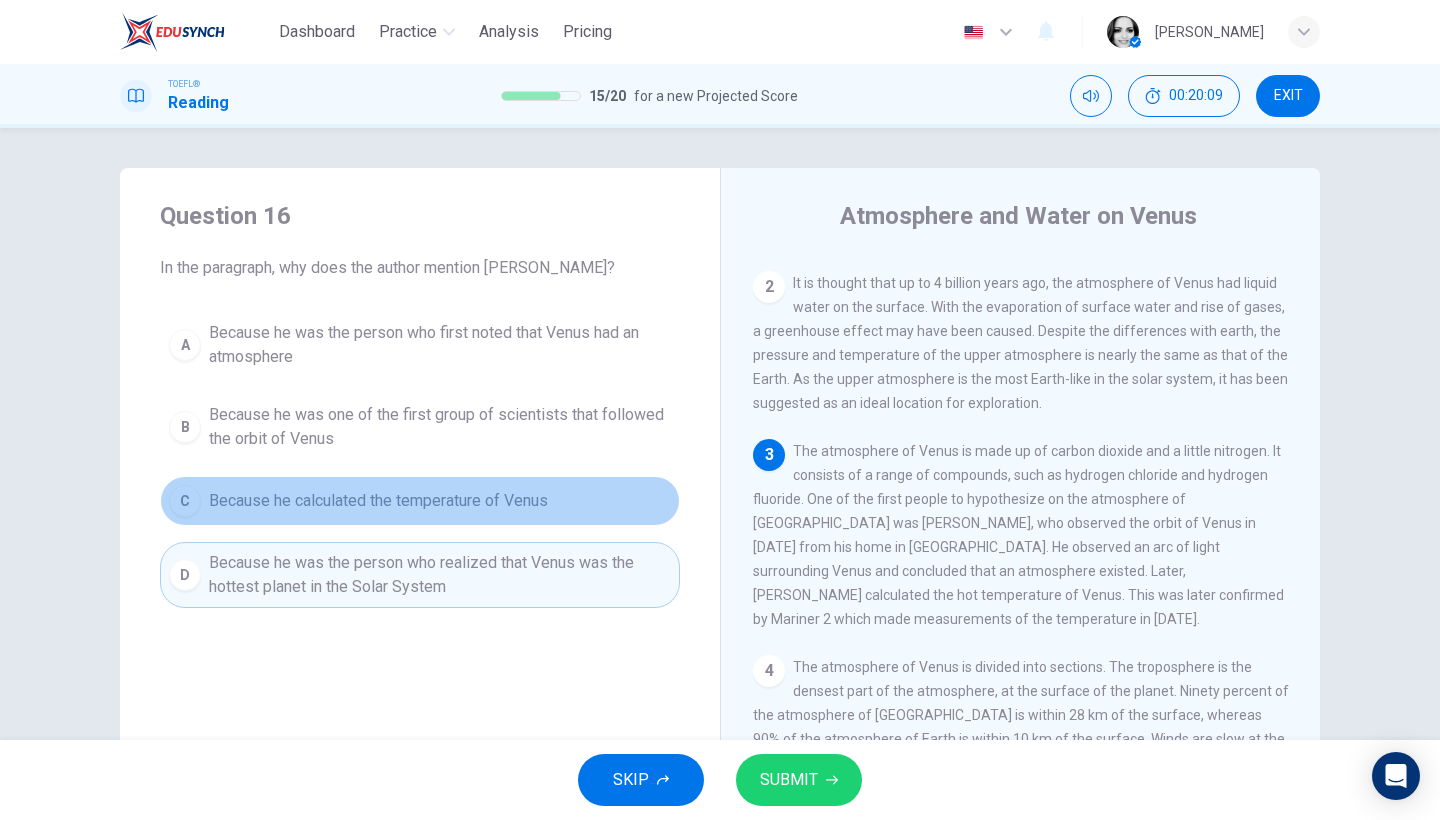 click on "Because he calculated the temperature of Venus" at bounding box center [378, 501] 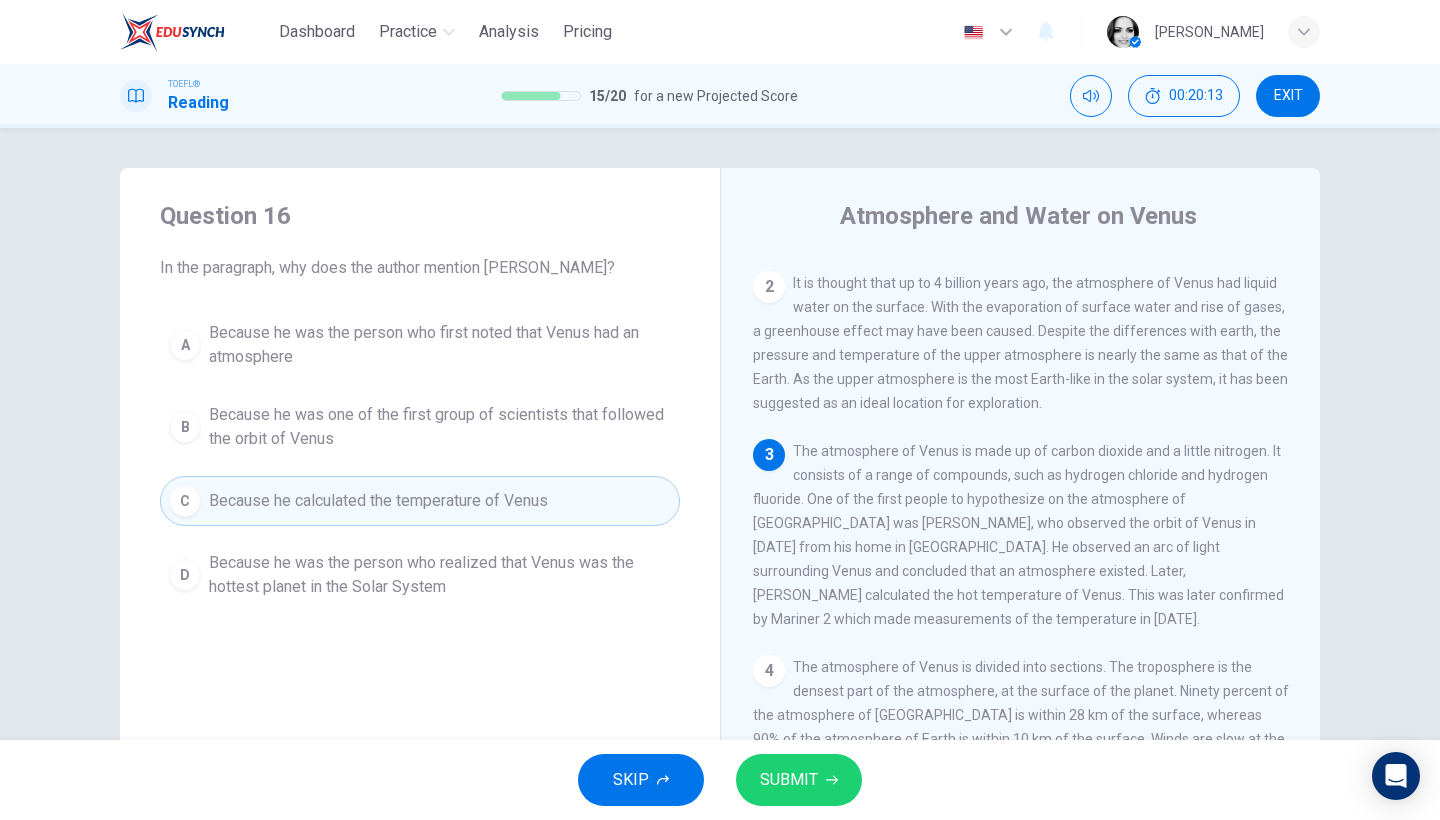 click on "SUBMIT" at bounding box center (789, 780) 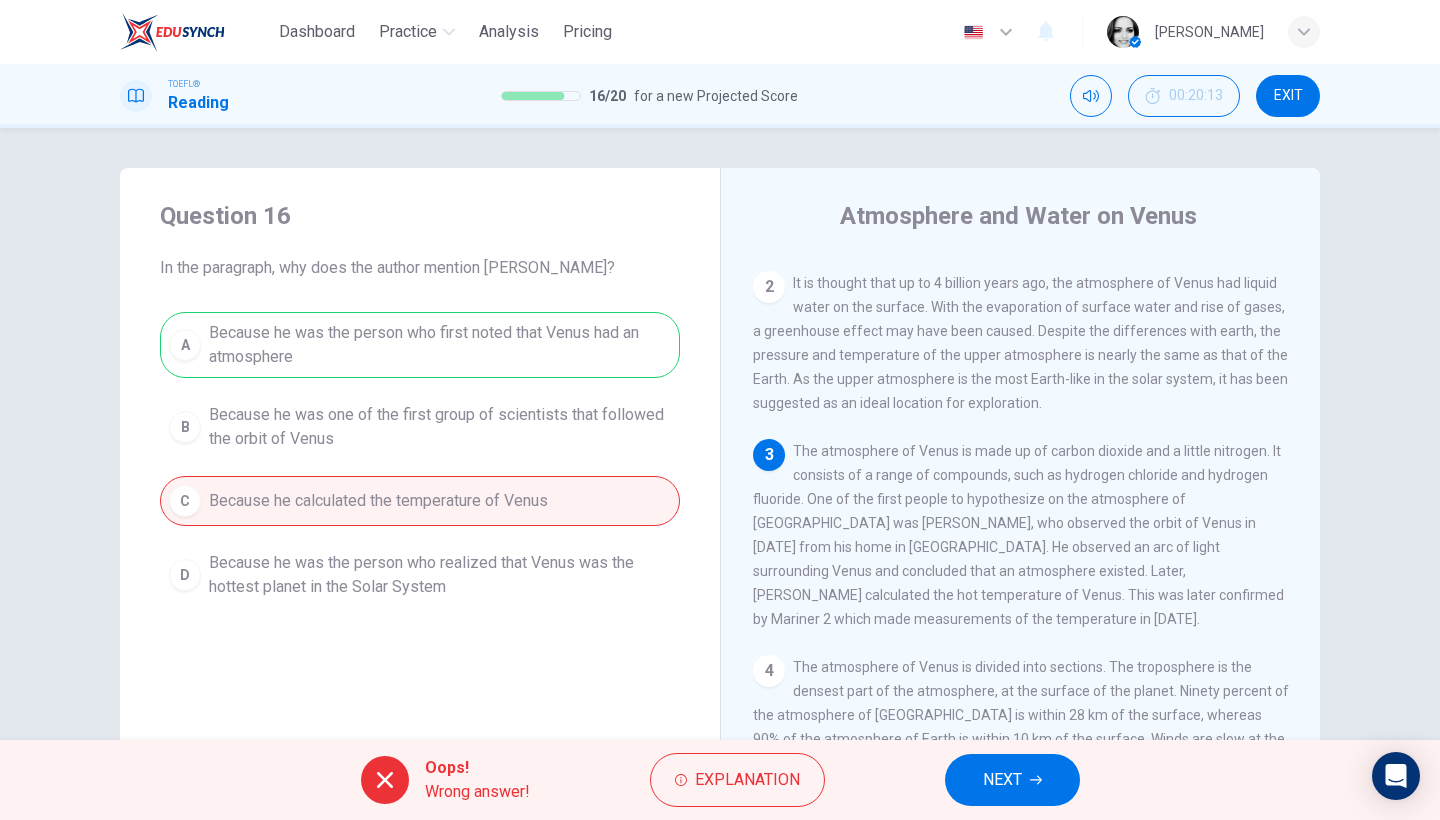 click on "NEXT" at bounding box center (1002, 780) 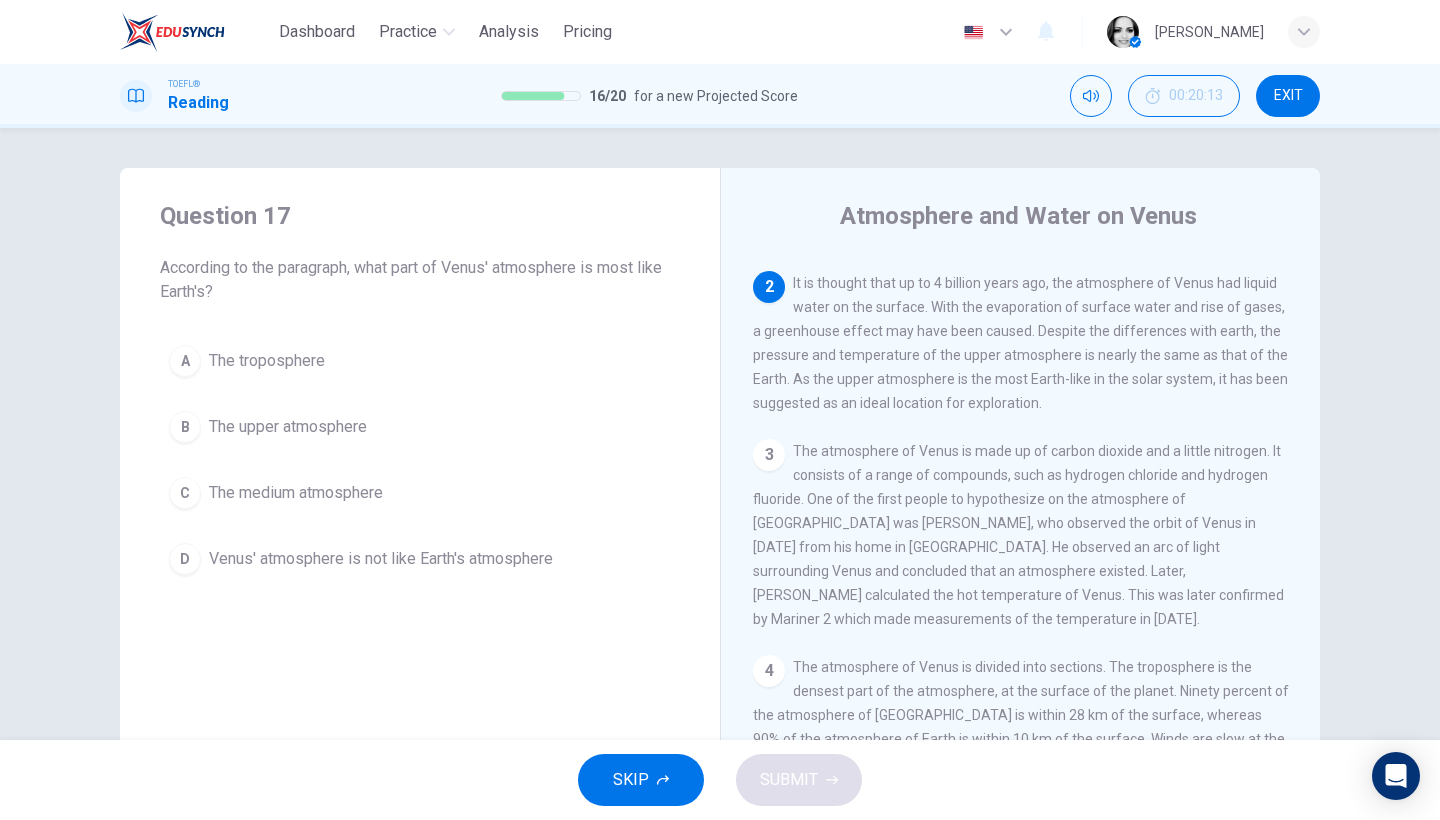 scroll, scrollTop: 192, scrollLeft: 0, axis: vertical 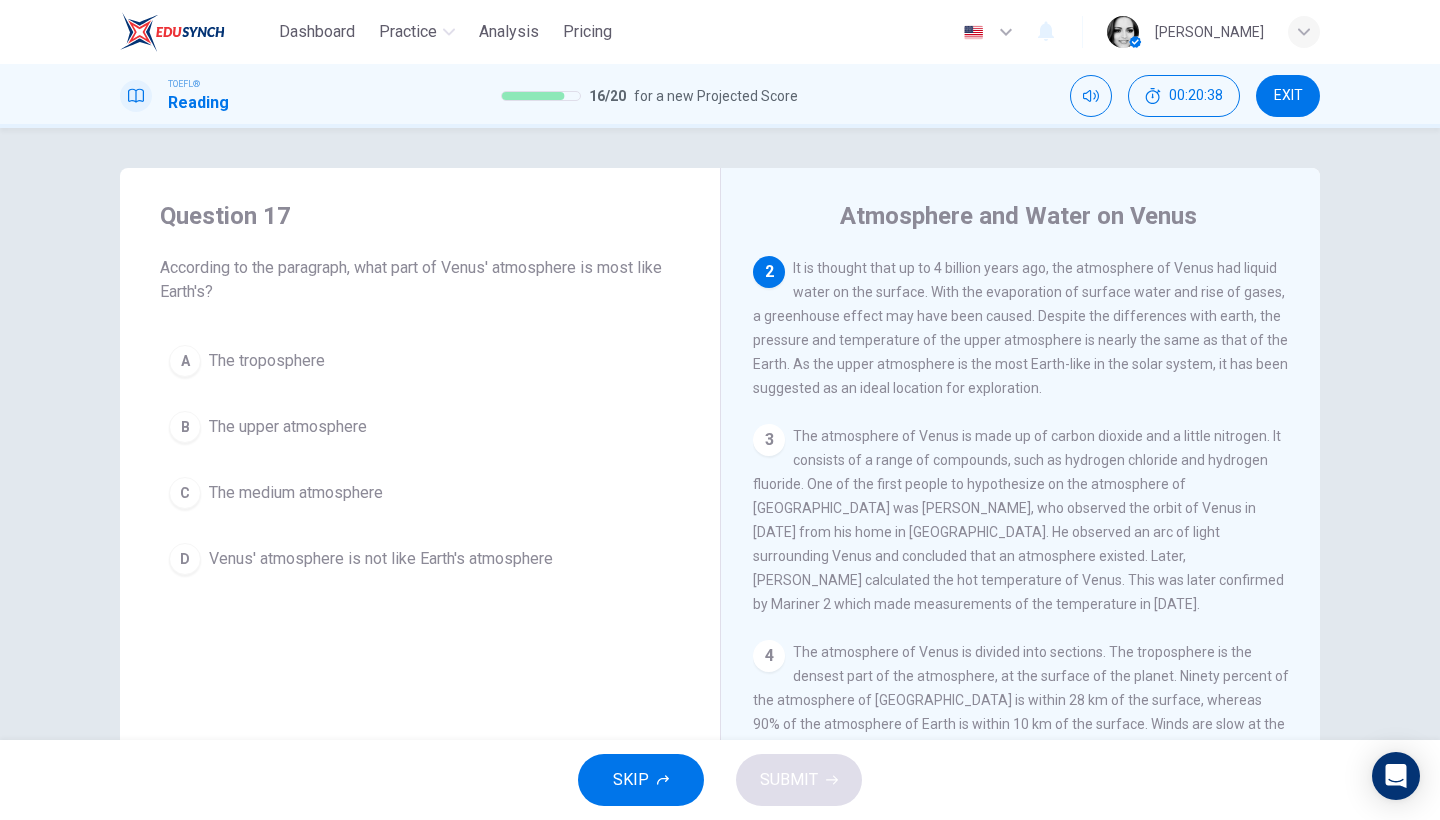 click on "Venus' atmosphere is not like Earth's atmosphere" at bounding box center (381, 559) 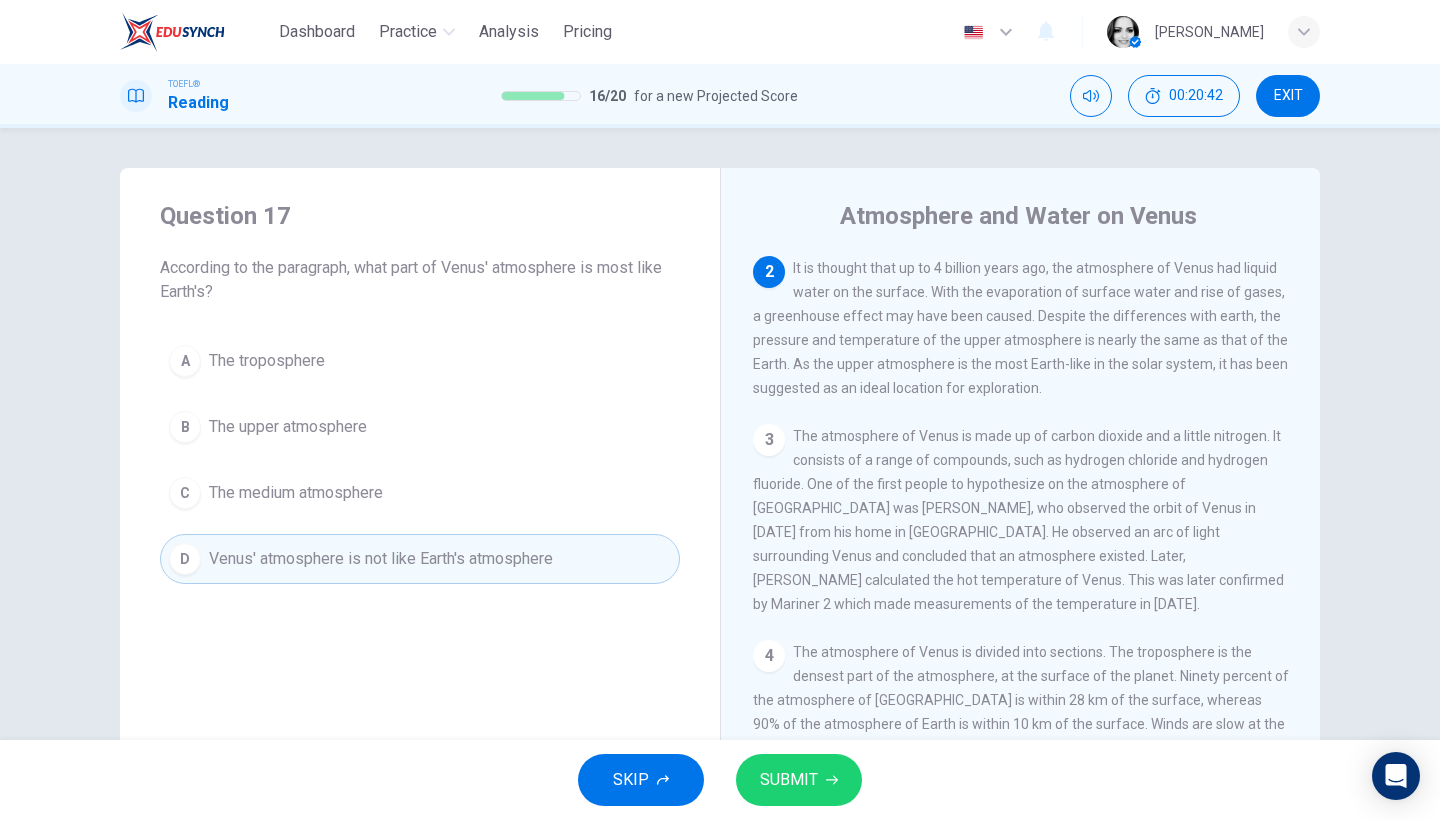 click on "C The medium atmosphere" at bounding box center (420, 493) 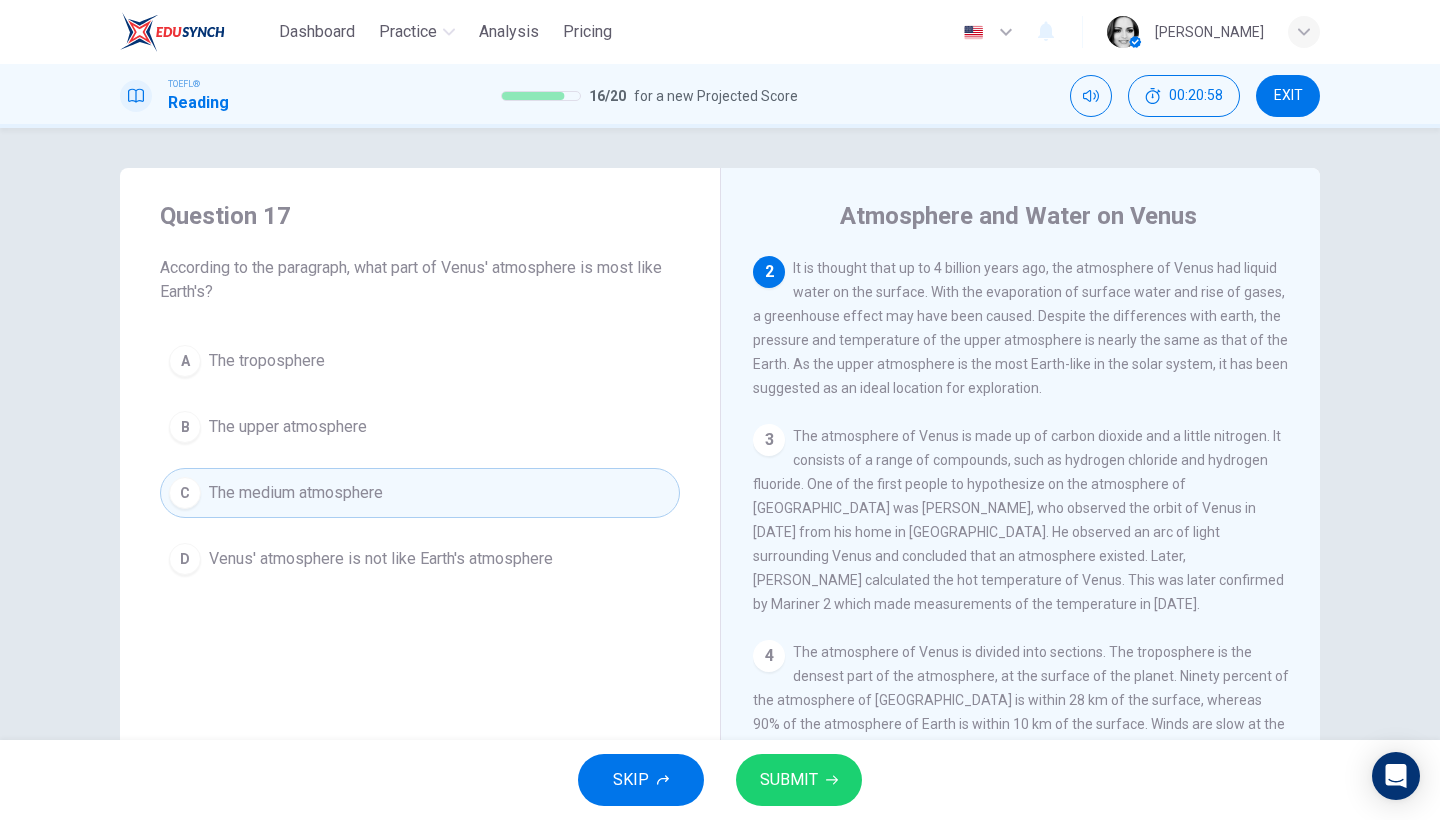 click on "B The upper atmosphere" at bounding box center [420, 427] 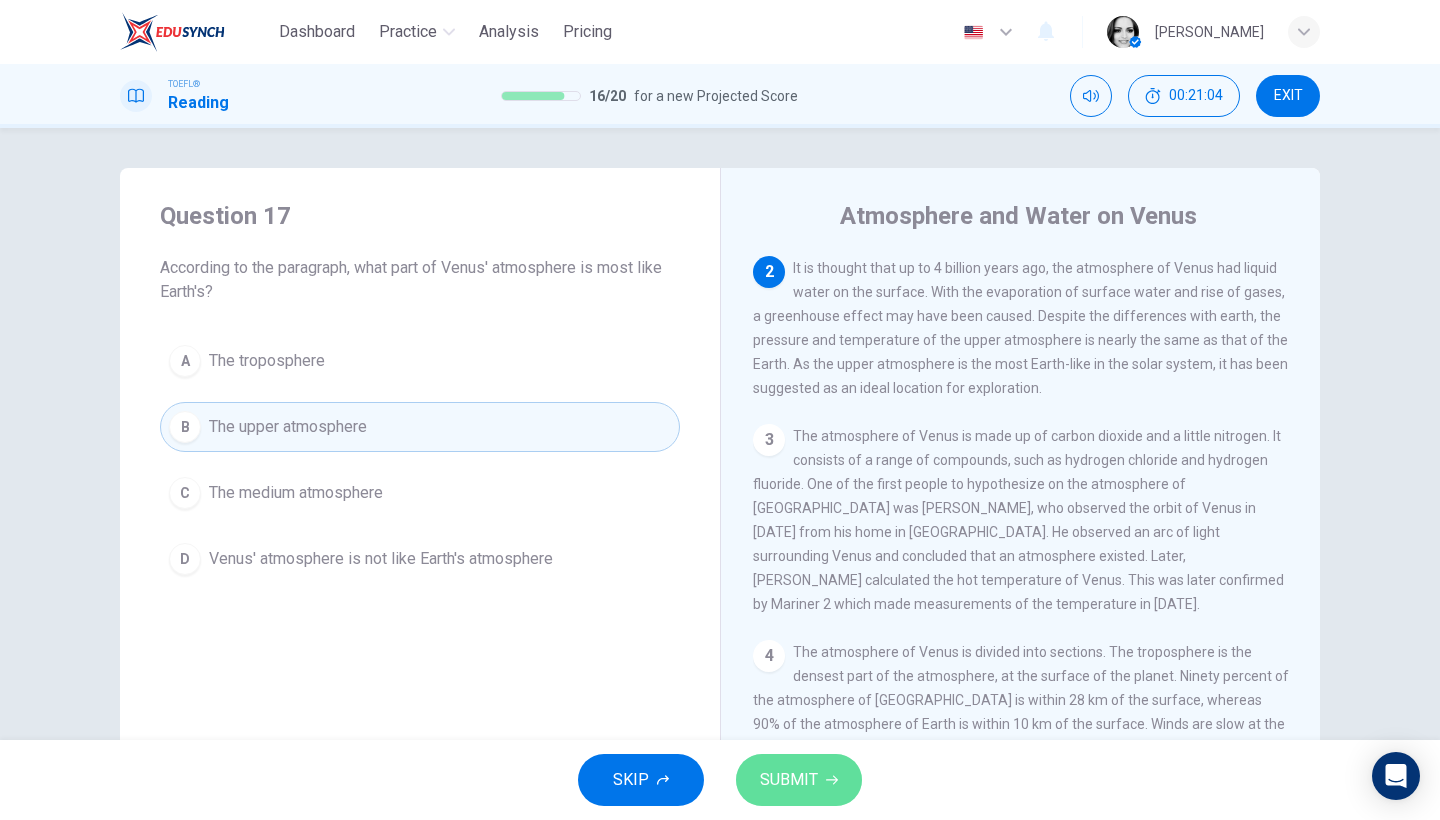 click on "SUBMIT" at bounding box center (799, 780) 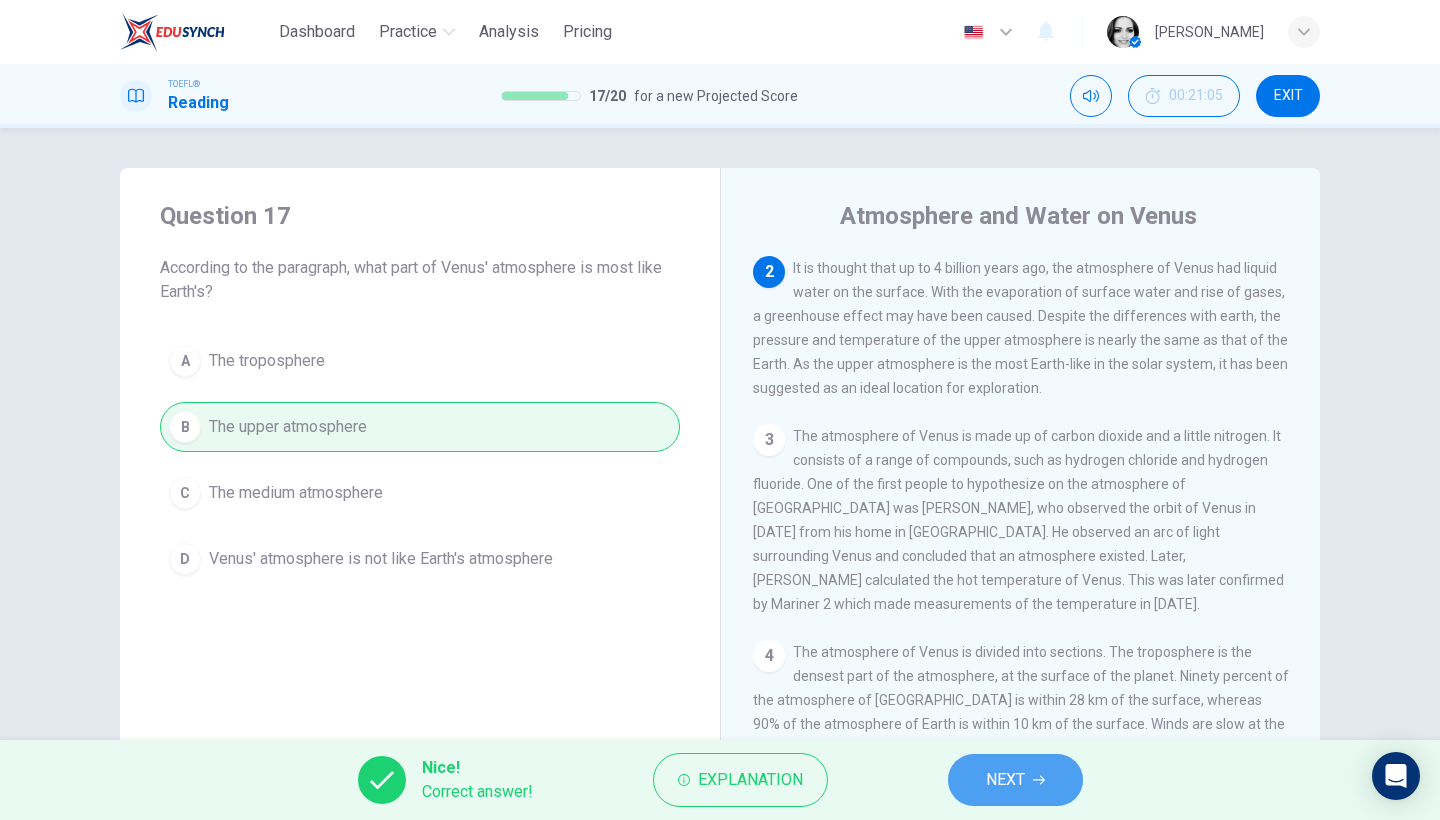 click on "NEXT" at bounding box center [1005, 780] 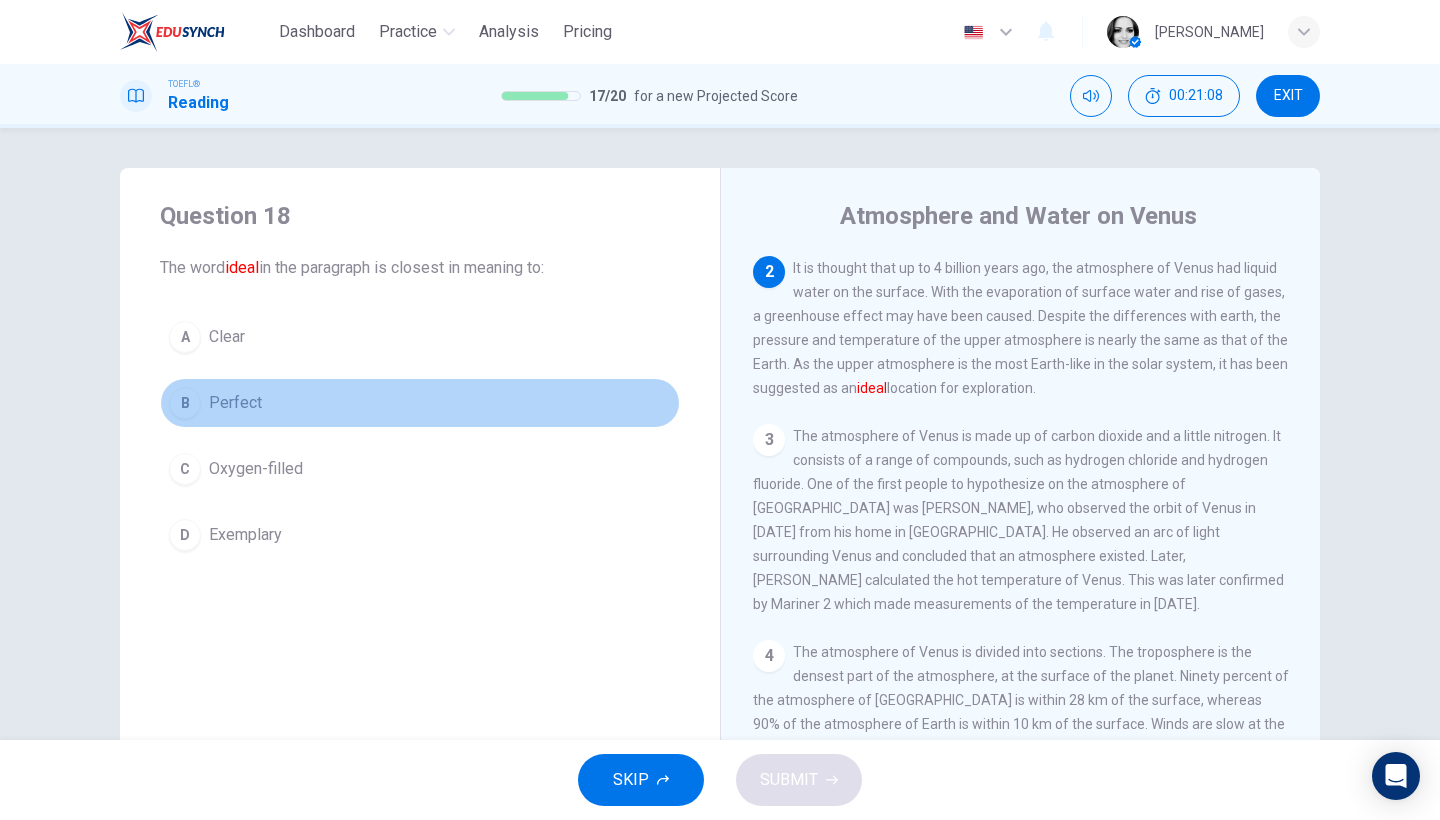 click on "Perfect" at bounding box center [235, 403] 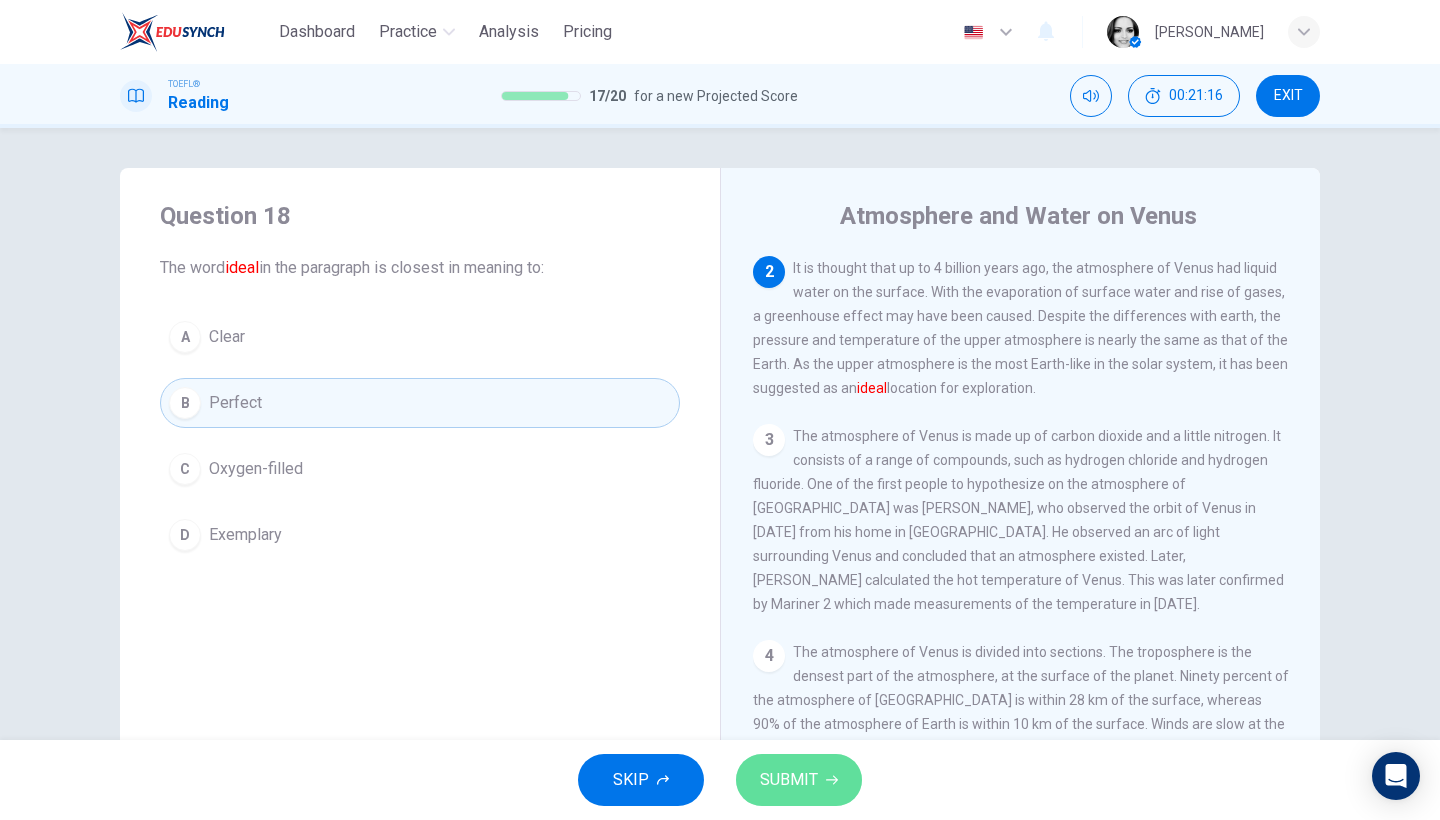 click on "SUBMIT" at bounding box center [789, 780] 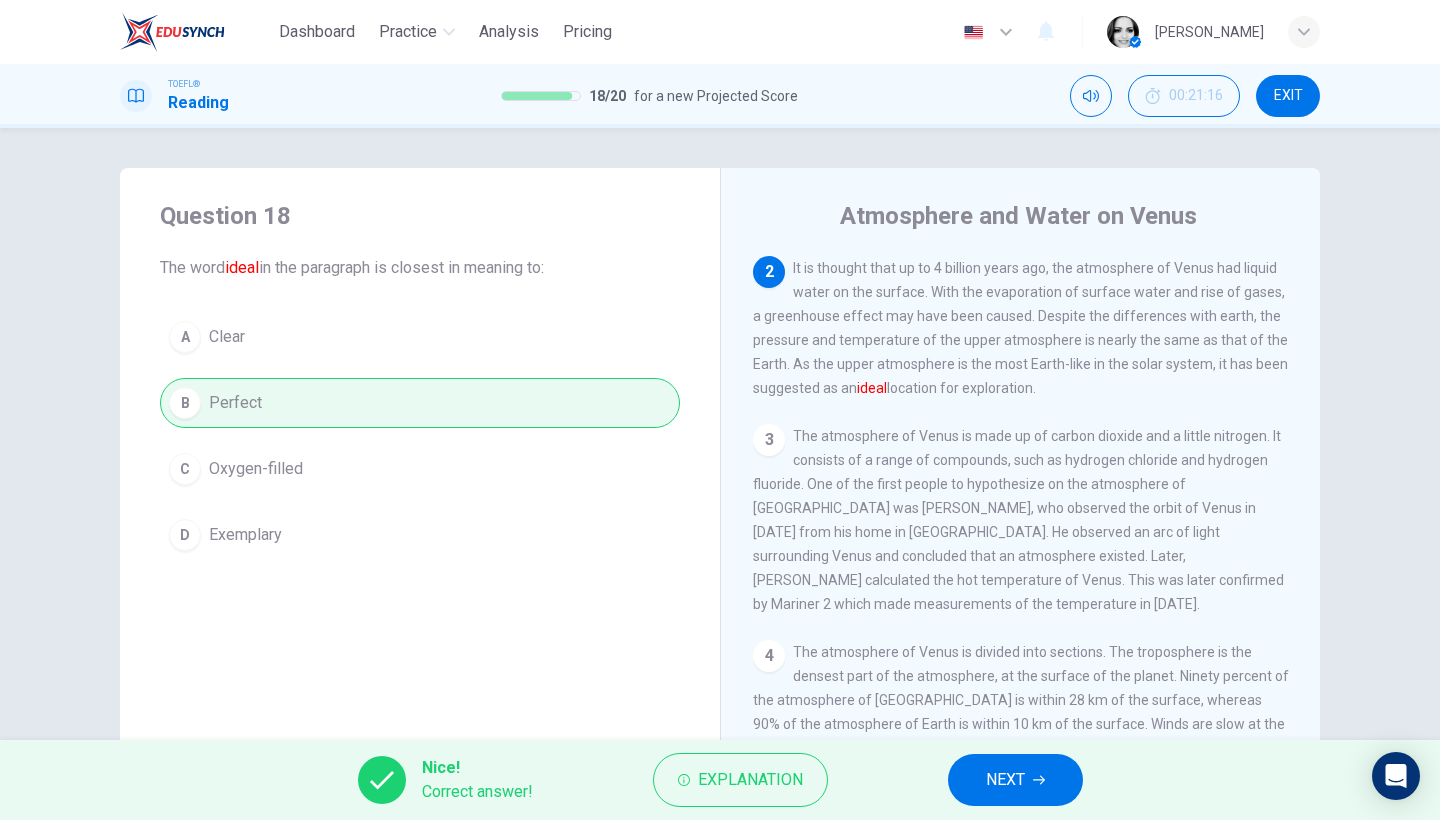 click on "NEXT" at bounding box center [1005, 780] 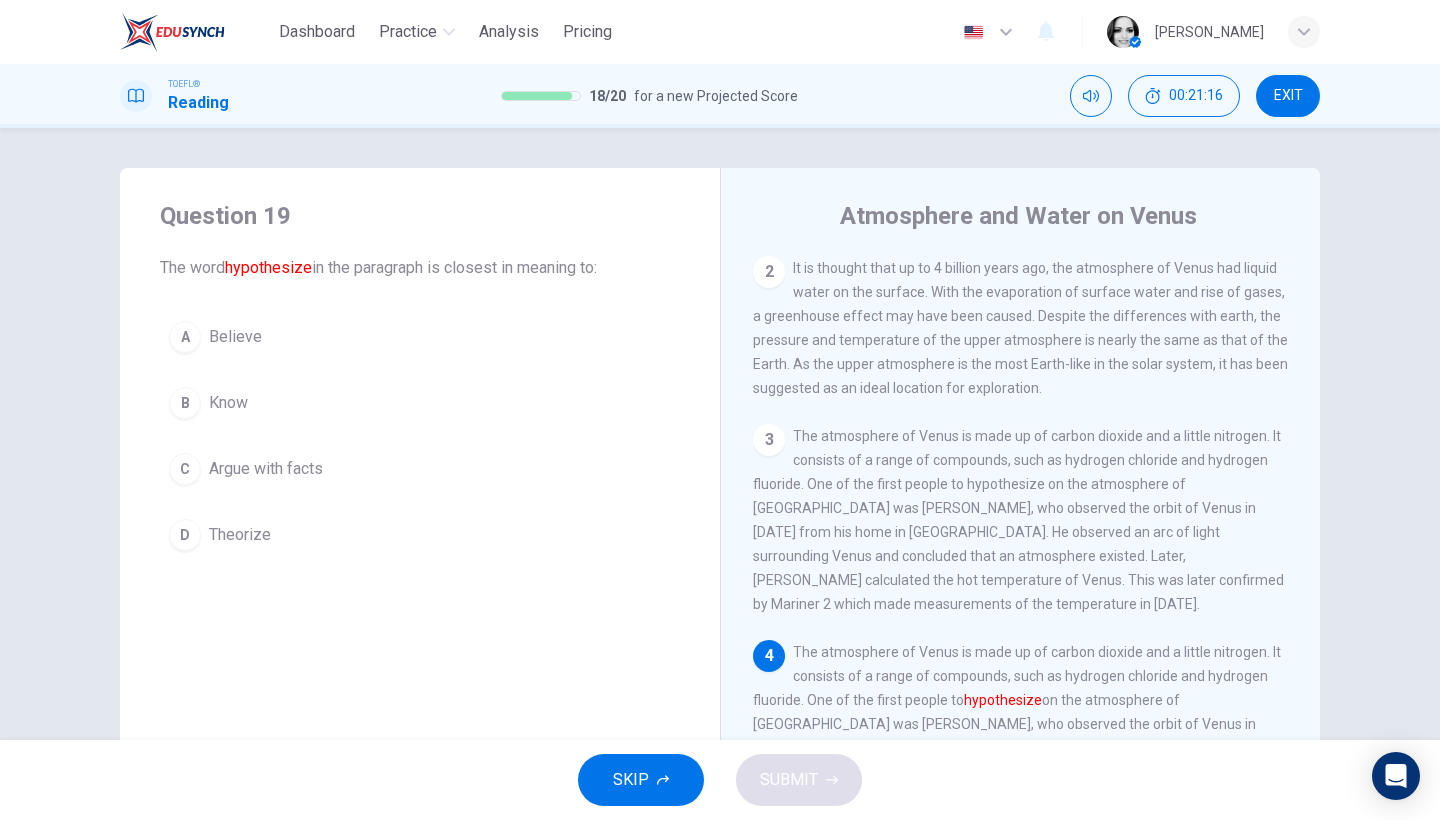 scroll, scrollTop: 393, scrollLeft: 0, axis: vertical 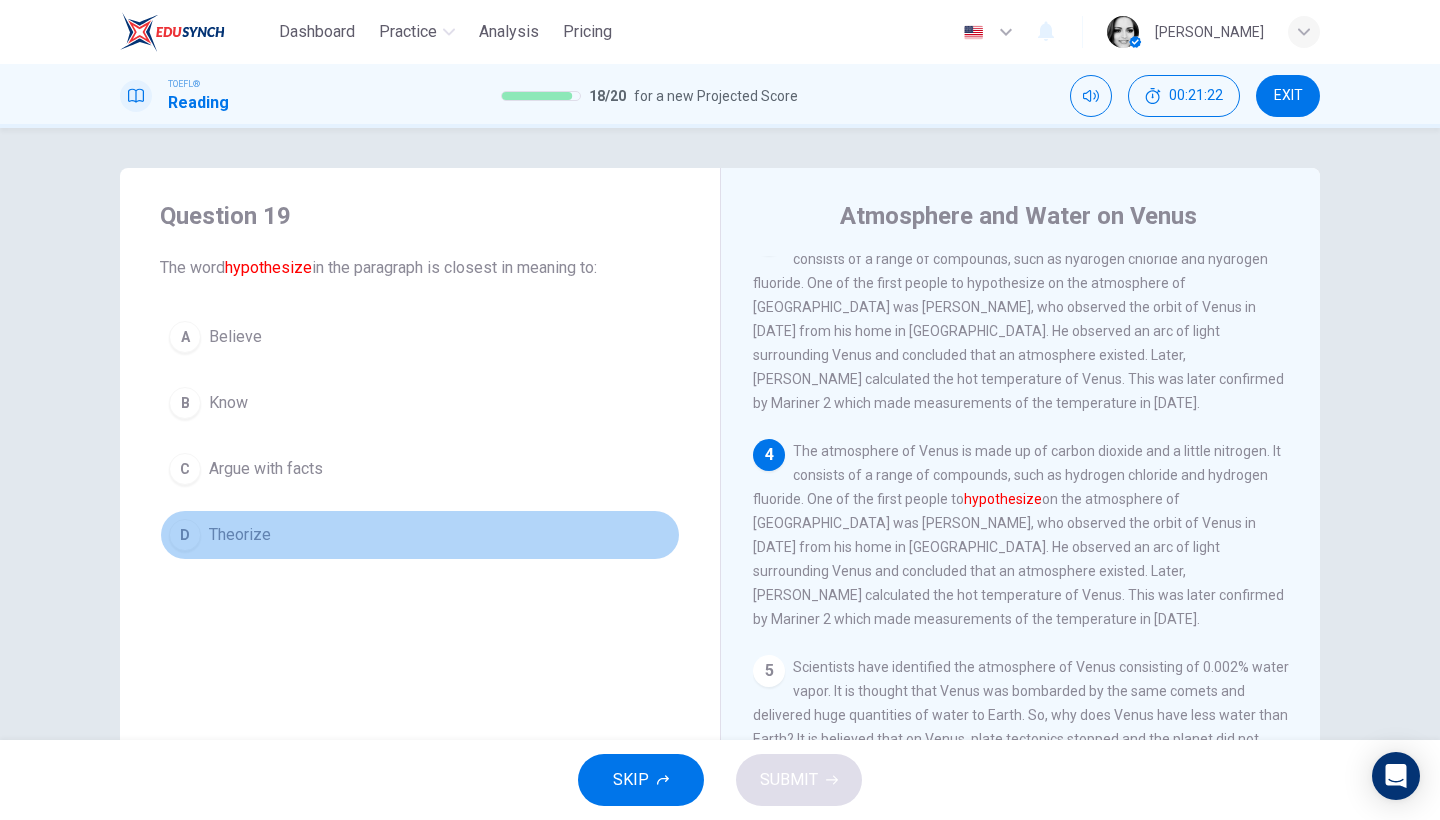 click on "Theorize" at bounding box center [240, 535] 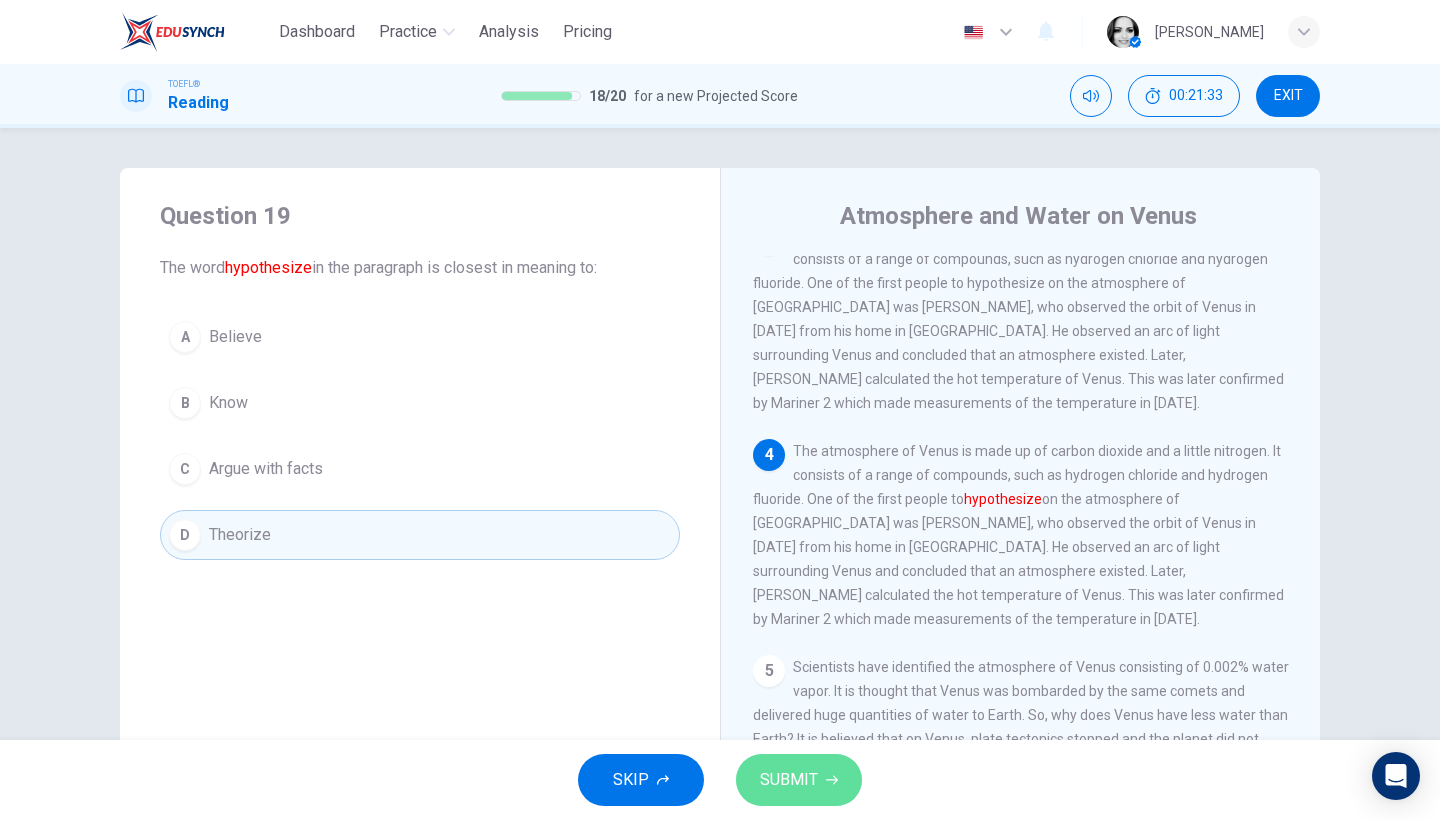 click on "SUBMIT" at bounding box center [799, 780] 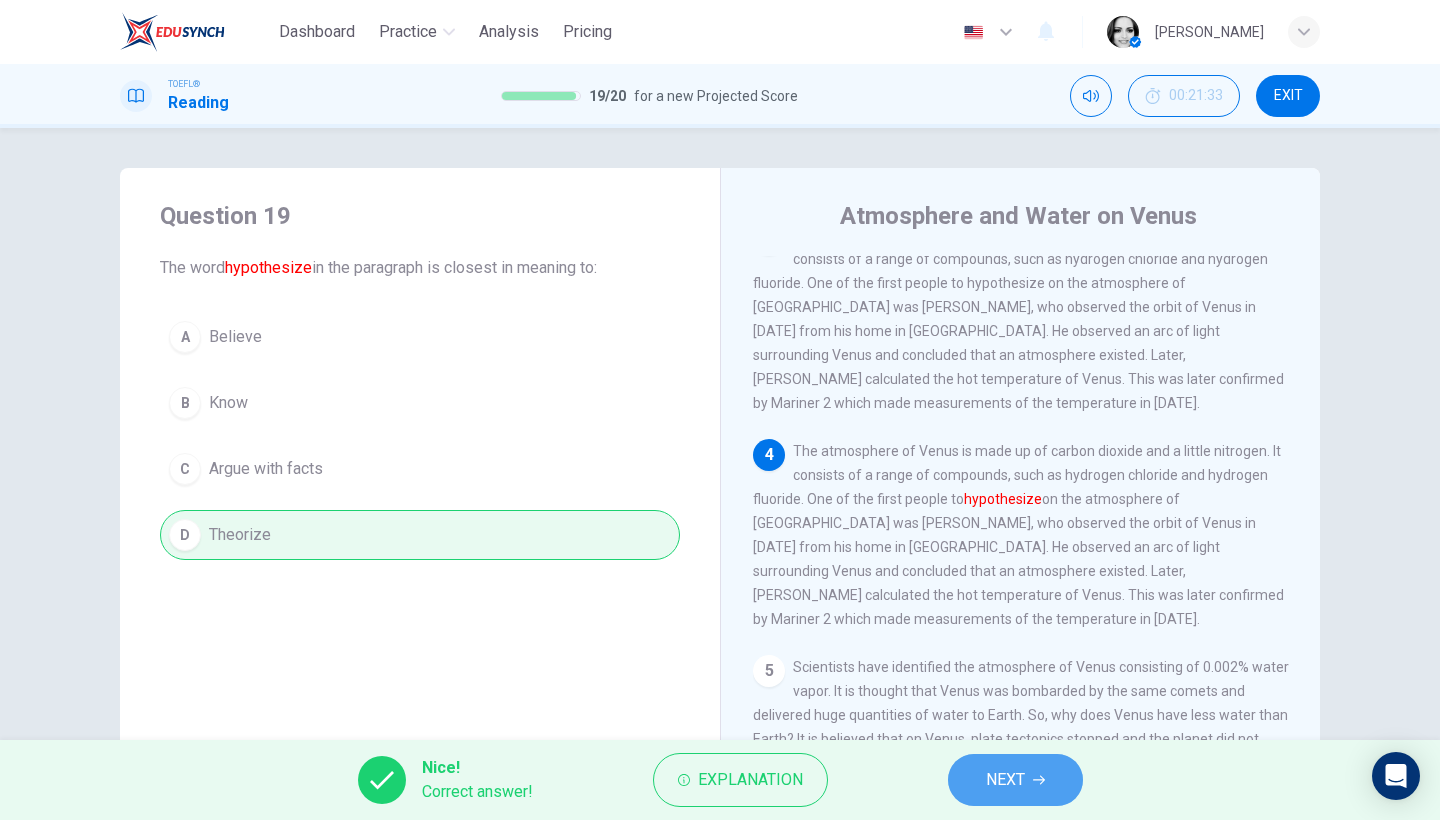 click on "NEXT" at bounding box center (1005, 780) 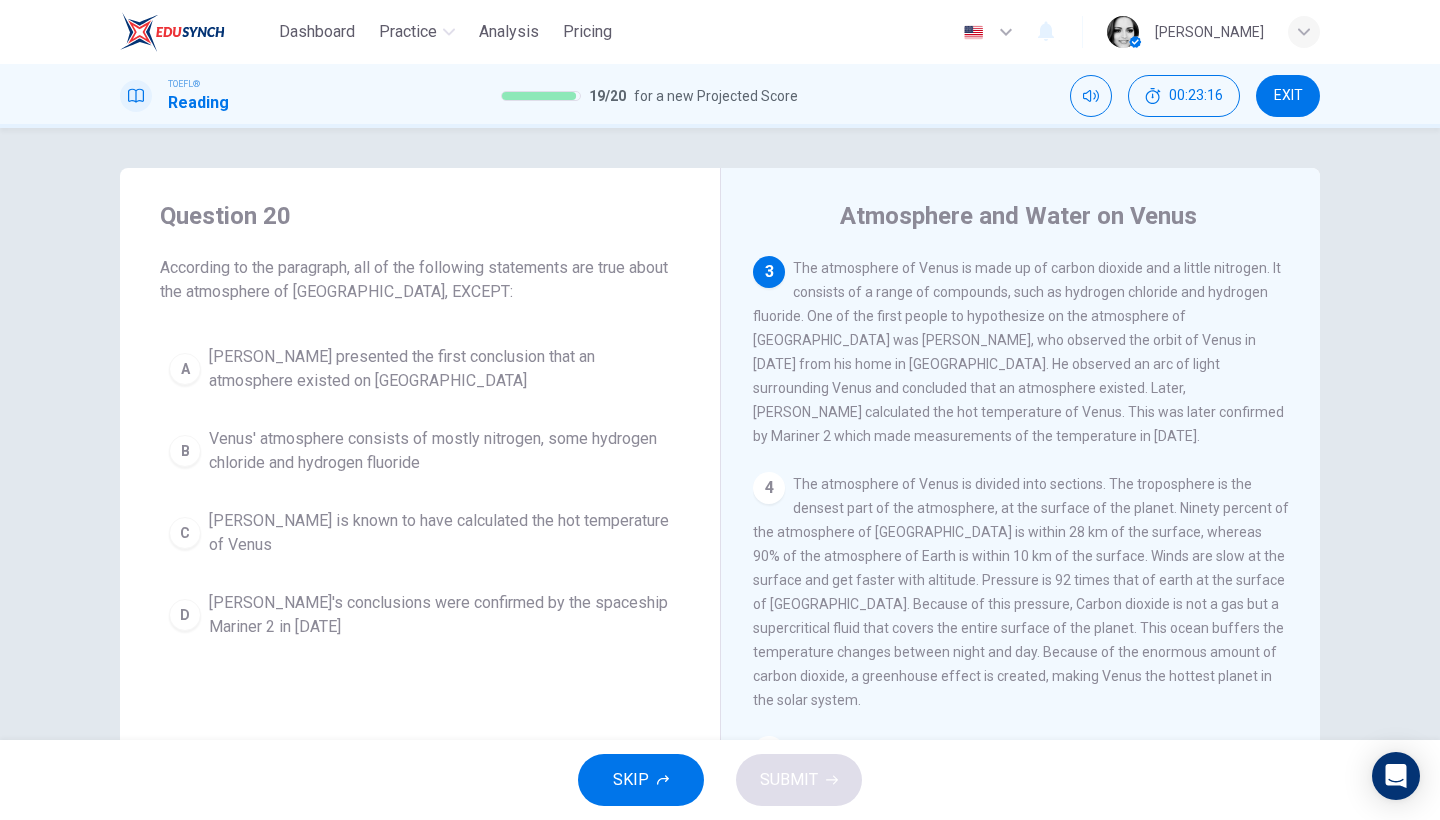 click on "Venus' atmosphere consists of mostly nitrogen, some hydrogen chloride and hydrogen fluoride" at bounding box center (440, 451) 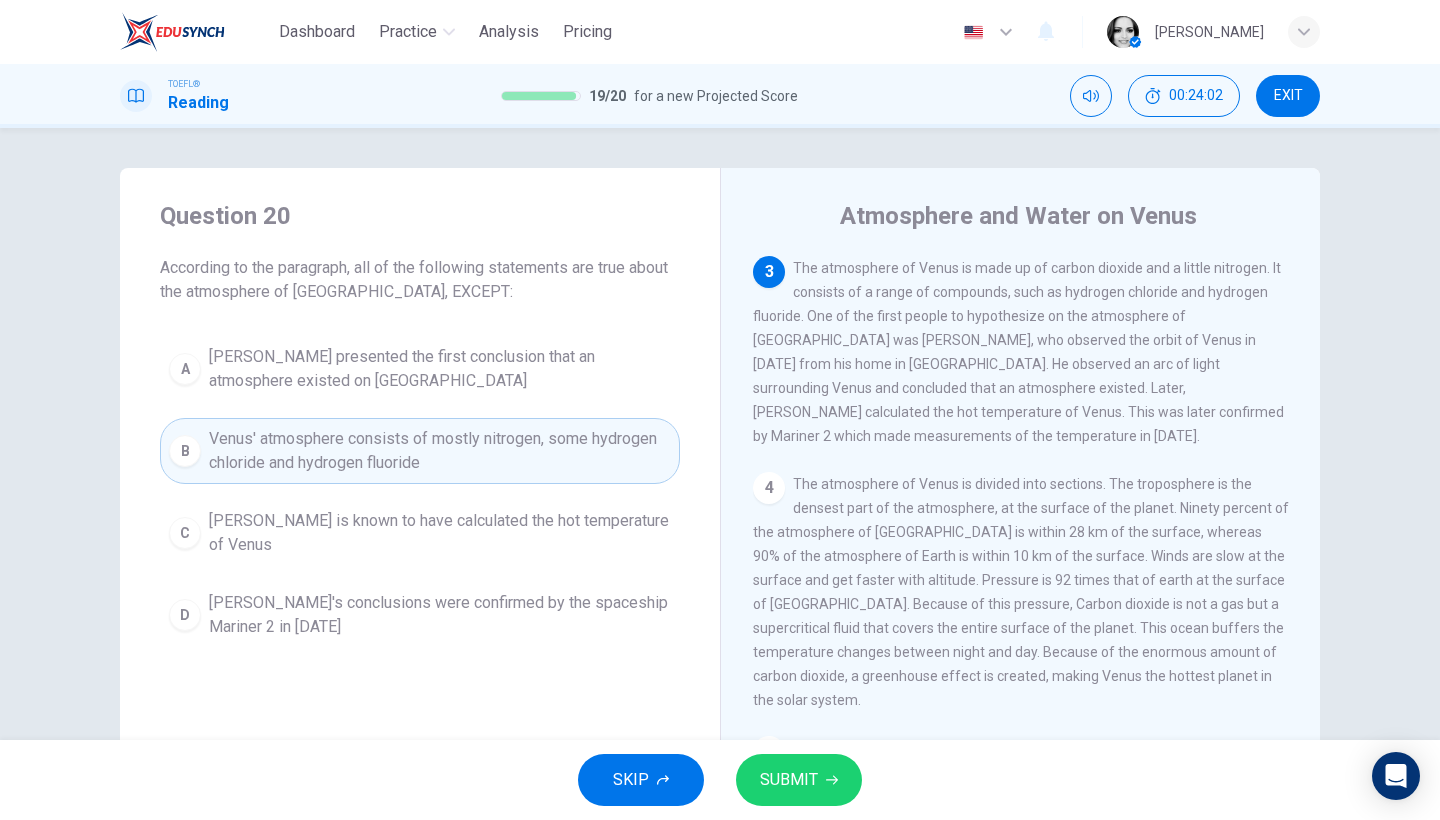 click on "SUBMIT" at bounding box center (789, 780) 